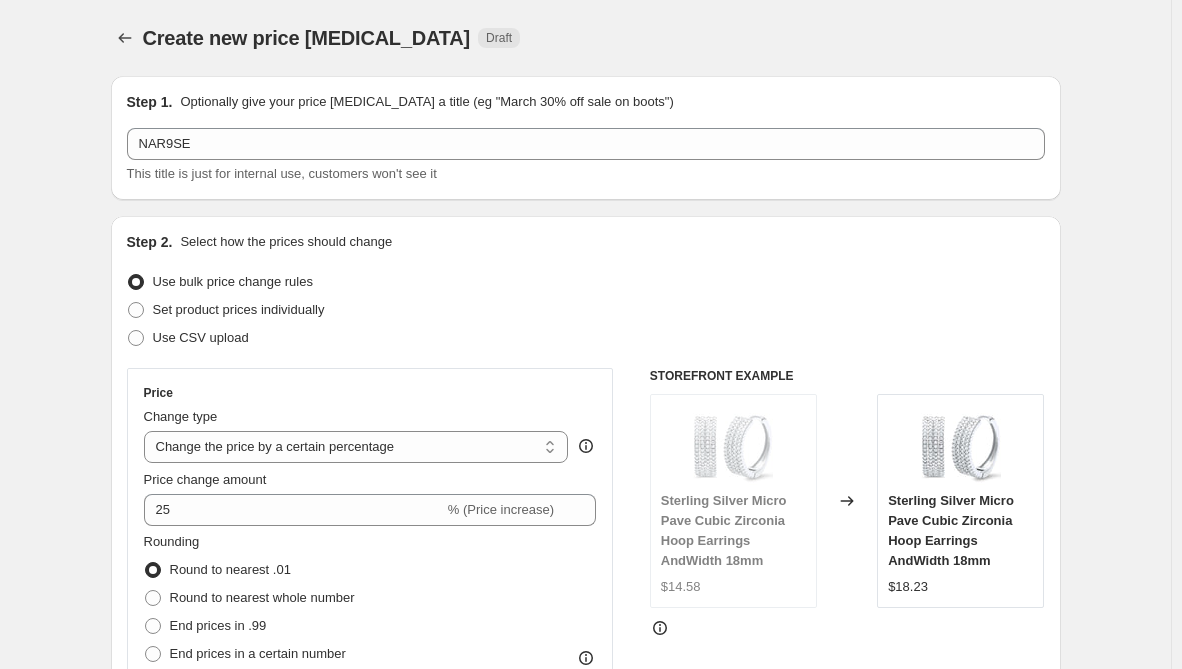 select on "percentage" 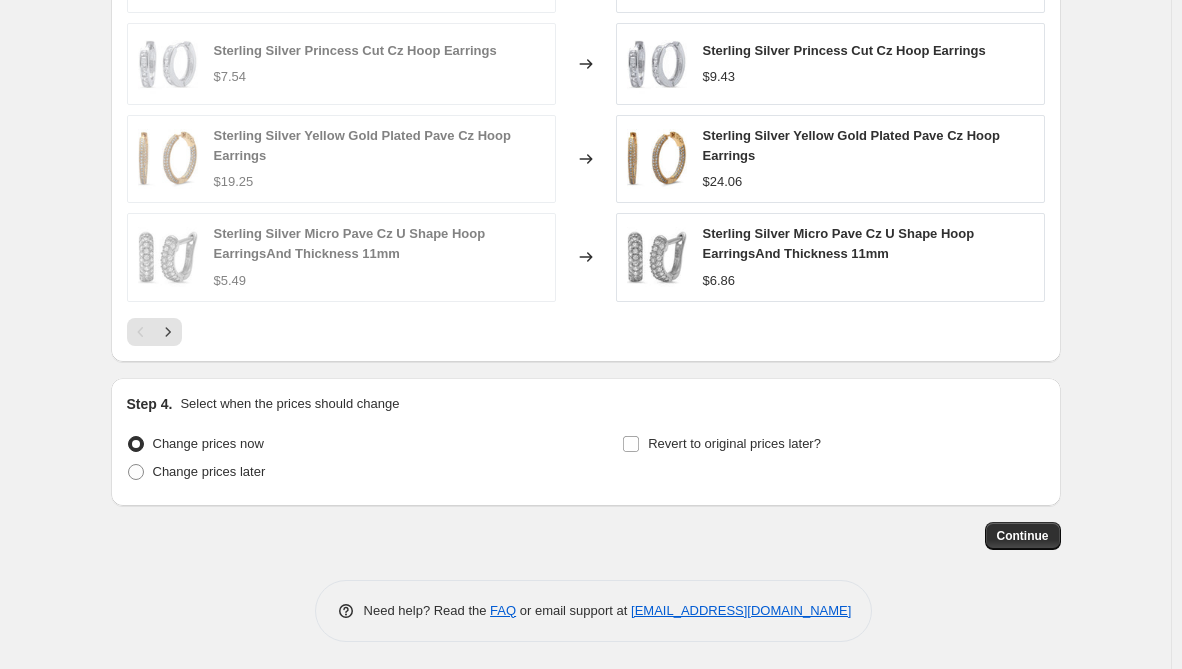 scroll, scrollTop: 1418, scrollLeft: 0, axis: vertical 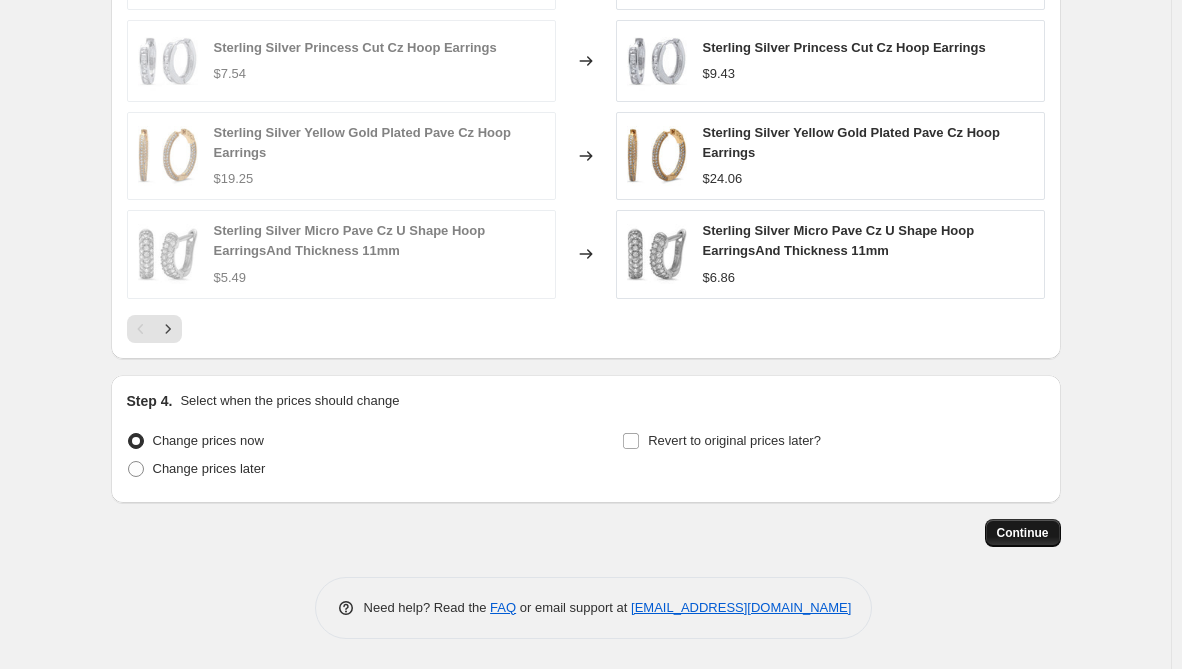 click on "Continue" at bounding box center (1023, 533) 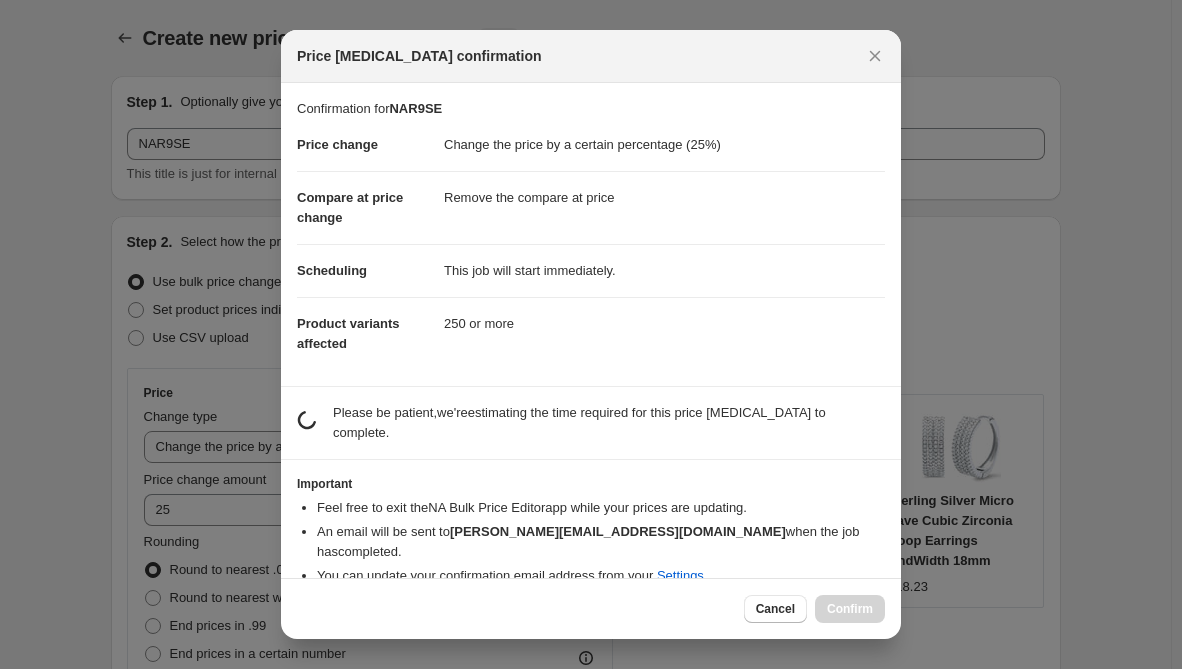 scroll, scrollTop: 0, scrollLeft: 0, axis: both 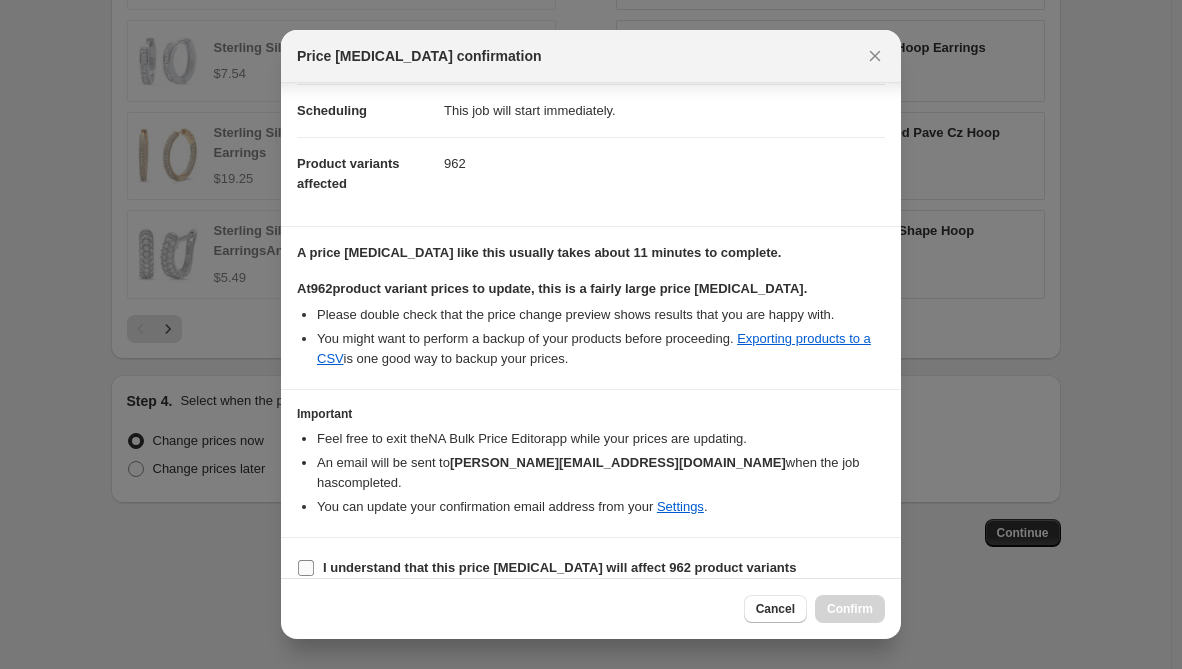 click on "I understand that this price change job will affect 962 product variants" at bounding box center [559, 567] 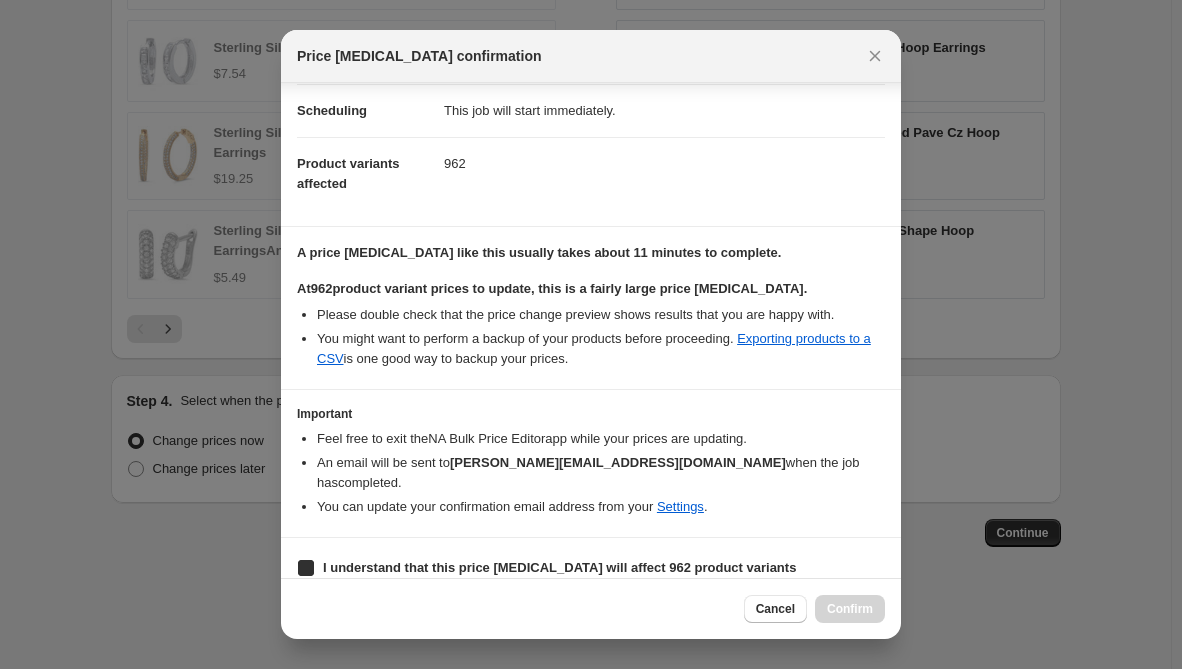 checkbox on "true" 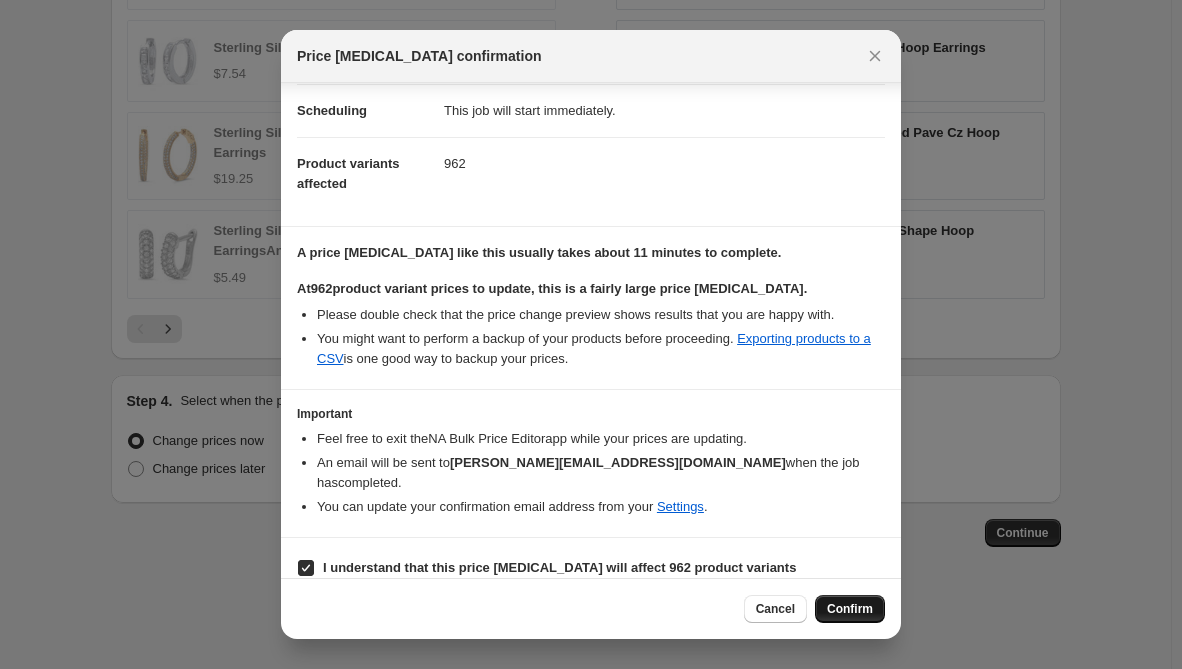 click on "Confirm" at bounding box center (850, 609) 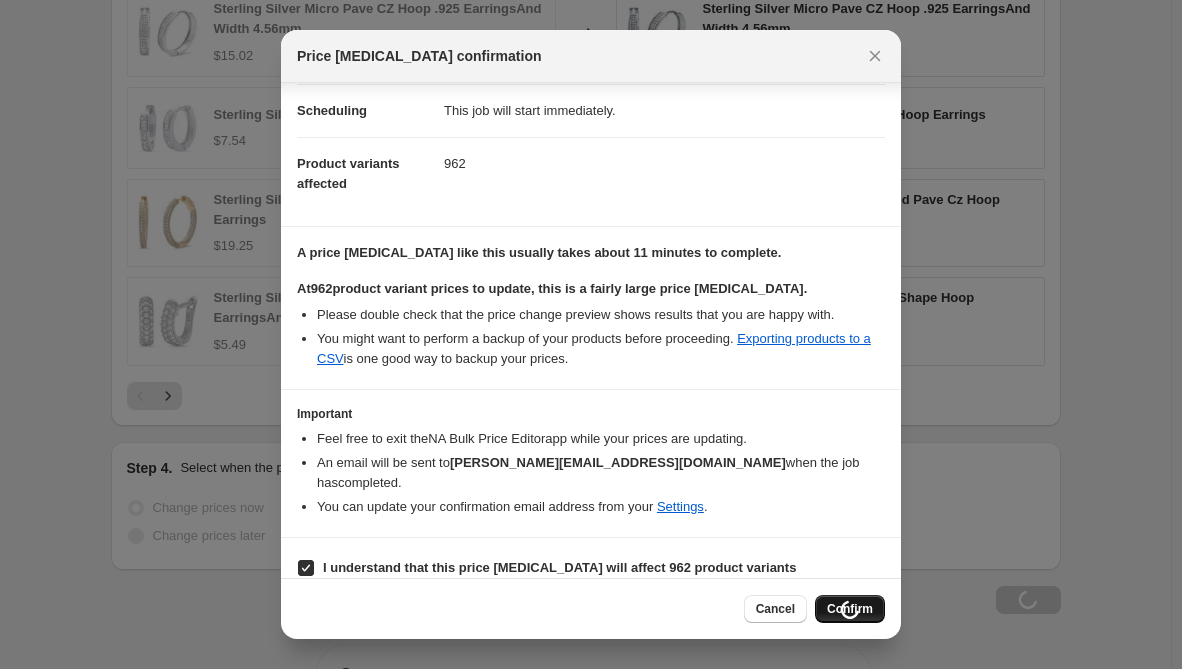 scroll, scrollTop: 1486, scrollLeft: 0, axis: vertical 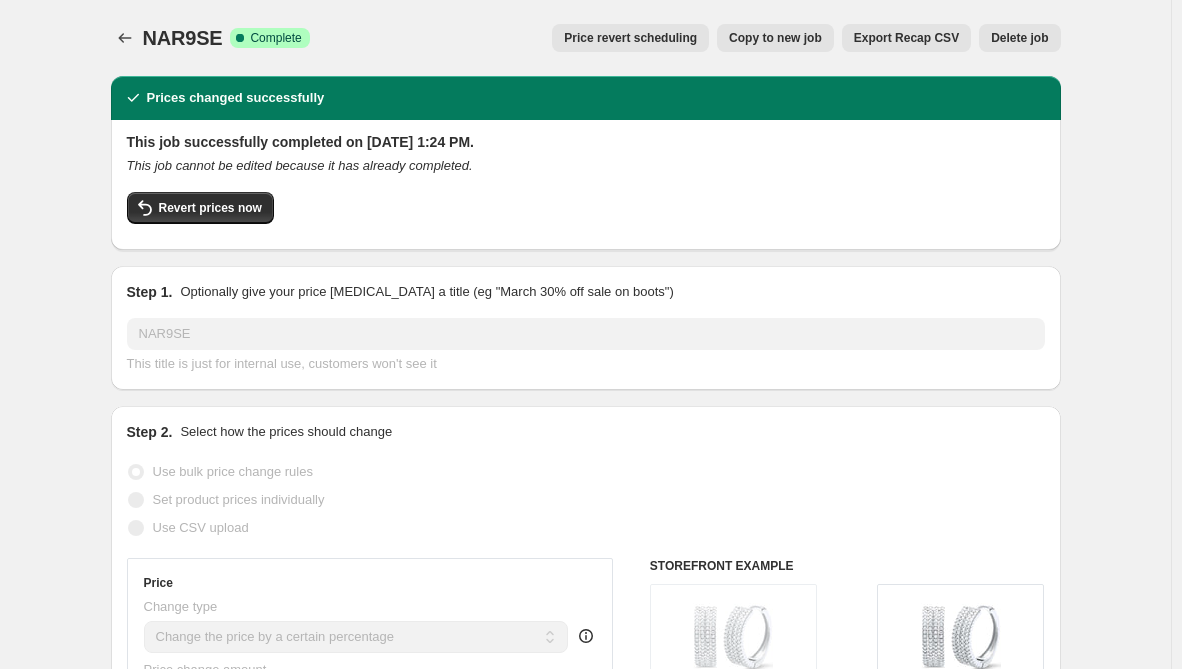 click on "NAR9SE. This page is ready NAR9SE Success Complete Complete Price revert scheduling Copy to new job Export Recap CSV Delete job More actions Price revert scheduling Copy to new job Export Recap CSV Delete job Prices changed successfully This job successfully completed on July 17, 2025 at 1:24 PM. This job cannot be edited because it has already completed. Revert prices now Step 1. Optionally give your price change job a title (eg "March 30% off sale on boots") NAR9SE This title is just for internal use, customers won't see it Step 2. Select how the prices should change Use bulk price change rules Set product prices individually Use CSV upload Price Change type Change the price to a certain amount Change the price by a certain amount Change the price by a certain percentage Change the price to the current compare at price (price before sale) Change the price by a certain amount relative to the compare at price Change the price by a certain percentage relative to the compare at price Don't change the price 25" at bounding box center (585, 1116) 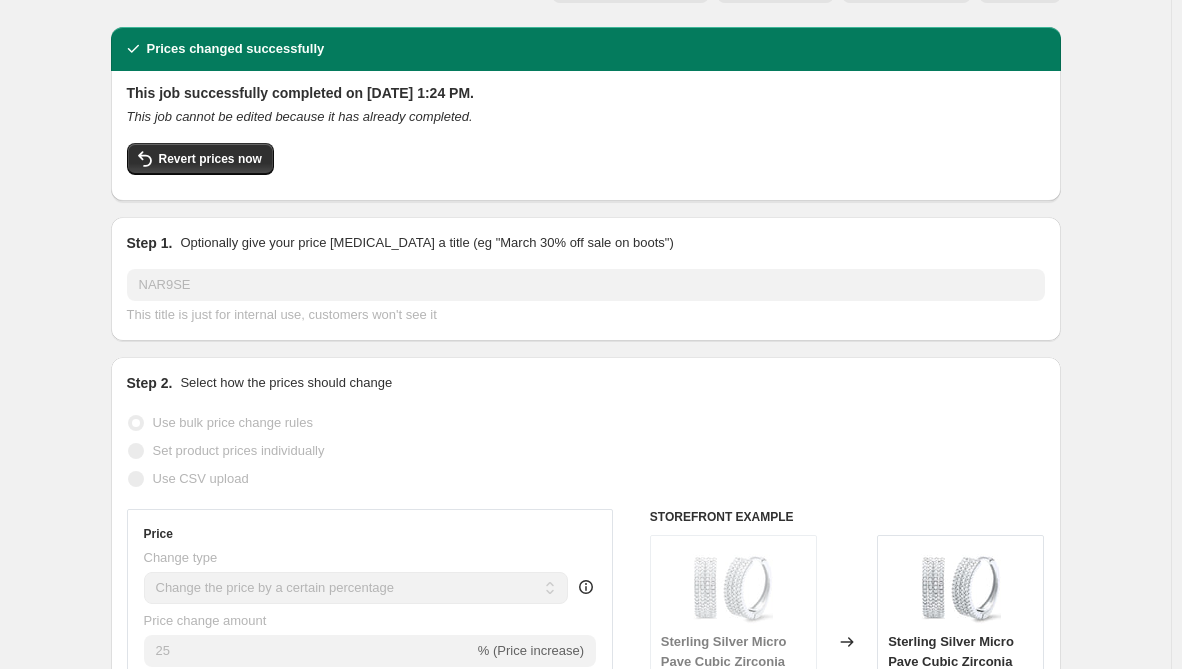 scroll, scrollTop: 0, scrollLeft: 0, axis: both 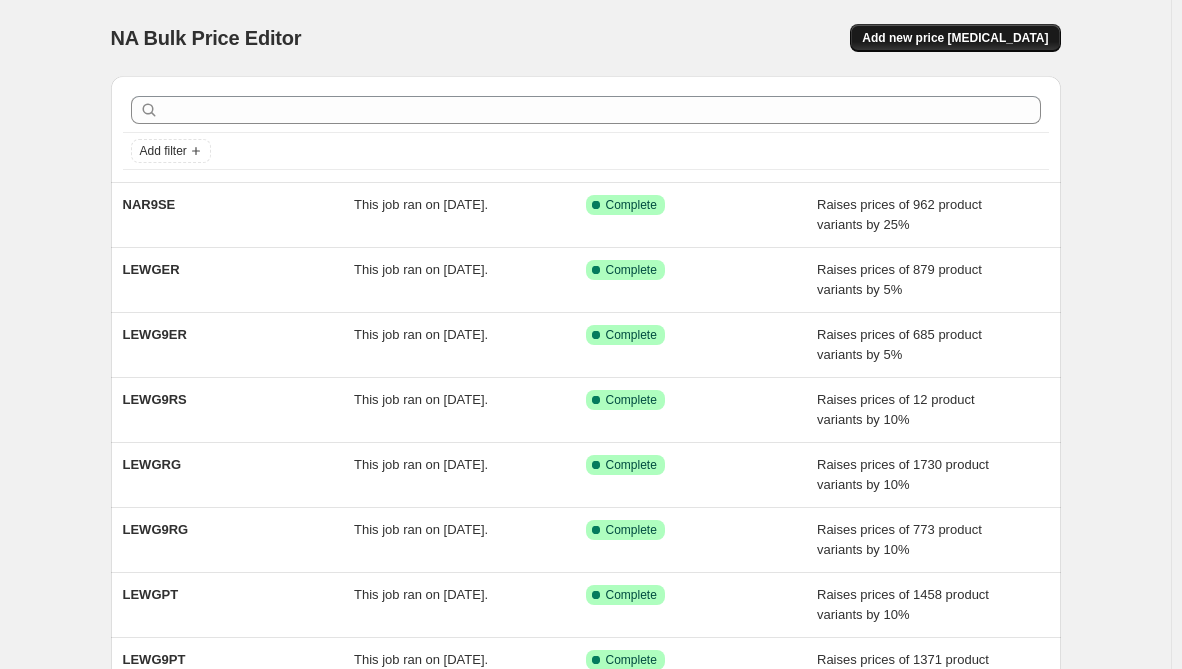 click on "Add new price change job" at bounding box center (955, 38) 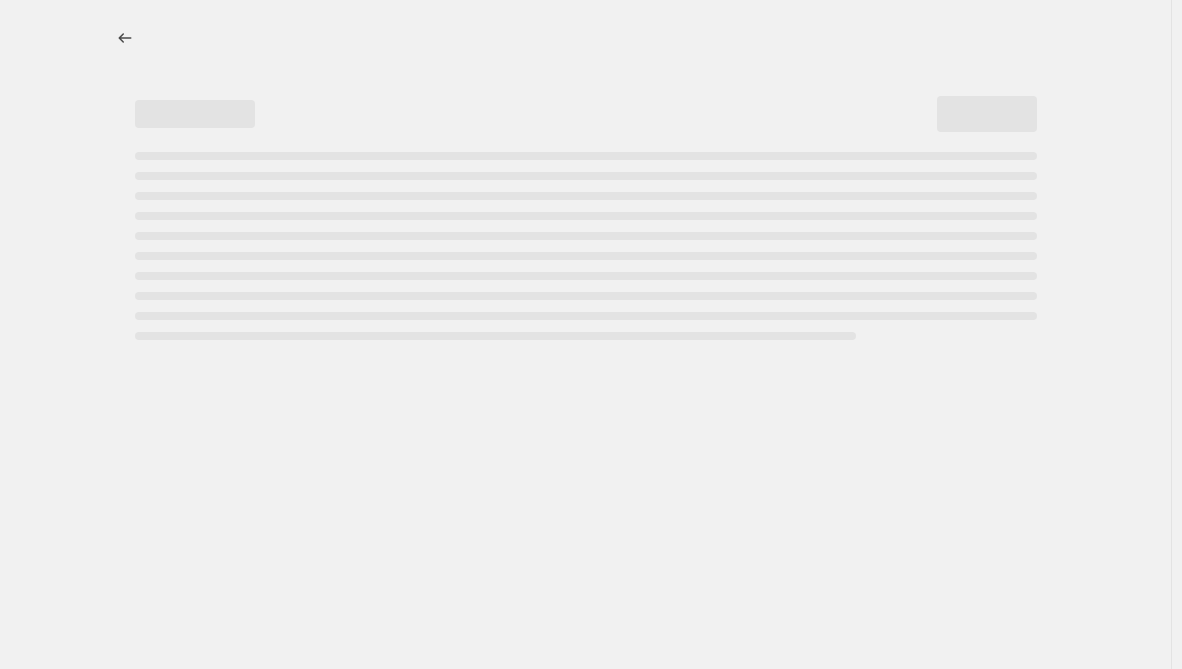 select on "percentage" 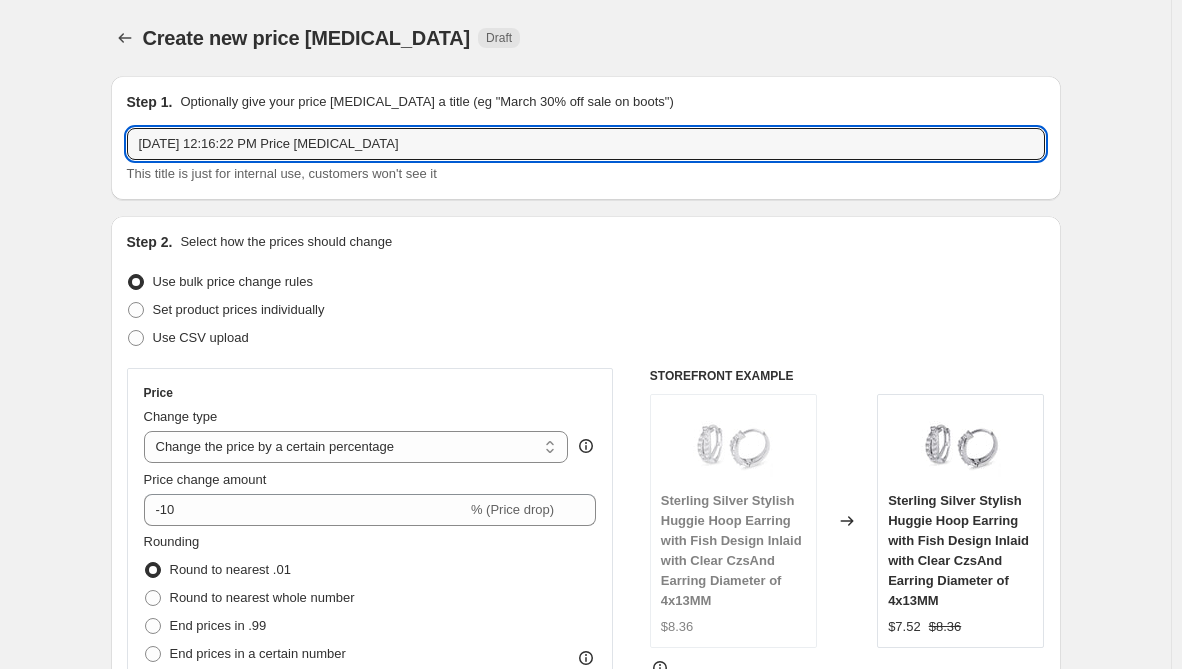 drag, startPoint x: 415, startPoint y: 148, endPoint x: -104, endPoint y: 128, distance: 519.3852 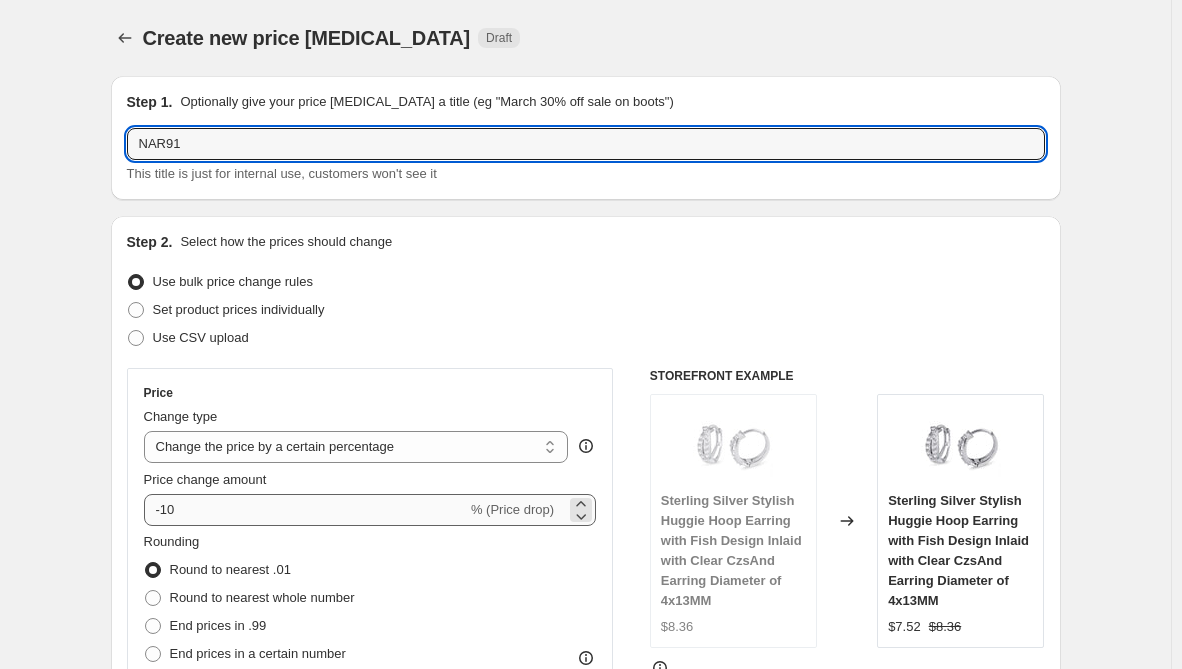 type on "NAR91" 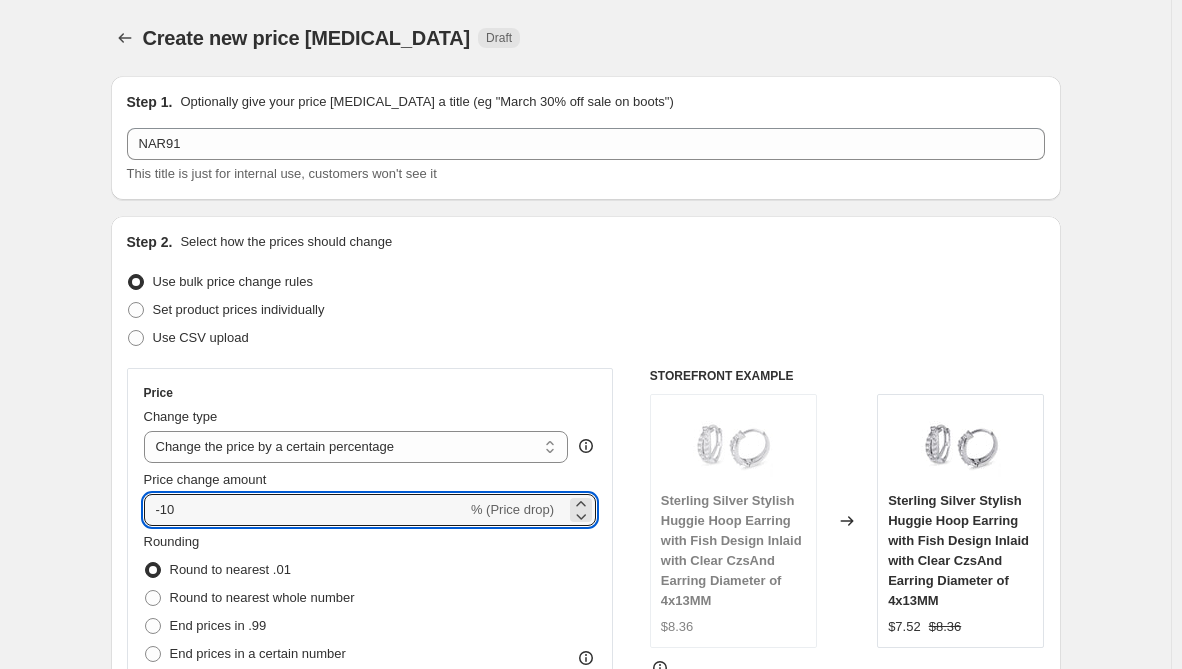 drag, startPoint x: 205, startPoint y: 506, endPoint x: 57, endPoint y: 510, distance: 148.05405 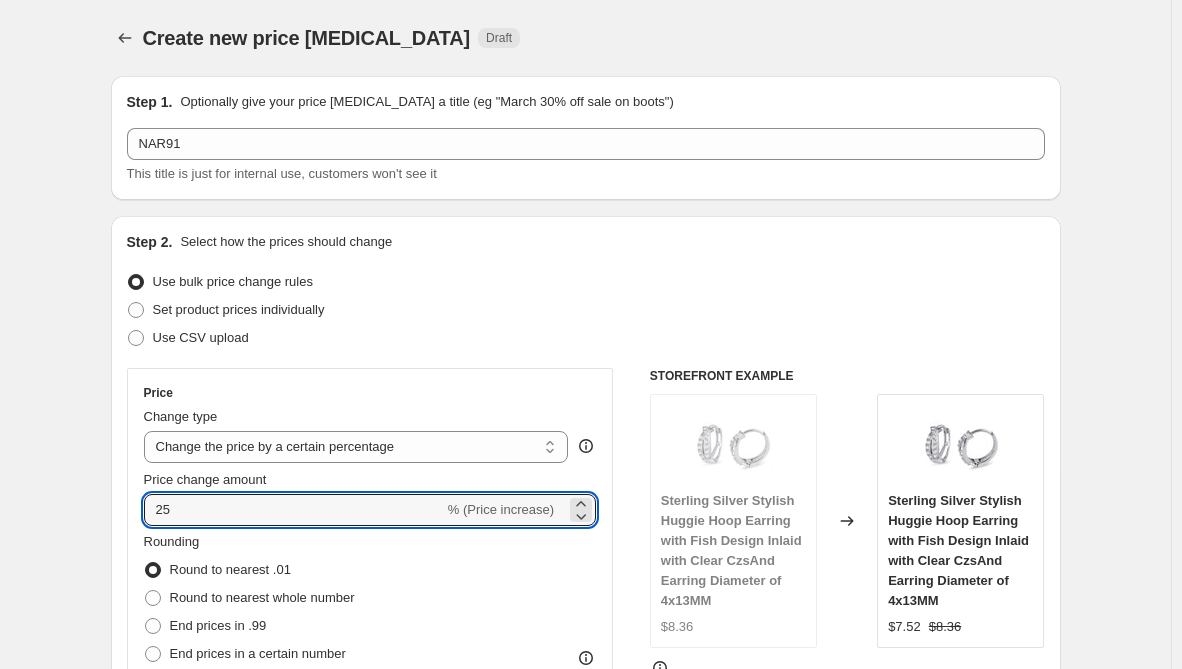 type on "25" 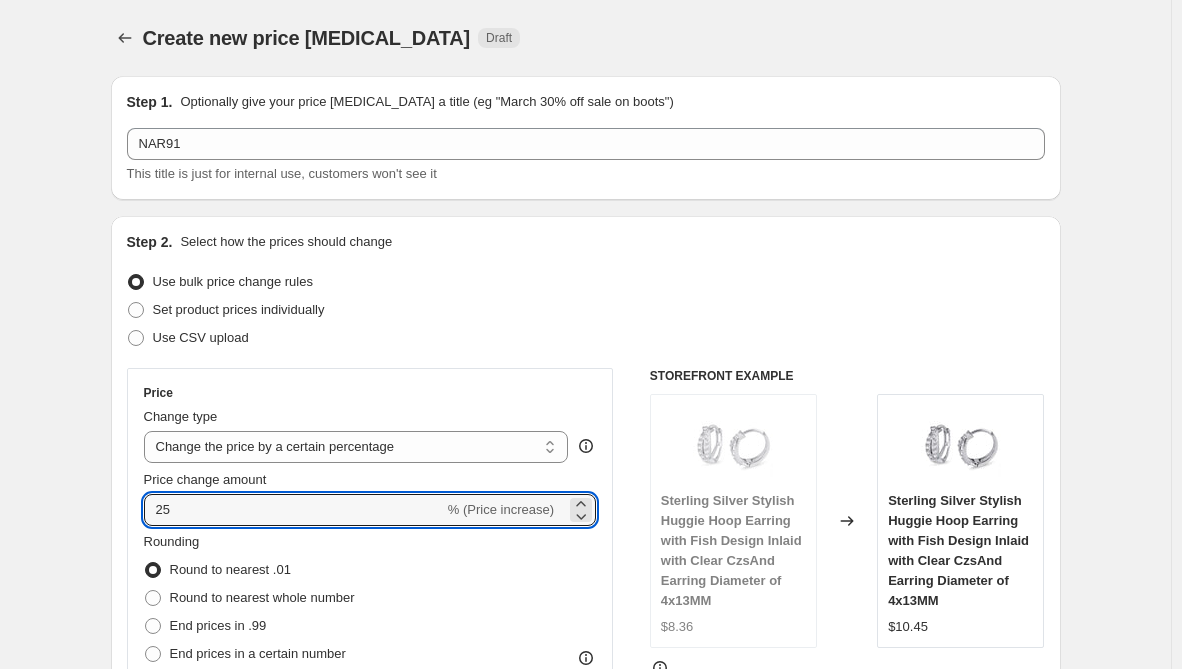 click on "Create new price change job. This page is ready Create new price change job Draft Step 1. Optionally give your price change job a title (eg "March 30% off sale on boots") NAR91 This title is just for internal use, customers won't see it Step 2. Select how the prices should change Use bulk price change rules Set product prices individually Use CSV upload Price Change type Change the price to a certain amount Change the price by a certain amount Change the price by a certain percentage Change the price to the current compare at price (price before sale) Change the price by a certain amount relative to the compare at price Change the price by a certain percentage relative to the compare at price Don't change the price Change the price by a certain percentage relative to the cost per item Change price to certain cost margin Change the price by a certain percentage Price change amount 25 % (Price increase) Rounding Round to nearest .01 Round to nearest whole number End prices in .99 End prices in a certain number" at bounding box center [585, 1032] 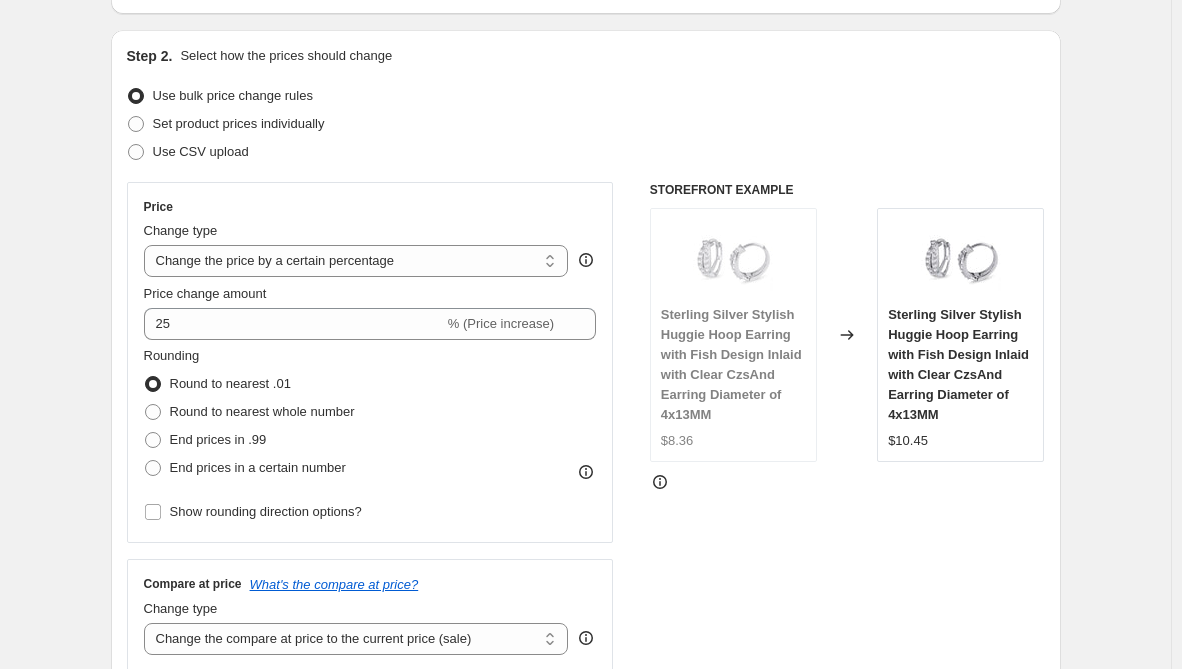 scroll, scrollTop: 200, scrollLeft: 0, axis: vertical 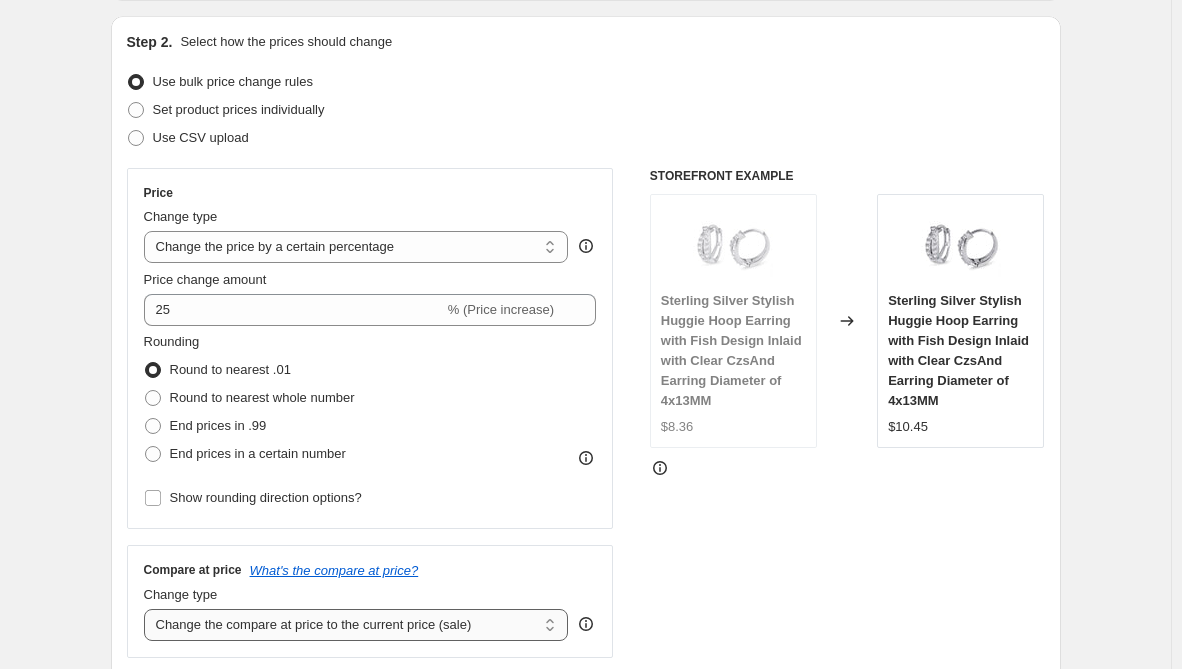 click on "Change the compare at price to the current price (sale) Change the compare at price to a certain amount Change the compare at price by a certain amount Change the compare at price by a certain percentage Change the compare at price by a certain amount relative to the actual price Change the compare at price by a certain percentage relative to the actual price Don't change the compare at price Remove the compare at price" at bounding box center [356, 625] 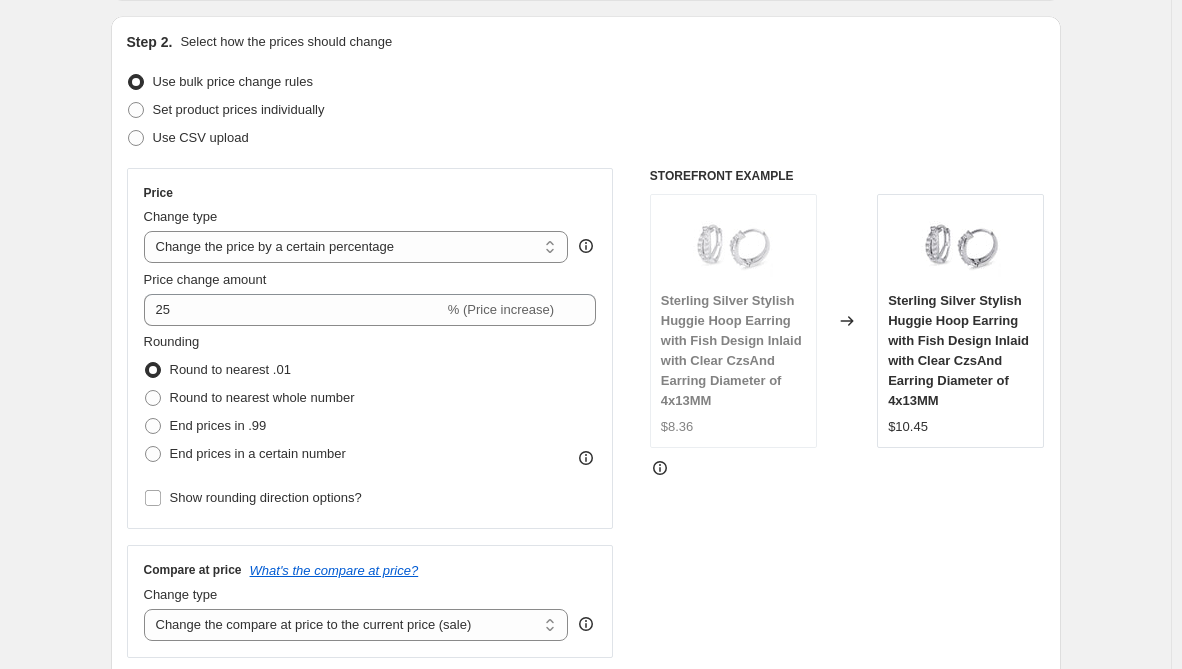 select on "remove" 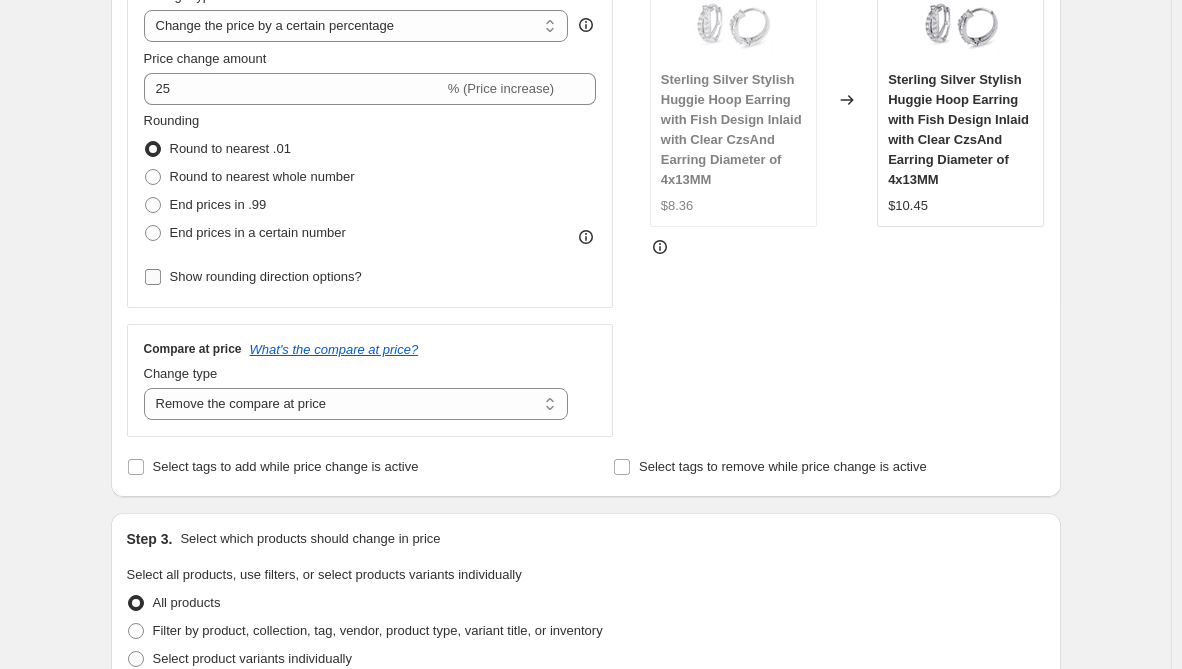 scroll, scrollTop: 600, scrollLeft: 0, axis: vertical 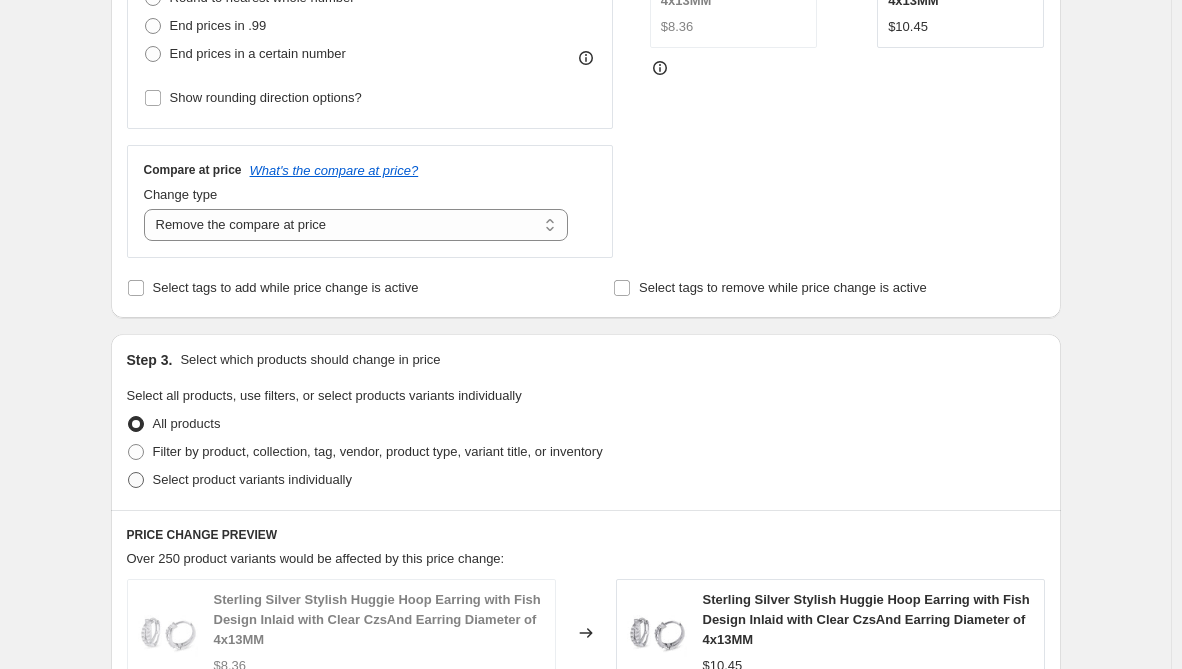 click on "Select product variants individually" at bounding box center (252, 479) 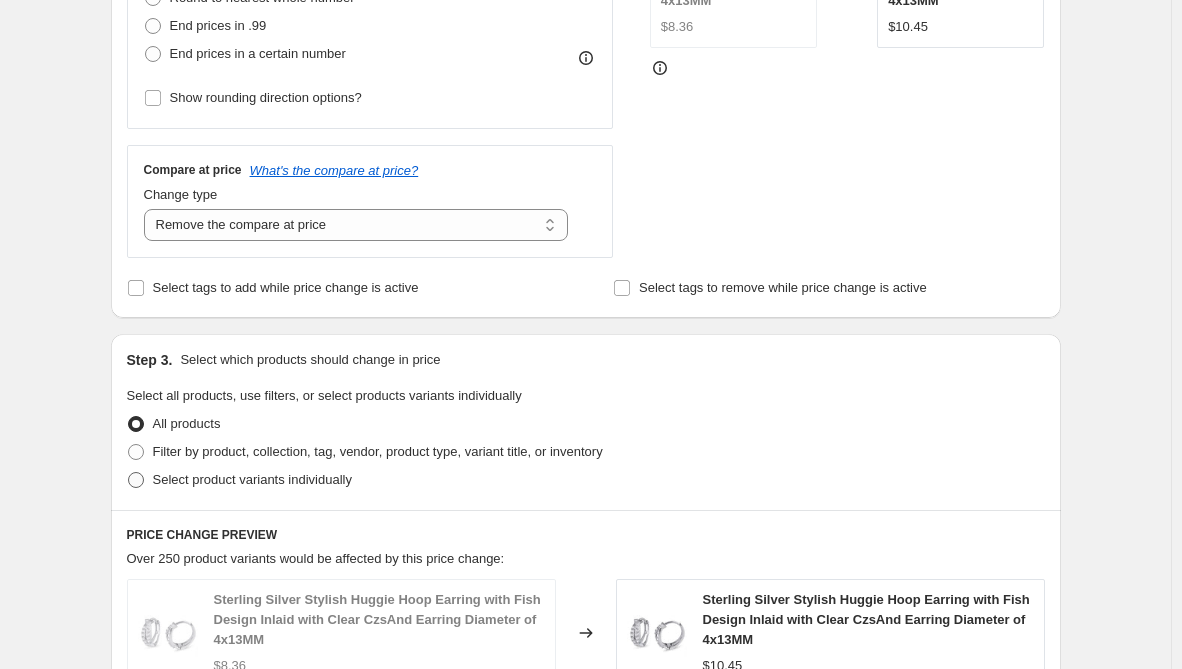 radio on "true" 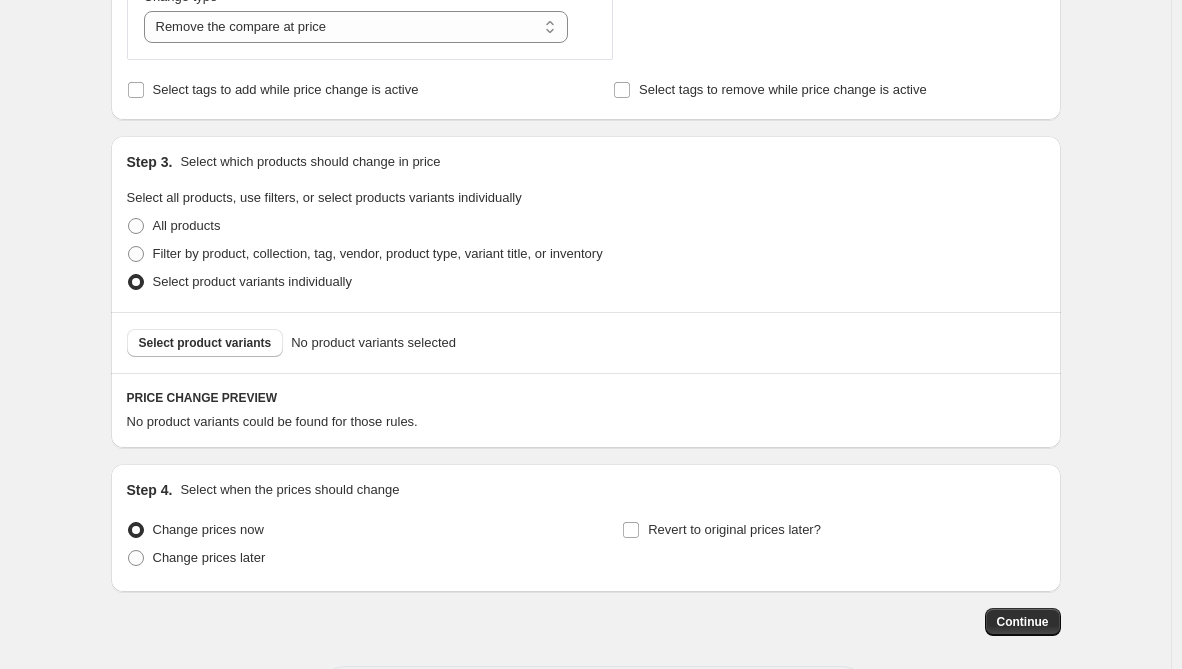scroll, scrollTop: 800, scrollLeft: 0, axis: vertical 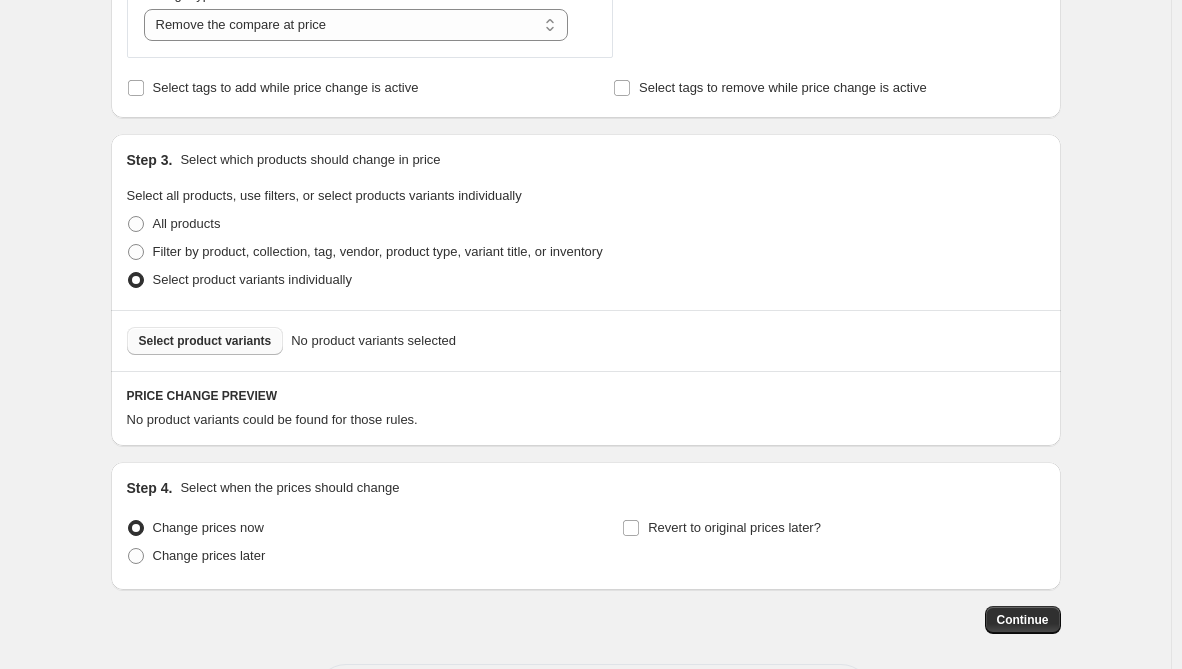 click on "Select product variants" at bounding box center (205, 341) 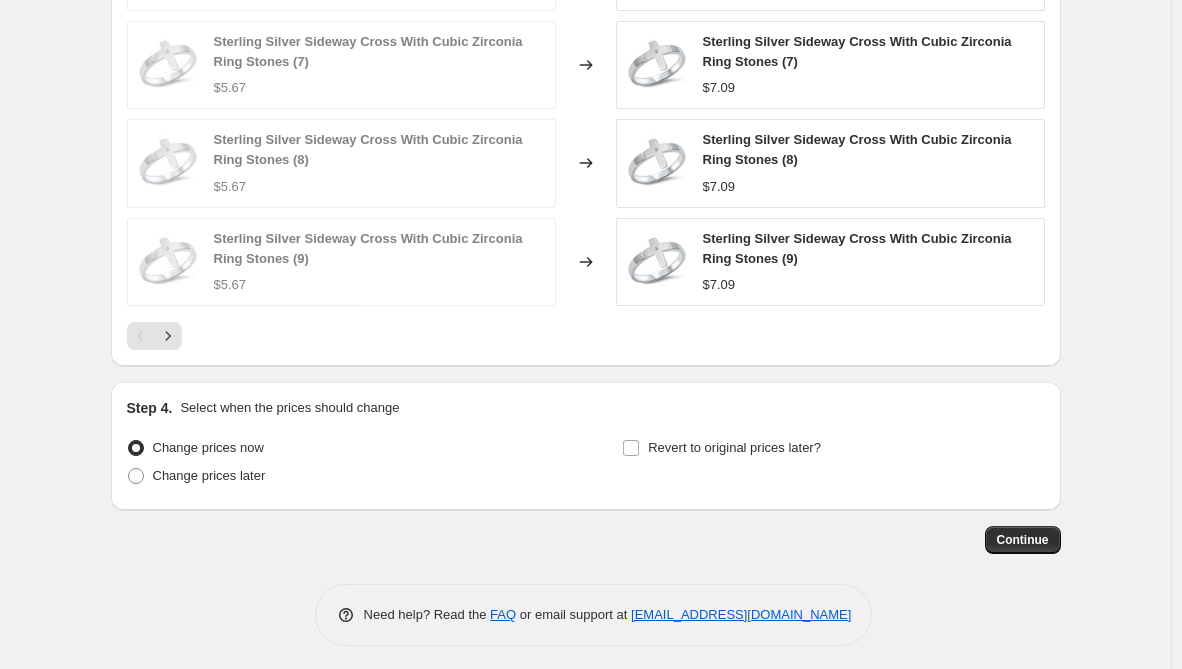 scroll, scrollTop: 1424, scrollLeft: 0, axis: vertical 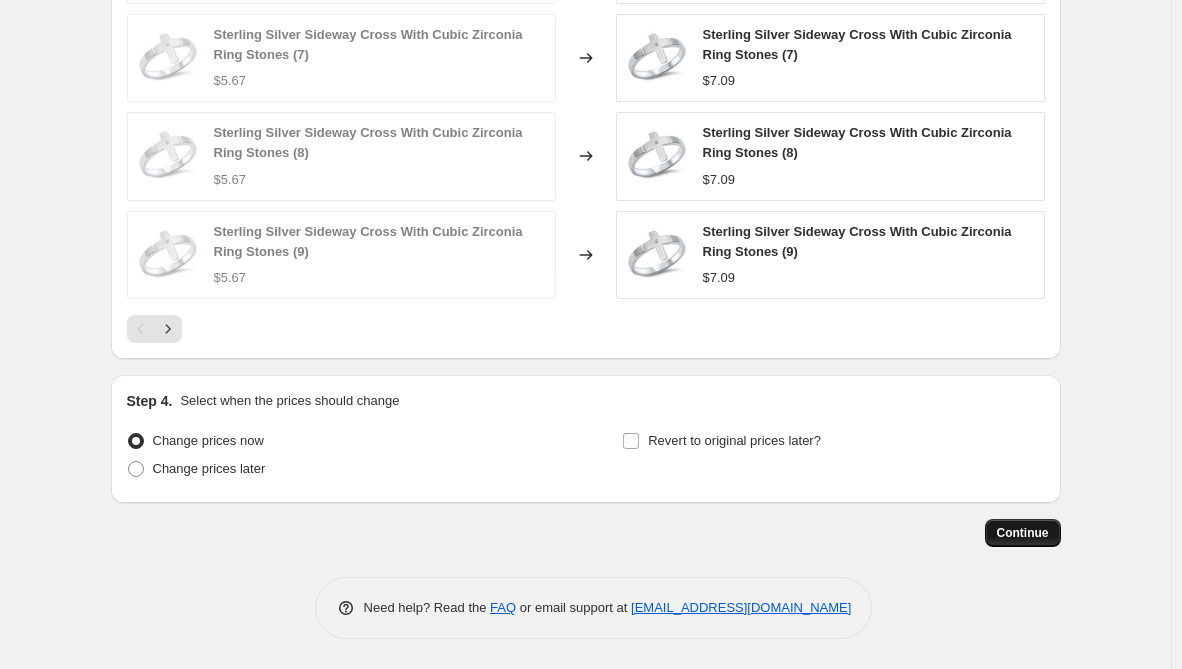 click on "Continue" at bounding box center (1023, 533) 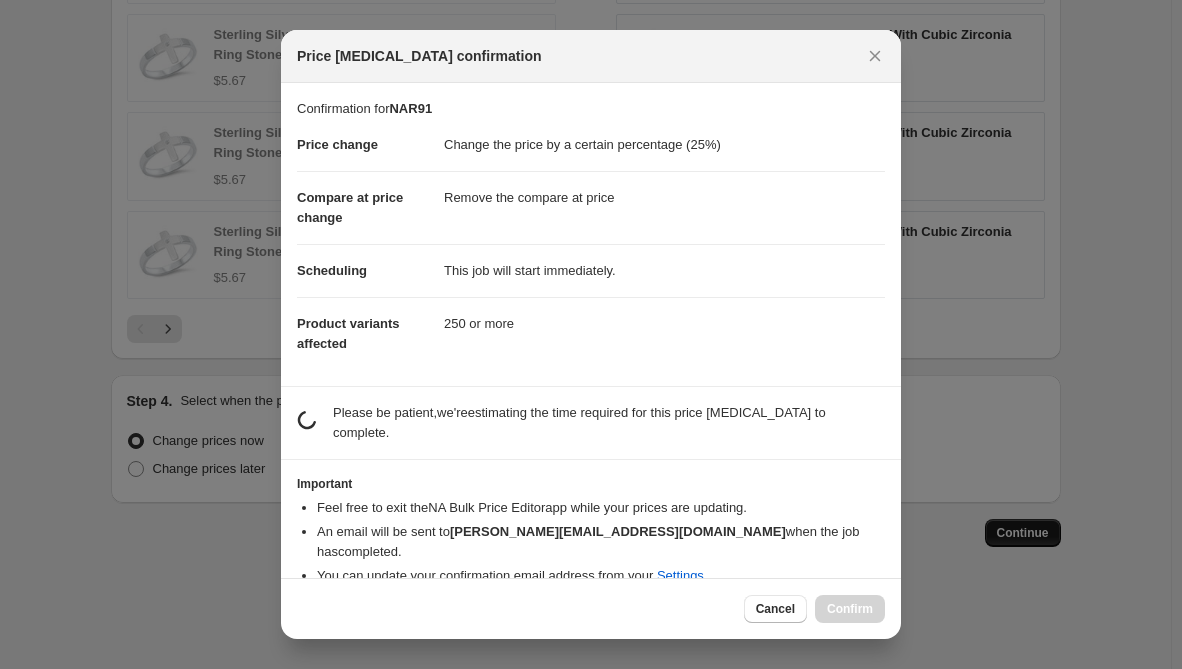 scroll, scrollTop: 0, scrollLeft: 0, axis: both 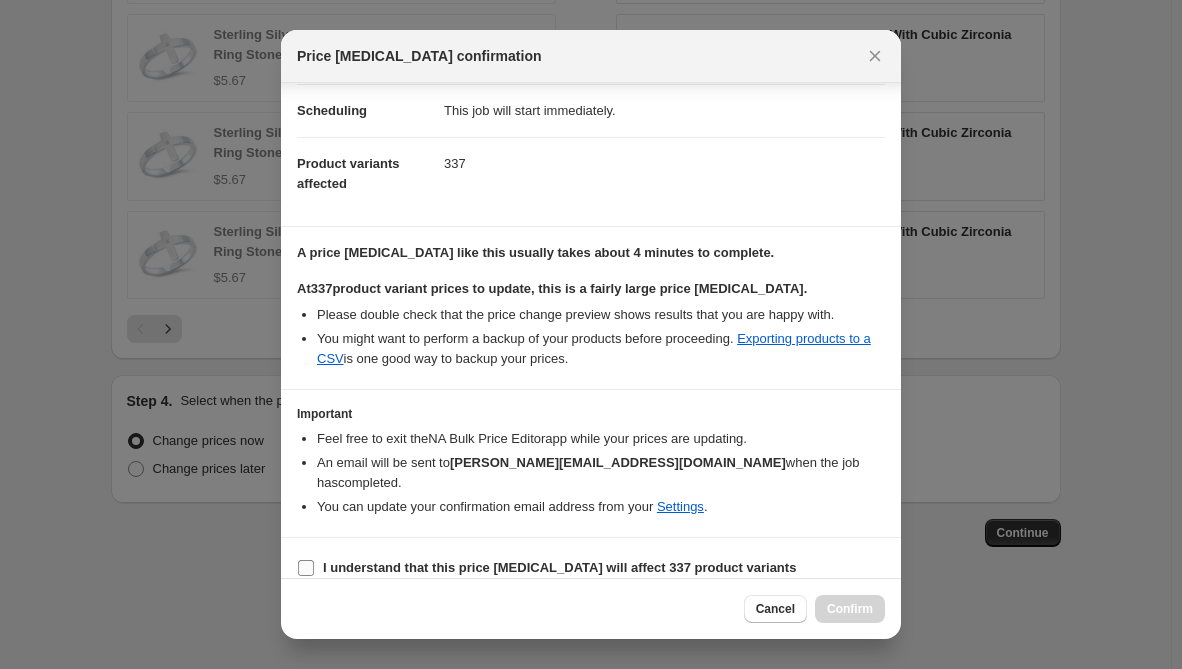 click on "I understand that this price change job will affect 337 product variants" at bounding box center [559, 567] 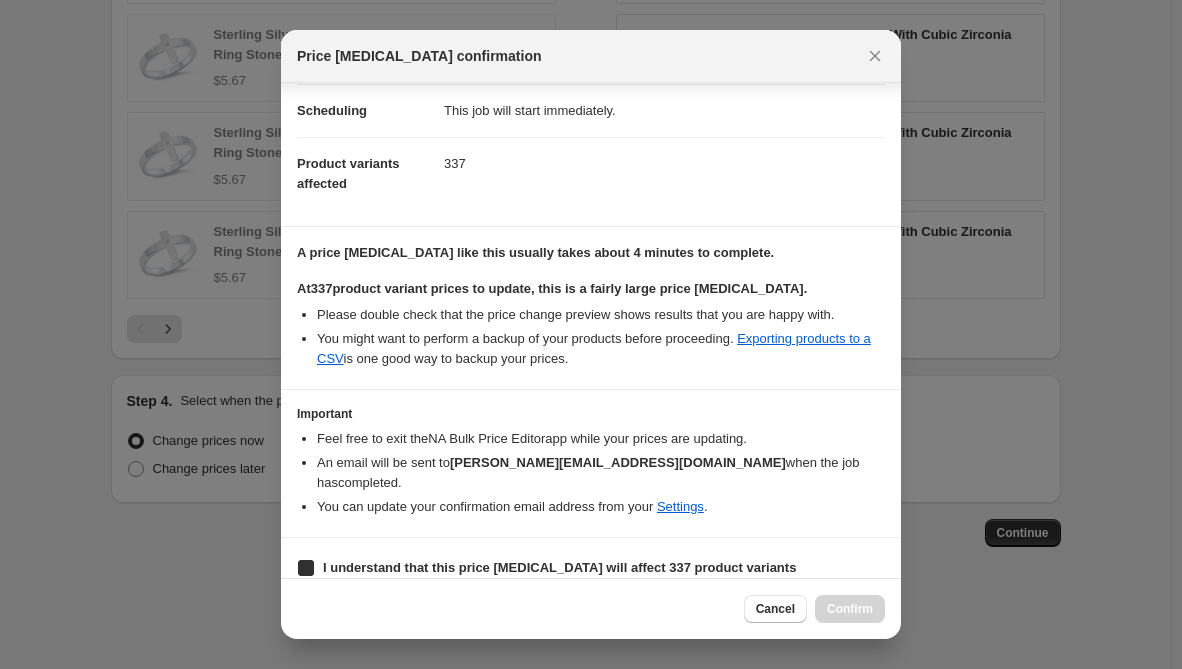 checkbox on "true" 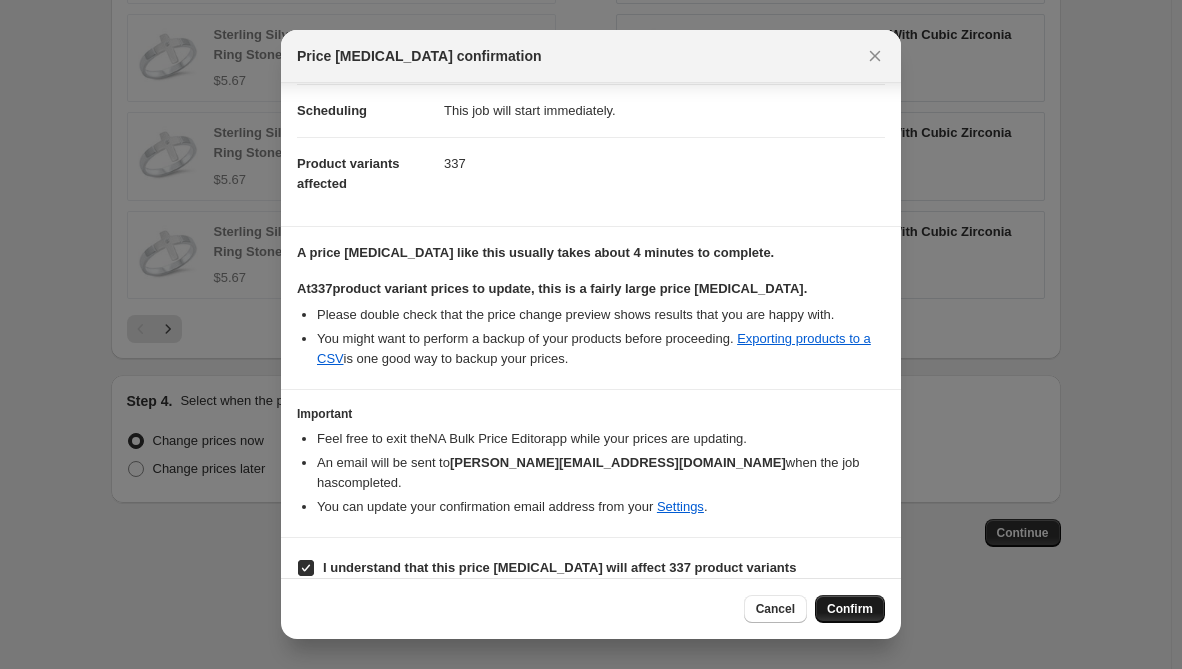 click on "Confirm" at bounding box center (850, 609) 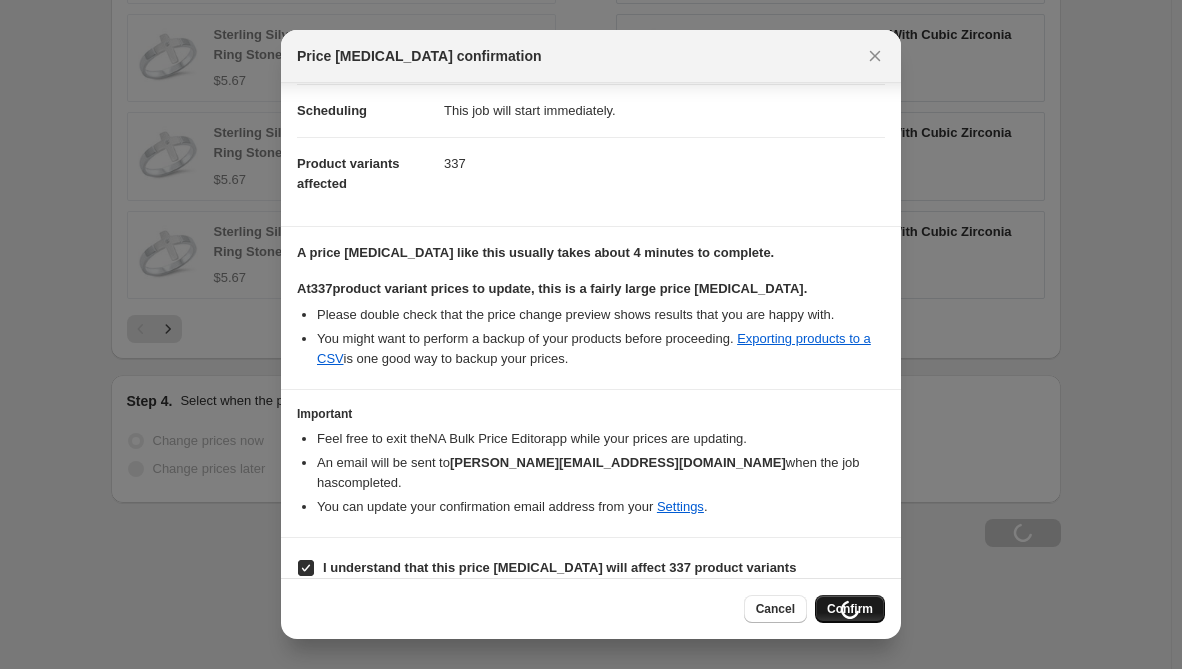 scroll, scrollTop: 1492, scrollLeft: 0, axis: vertical 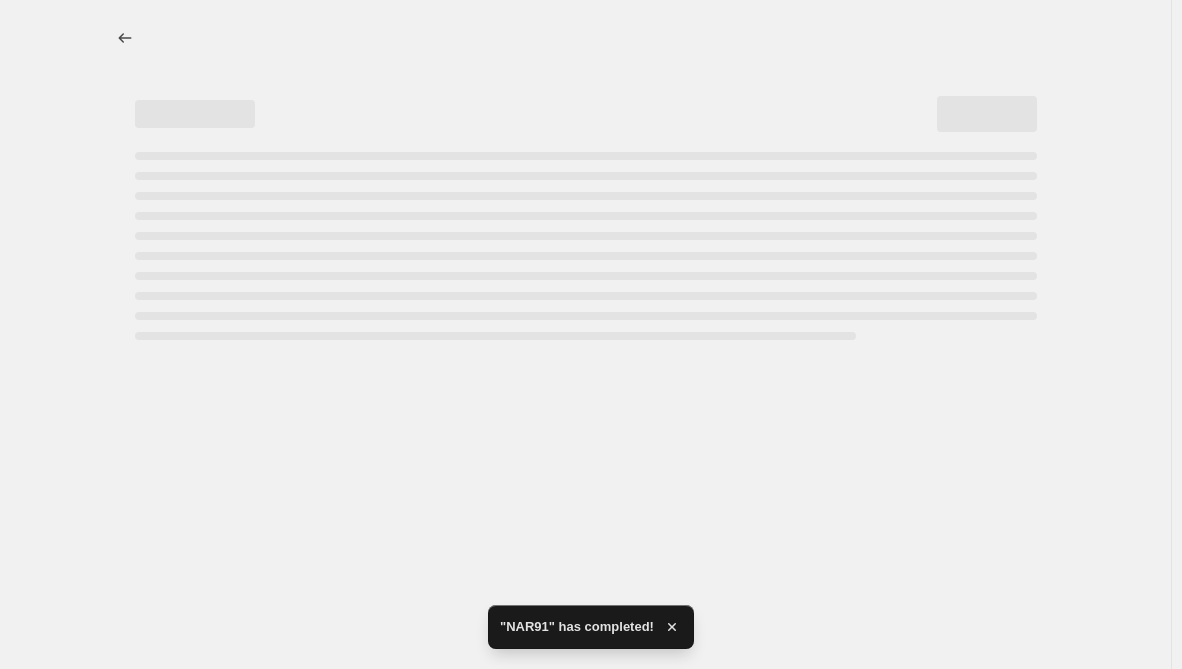 select on "percentage" 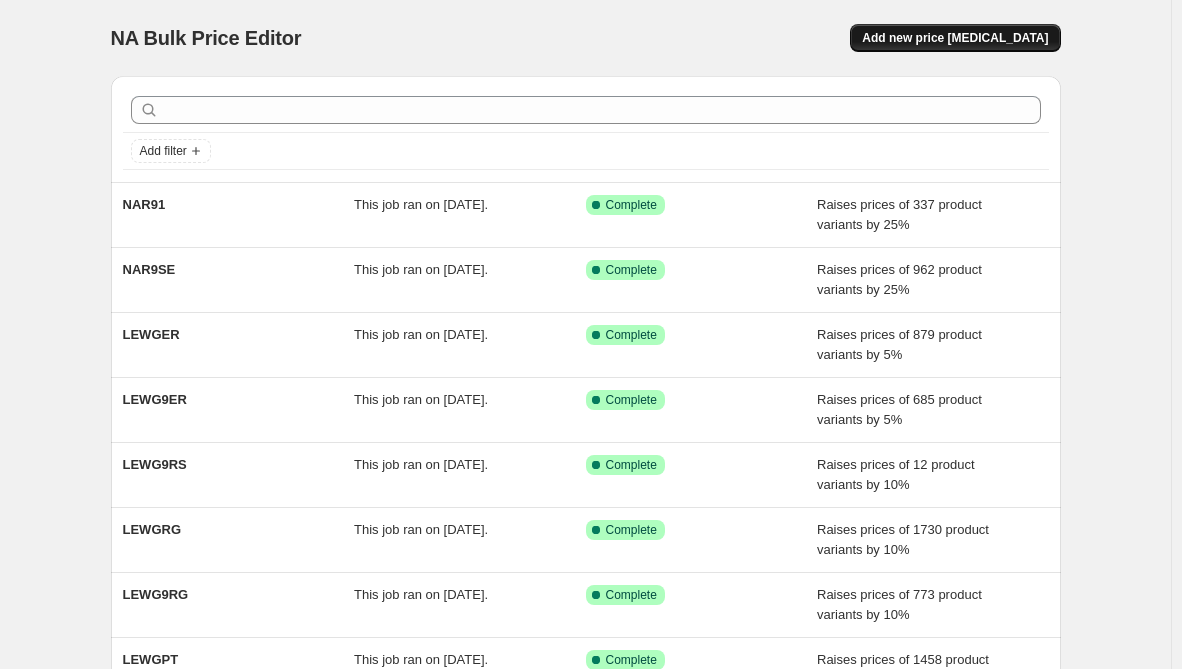 click on "Add new price change job" at bounding box center [955, 38] 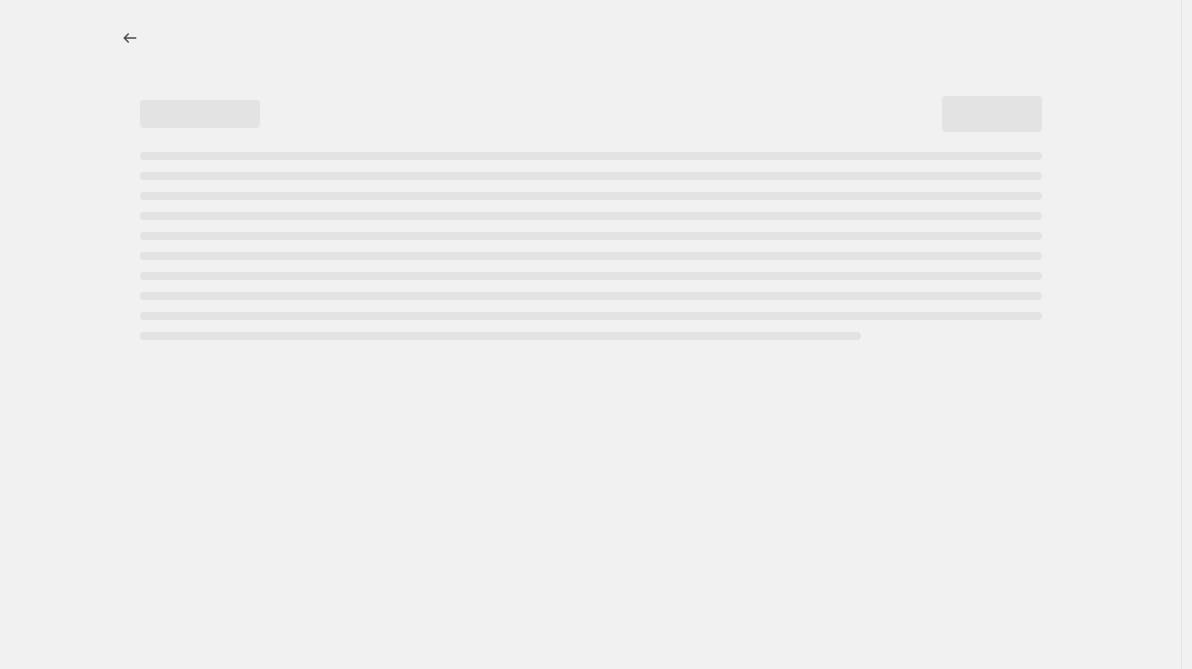 select on "percentage" 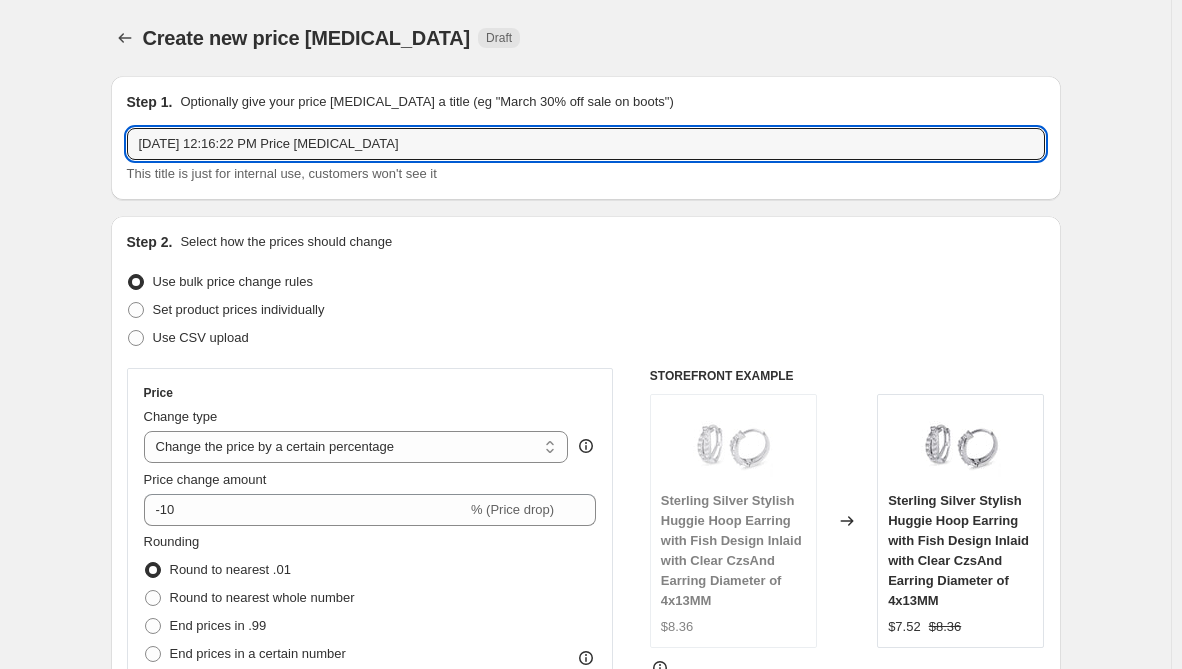 drag, startPoint x: 425, startPoint y: 144, endPoint x: -57, endPoint y: 136, distance: 482.06638 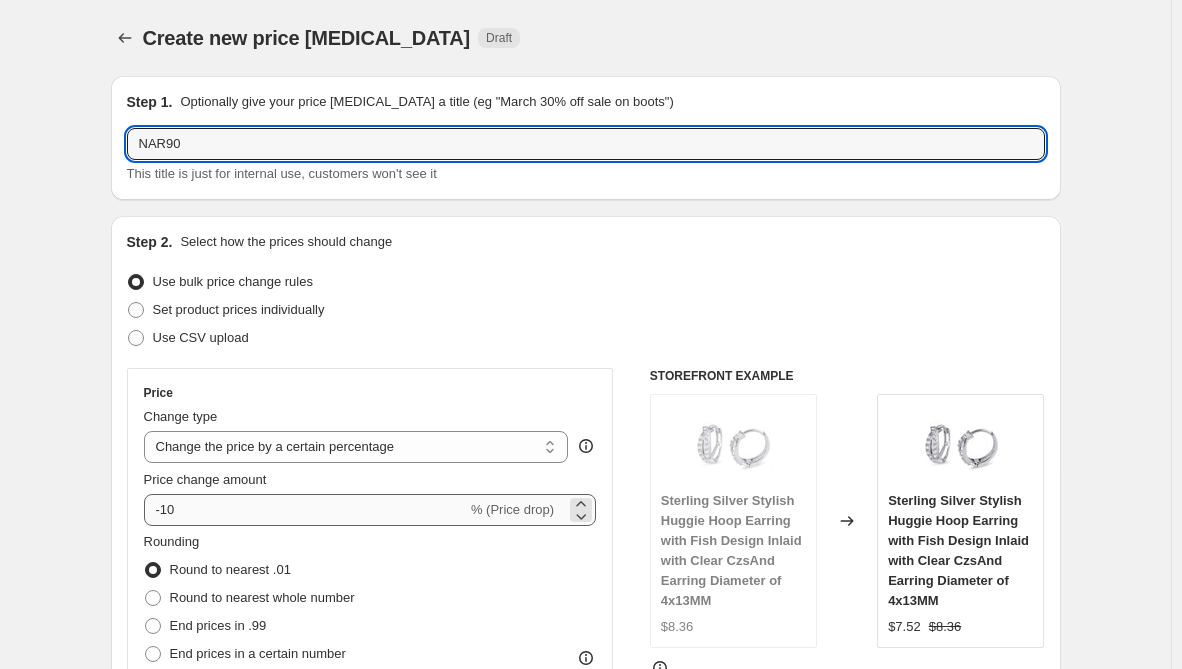 type on "NAR90" 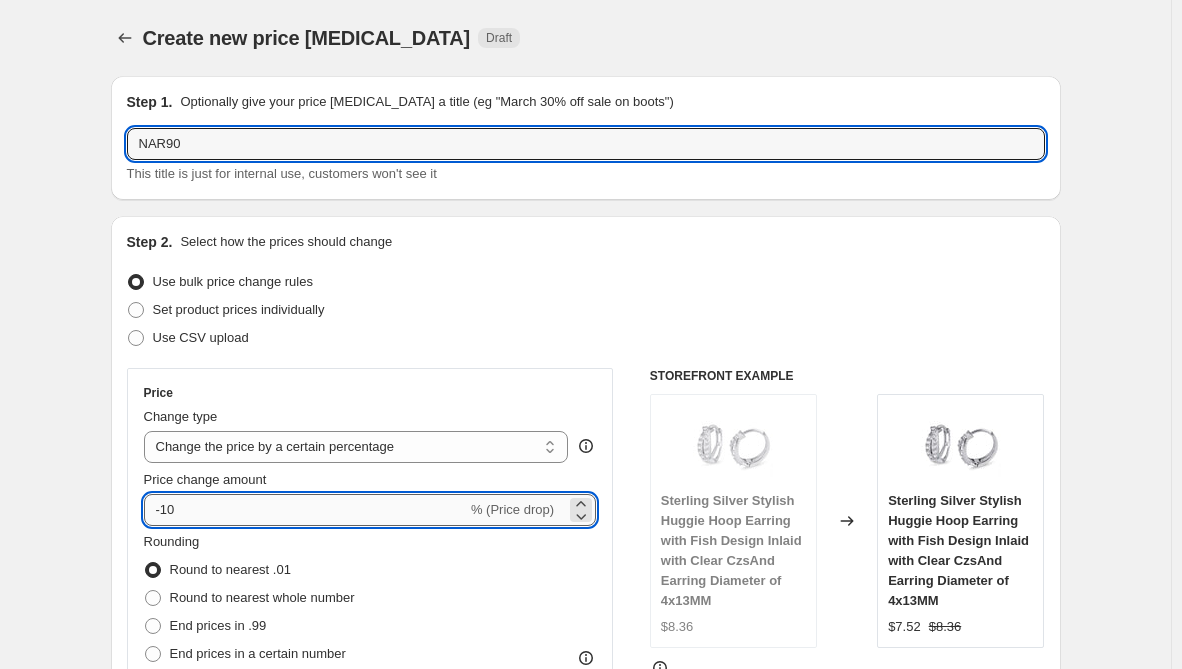 click on "-10" at bounding box center [305, 510] 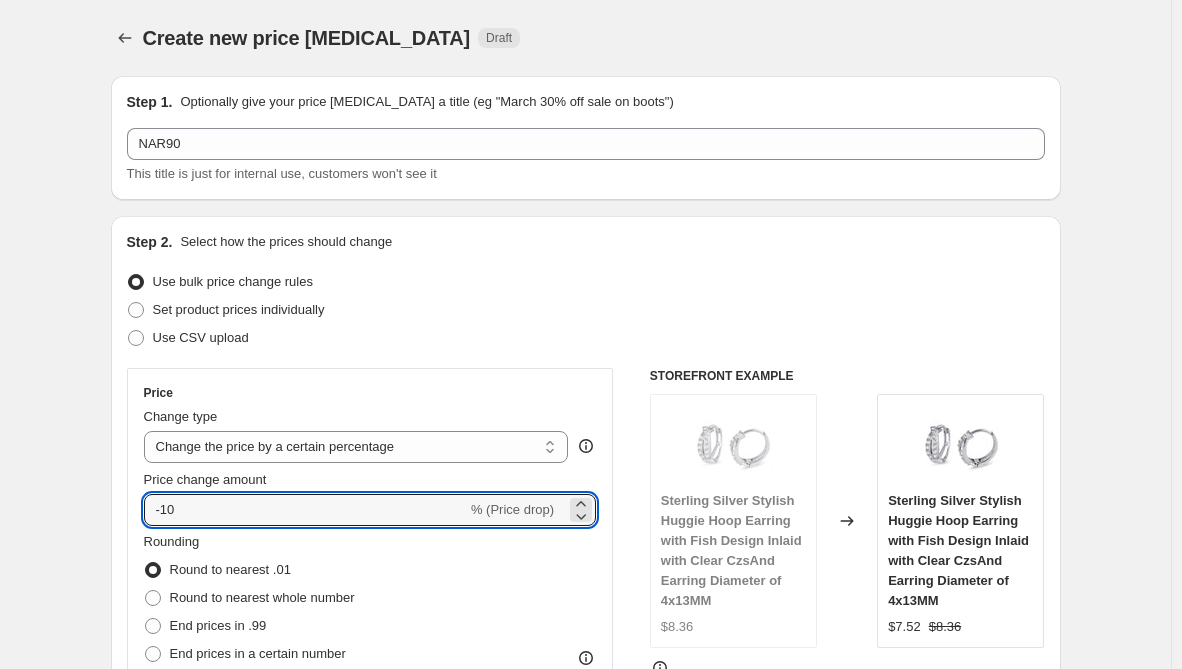 drag, startPoint x: 184, startPoint y: 513, endPoint x: 144, endPoint y: 518, distance: 40.311287 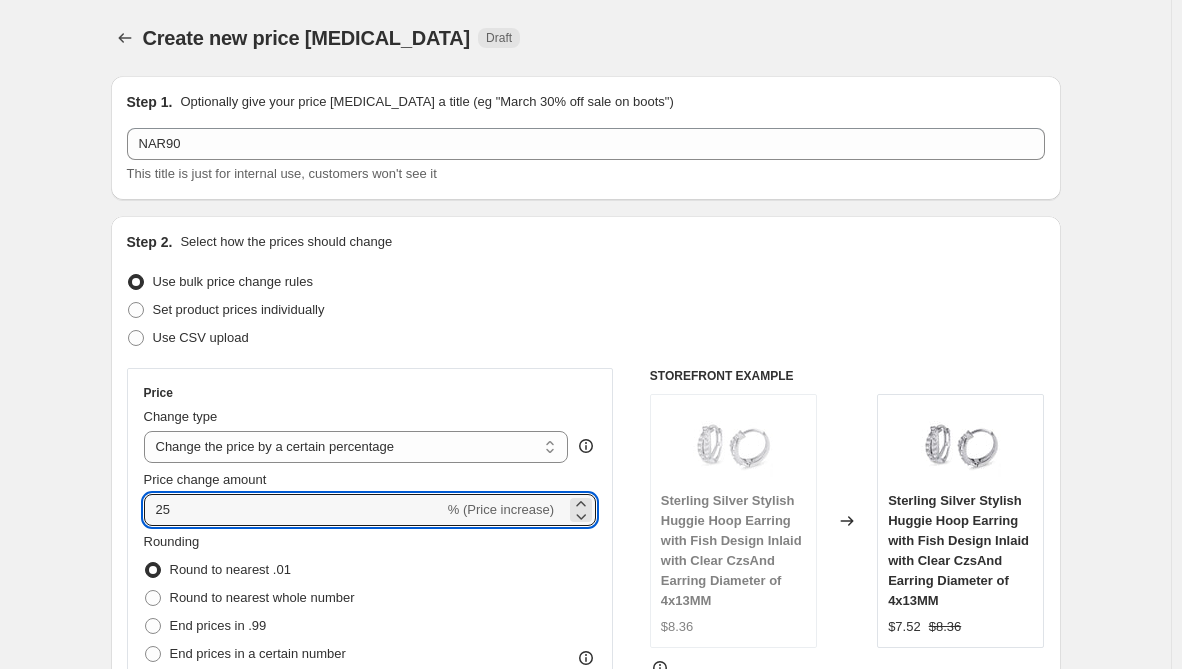 type on "25" 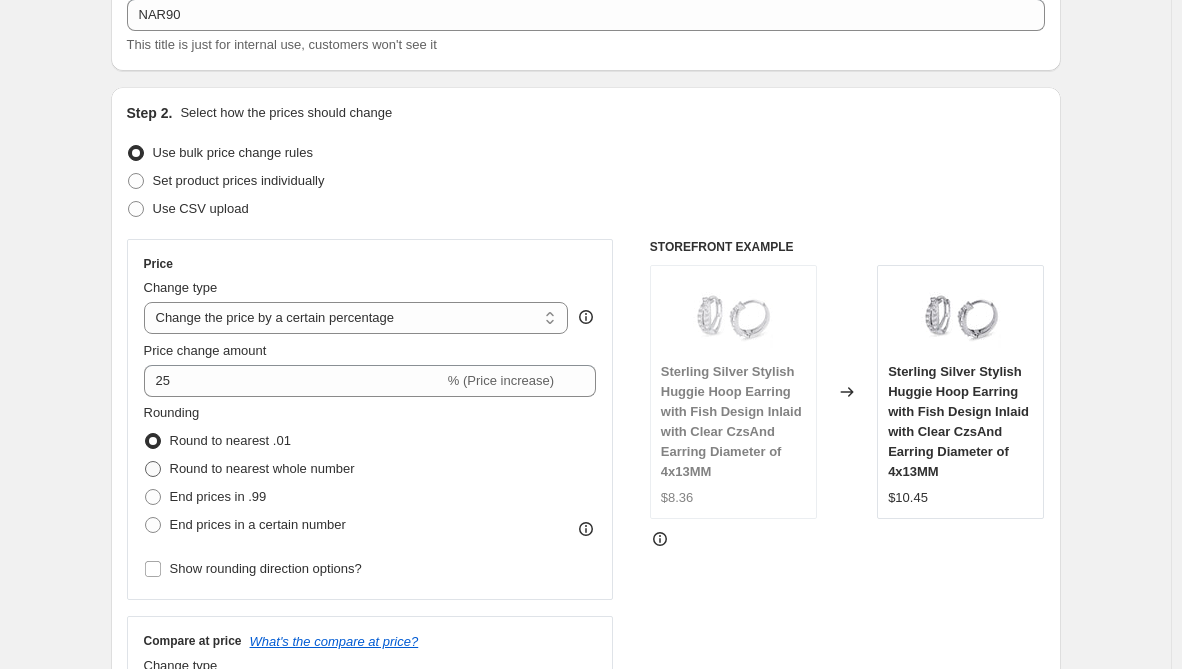 scroll, scrollTop: 200, scrollLeft: 0, axis: vertical 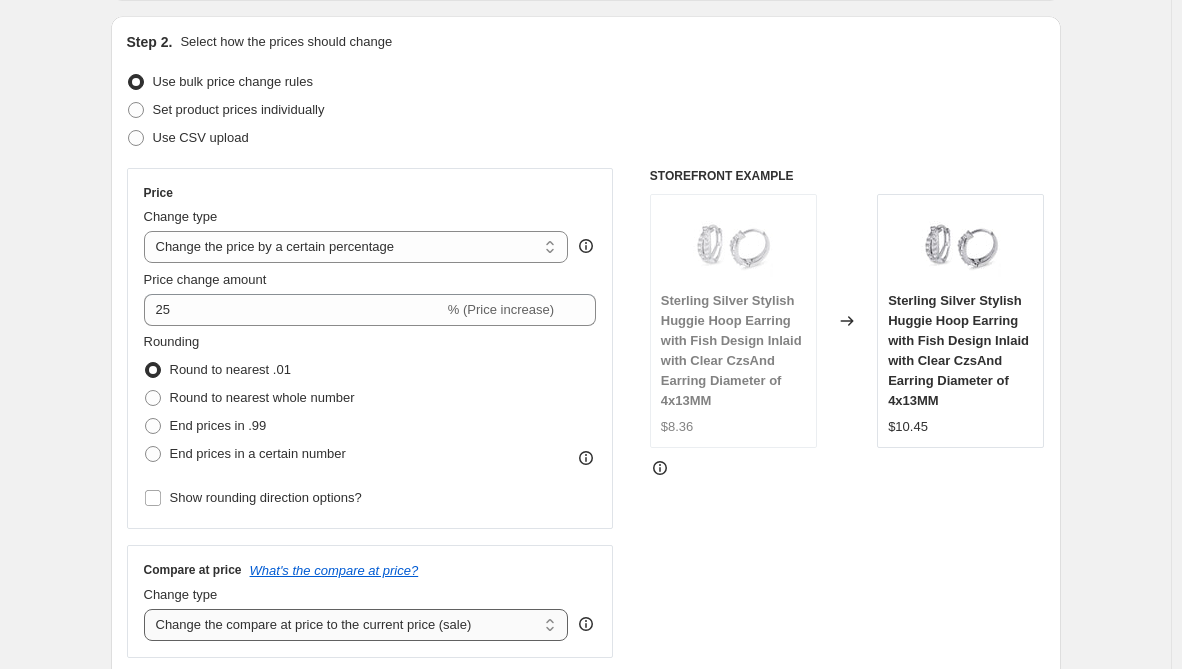 click on "Change the compare at price to the current price (sale) Change the compare at price to a certain amount Change the compare at price by a certain amount Change the compare at price by a certain percentage Change the compare at price by a certain amount relative to the actual price Change the compare at price by a certain percentage relative to the actual price Don't change the compare at price Remove the compare at price" at bounding box center (356, 625) 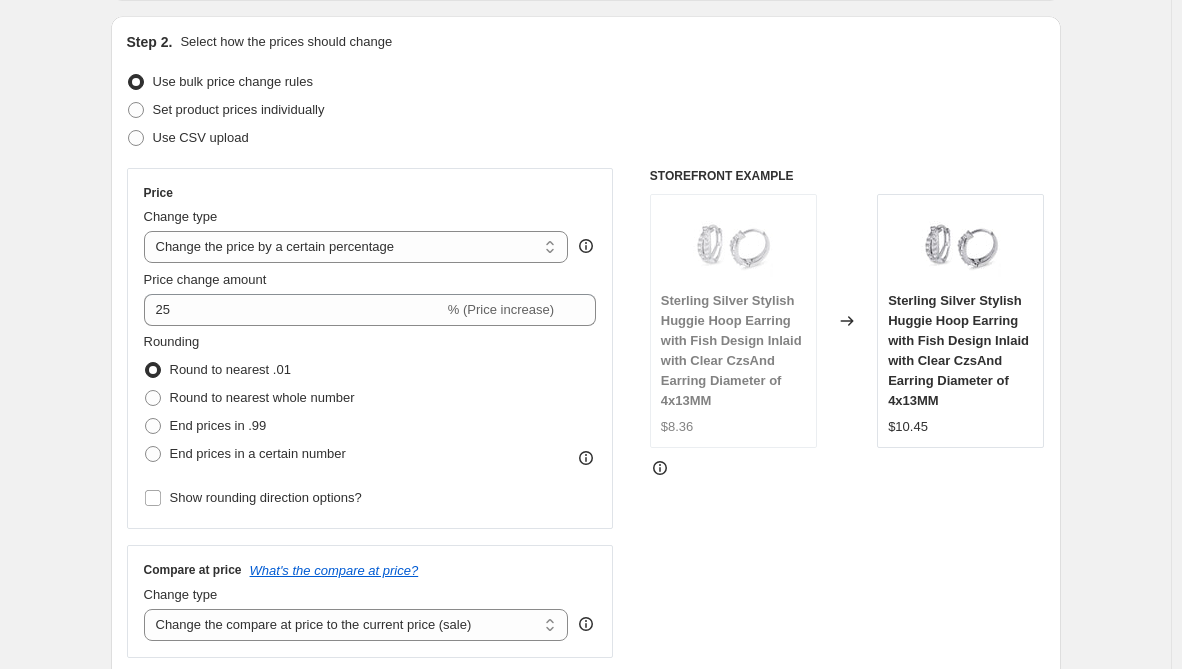 select on "remove" 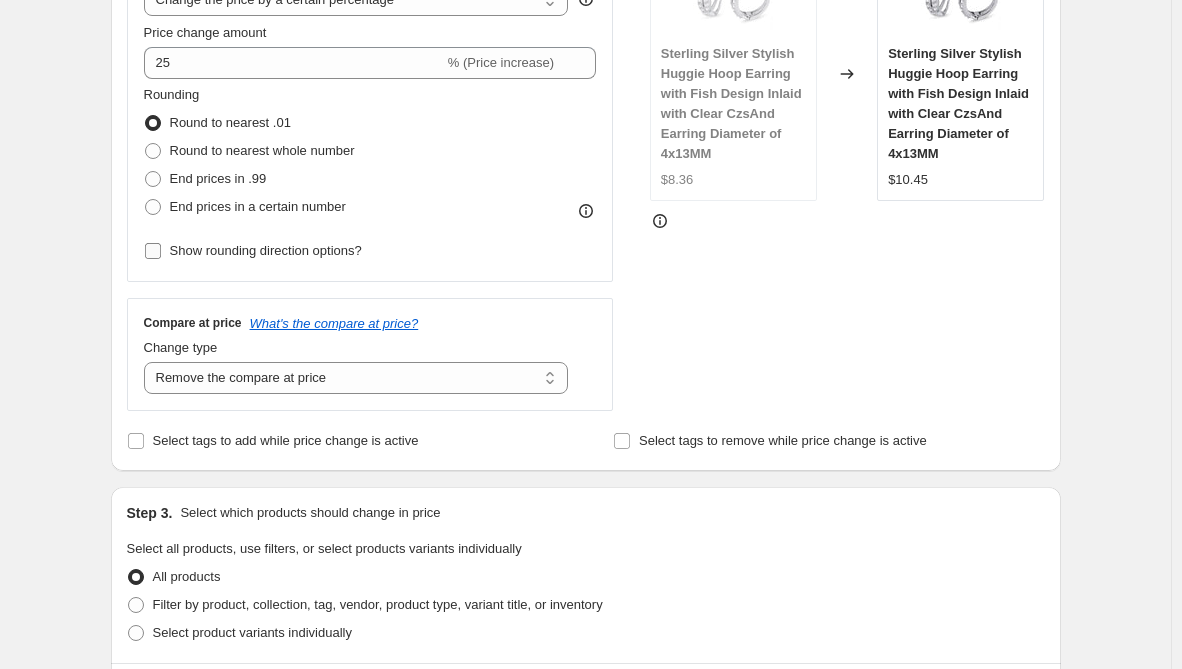 scroll, scrollTop: 600, scrollLeft: 0, axis: vertical 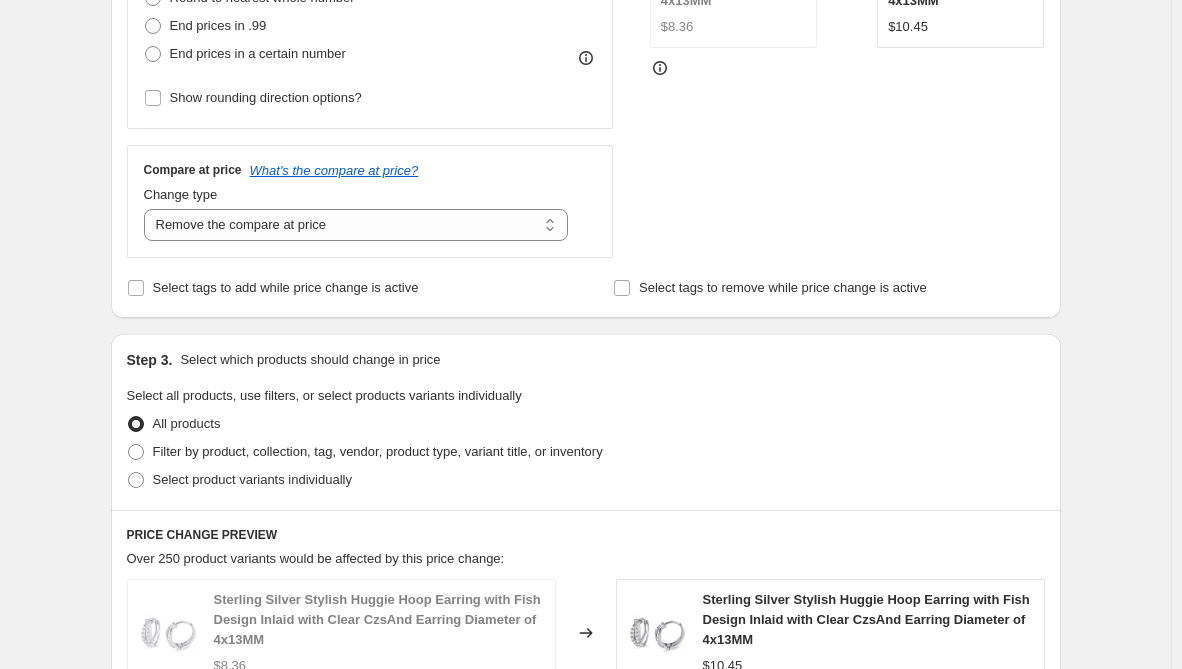 click on "Step 3. Select which products should change in price Select all products, use filters, or select products variants individually All products Filter by product, collection, tag, vendor, product type, variant title, or inventory Select product variants individually" at bounding box center (586, 422) 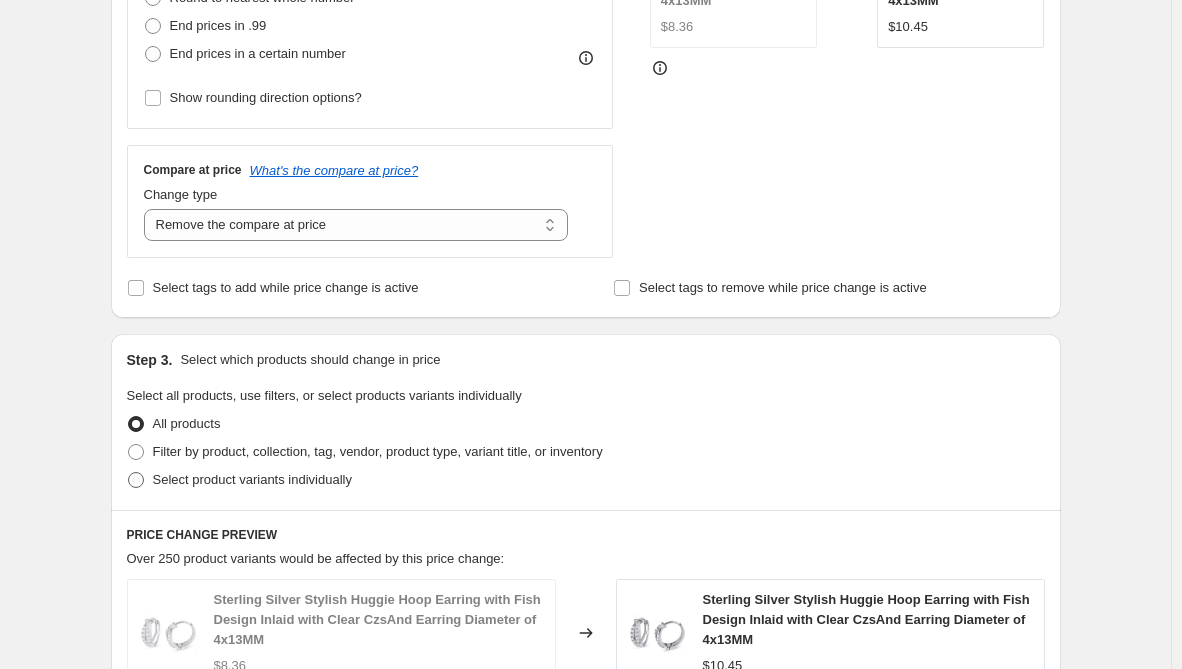 click on "Select product variants individually" at bounding box center [252, 479] 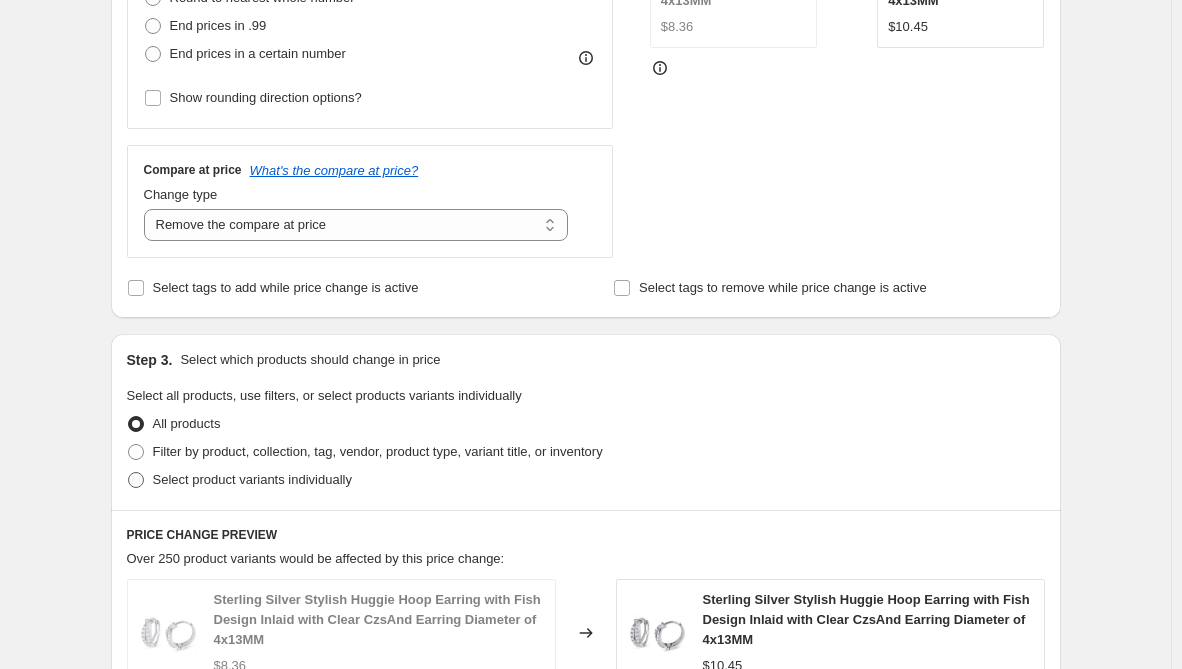 click on "Select product variants individually" at bounding box center [128, 472] 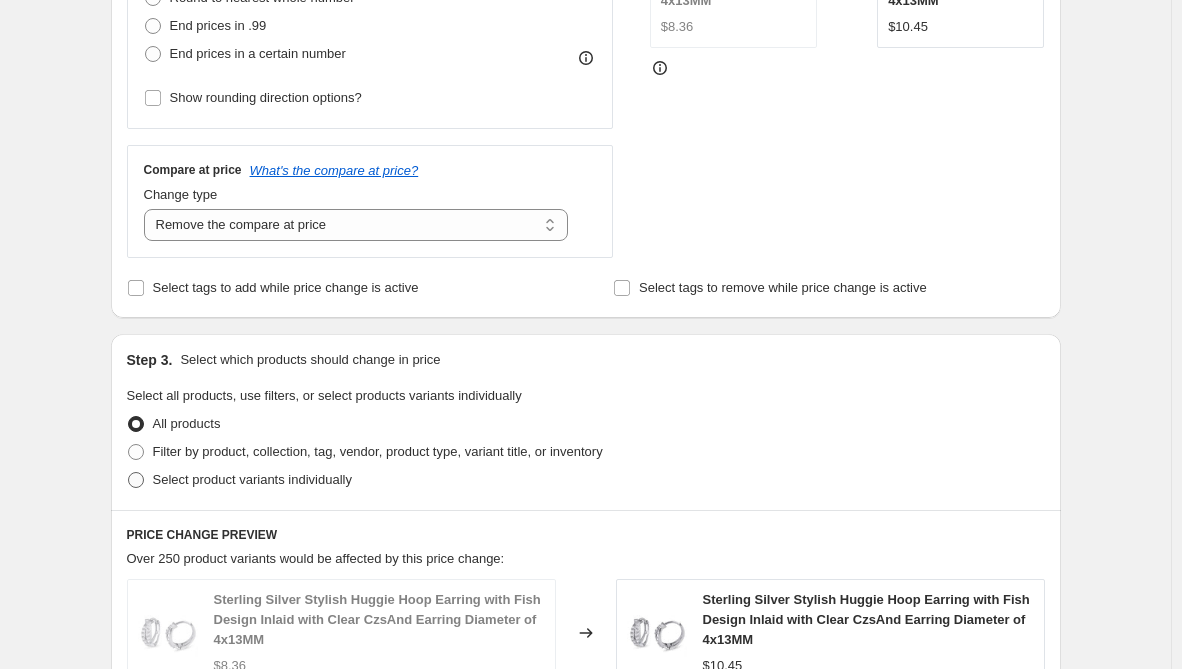 radio on "true" 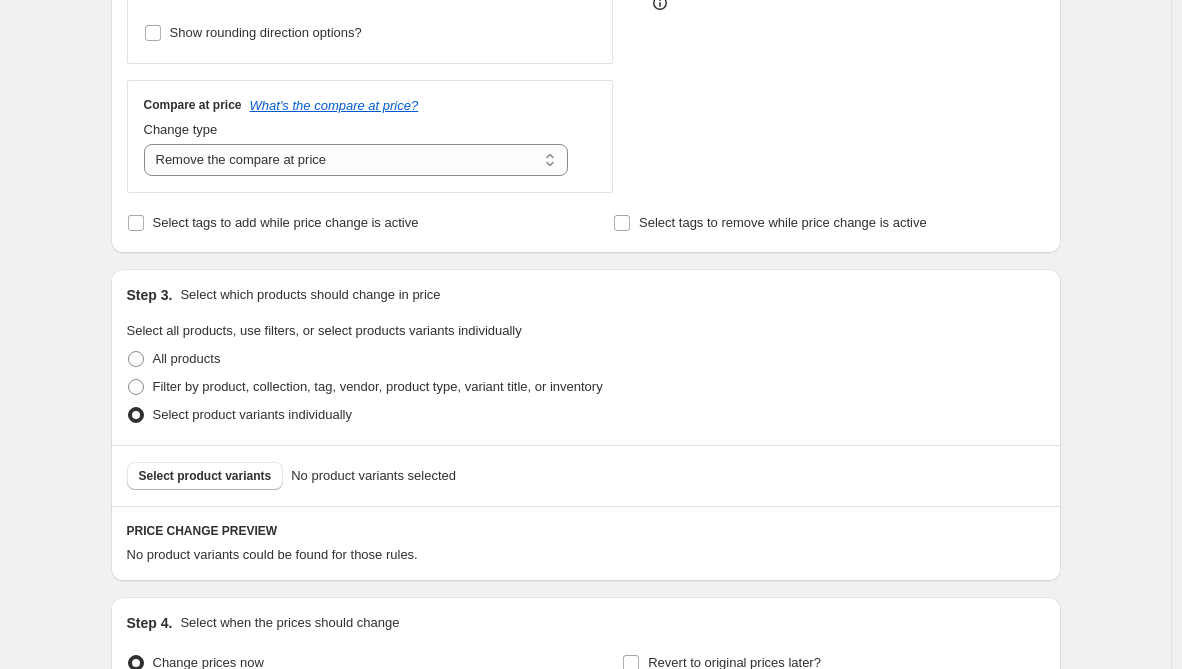 scroll, scrollTop: 700, scrollLeft: 0, axis: vertical 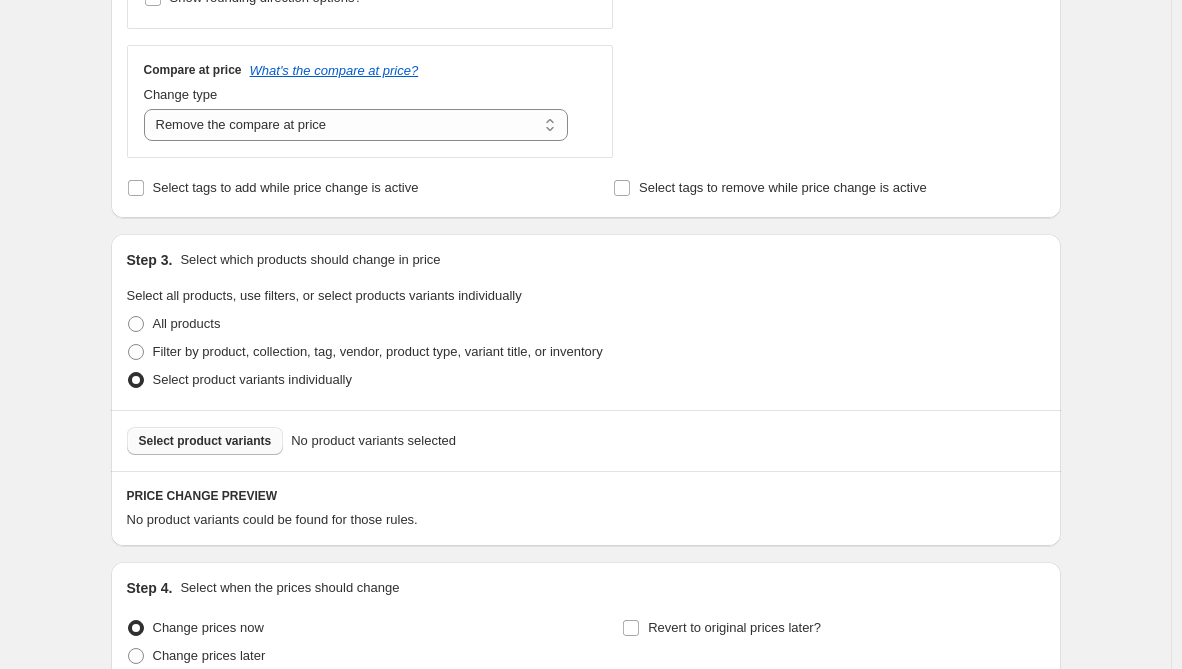 click on "Select product variants" at bounding box center (205, 441) 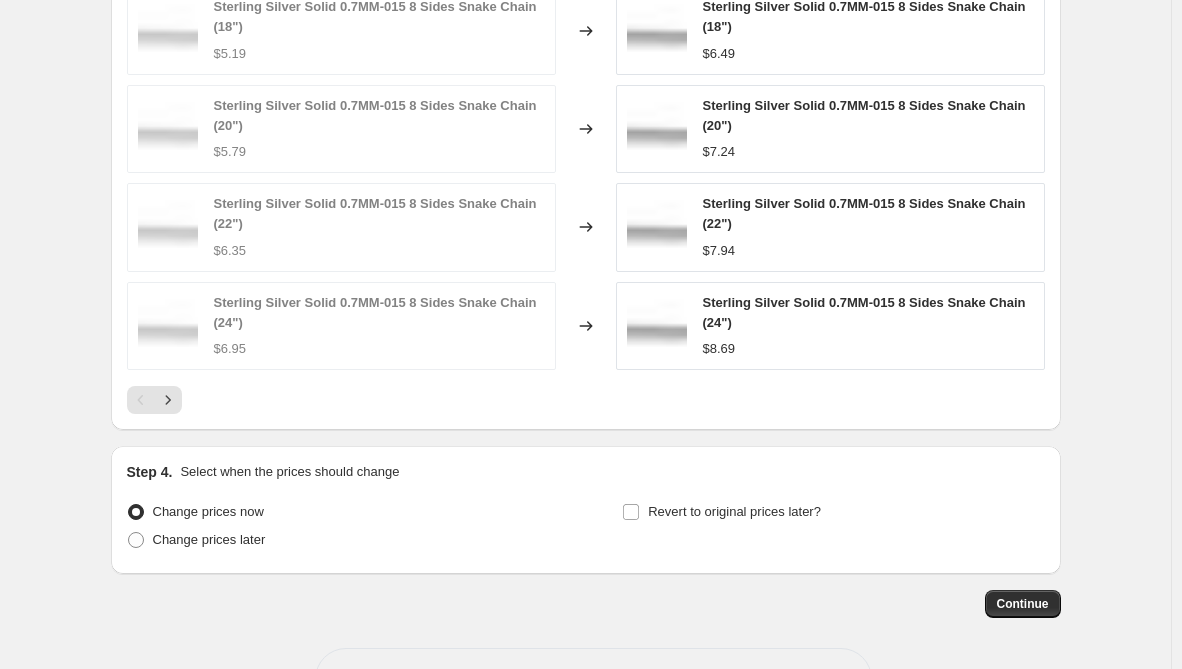 scroll, scrollTop: 1424, scrollLeft: 0, axis: vertical 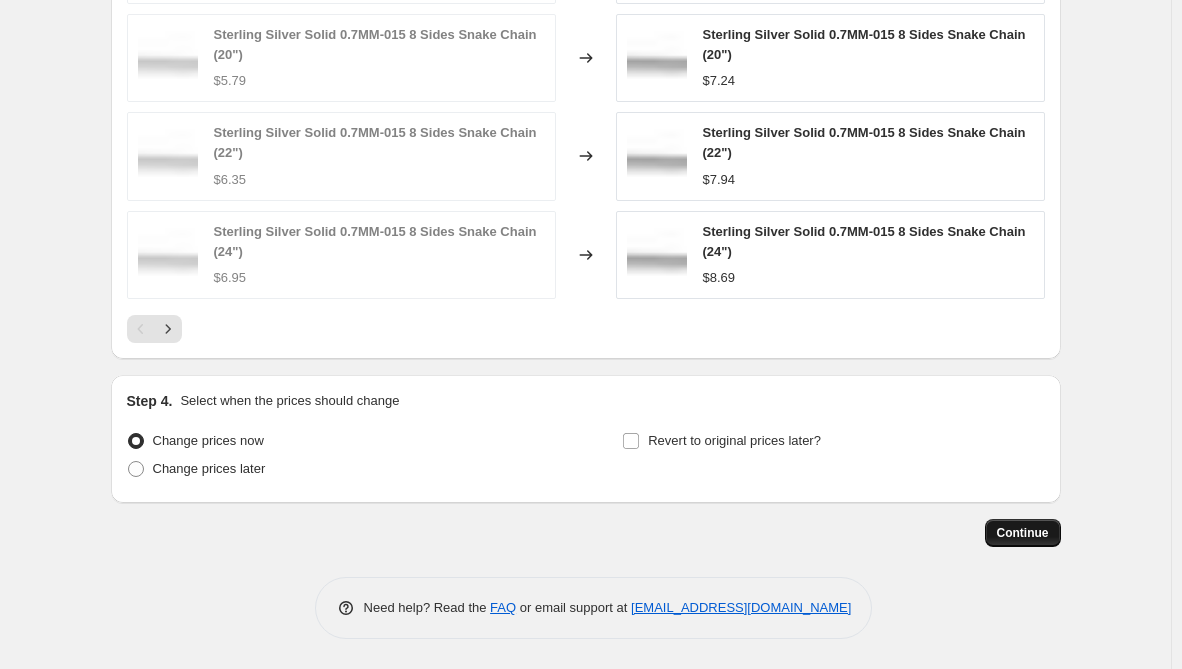 click on "Continue" at bounding box center [1023, 533] 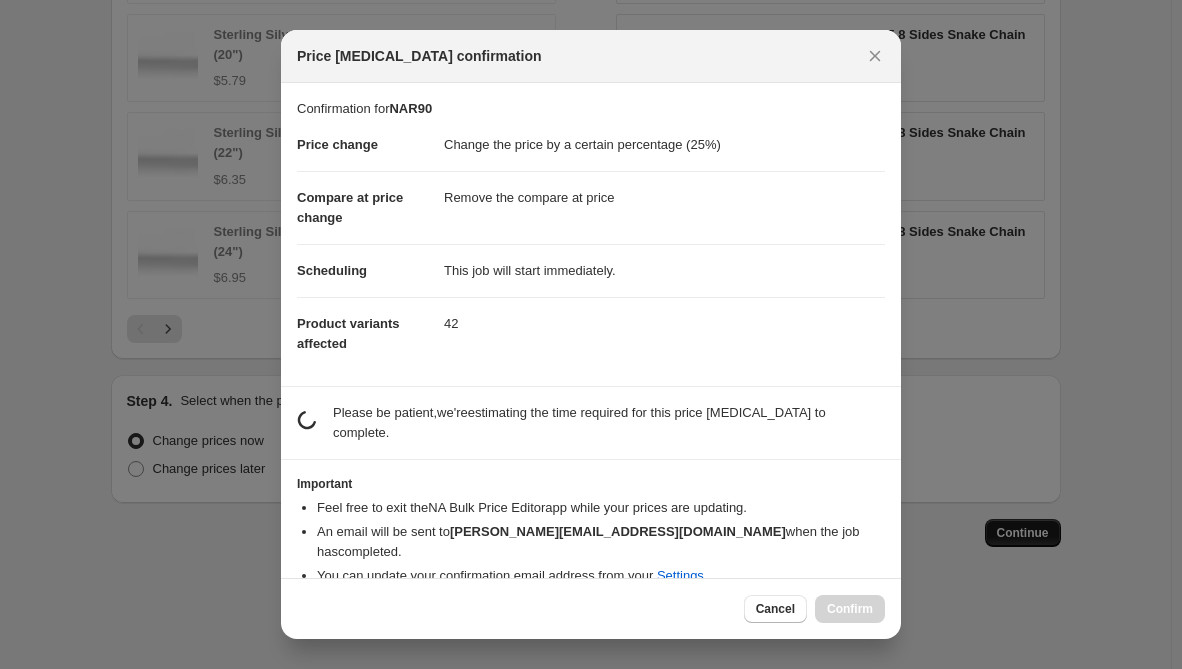 scroll, scrollTop: 0, scrollLeft: 0, axis: both 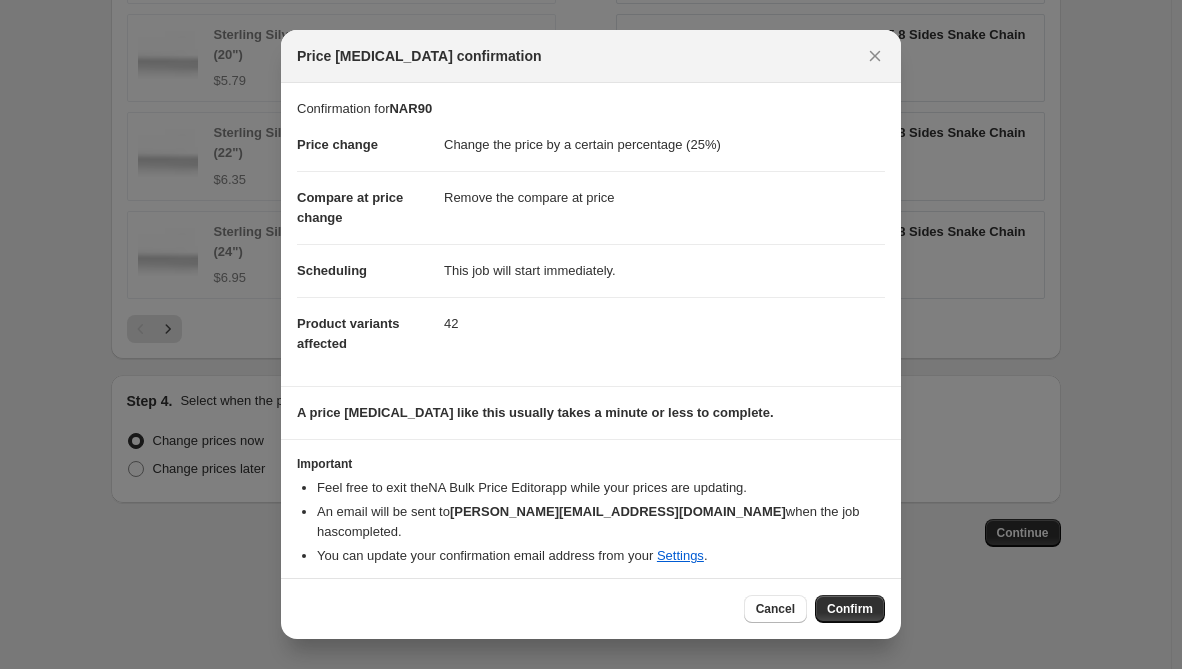 click on "Confirm" at bounding box center [850, 609] 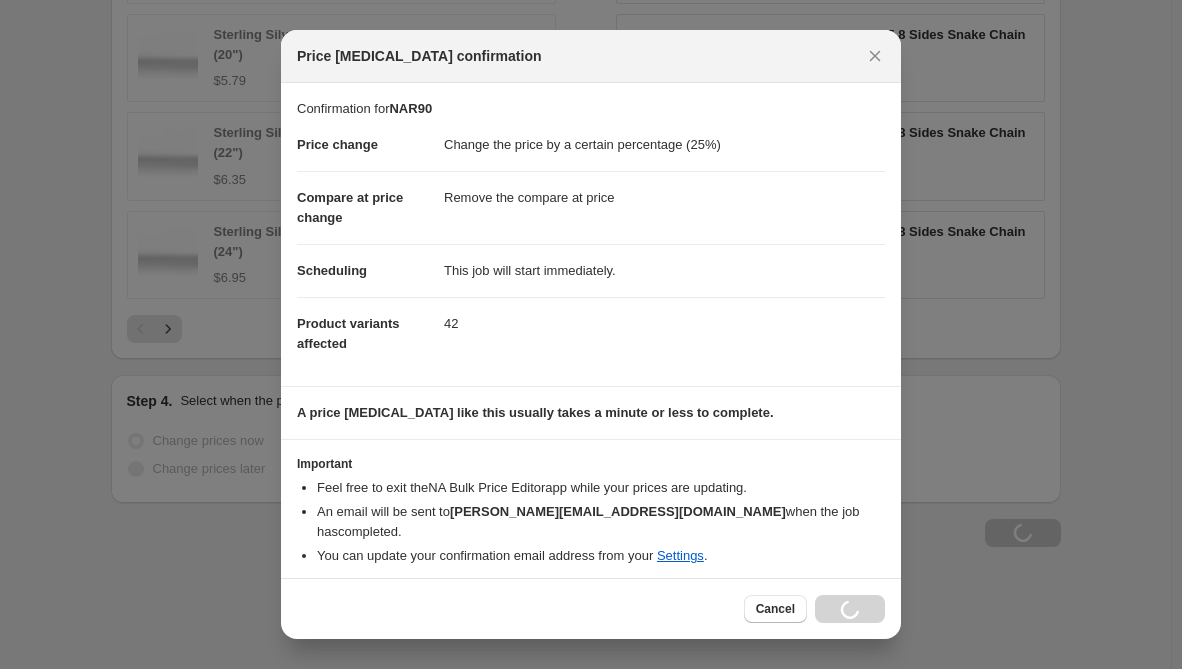 scroll, scrollTop: 1492, scrollLeft: 0, axis: vertical 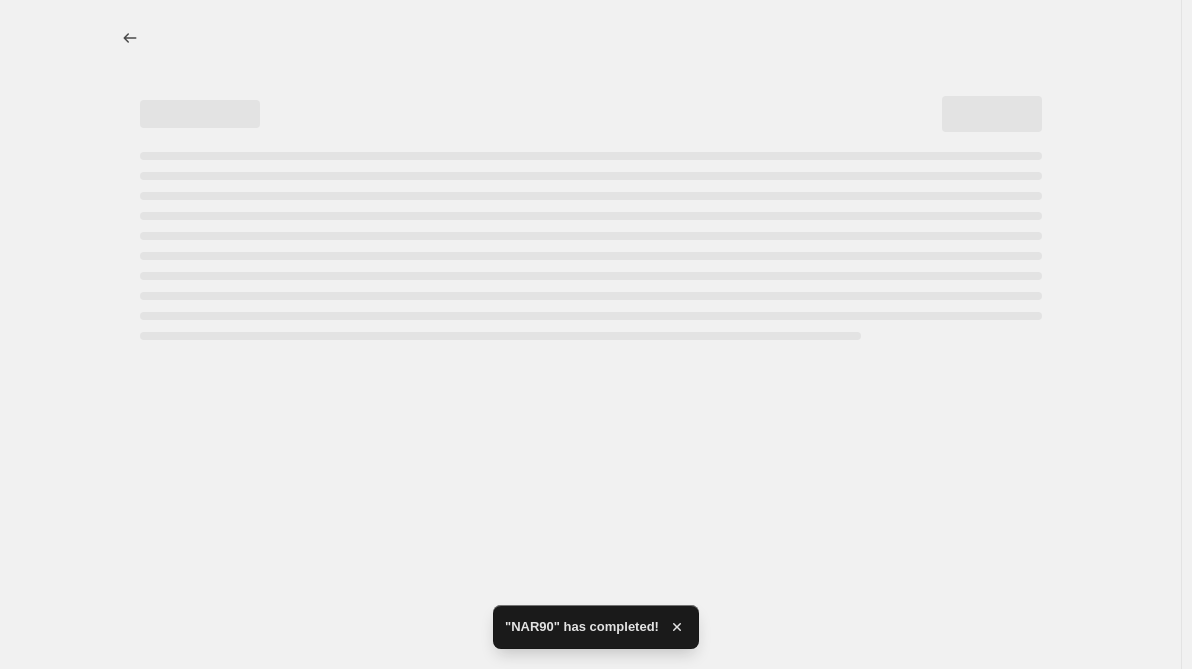select on "percentage" 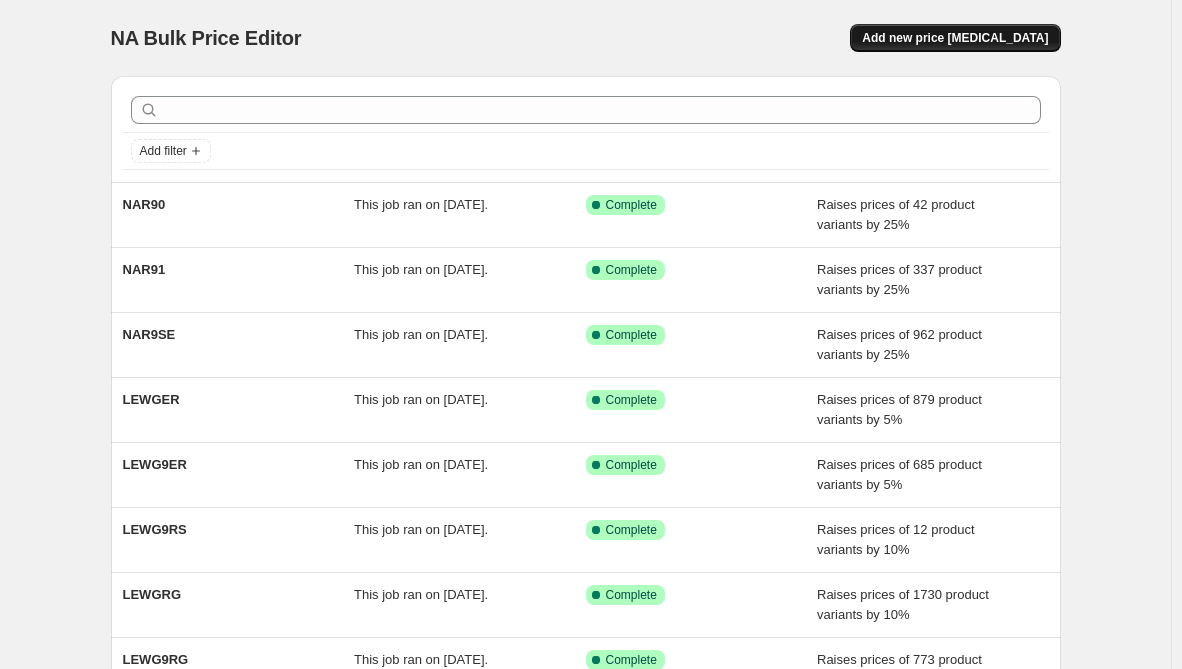 click on "Add new price change job" at bounding box center [955, 38] 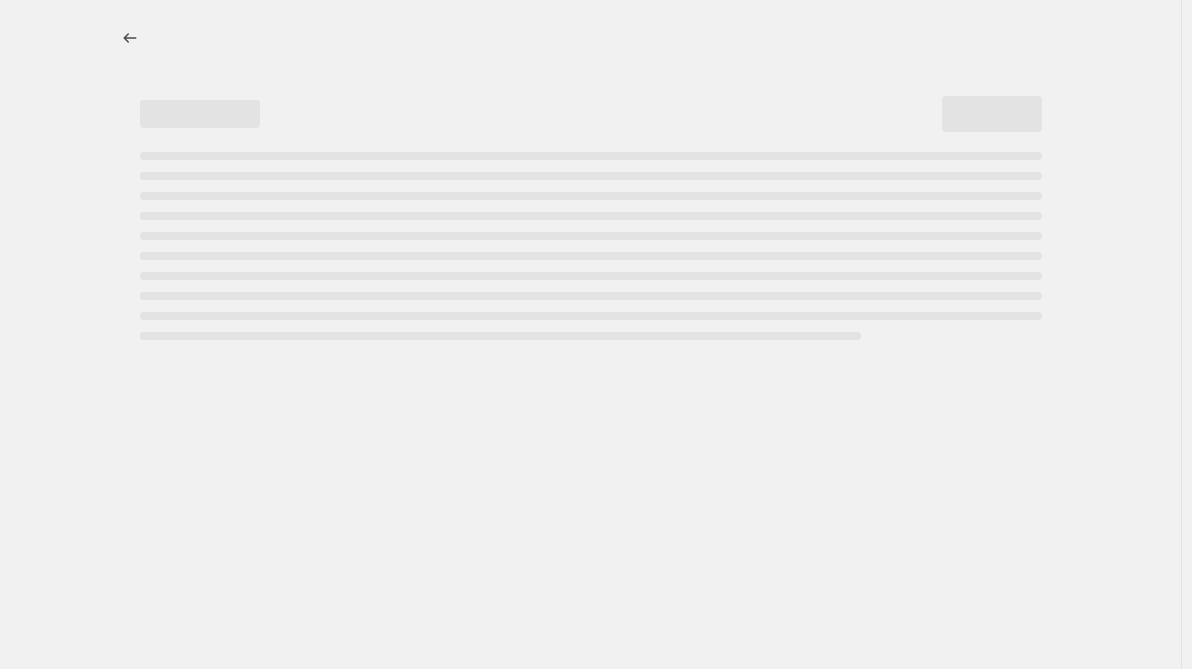 select on "percentage" 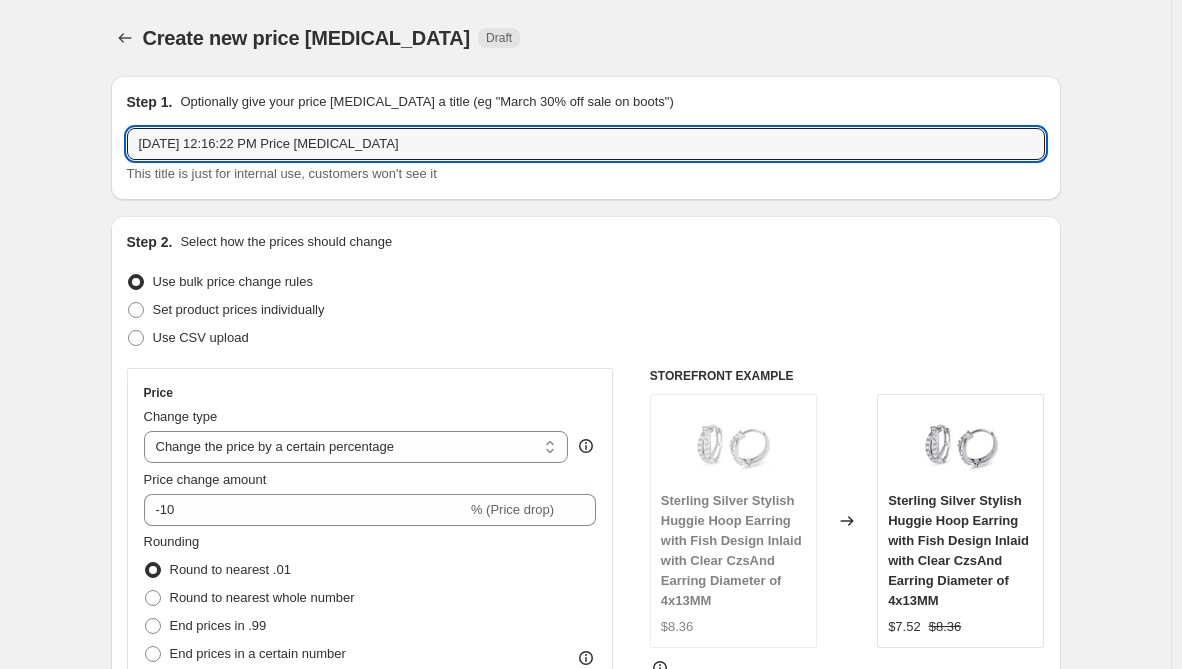 drag, startPoint x: 433, startPoint y: 136, endPoint x: -244, endPoint y: 135, distance: 677.00073 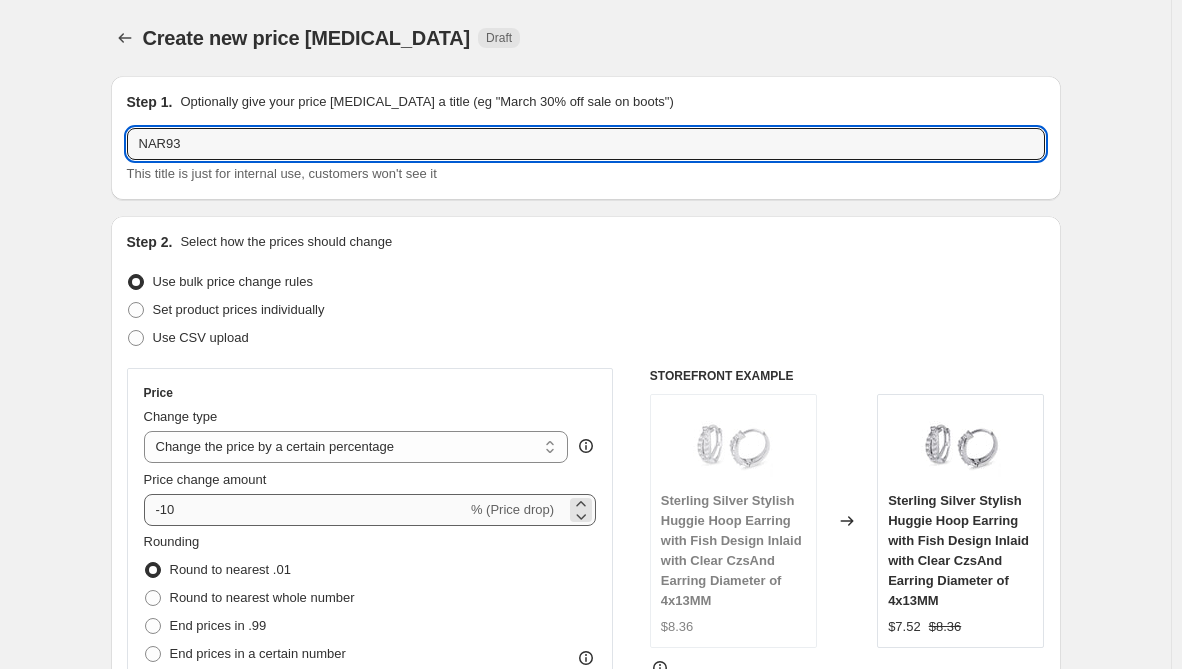 type on "NAR93" 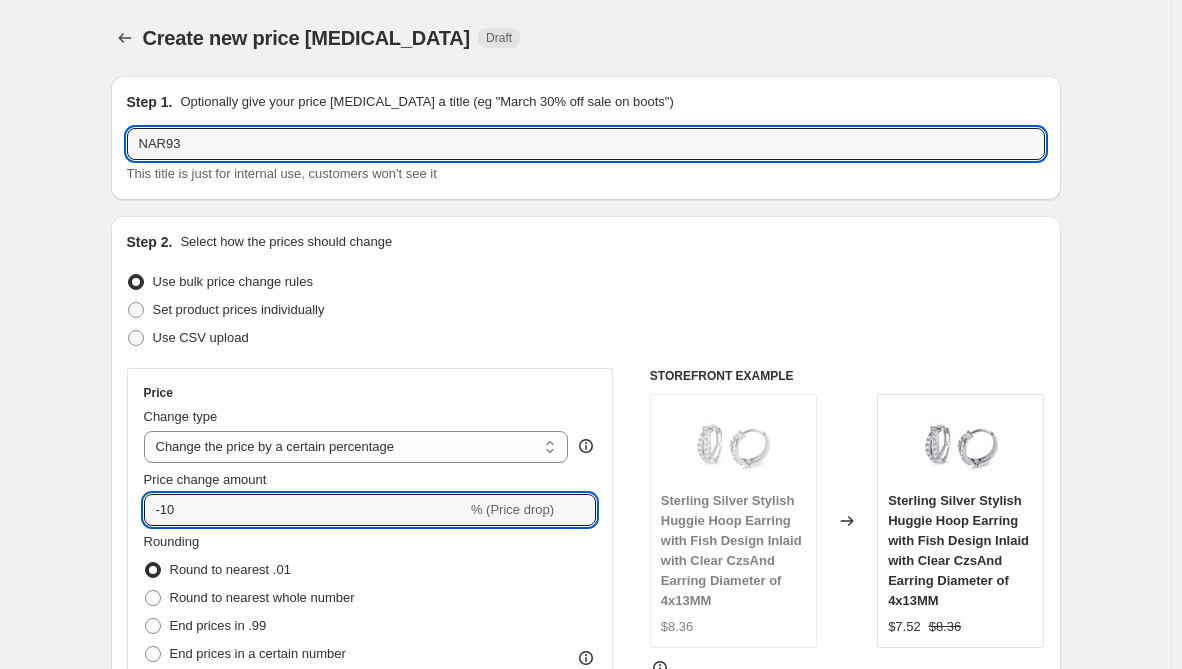 drag, startPoint x: 193, startPoint y: 517, endPoint x: 106, endPoint y: 524, distance: 87.28116 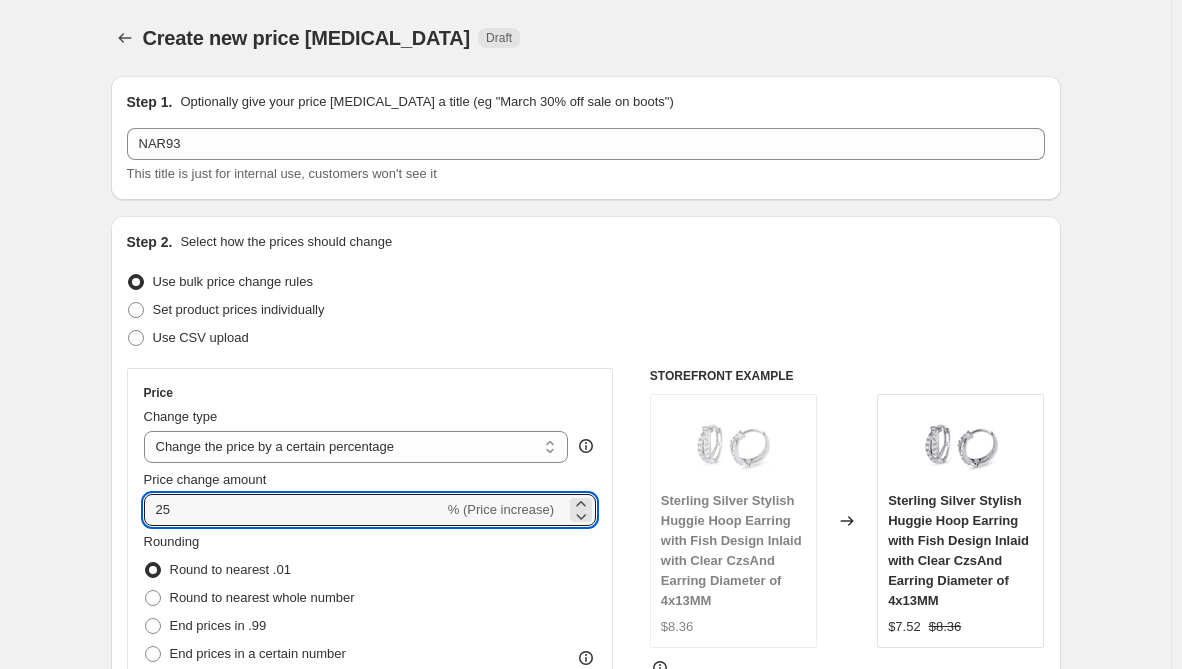 scroll, scrollTop: 200, scrollLeft: 0, axis: vertical 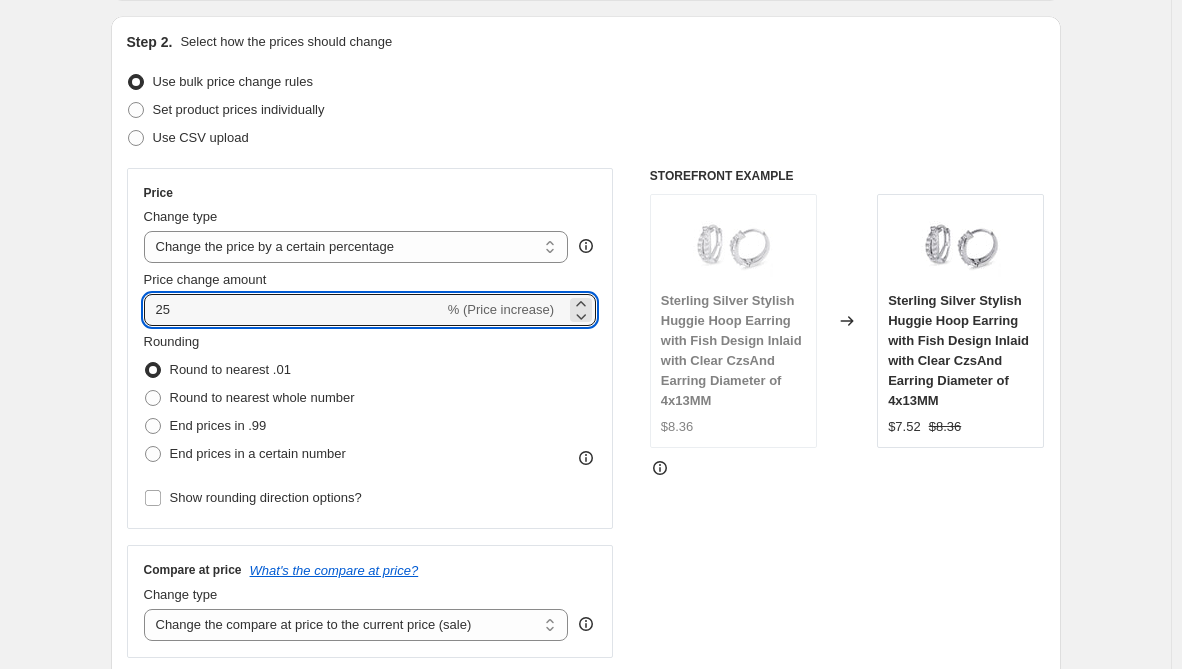 type on "25" 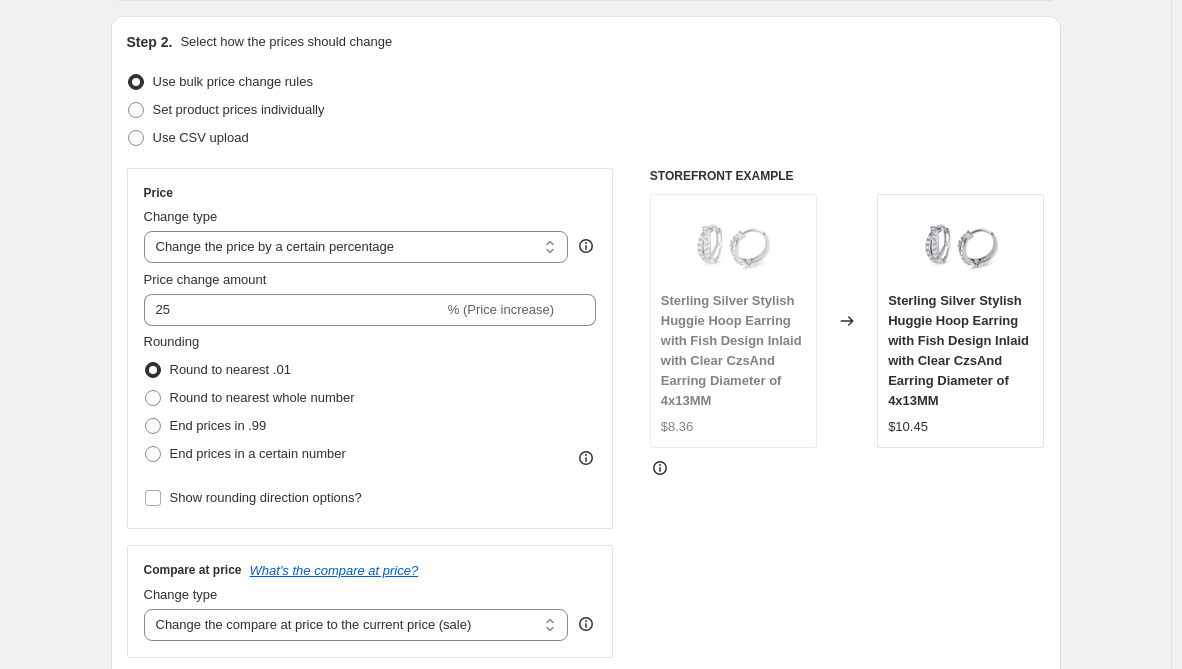 click on "Create new price change job. This page is ready Create new price change job Draft Step 1. Optionally give your price change job a title (eg "March 30% off sale on boots") NAR93 This title is just for internal use, customers won't see it Step 2. Select how the prices should change Use bulk price change rules Set product prices individually Use CSV upload Price Change type Change the price to a certain amount Change the price by a certain amount Change the price by a certain percentage Change the price to the current compare at price (price before sale) Change the price by a certain amount relative to the compare at price Change the price by a certain percentage relative to the compare at price Don't change the price Change the price by a certain percentage relative to the cost per item Change price to certain cost margin Change the price by a certain percentage Price change amount 25 % (Price increase) Rounding Round to nearest .01 Round to nearest whole number End prices in .99 End prices in a certain number" at bounding box center [585, 832] 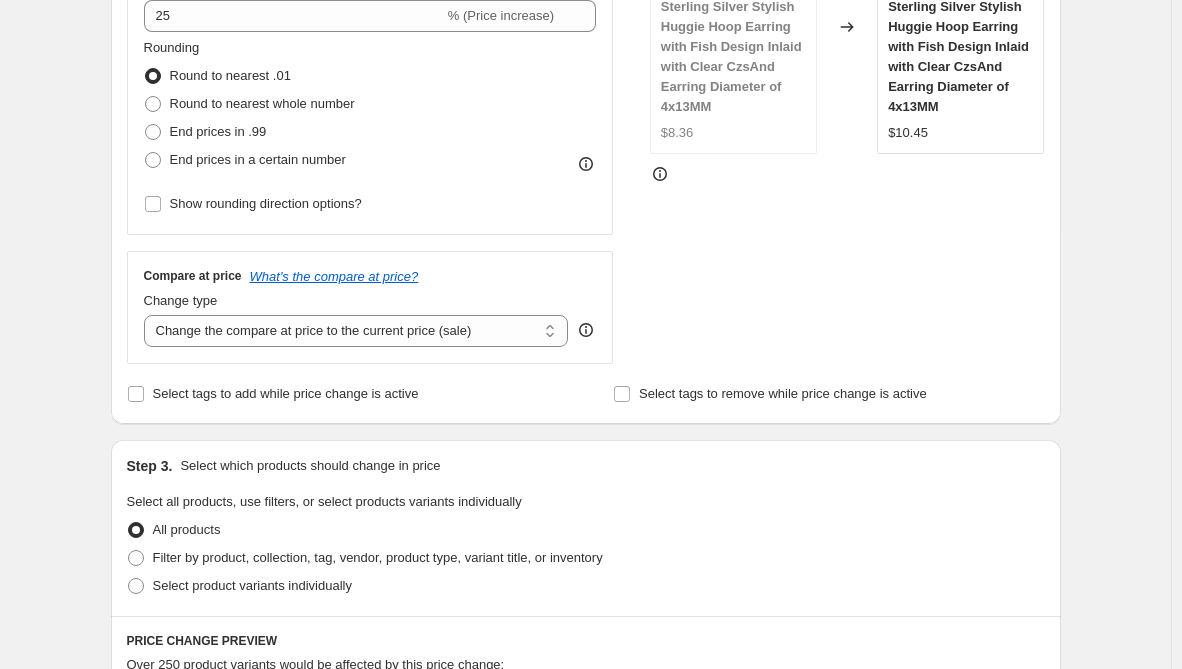 scroll, scrollTop: 500, scrollLeft: 0, axis: vertical 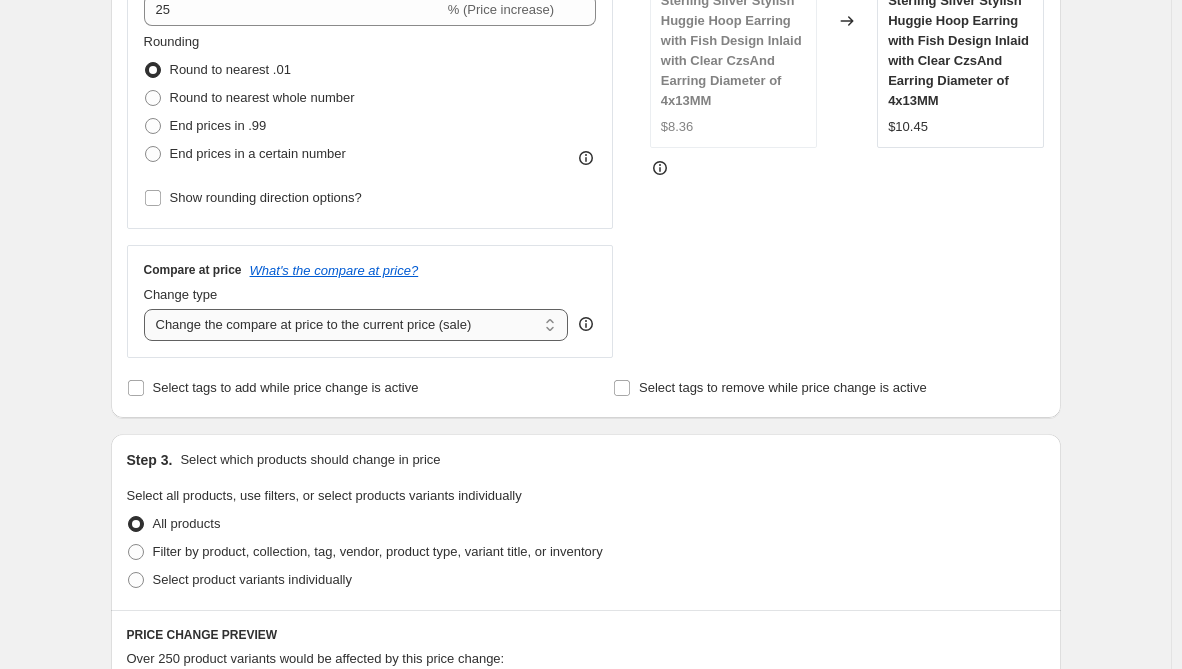 click on "Change the compare at price to the current price (sale) Change the compare at price to a certain amount Change the compare at price by a certain amount Change the compare at price by a certain percentage Change the compare at price by a certain amount relative to the actual price Change the compare at price by a certain percentage relative to the actual price Don't change the compare at price Remove the compare at price" at bounding box center (356, 325) 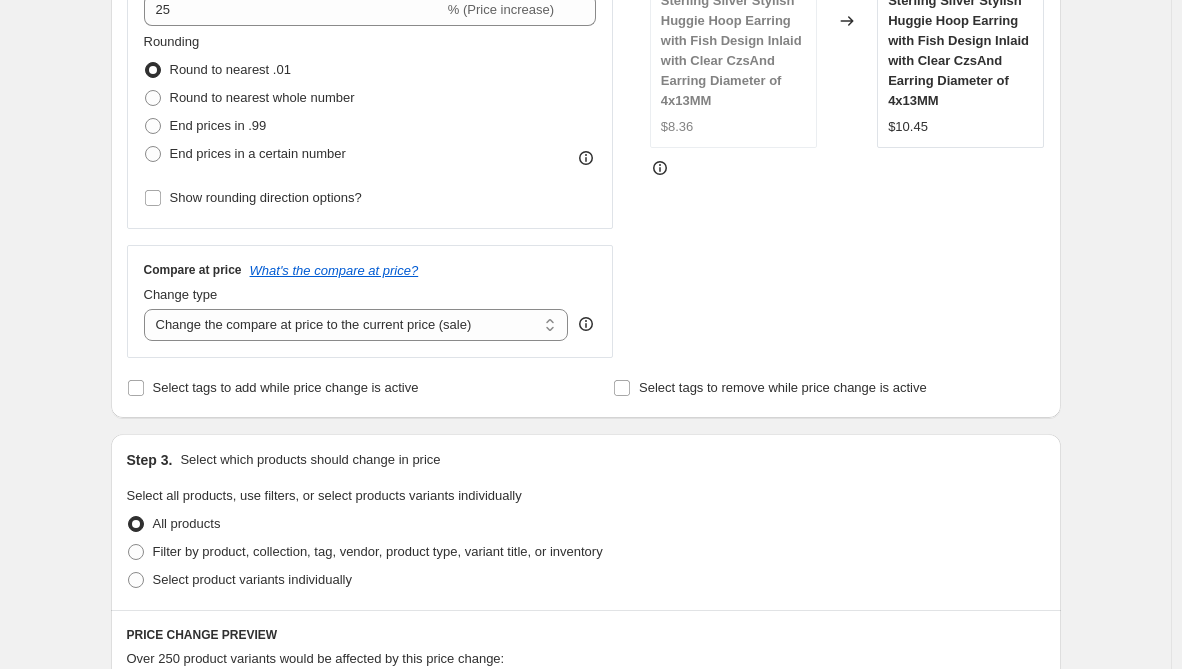 select on "remove" 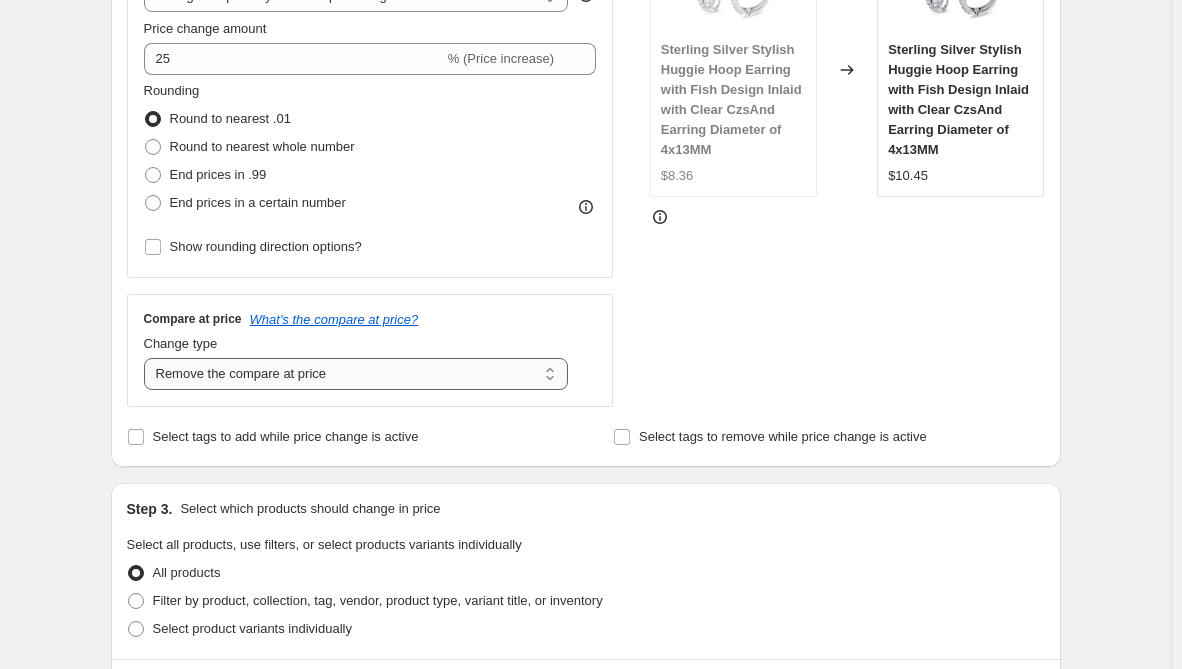 scroll, scrollTop: 500, scrollLeft: 0, axis: vertical 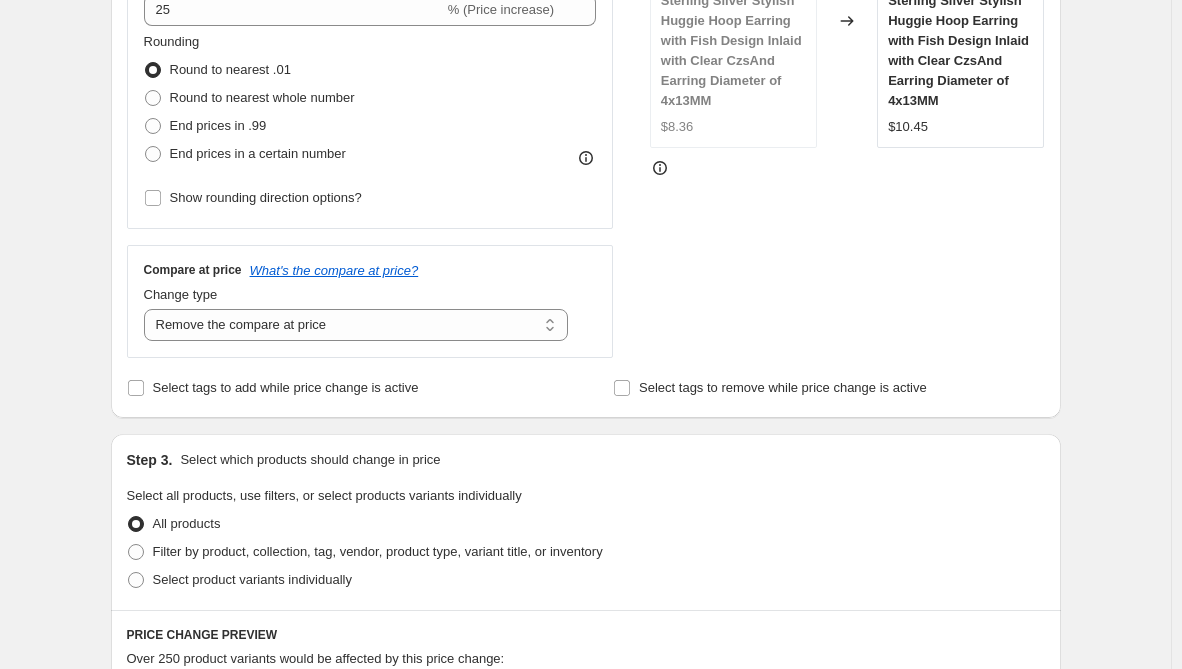 click on "Create new price change job. This page is ready Create new price change job Draft Step 1. Optionally give your price change job a title (eg "March 30% off sale on boots") NAR93 This title is just for internal use, customers won't see it Step 2. Select how the prices should change Use bulk price change rules Set product prices individually Use CSV upload Price Change type Change the price to a certain amount Change the price by a certain amount Change the price by a certain percentage Change the price to the current compare at price (price before sale) Change the price by a certain amount relative to the compare at price Change the price by a certain percentage relative to the compare at price Don't change the price Change the price by a certain percentage relative to the cost per item Change price to certain cost margin Change the price by a certain percentage Price change amount 25 % (Price increase) Rounding Round to nearest .01 Round to nearest whole number End prices in .99 End prices in a certain number" at bounding box center [585, 532] 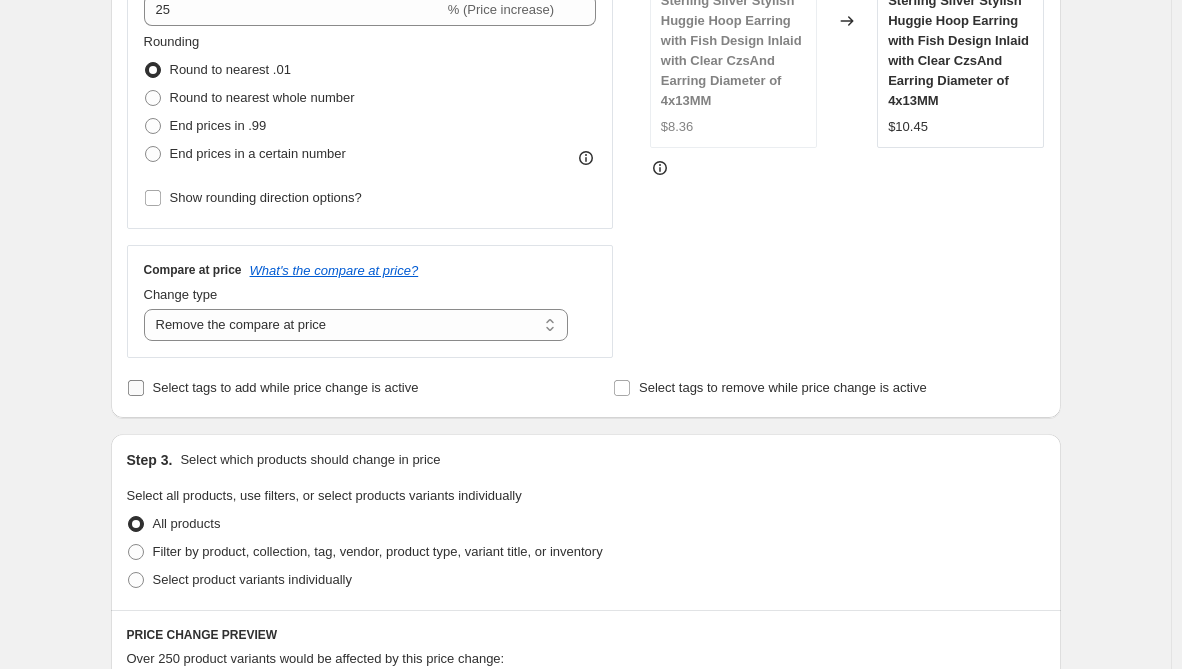 scroll, scrollTop: 600, scrollLeft: 0, axis: vertical 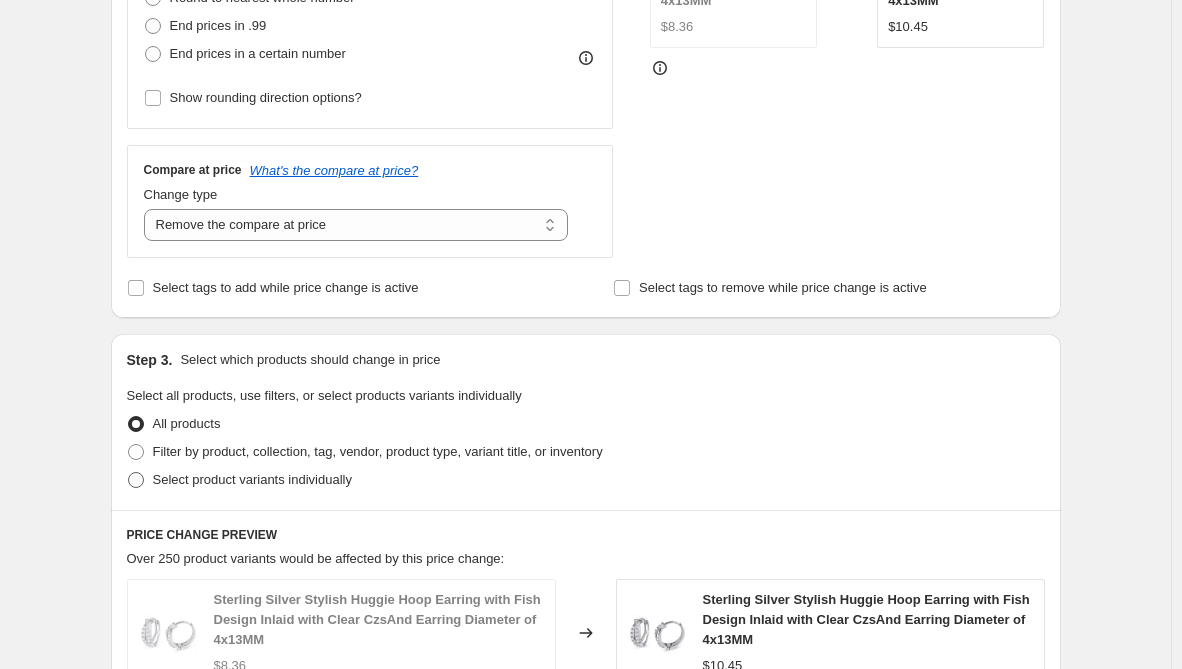 click on "Select product variants individually" at bounding box center [252, 479] 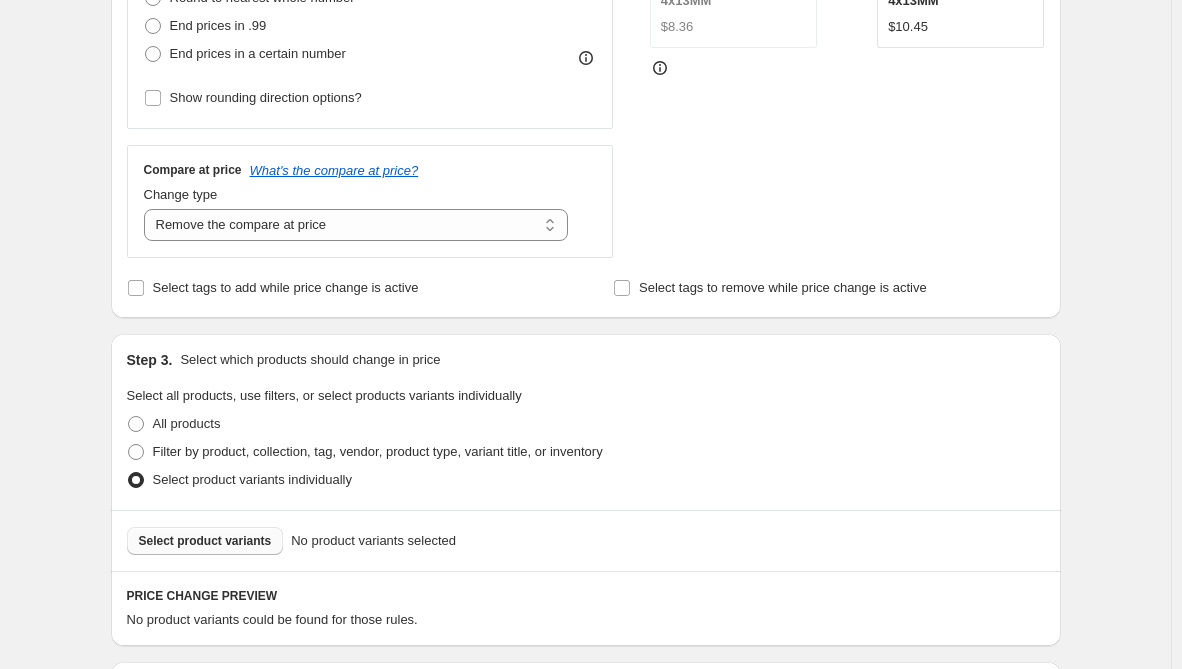 click on "Select product variants" at bounding box center [205, 541] 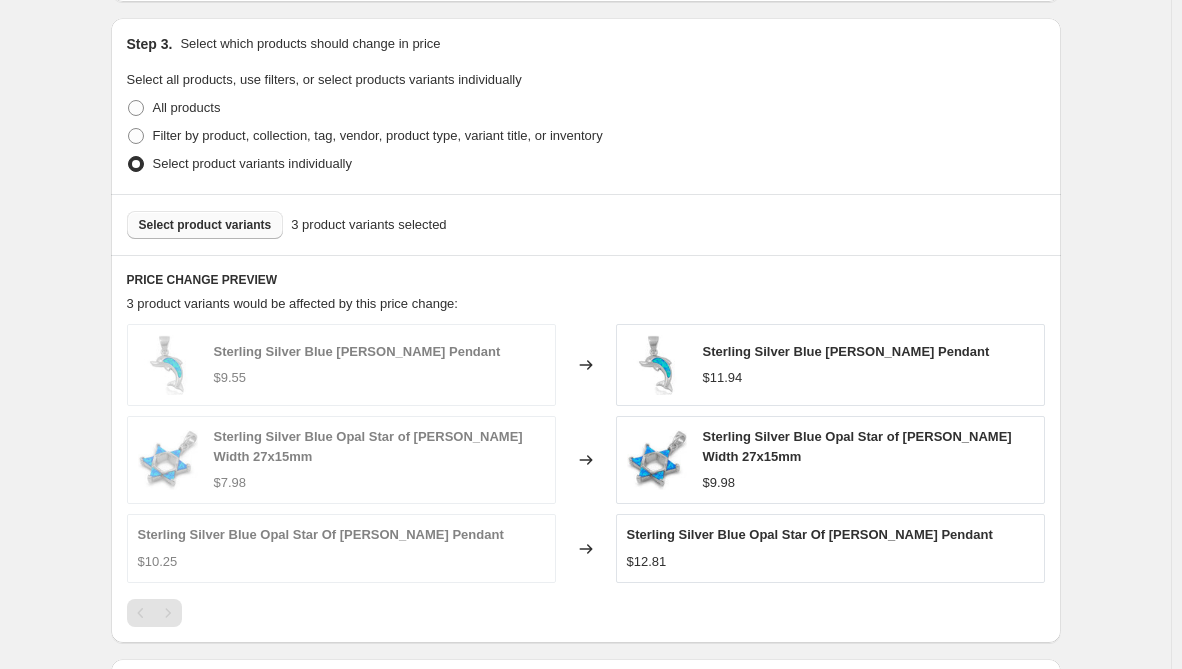 scroll, scrollTop: 1200, scrollLeft: 0, axis: vertical 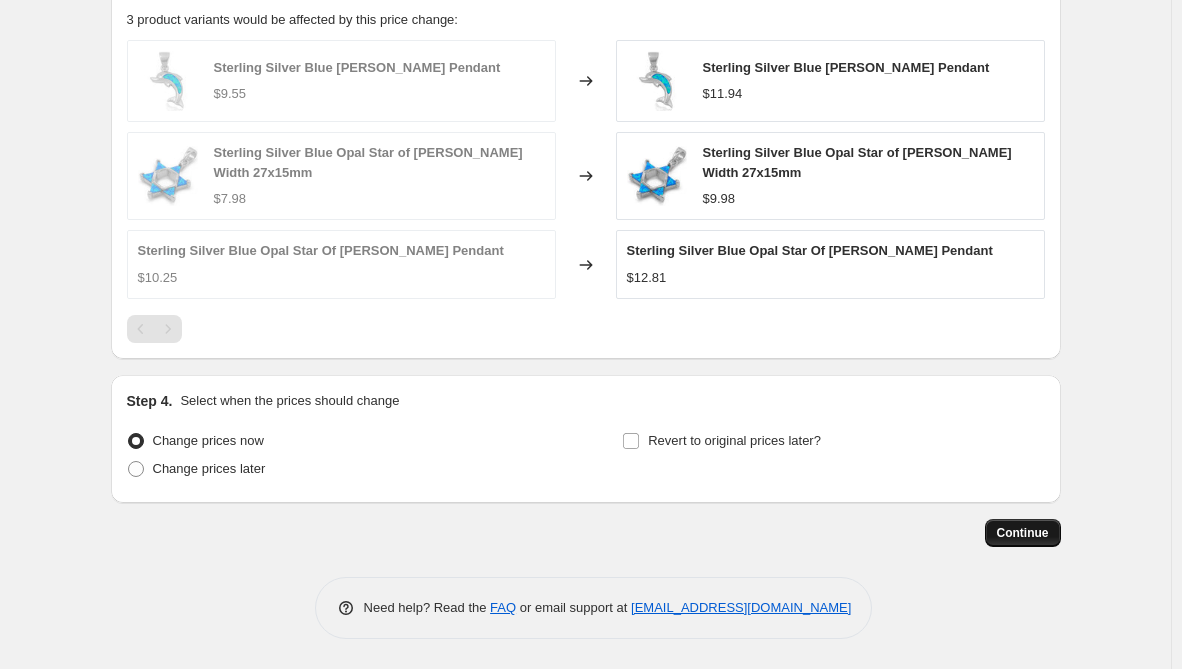 click on "Continue" at bounding box center (1023, 533) 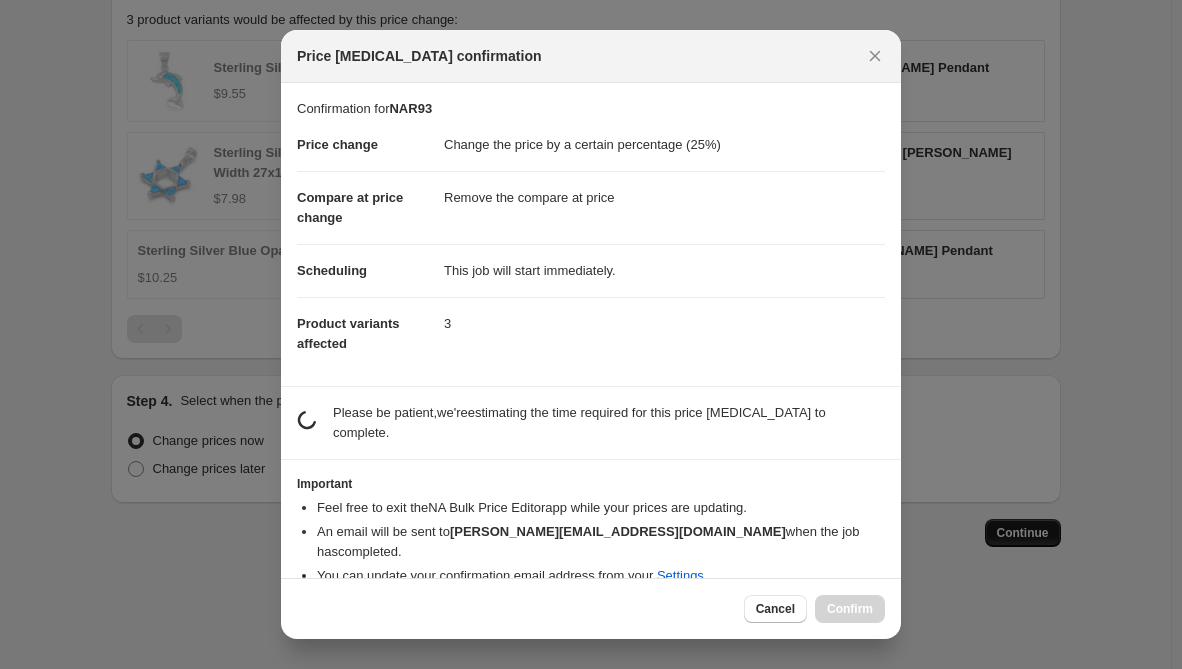 scroll, scrollTop: 0, scrollLeft: 0, axis: both 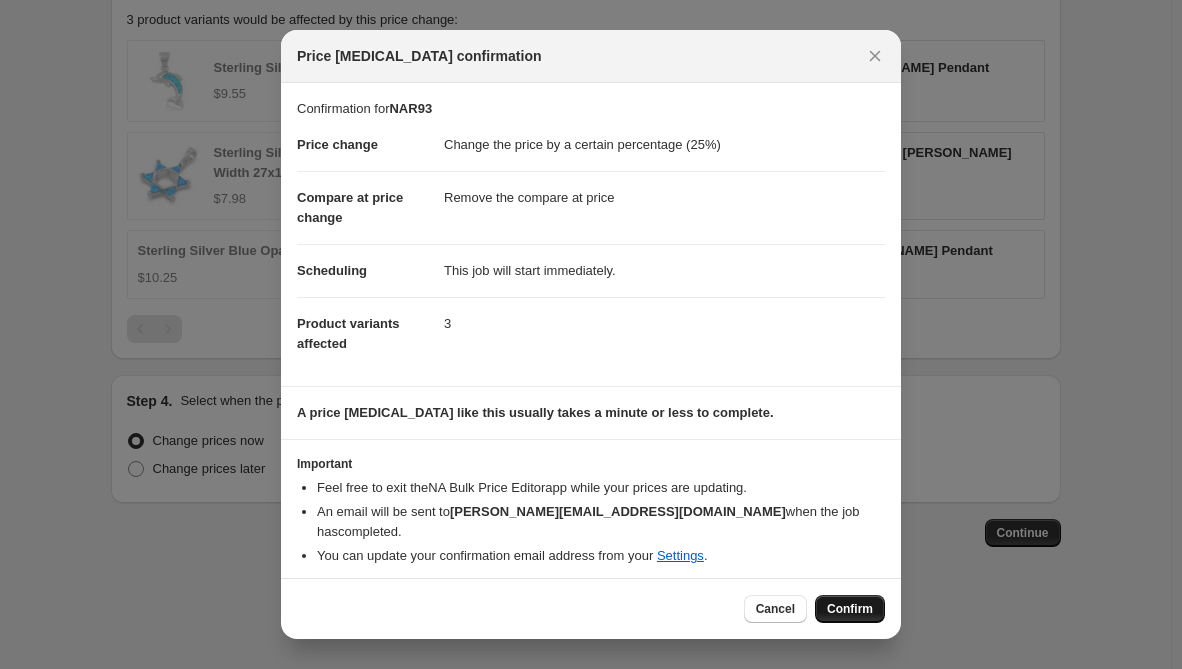 click on "Confirm" at bounding box center [850, 609] 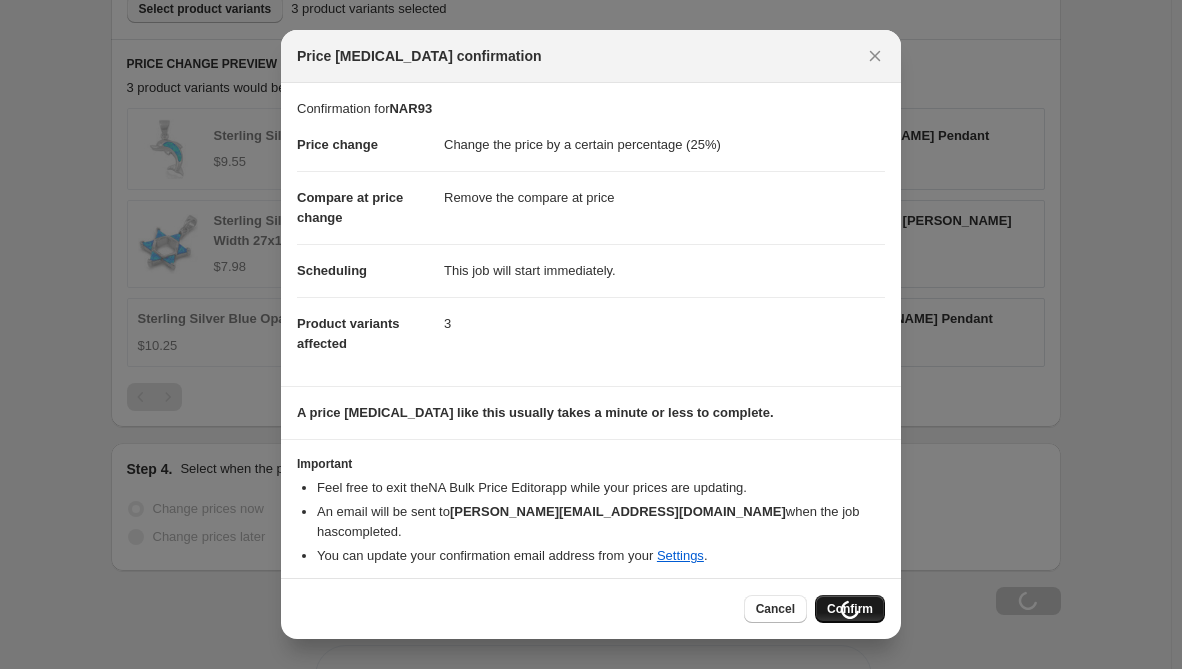 scroll, scrollTop: 1268, scrollLeft: 0, axis: vertical 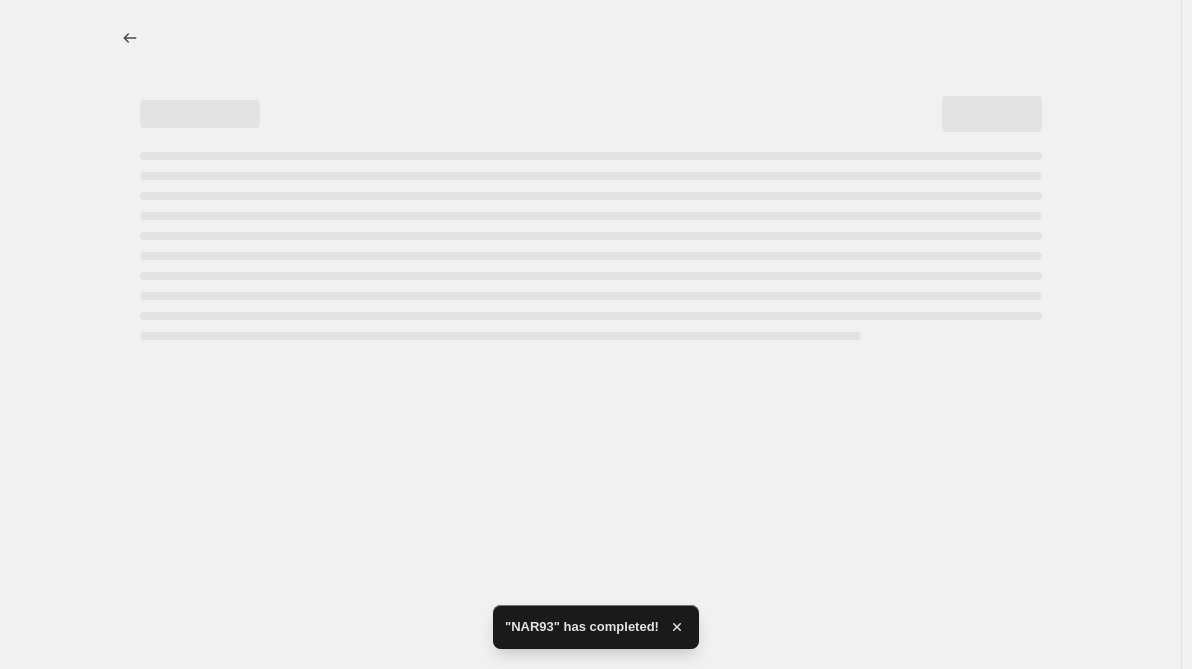select on "percentage" 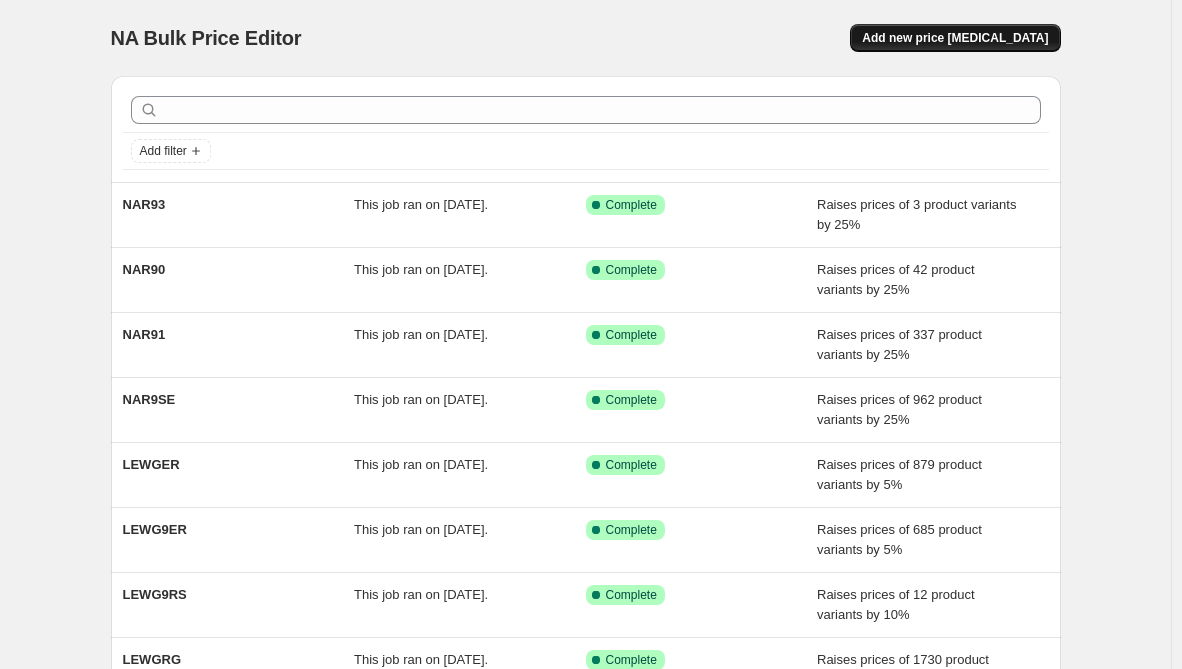 click on "Add new price change job" at bounding box center (955, 38) 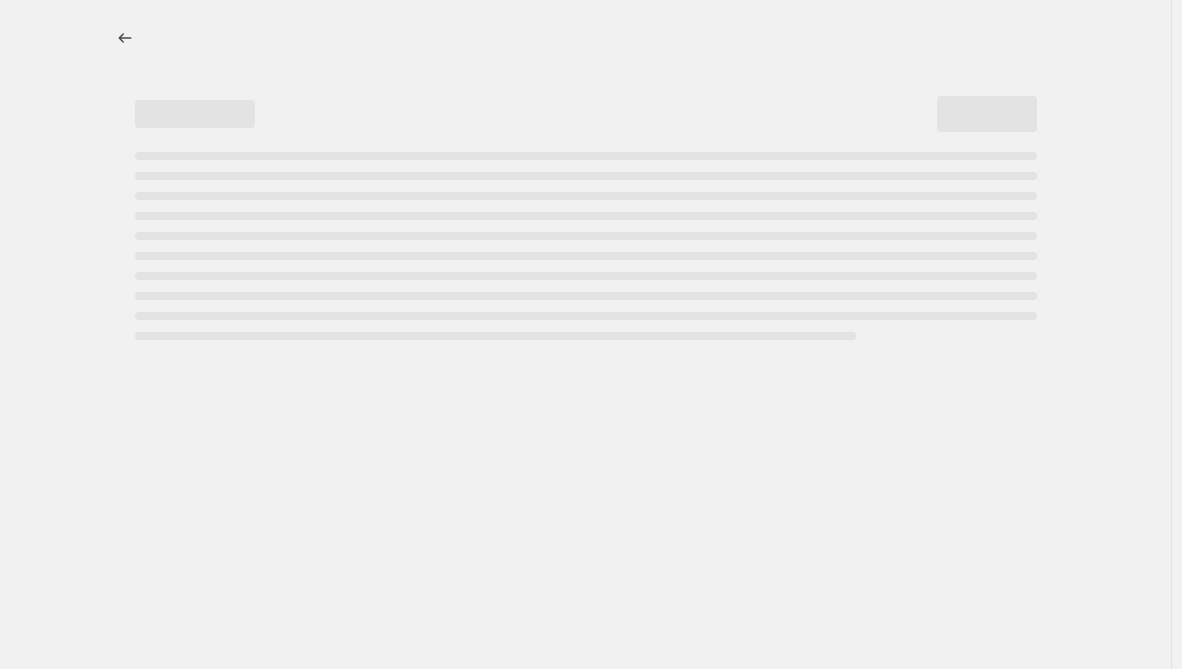 select on "percentage" 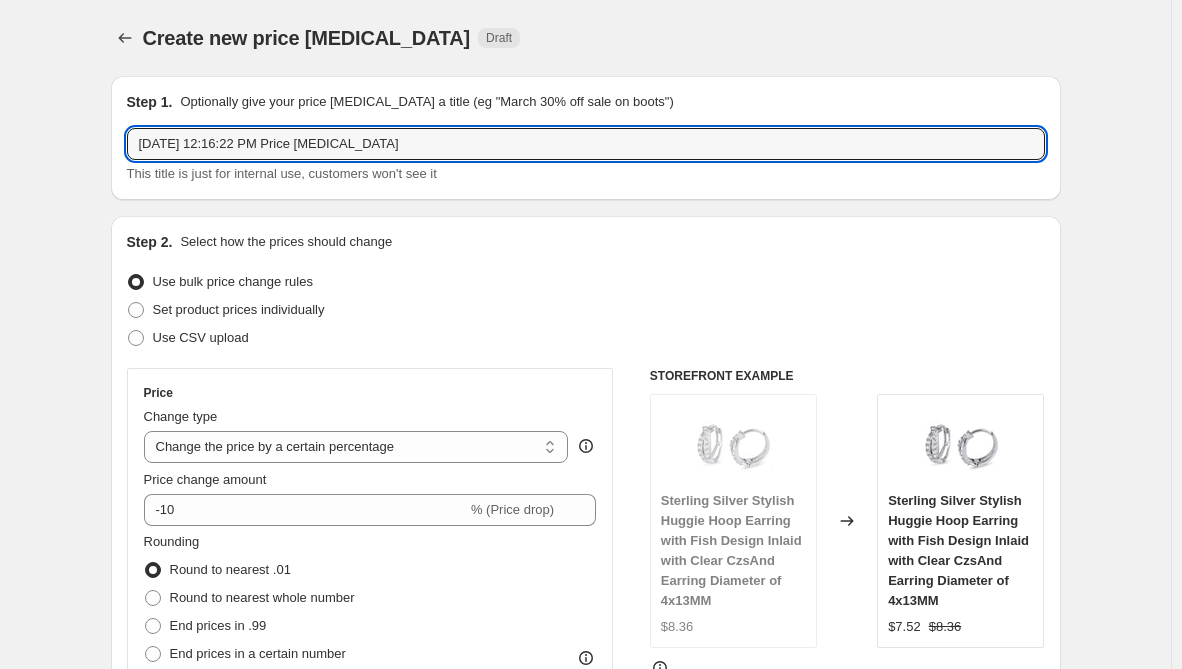 drag, startPoint x: 417, startPoint y: 140, endPoint x: -244, endPoint y: 126, distance: 661.14825 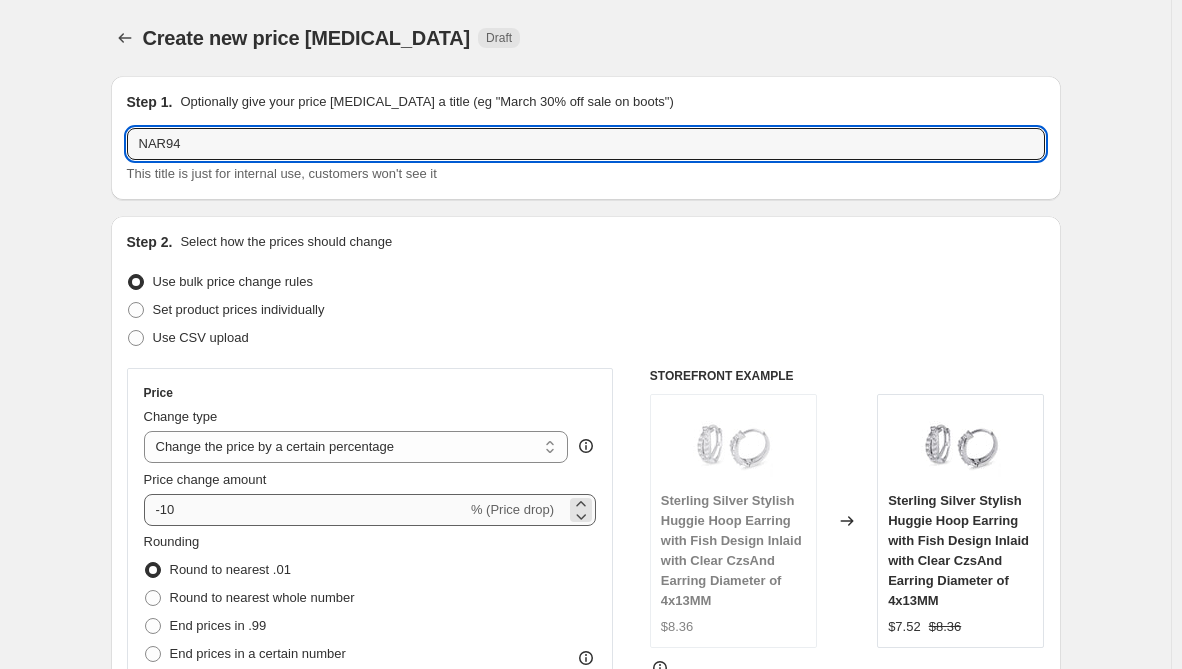 type on "NAR94" 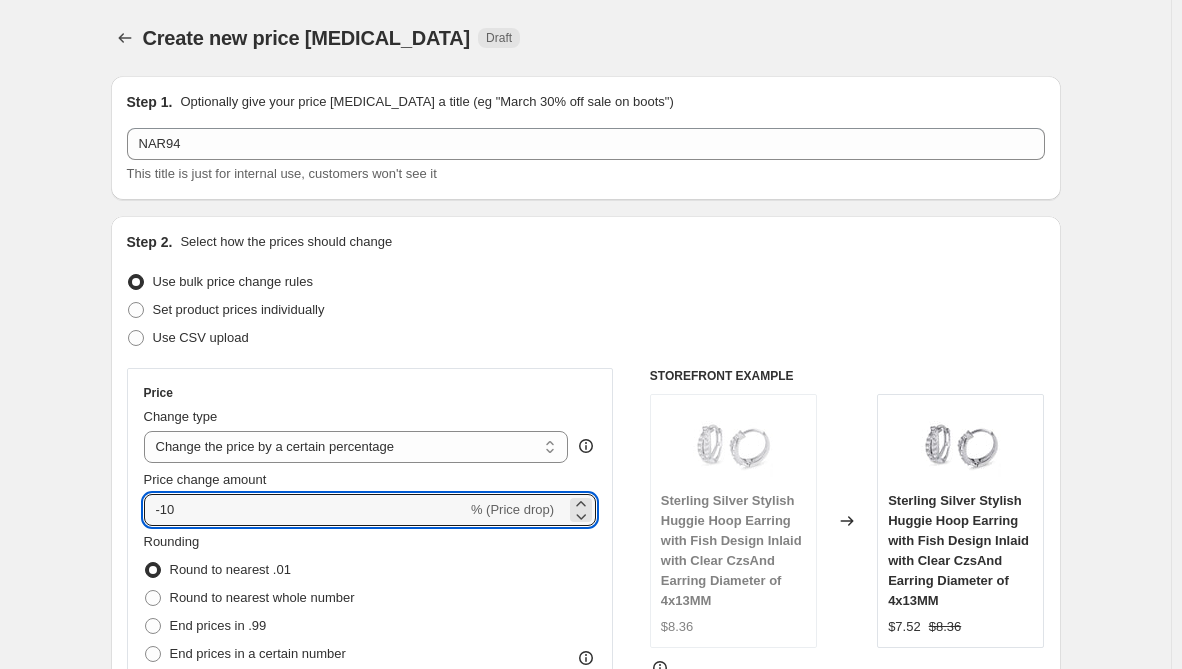 drag, startPoint x: 210, startPoint y: 511, endPoint x: 13, endPoint y: 527, distance: 197.64868 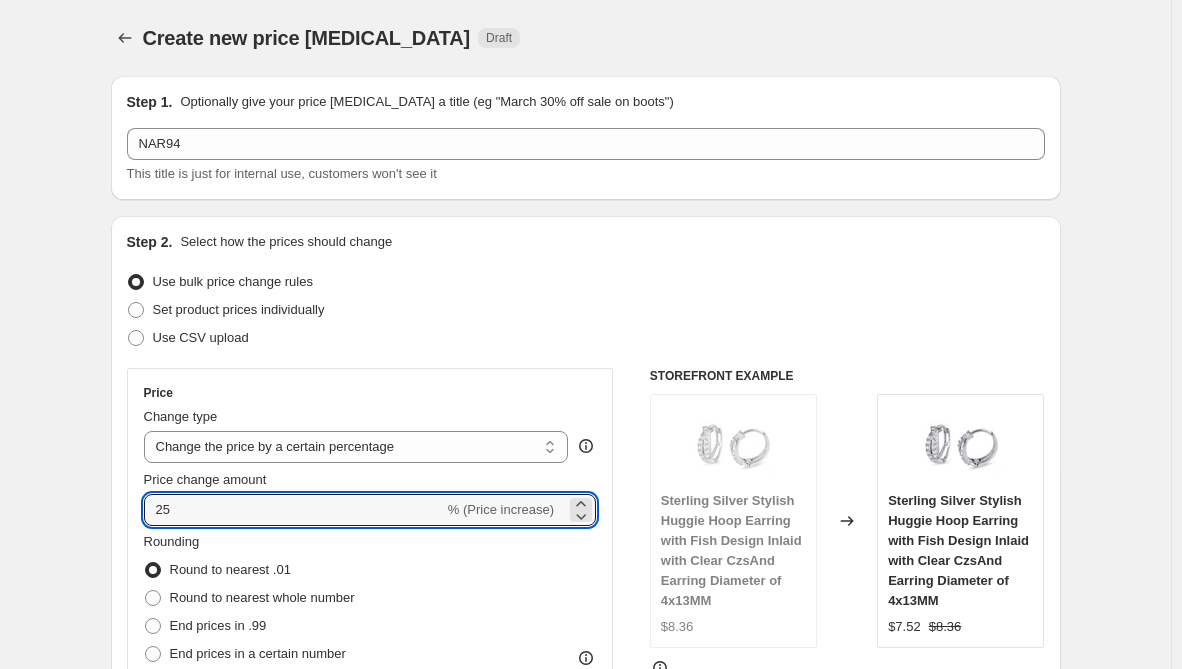 type on "25" 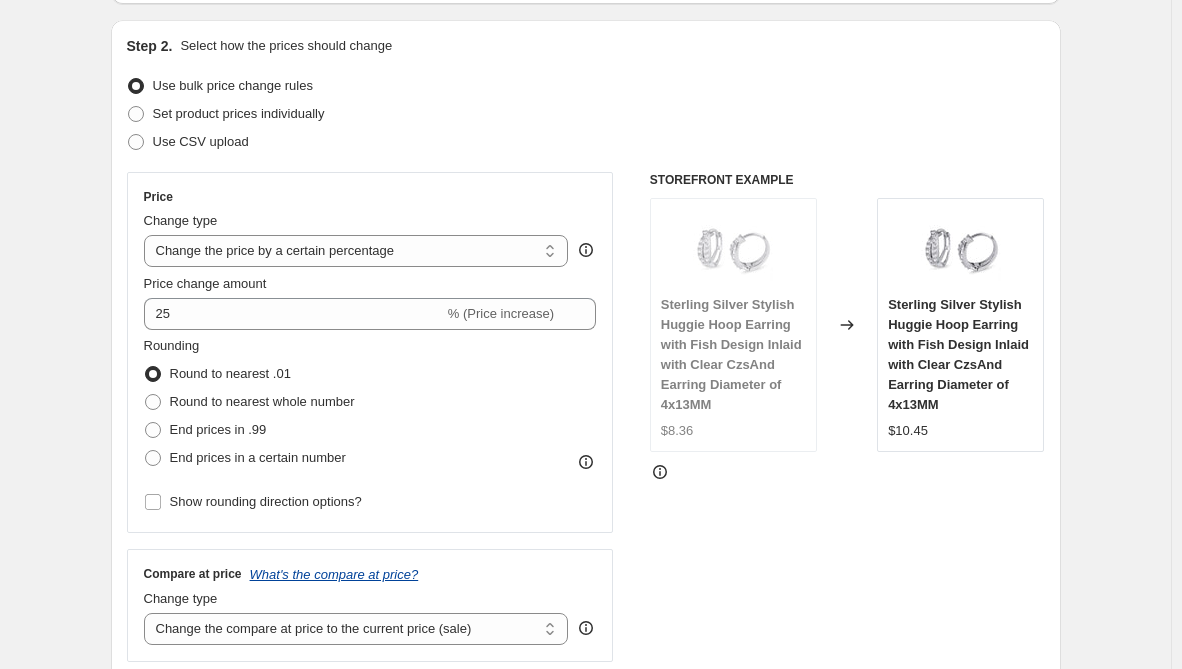 scroll, scrollTop: 200, scrollLeft: 0, axis: vertical 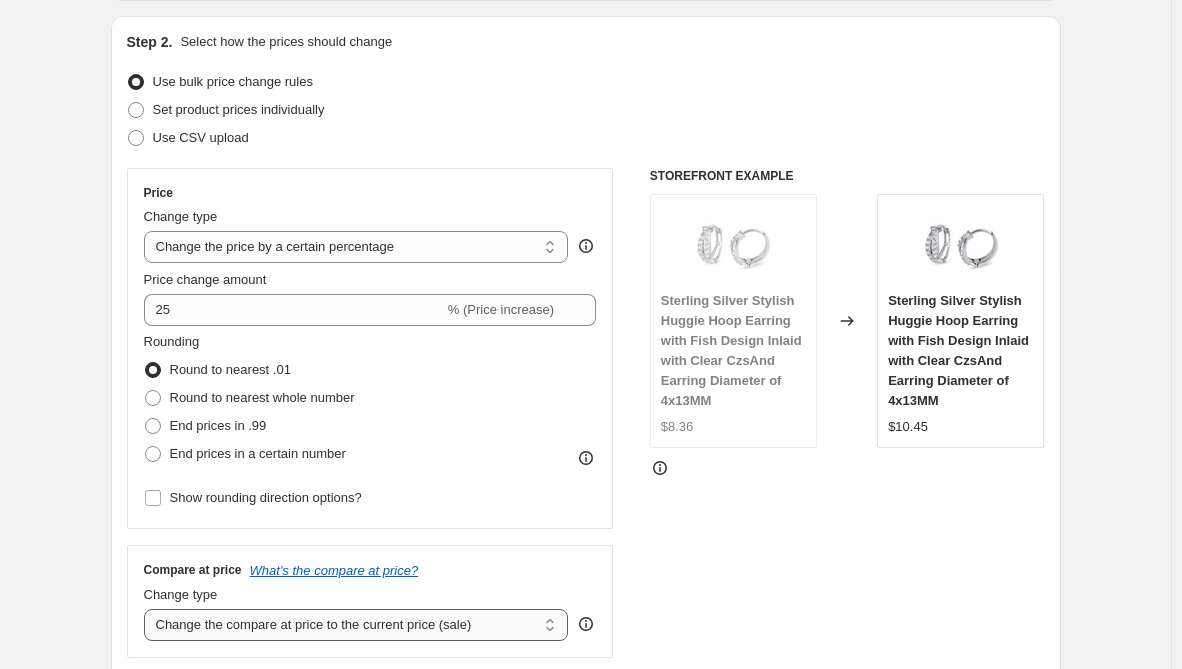 click on "Change the compare at price to the current price (sale) Change the compare at price to a certain amount Change the compare at price by a certain amount Change the compare at price by a certain percentage Change the compare at price by a certain amount relative to the actual price Change the compare at price by a certain percentage relative to the actual price Don't change the compare at price Remove the compare at price" at bounding box center [356, 625] 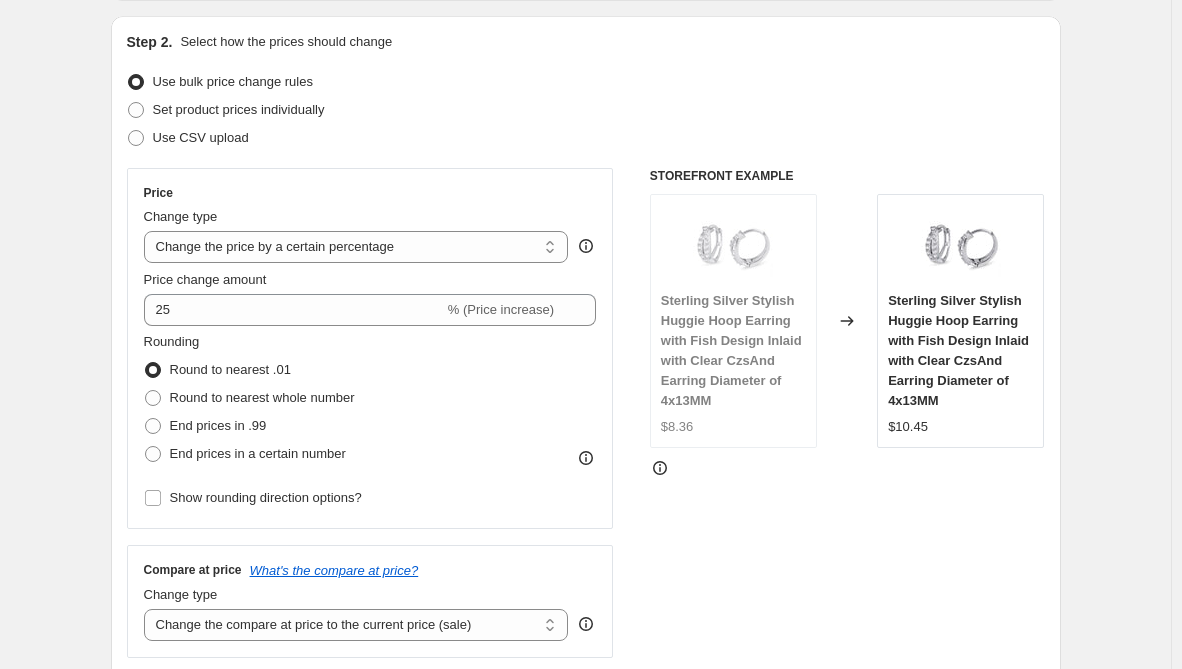 select on "remove" 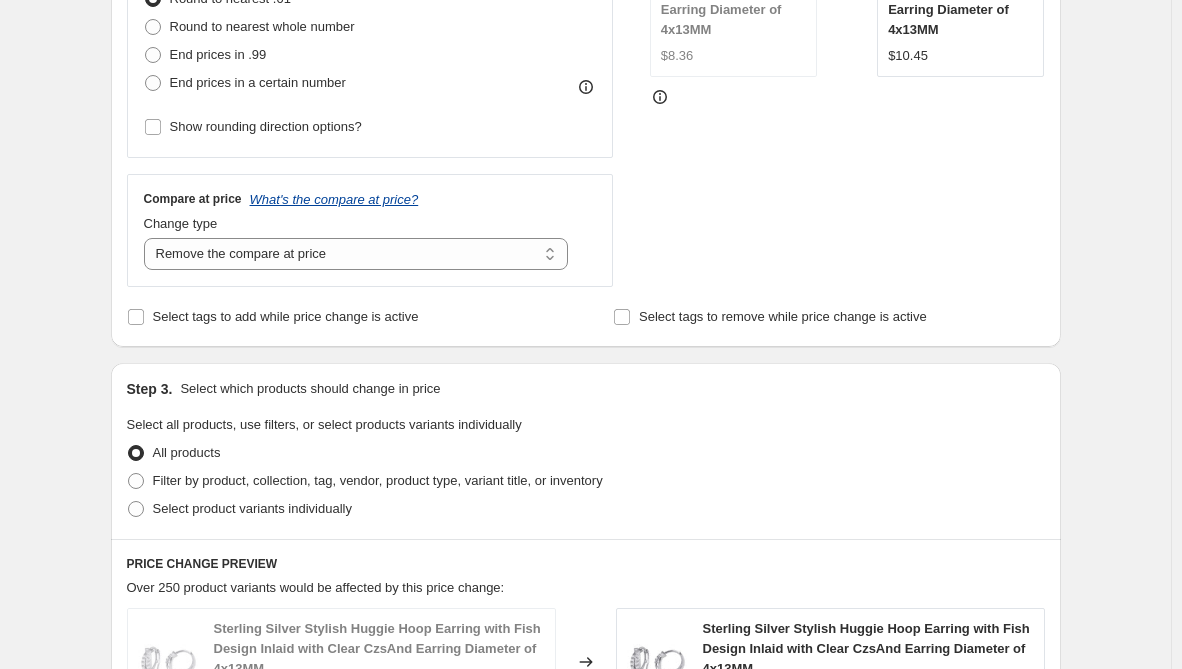 scroll, scrollTop: 600, scrollLeft: 0, axis: vertical 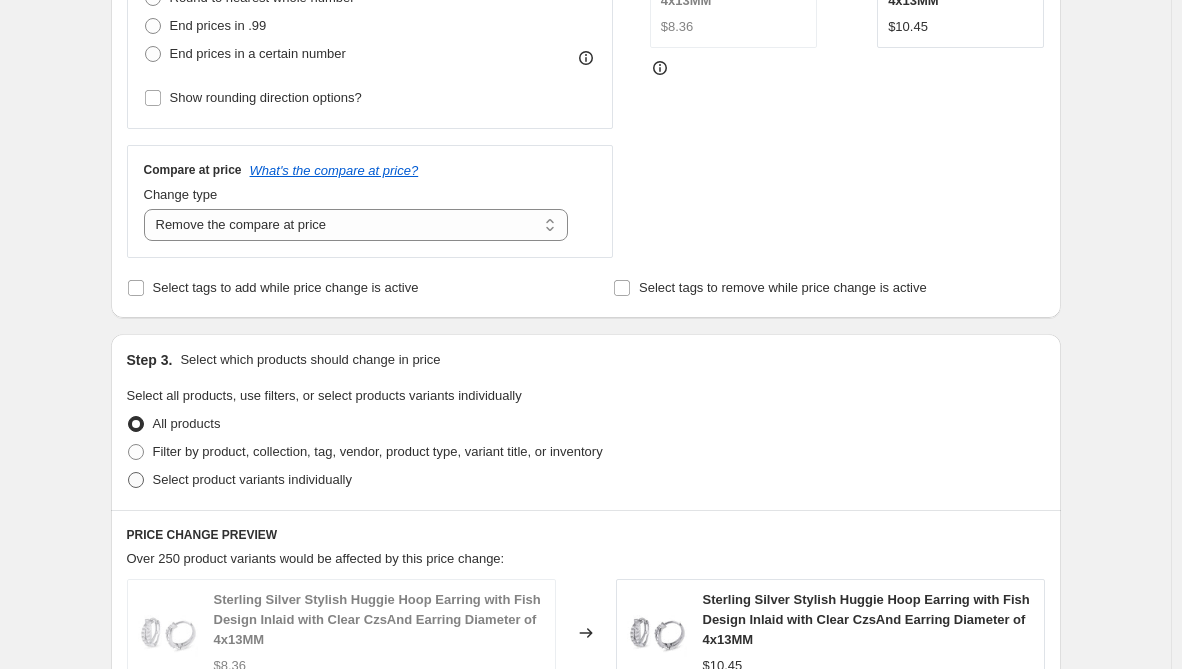 click on "Select product variants individually" at bounding box center [252, 479] 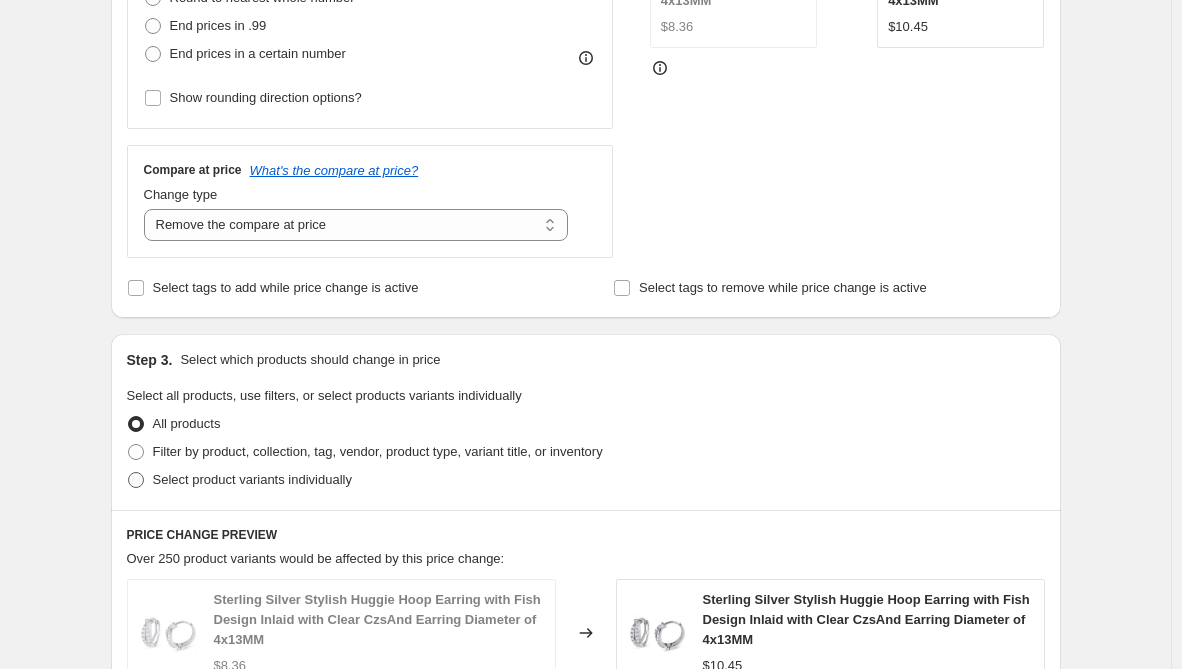 radio on "true" 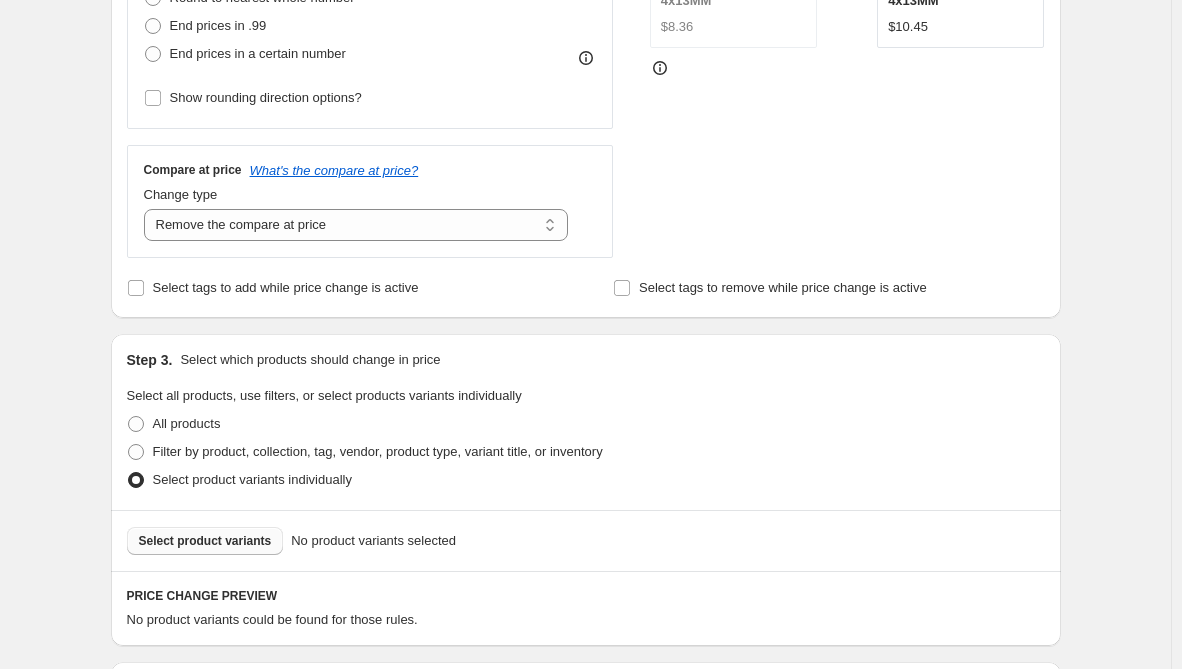click on "Select product variants" at bounding box center [205, 541] 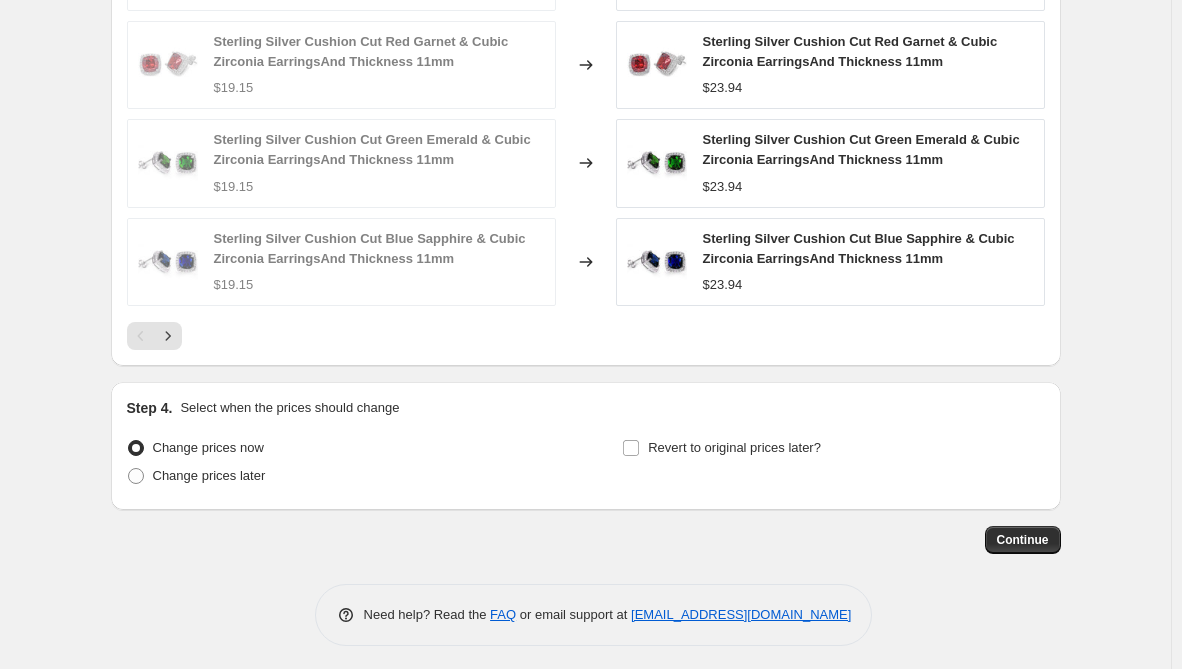 scroll, scrollTop: 1424, scrollLeft: 0, axis: vertical 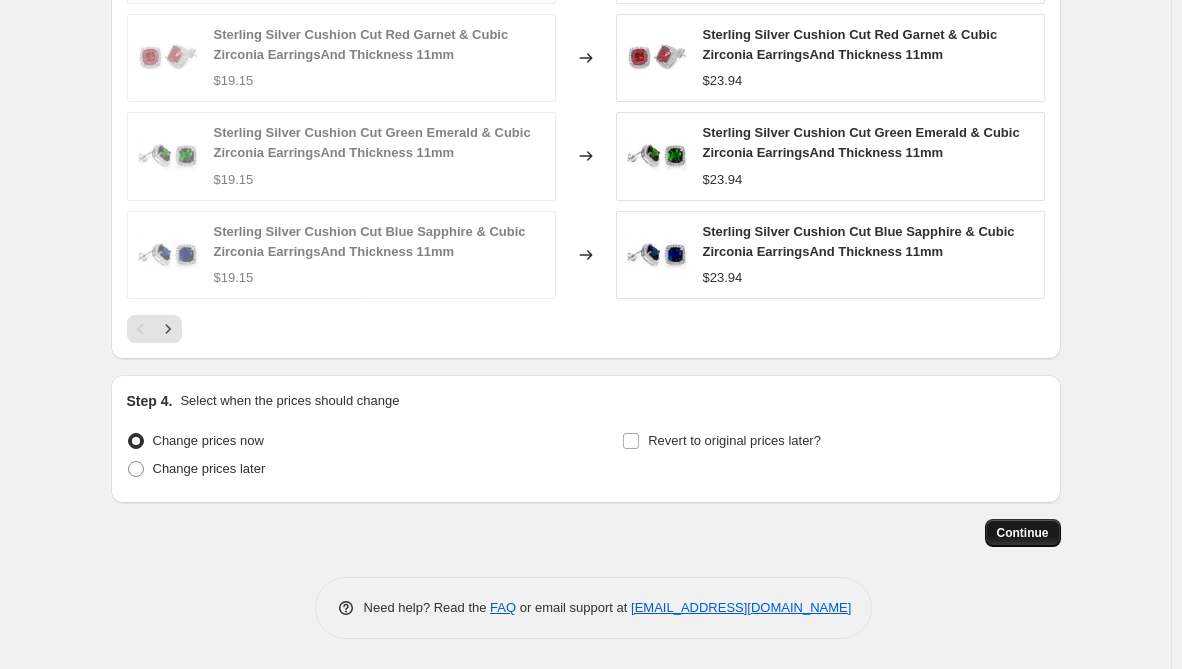 click on "Continue" at bounding box center (1023, 533) 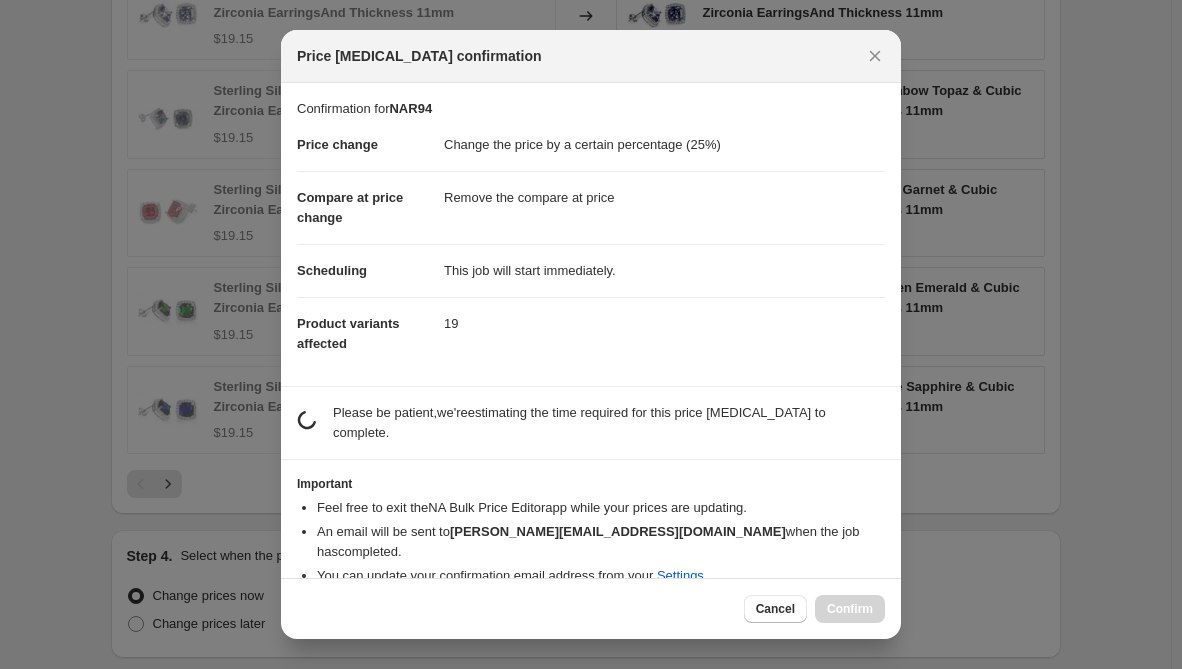 scroll, scrollTop: 0, scrollLeft: 0, axis: both 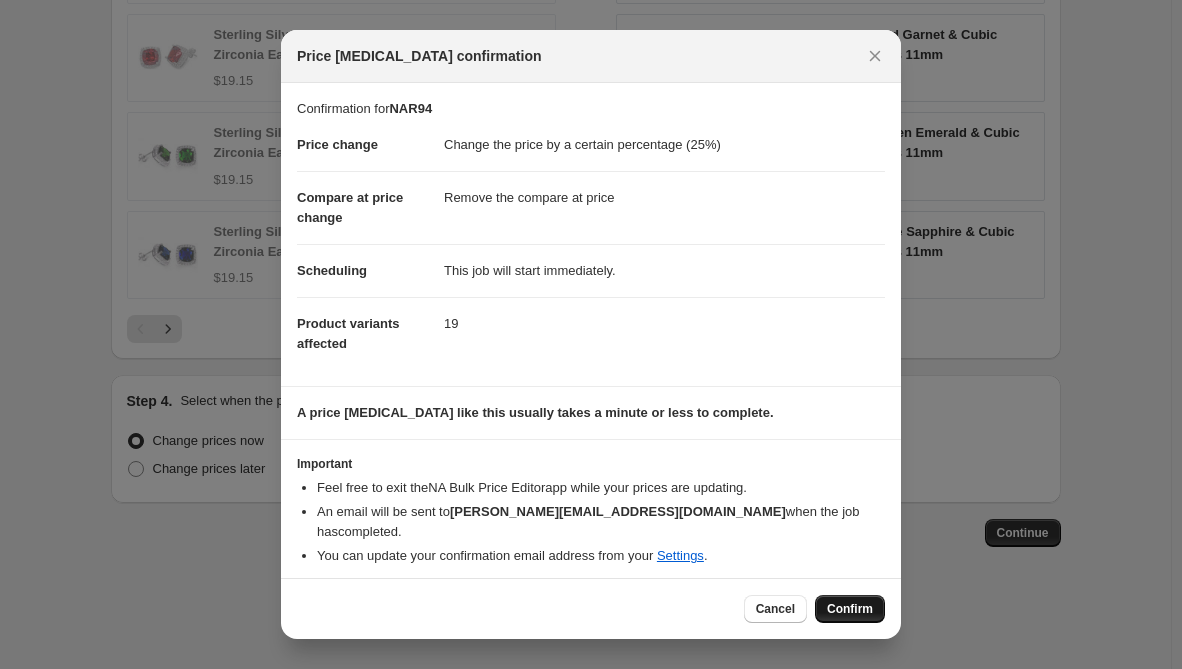 click on "Confirm" at bounding box center (850, 609) 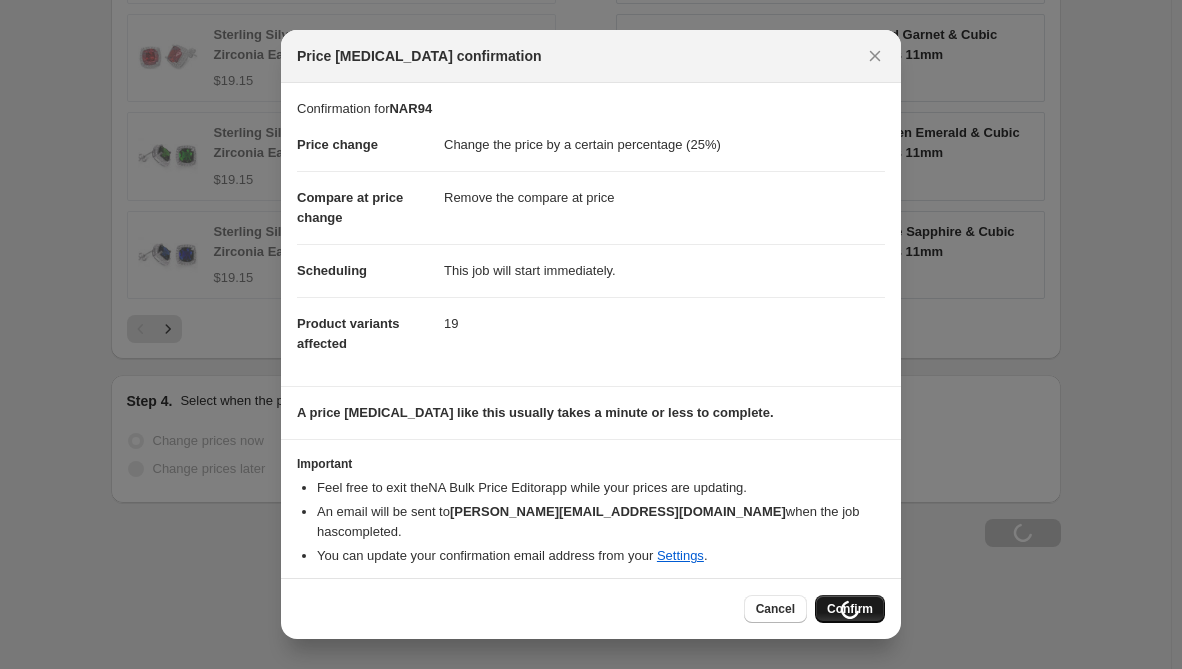 scroll, scrollTop: 1492, scrollLeft: 0, axis: vertical 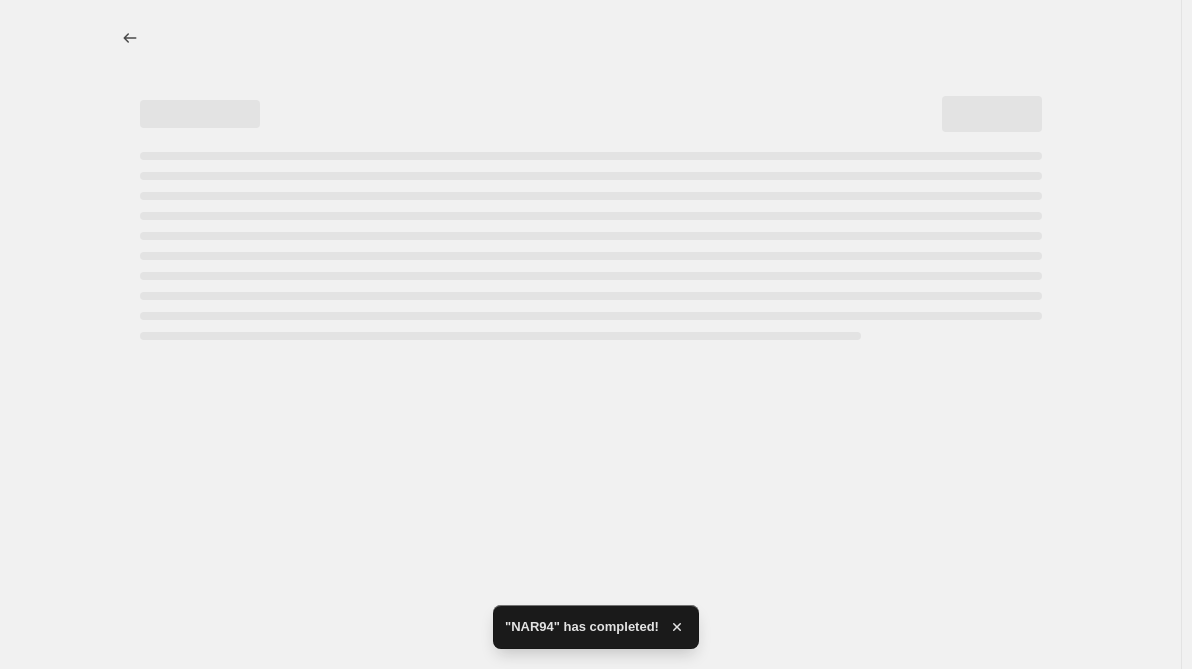 select on "percentage" 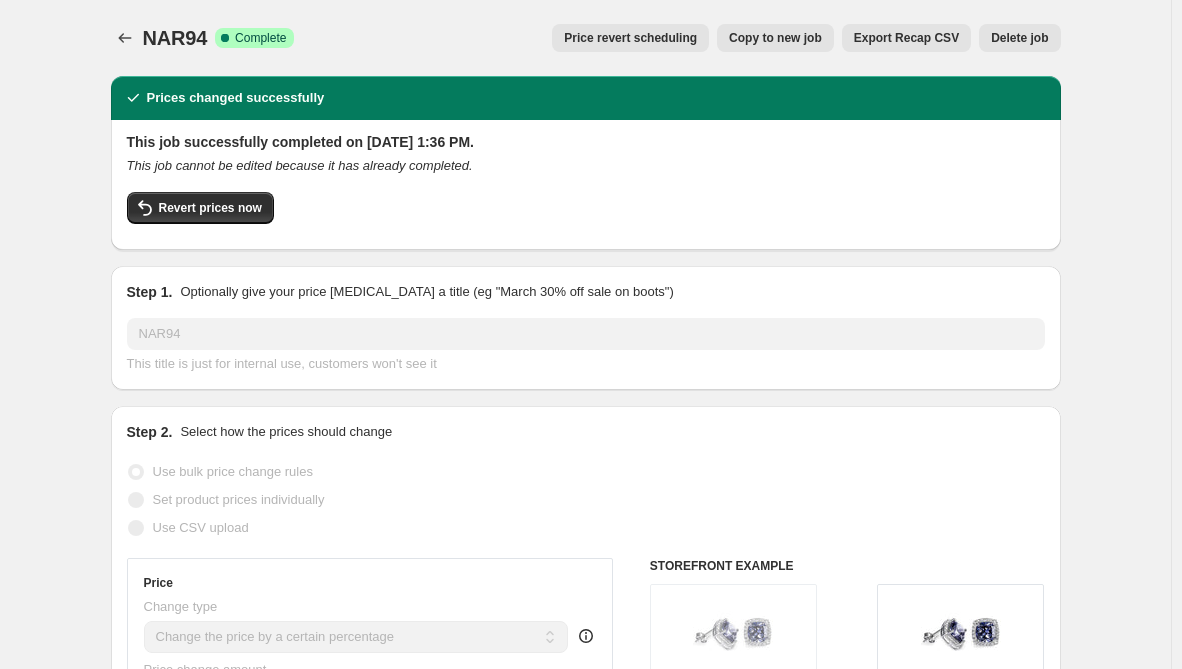 click on "NAR94. This page is ready NAR94 Success Complete Complete Price revert scheduling Copy to new job Export Recap CSV Delete job More actions Price revert scheduling Copy to new job Export Recap CSV Delete job Prices changed successfully This job successfully completed on July 17, 2025 at 1:36 PM. This job cannot be edited because it has already completed. Revert prices now Step 1. Optionally give your price change job a title (eg "March 30% off sale on boots") NAR94 This title is just for internal use, customers won't see it Step 2. Select how the prices should change Use bulk price change rules Set product prices individually Use CSV upload Price Change type Change the price to a certain amount Change the price by a certain amount Change the price by a certain percentage Change the price to the current compare at price (price before sale) Change the price by a certain amount relative to the compare at price Change the price by a certain percentage relative to the compare at price Don't change the price 25 19" at bounding box center [585, 1119] 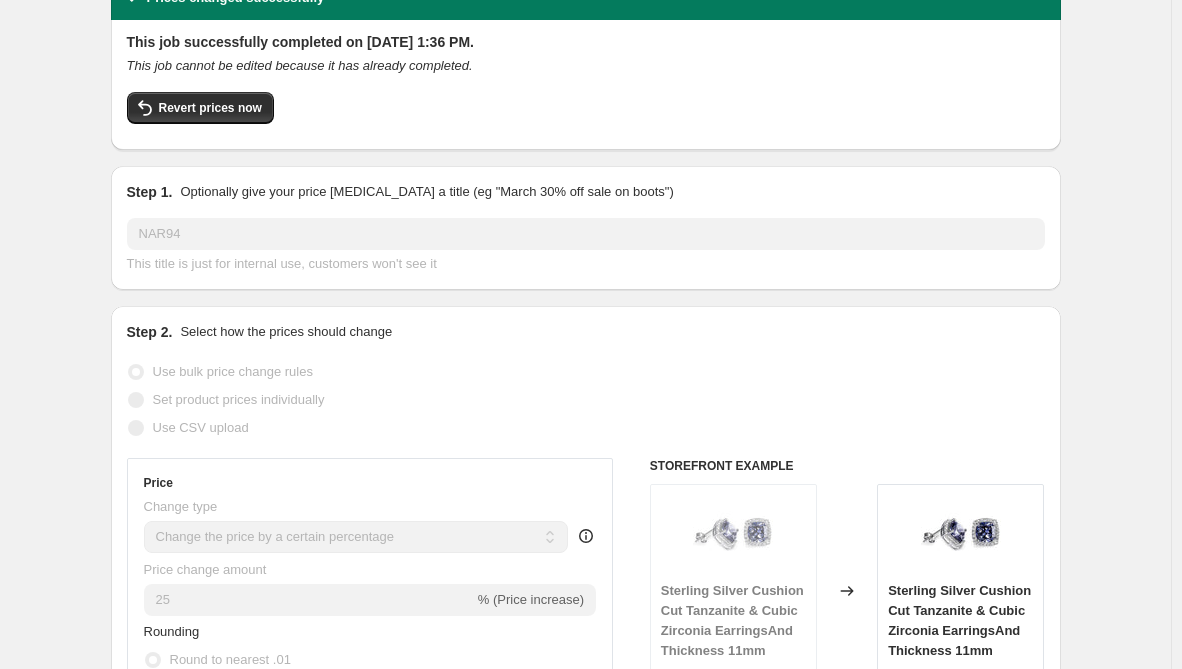 scroll, scrollTop: 0, scrollLeft: 0, axis: both 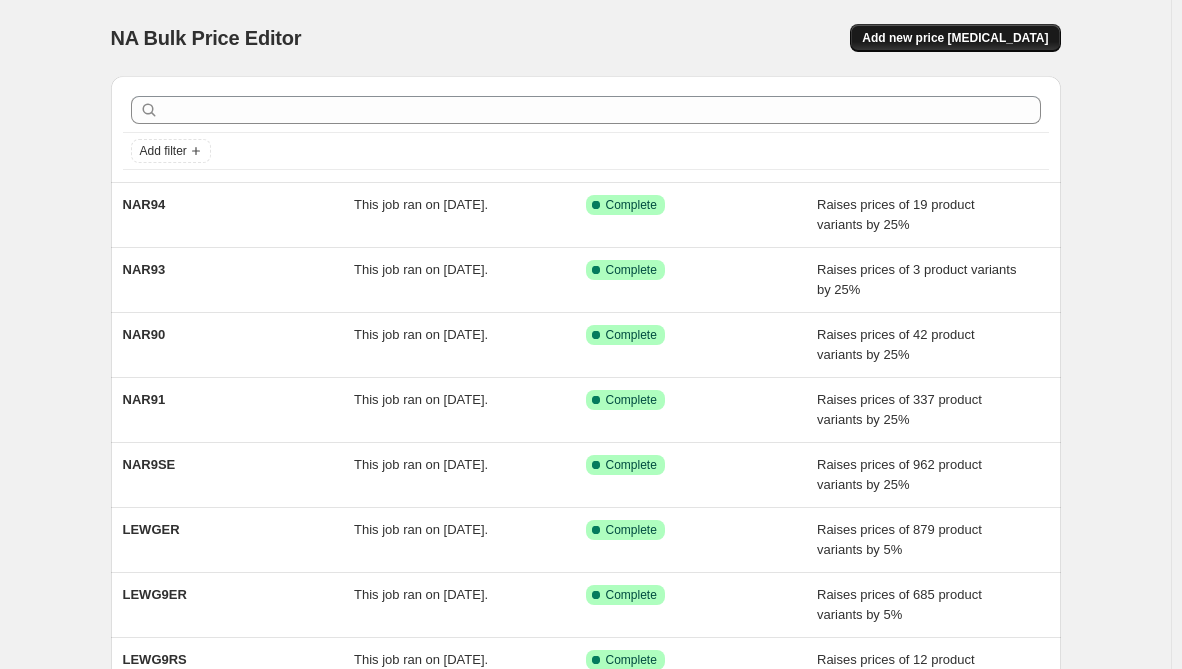 click on "Add new price change job" at bounding box center [955, 38] 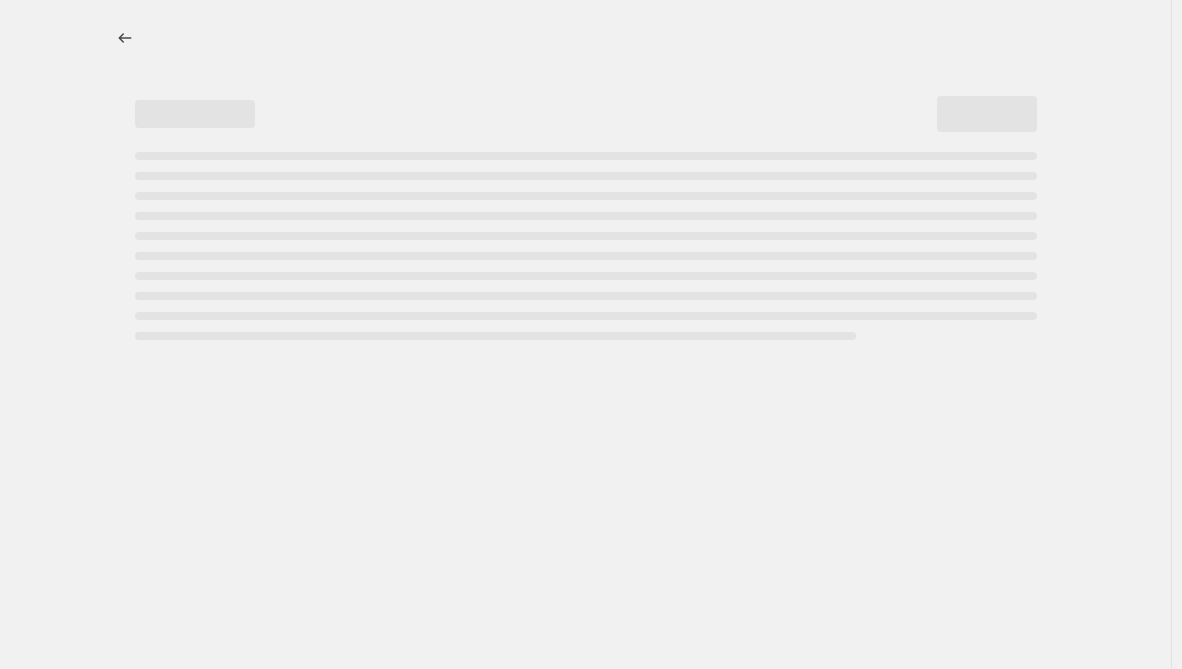 select on "percentage" 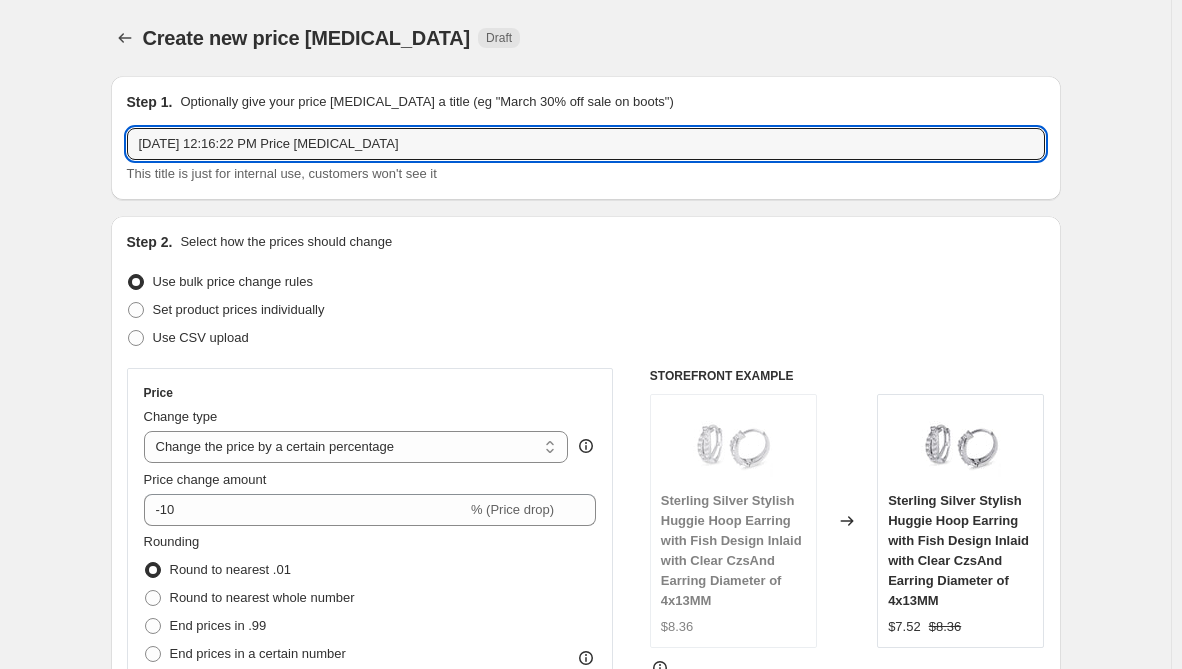 drag, startPoint x: 419, startPoint y: 133, endPoint x: -1, endPoint y: 137, distance: 420.01904 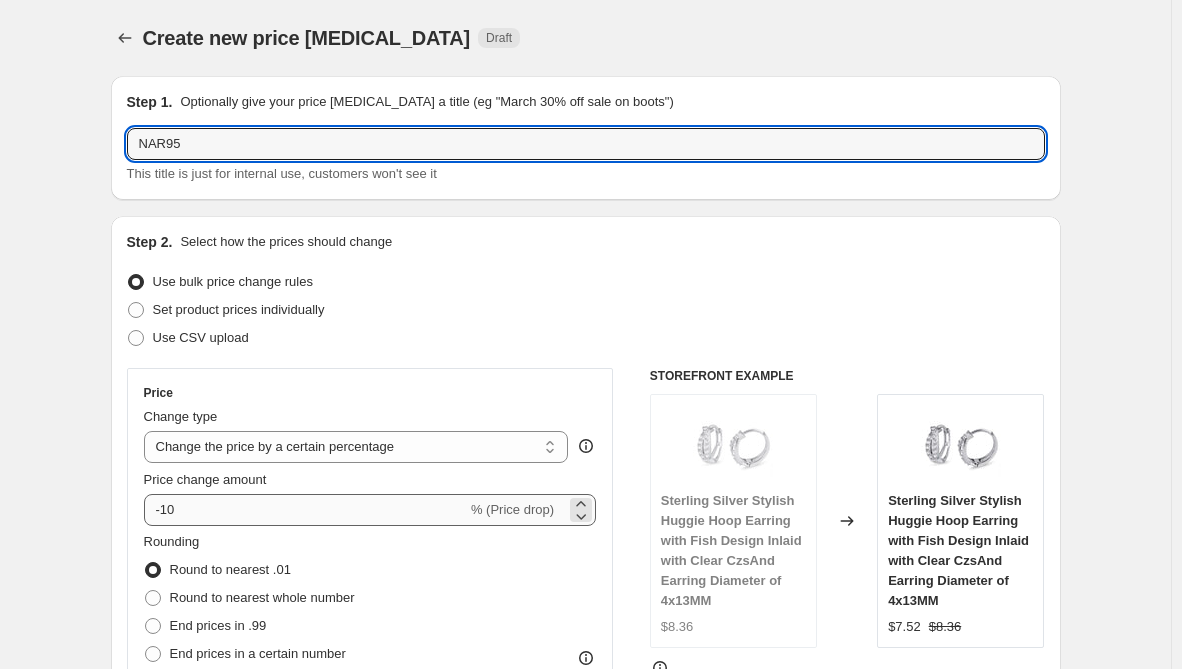 type on "NAR95" 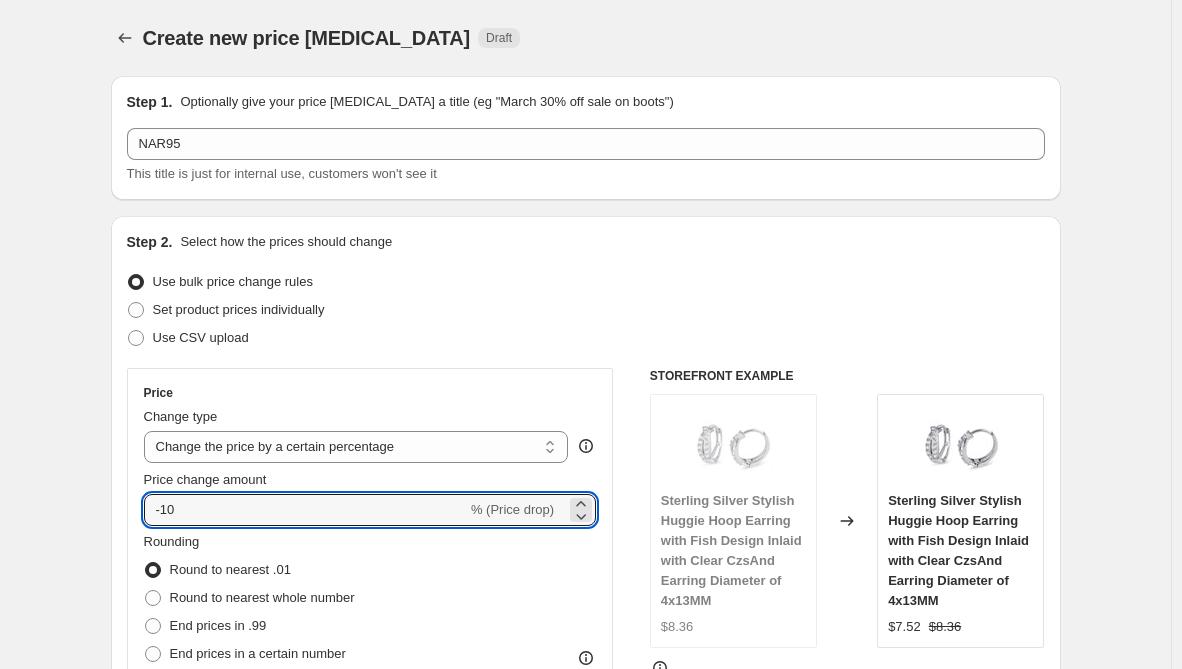 drag, startPoint x: 282, startPoint y: 519, endPoint x: -162, endPoint y: 506, distance: 444.19028 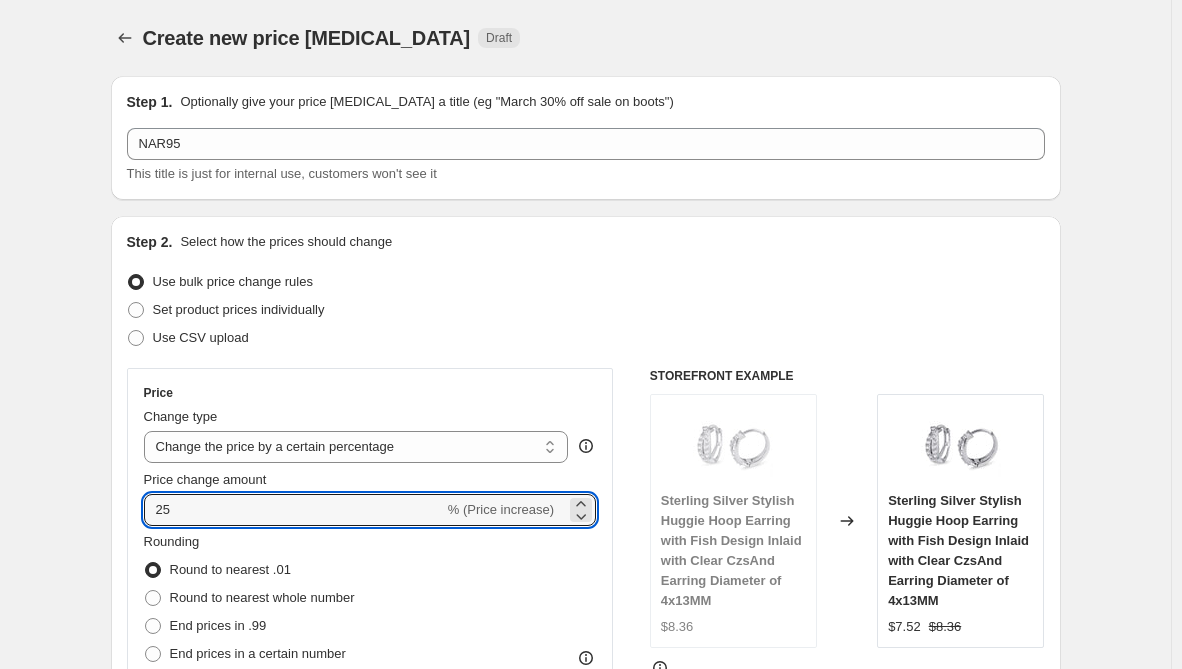 type on "25" 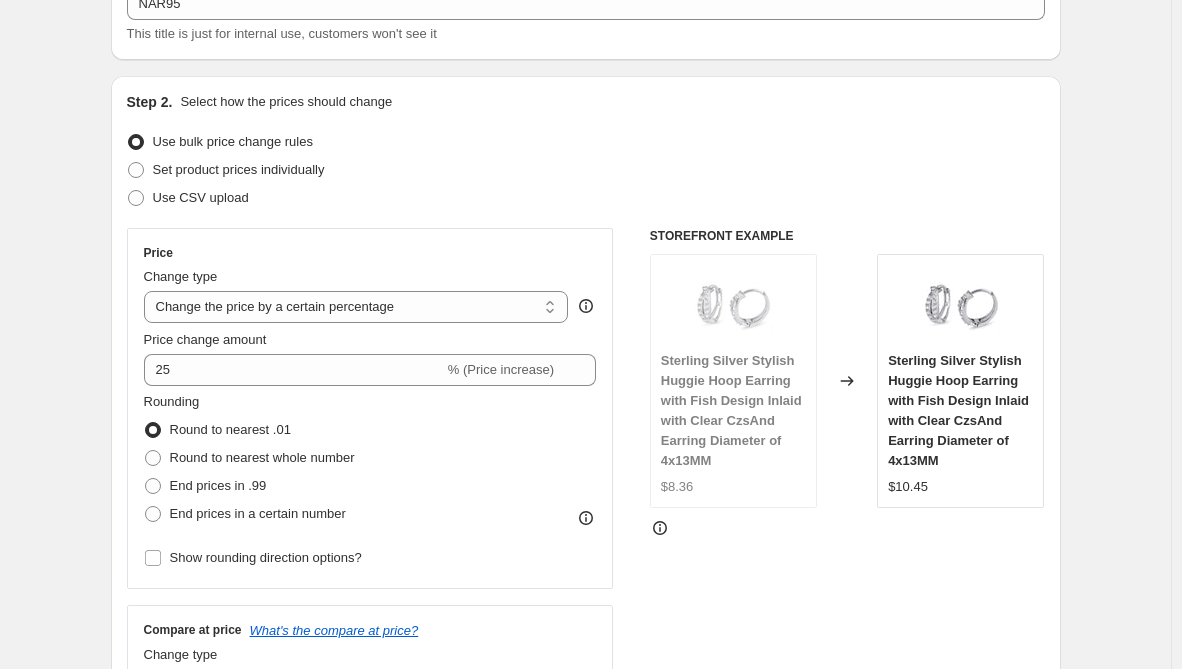 scroll, scrollTop: 300, scrollLeft: 0, axis: vertical 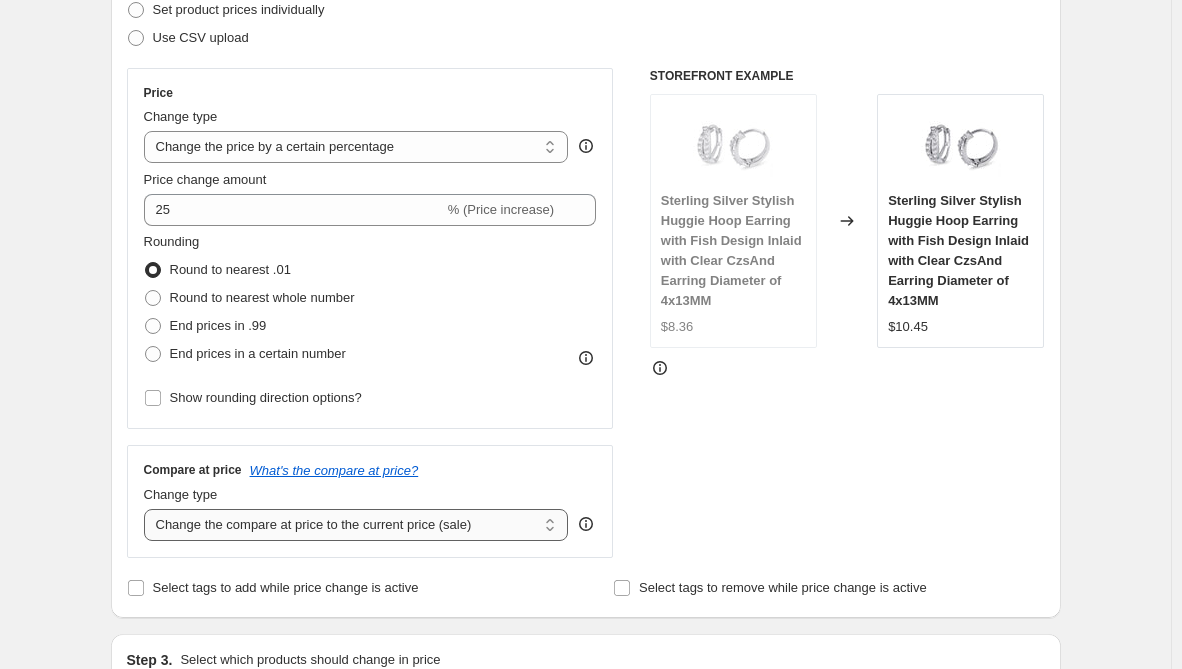 click on "Change the compare at price to the current price (sale) Change the compare at price to a certain amount Change the compare at price by a certain amount Change the compare at price by a certain percentage Change the compare at price by a certain amount relative to the actual price Change the compare at price by a certain percentage relative to the actual price Don't change the compare at price Remove the compare at price" at bounding box center [356, 525] 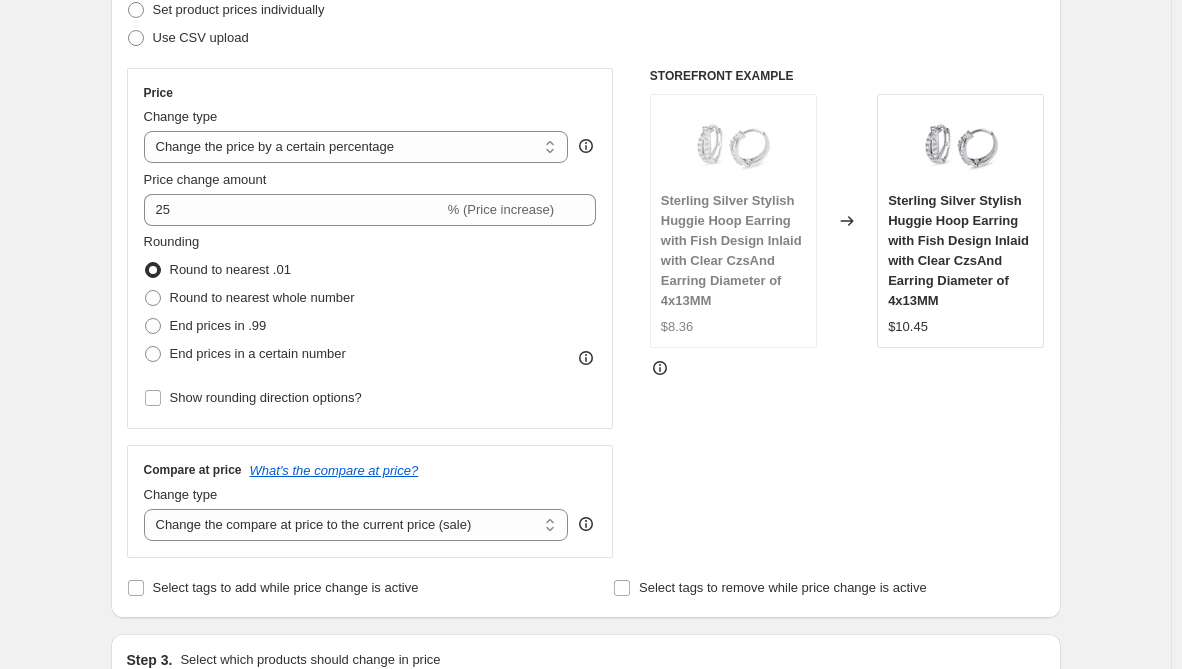 select on "remove" 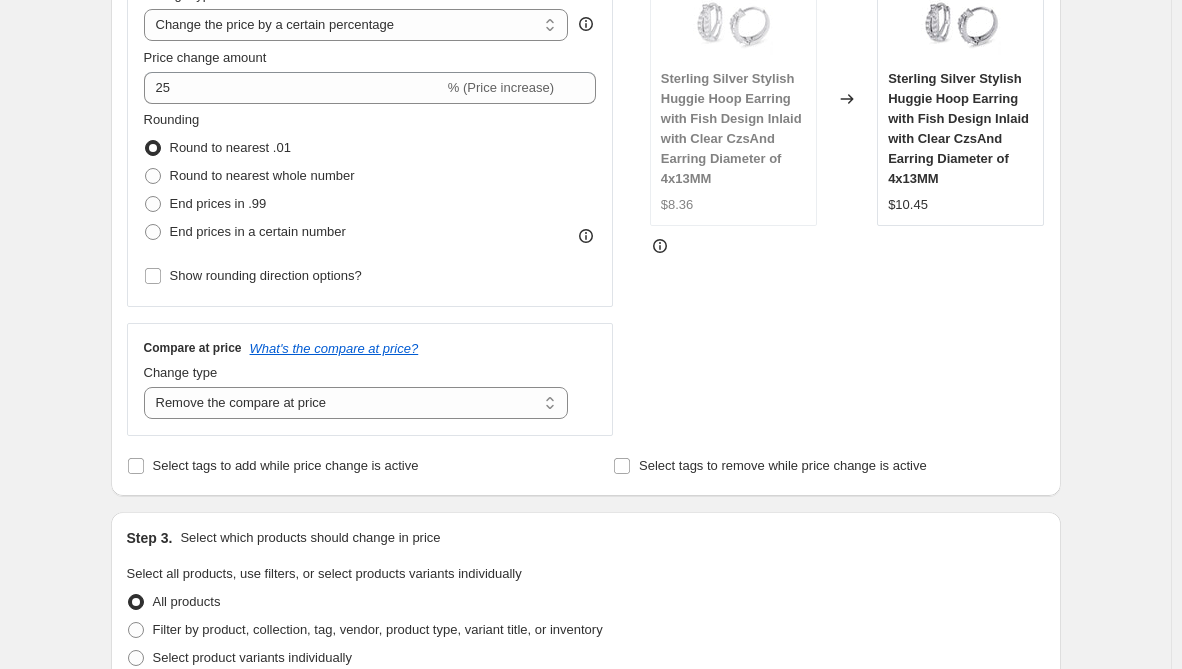 scroll, scrollTop: 600, scrollLeft: 0, axis: vertical 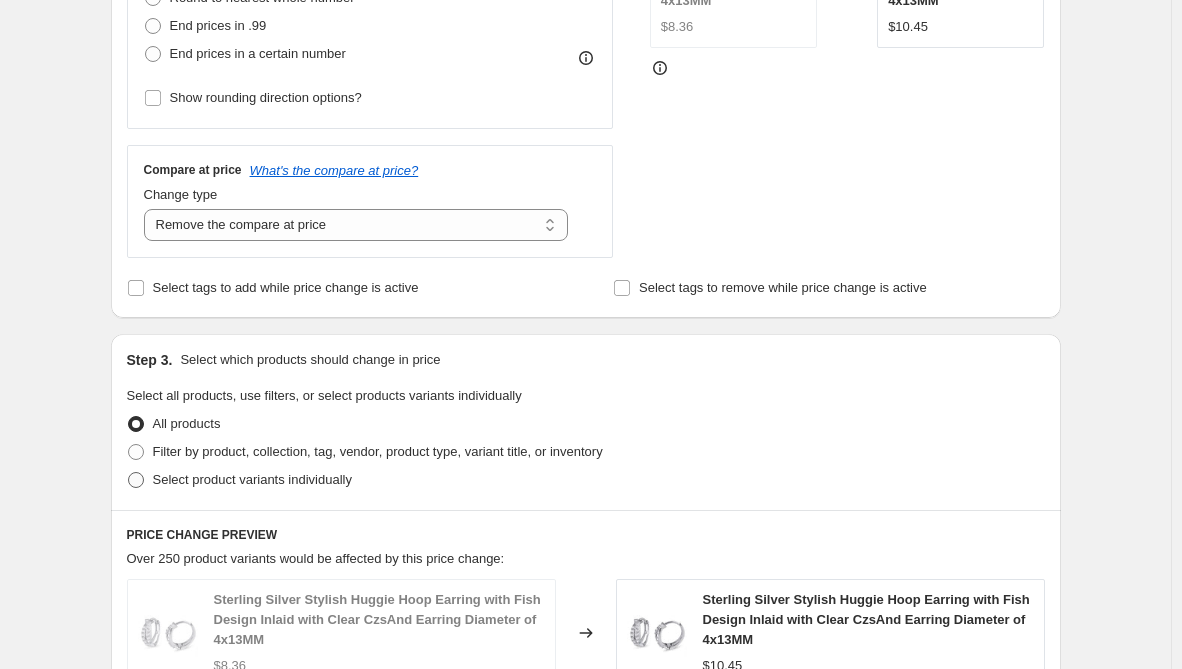 click on "Select product variants individually" at bounding box center [252, 479] 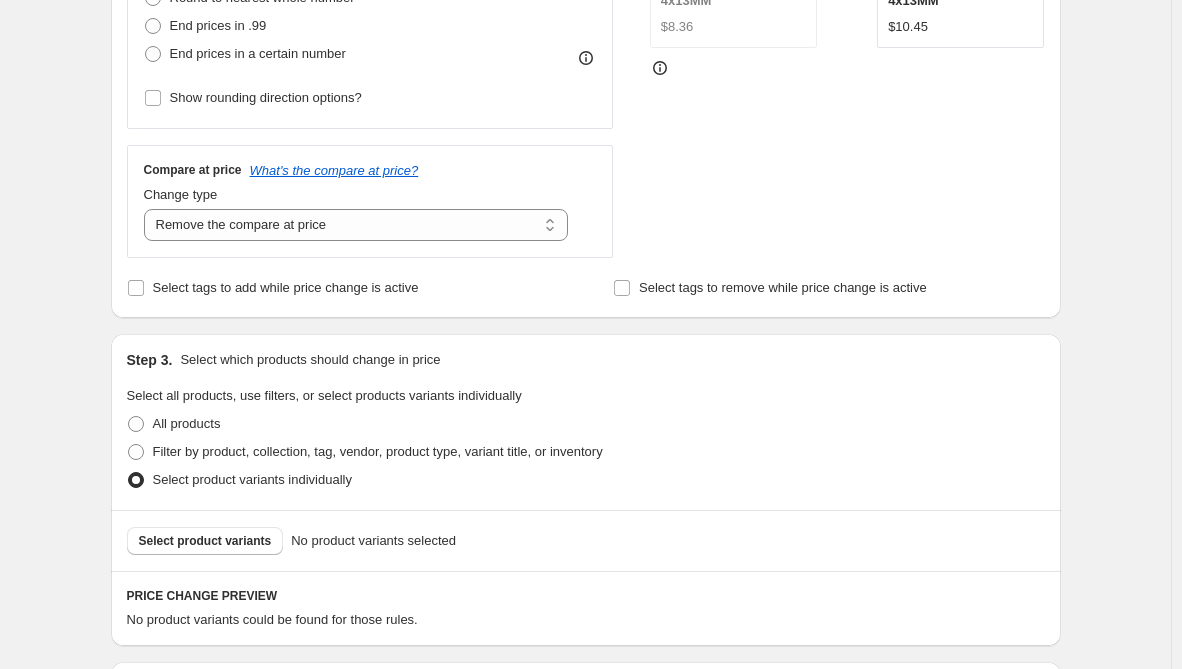 click on "Select product variants" at bounding box center [205, 541] 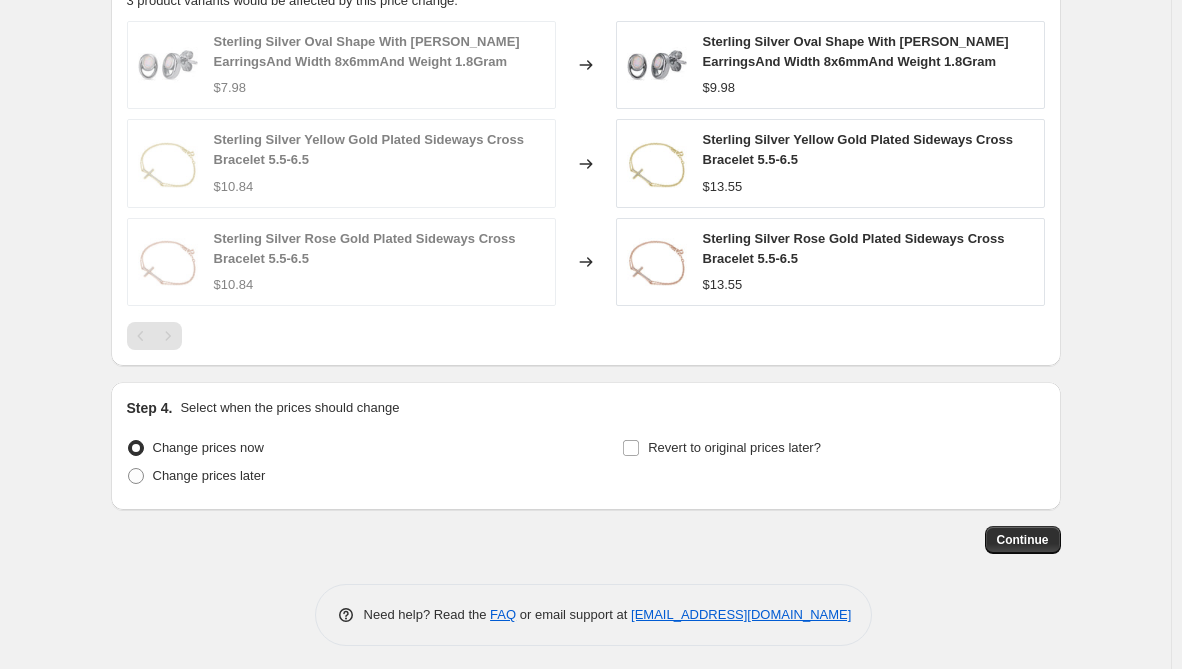 scroll, scrollTop: 1227, scrollLeft: 0, axis: vertical 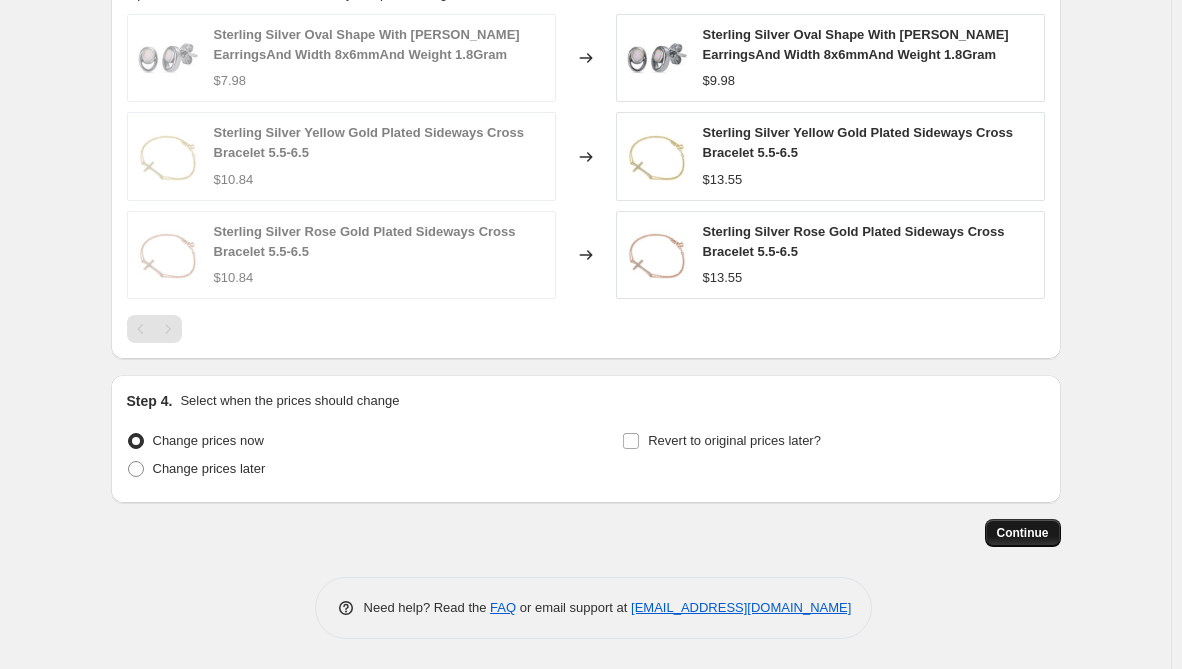 click on "Continue" at bounding box center [1023, 533] 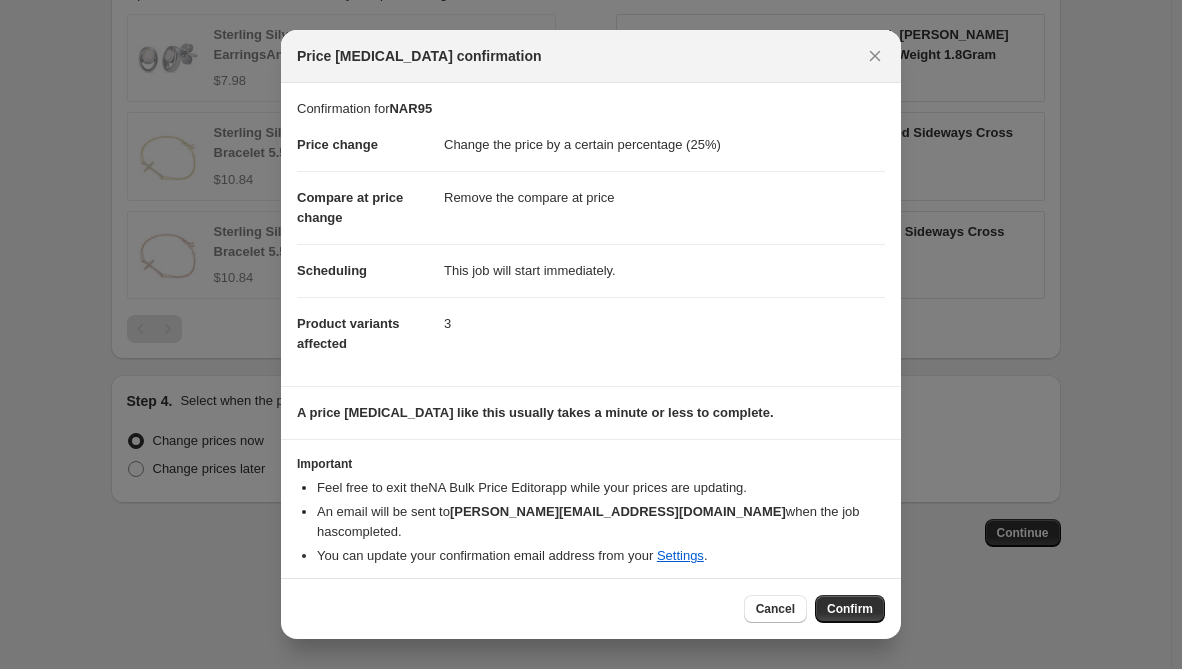 click on "Confirm" at bounding box center (850, 609) 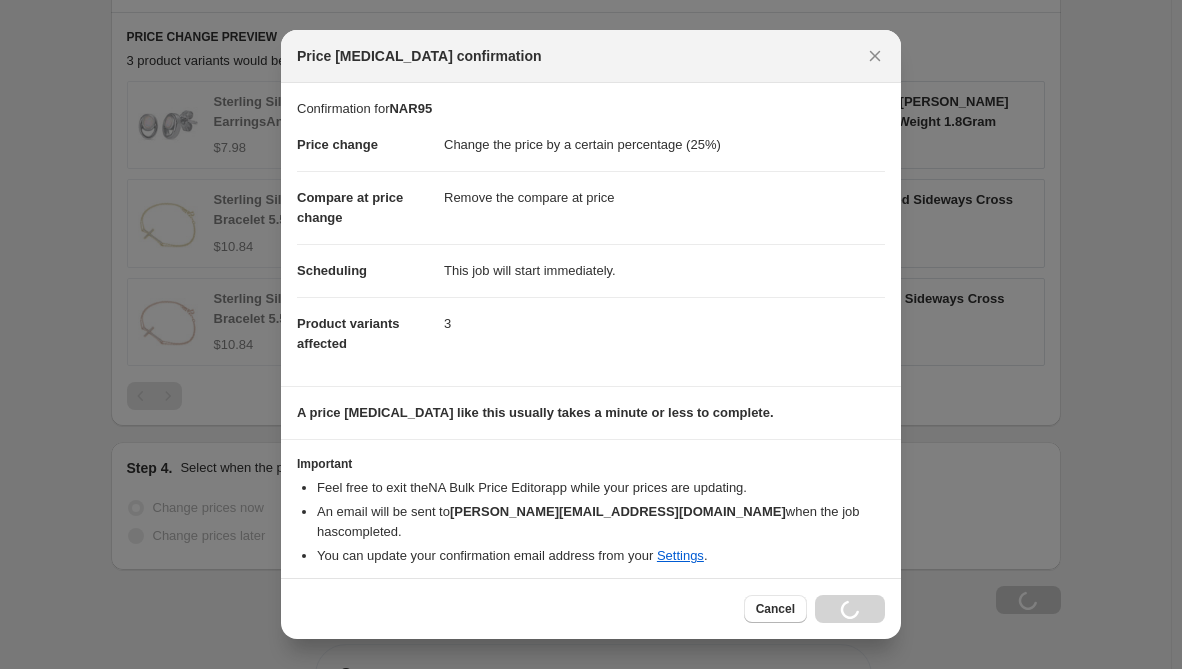 scroll, scrollTop: 1295, scrollLeft: 0, axis: vertical 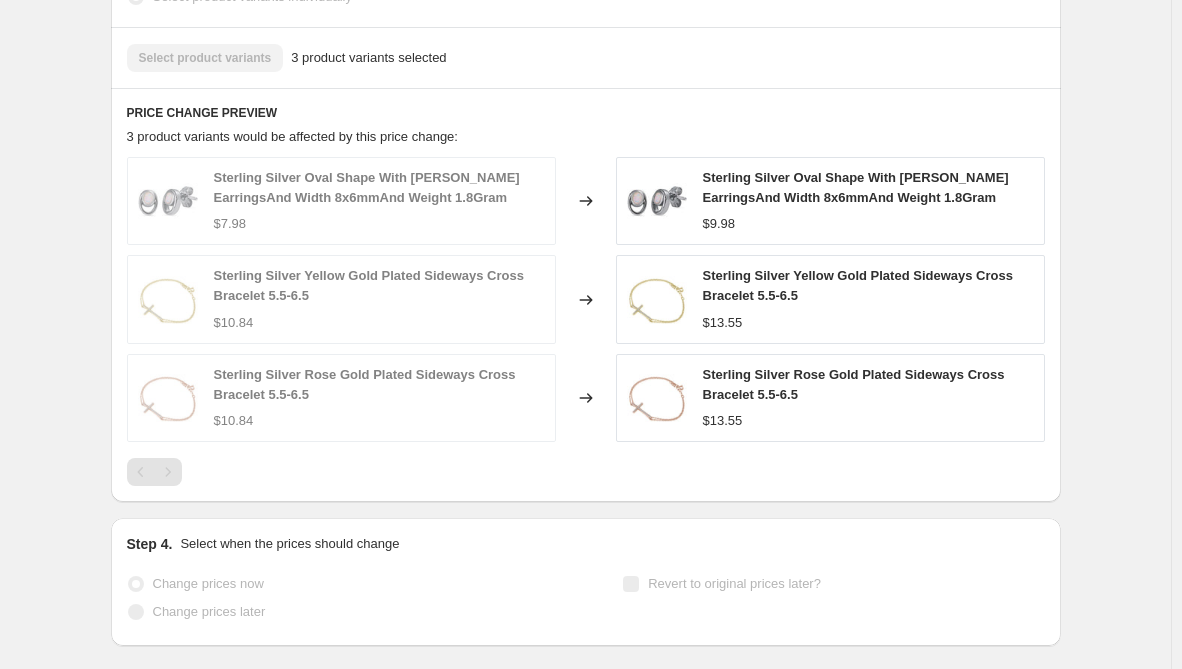 select on "percentage" 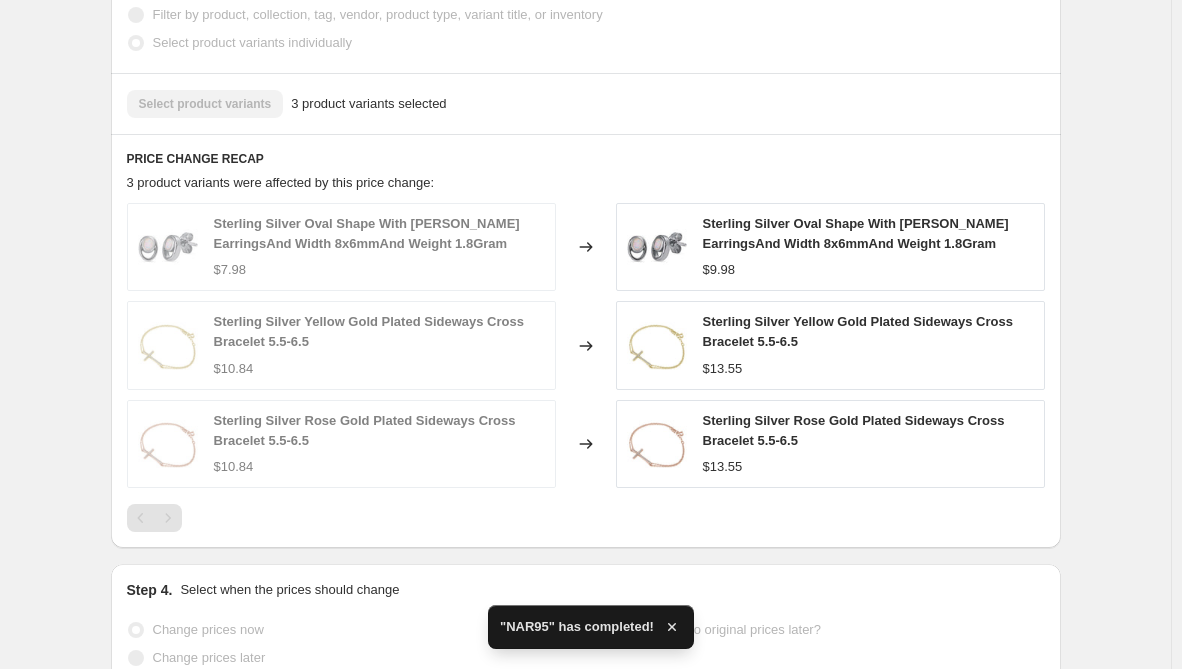 scroll, scrollTop: 0, scrollLeft: 0, axis: both 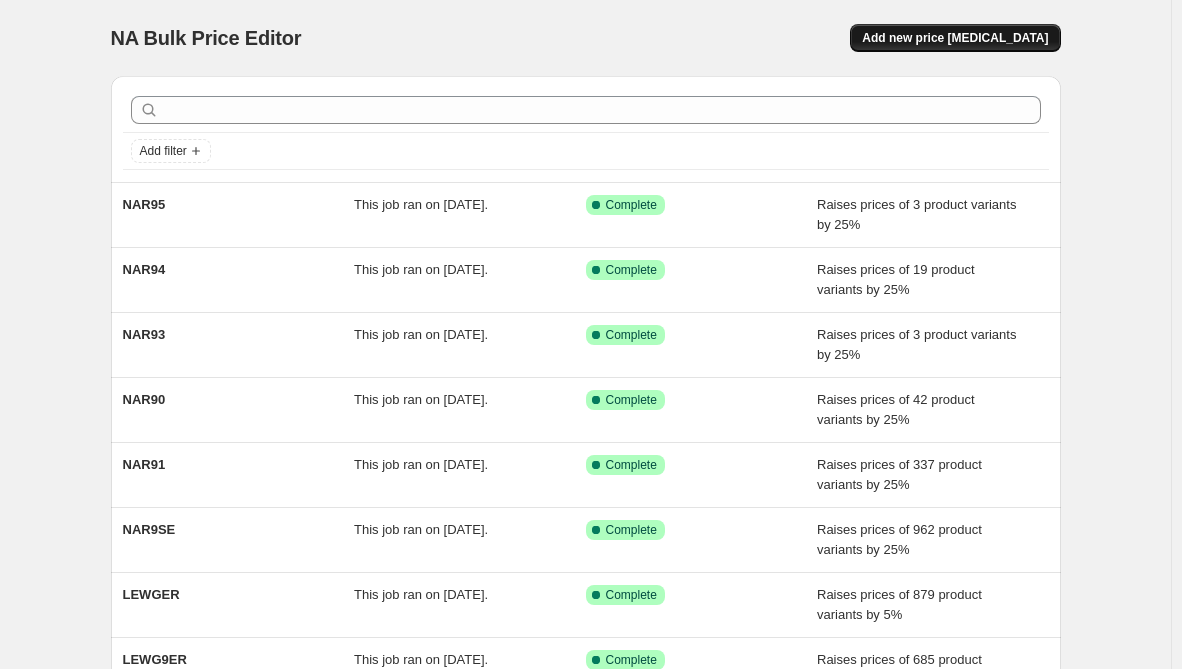 click on "Add new price change job" at bounding box center (955, 38) 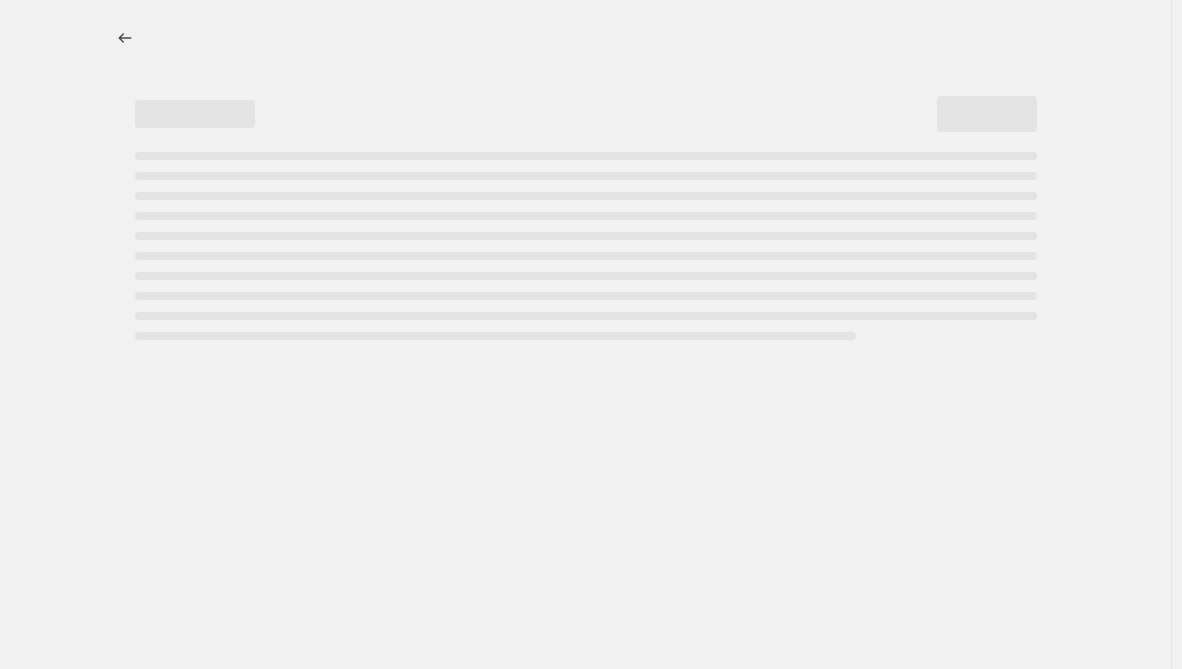 select on "percentage" 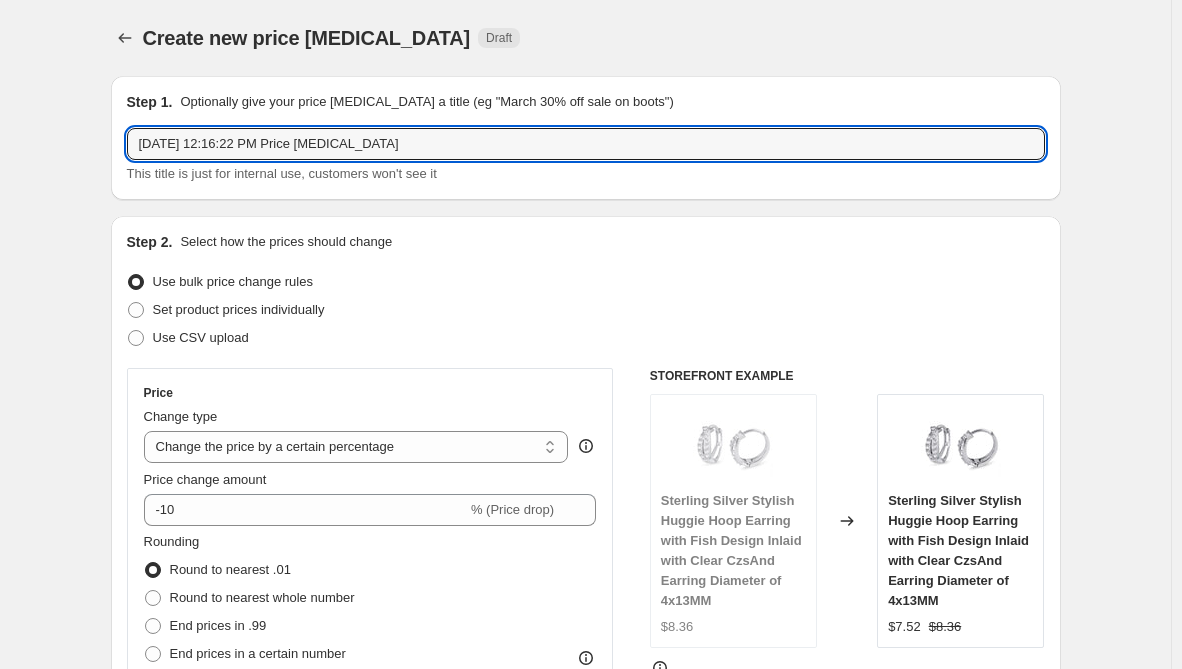 drag, startPoint x: 429, startPoint y: 150, endPoint x: -116, endPoint y: 117, distance: 545.99817 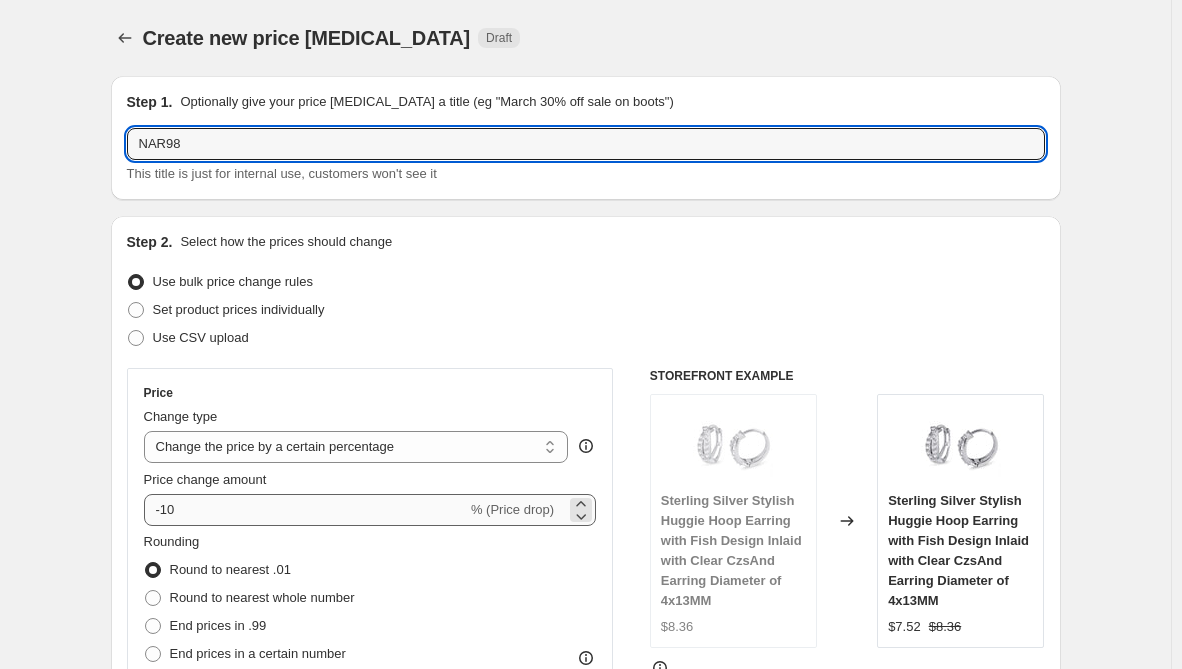 type on "NAR98" 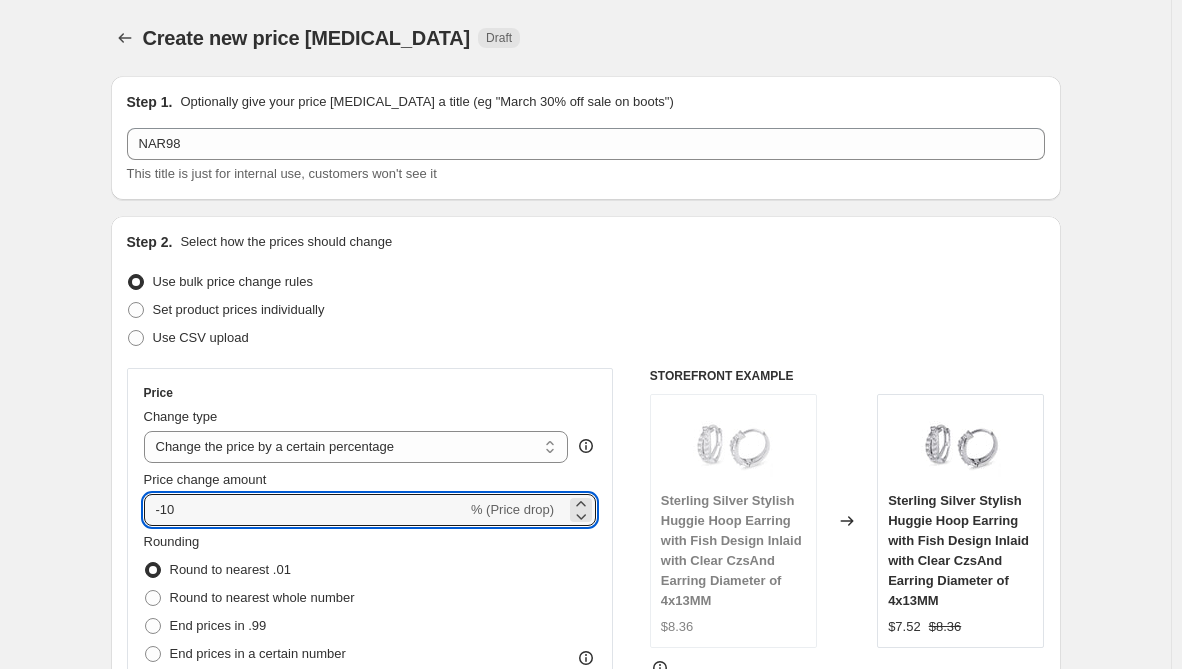 drag, startPoint x: 199, startPoint y: 515, endPoint x: 2, endPoint y: 512, distance: 197.02284 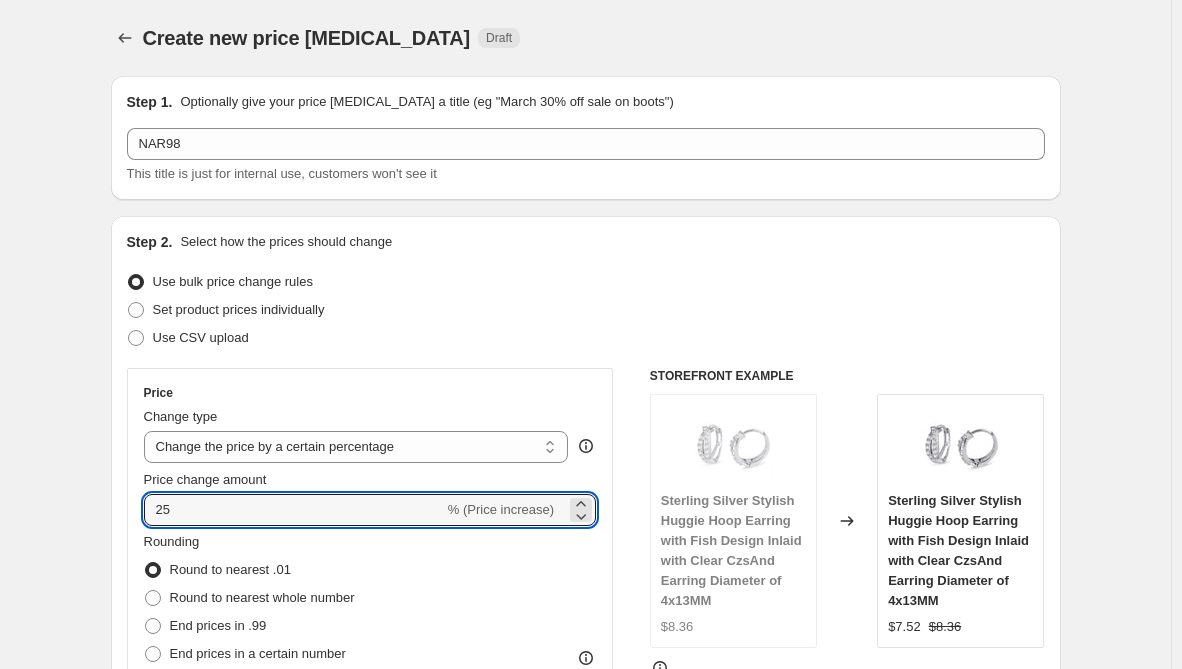 type on "25" 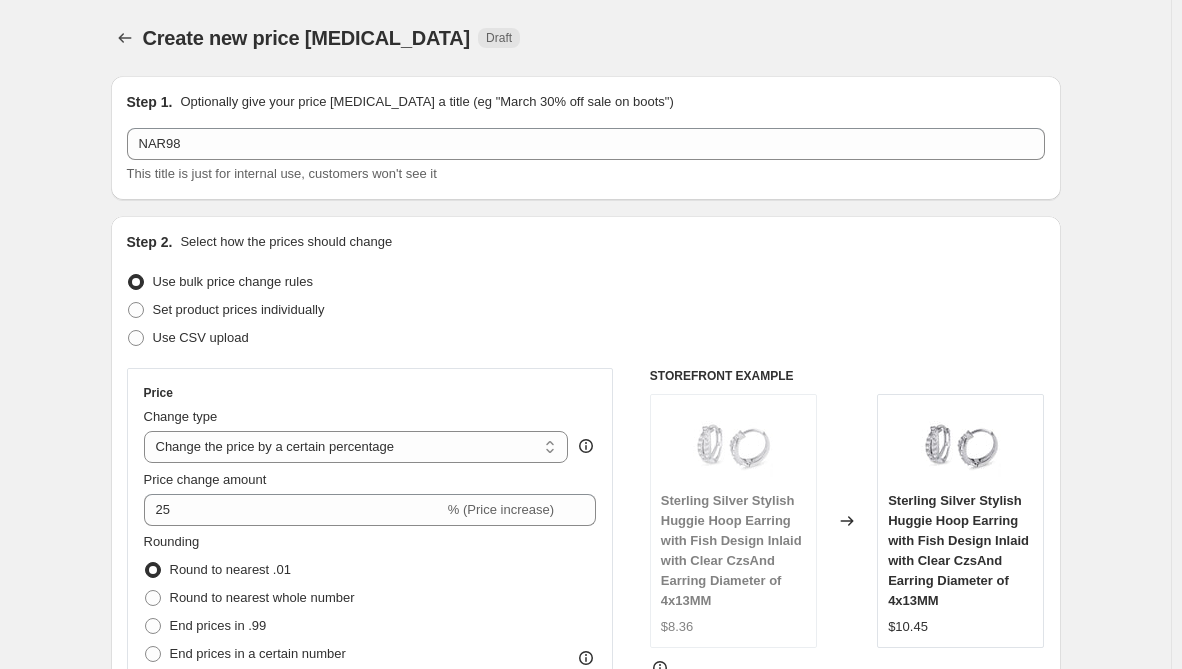 click on "Create new price change job. This page is ready Create new price change job Draft Step 1. Optionally give your price change job a title (eg "March 30% off sale on boots") NAR98 This title is just for internal use, customers won't see it Step 2. Select how the prices should change Use bulk price change rules Set product prices individually Use CSV upload Price Change type Change the price to a certain amount Change the price by a certain amount Change the price by a certain percentage Change the price to the current compare at price (price before sale) Change the price by a certain amount relative to the compare at price Change the price by a certain percentage relative to the compare at price Don't change the price Change the price by a certain percentage relative to the cost per item Change price to certain cost margin Change the price by a certain percentage Price change amount 25 % (Price increase) Rounding Round to nearest .01 Round to nearest whole number End prices in .99 End prices in a certain number" at bounding box center (585, 1032) 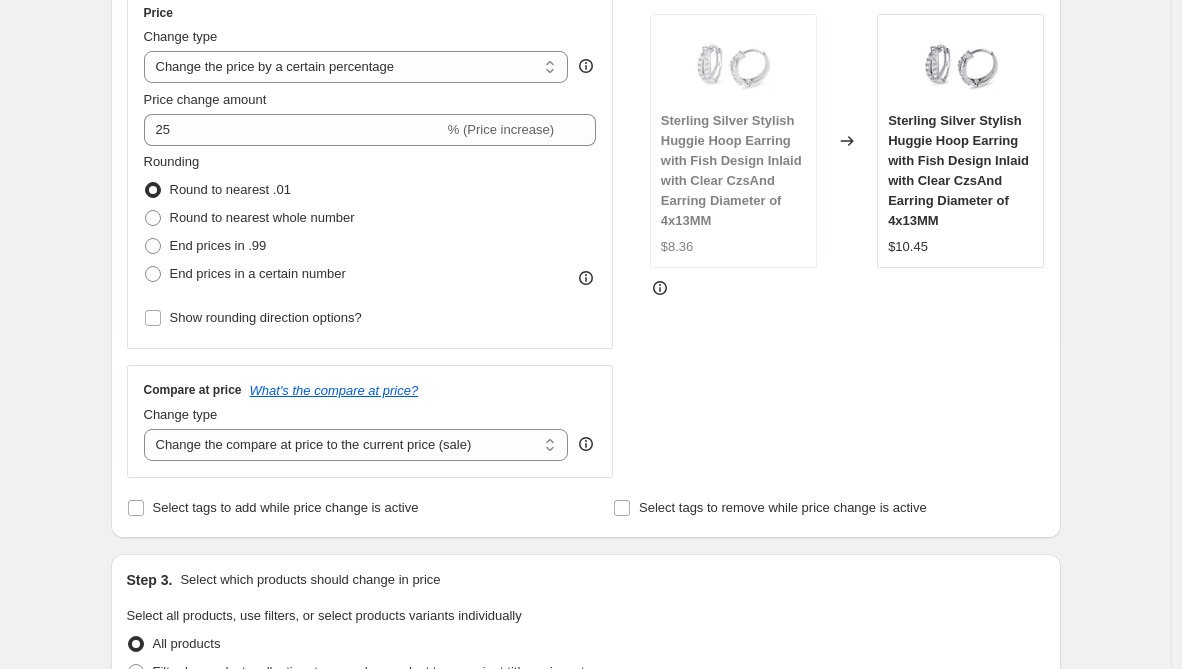 scroll, scrollTop: 400, scrollLeft: 0, axis: vertical 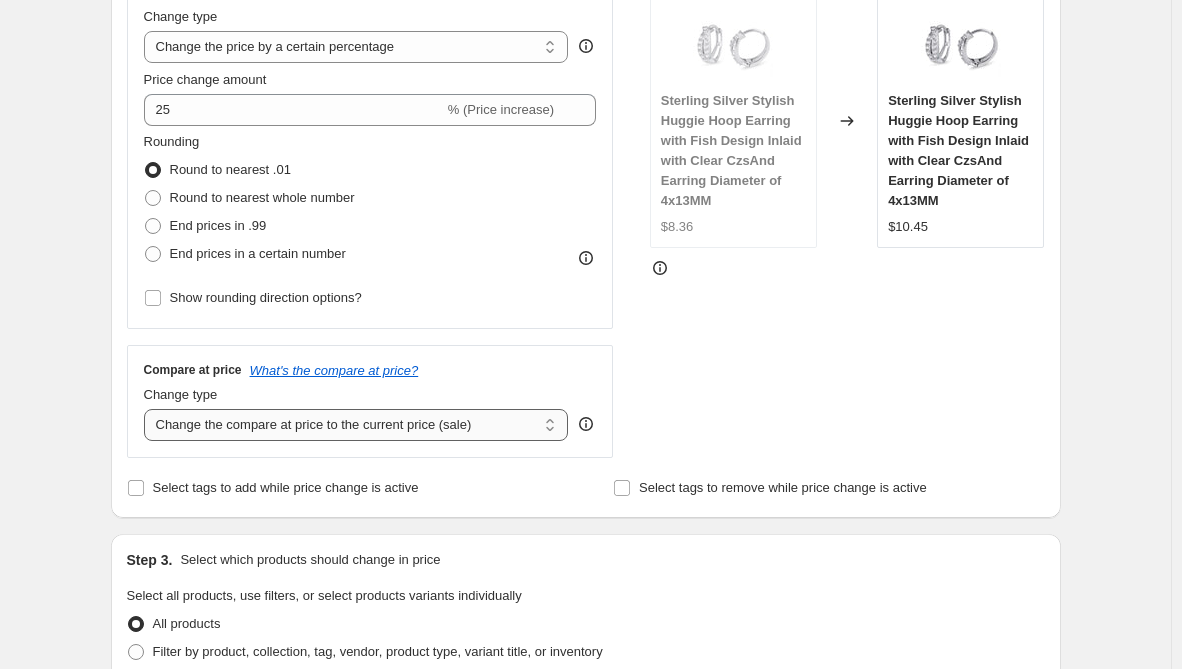 click on "Change the compare at price to the current price (sale) Change the compare at price to a certain amount Change the compare at price by a certain amount Change the compare at price by a certain percentage Change the compare at price by a certain amount relative to the actual price Change the compare at price by a certain percentage relative to the actual price Don't change the compare at price Remove the compare at price" at bounding box center [356, 425] 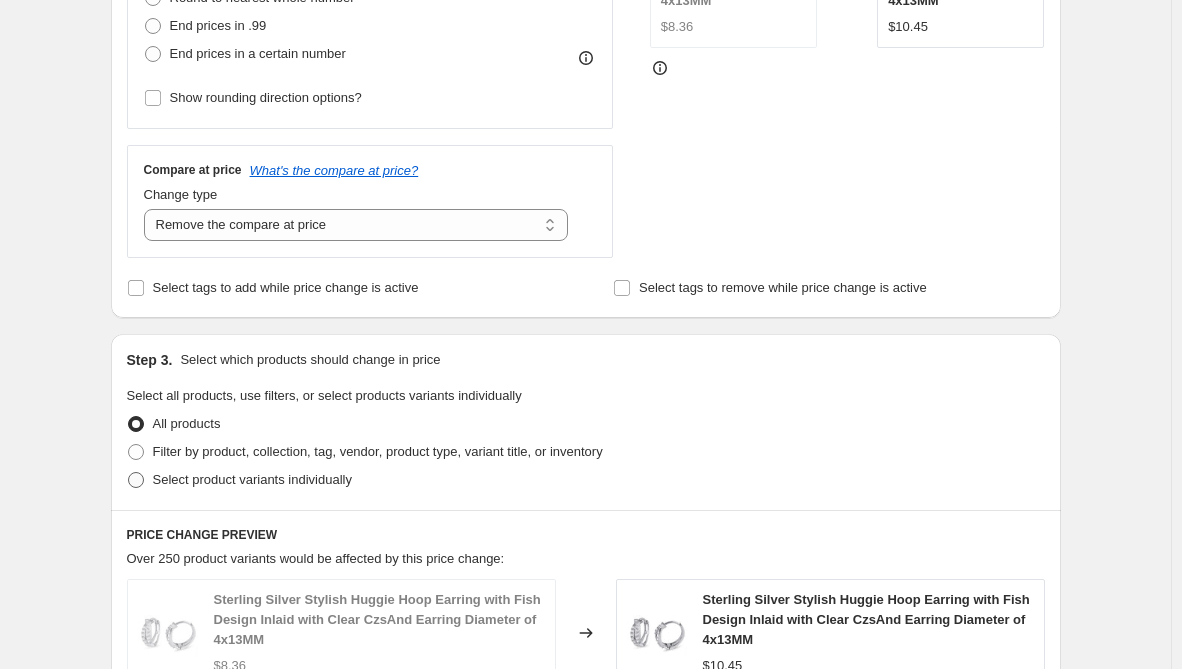click on "Step 3. Select which products should change in price Select all products, use filters, or select products variants individually All products Filter by product, collection, tag, vendor, product type, variant title, or inventory Select product variants individually" at bounding box center (586, 422) 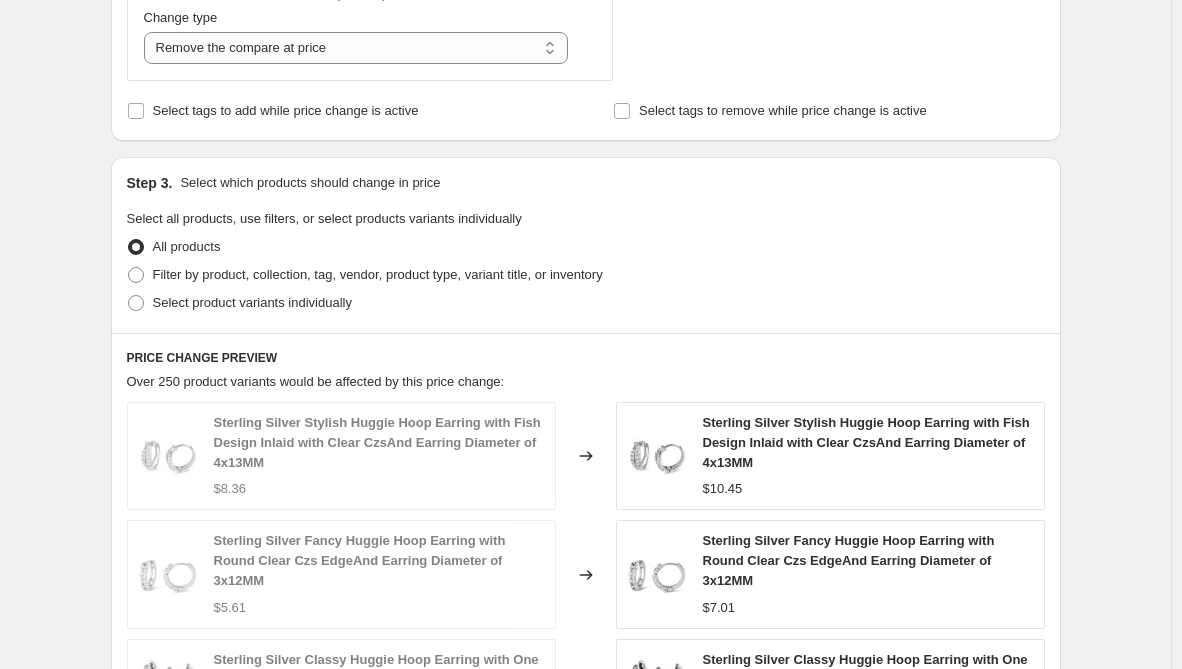 scroll, scrollTop: 800, scrollLeft: 0, axis: vertical 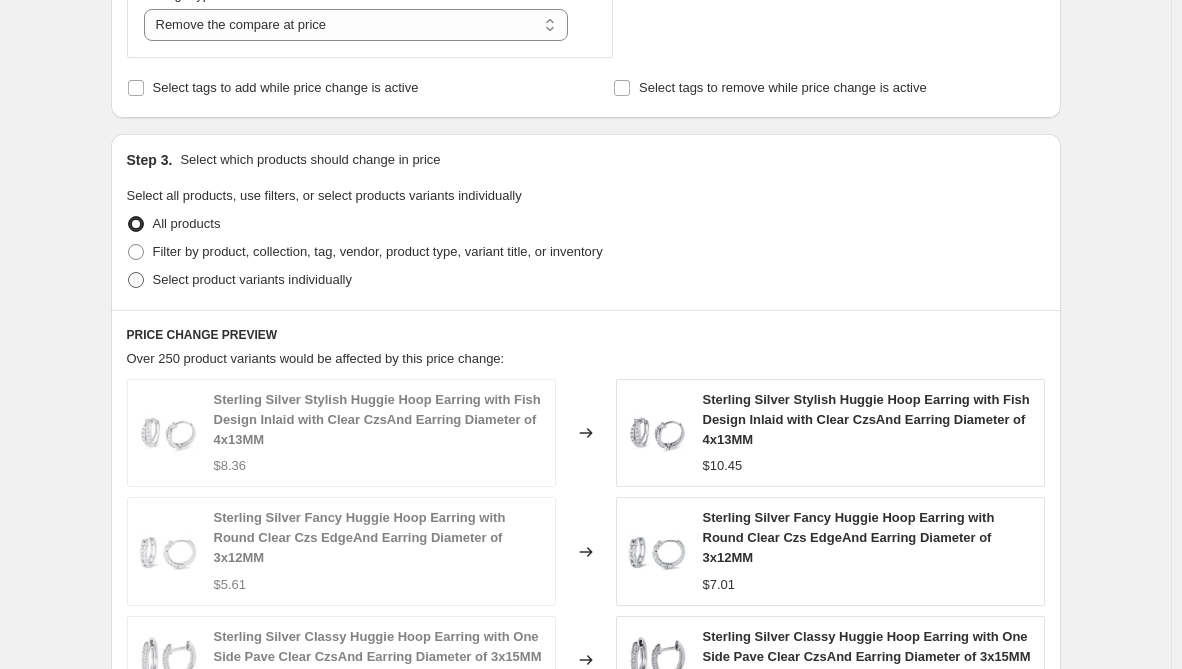 click on "Select product variants individually" at bounding box center [252, 279] 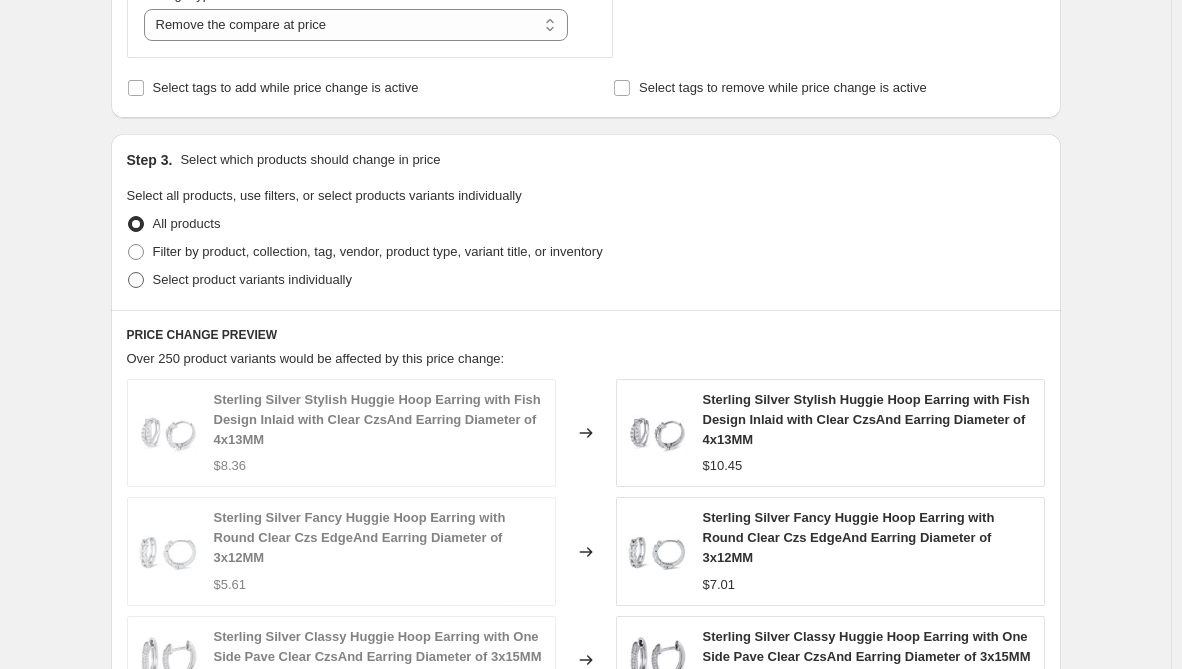 radio on "true" 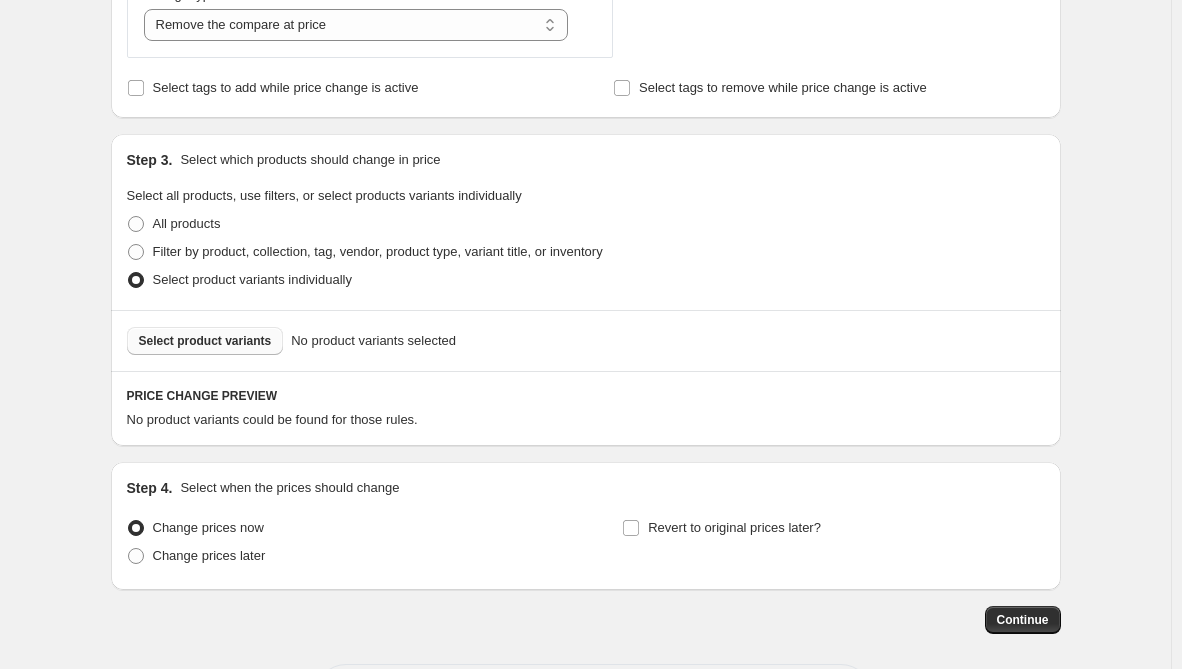 click on "Select product variants" at bounding box center (205, 341) 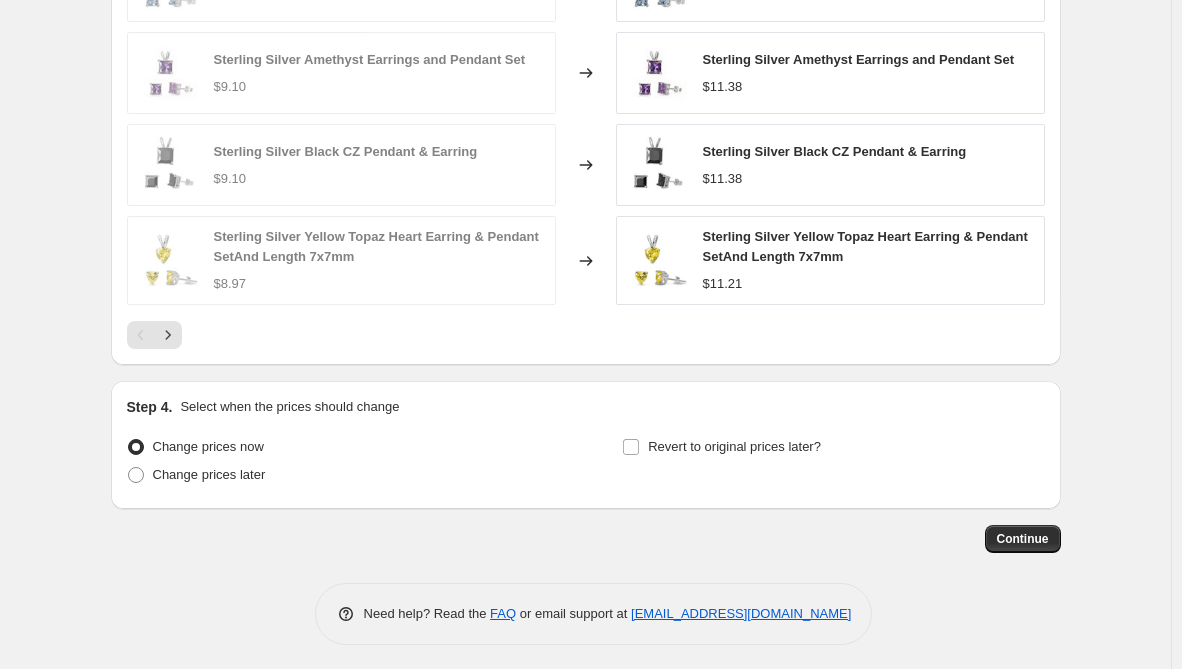 scroll, scrollTop: 1405, scrollLeft: 0, axis: vertical 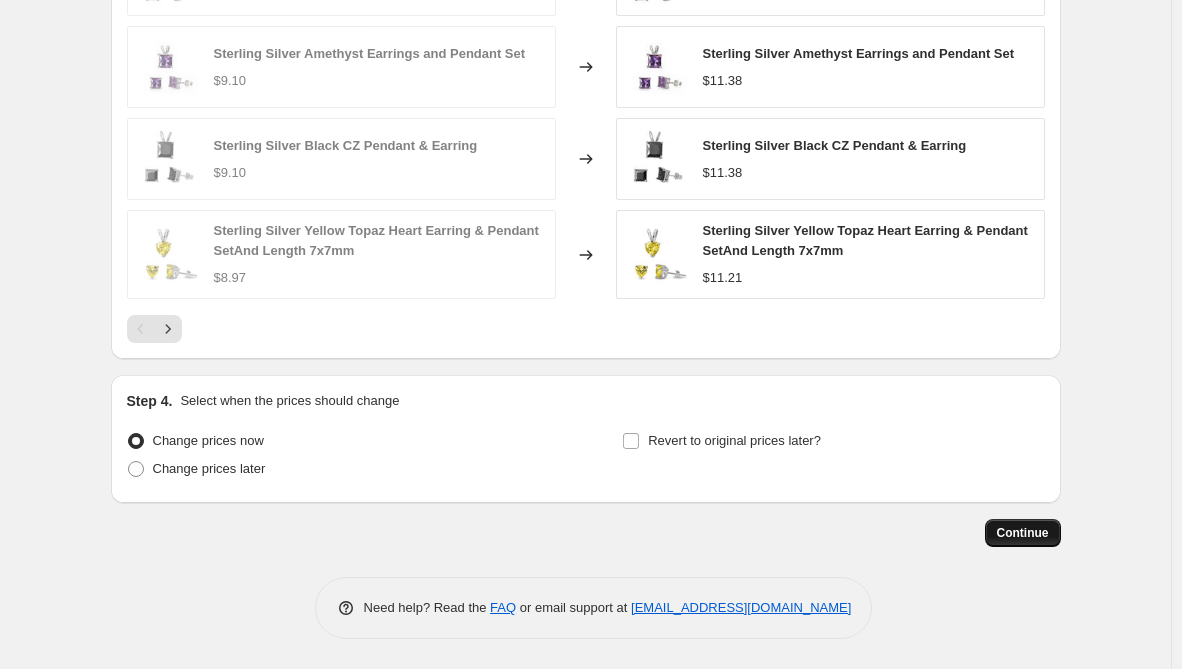 click on "Continue" at bounding box center (1023, 533) 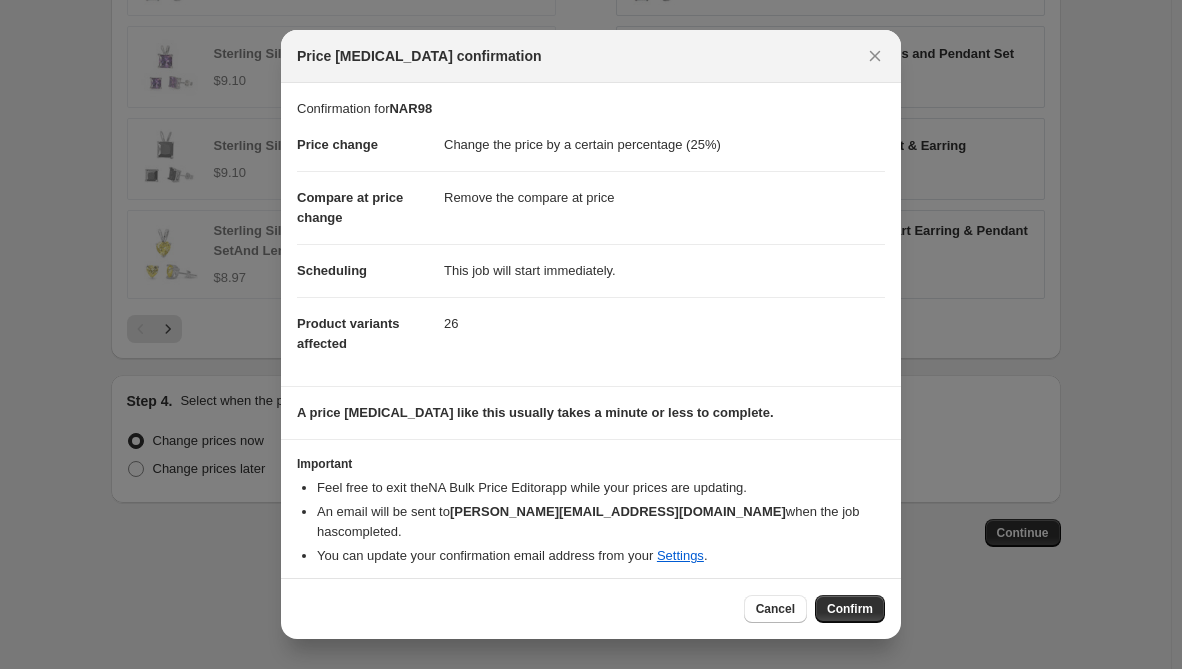 click on "Confirm" at bounding box center (850, 609) 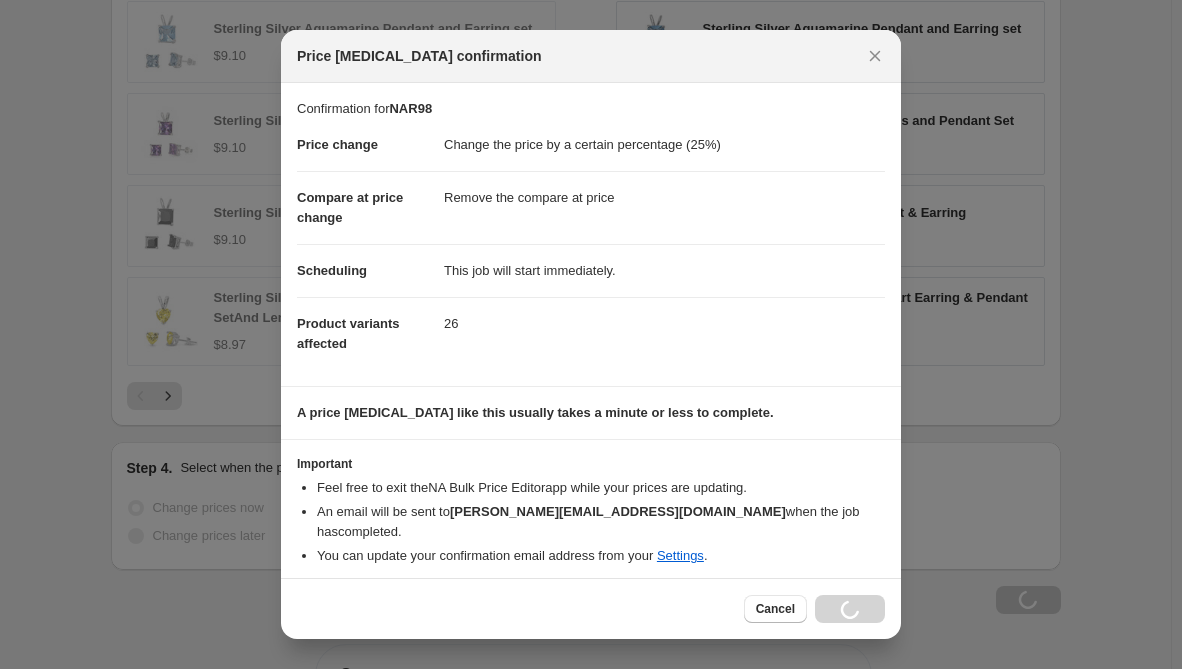 scroll, scrollTop: 1473, scrollLeft: 0, axis: vertical 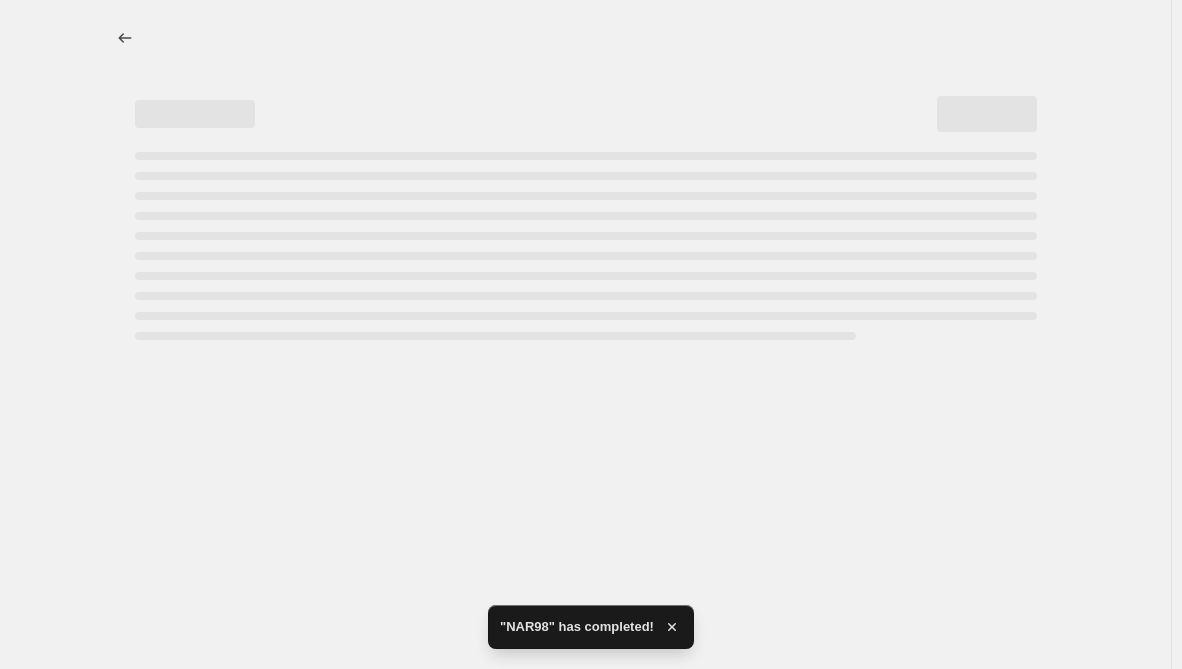 select on "percentage" 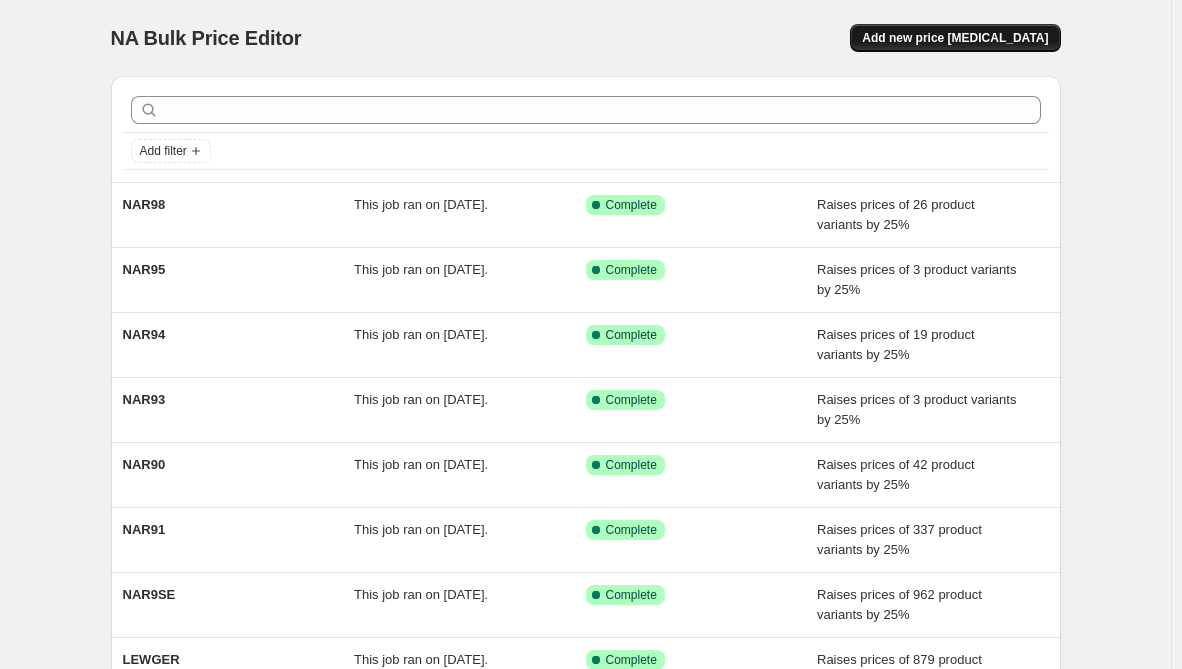 click on "Add new price change job" at bounding box center (955, 38) 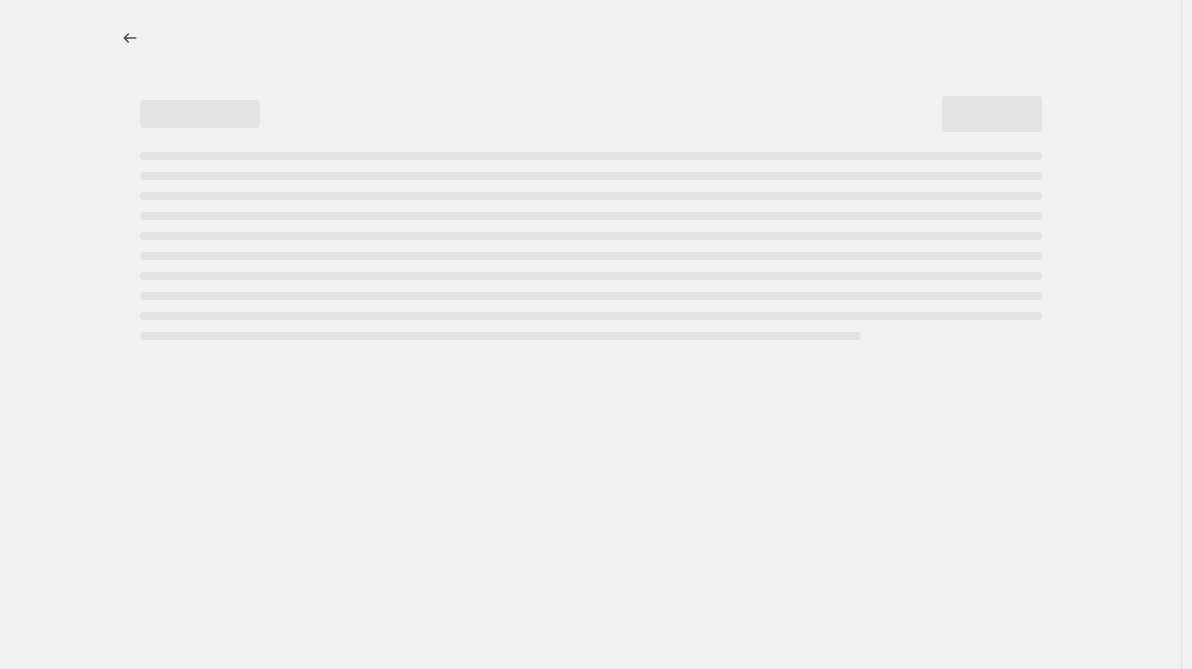 select on "percentage" 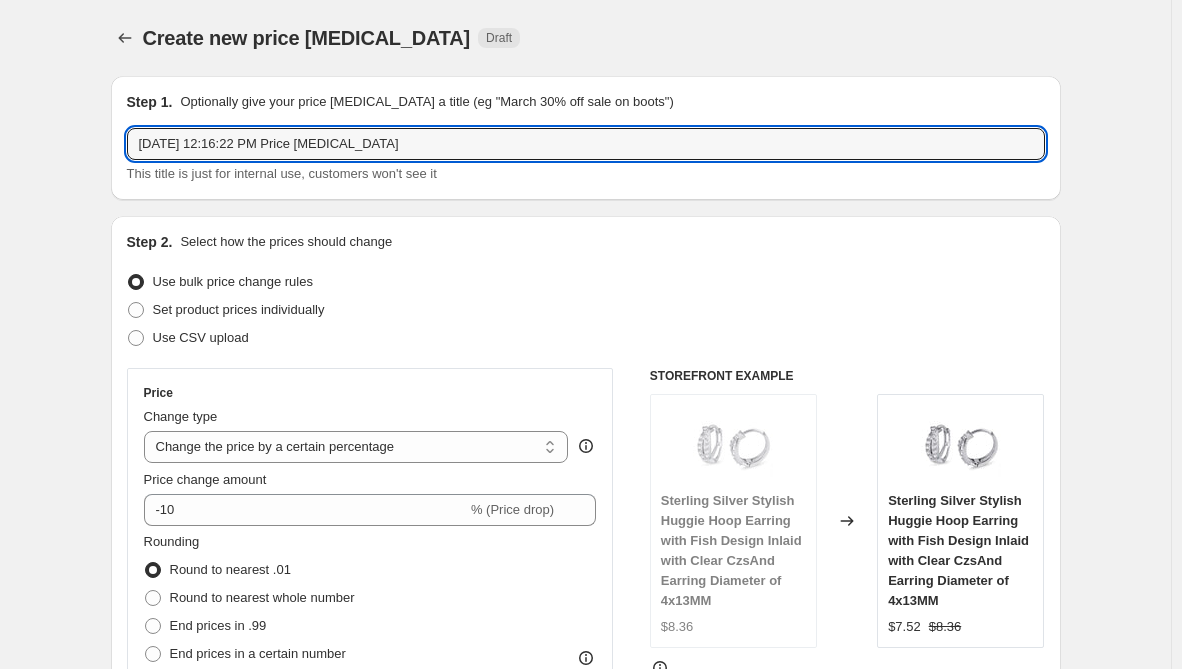 drag, startPoint x: 420, startPoint y: 140, endPoint x: -244, endPoint y: 135, distance: 664.0188 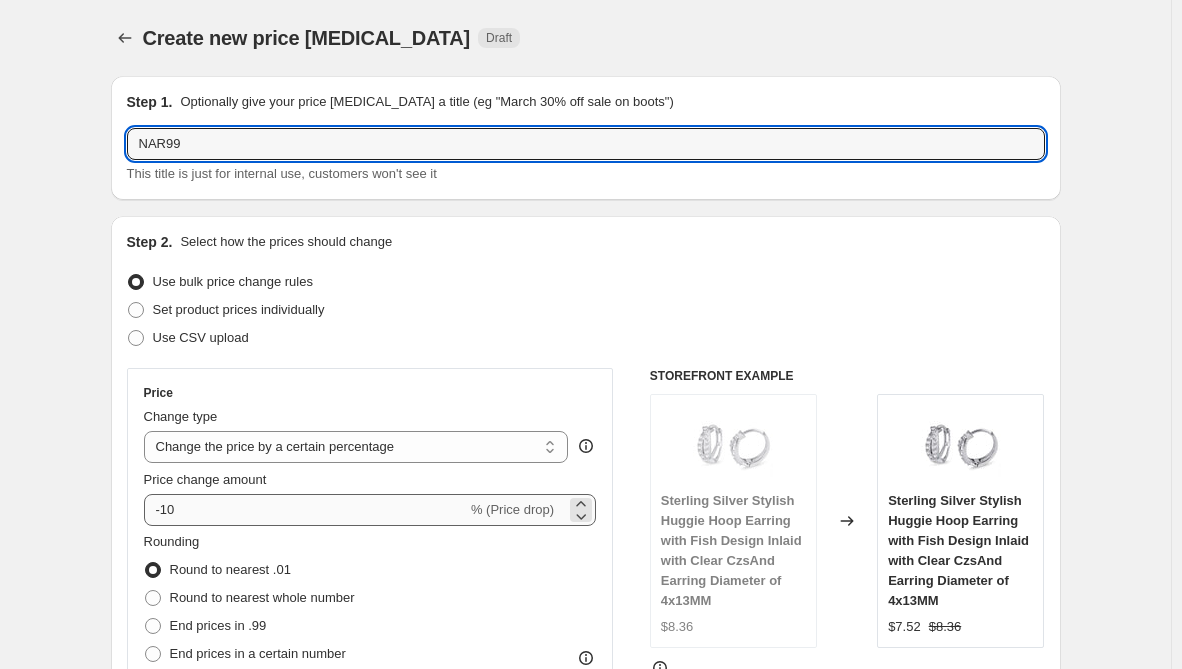 type on "NAR99" 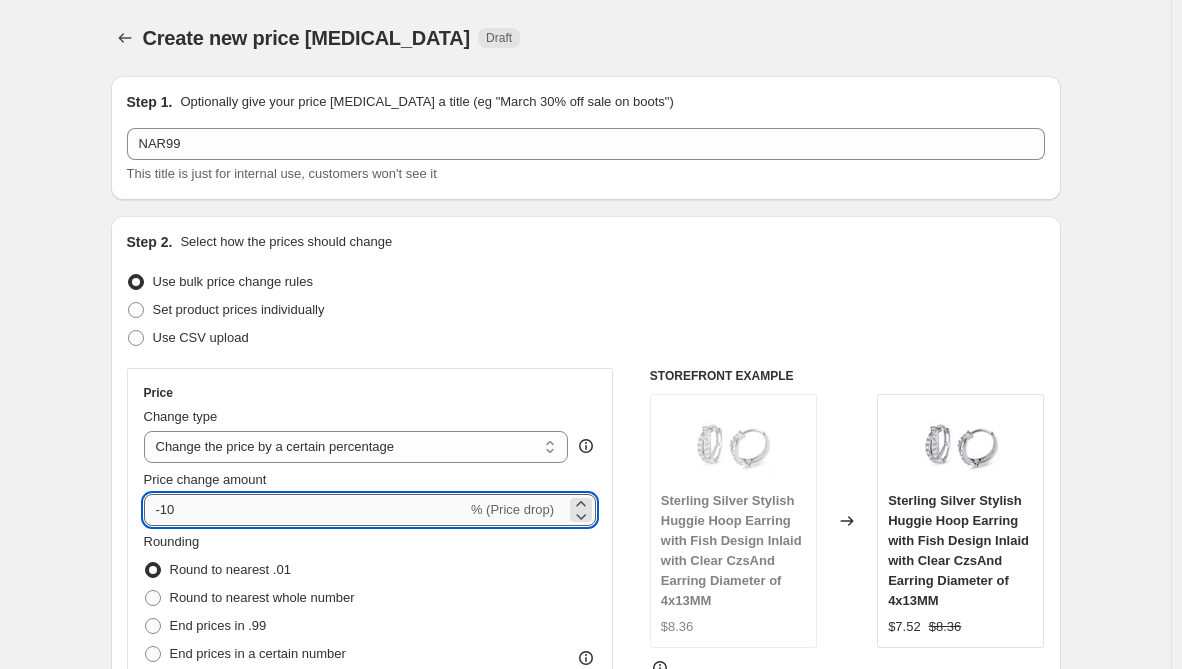 drag, startPoint x: 196, startPoint y: 504, endPoint x: 155, endPoint y: 498, distance: 41.4367 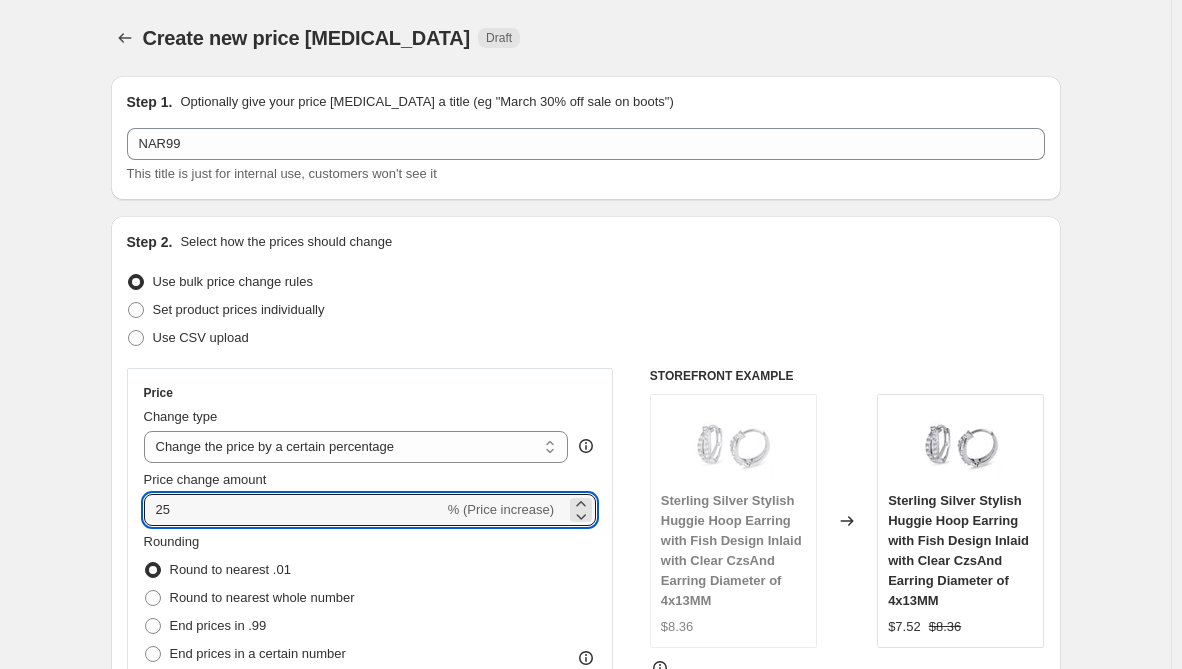type on "25" 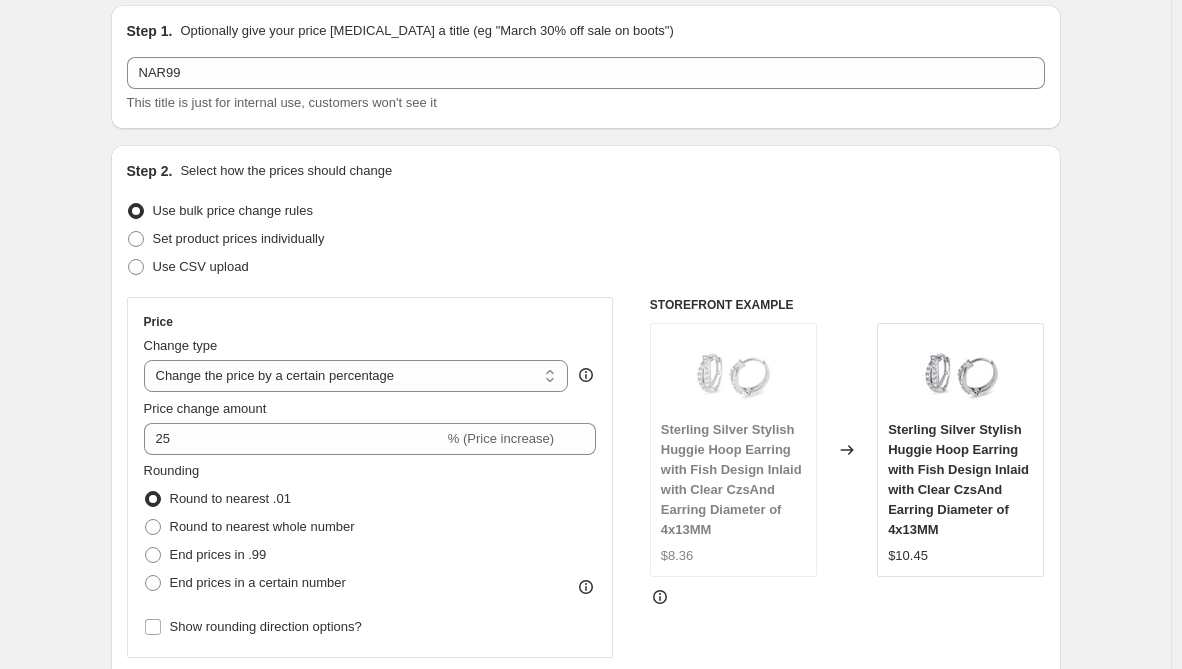 scroll, scrollTop: 200, scrollLeft: 0, axis: vertical 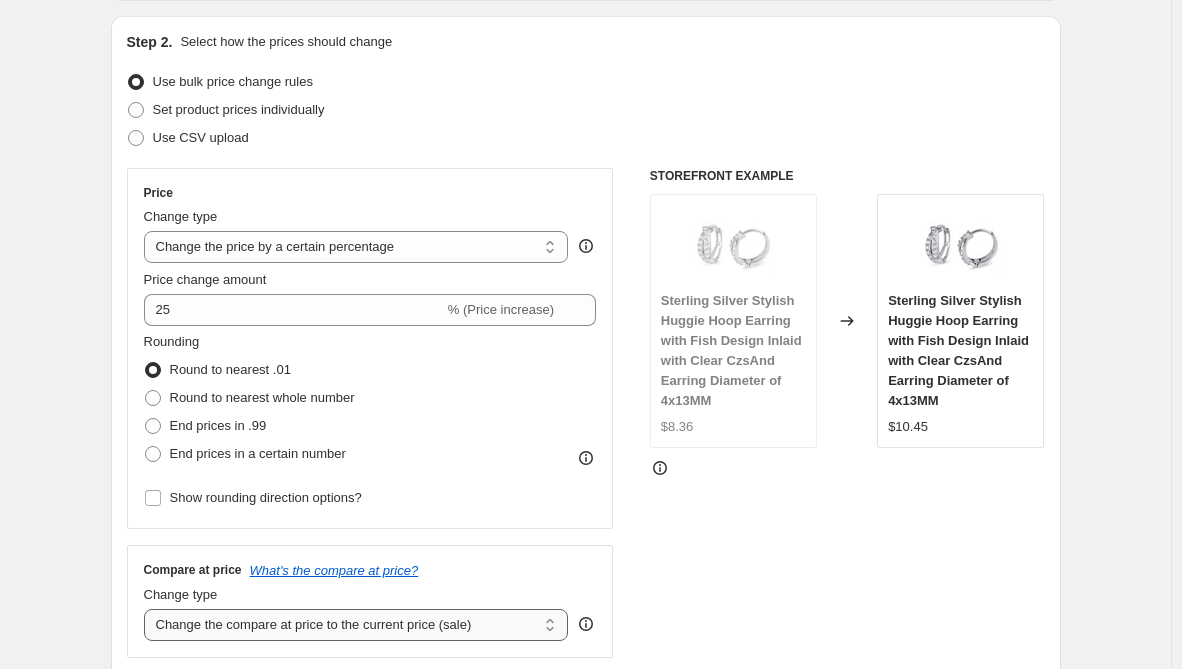 click on "Change the compare at price to the current price (sale) Change the compare at price to a certain amount Change the compare at price by a certain amount Change the compare at price by a certain percentage Change the compare at price by a certain amount relative to the actual price Change the compare at price by a certain percentage relative to the actual price Don't change the compare at price Remove the compare at price" at bounding box center (356, 625) 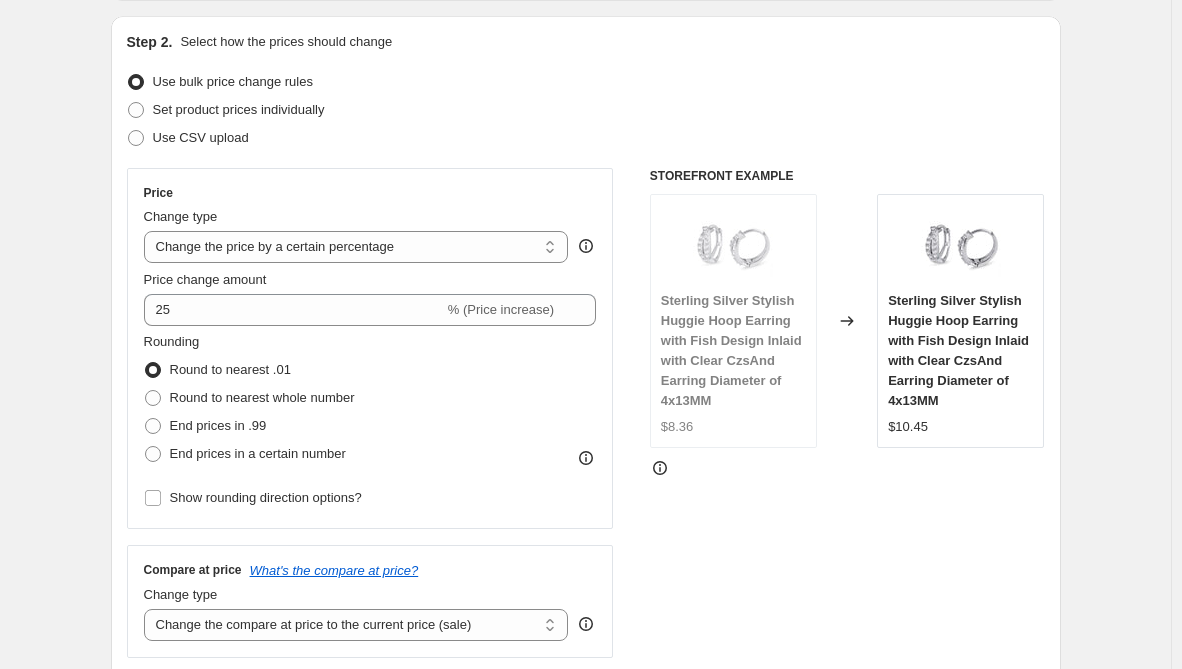 select on "remove" 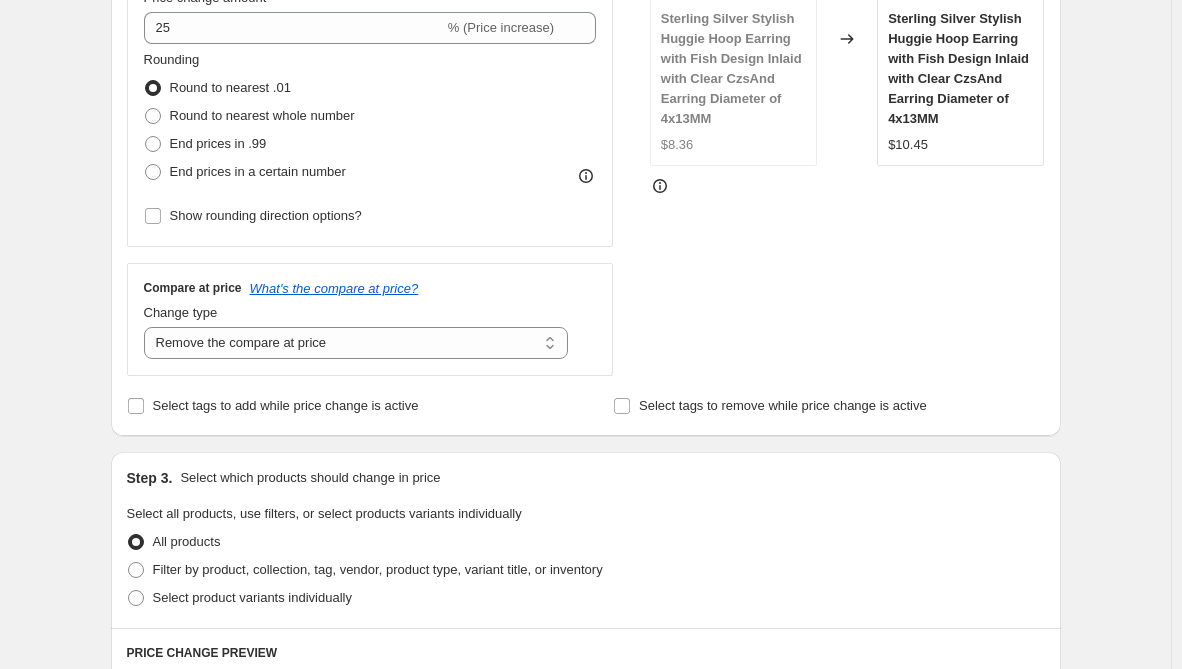scroll, scrollTop: 500, scrollLeft: 0, axis: vertical 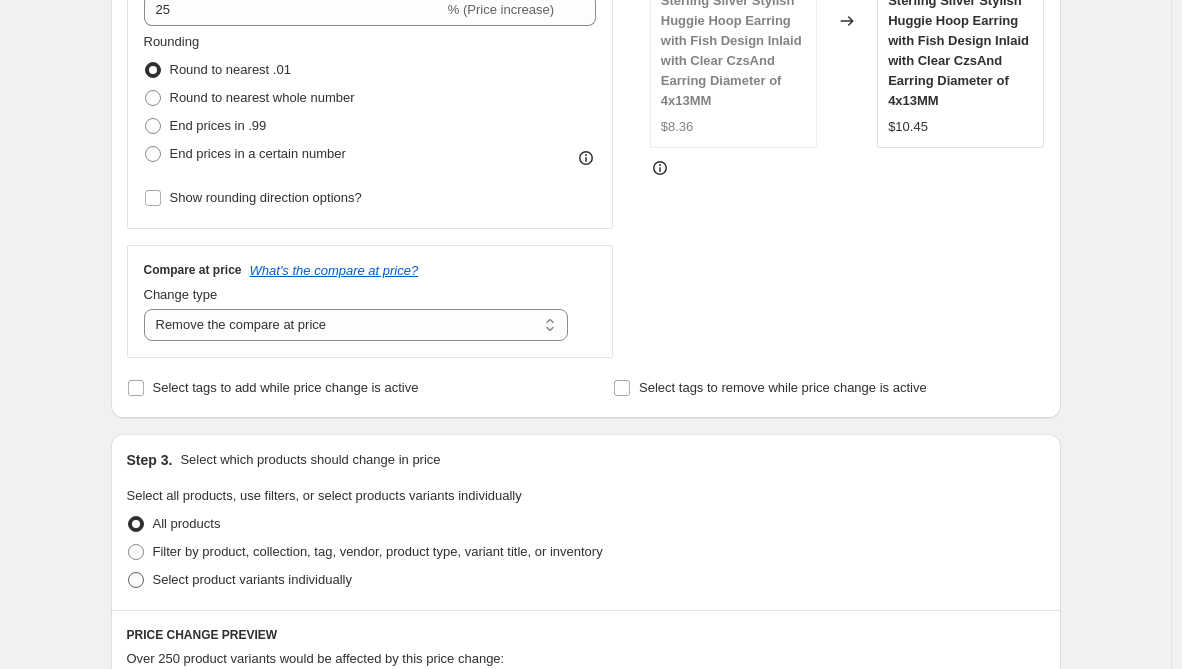 click on "Select product variants individually" at bounding box center [252, 579] 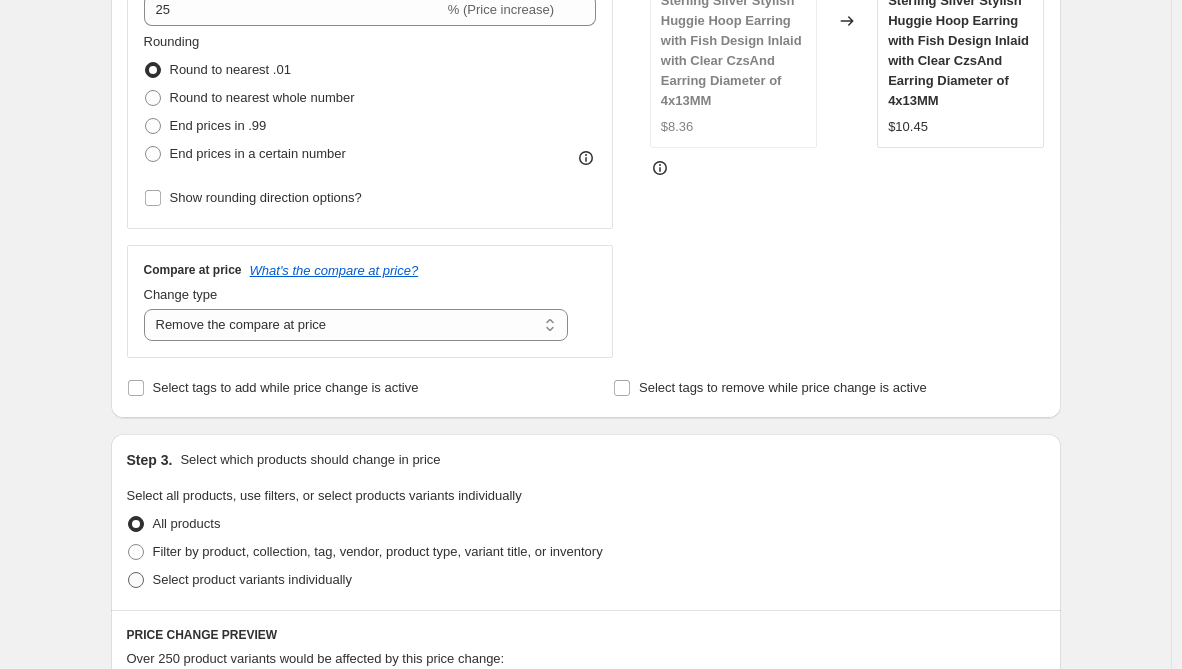 radio on "true" 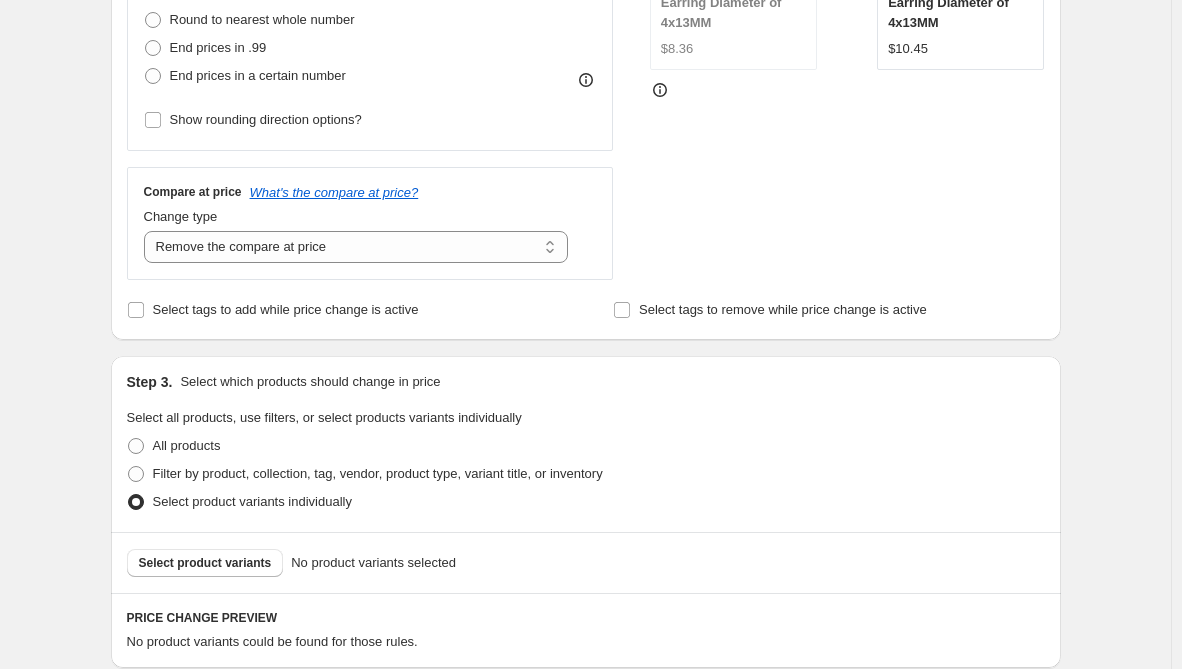 scroll, scrollTop: 600, scrollLeft: 0, axis: vertical 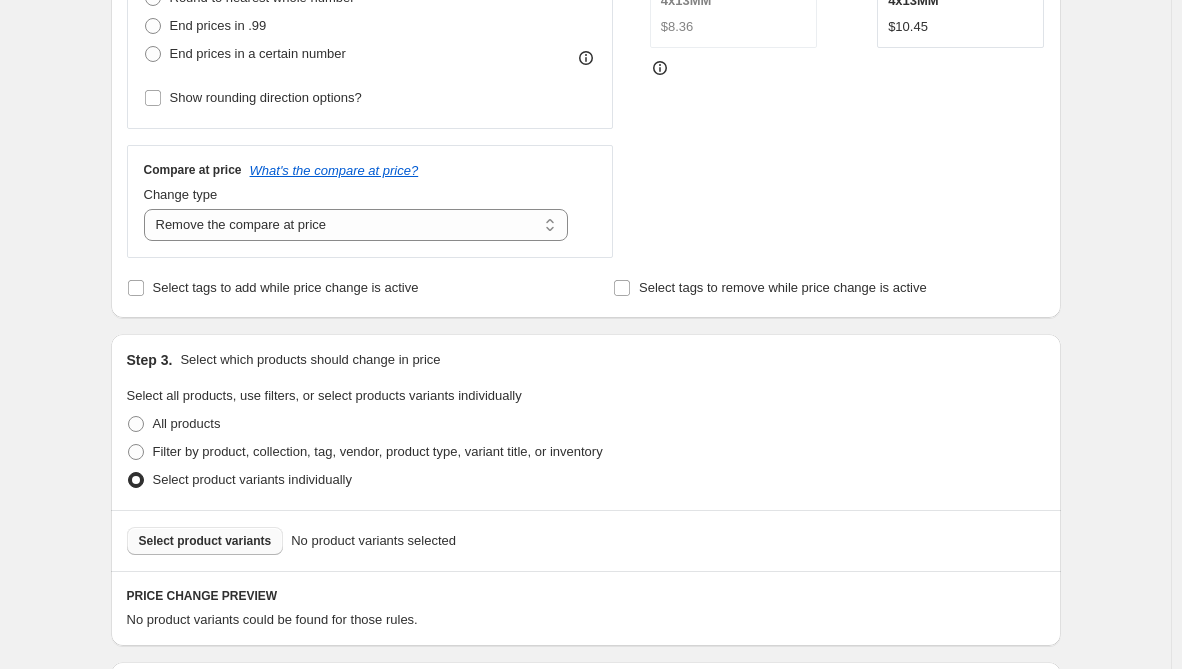 click on "Select product variants" at bounding box center (205, 541) 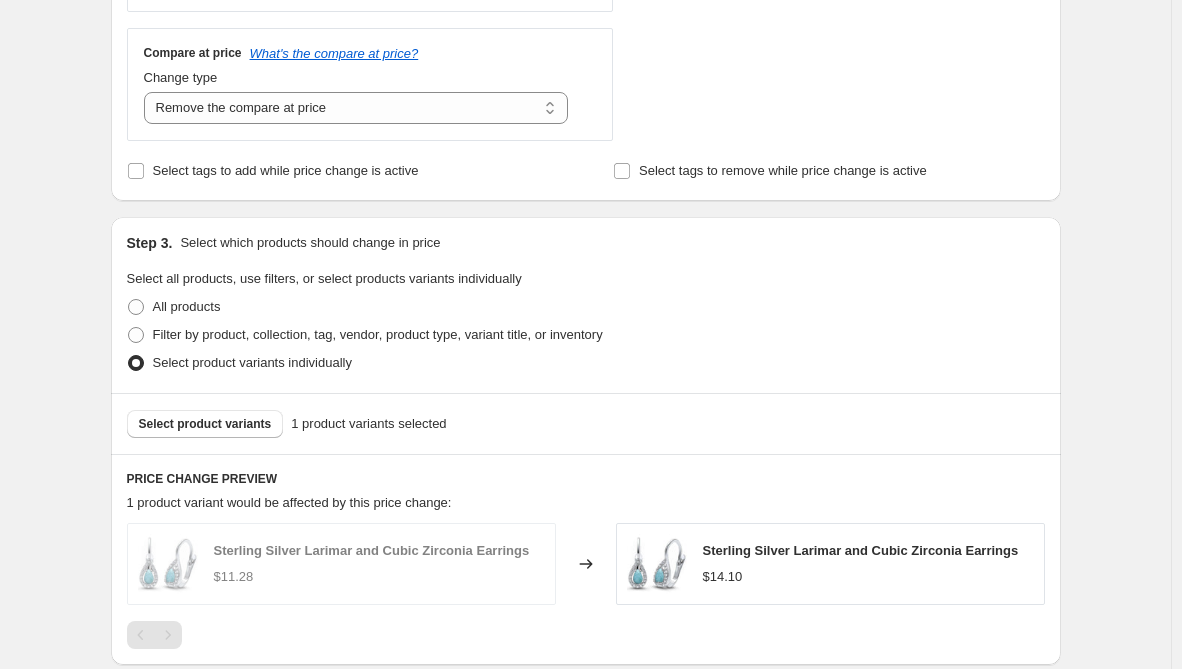 scroll, scrollTop: 900, scrollLeft: 0, axis: vertical 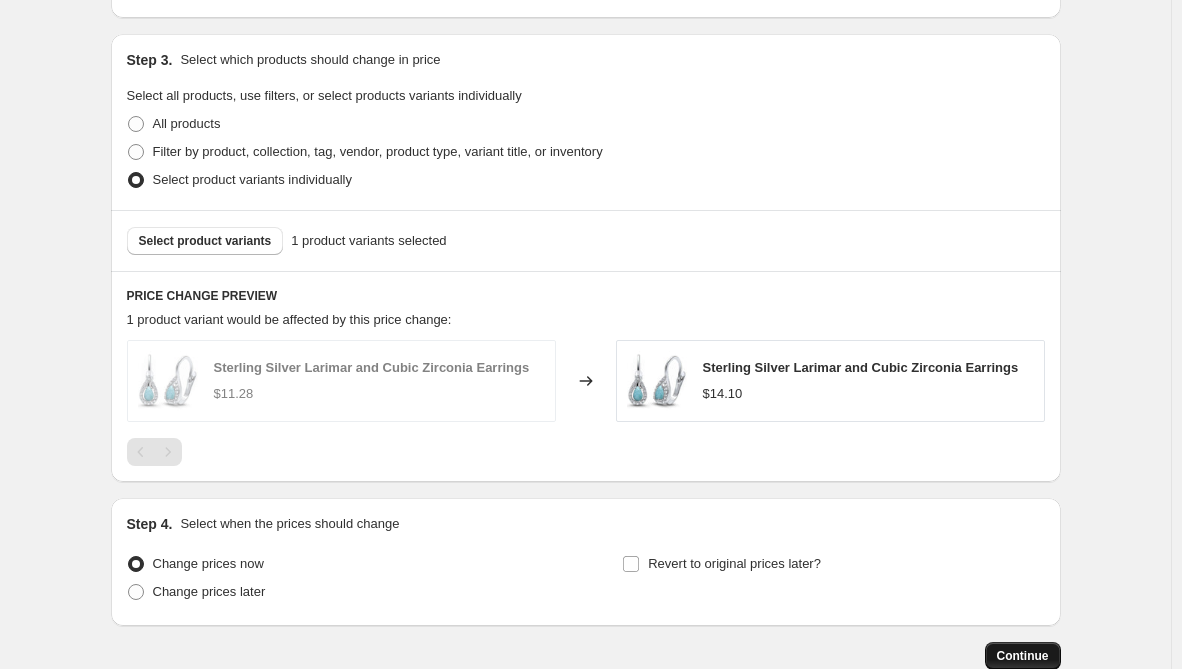 click on "Continue" at bounding box center (1023, 656) 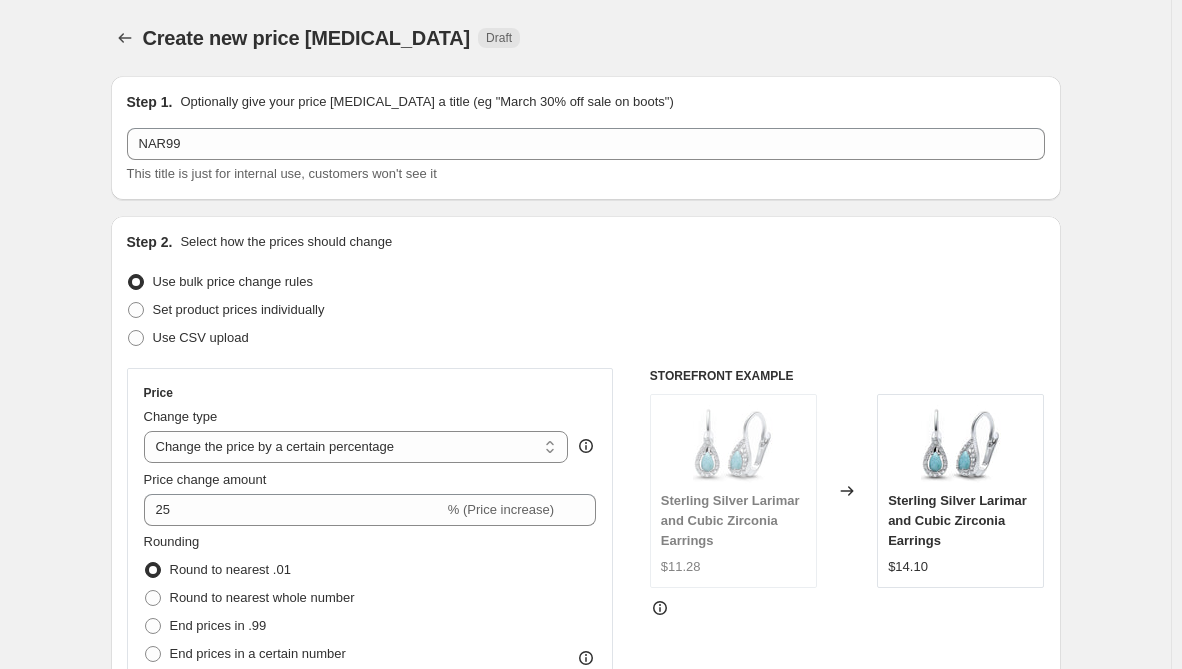 scroll, scrollTop: 900, scrollLeft: 0, axis: vertical 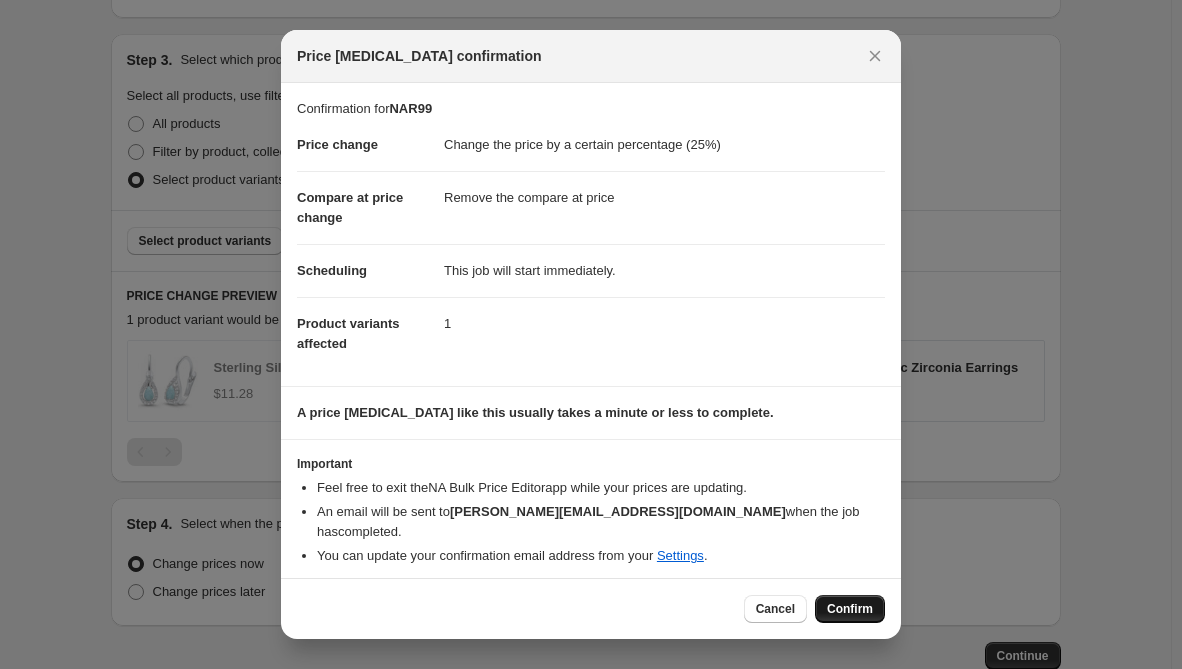 click on "Confirm" at bounding box center [850, 609] 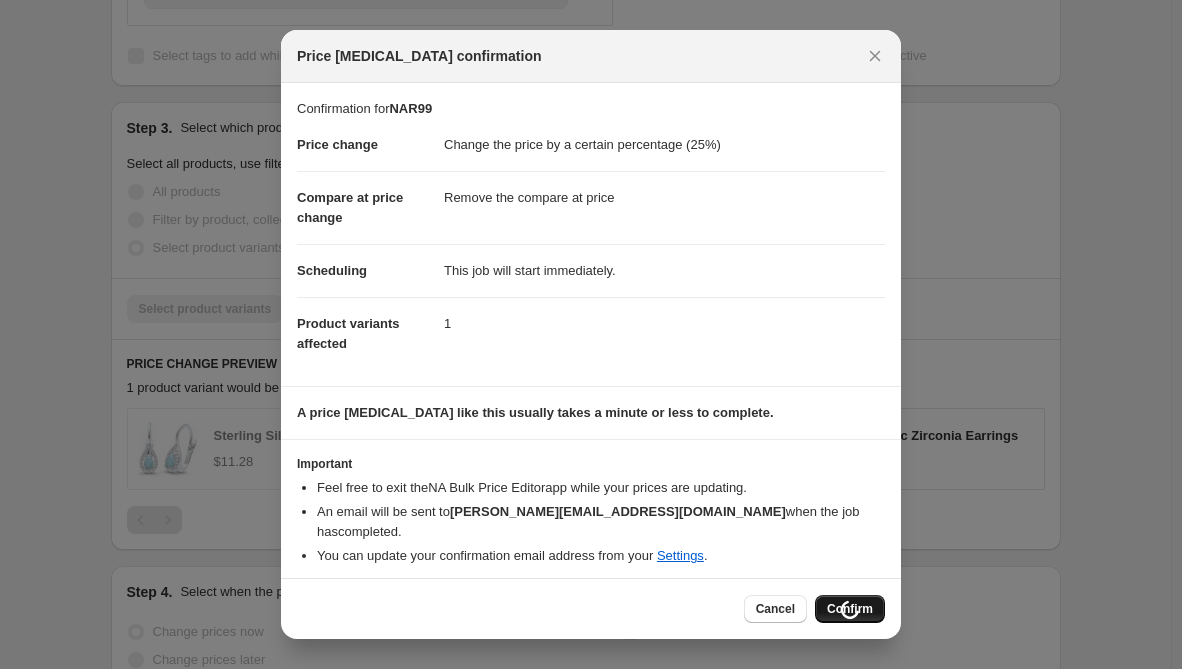 scroll, scrollTop: 968, scrollLeft: 0, axis: vertical 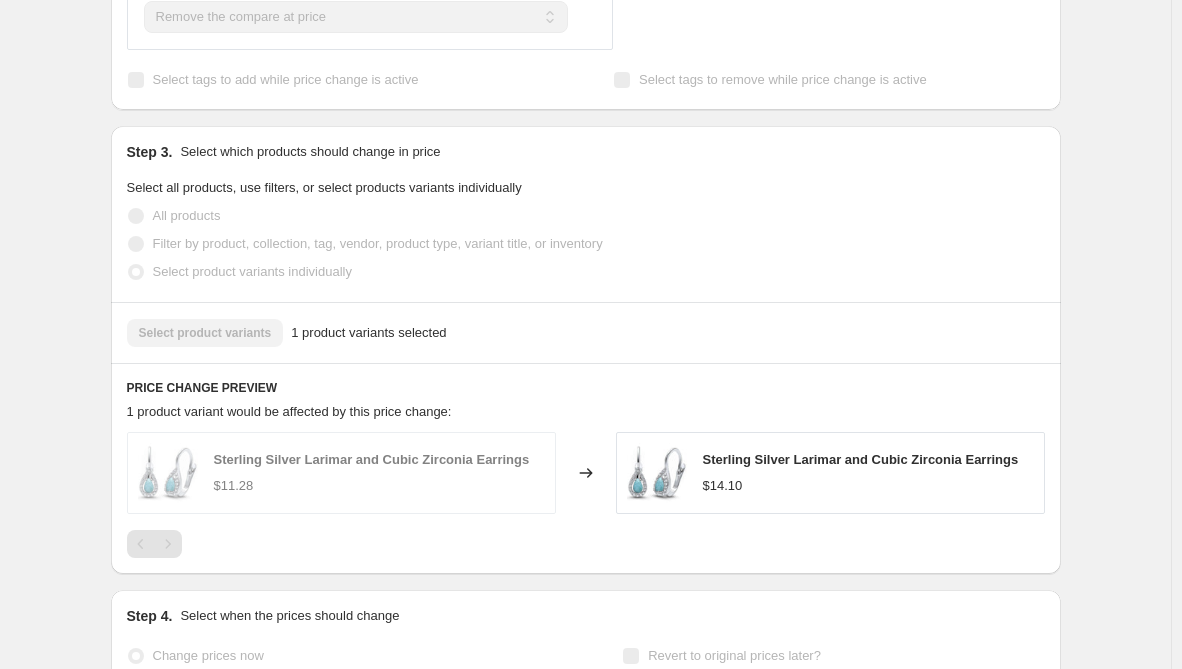 select on "percentage" 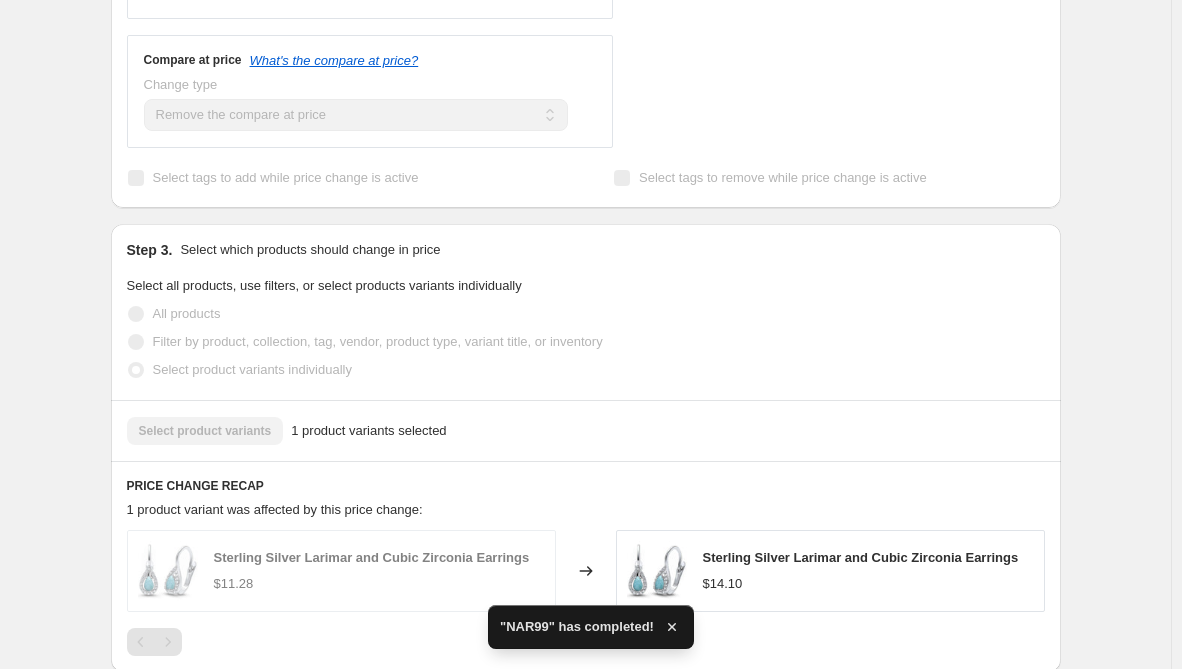 scroll, scrollTop: 0, scrollLeft: 0, axis: both 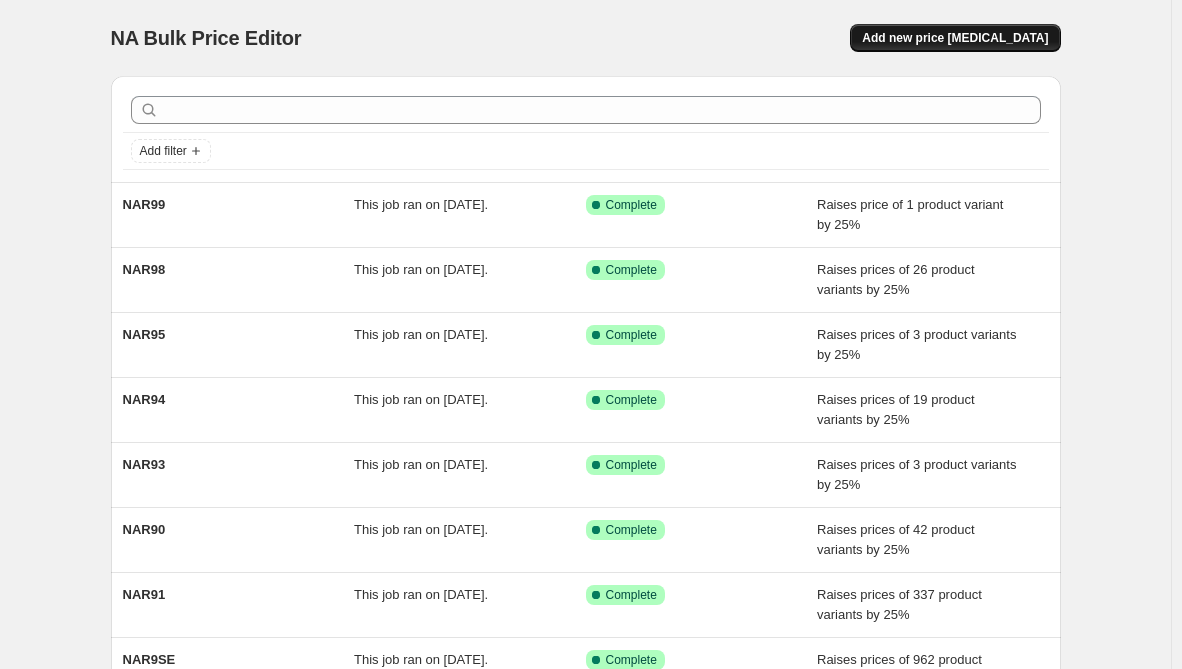 click on "Add new price change job" at bounding box center (955, 38) 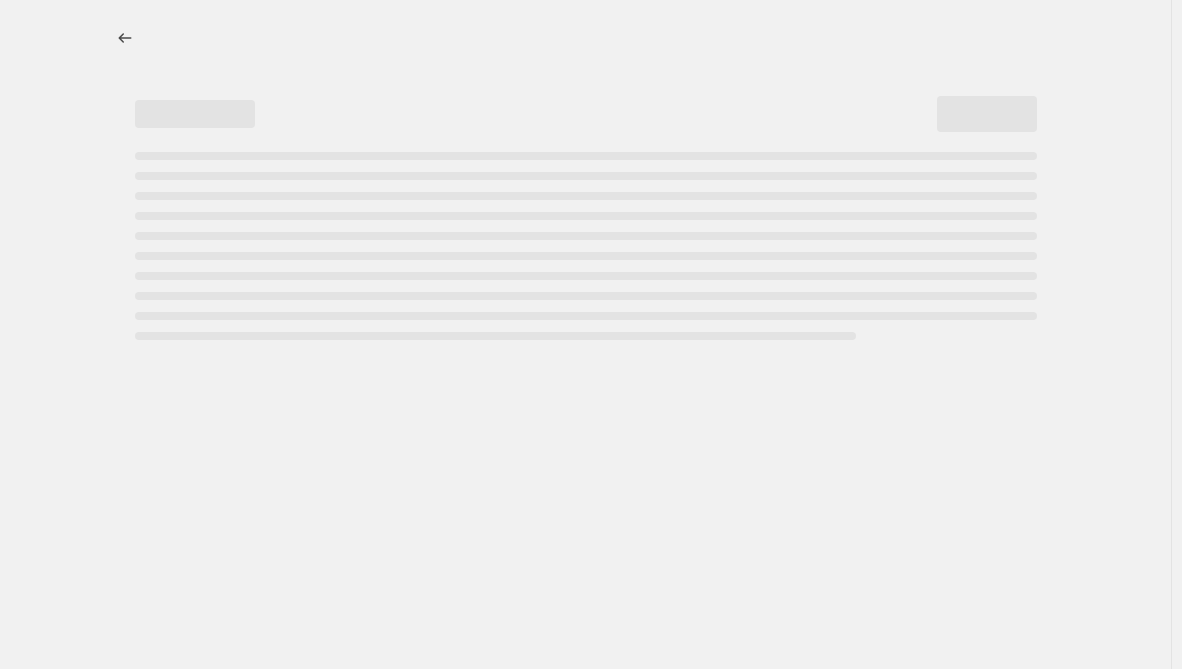 select on "percentage" 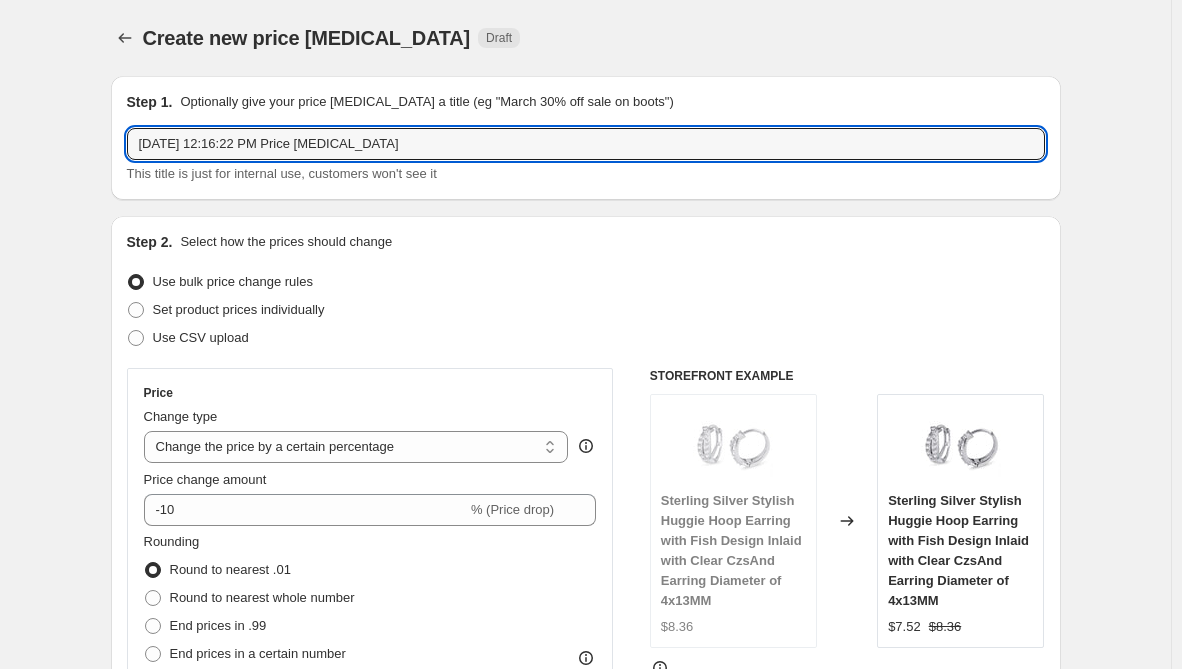 drag, startPoint x: 434, startPoint y: 146, endPoint x: -244, endPoint y: 114, distance: 678.75476 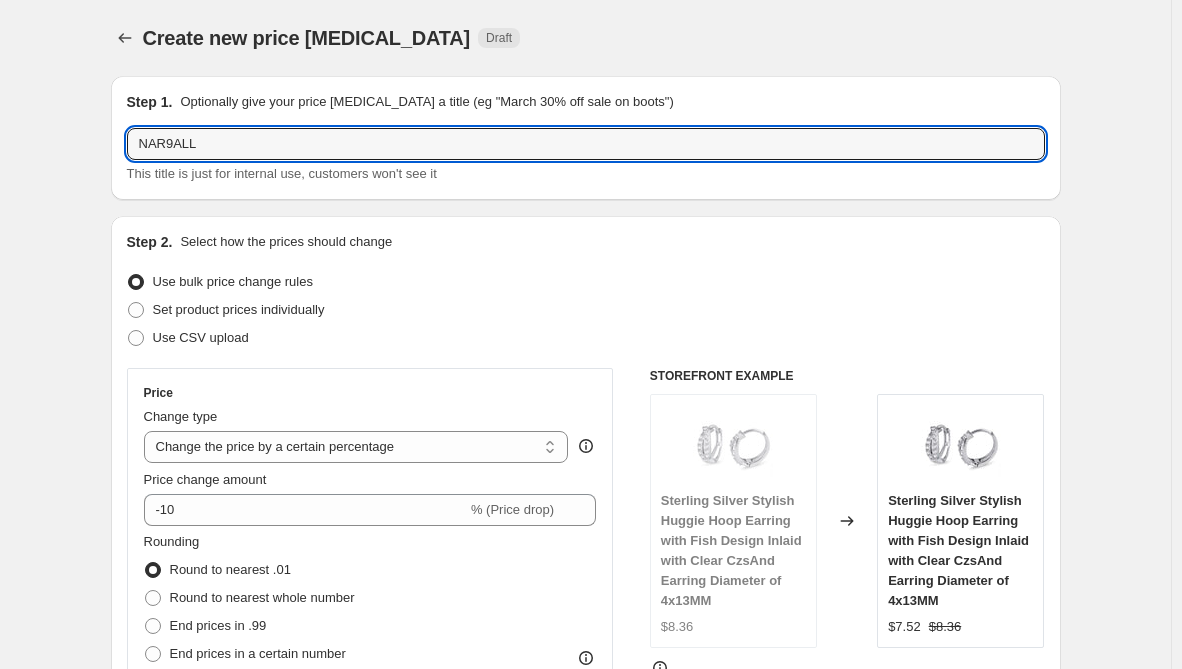 type on "NAR9ALL" 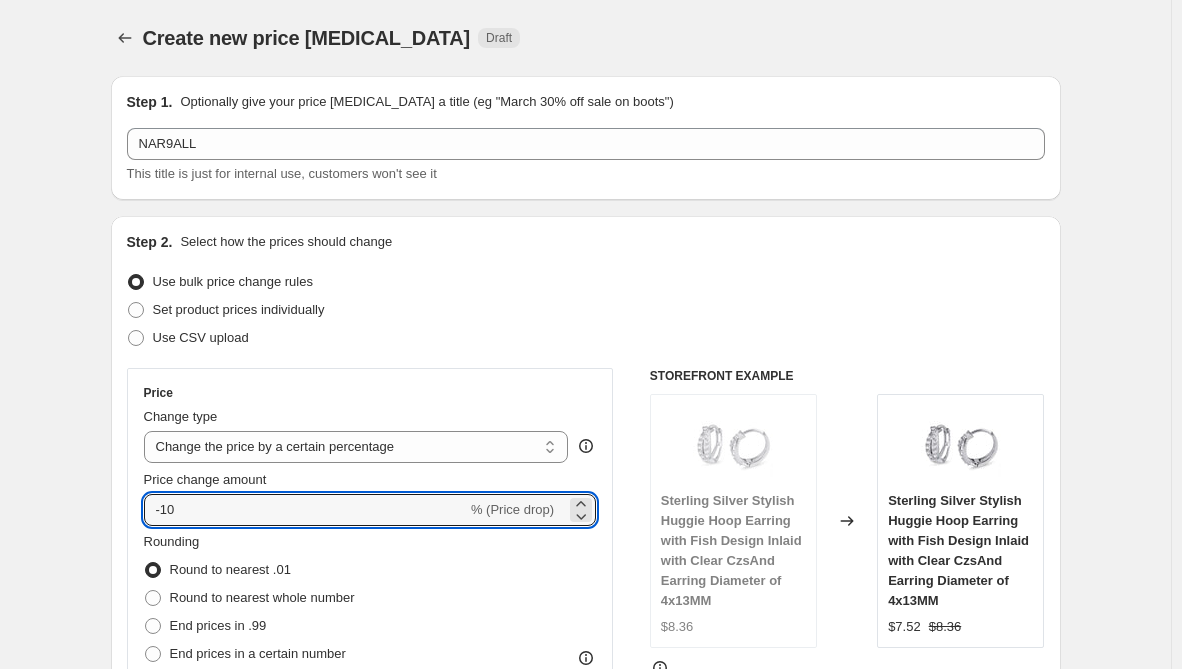 drag, startPoint x: 90, startPoint y: 501, endPoint x: 61, endPoint y: 508, distance: 29.832869 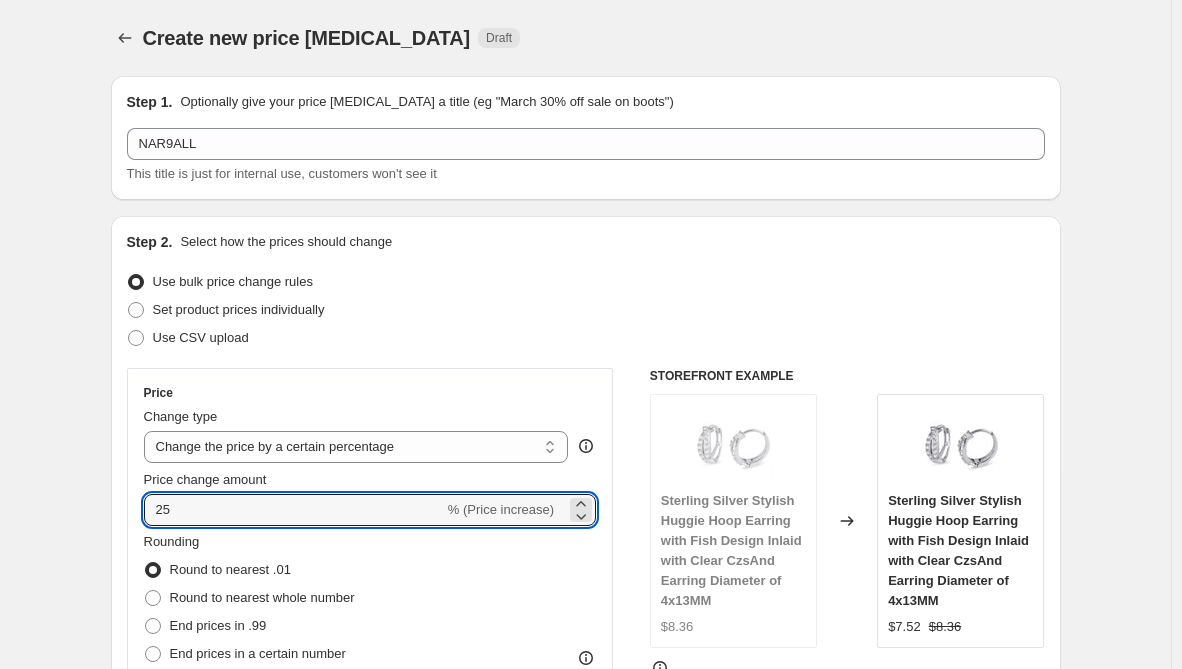 type on "25" 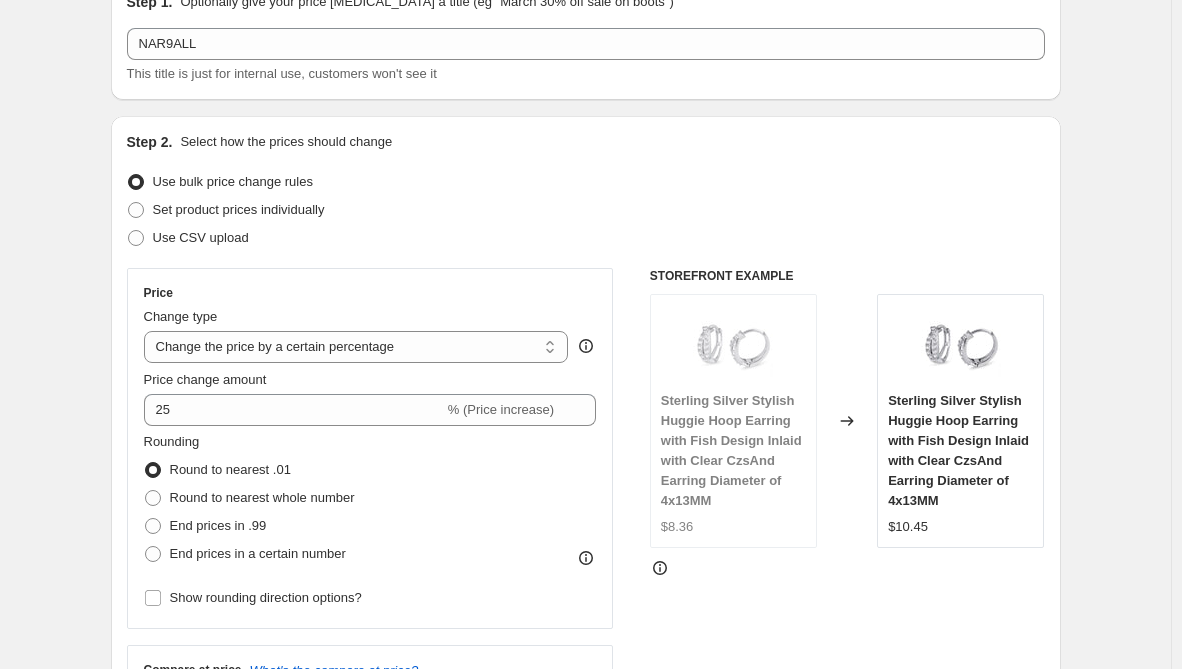 scroll, scrollTop: 200, scrollLeft: 0, axis: vertical 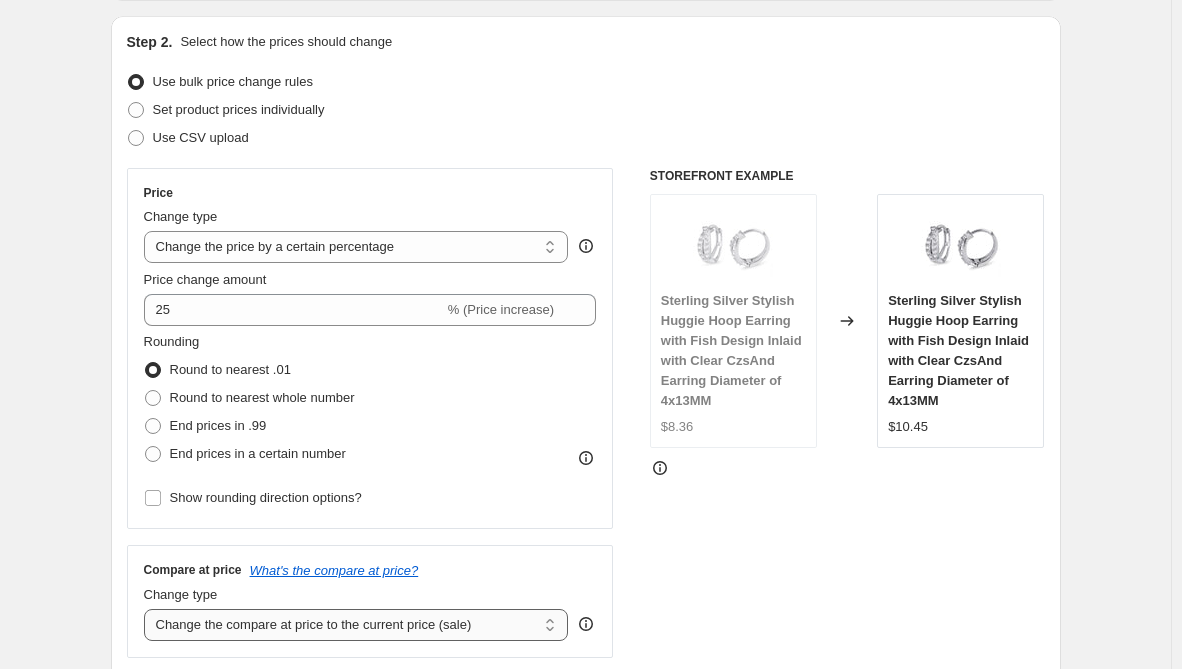 click on "Change the compare at price to the current price (sale) Change the compare at price to a certain amount Change the compare at price by a certain amount Change the compare at price by a certain percentage Change the compare at price by a certain amount relative to the actual price Change the compare at price by a certain percentage relative to the actual price Don't change the compare at price Remove the compare at price" at bounding box center (356, 625) 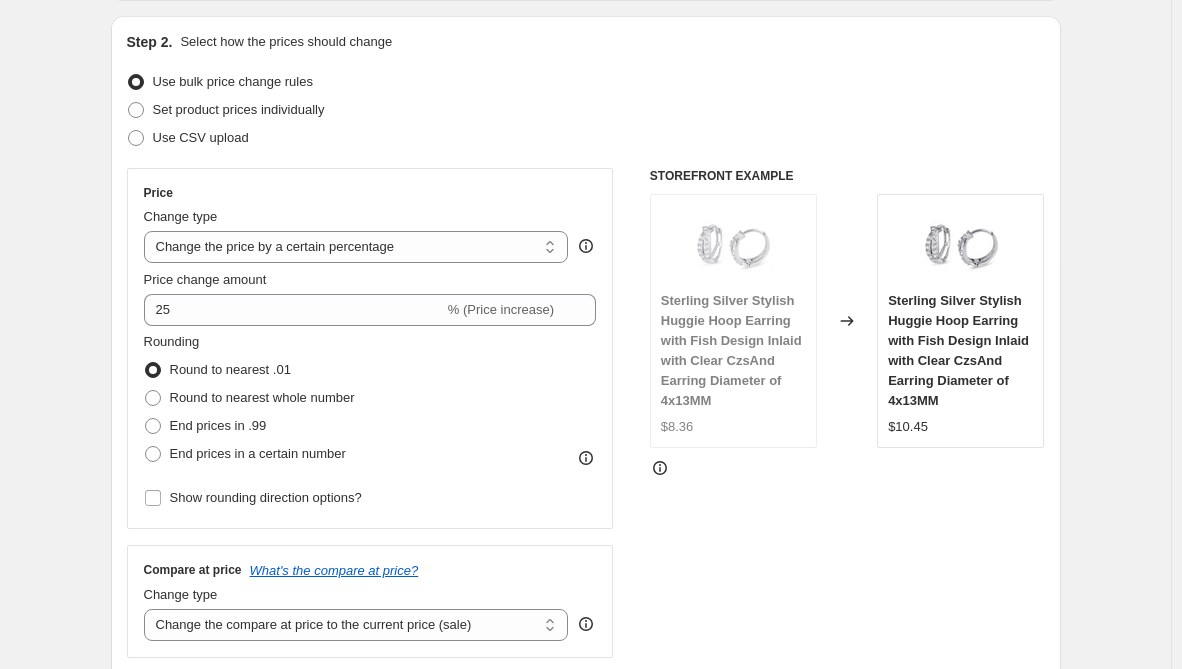 select on "remove" 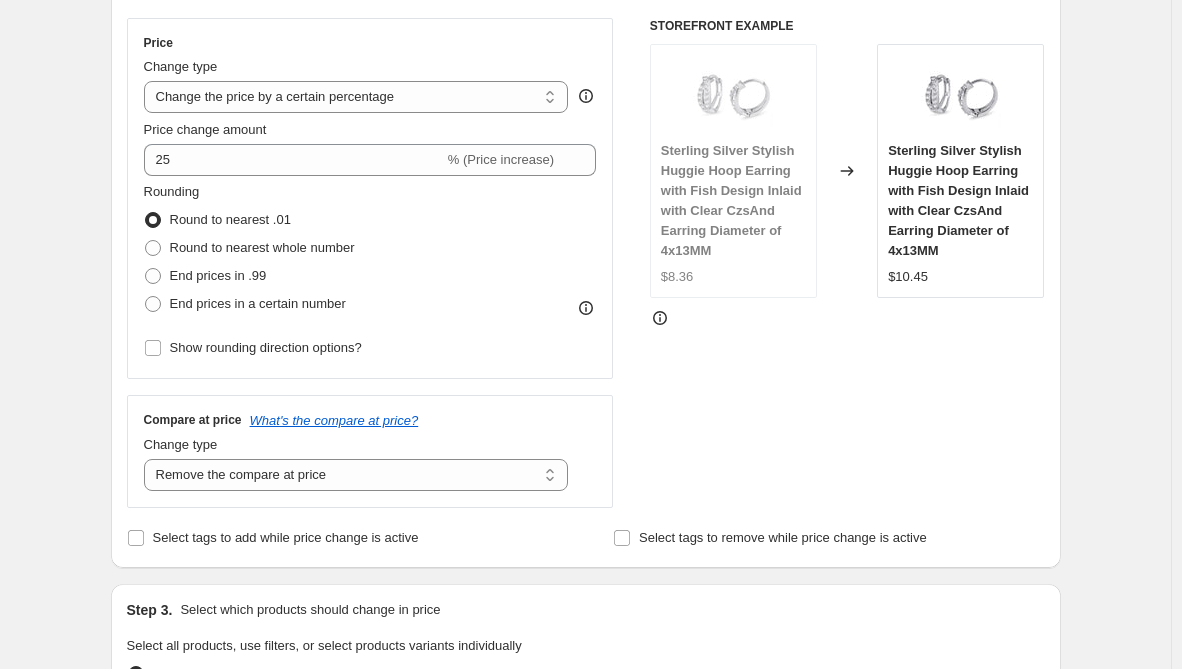 scroll, scrollTop: 500, scrollLeft: 0, axis: vertical 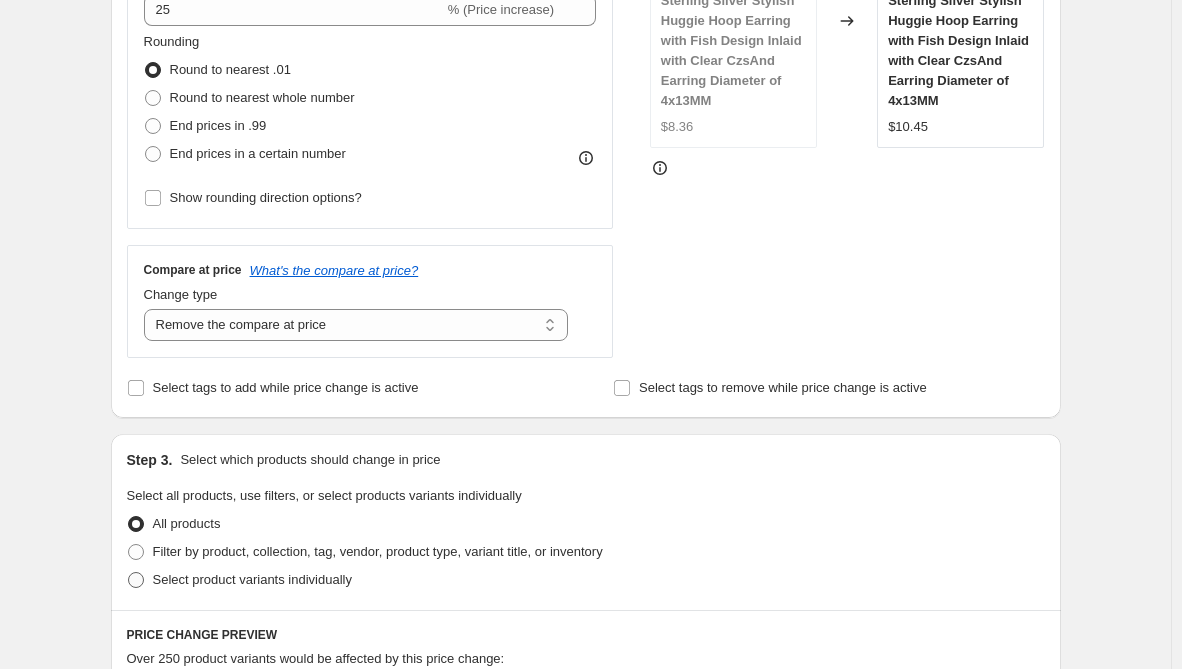 click on "Select product variants individually" at bounding box center [252, 579] 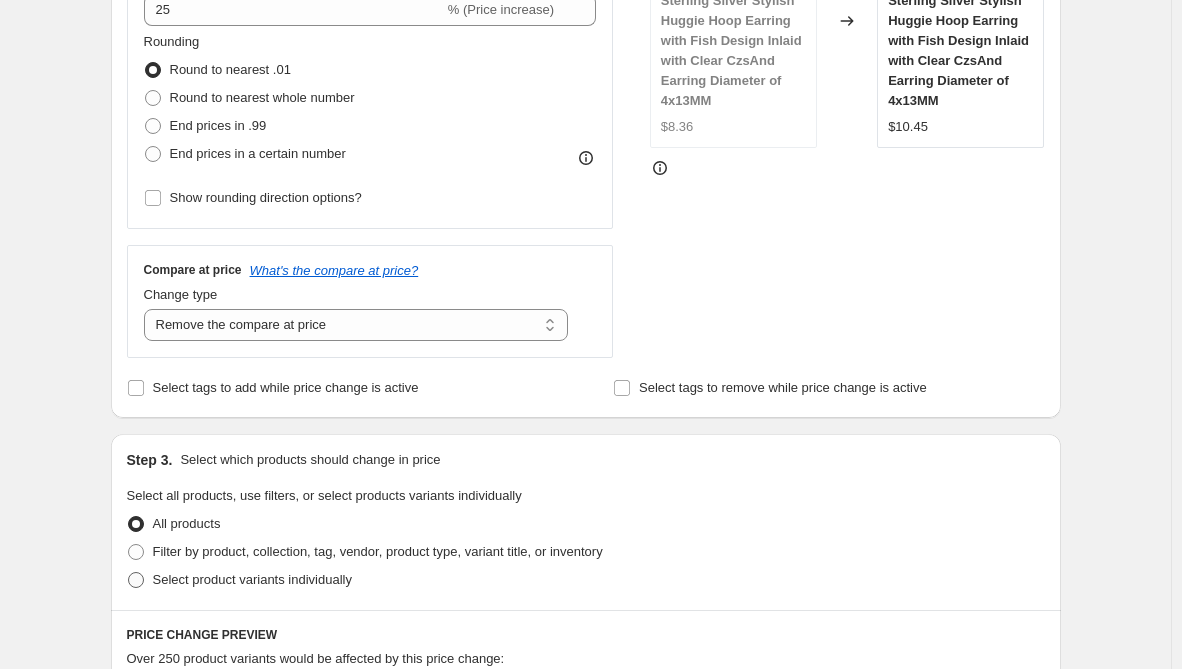 radio on "true" 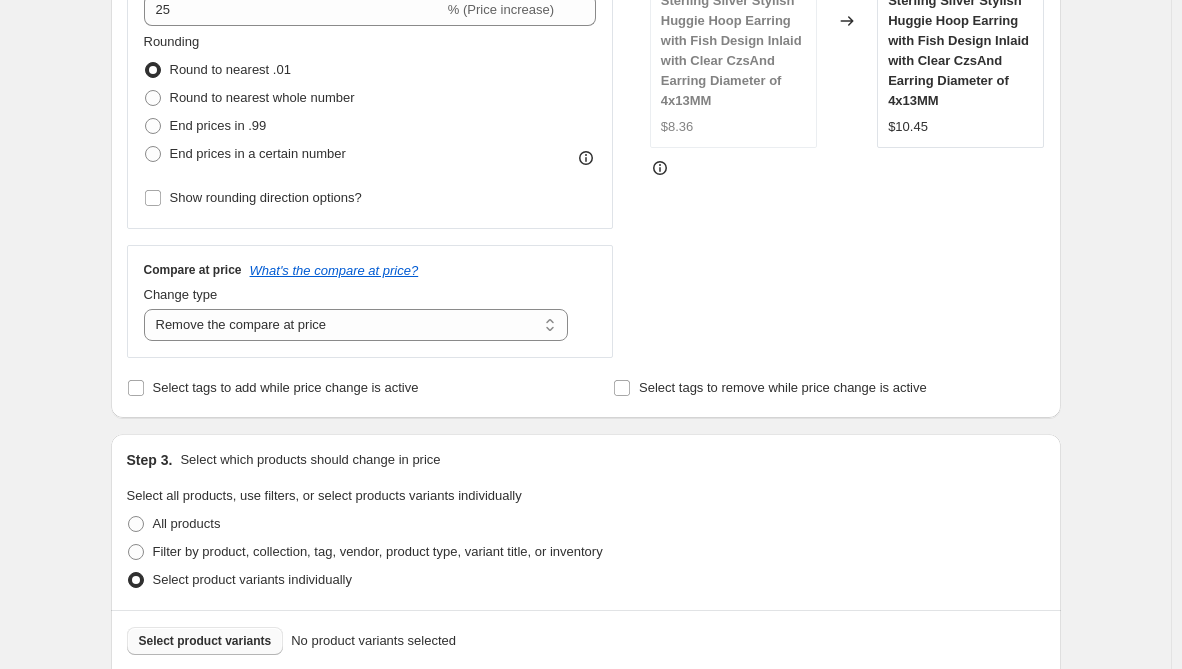 click on "Select product variants" at bounding box center [205, 641] 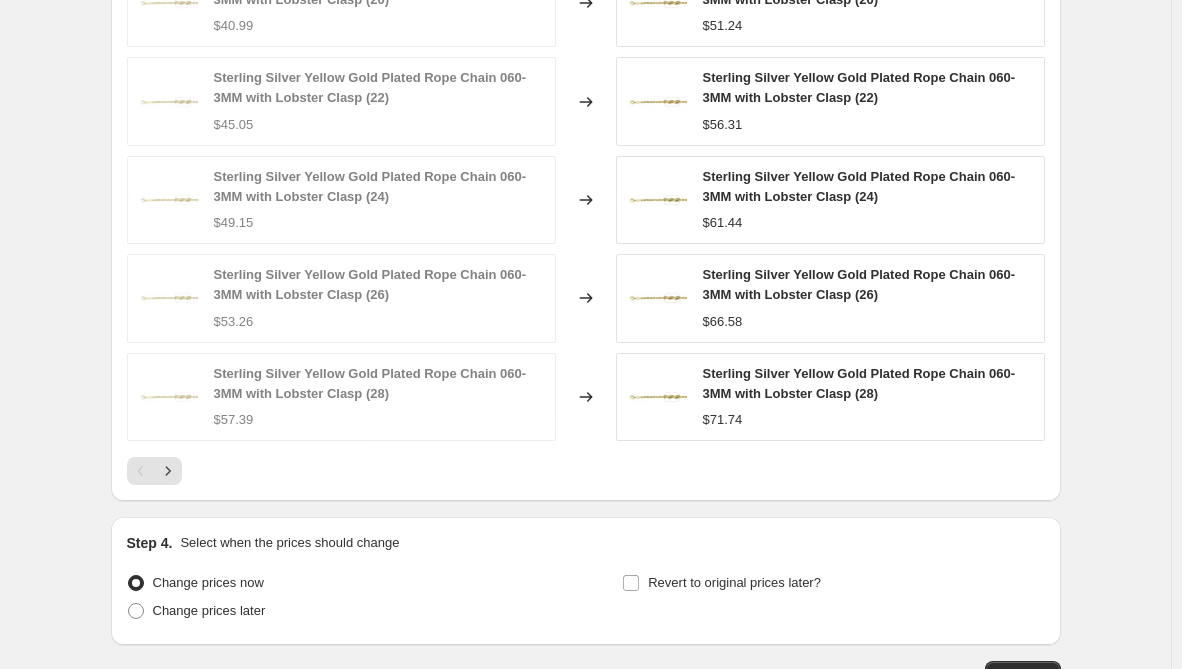 scroll, scrollTop: 1424, scrollLeft: 0, axis: vertical 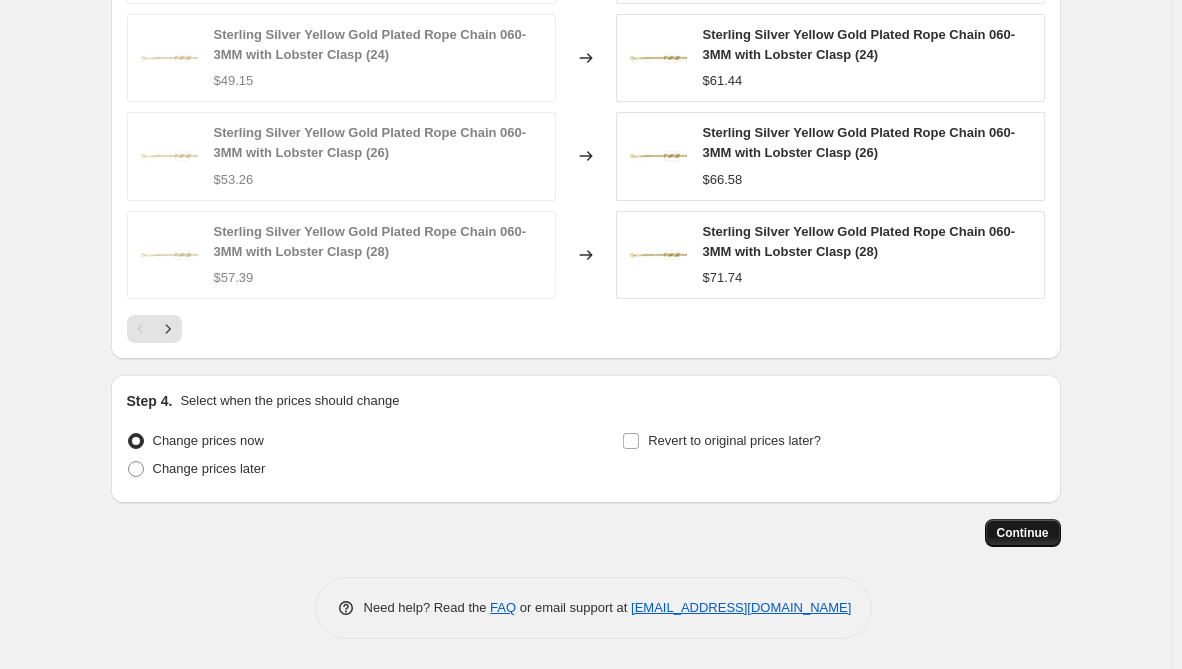 click on "Continue" at bounding box center [1023, 533] 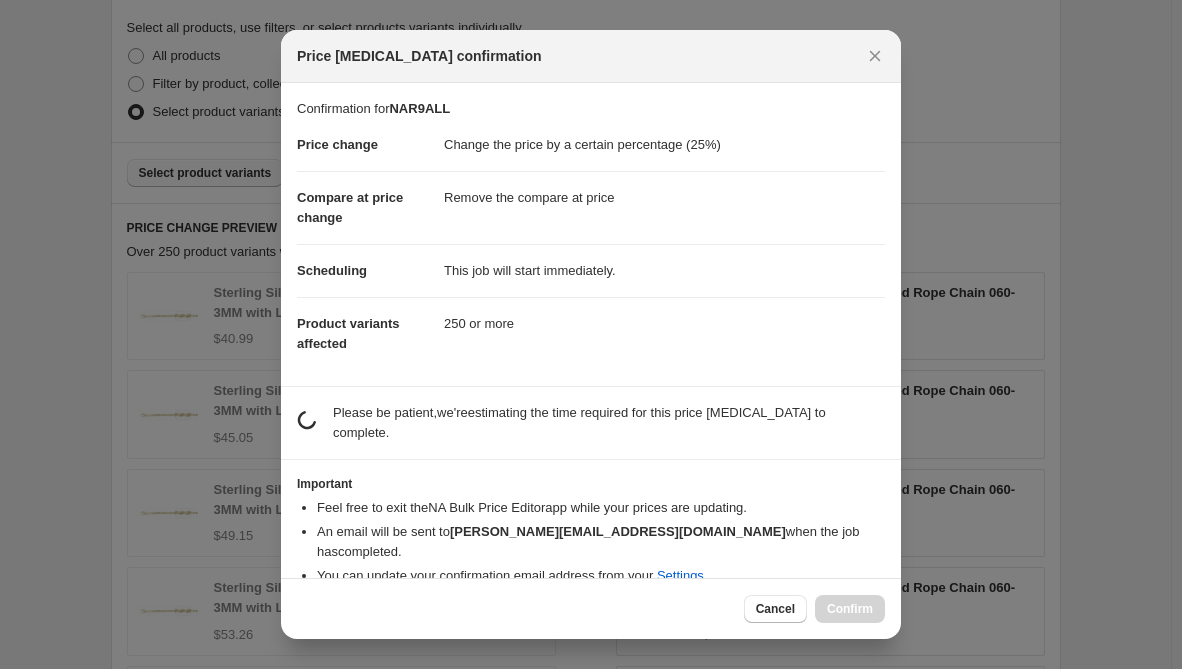 scroll, scrollTop: 0, scrollLeft: 0, axis: both 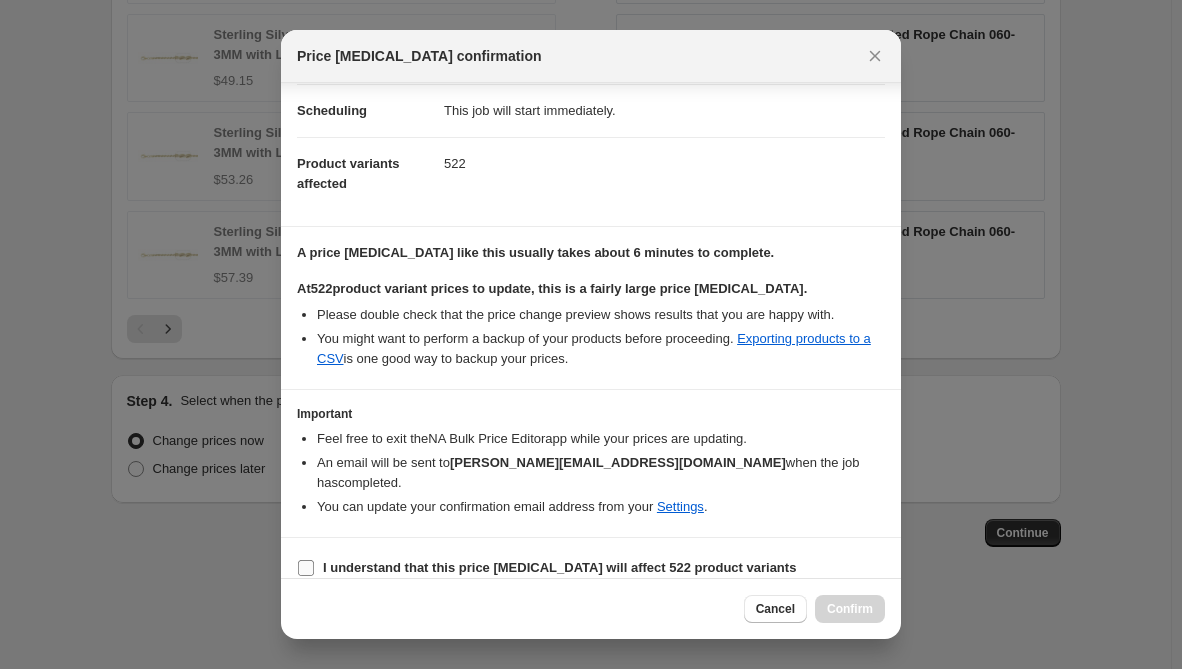 click on "I understand that this price change job will affect 522 product variants" at bounding box center [559, 567] 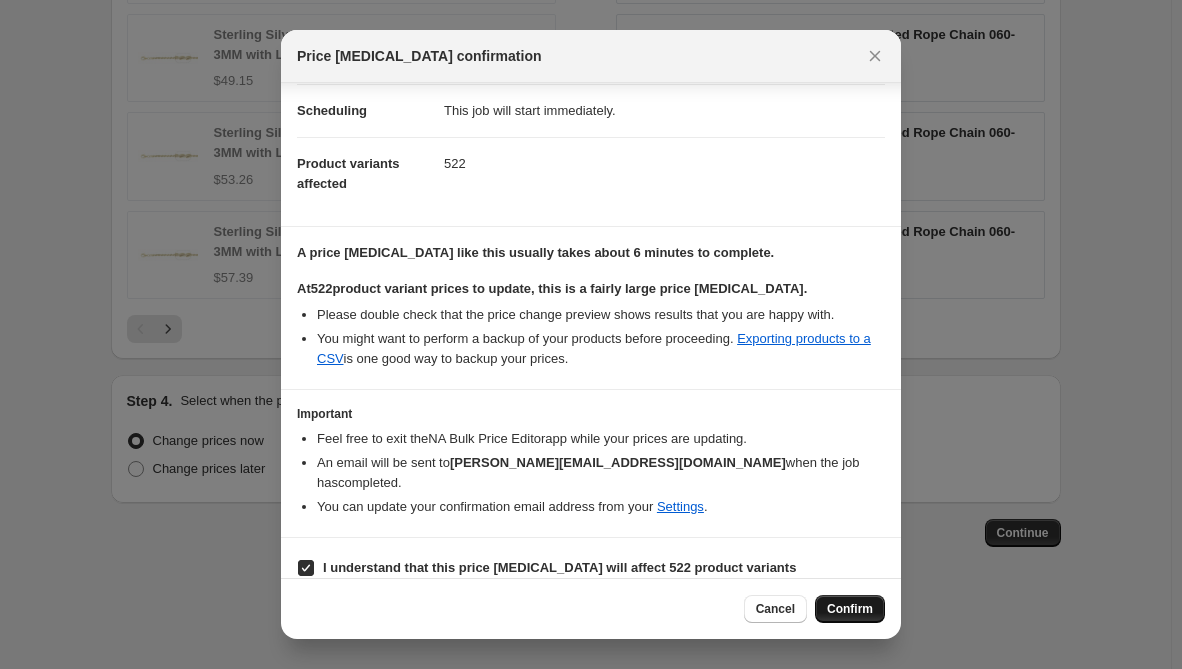 click on "Confirm" at bounding box center [850, 609] 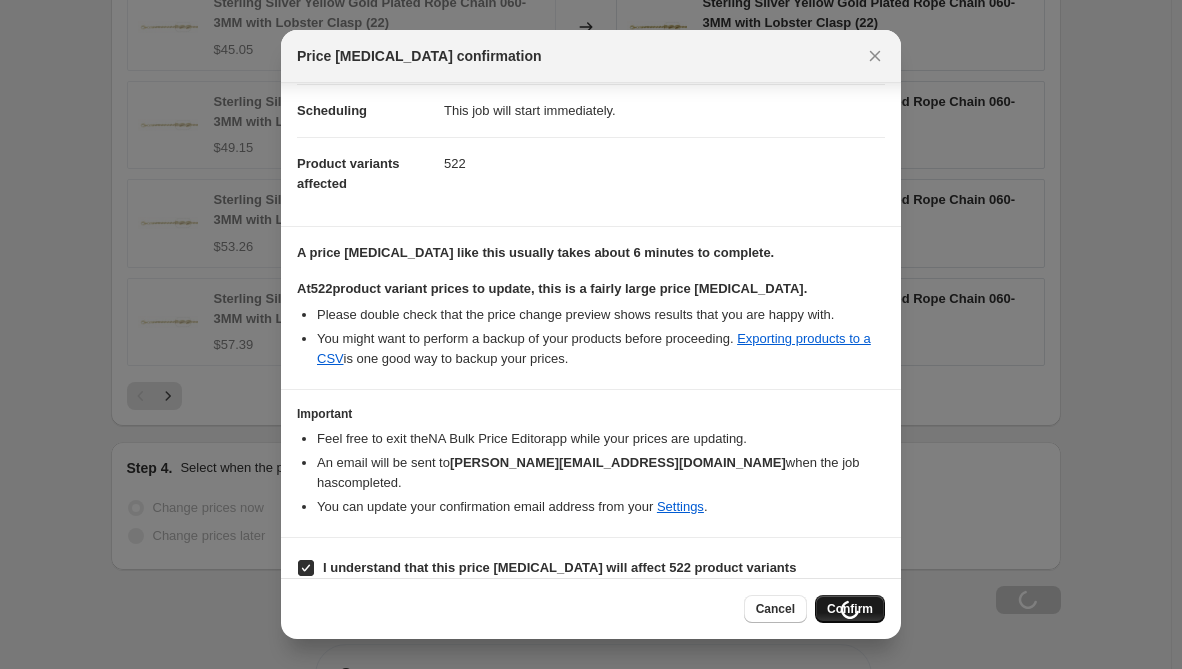 scroll, scrollTop: 1492, scrollLeft: 0, axis: vertical 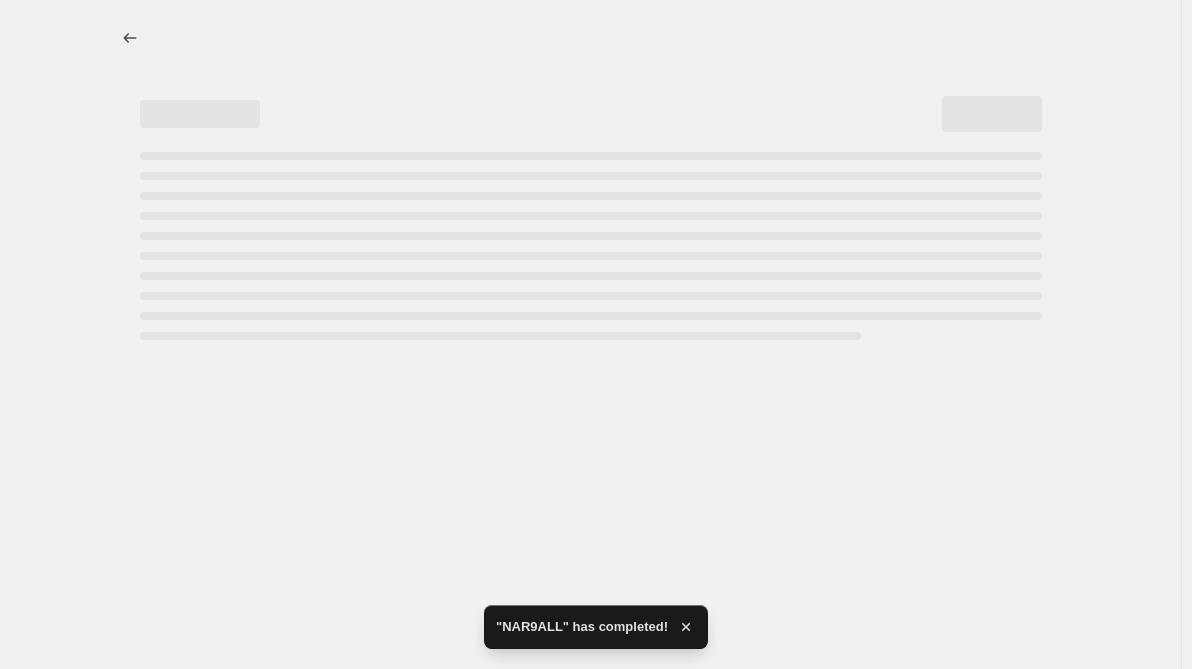 select on "percentage" 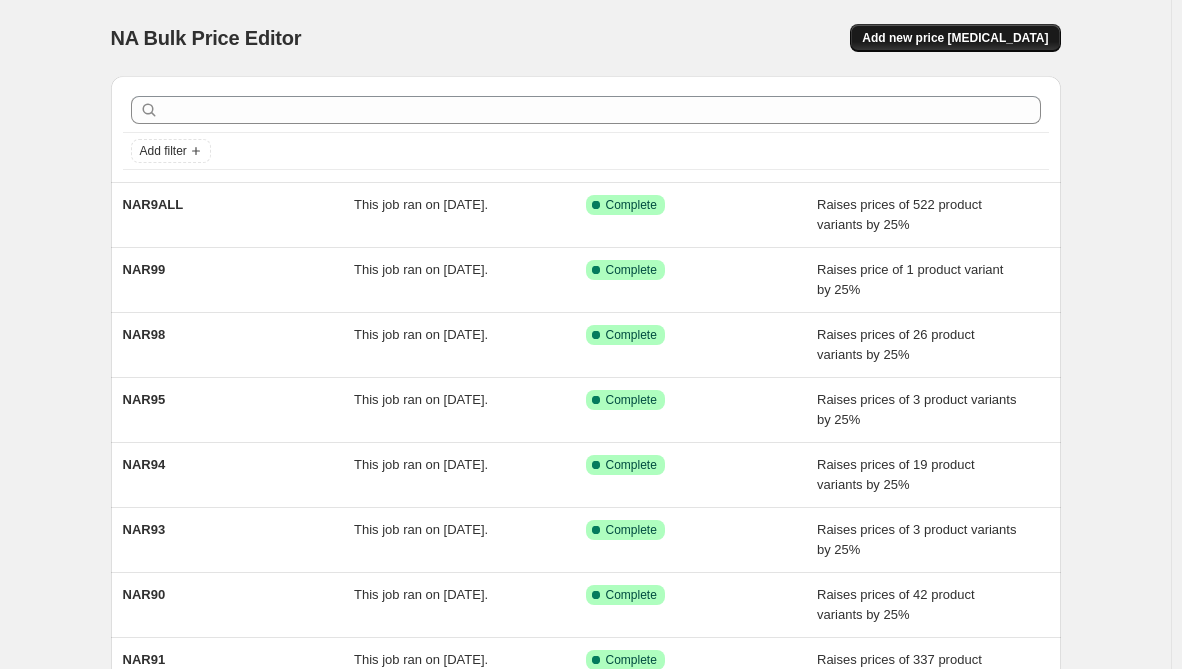 click on "Add new price change job" at bounding box center (955, 38) 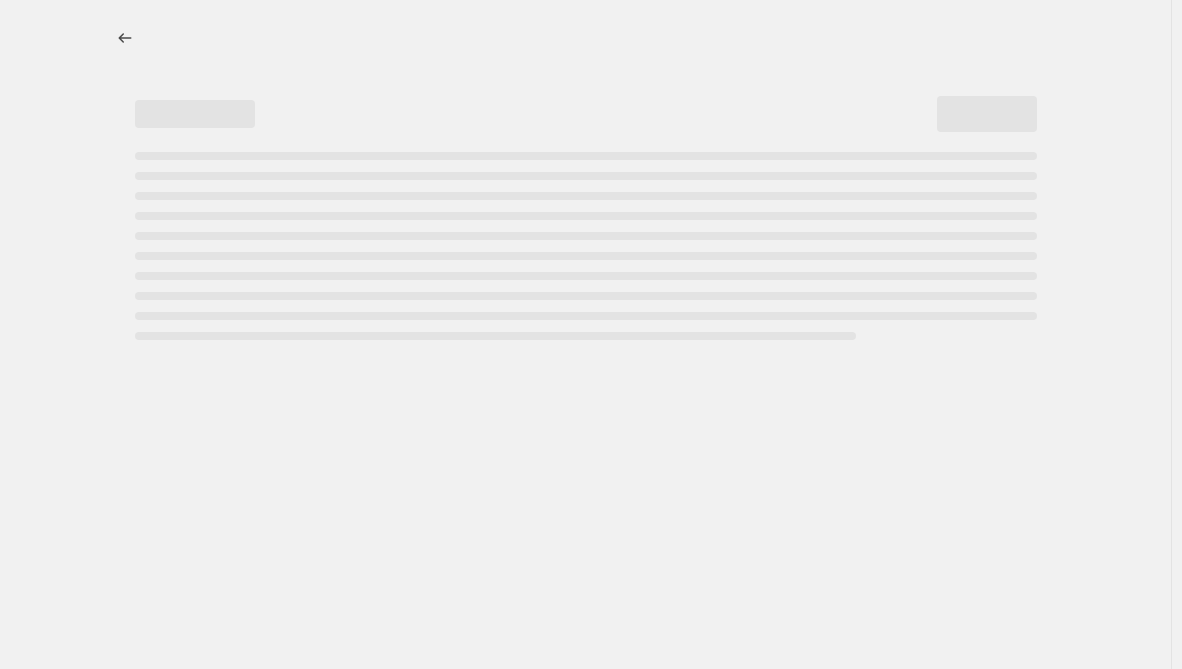 select on "percentage" 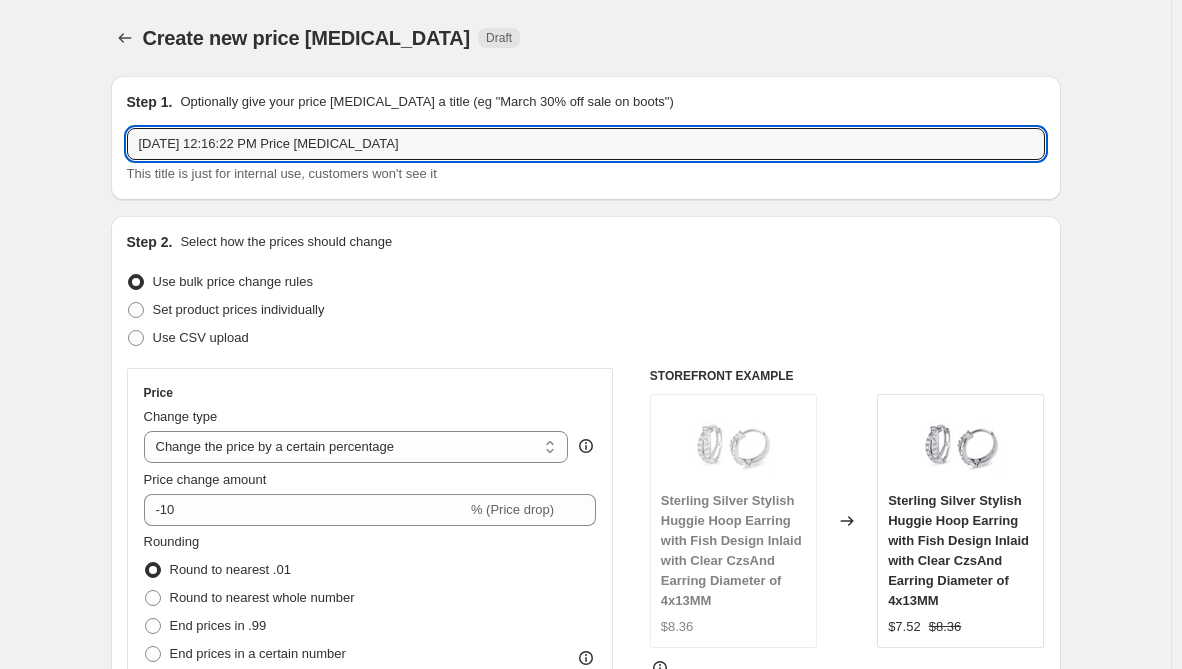drag, startPoint x: 438, startPoint y: 138, endPoint x: -204, endPoint y: 126, distance: 642.1121 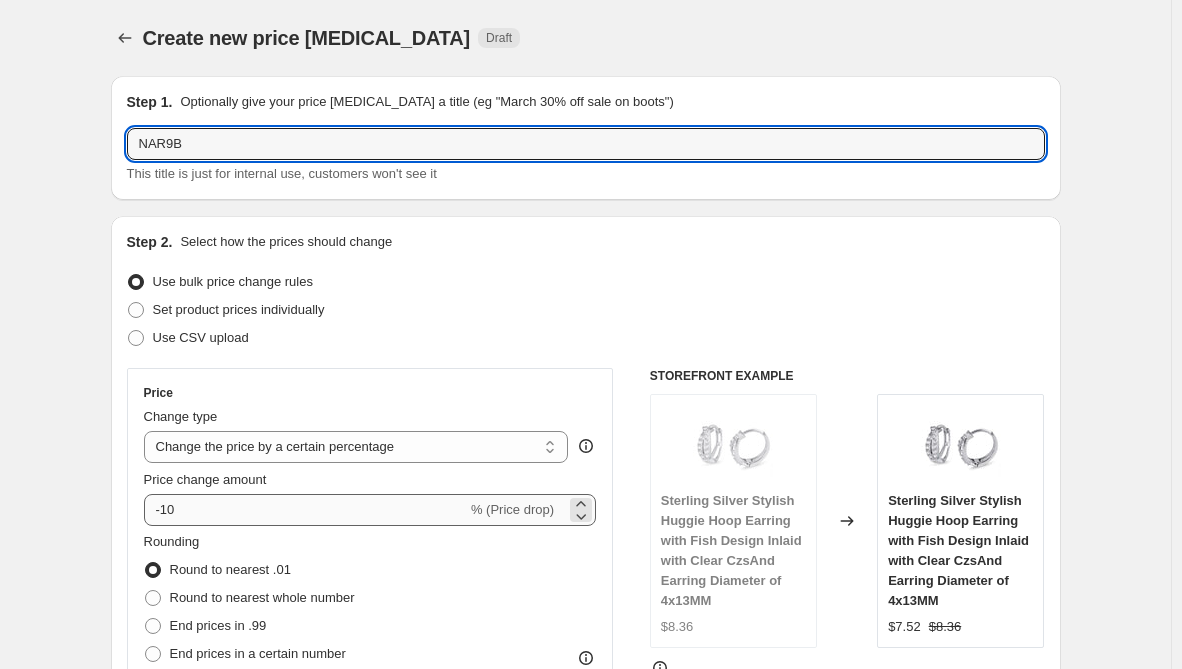 type on "NAR9B" 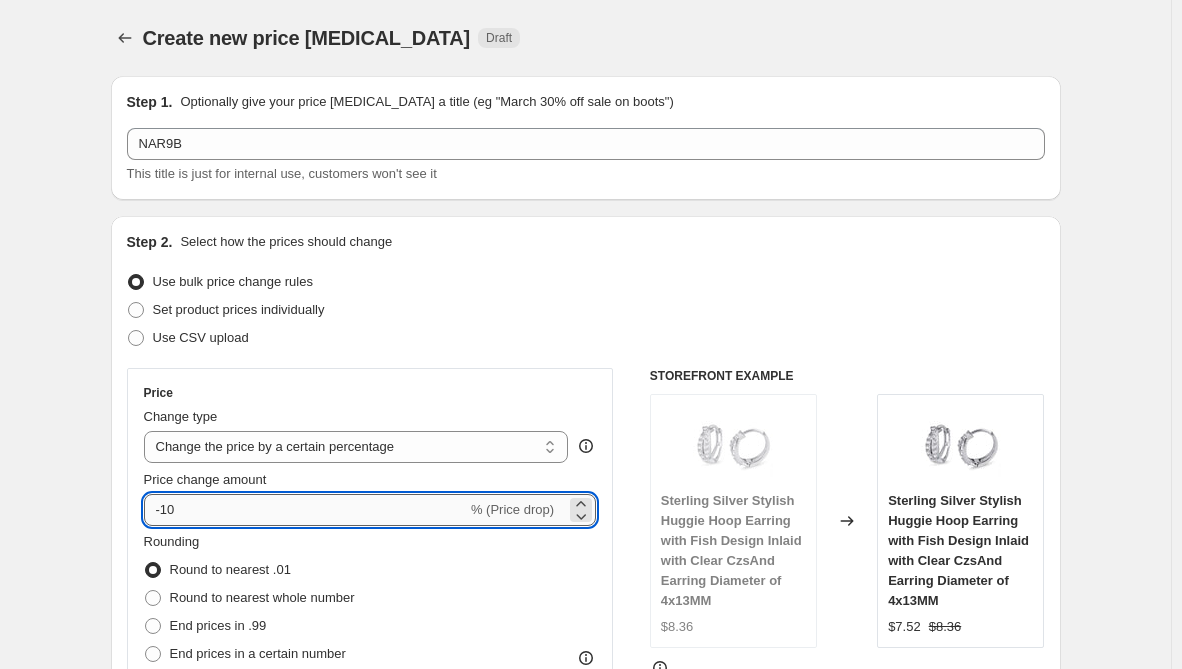 drag, startPoint x: 186, startPoint y: 506, endPoint x: 153, endPoint y: 521, distance: 36.249138 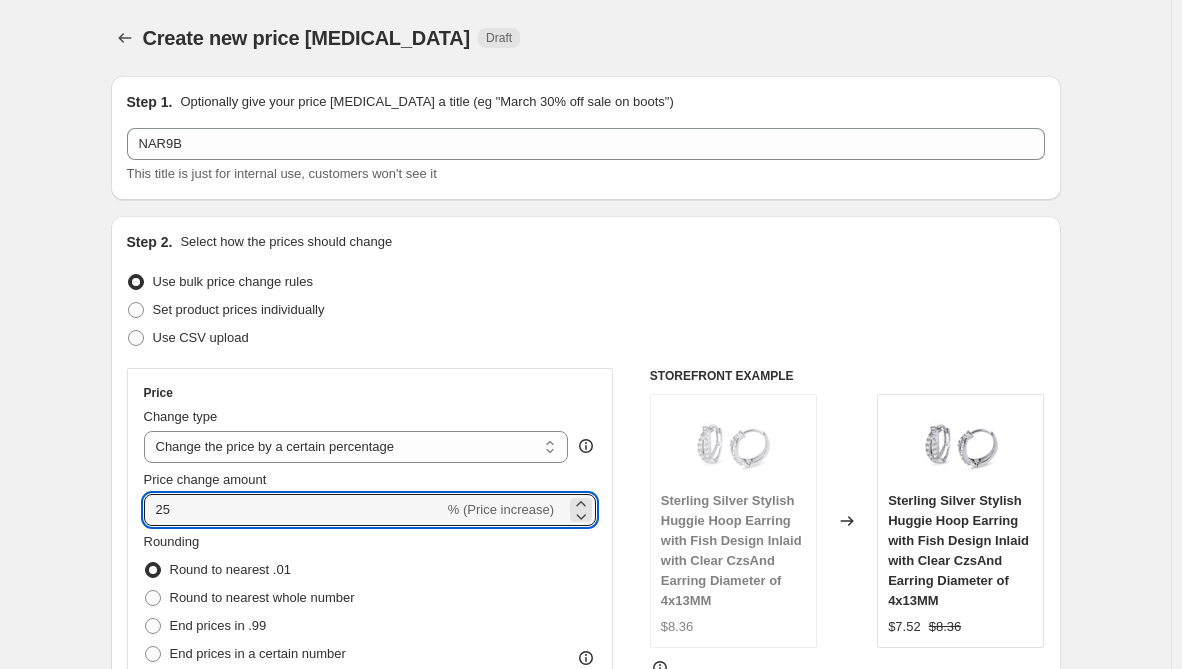 type on "25" 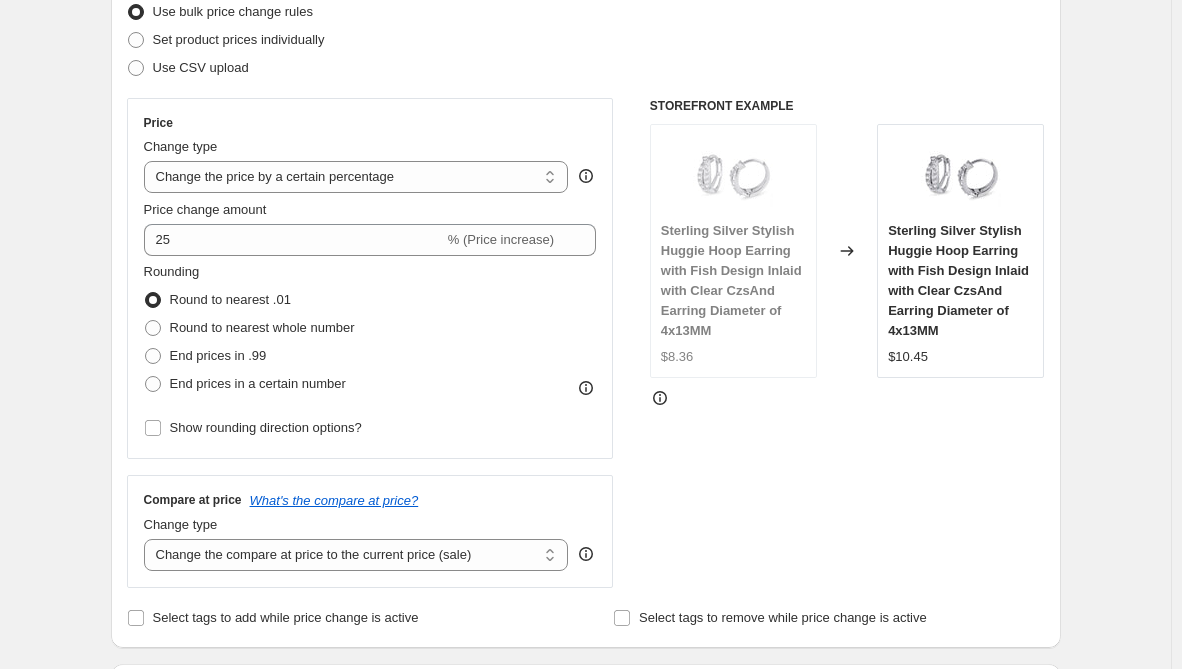 scroll, scrollTop: 300, scrollLeft: 0, axis: vertical 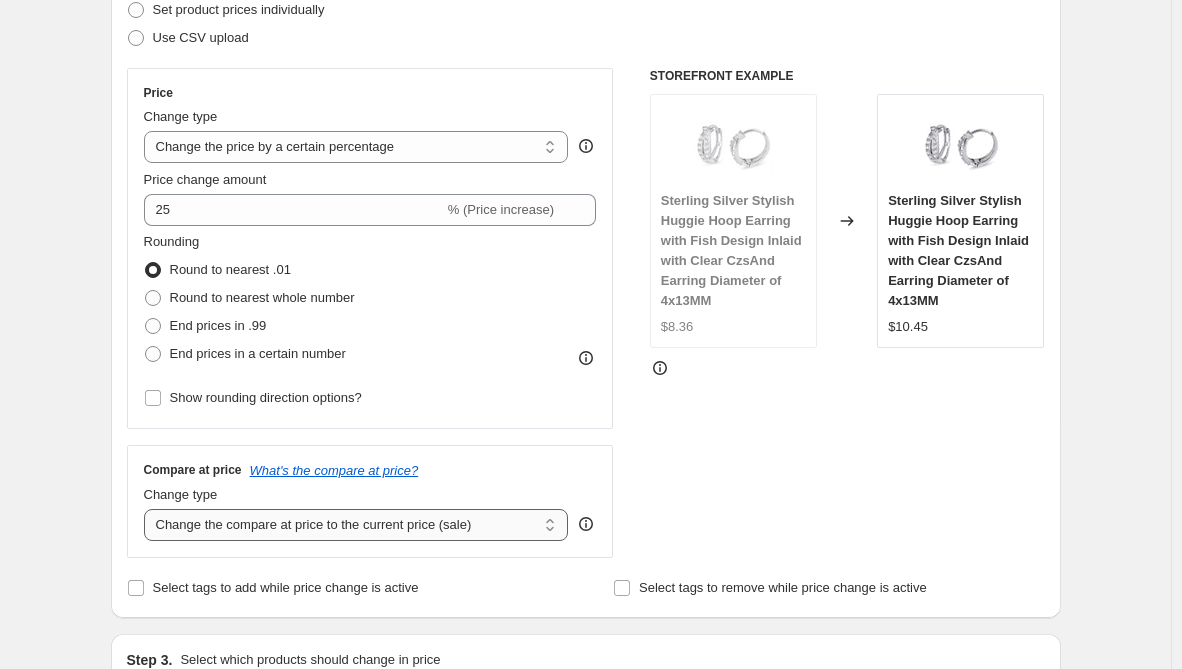 click on "Change the compare at price to the current price (sale) Change the compare at price to a certain amount Change the compare at price by a certain amount Change the compare at price by a certain percentage Change the compare at price by a certain amount relative to the actual price Change the compare at price by a certain percentage relative to the actual price Don't change the compare at price Remove the compare at price" at bounding box center [356, 525] 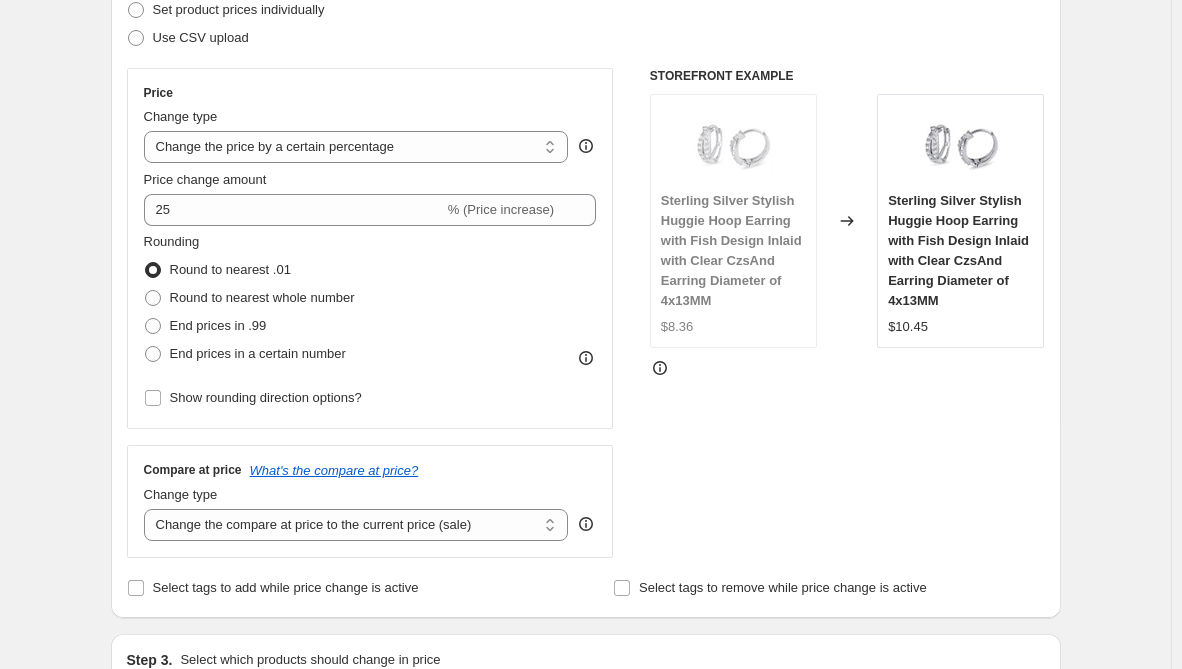 select on "remove" 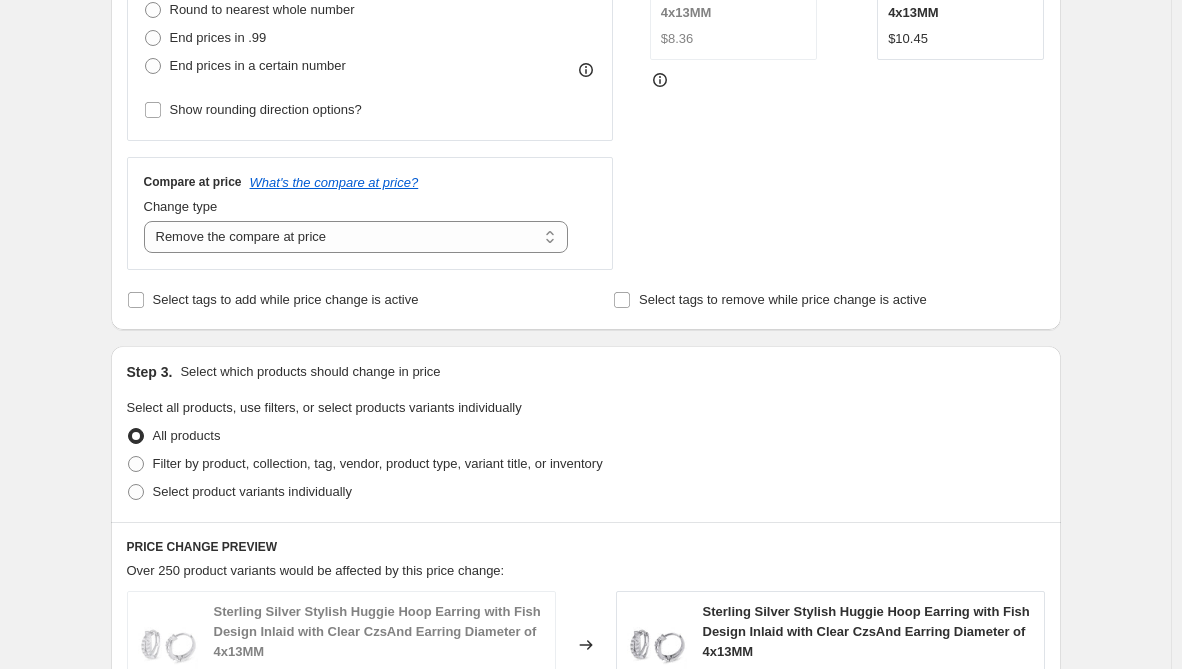 scroll, scrollTop: 600, scrollLeft: 0, axis: vertical 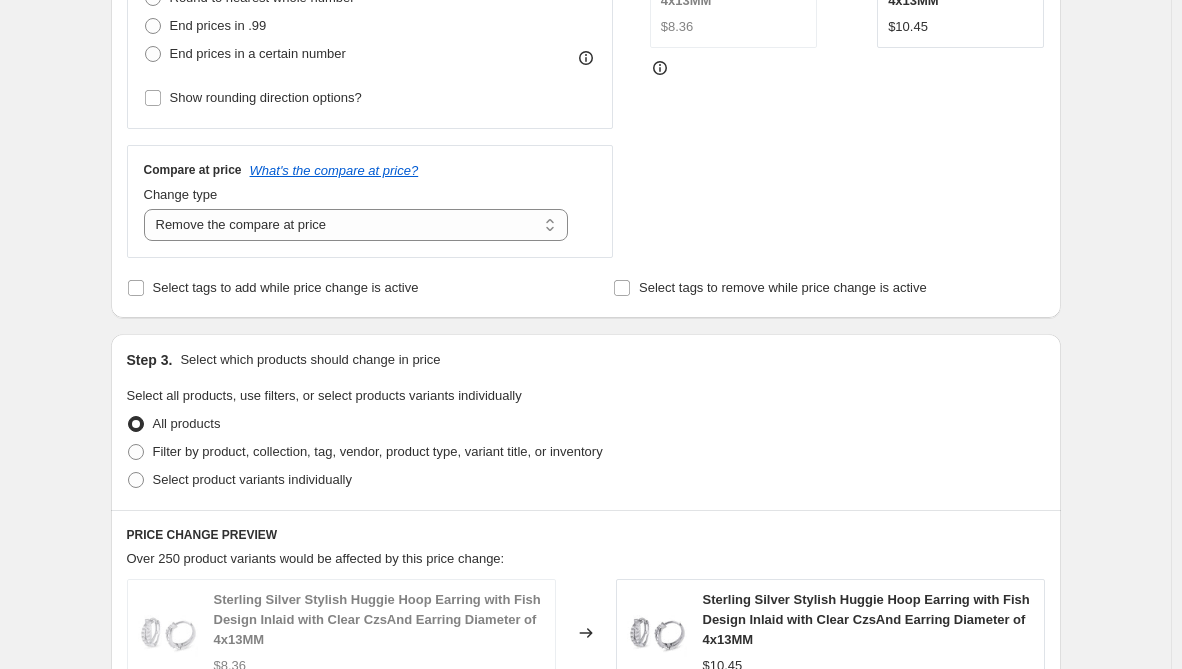 click on "Step 3. Select which products should change in price Select all products, use filters, or select products variants individually All products Filter by product, collection, tag, vendor, product type, variant title, or inventory Select product variants individually" at bounding box center (586, 422) 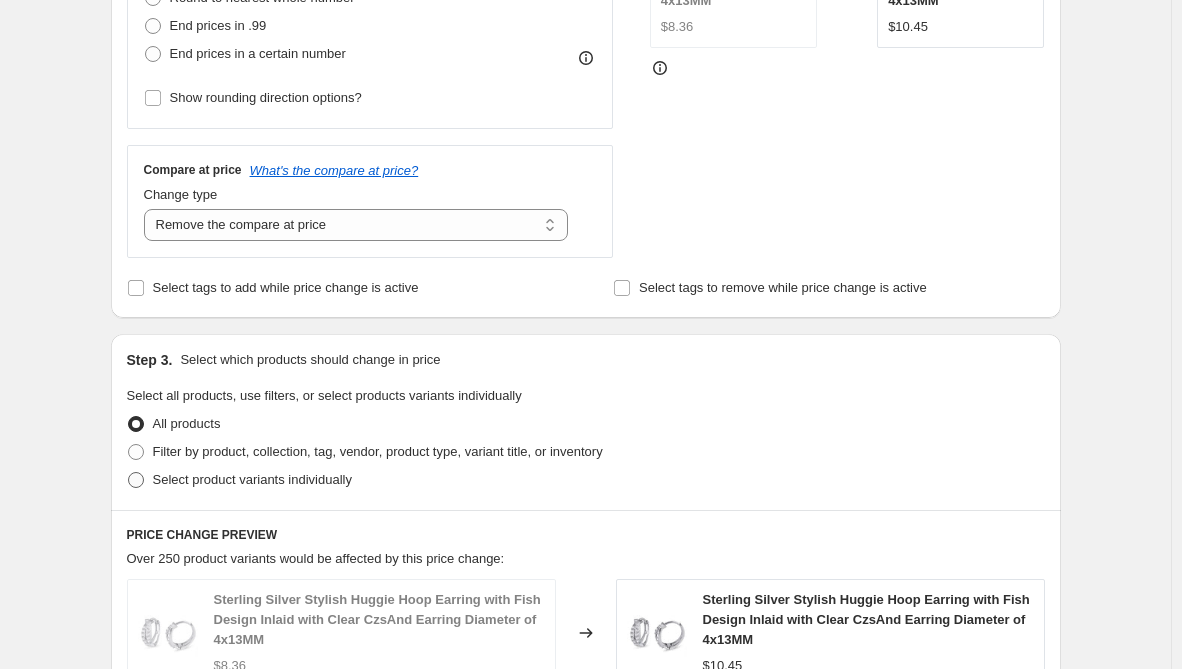 click on "Select product variants individually" at bounding box center [252, 479] 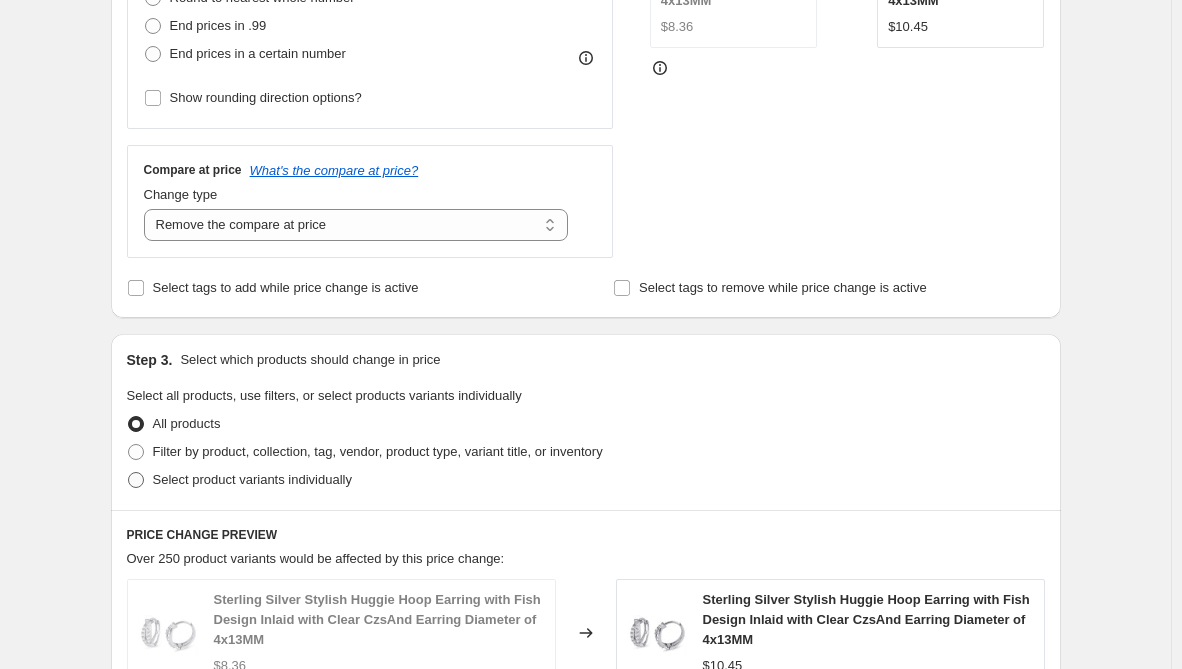 radio on "true" 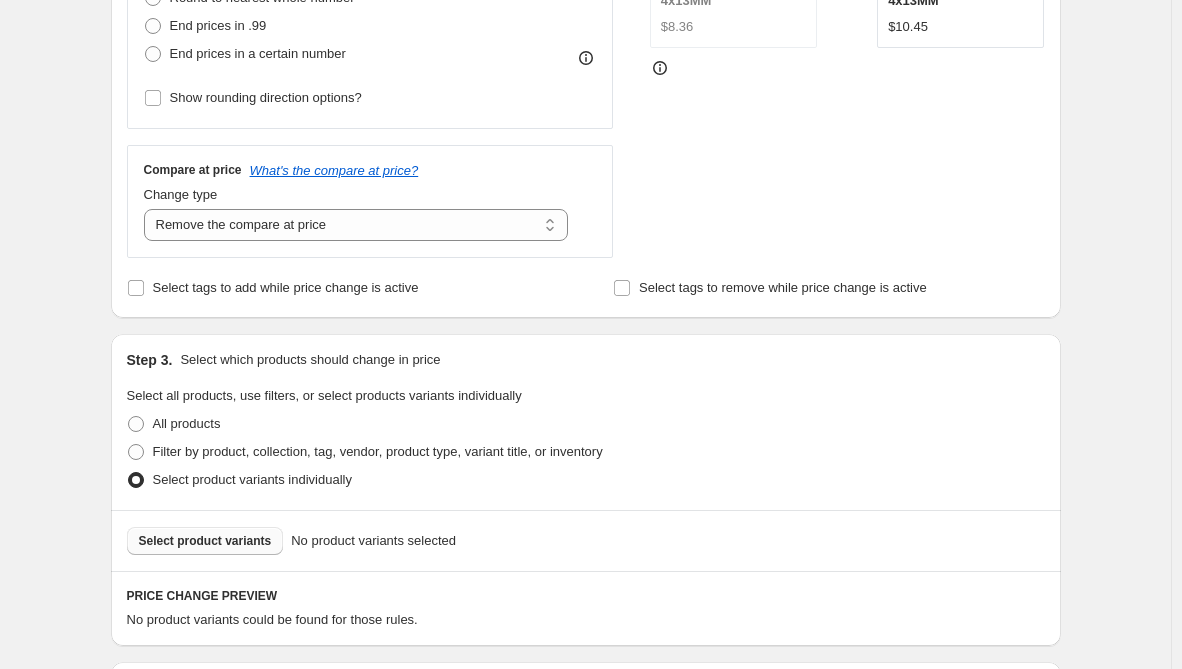 click on "Select product variants" at bounding box center [205, 541] 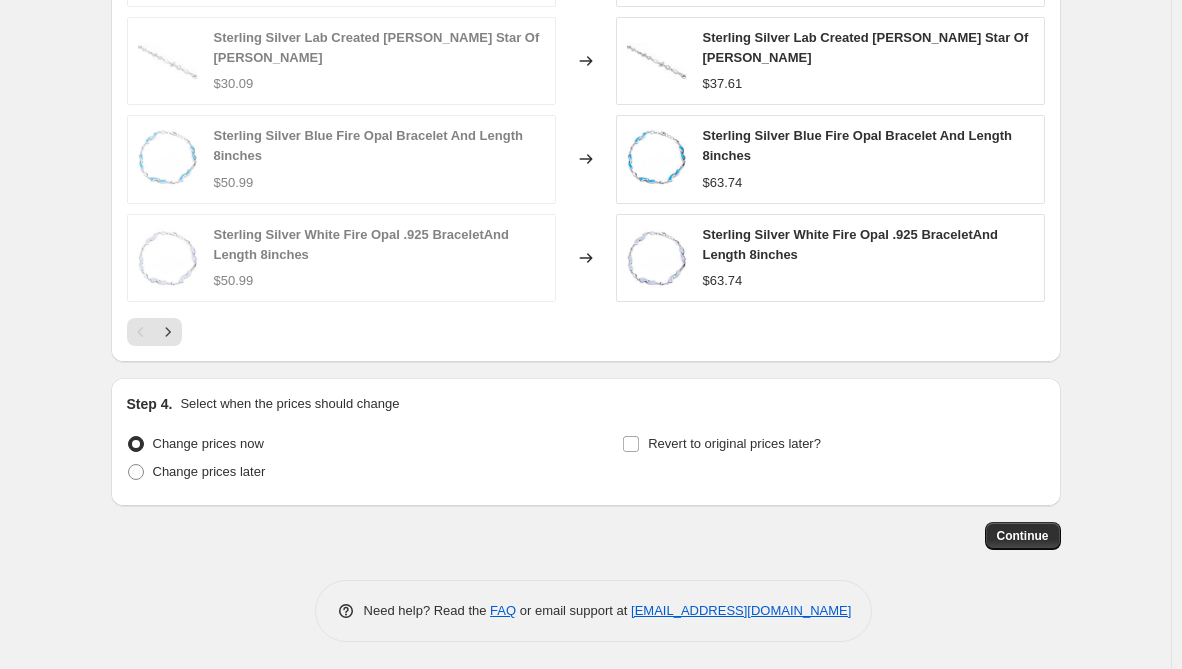 scroll, scrollTop: 1424, scrollLeft: 0, axis: vertical 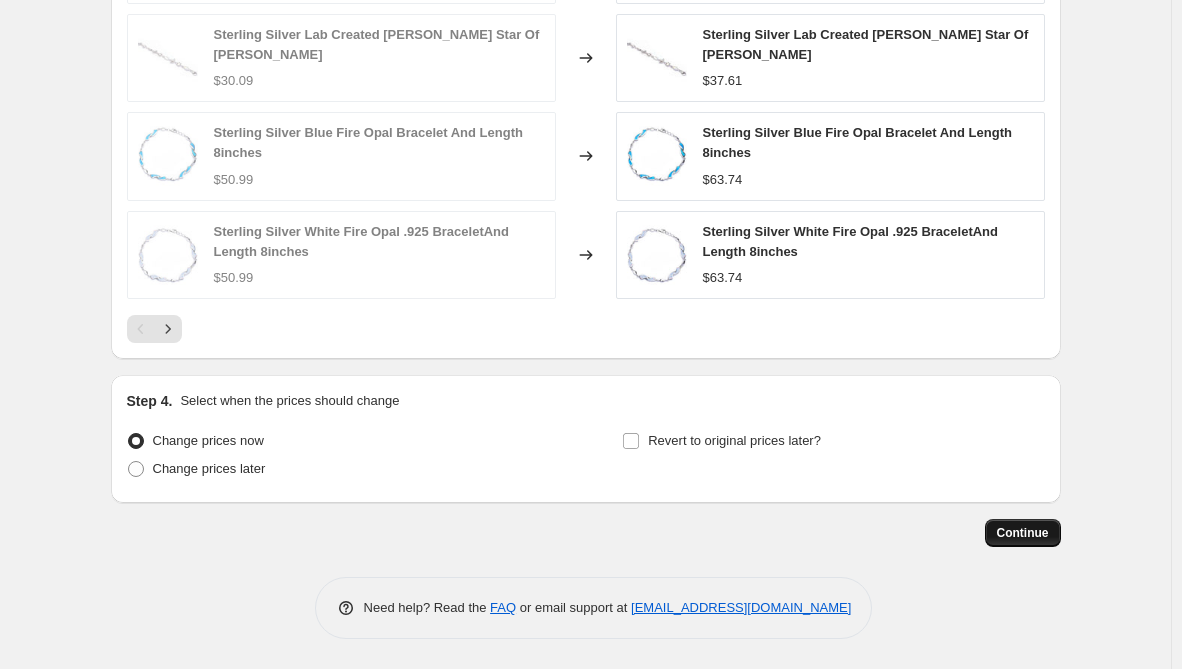 click on "Continue" at bounding box center (1023, 533) 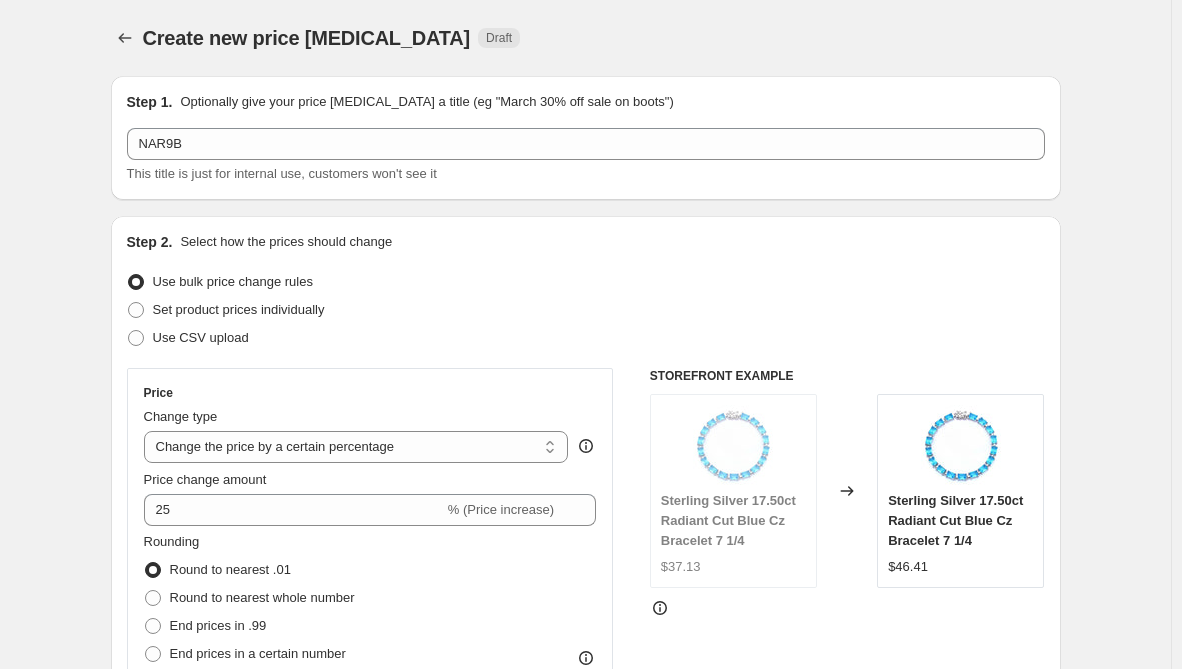 scroll, scrollTop: 1424, scrollLeft: 0, axis: vertical 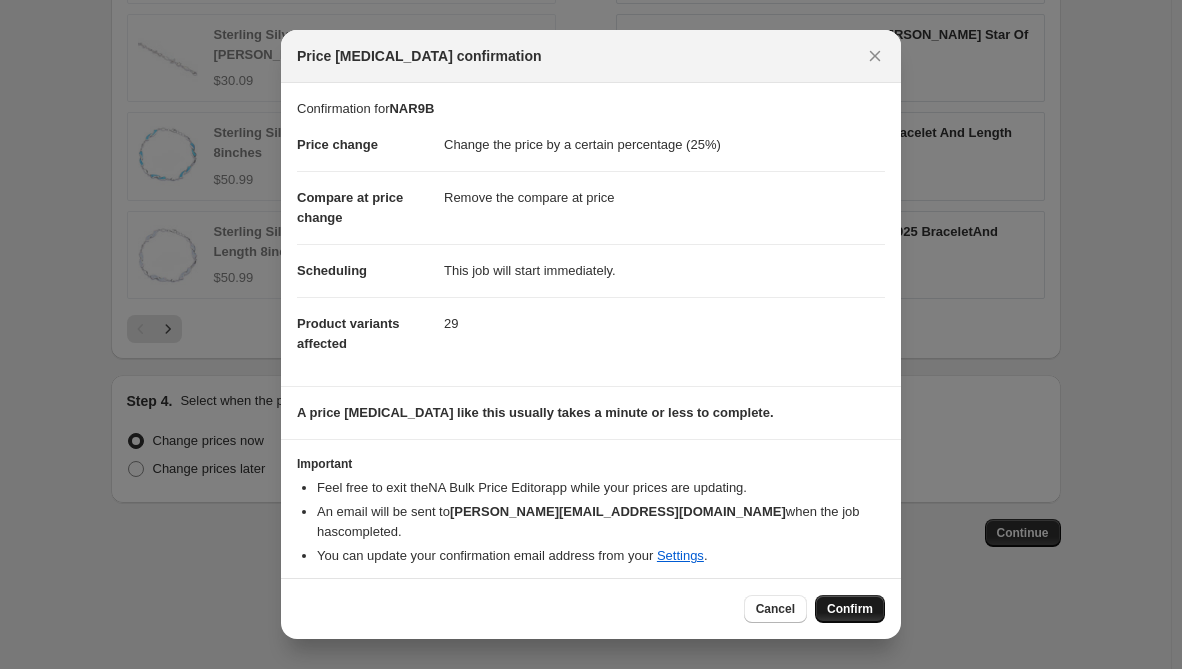 click on "Confirm" at bounding box center (850, 609) 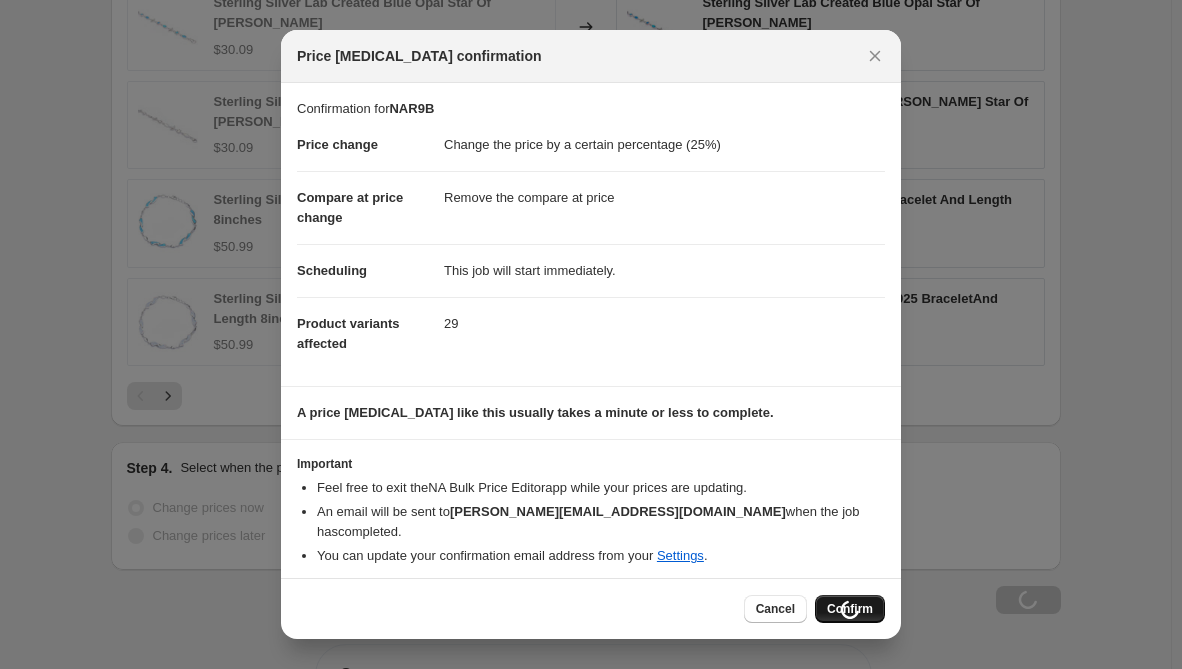 scroll, scrollTop: 1492, scrollLeft: 0, axis: vertical 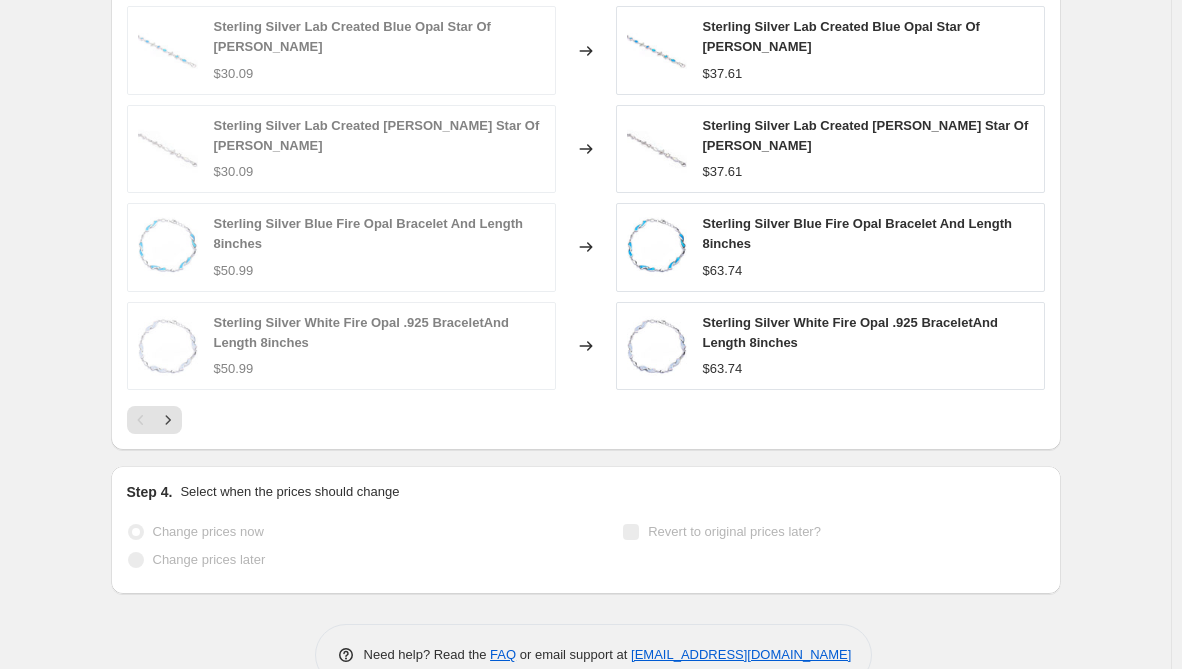 click on "NAR9B. This page is ready NAR9B Info Partially complete In progress Price change job in progress... The prices are currently being updated. This job cannot be edited because it is currently in progress. Stop changing prices and revert Step 1. Optionally give your price change job a title (eg "March 30% off sale on boots") NAR9B This title is just for internal use, customers won't see it Step 2. Select how the prices should change Use bulk price change rules Set product prices individually Use CSV upload Price Change type Change the price to a certain amount Change the price by a certain amount Change the price by a certain percentage Change the price to the current compare at price (price before sale) Change the price by a certain amount relative to the compare at price Change the price by a certain percentage relative to the compare at price Don't change the price Change the price by a certain percentage relative to the cost per item Change price to certain cost margin Price change amount 25 Rounding $37.13" at bounding box center [585, -380] 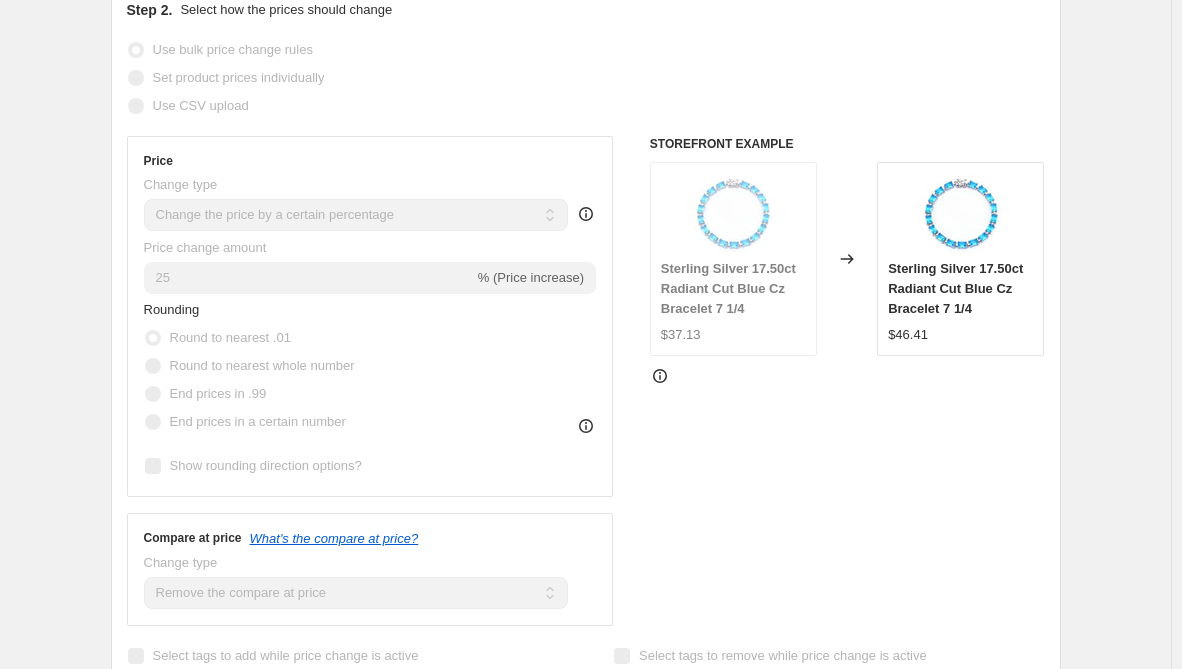 scroll, scrollTop: 0, scrollLeft: 0, axis: both 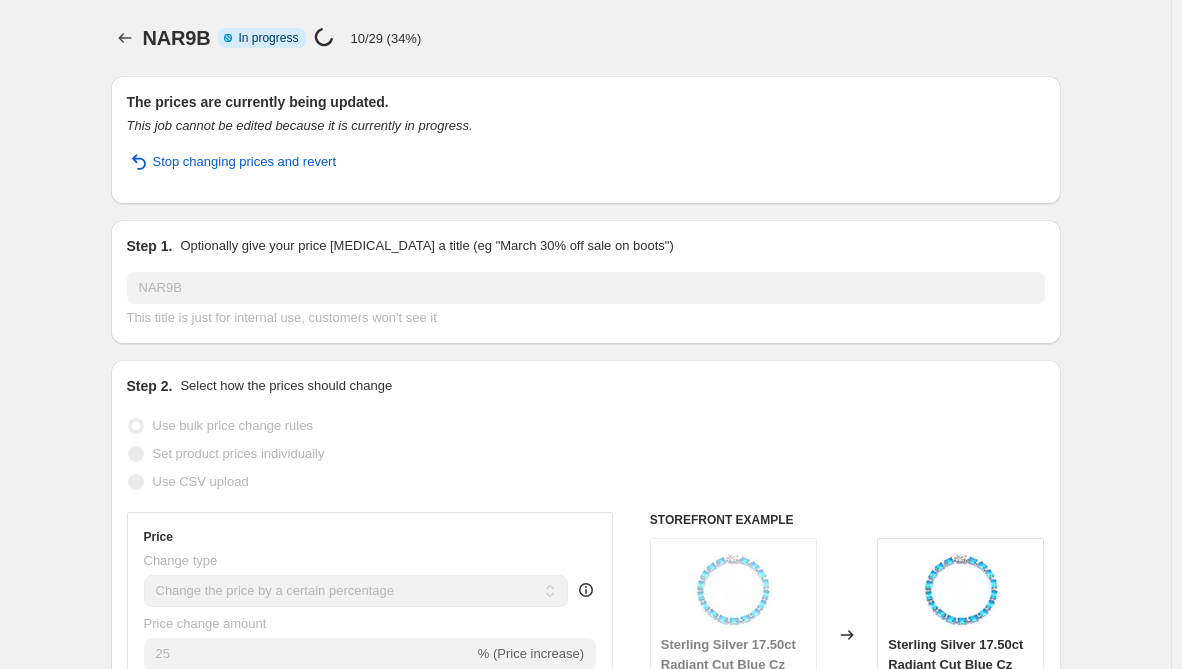 select on "percentage" 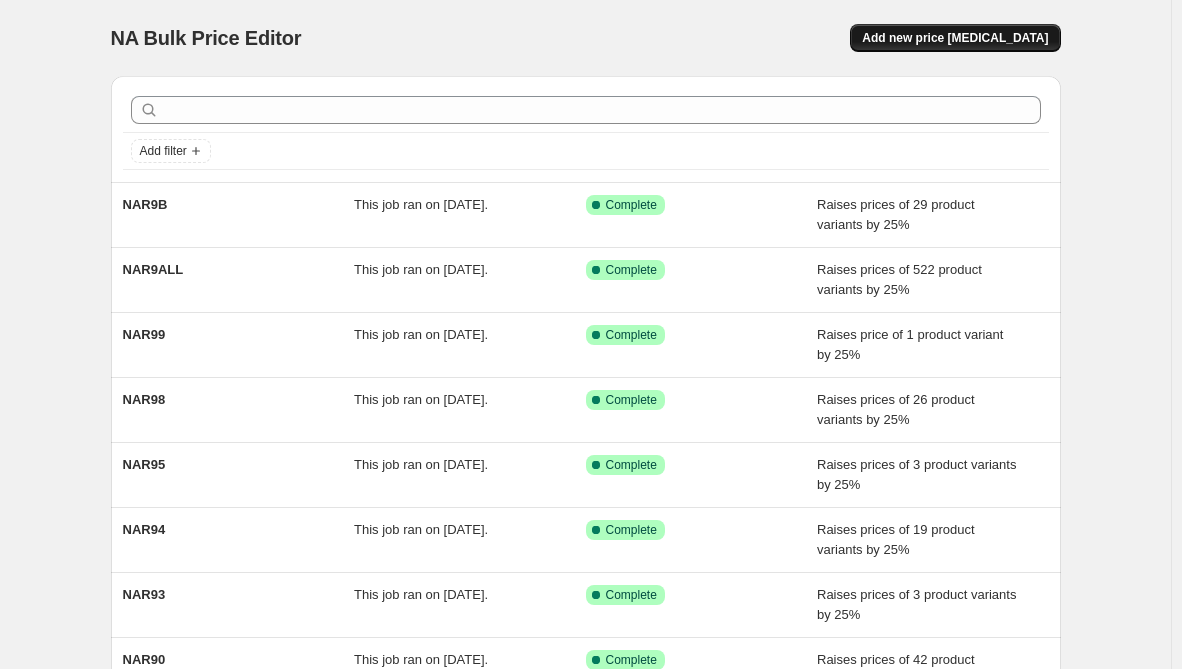click on "Add new price change job" at bounding box center (955, 38) 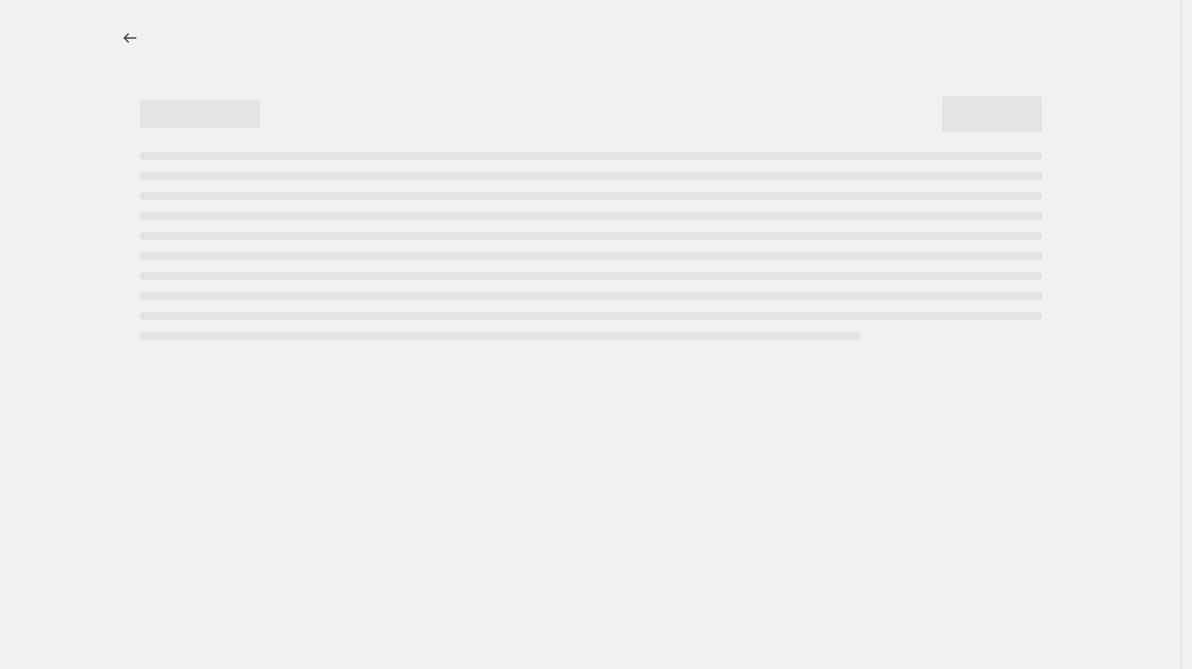 select on "percentage" 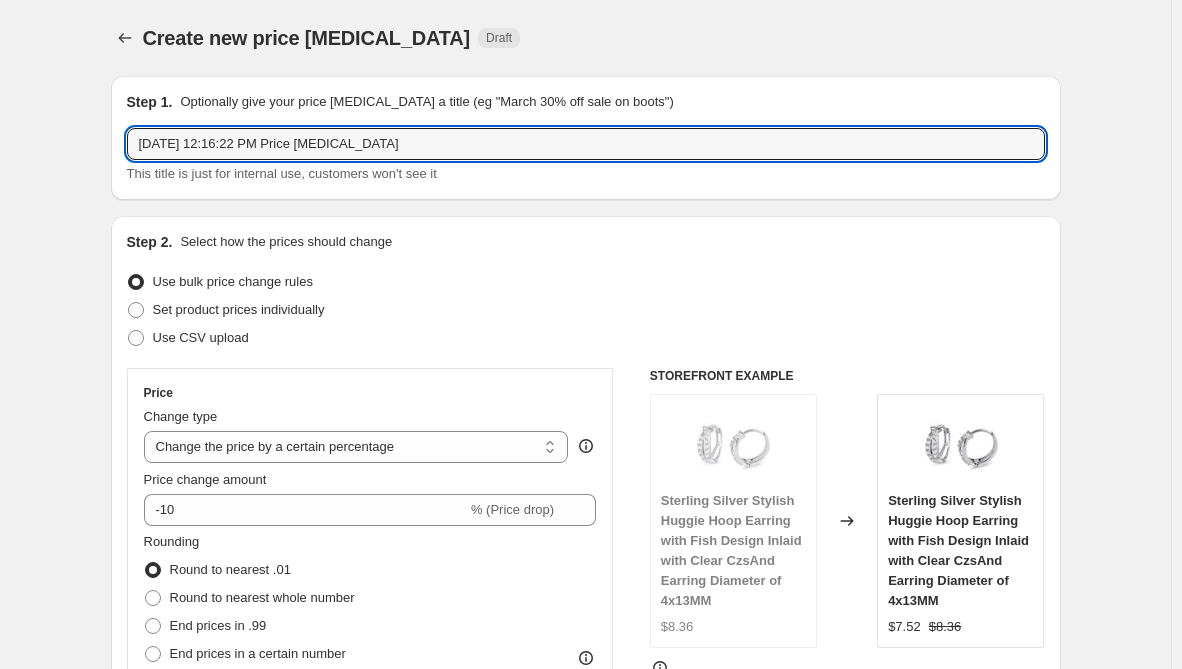 drag, startPoint x: 458, startPoint y: 146, endPoint x: -121, endPoint y: 179, distance: 579.93964 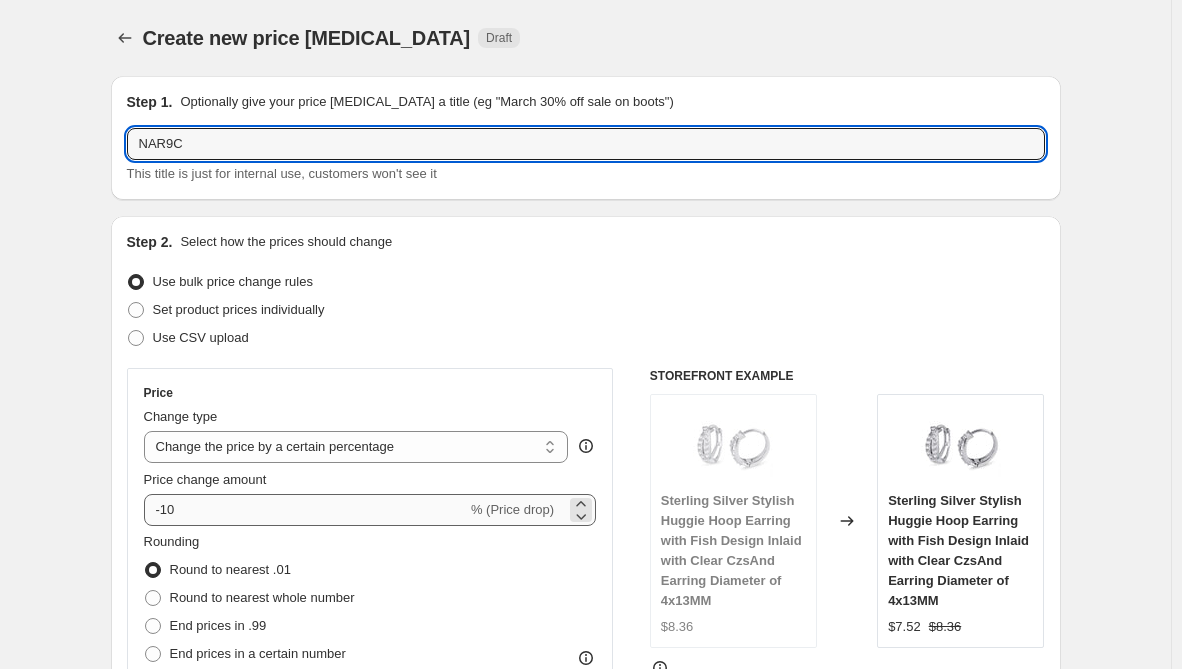 type on "NAR9C" 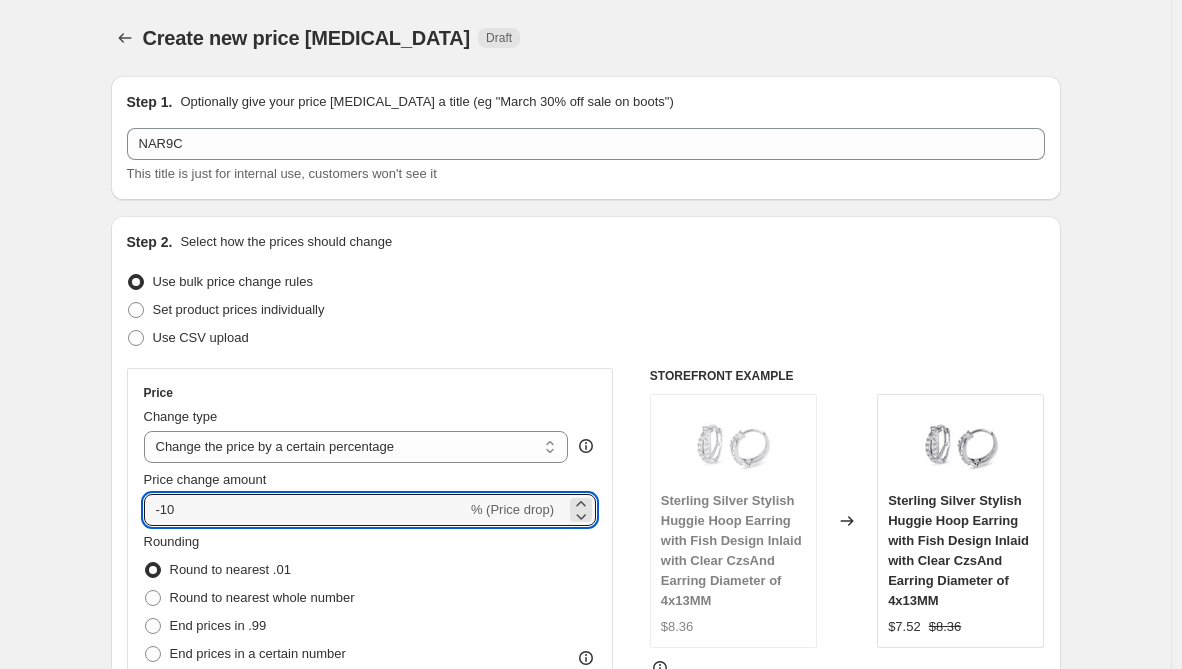 drag, startPoint x: 225, startPoint y: 521, endPoint x: 113, endPoint y: 520, distance: 112.00446 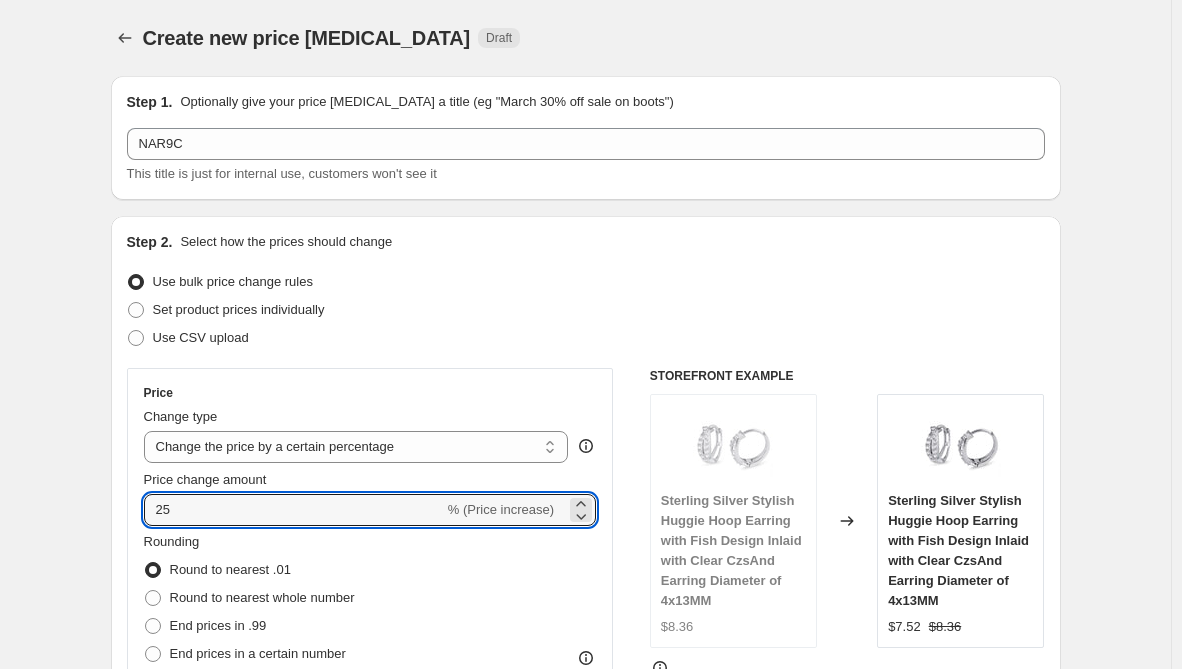 type on "25" 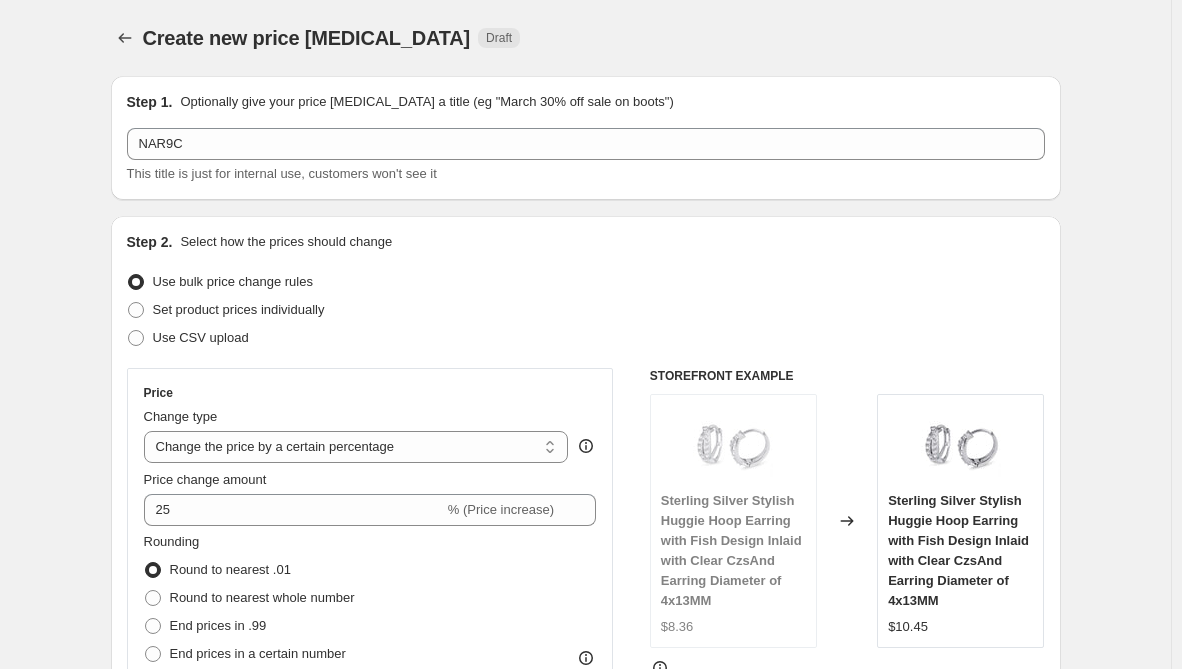 scroll, scrollTop: 300, scrollLeft: 0, axis: vertical 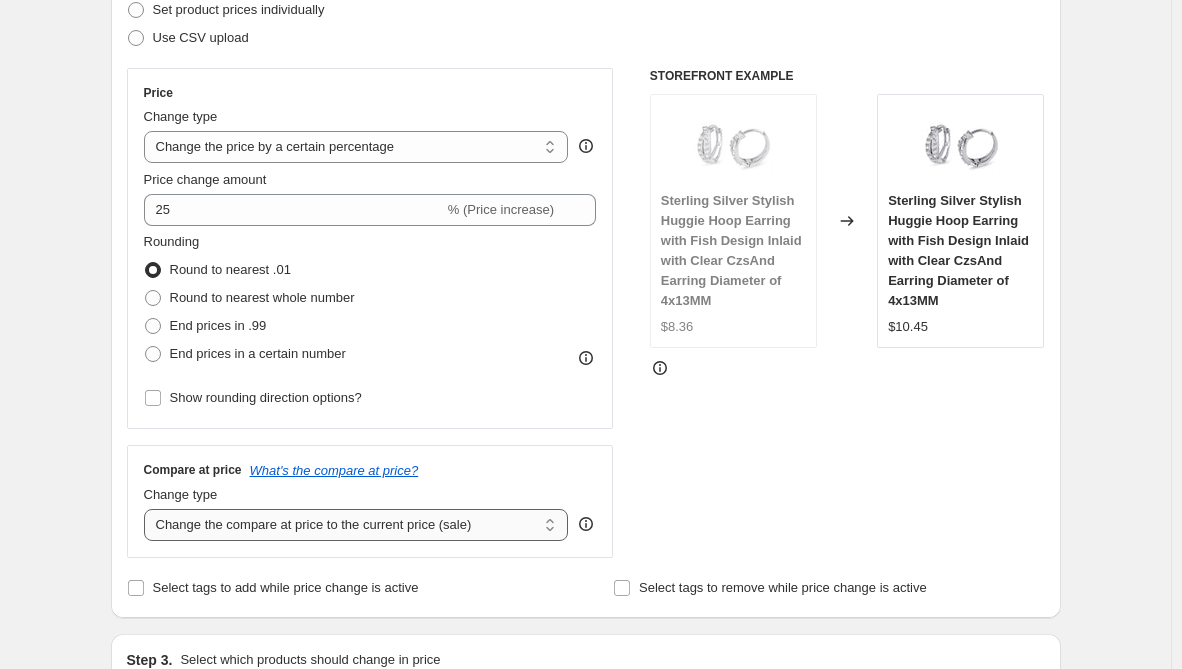 click on "Change the compare at price to the current price (sale) Change the compare at price to a certain amount Change the compare at price by a certain amount Change the compare at price by a certain percentage Change the compare at price by a certain amount relative to the actual price Change the compare at price by a certain percentage relative to the actual price Don't change the compare at price Remove the compare at price" at bounding box center [356, 525] 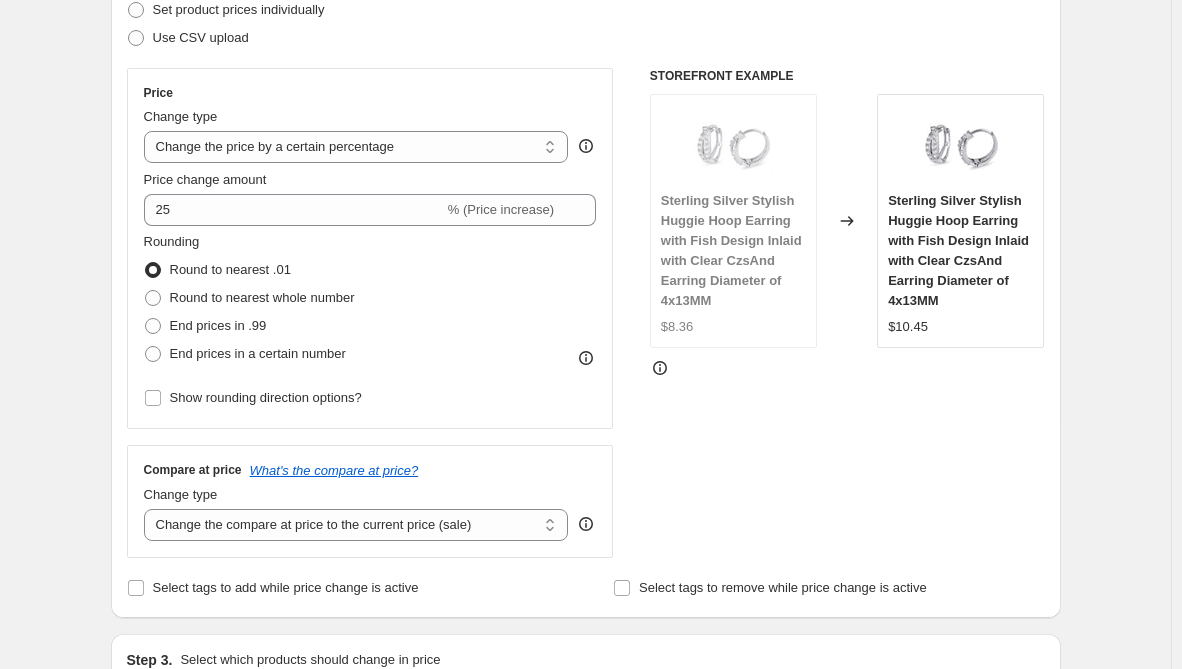 select on "remove" 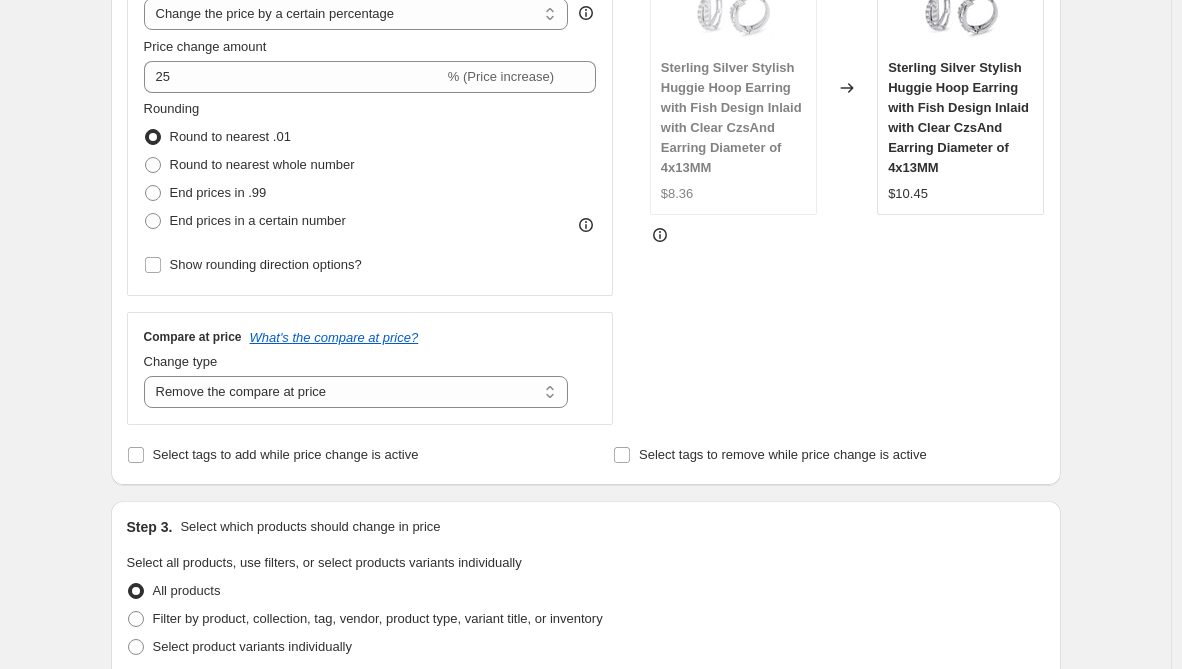 scroll, scrollTop: 600, scrollLeft: 0, axis: vertical 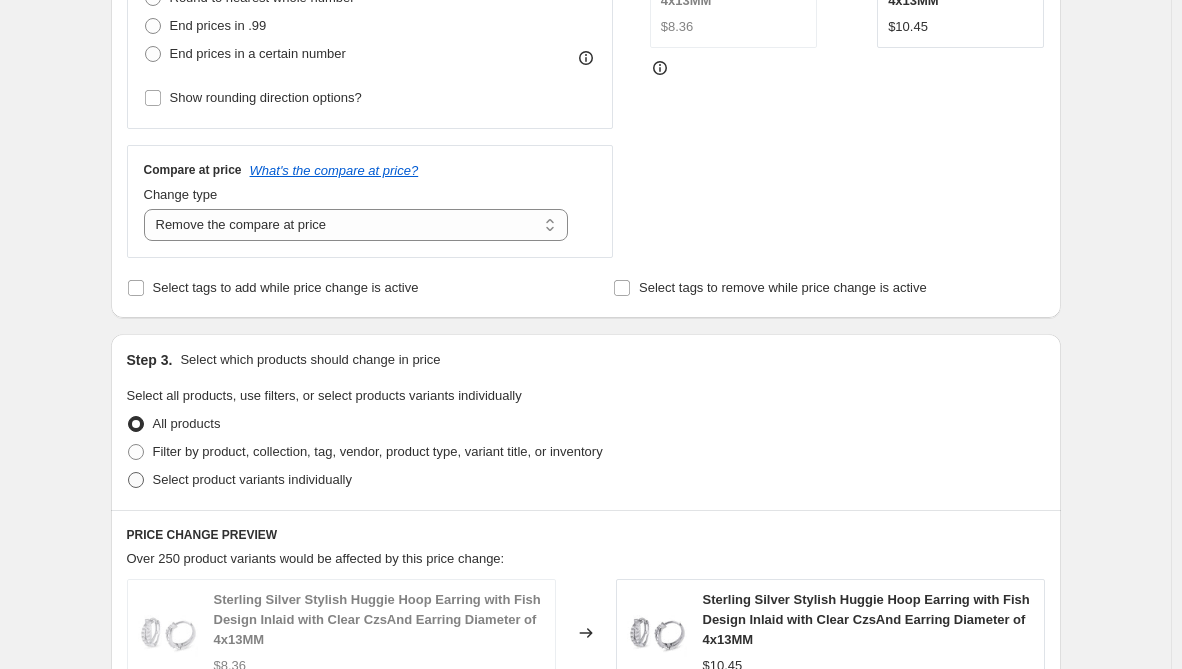 click on "Select product variants individually" at bounding box center (252, 479) 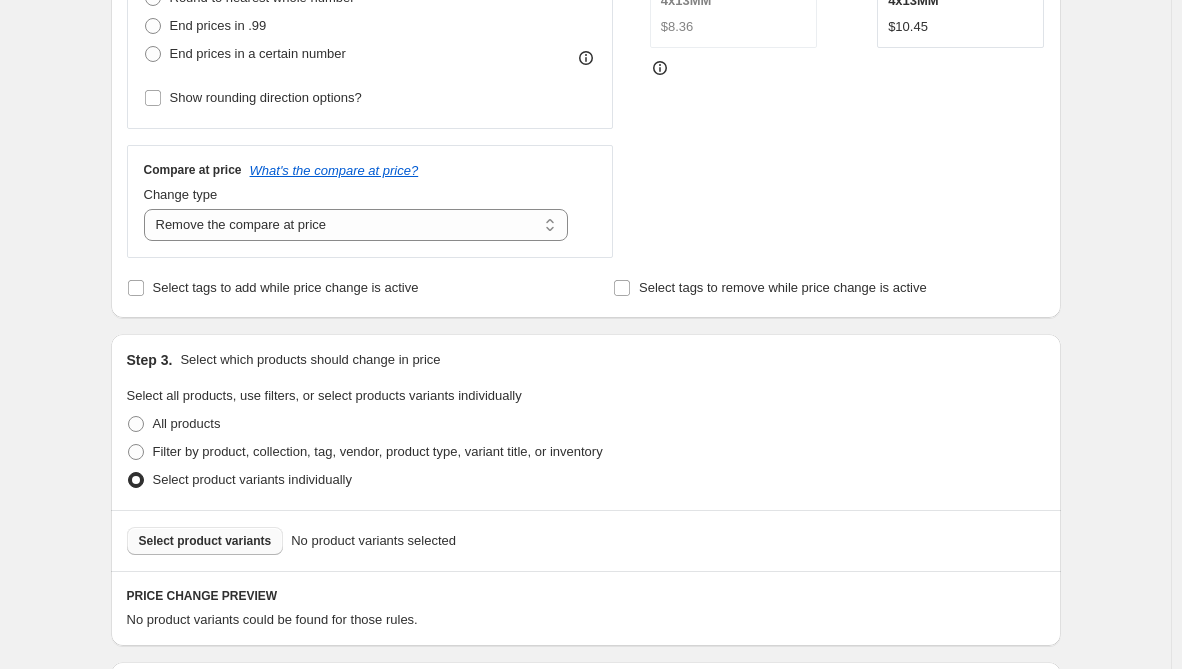 click on "Select product variants" at bounding box center (205, 541) 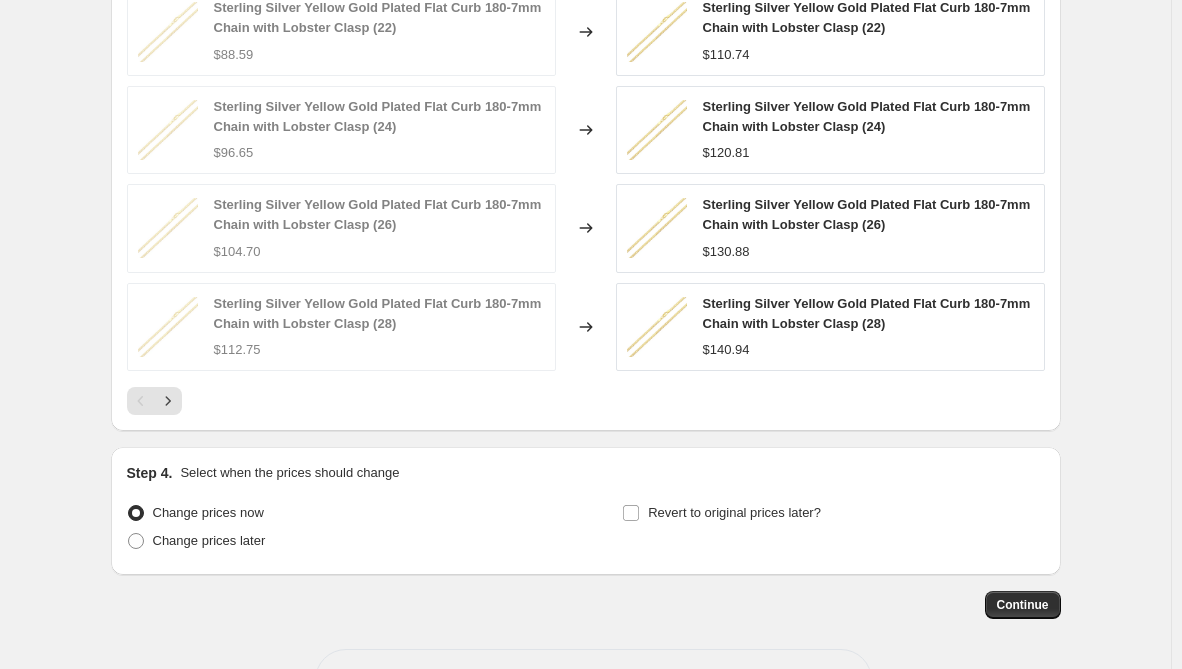 scroll, scrollTop: 1424, scrollLeft: 0, axis: vertical 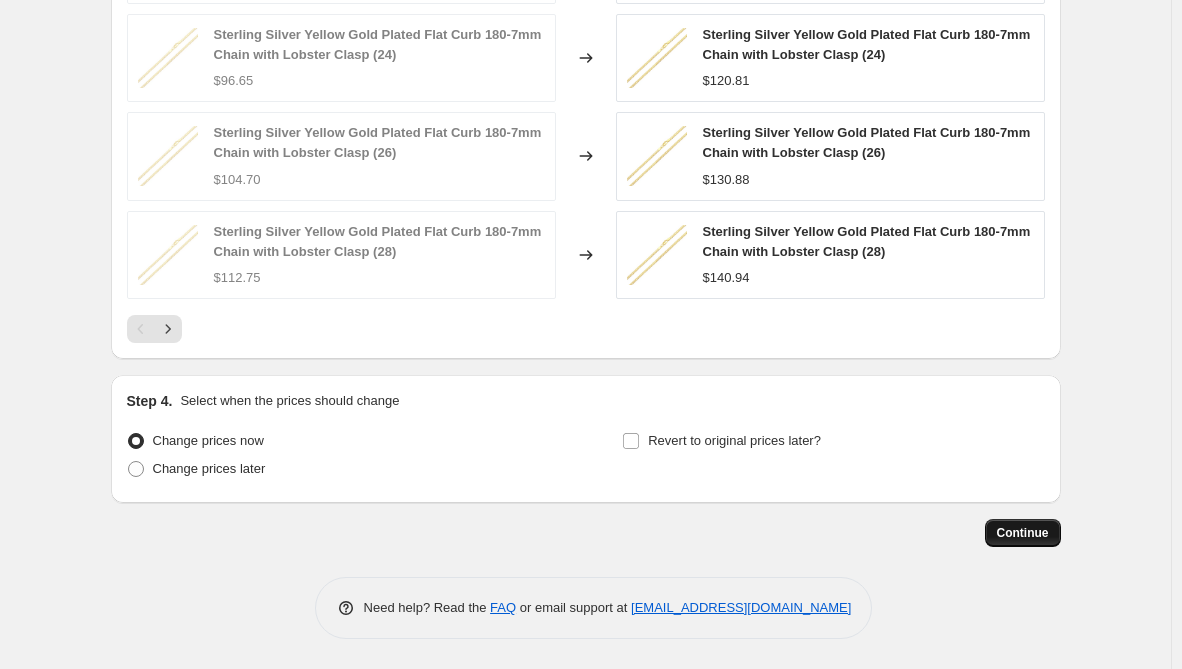 click on "Continue" at bounding box center [1023, 533] 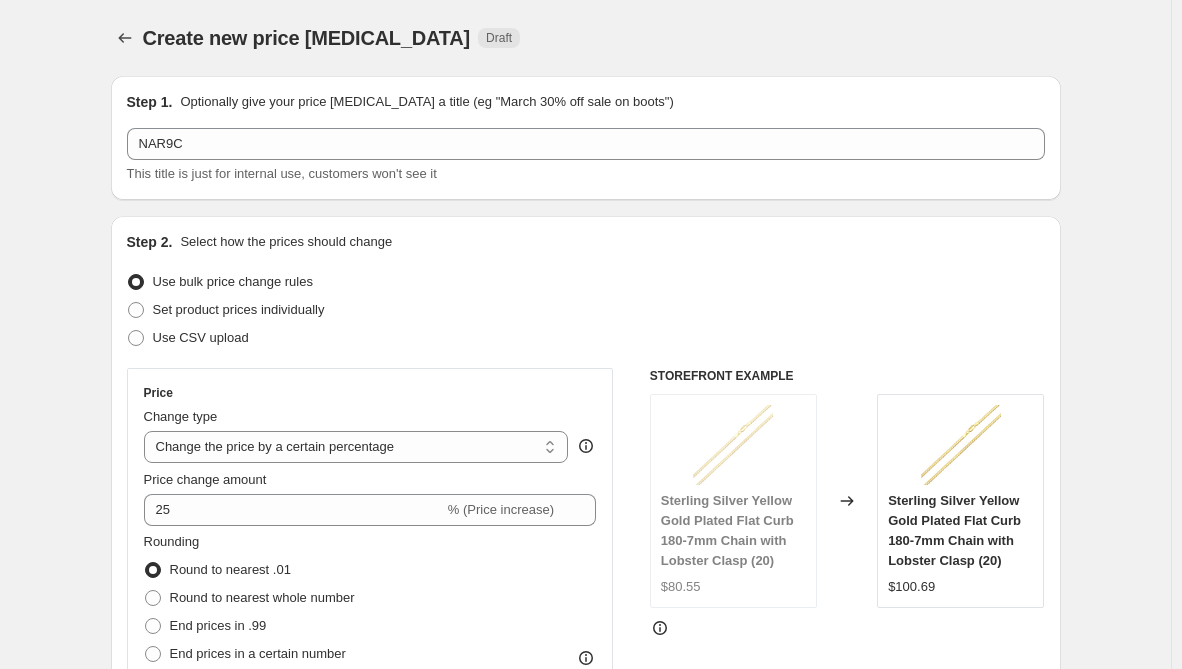 scroll, scrollTop: 1424, scrollLeft: 0, axis: vertical 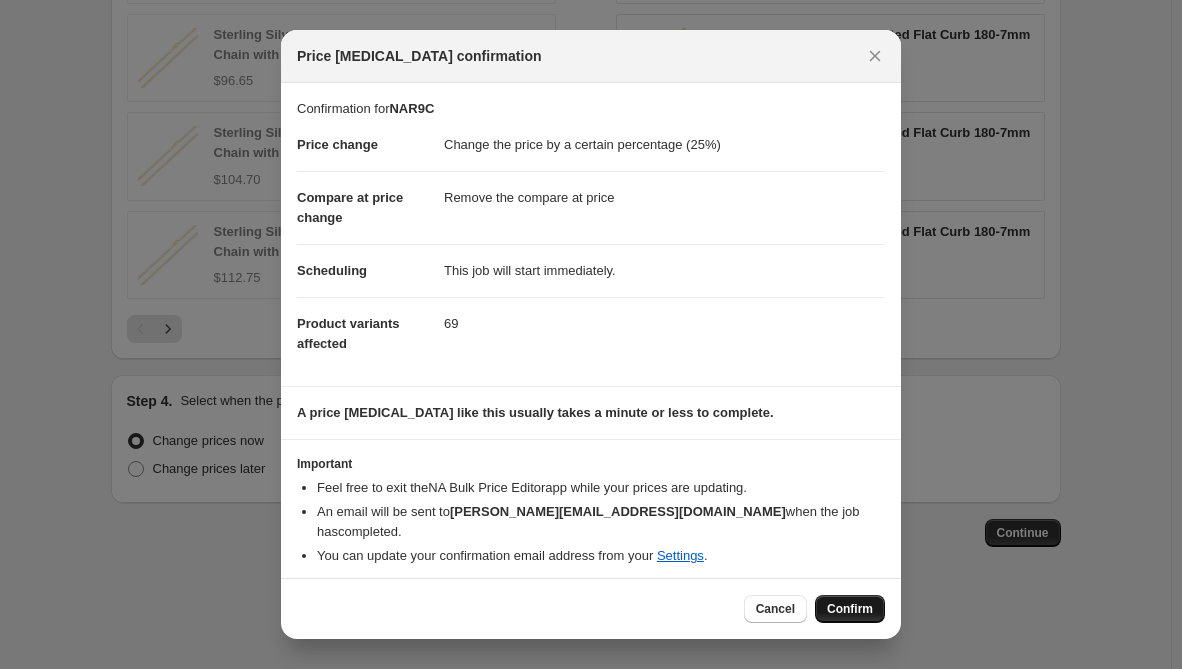 click on "Confirm" at bounding box center [850, 609] 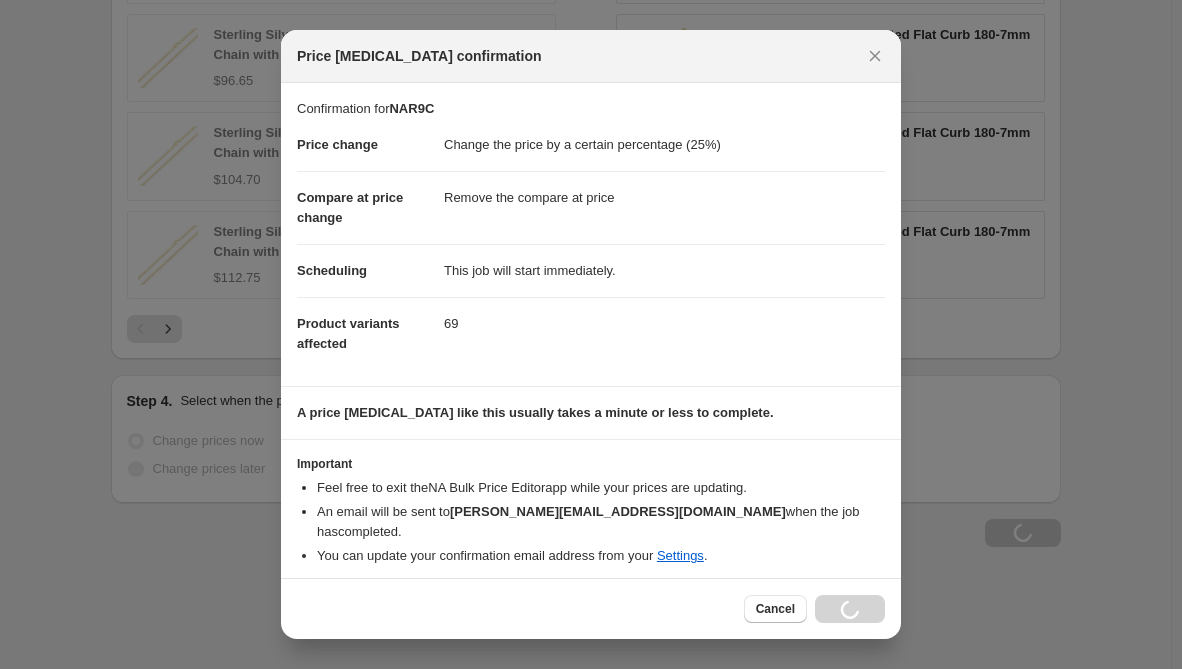 scroll, scrollTop: 1492, scrollLeft: 0, axis: vertical 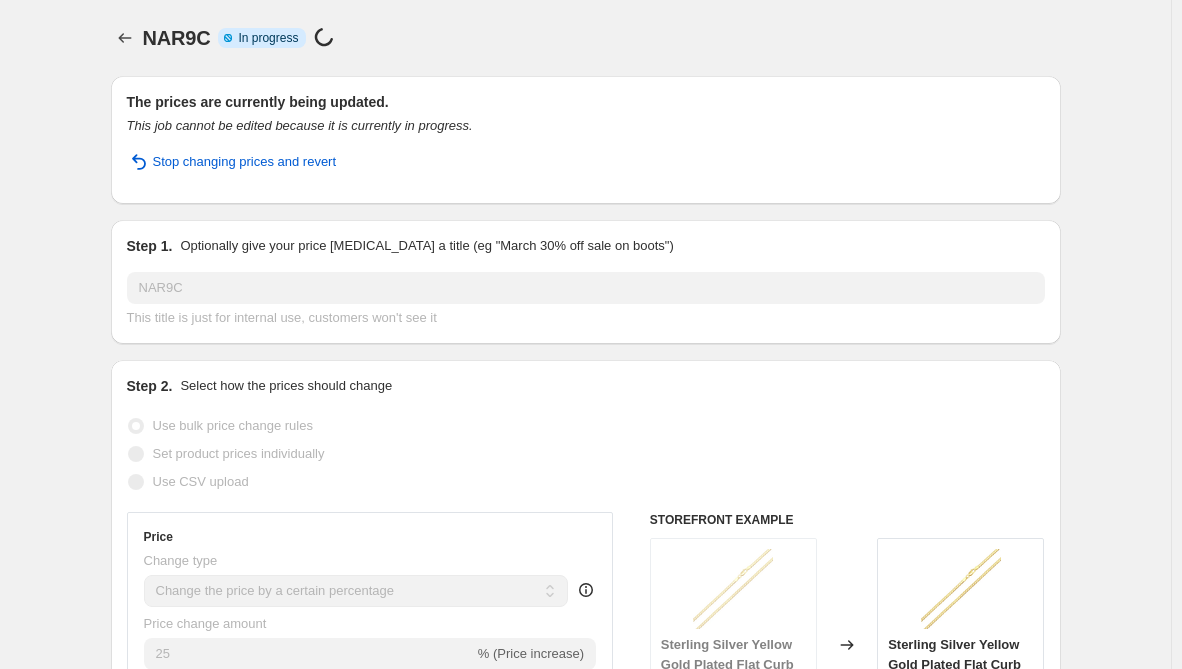 select on "percentage" 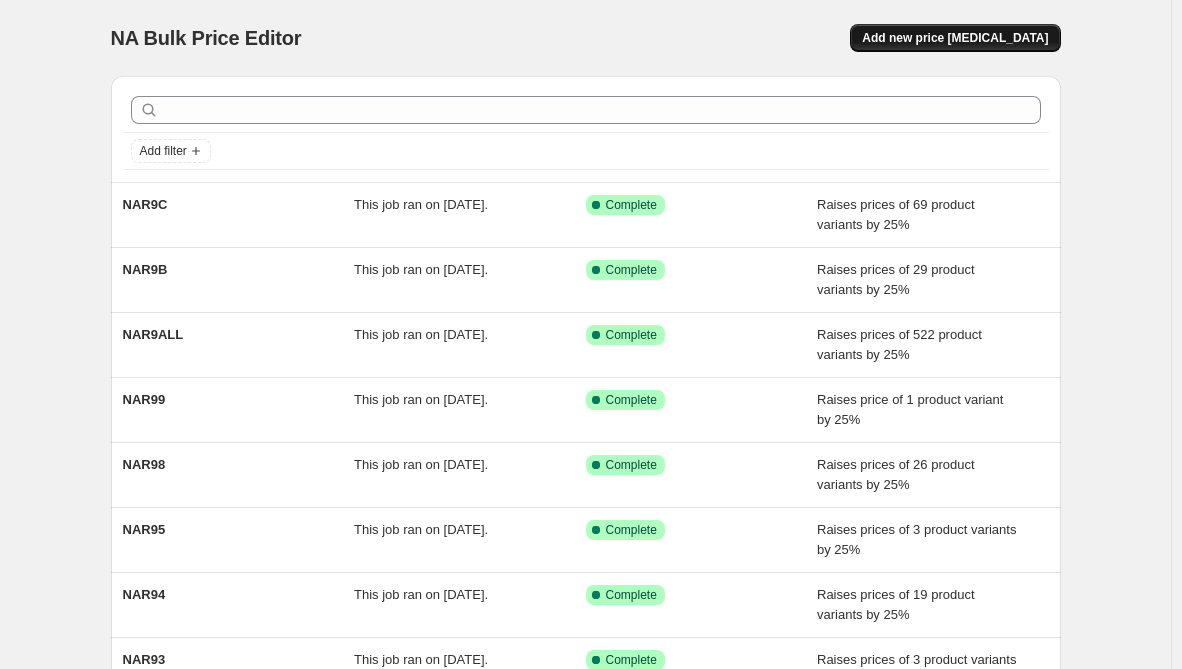 click on "Add new price change job" at bounding box center [955, 38] 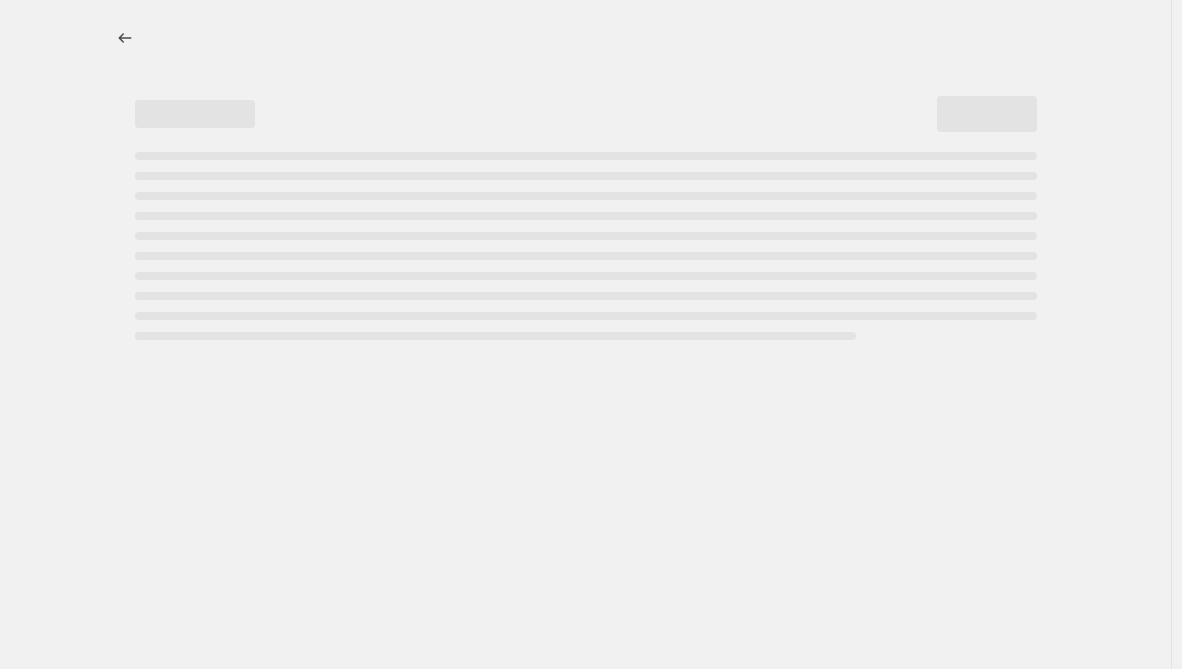 select on "percentage" 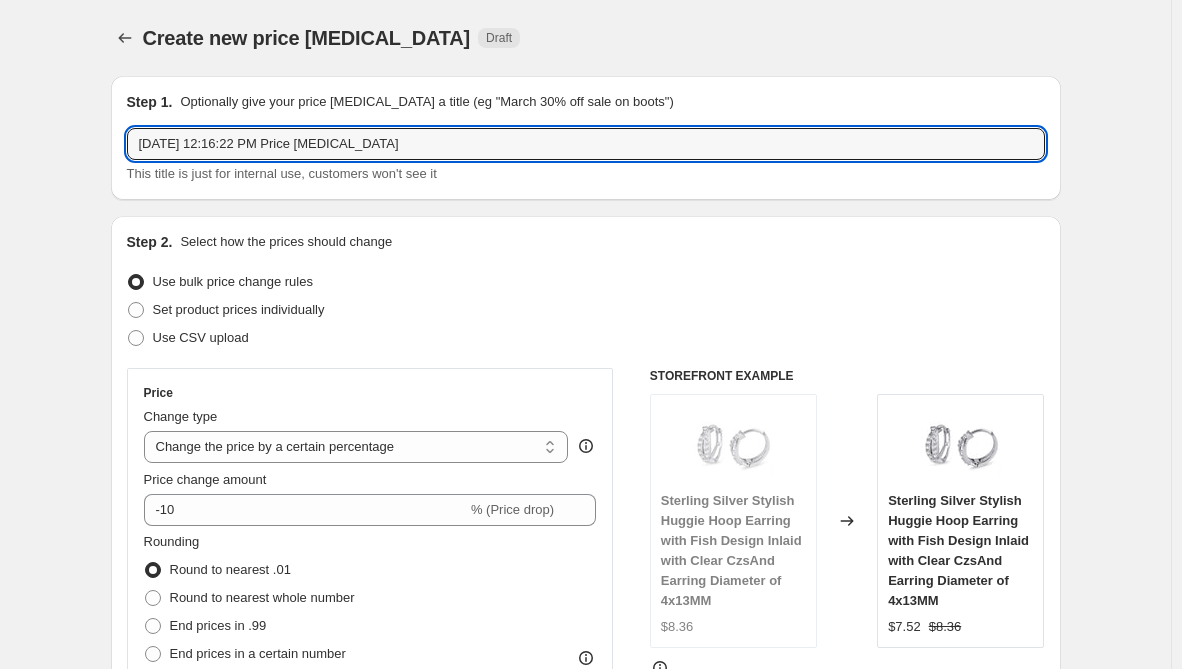 drag, startPoint x: 430, startPoint y: 154, endPoint x: -121, endPoint y: 153, distance: 551.0009 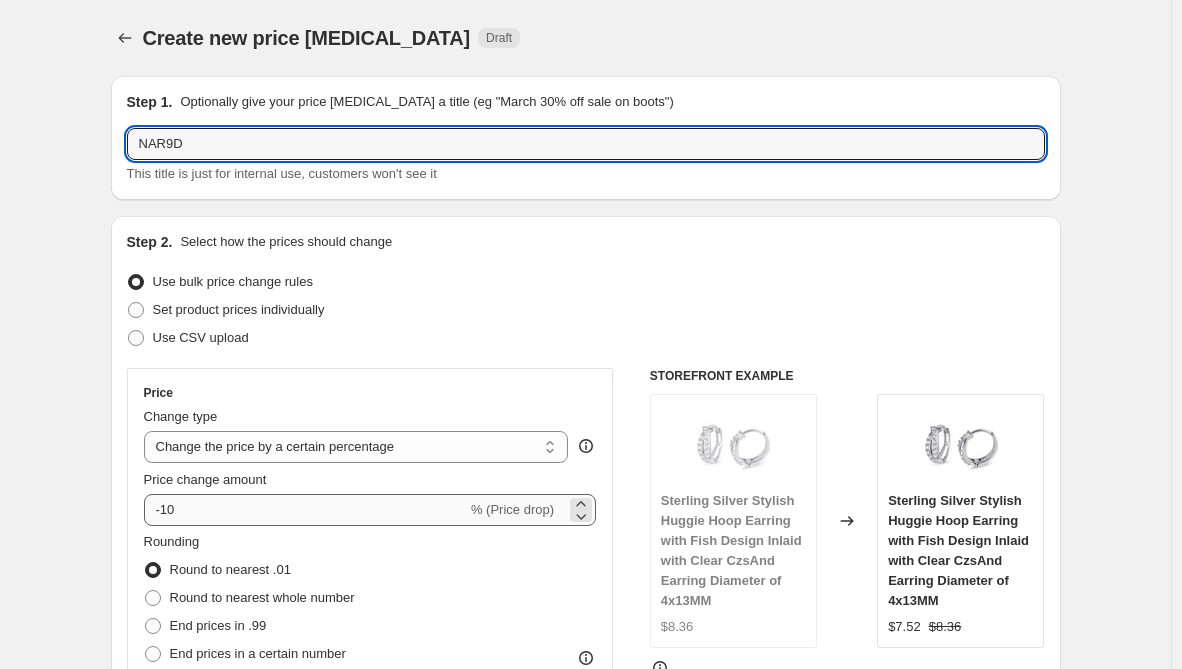 type on "NAR9D" 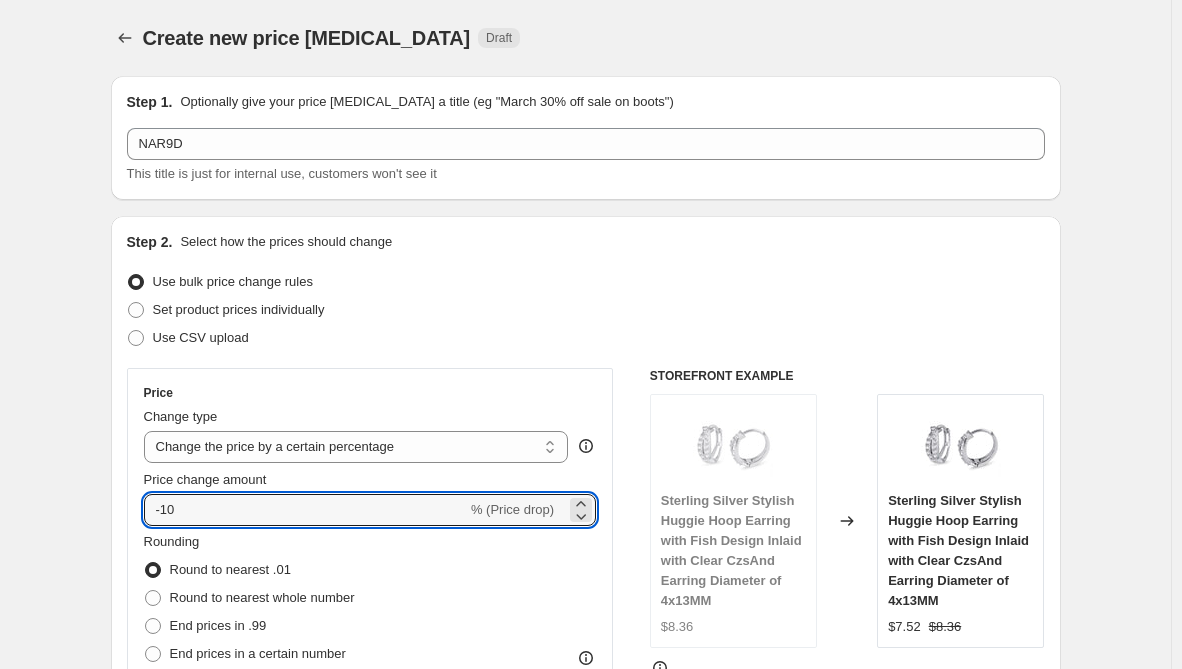 drag, startPoint x: 210, startPoint y: 507, endPoint x: 25, endPoint y: 515, distance: 185.1729 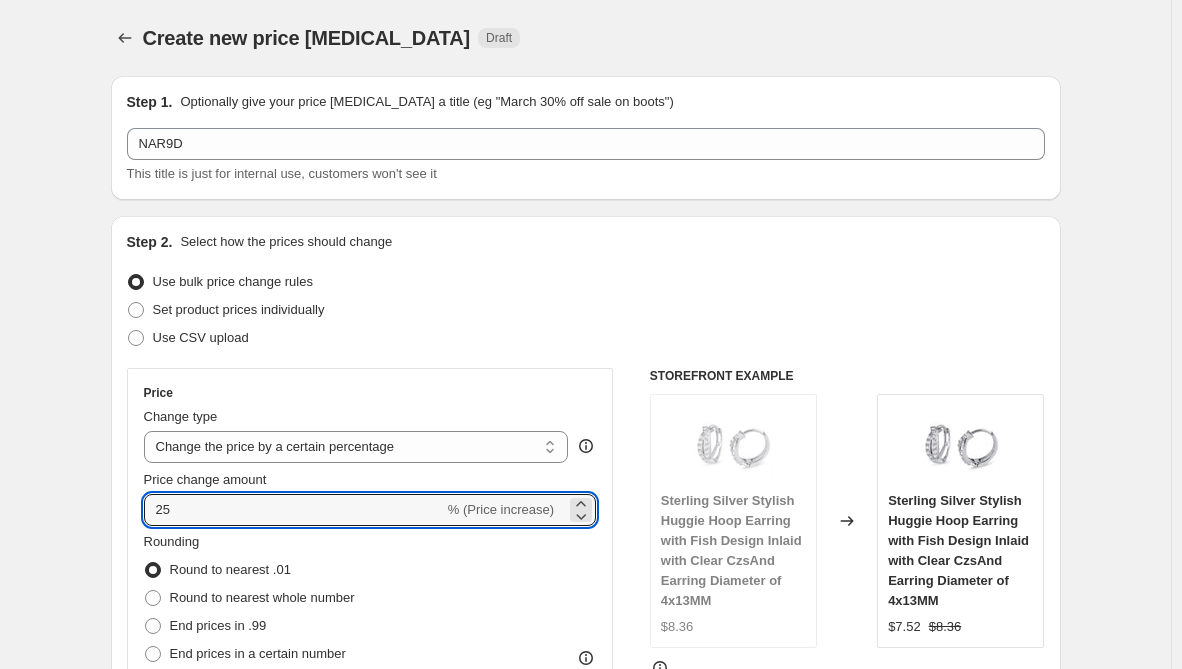 type on "25" 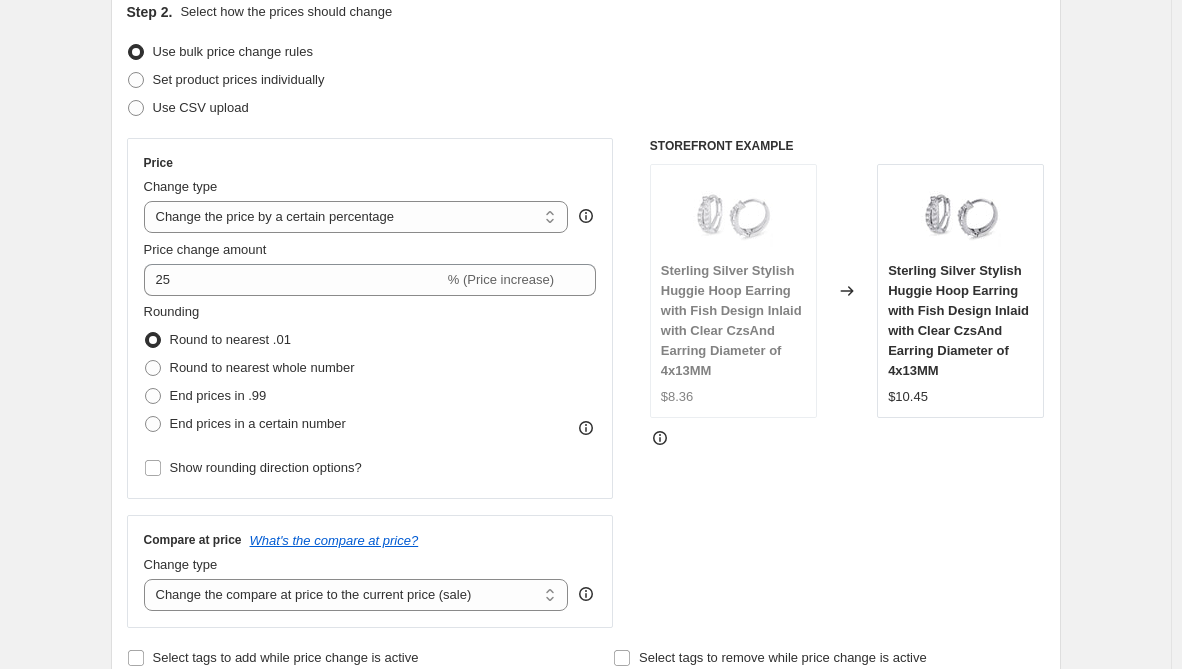 scroll, scrollTop: 300, scrollLeft: 0, axis: vertical 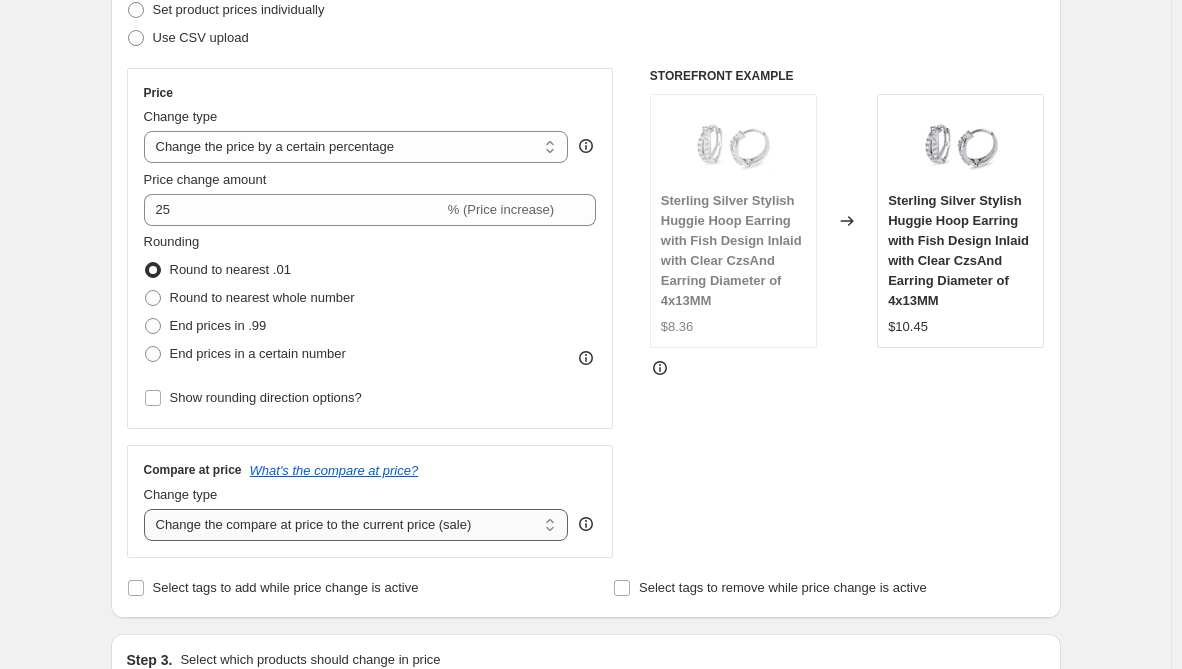 click on "Change the compare at price to the current price (sale) Change the compare at price to a certain amount Change the compare at price by a certain amount Change the compare at price by a certain percentage Change the compare at price by a certain amount relative to the actual price Change the compare at price by a certain percentage relative to the actual price Don't change the compare at price Remove the compare at price" at bounding box center (356, 525) 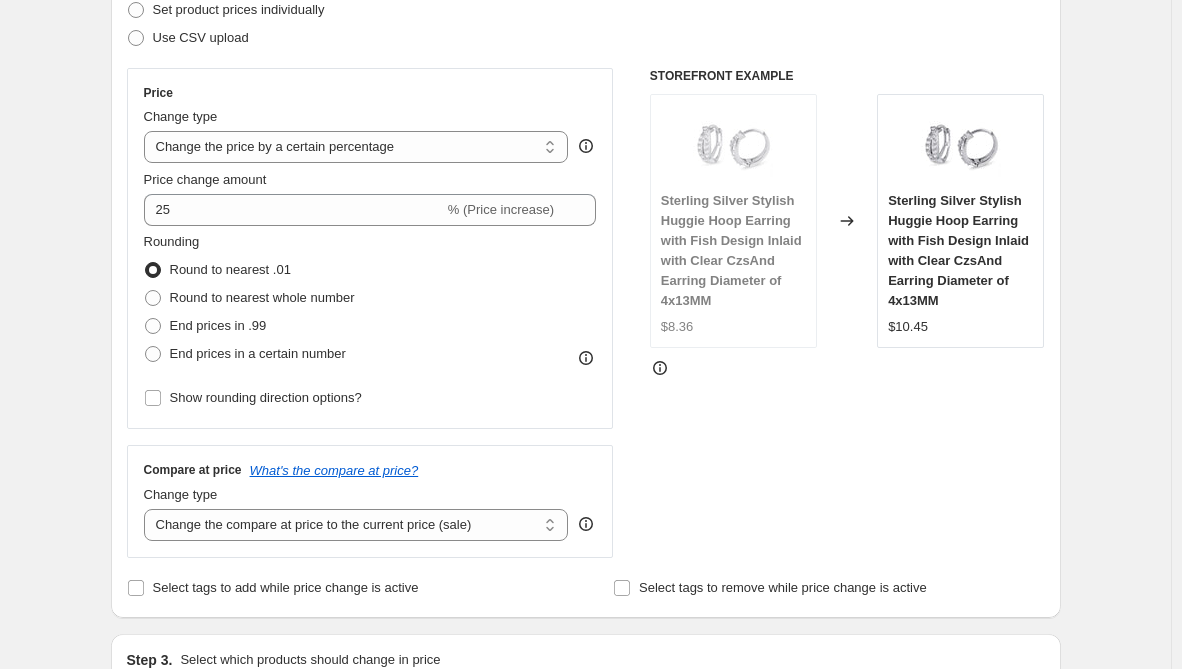 select on "remove" 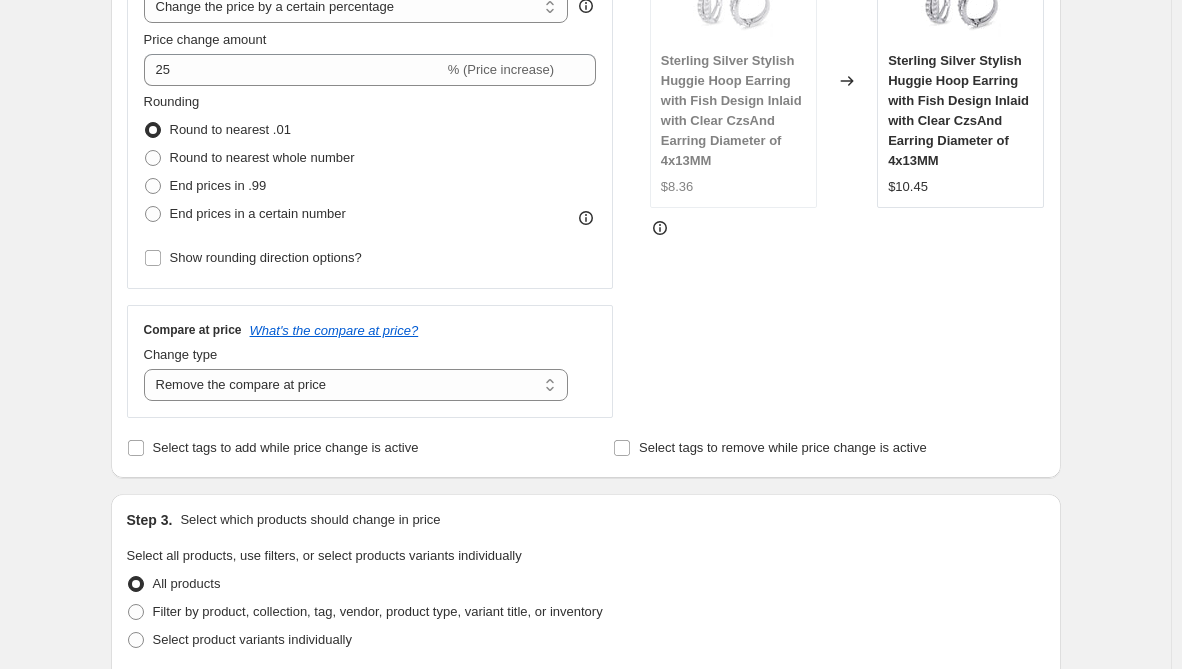 scroll, scrollTop: 600, scrollLeft: 0, axis: vertical 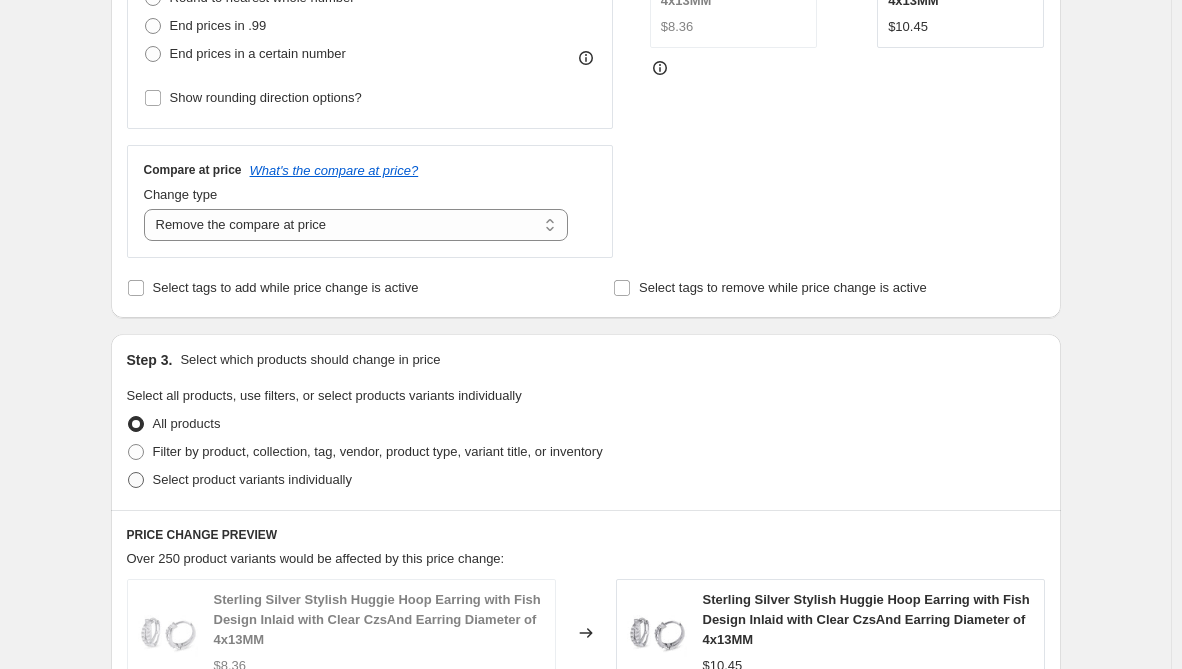 click on "Select product variants individually" at bounding box center (252, 480) 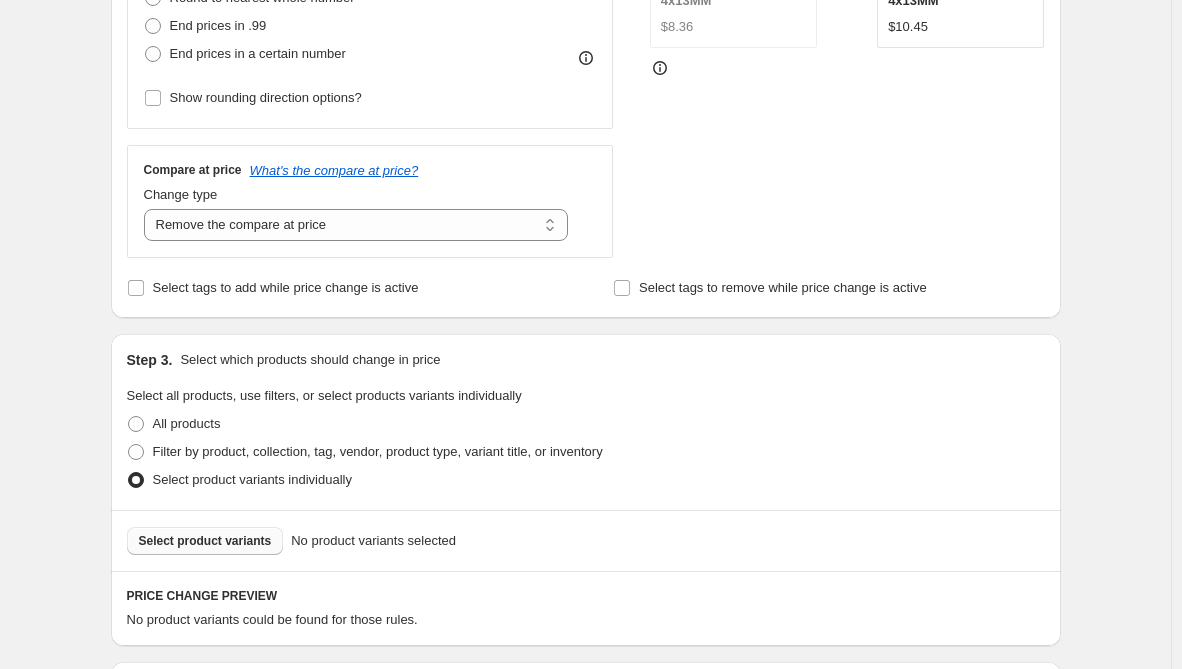click on "Select product variants" at bounding box center (205, 541) 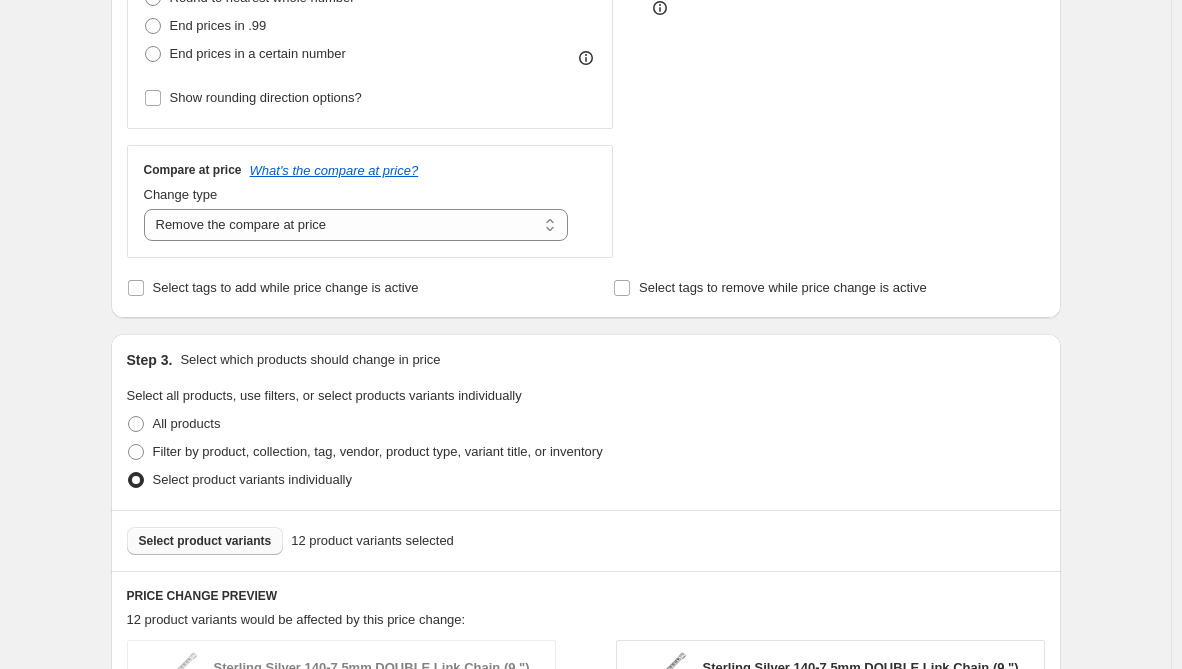 click on "Select product variants" at bounding box center (205, 541) 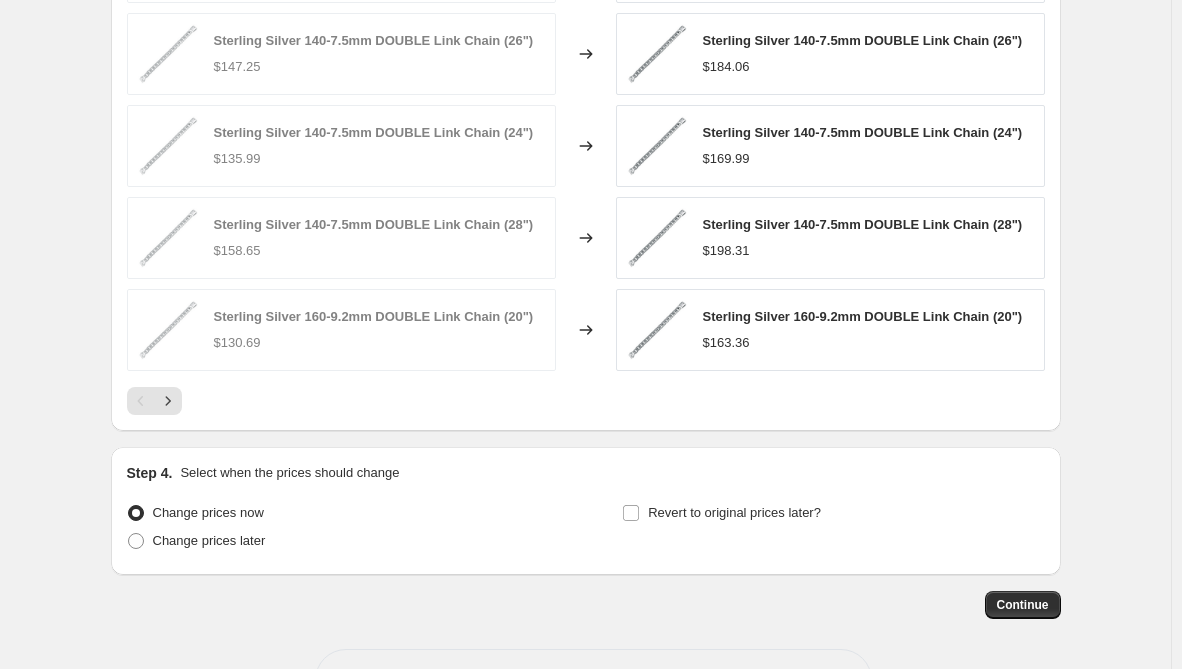 scroll, scrollTop: 1392, scrollLeft: 0, axis: vertical 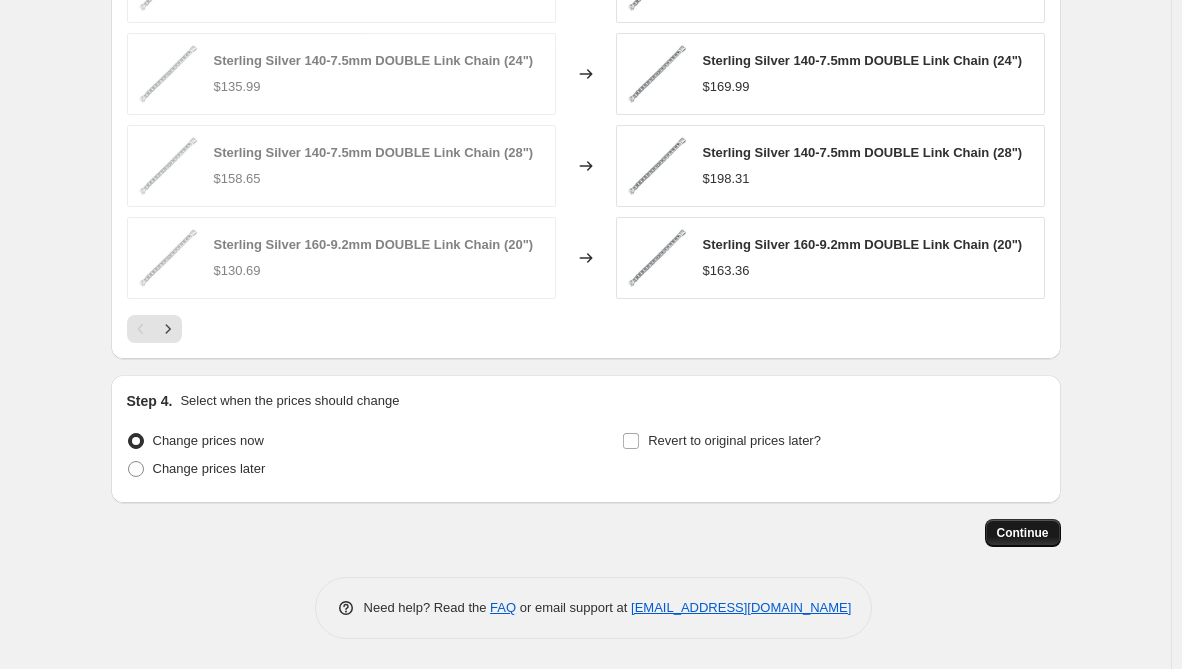 click on "Continue" at bounding box center (1023, 533) 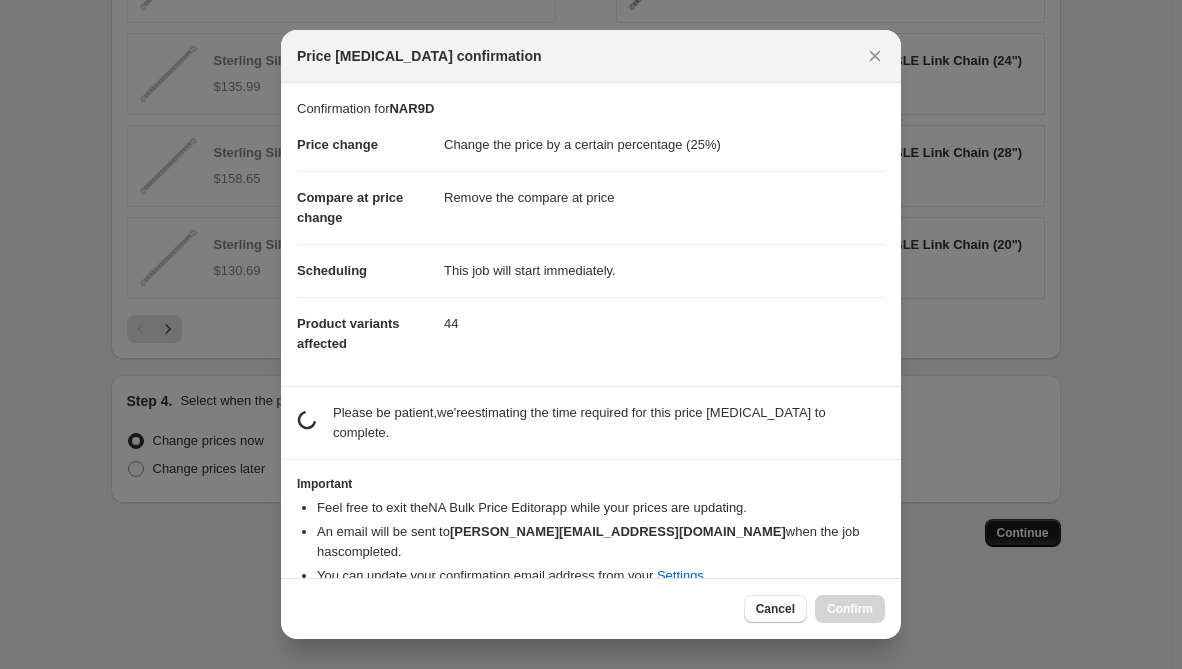 scroll, scrollTop: 1392, scrollLeft: 0, axis: vertical 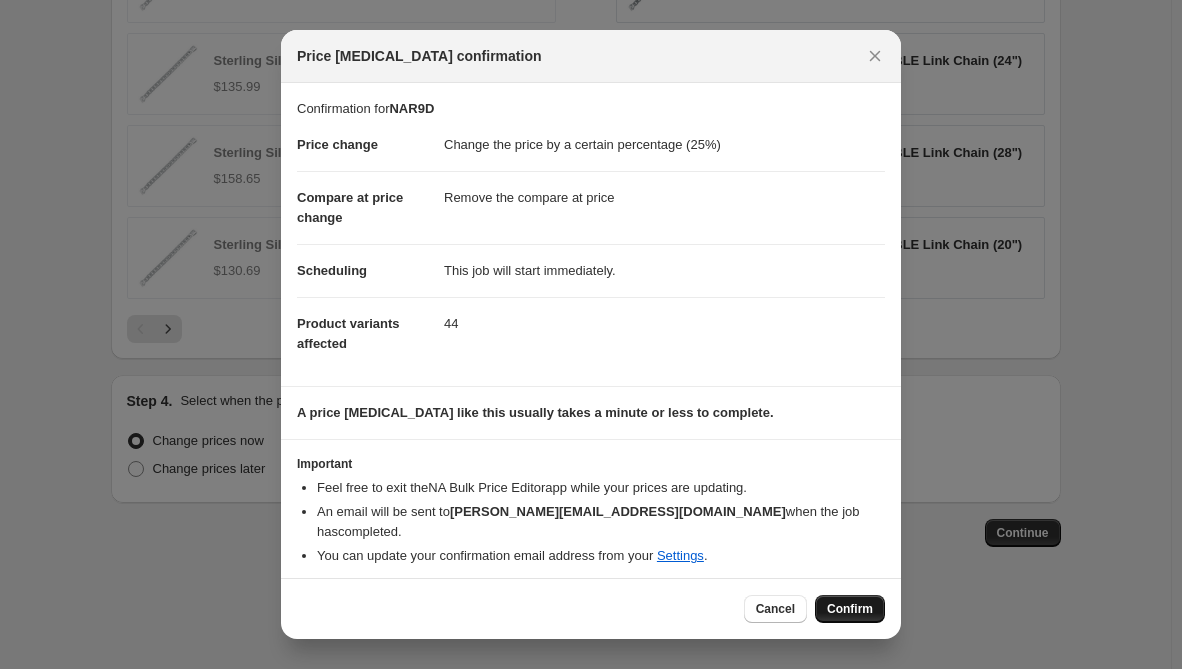 click on "Confirm" at bounding box center [850, 609] 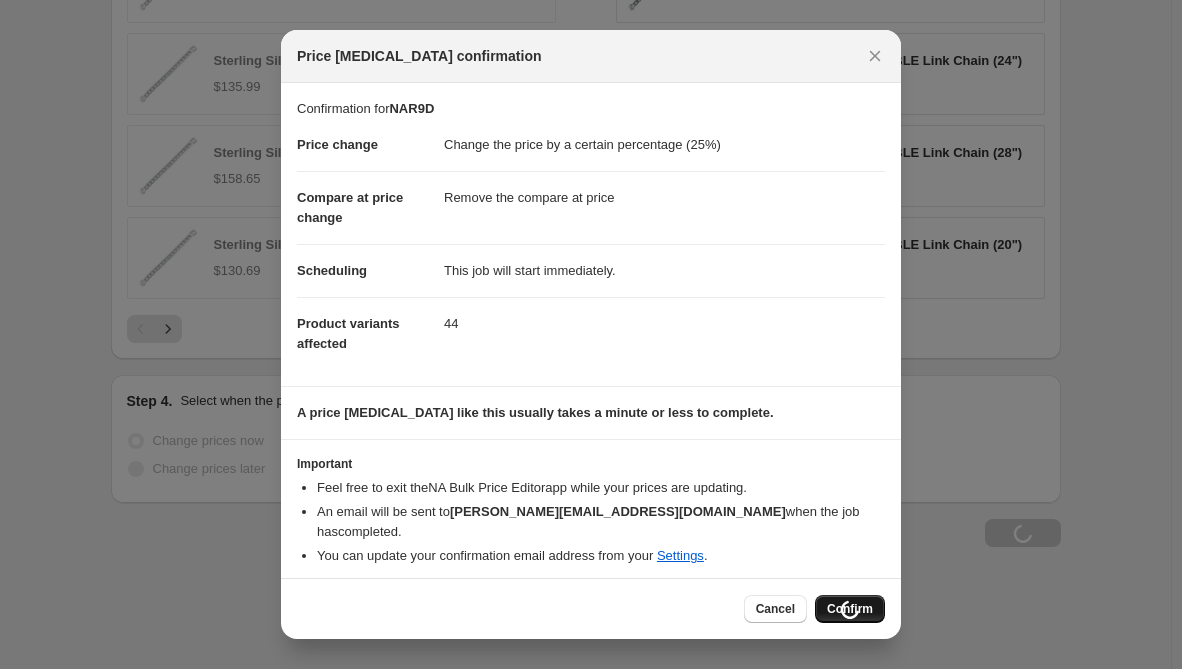 scroll, scrollTop: 1460, scrollLeft: 0, axis: vertical 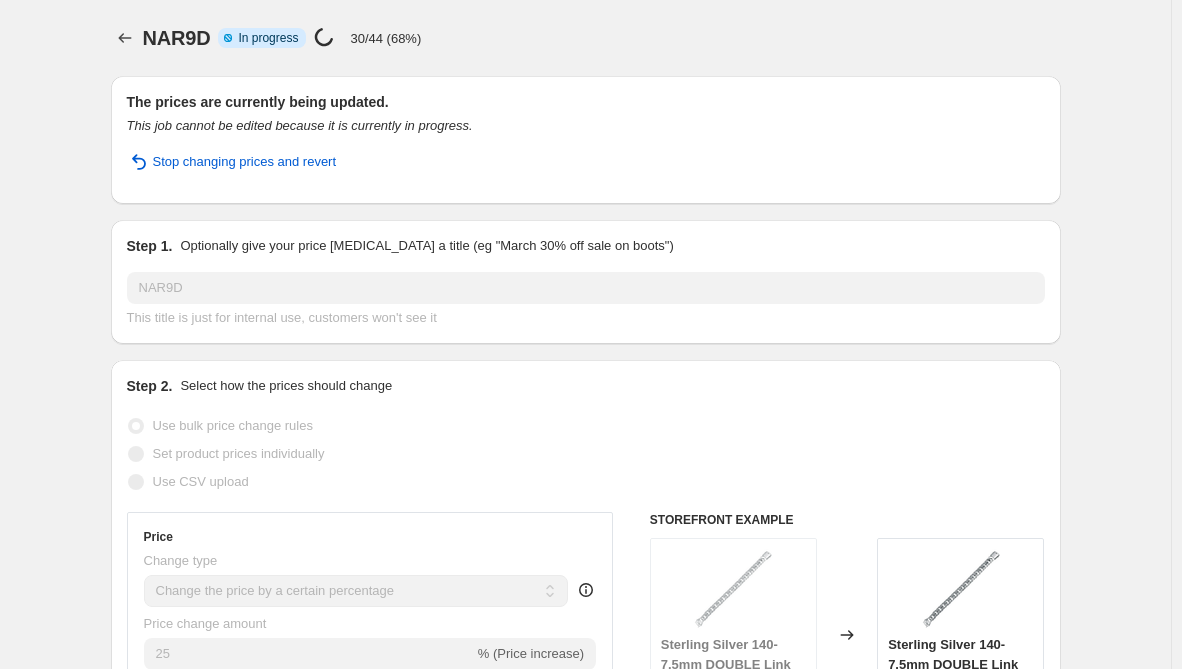 select on "percentage" 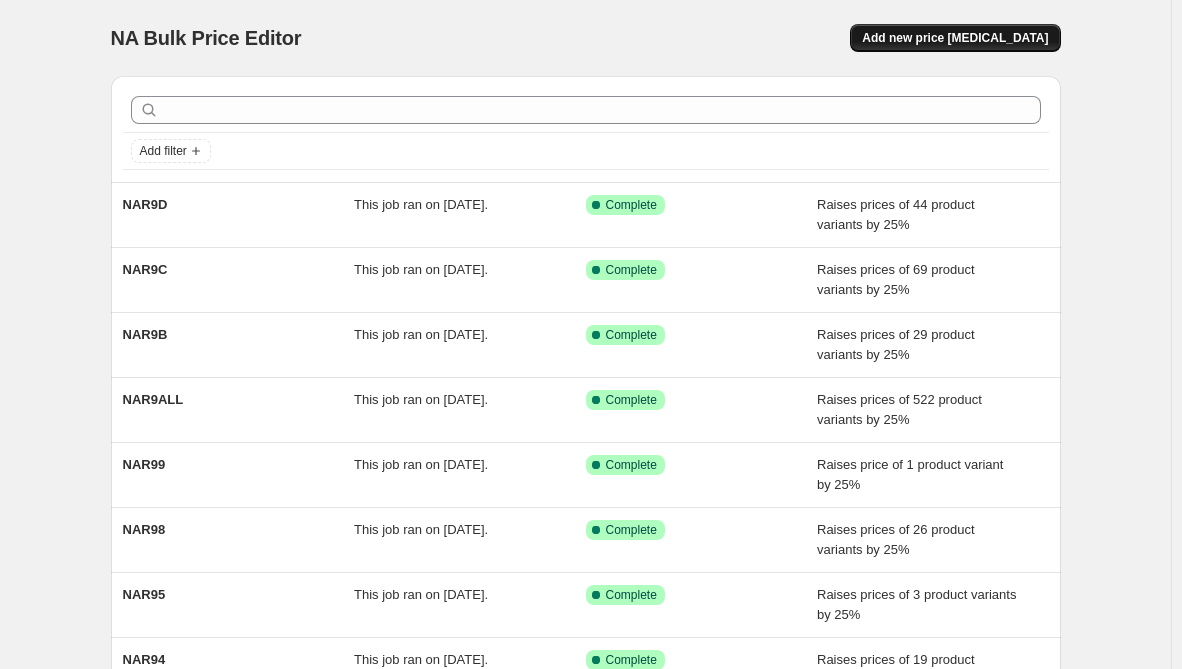 click on "Add new price change job" at bounding box center [955, 38] 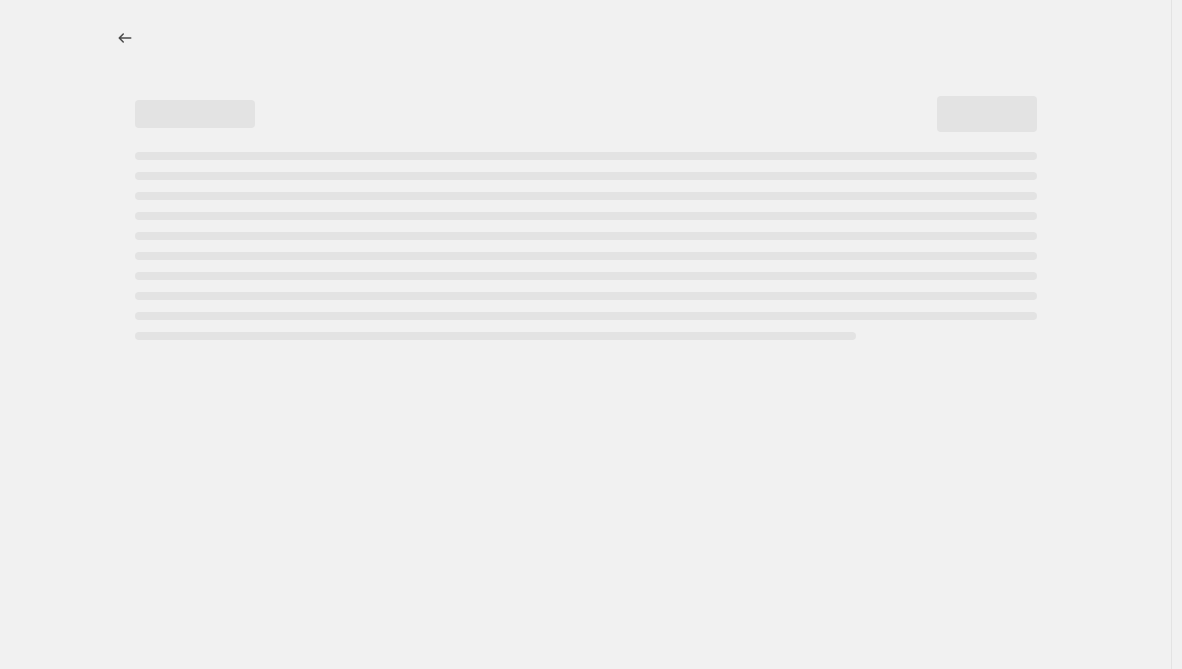 select on "percentage" 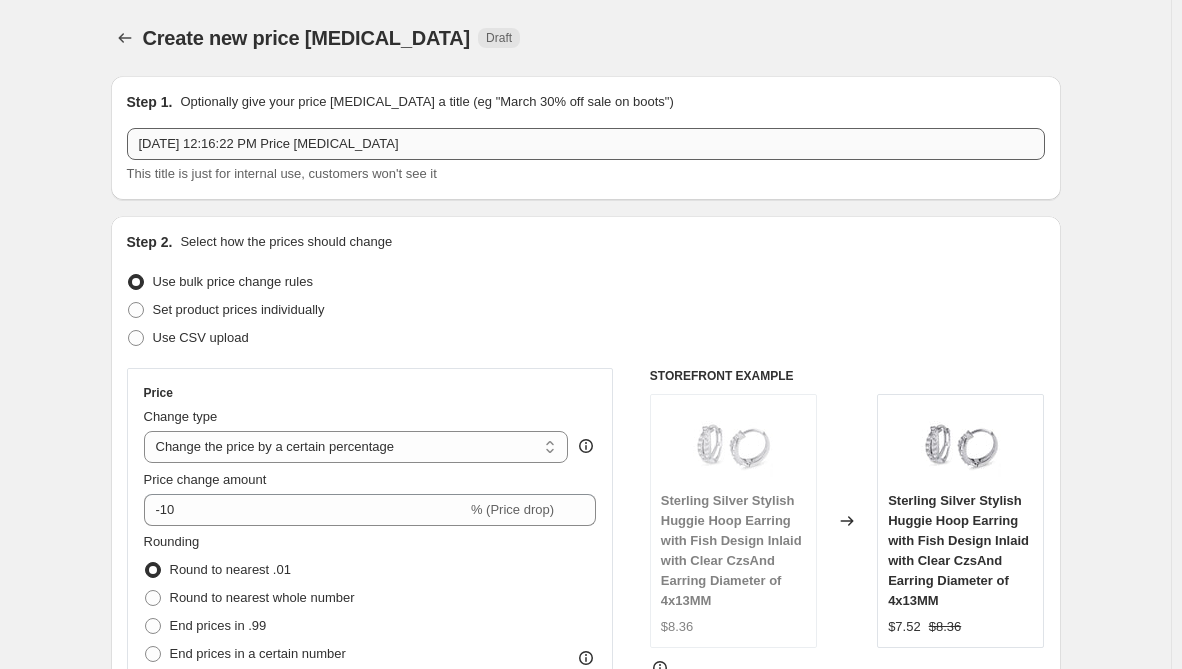 click on "Step 1. Optionally give your price change job a title (eg "March 30% off sale on boots") Jul 17, 2025, 12:16:22 PM Price change job This title is just for internal use, customers won't see it" at bounding box center [586, 138] 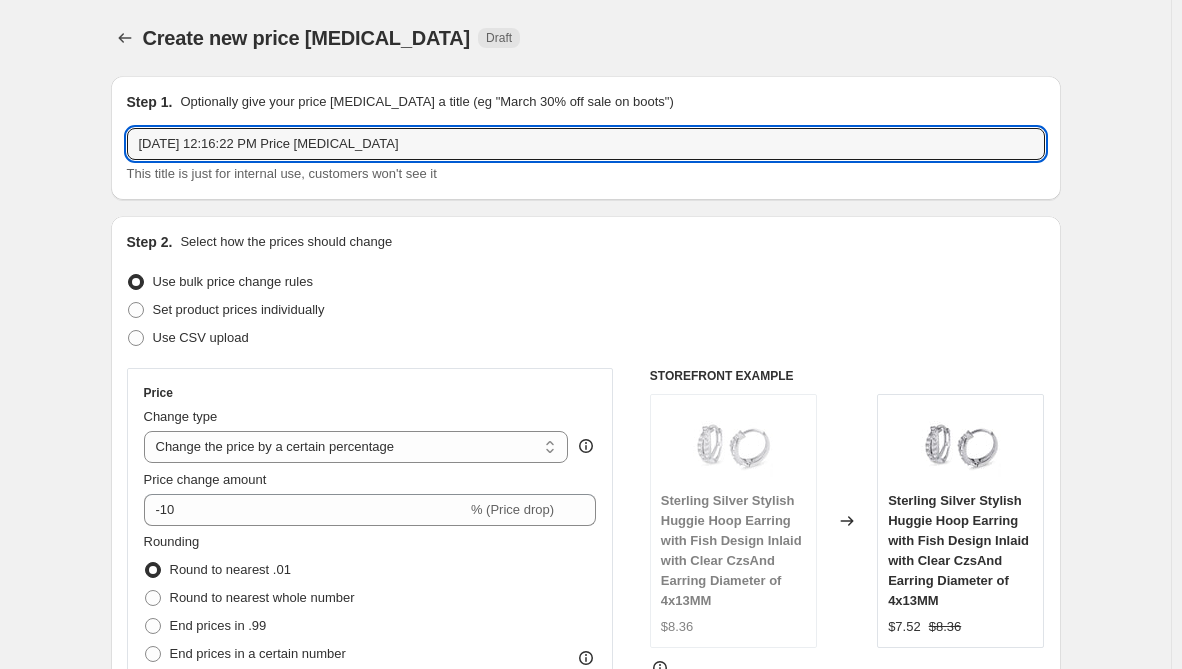 drag, startPoint x: 477, startPoint y: 151, endPoint x: -178, endPoint y: 159, distance: 655.0488 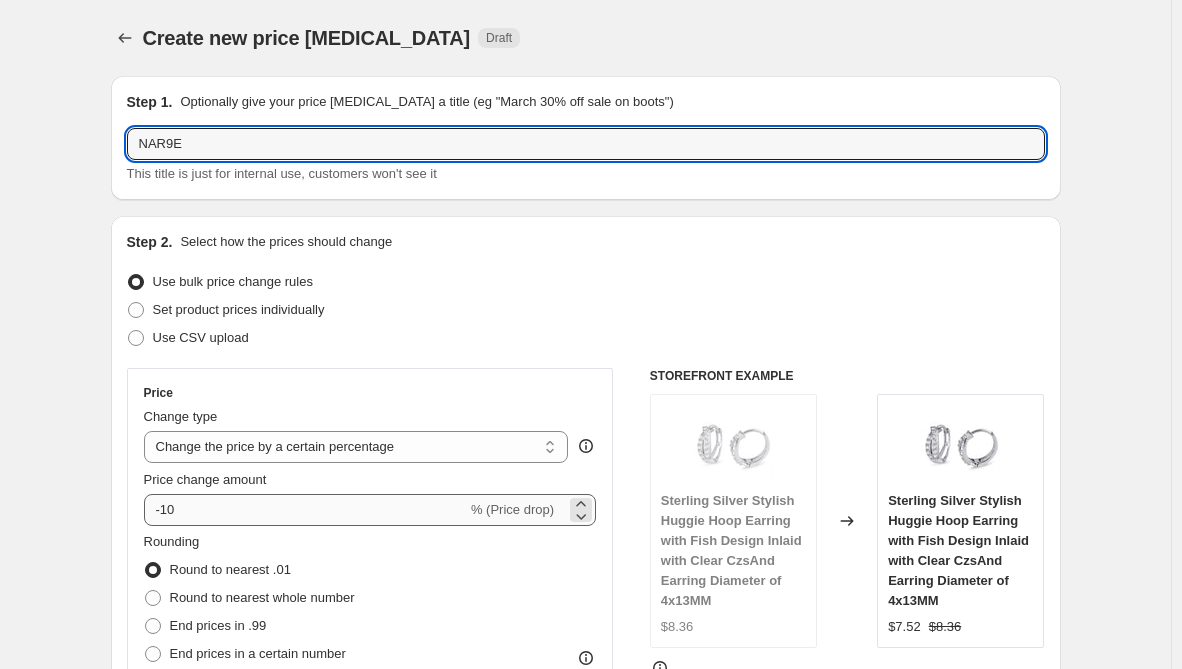 type on "NAR9E" 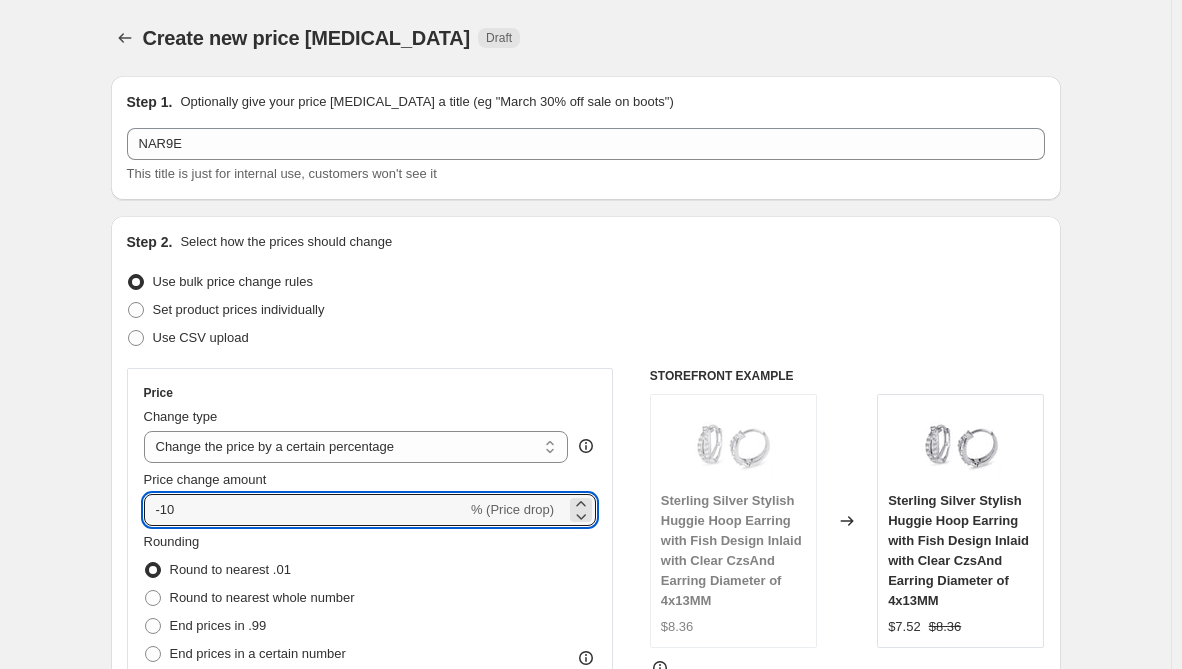 drag, startPoint x: 195, startPoint y: 513, endPoint x: 88, endPoint y: 502, distance: 107.563934 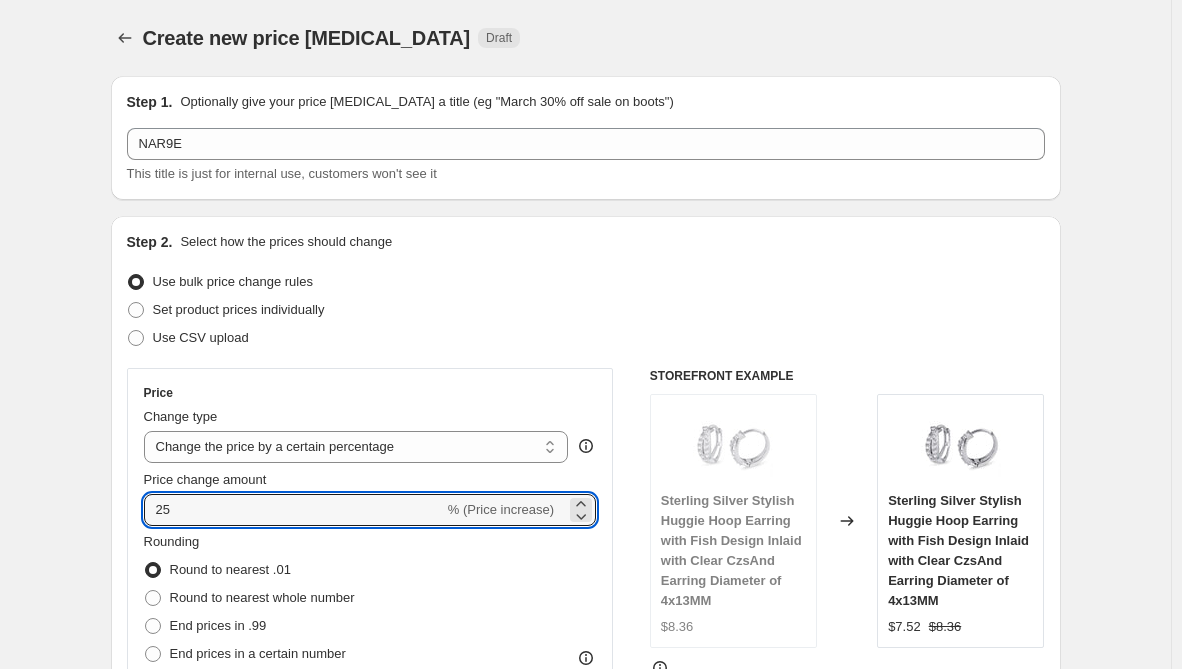 type on "25" 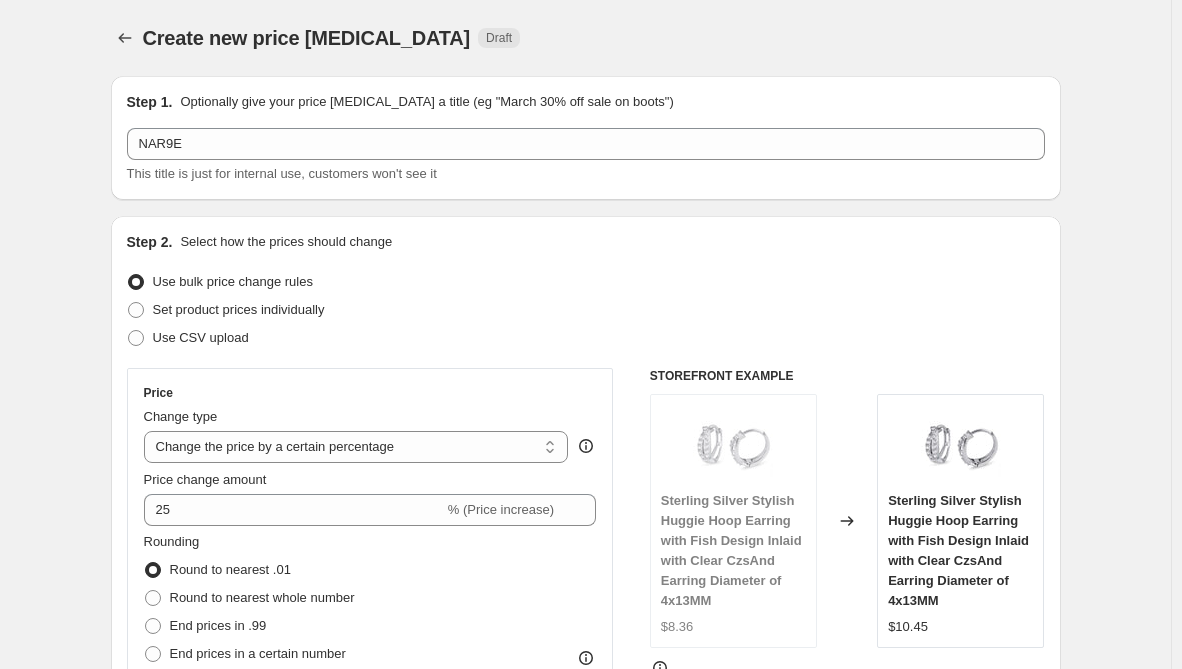 click on "Create new price change job. This page is ready Create new price change job Draft Step 1. Optionally give your price change job a title (eg "March 30% off sale on boots") NAR9E This title is just for internal use, customers won't see it Step 2. Select how the prices should change Use bulk price change rules Set product prices individually Use CSV upload Price Change type Change the price to a certain amount Change the price by a certain amount Change the price by a certain percentage Change the price to the current compare at price (price before sale) Change the price by a certain amount relative to the compare at price Change the price by a certain percentage relative to the compare at price Don't change the price Change the price by a certain percentage relative to the cost per item Change price to certain cost margin Change the price by a certain percentage Price change amount 25 % (Price increase) Rounding Round to nearest .01 Round to nearest whole number End prices in .99 End prices in a certain number" at bounding box center [585, 1032] 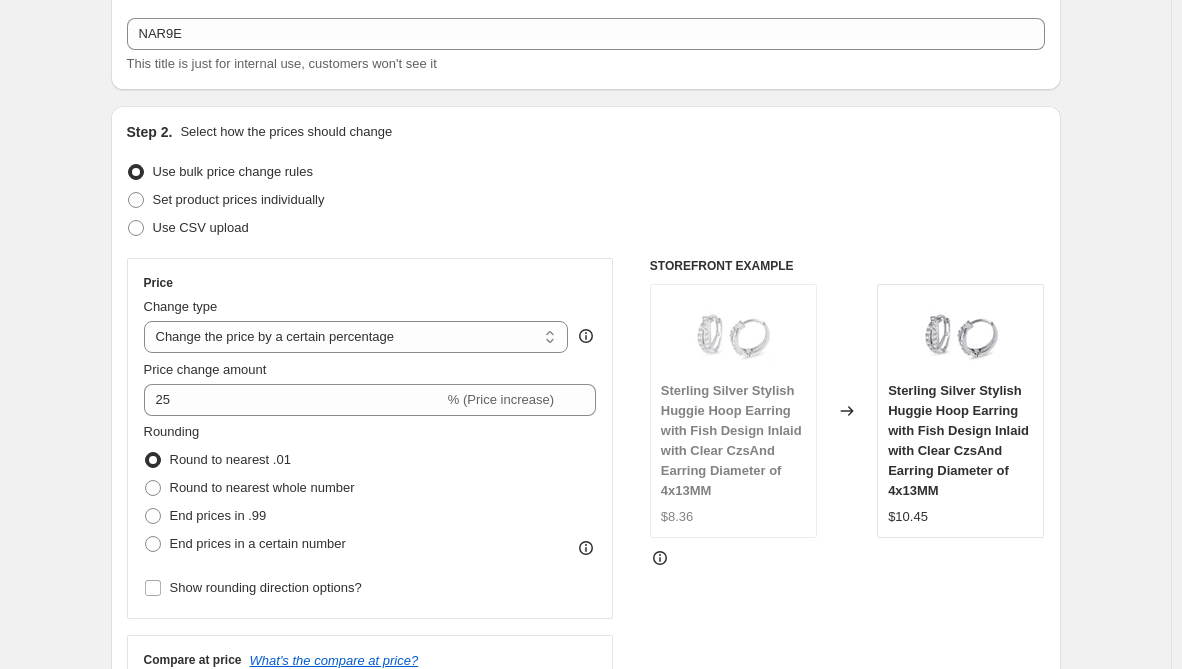 scroll, scrollTop: 200, scrollLeft: 0, axis: vertical 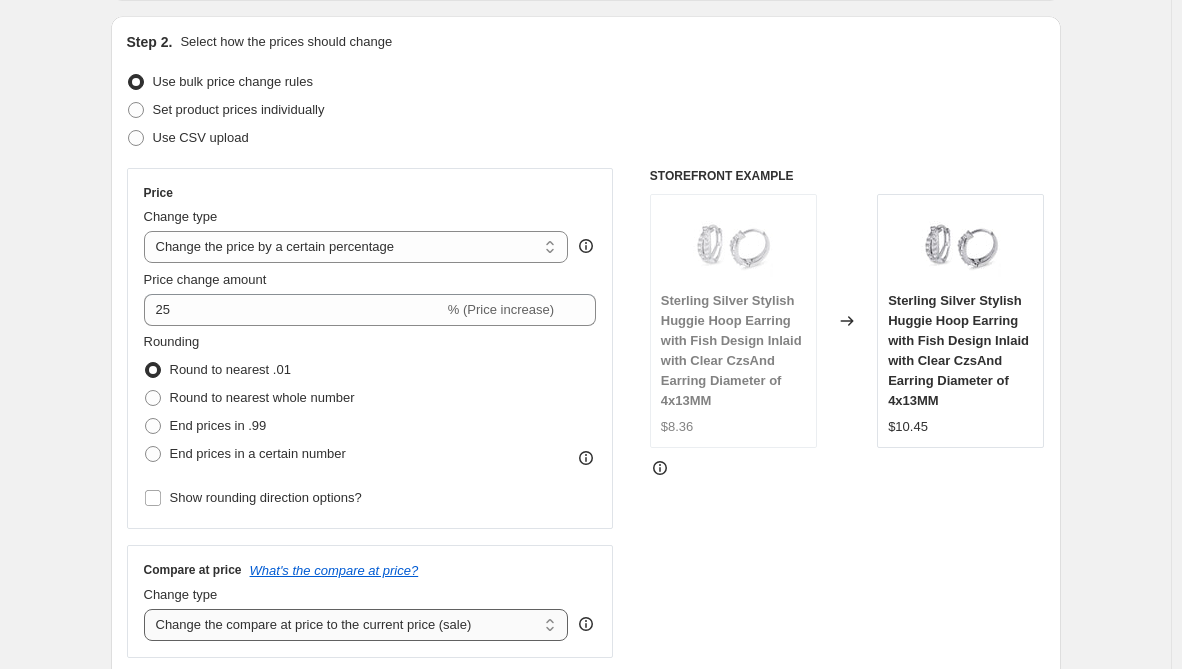 click on "Change the compare at price to the current price (sale) Change the compare at price to a certain amount Change the compare at price by a certain amount Change the compare at price by a certain percentage Change the compare at price by a certain amount relative to the actual price Change the compare at price by a certain percentage relative to the actual price Don't change the compare at price Remove the compare at price" at bounding box center [356, 625] 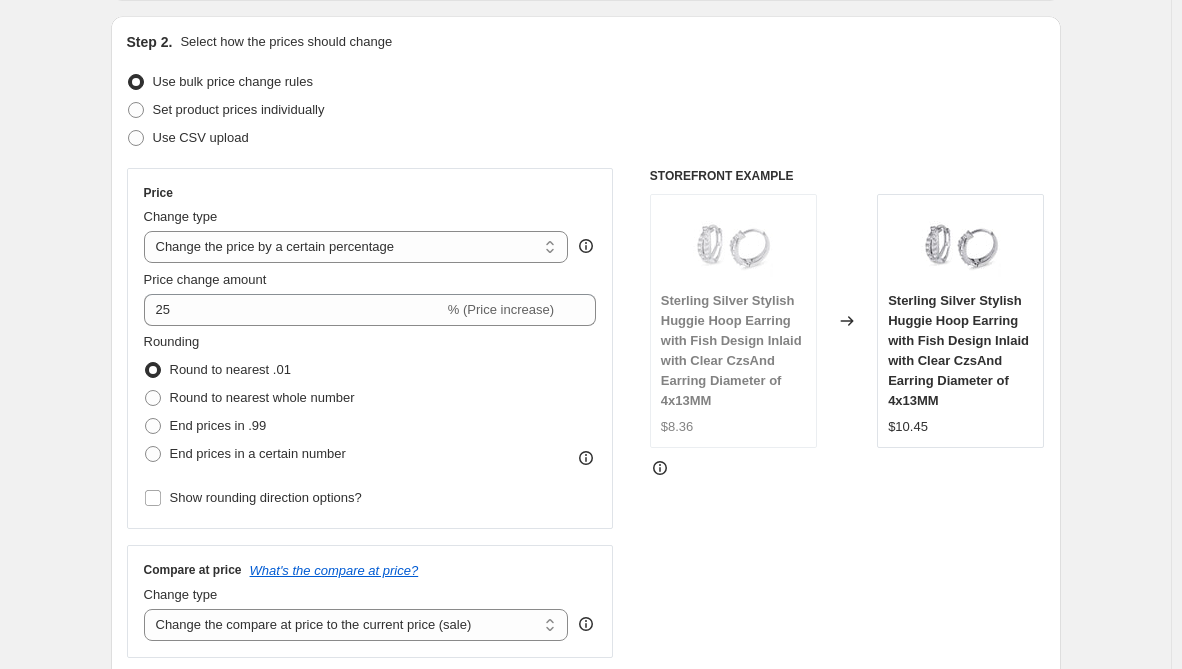 select on "remove" 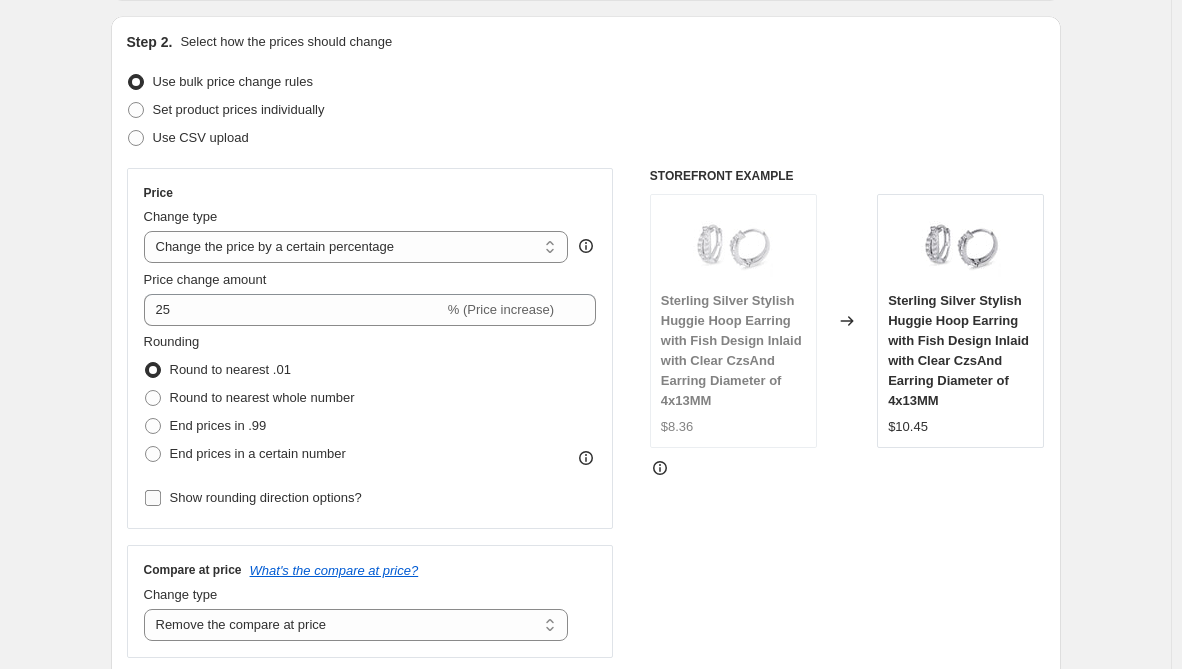 scroll, scrollTop: 100, scrollLeft: 0, axis: vertical 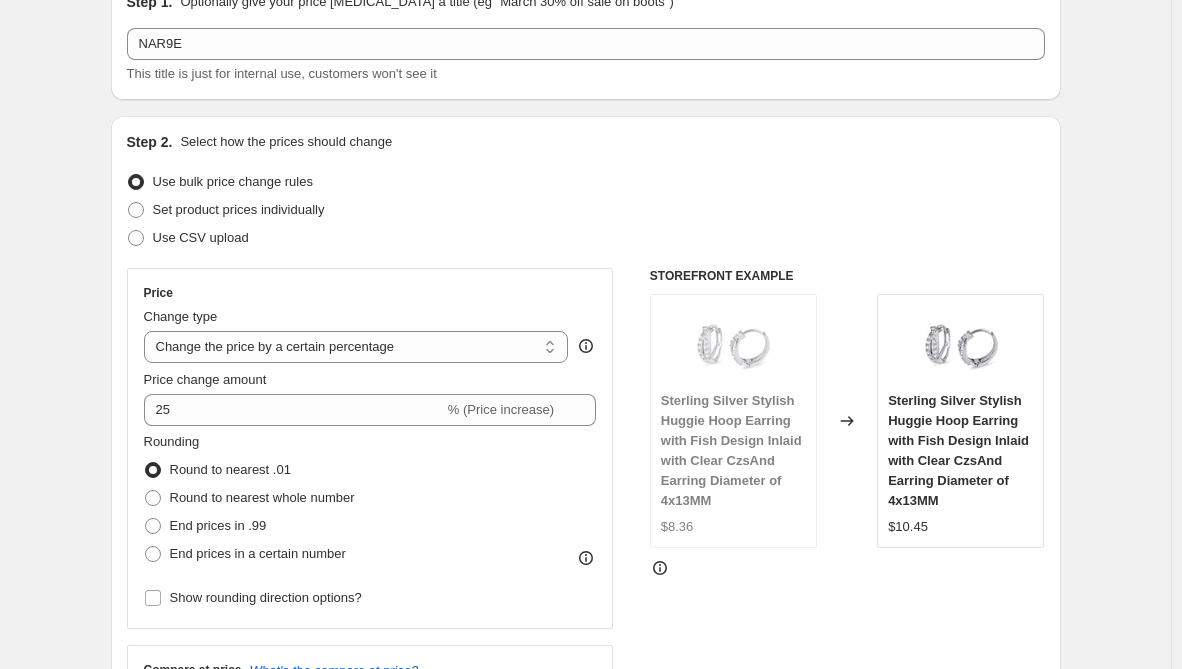 click on "Create new price change job. This page is ready Create new price change job Draft Step 1. Optionally give your price change job a title (eg "March 30% off sale on boots") NAR9E This title is just for internal use, customers won't see it Step 2. Select how the prices should change Use bulk price change rules Set product prices individually Use CSV upload Price Change type Change the price to a certain amount Change the price by a certain amount Change the price by a certain percentage Change the price to the current compare at price (price before sale) Change the price by a certain amount relative to the compare at price Change the price by a certain percentage relative to the compare at price Don't change the price Change the price by a certain percentage relative to the cost per item Change price to certain cost margin Change the price by a certain percentage Price change amount 25 % (Price increase) Rounding Round to nearest .01 Round to nearest whole number End prices in .99 End prices in a certain number" at bounding box center (585, 932) 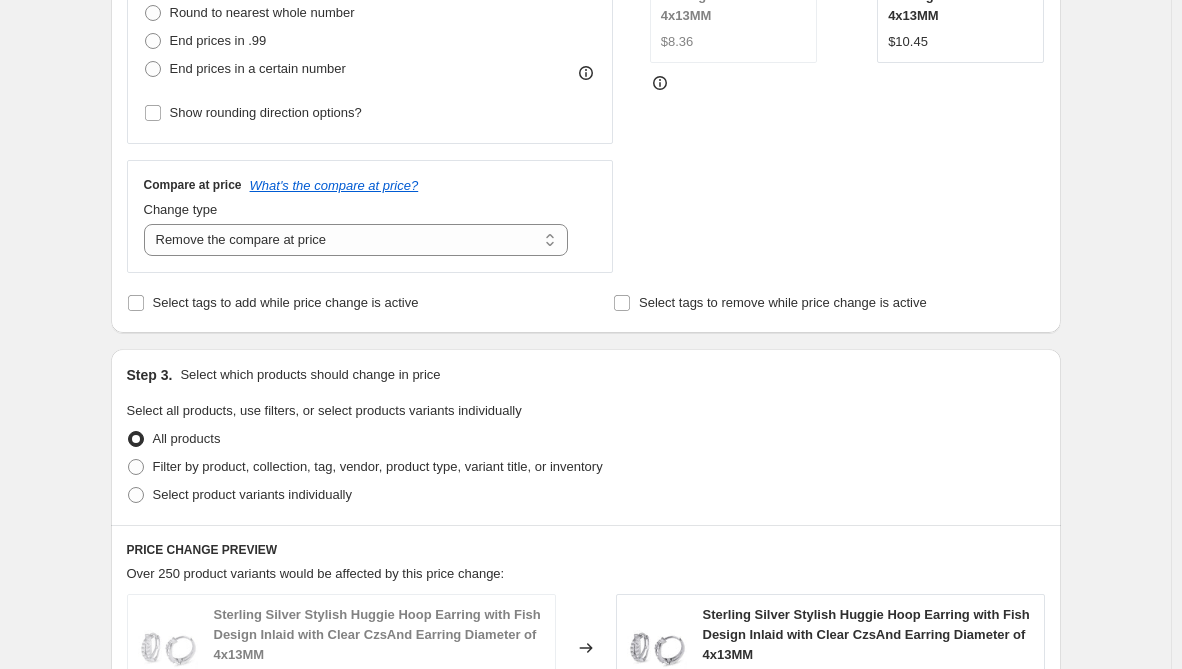 scroll, scrollTop: 700, scrollLeft: 0, axis: vertical 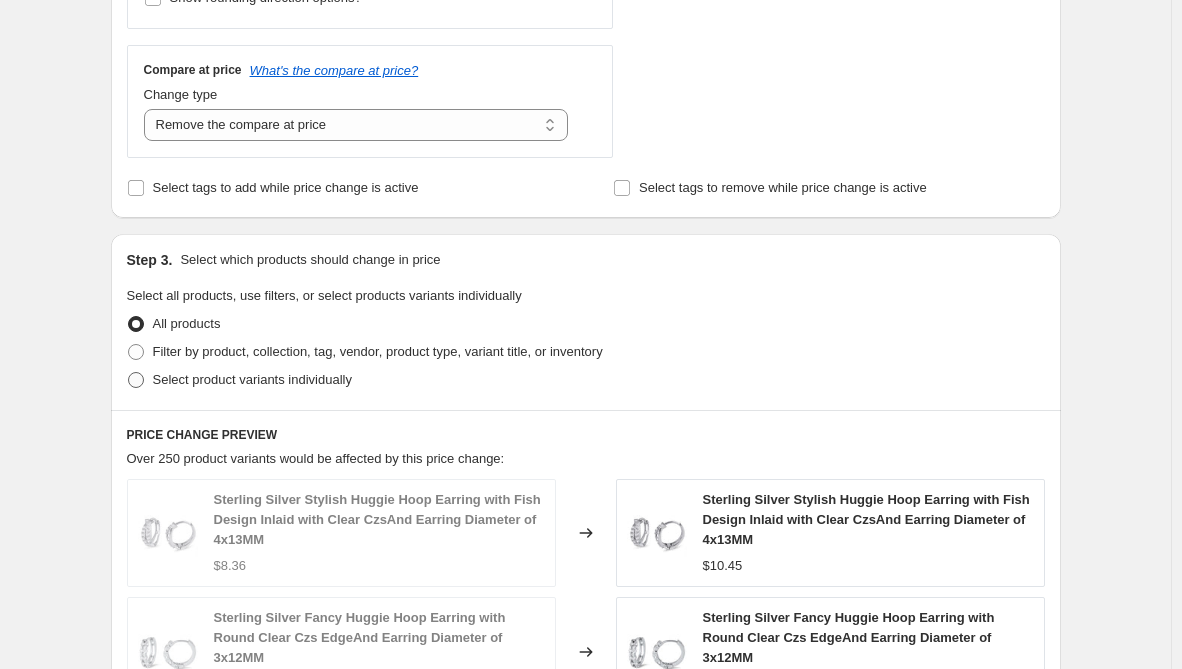click on "Select product variants individually" at bounding box center [252, 379] 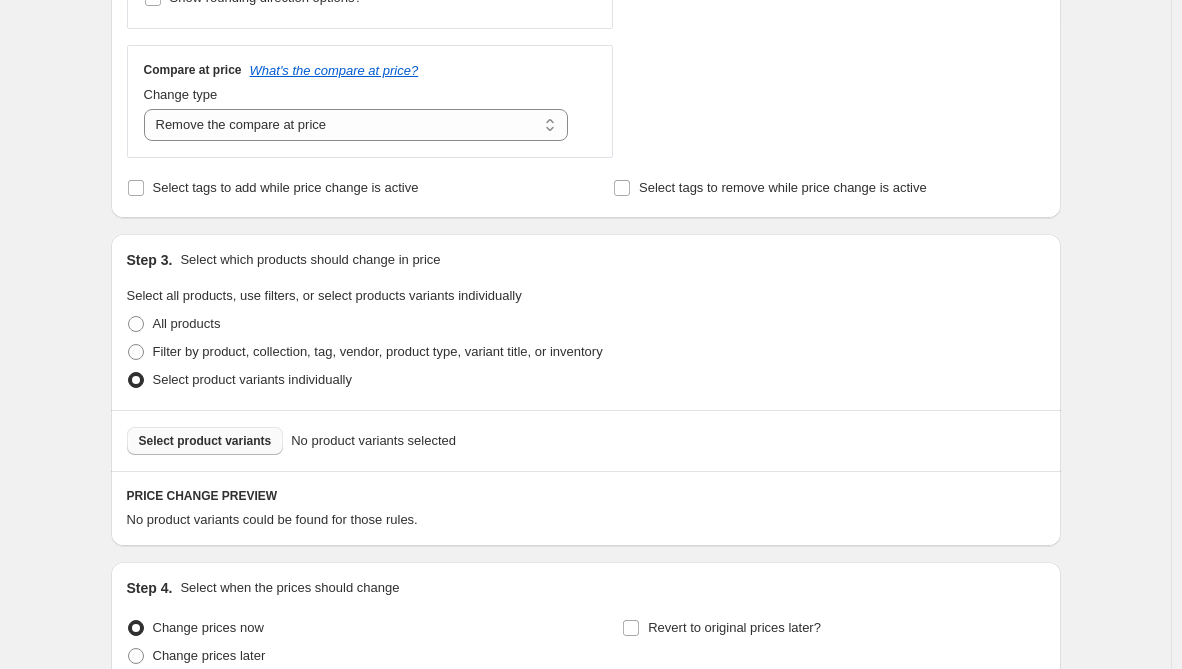 click on "Select product variants" at bounding box center (205, 441) 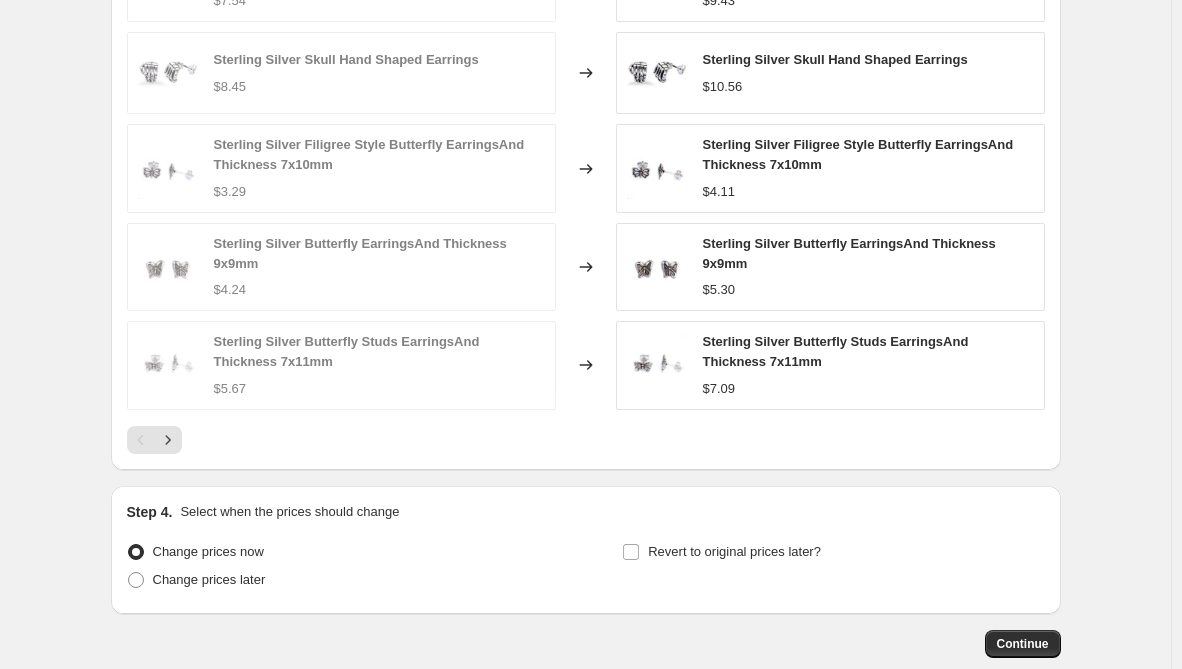 scroll, scrollTop: 1418, scrollLeft: 0, axis: vertical 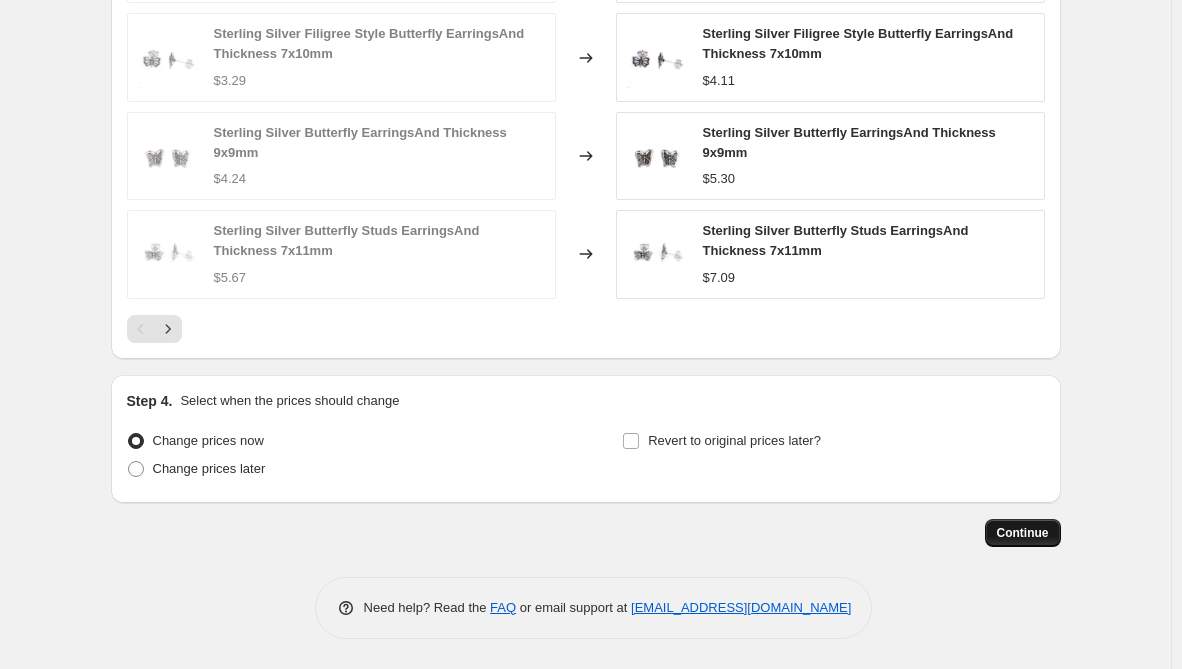 click on "Continue" at bounding box center [1023, 533] 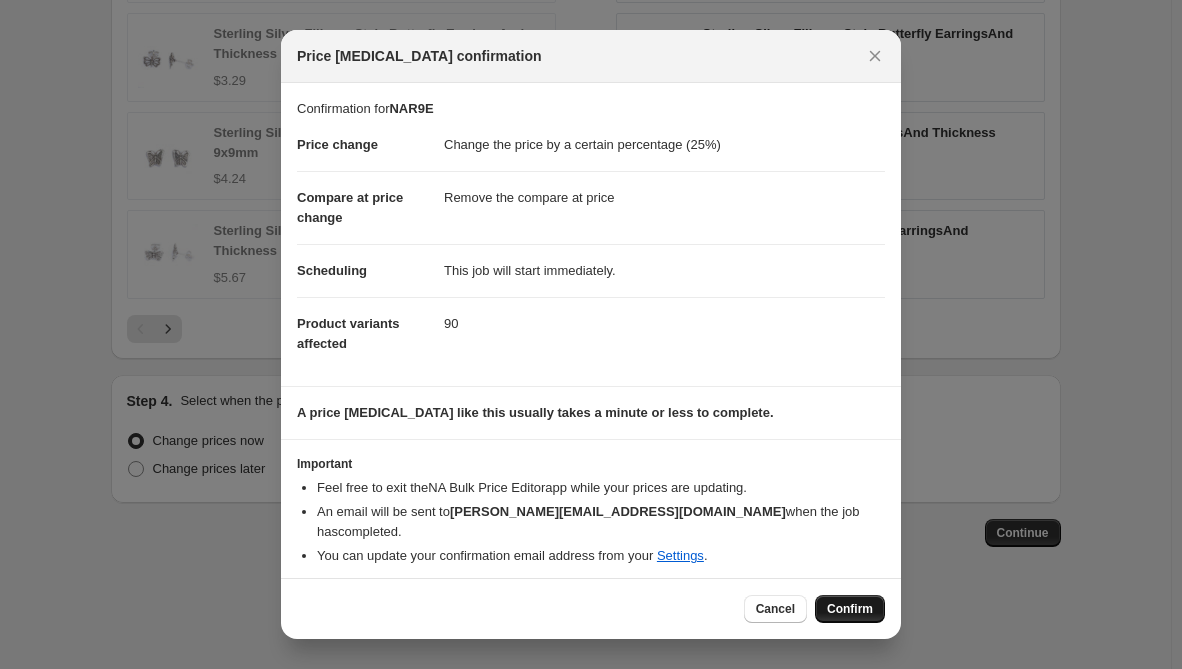 click on "Confirm" at bounding box center (850, 609) 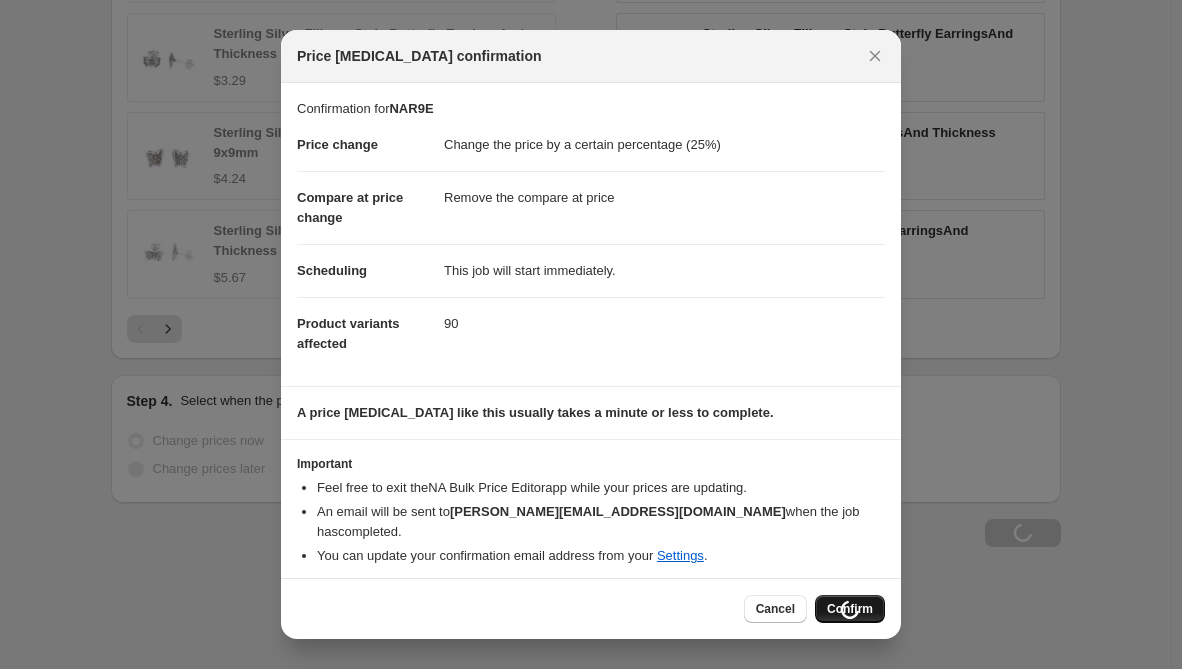 scroll, scrollTop: 1486, scrollLeft: 0, axis: vertical 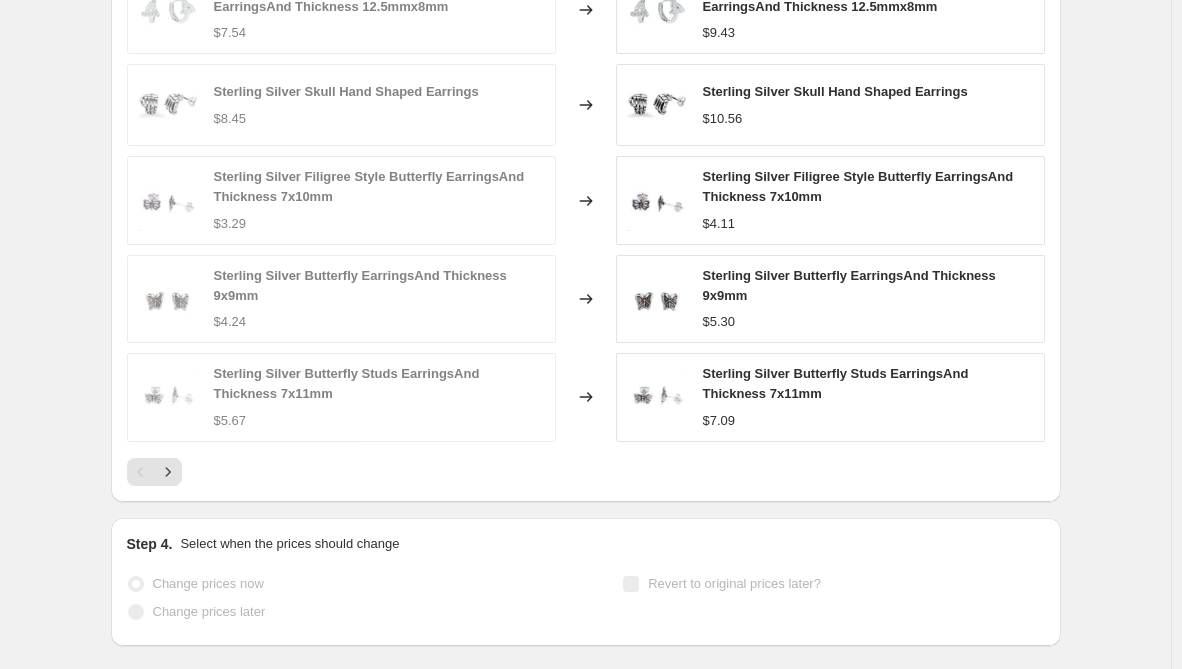 select on "percentage" 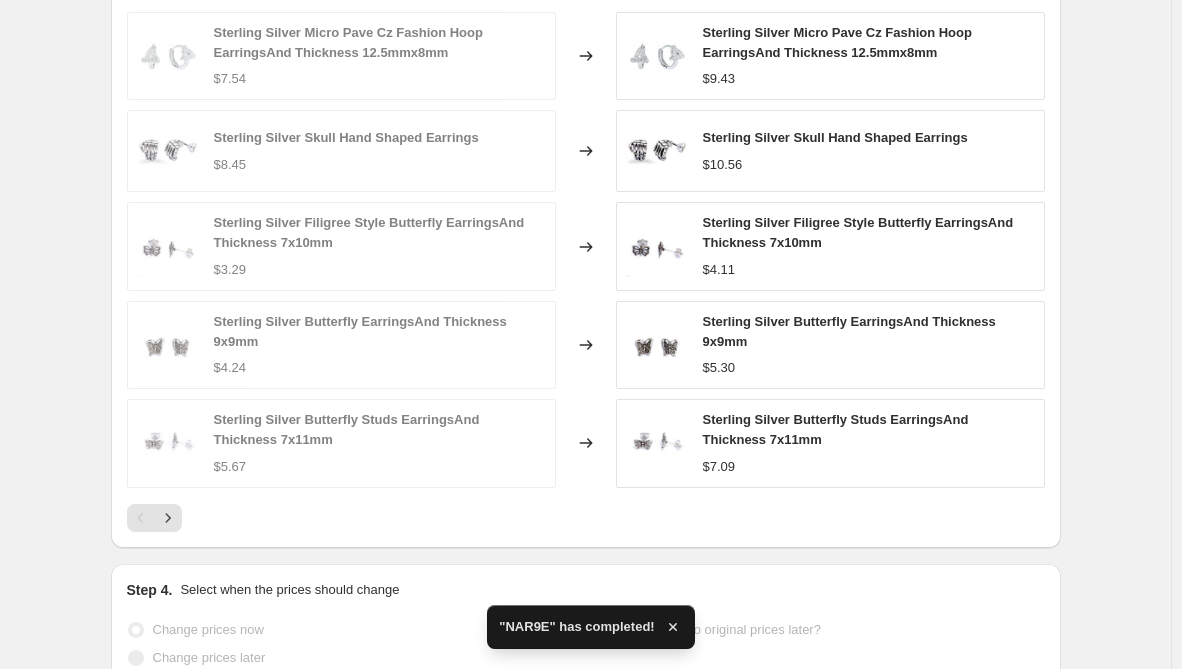 scroll, scrollTop: 0, scrollLeft: 0, axis: both 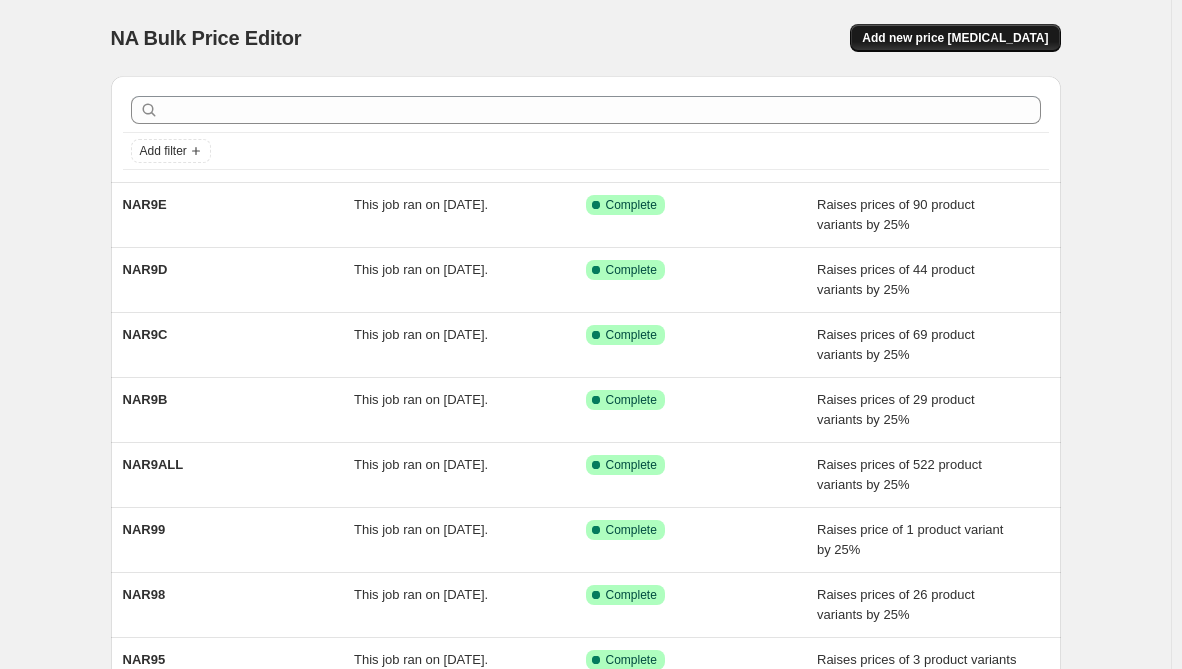 click on "Add new price change job" at bounding box center (955, 38) 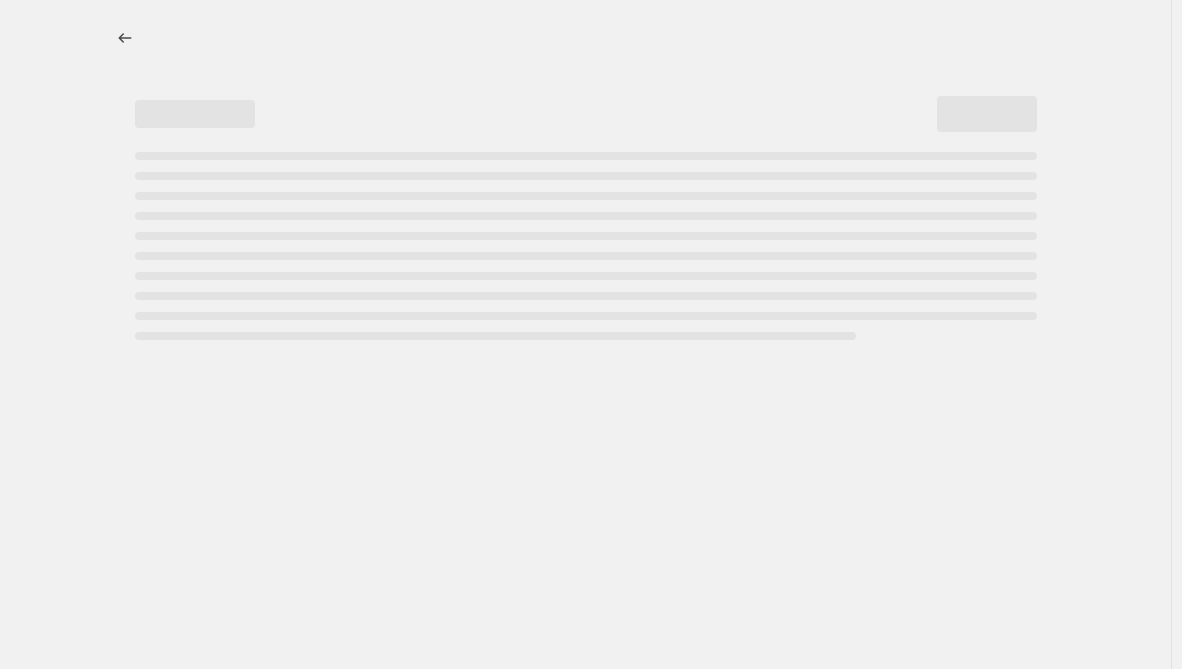 select on "percentage" 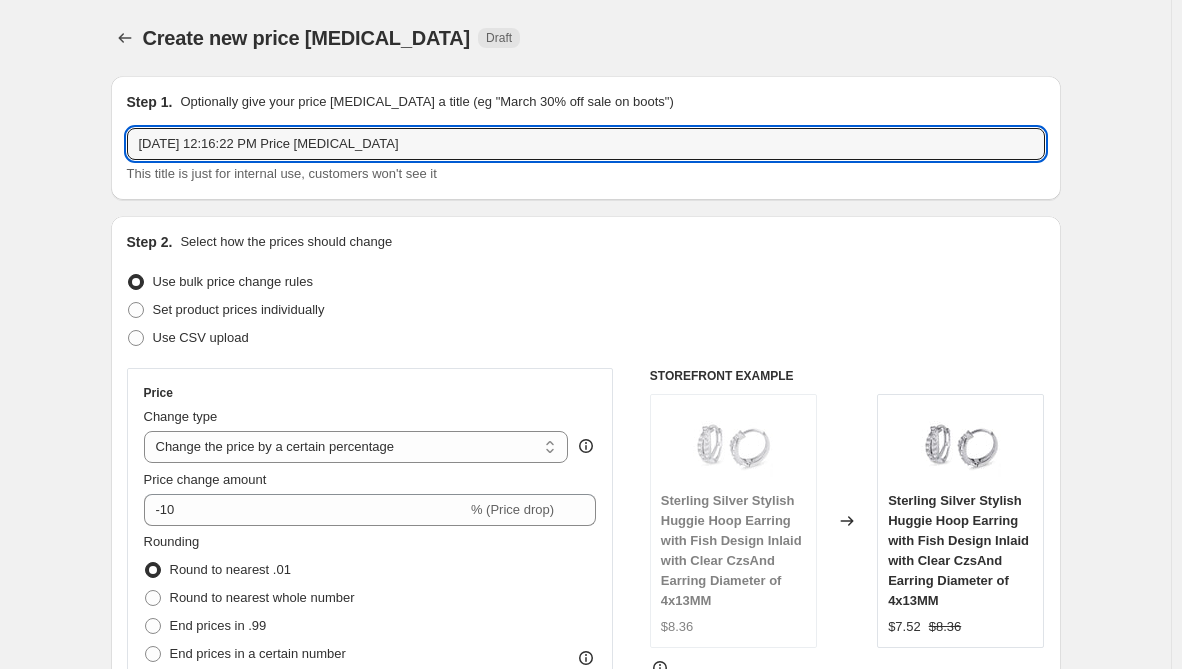 drag, startPoint x: 411, startPoint y: 137, endPoint x: -234, endPoint y: 132, distance: 645.0194 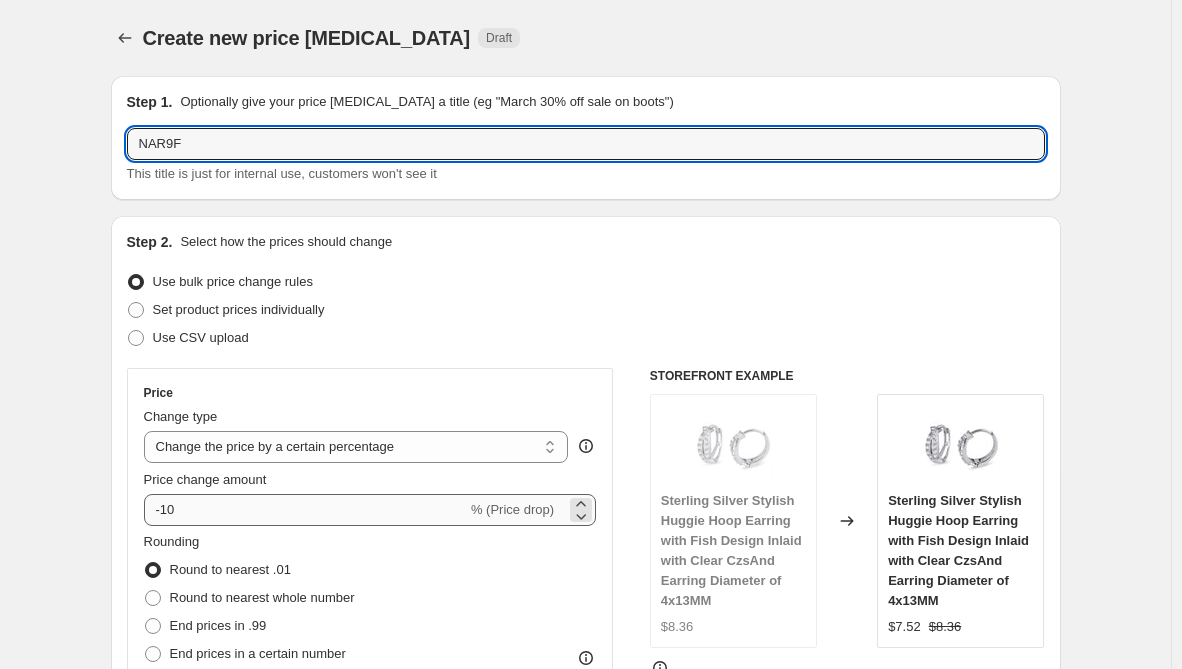 type on "NAR9F" 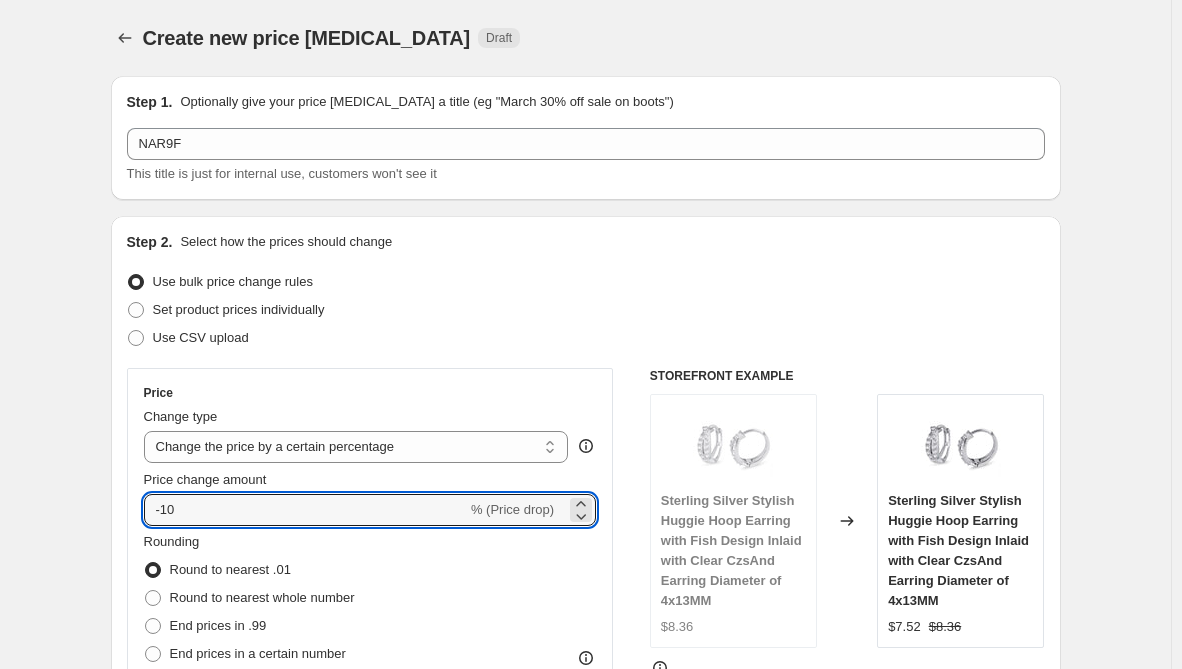 drag, startPoint x: 201, startPoint y: 512, endPoint x: 89, endPoint y: 522, distance: 112.44554 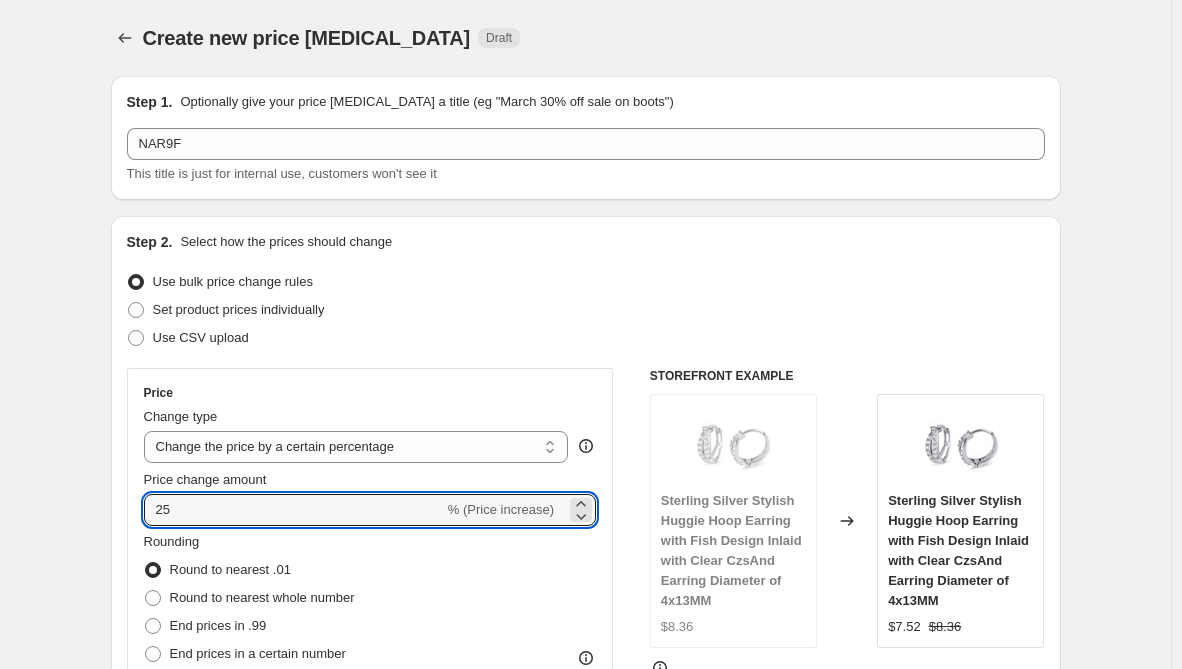 type on "25" 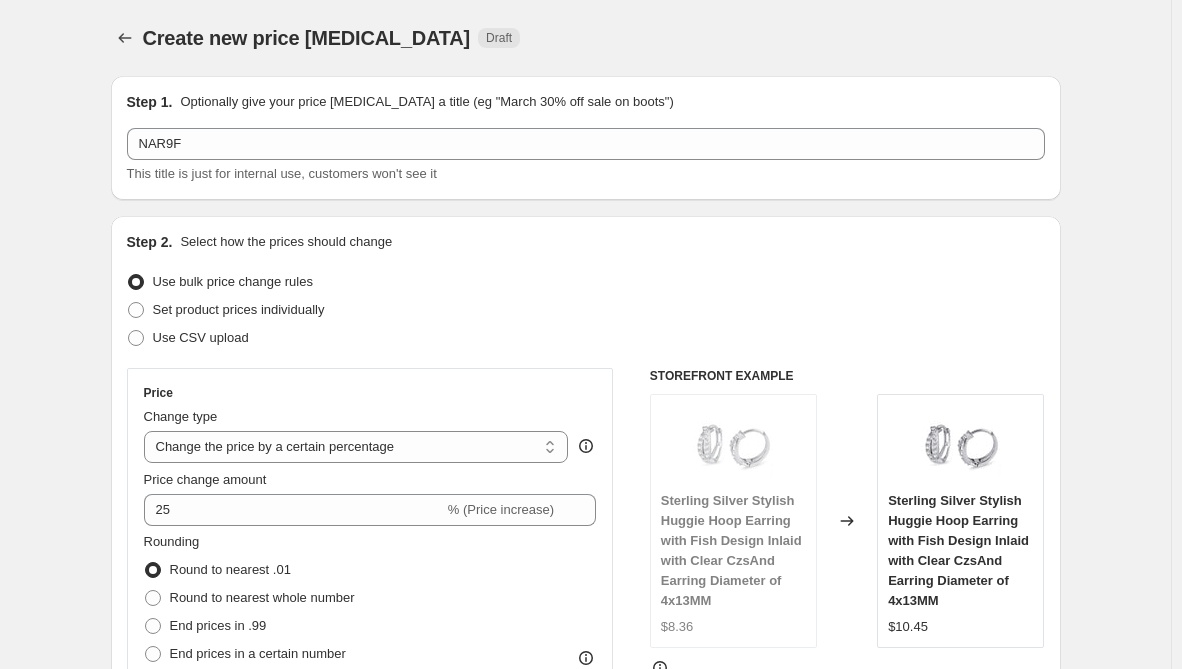 click on "Create new price change job. This page is ready Create new price change job Draft Step 1. Optionally give your price change job a title (eg "March 30% off sale on boots") NAR9F This title is just for internal use, customers won't see it Step 2. Select how the prices should change Use bulk price change rules Set product prices individually Use CSV upload Price Change type Change the price to a certain amount Change the price by a certain amount Change the price by a certain percentage Change the price to the current compare at price (price before sale) Change the price by a certain amount relative to the compare at price Change the price by a certain percentage relative to the compare at price Don't change the price Change the price by a certain percentage relative to the cost per item Change price to certain cost margin Change the price by a certain percentage Price change amount 25 % (Price increase) Rounding Round to nearest .01 Round to nearest whole number End prices in .99 End prices in a certain number" at bounding box center [585, 1032] 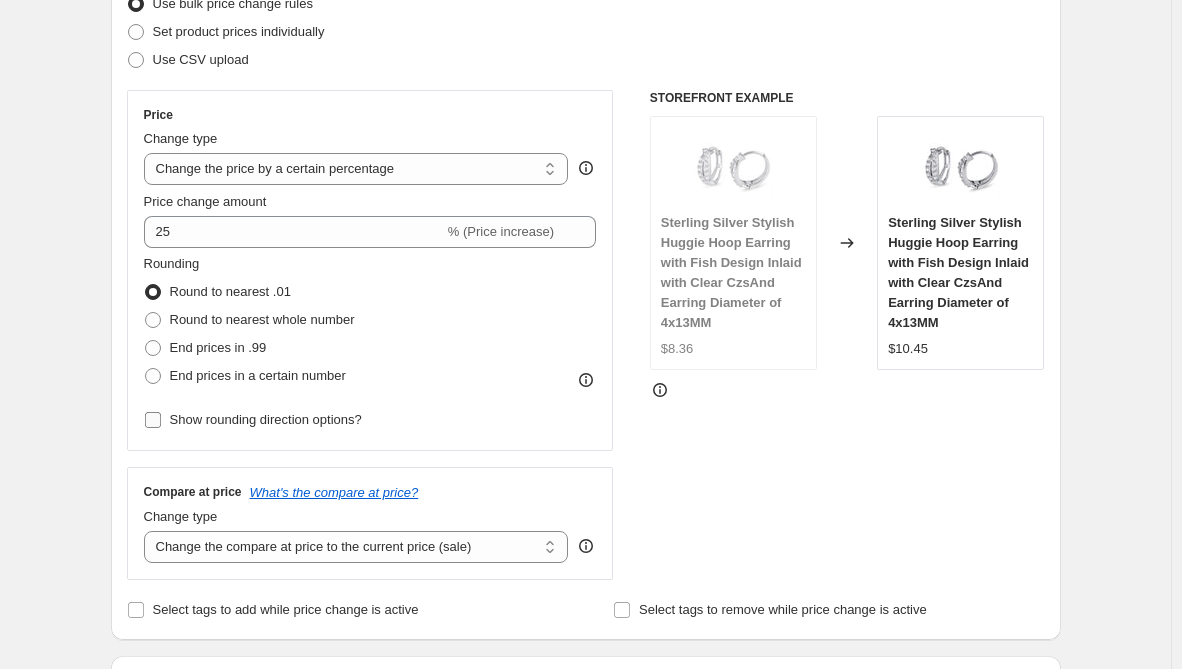 scroll, scrollTop: 300, scrollLeft: 0, axis: vertical 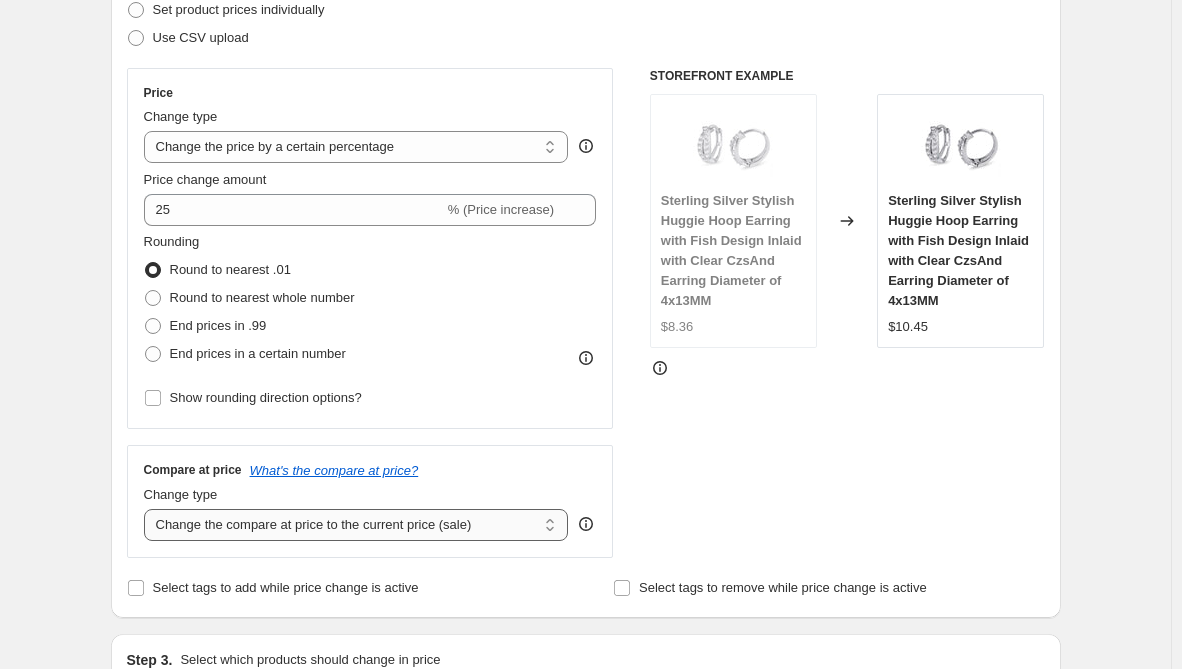 click on "Change the compare at price to the current price (sale) Change the compare at price to a certain amount Change the compare at price by a certain amount Change the compare at price by a certain percentage Change the compare at price by a certain amount relative to the actual price Change the compare at price by a certain percentage relative to the actual price Don't change the compare at price Remove the compare at price" at bounding box center [356, 525] 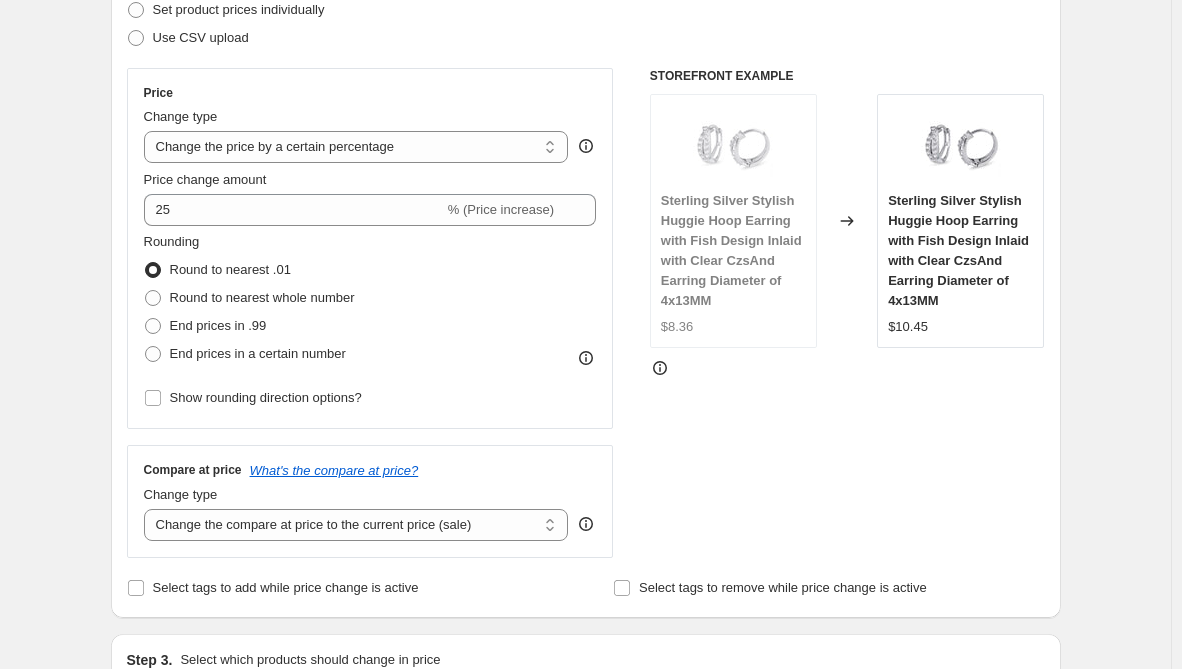 select on "remove" 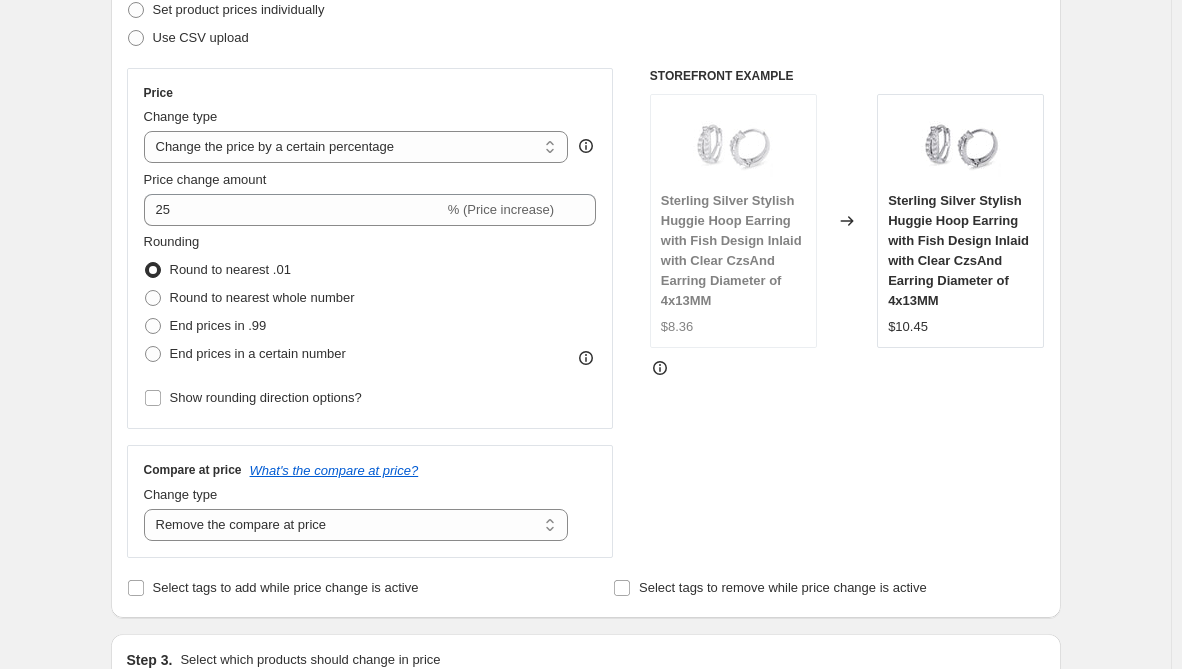 click on "Step 1. Optionally give your price change job a title (eg "March 30% off sale on boots") NAR9F This title is just for internal use, customers won't see it Step 2. Select how the prices should change Use bulk price change rules Set product prices individually Use CSV upload Price Change type Change the price to a certain amount Change the price by a certain amount Change the price by a certain percentage Change the price to the current compare at price (price before sale) Change the price by a certain amount relative to the compare at price Change the price by a certain percentage relative to the compare at price Don't change the price Change the price by a certain percentage relative to the cost per item Change price to certain cost margin Change the price by a certain percentage Price change amount 25 % (Price increase) Rounding Round to nearest .01 Round to nearest whole number End prices in .99 End prices in a certain number Show rounding direction options? Compare at price What's the compare at price?" at bounding box center [578, 701] 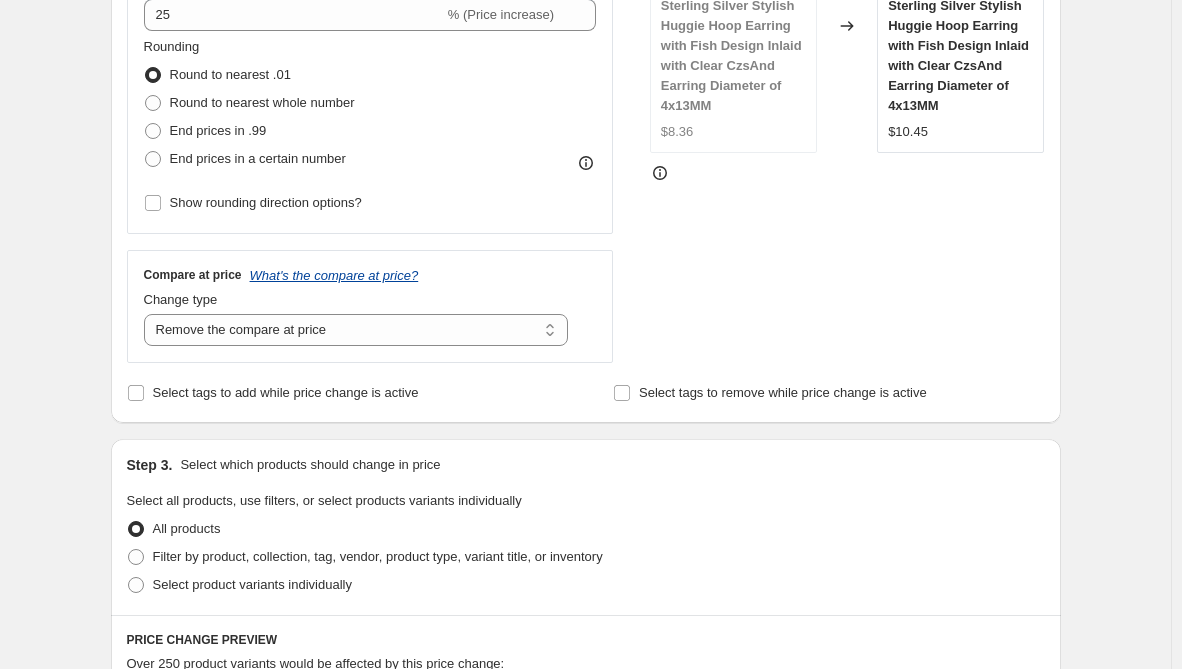 scroll, scrollTop: 500, scrollLeft: 0, axis: vertical 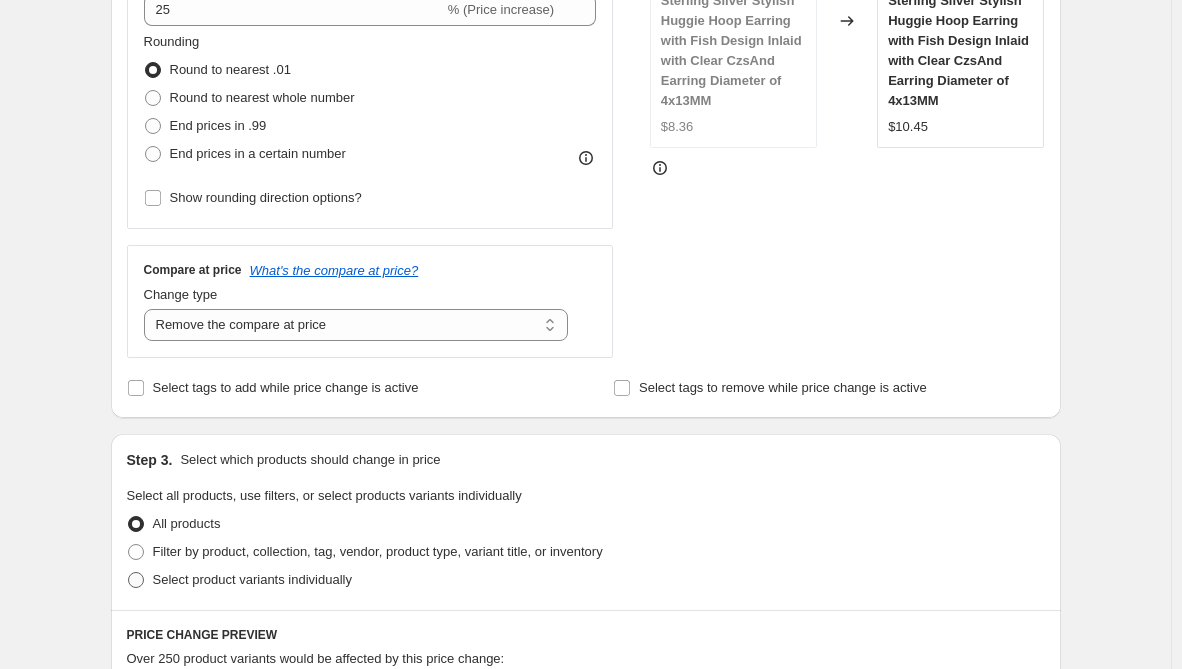 click on "Select product variants individually" at bounding box center [252, 579] 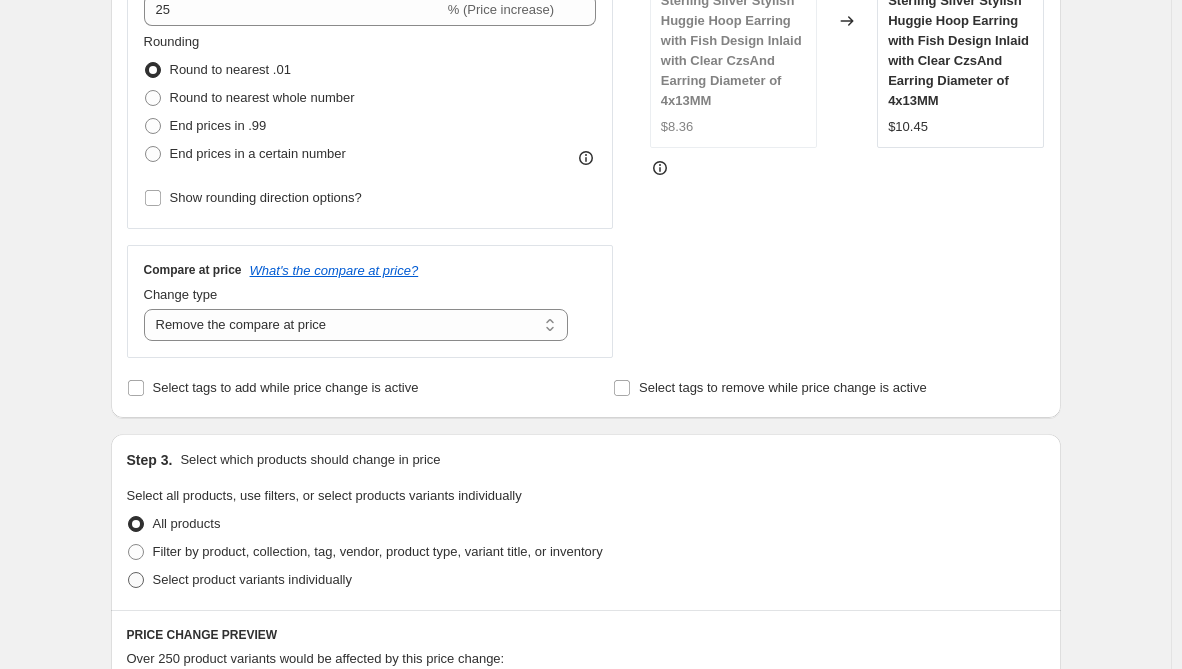 radio on "true" 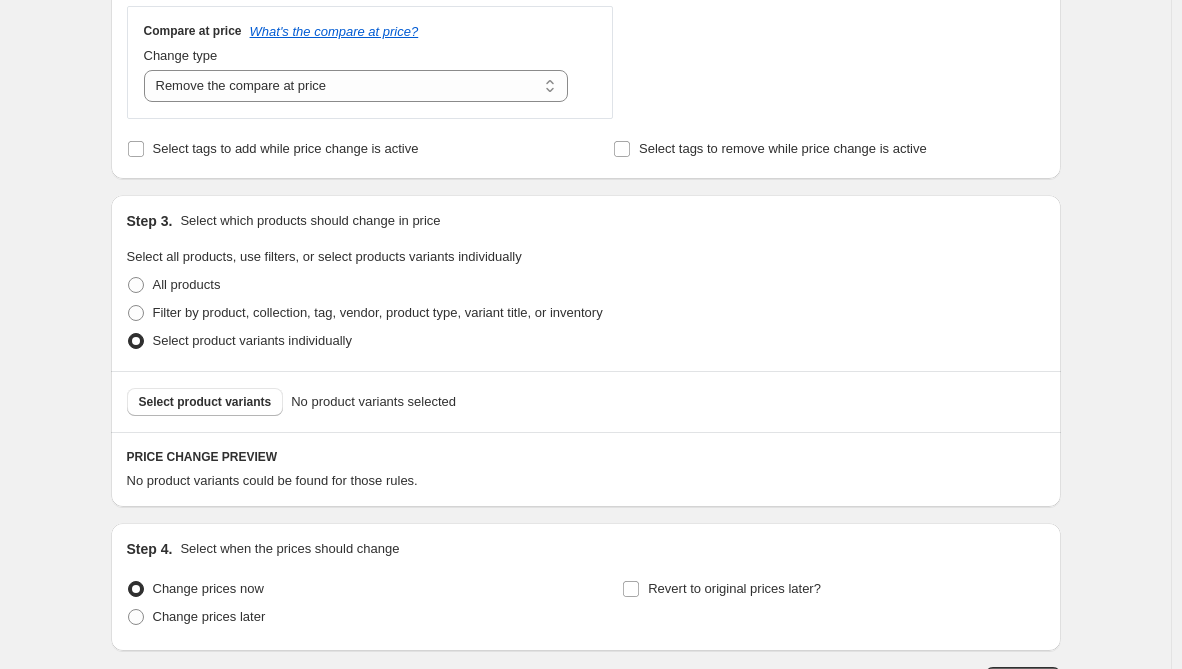 scroll, scrollTop: 800, scrollLeft: 0, axis: vertical 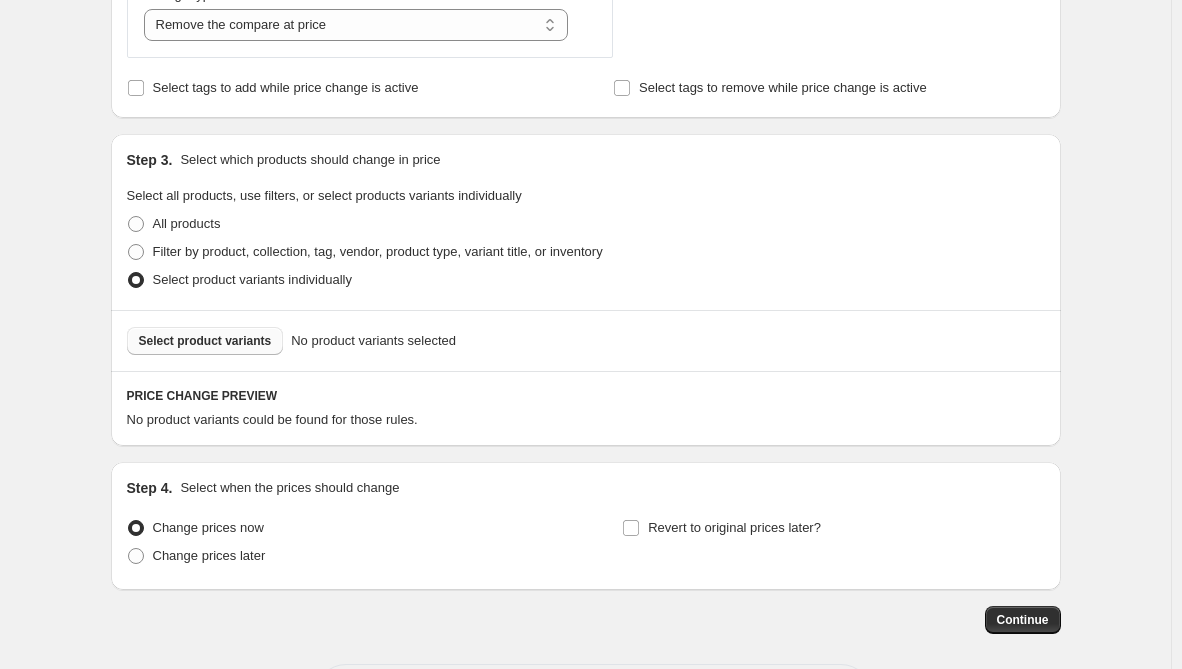 click on "Select product variants" at bounding box center (205, 341) 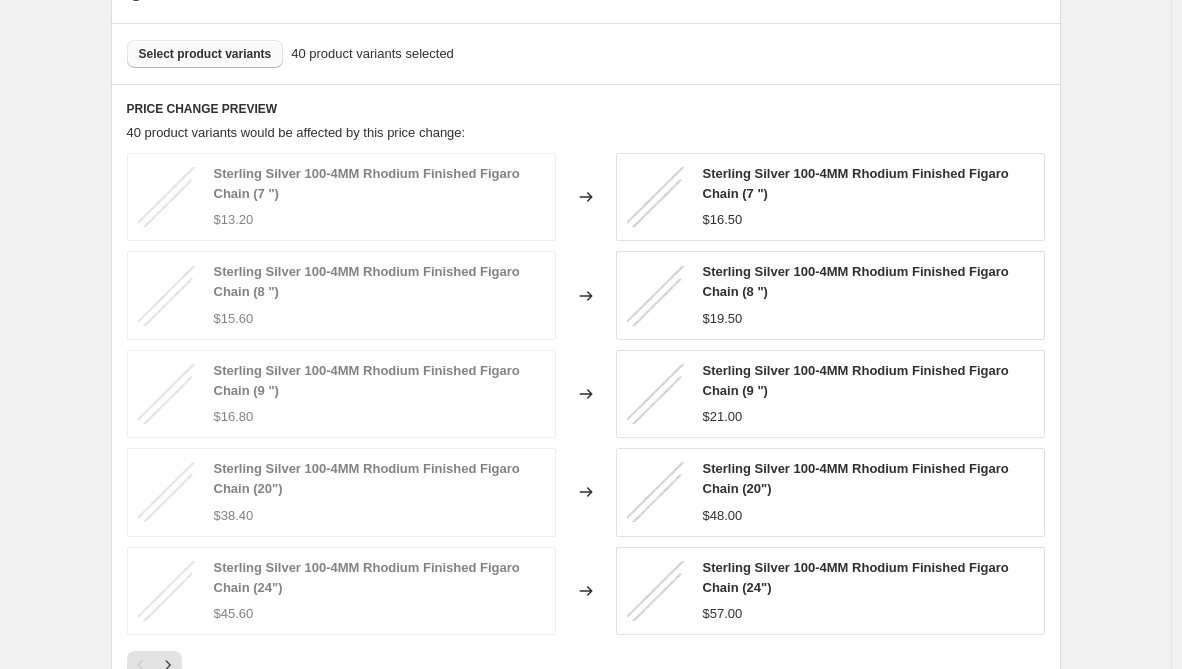 scroll, scrollTop: 1400, scrollLeft: 0, axis: vertical 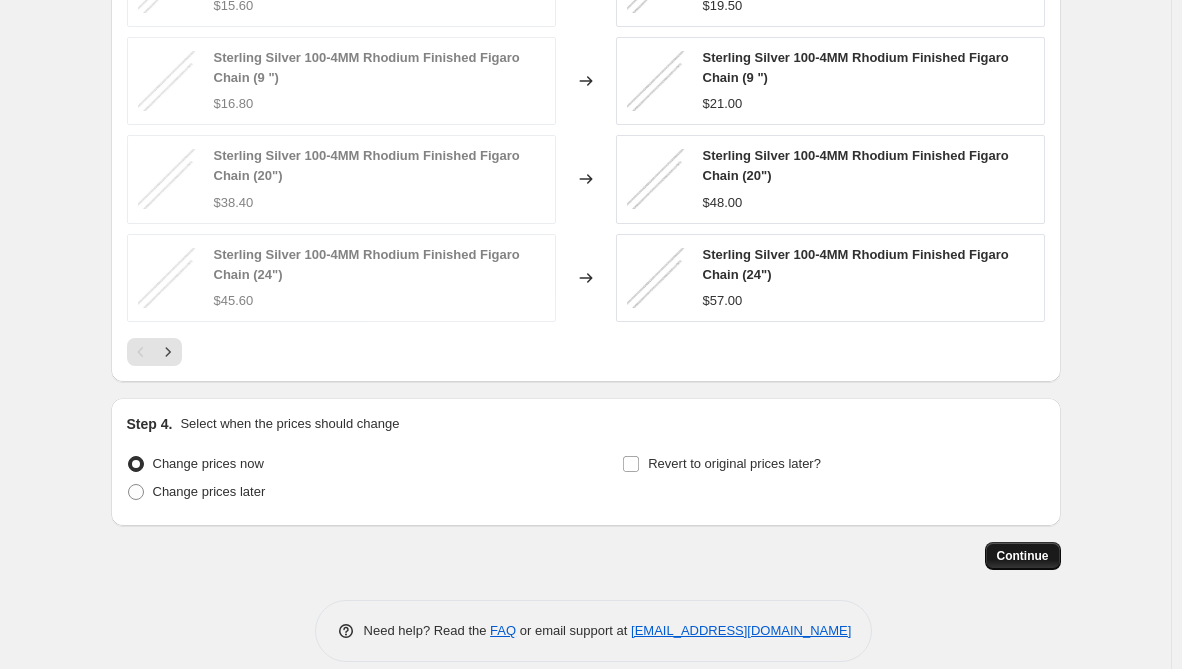 click on "Continue" at bounding box center [1023, 556] 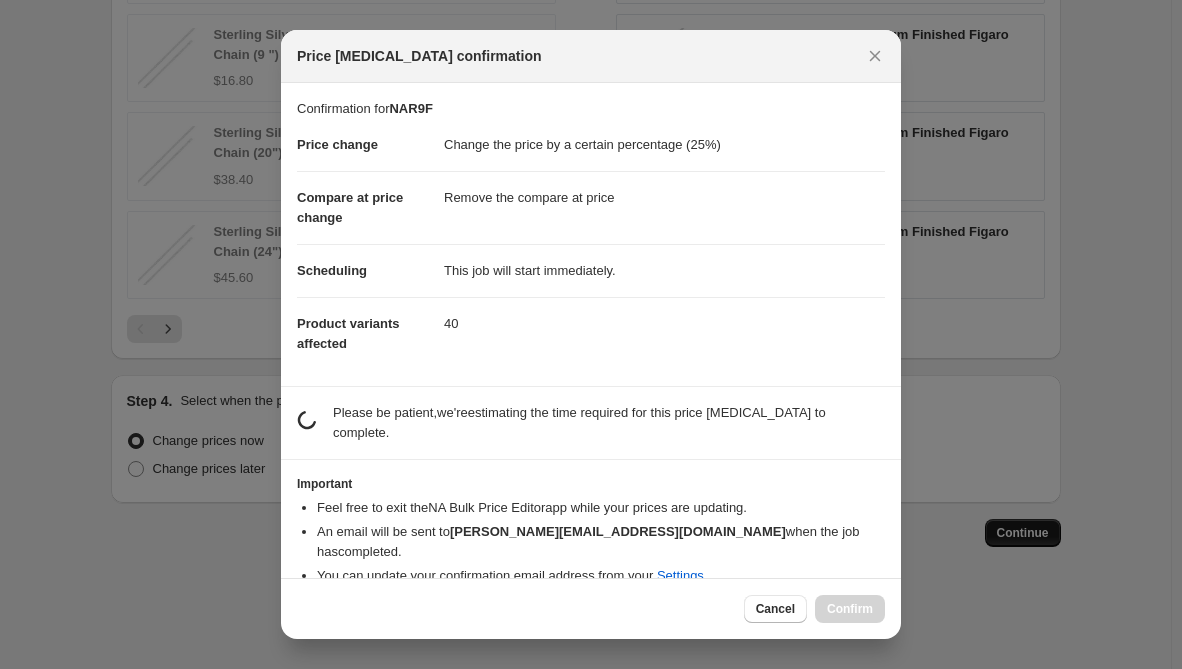 scroll, scrollTop: 1400, scrollLeft: 0, axis: vertical 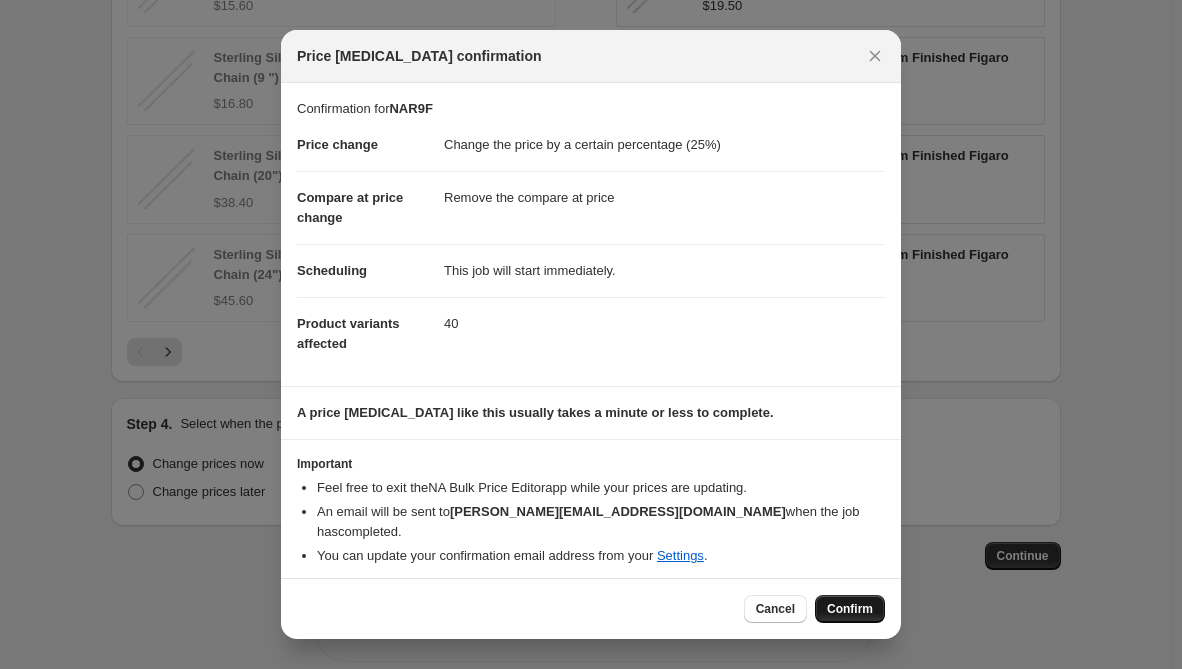 click on "Confirm" at bounding box center (850, 609) 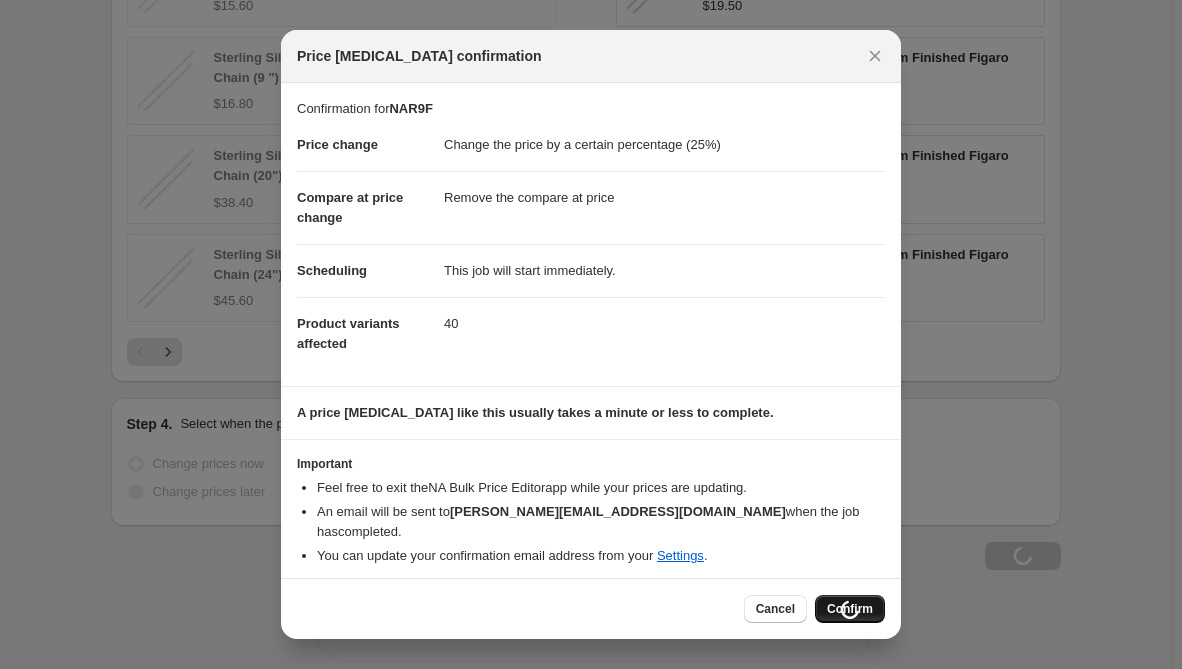 scroll, scrollTop: 1468, scrollLeft: 0, axis: vertical 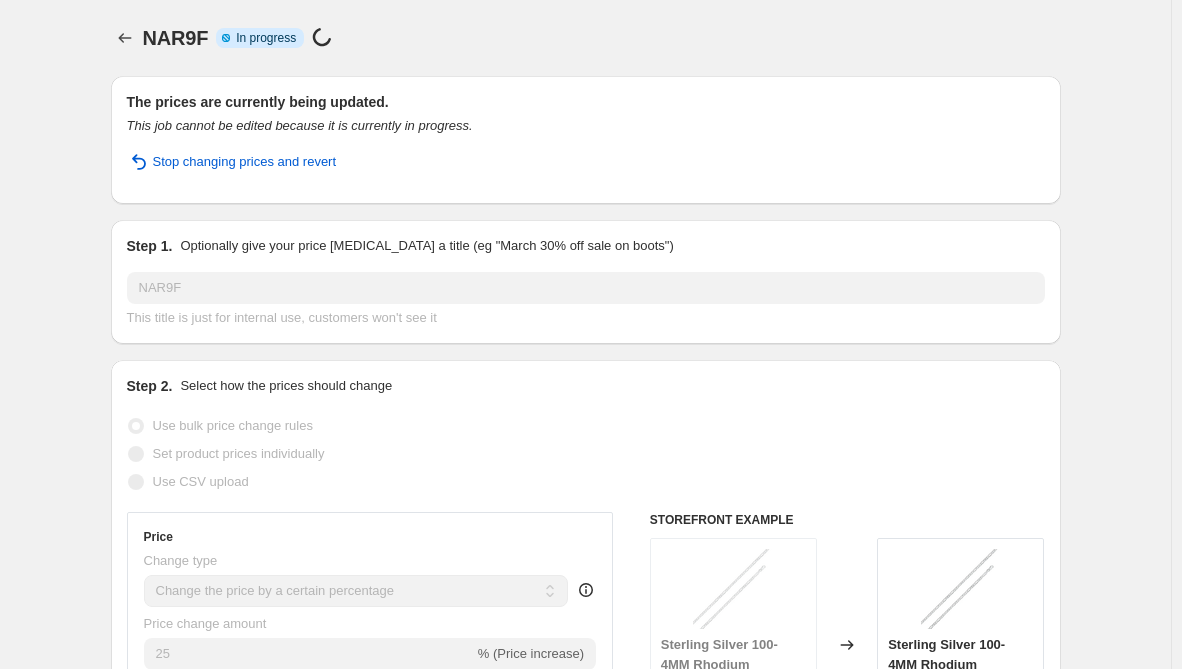 select on "percentage" 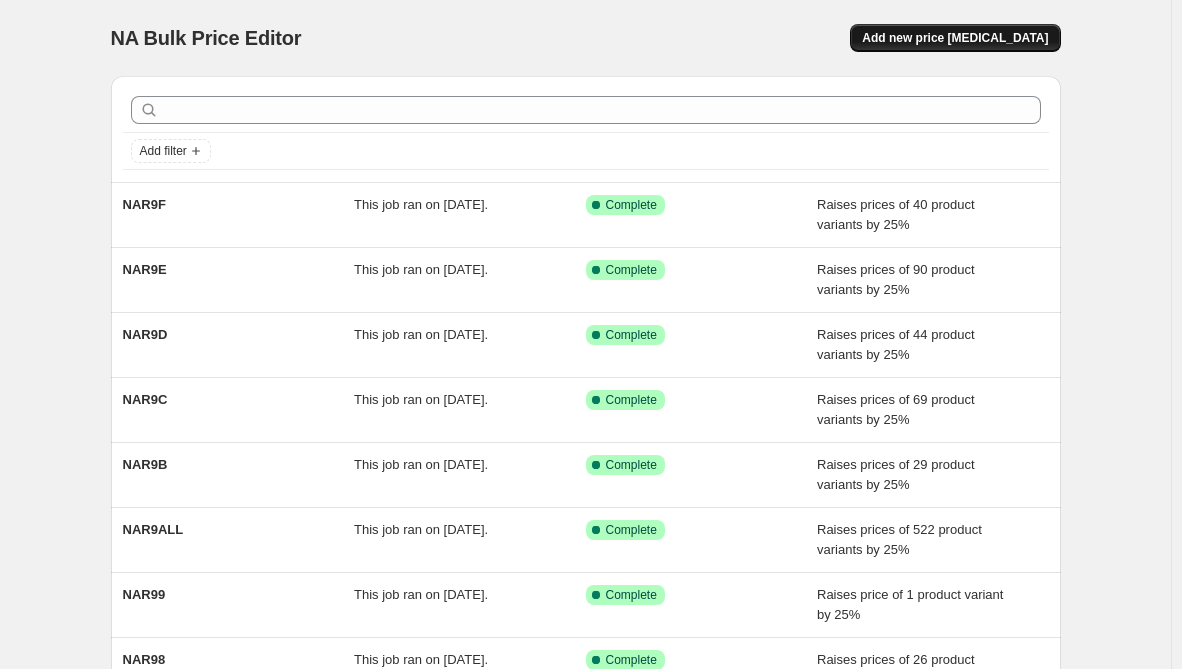 click on "Add new price change job" at bounding box center (955, 38) 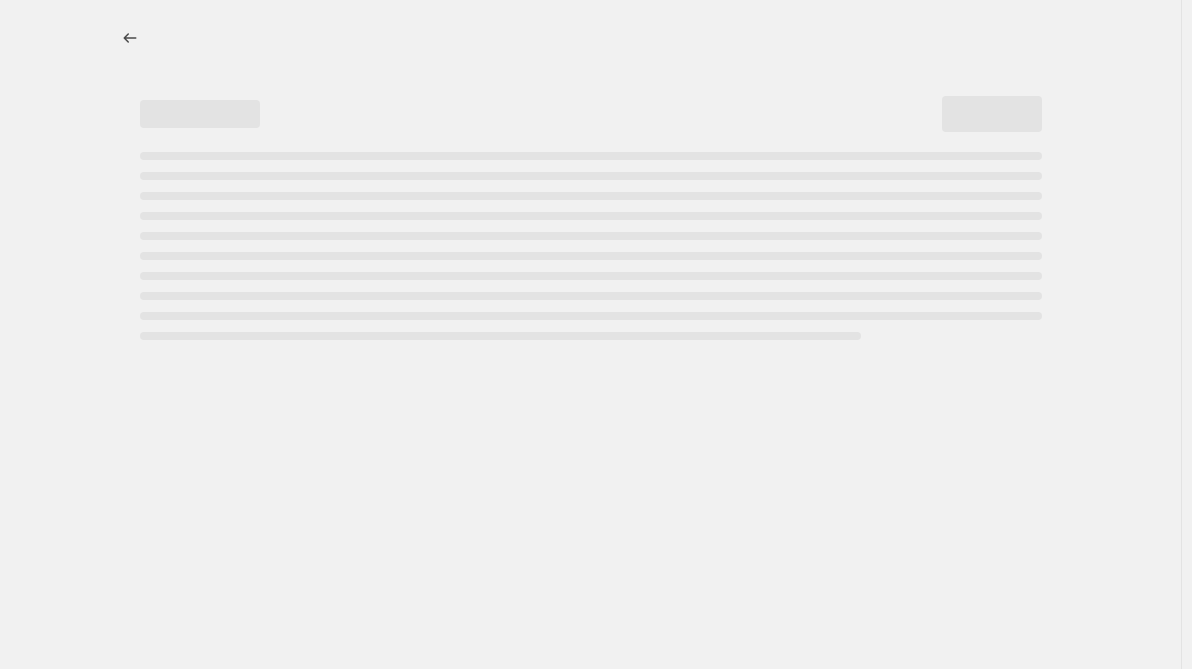 select on "percentage" 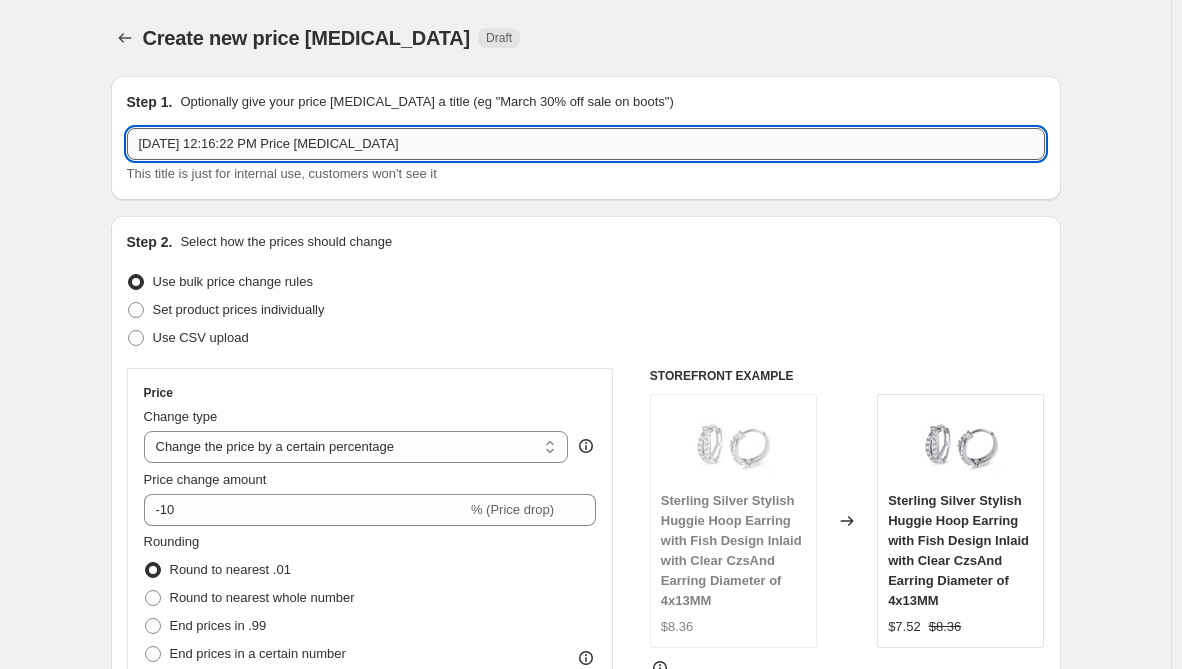 click on "Jul 17, 2025, 12:16:22 PM Price change job" at bounding box center [586, 144] 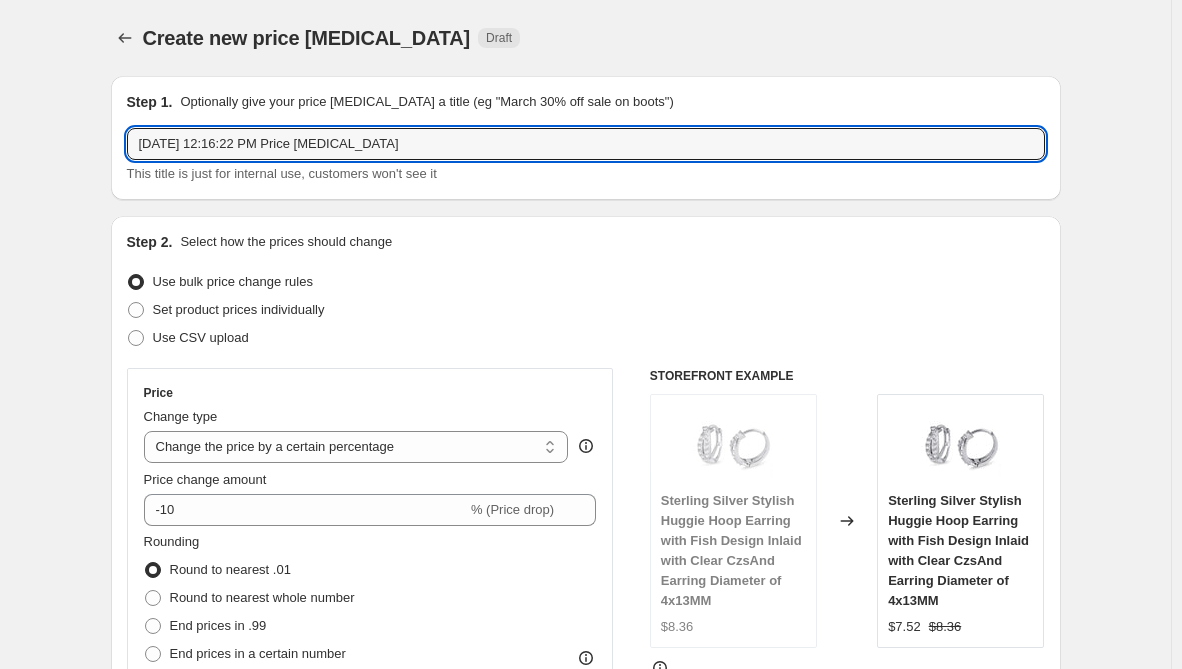 drag, startPoint x: 432, startPoint y: 142, endPoint x: 12, endPoint y: 135, distance: 420.05832 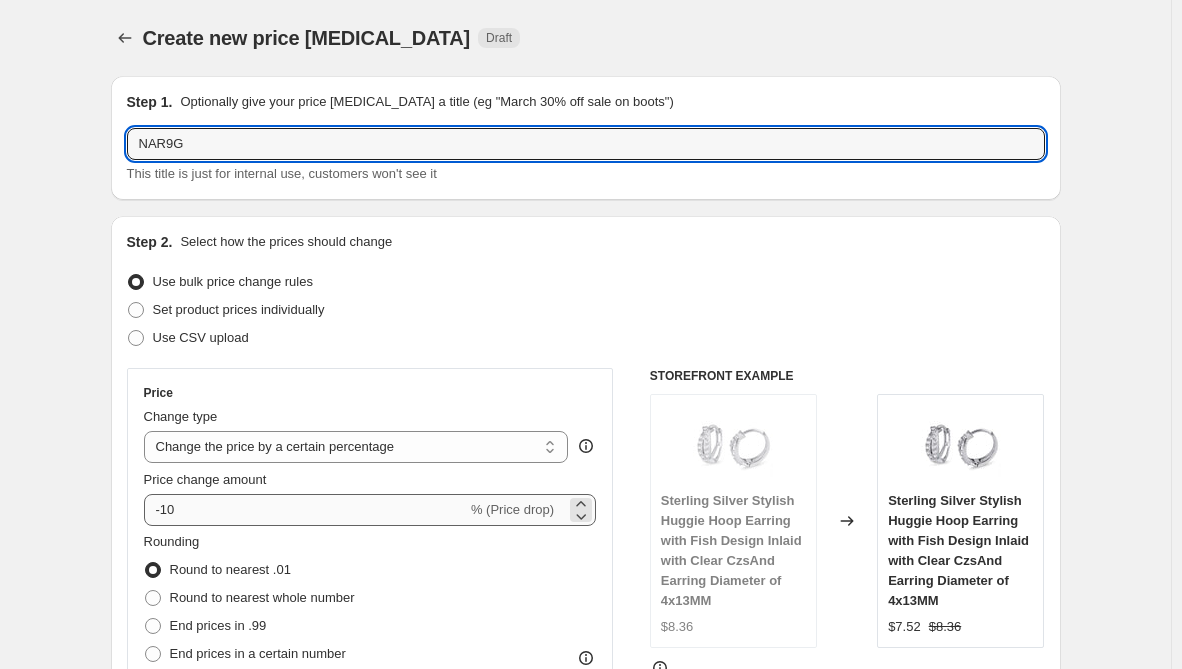 type on "NAR9G" 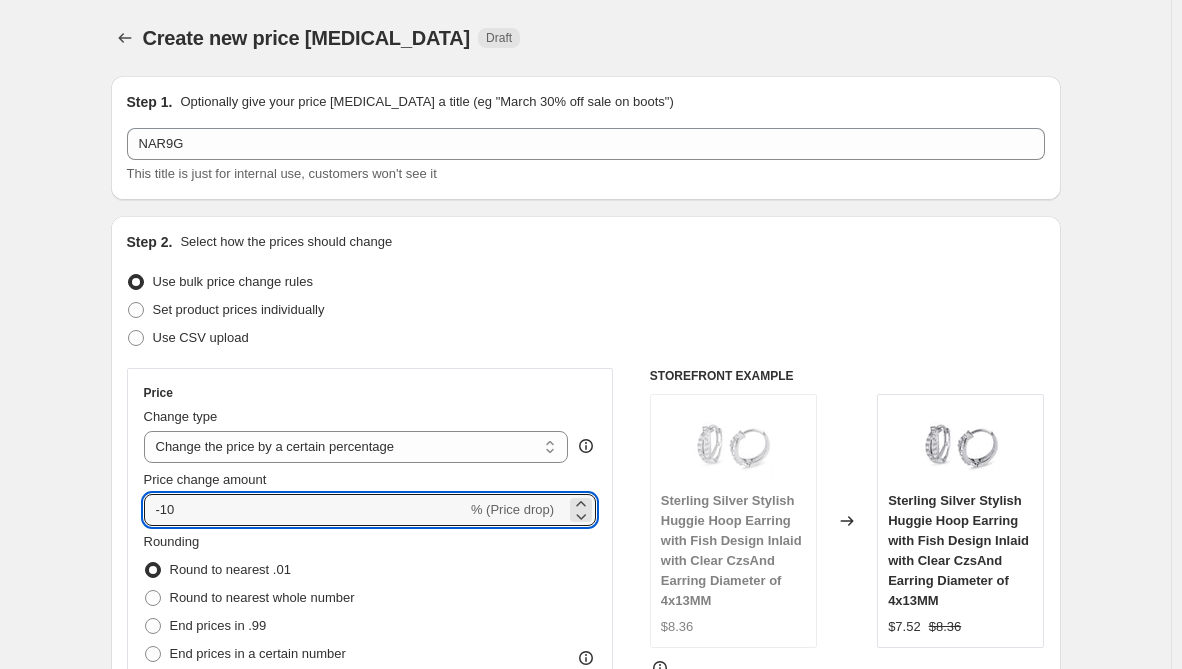 drag, startPoint x: 185, startPoint y: 508, endPoint x: 147, endPoint y: 508, distance: 38 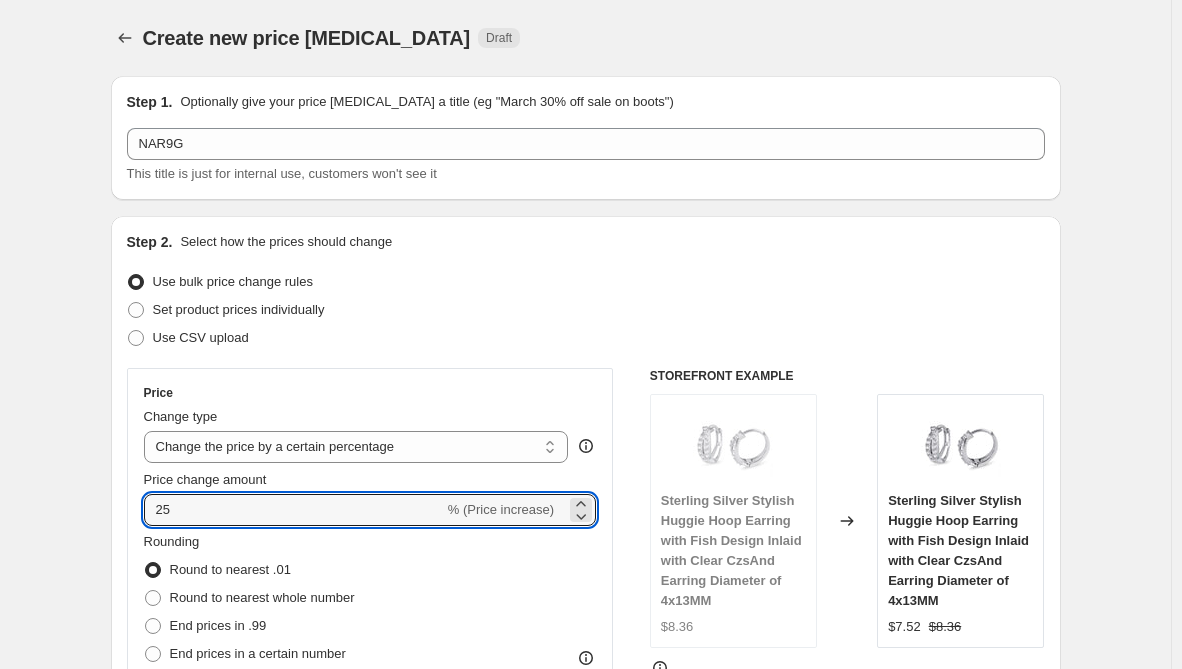 type on "25" 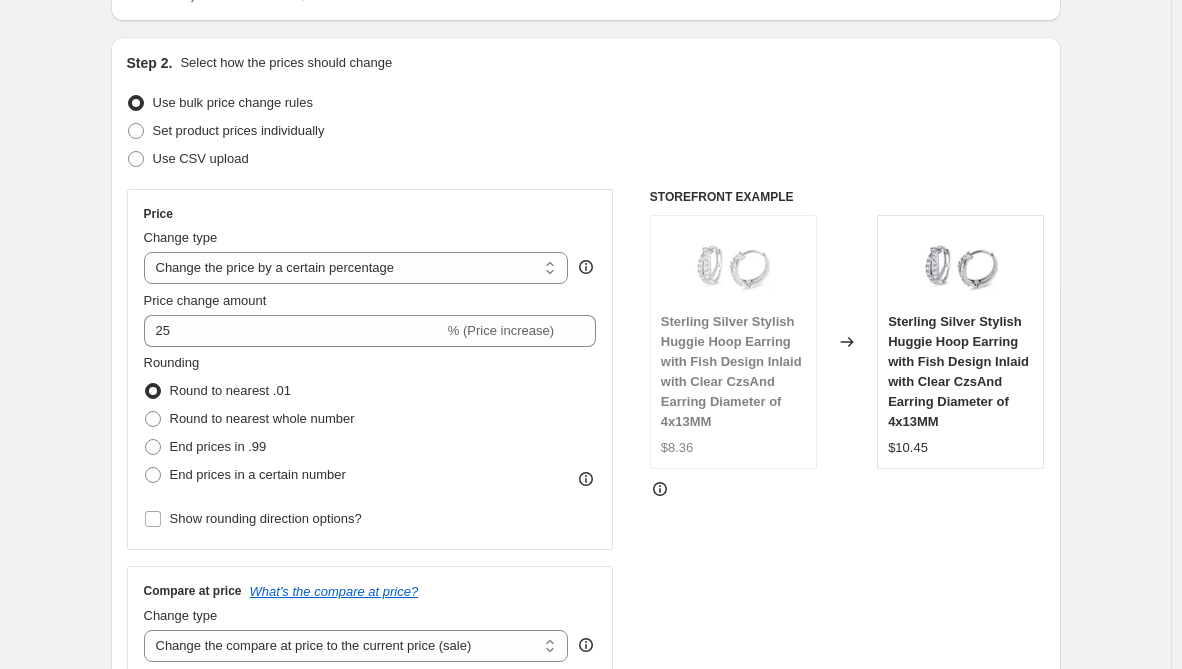 scroll, scrollTop: 200, scrollLeft: 0, axis: vertical 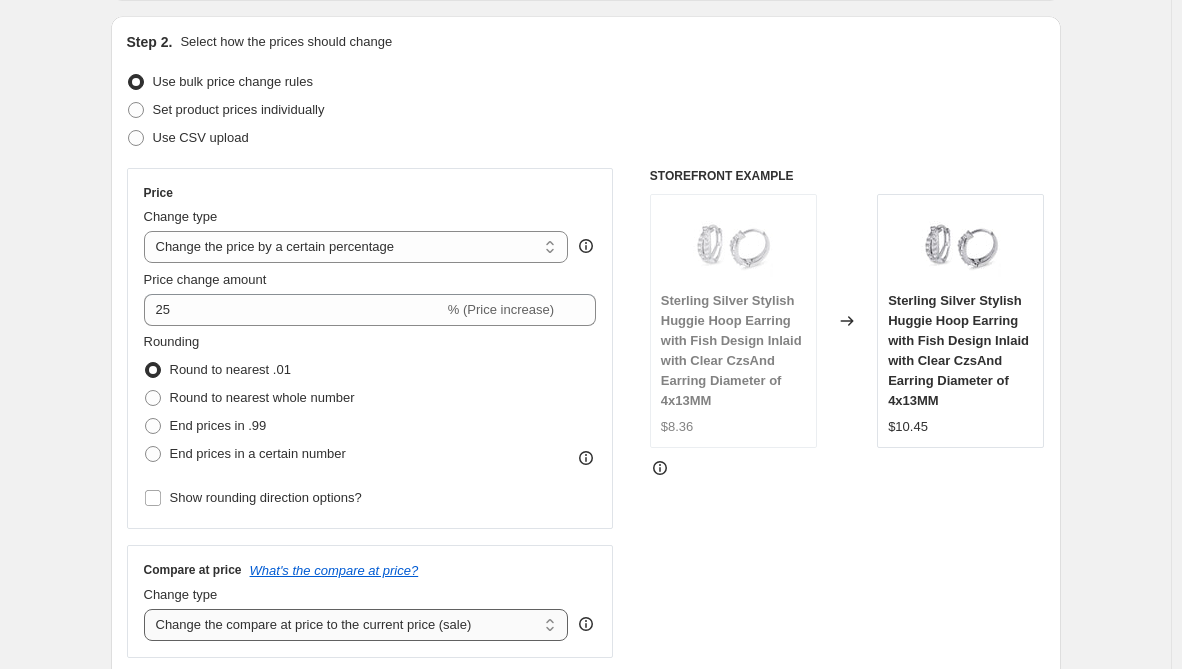 click on "Change the compare at price to the current price (sale) Change the compare at price to a certain amount Change the compare at price by a certain amount Change the compare at price by a certain percentage Change the compare at price by a certain amount relative to the actual price Change the compare at price by a certain percentage relative to the actual price Don't change the compare at price Remove the compare at price" at bounding box center [356, 625] 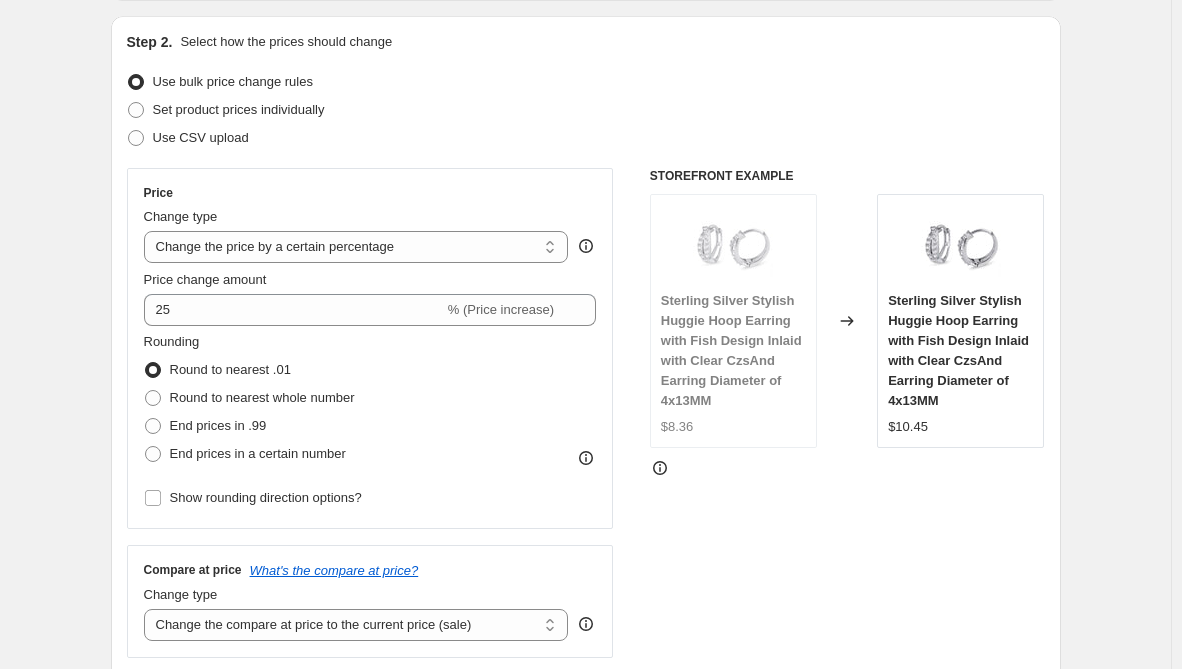 select on "remove" 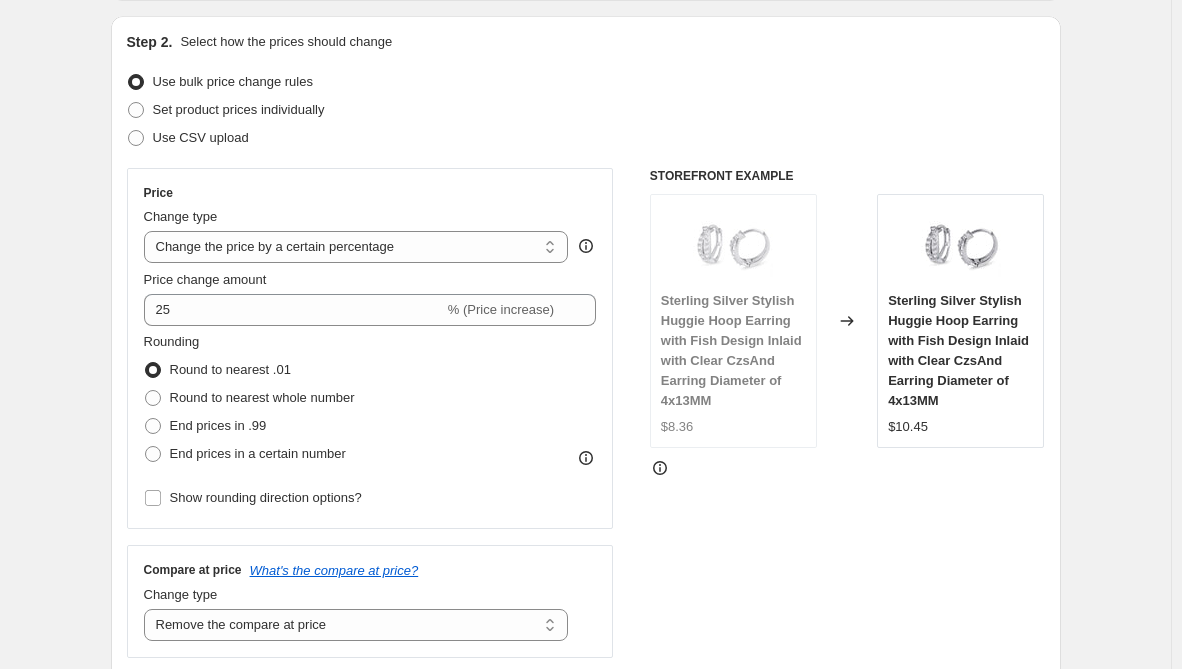 scroll, scrollTop: 500, scrollLeft: 0, axis: vertical 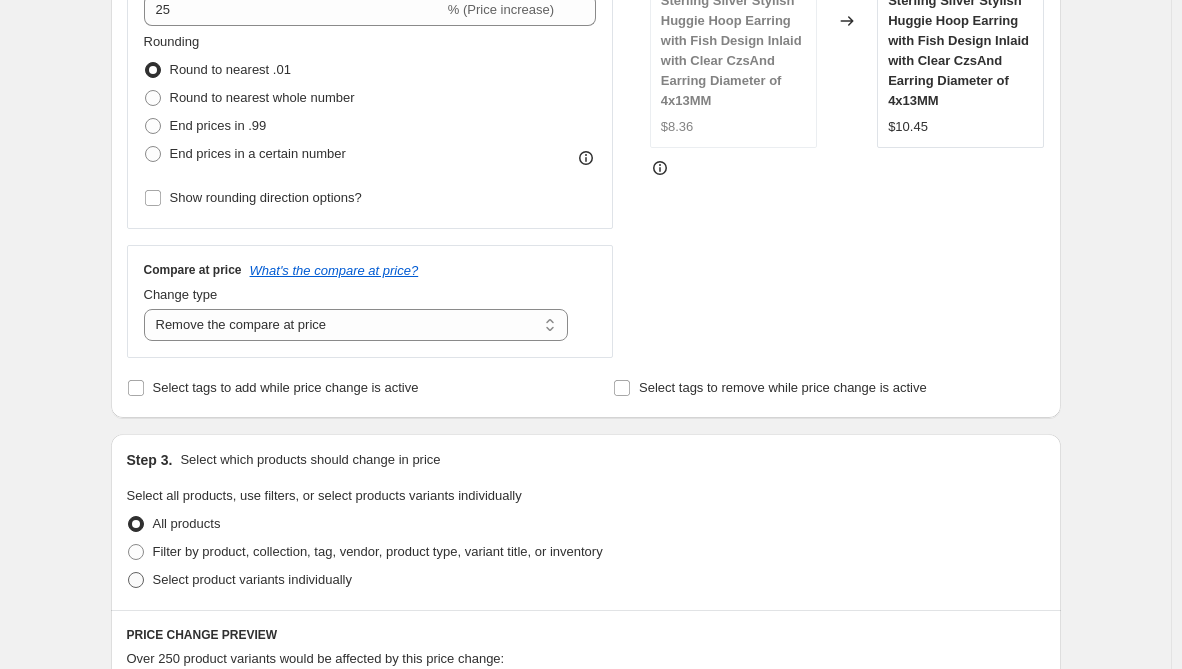click on "Select product variants individually" at bounding box center [252, 579] 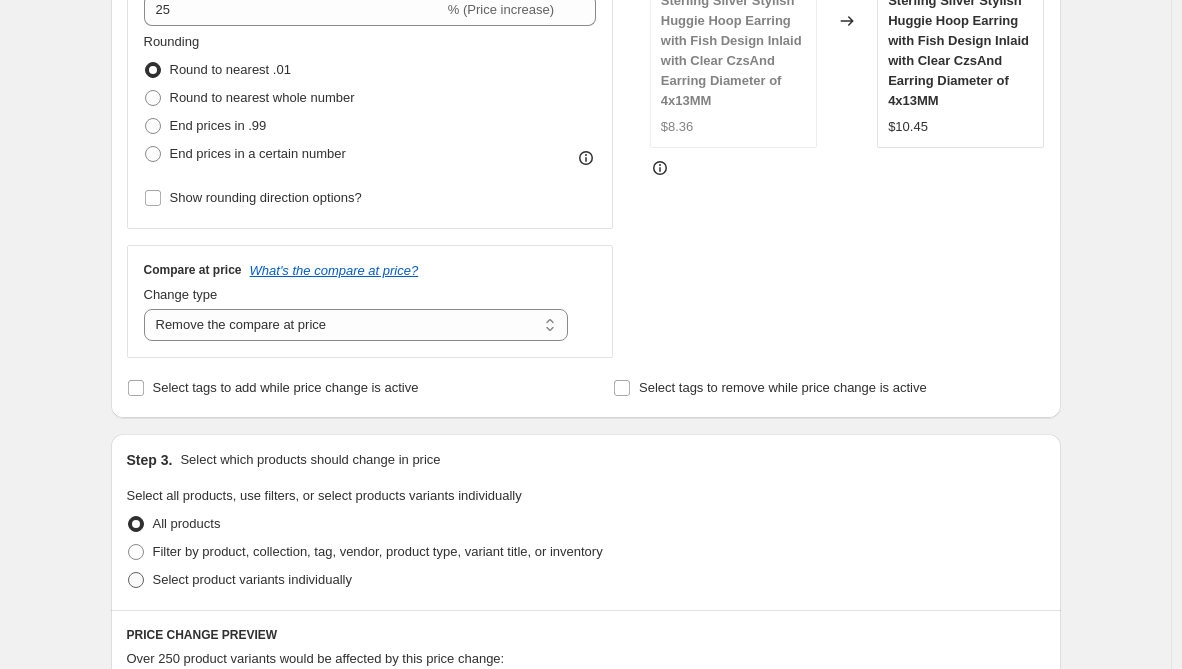 radio on "true" 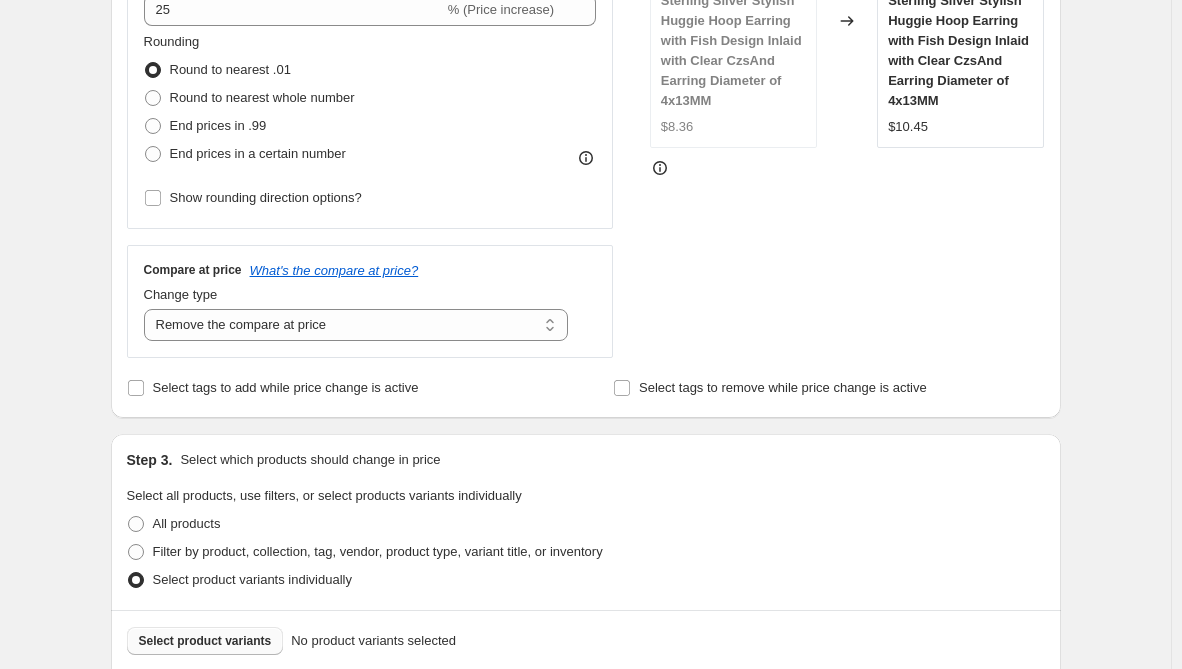 click on "Select product variants" at bounding box center (205, 641) 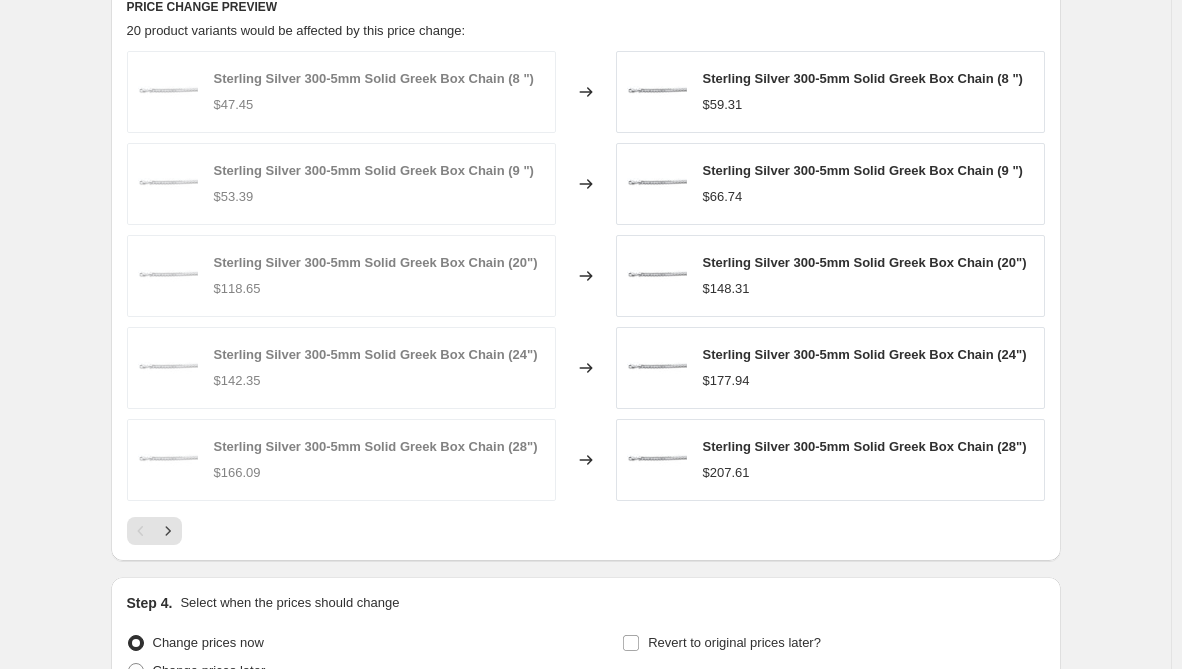 scroll, scrollTop: 1392, scrollLeft: 0, axis: vertical 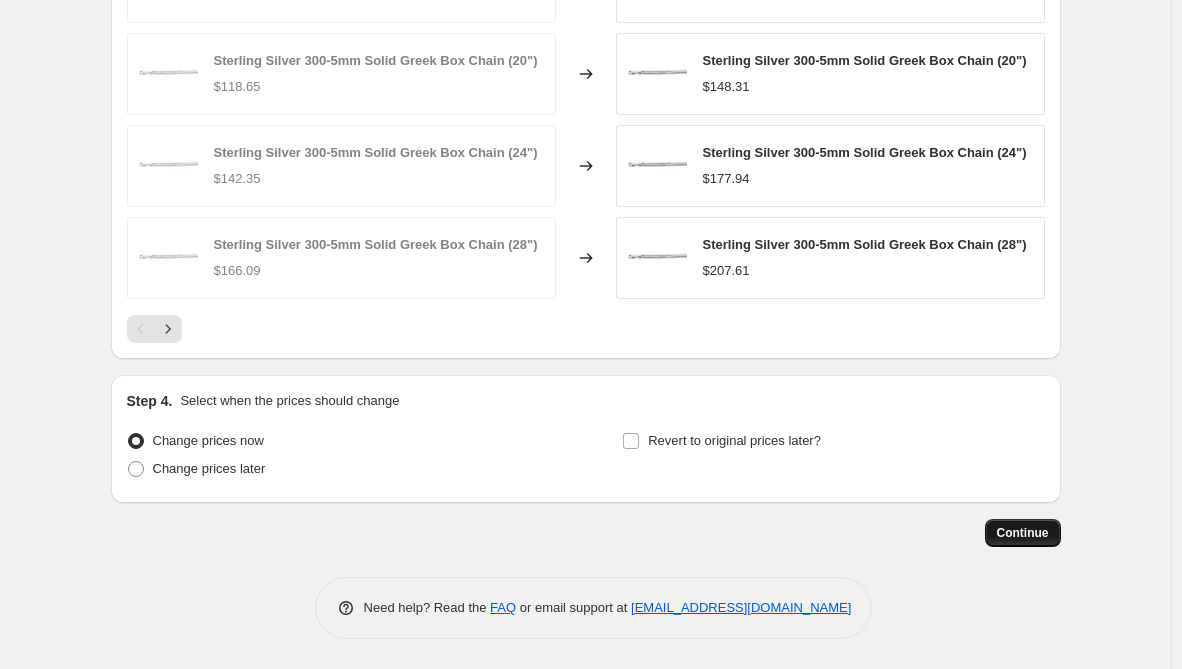 click on "Continue" at bounding box center (1023, 533) 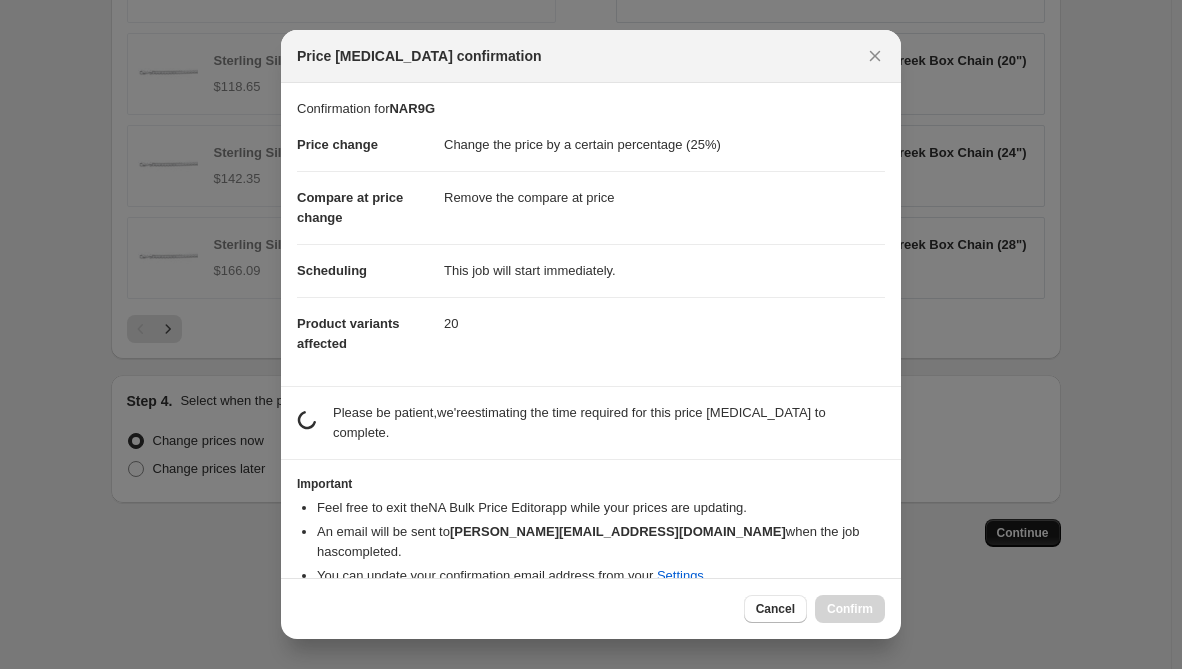 scroll, scrollTop: 0, scrollLeft: 0, axis: both 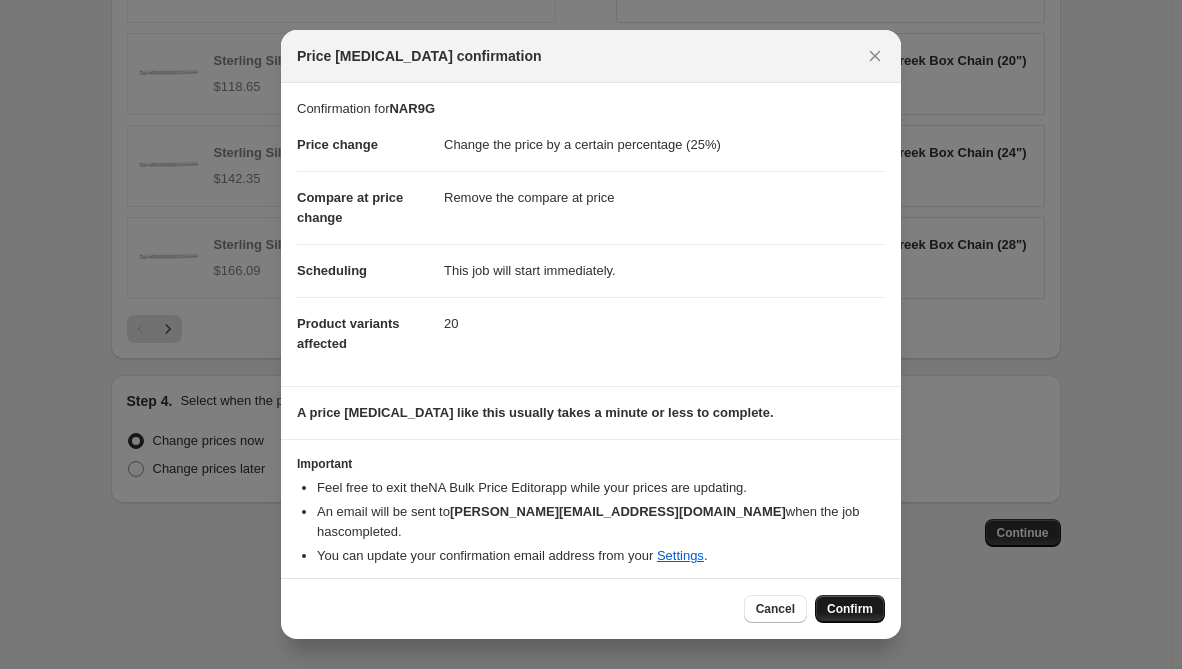 click on "Confirm" at bounding box center [850, 609] 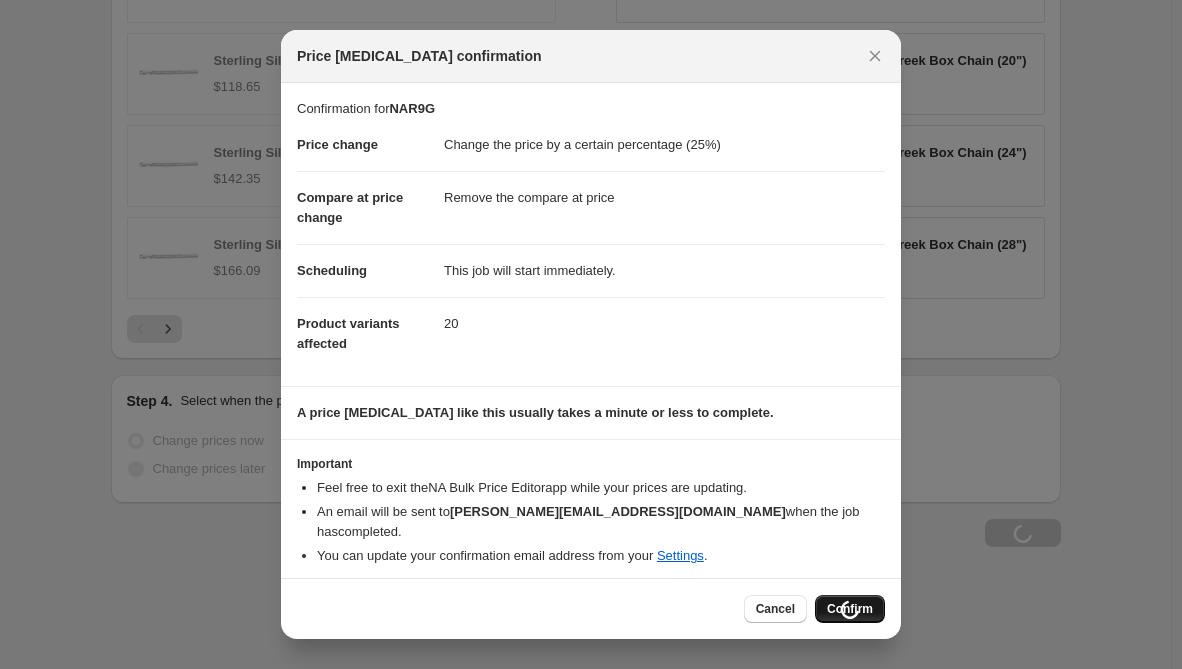 scroll, scrollTop: 1460, scrollLeft: 0, axis: vertical 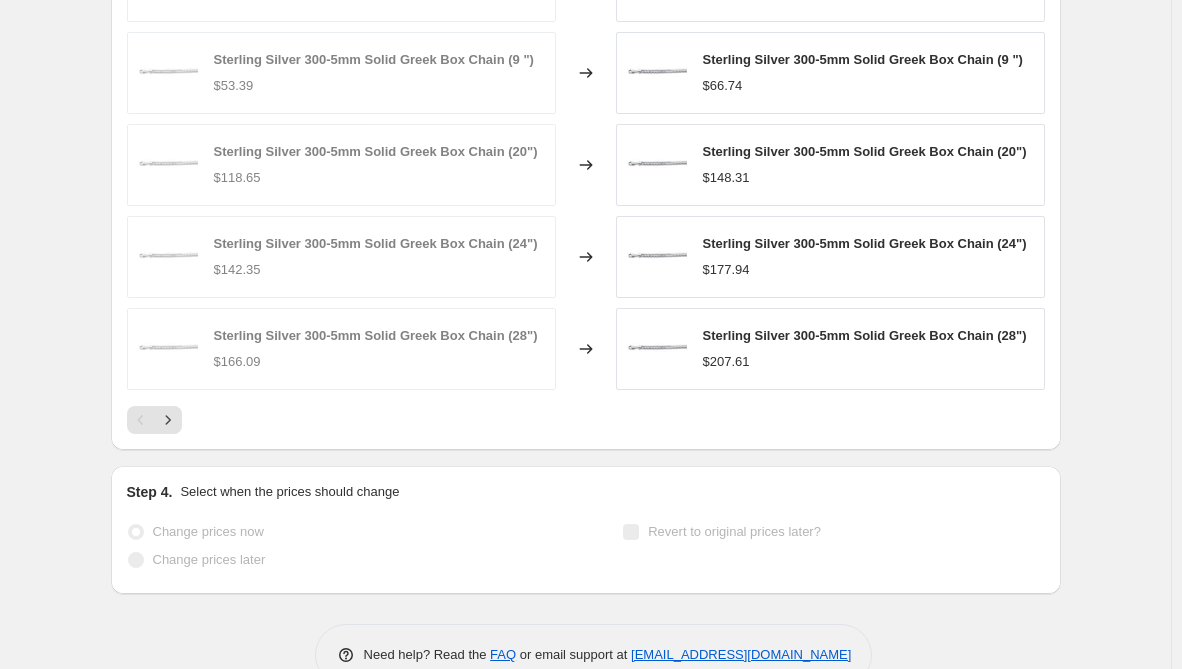 select on "percentage" 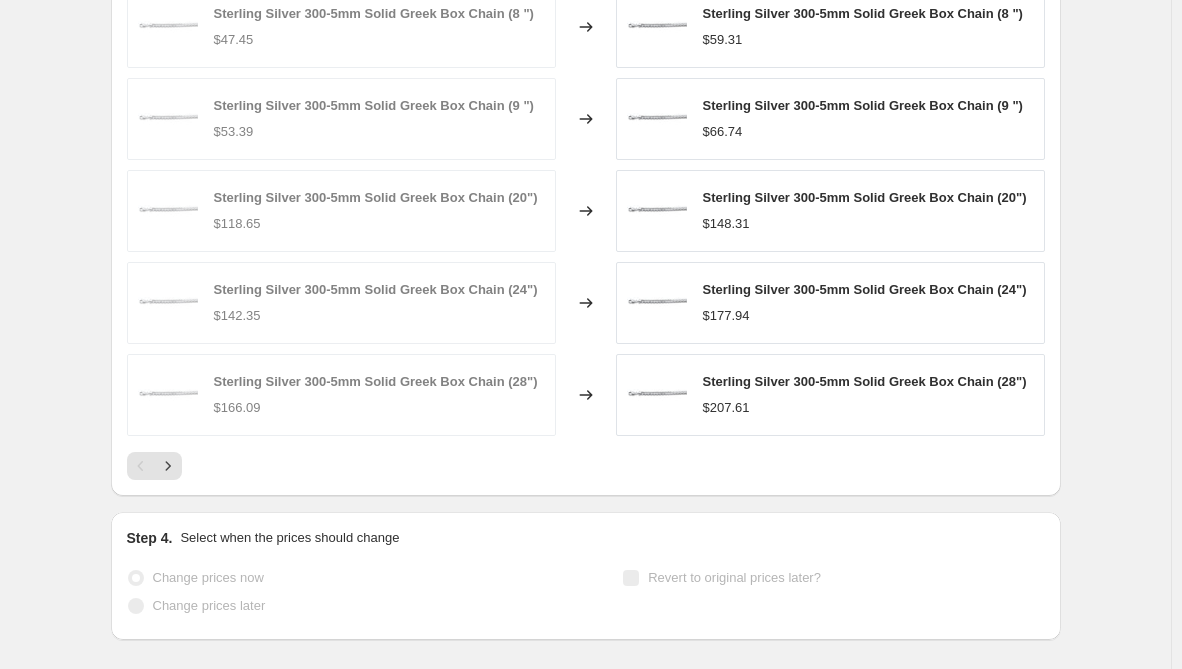 scroll, scrollTop: 0, scrollLeft: 0, axis: both 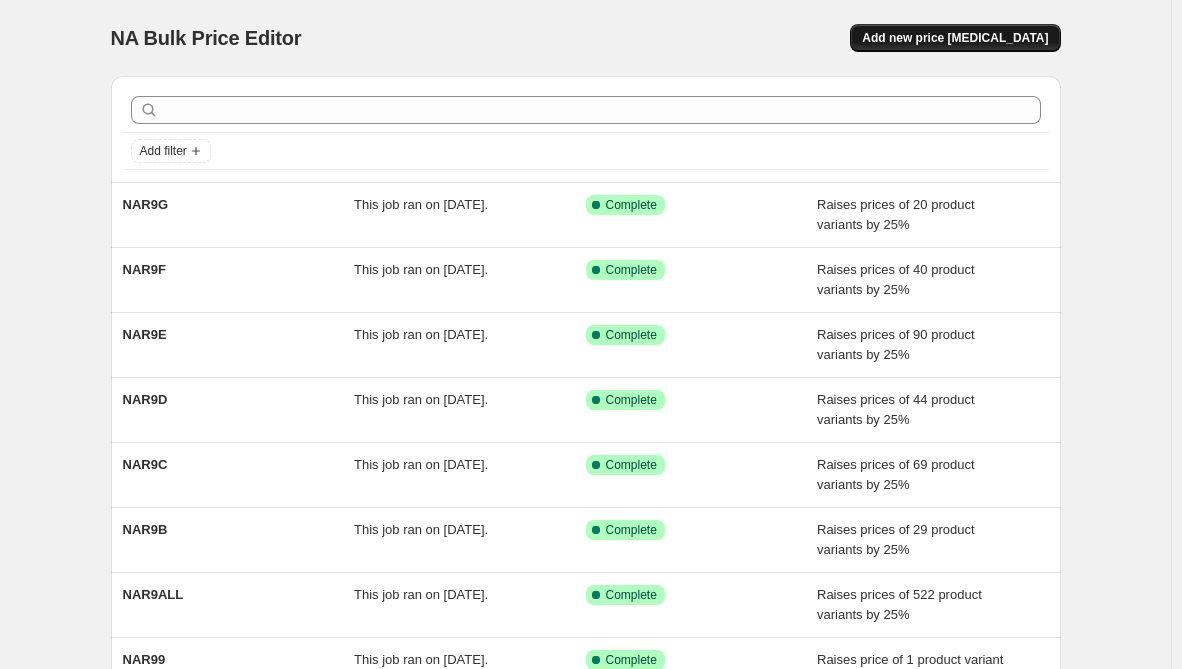 click on "Add new price change job" at bounding box center [955, 38] 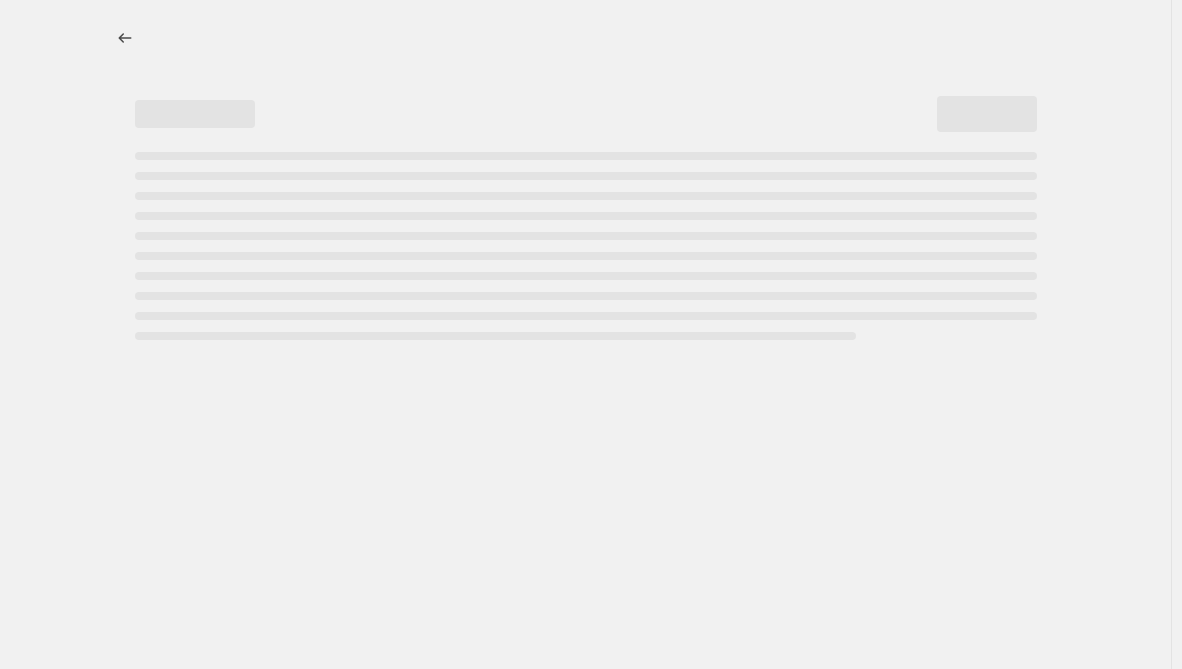 select on "percentage" 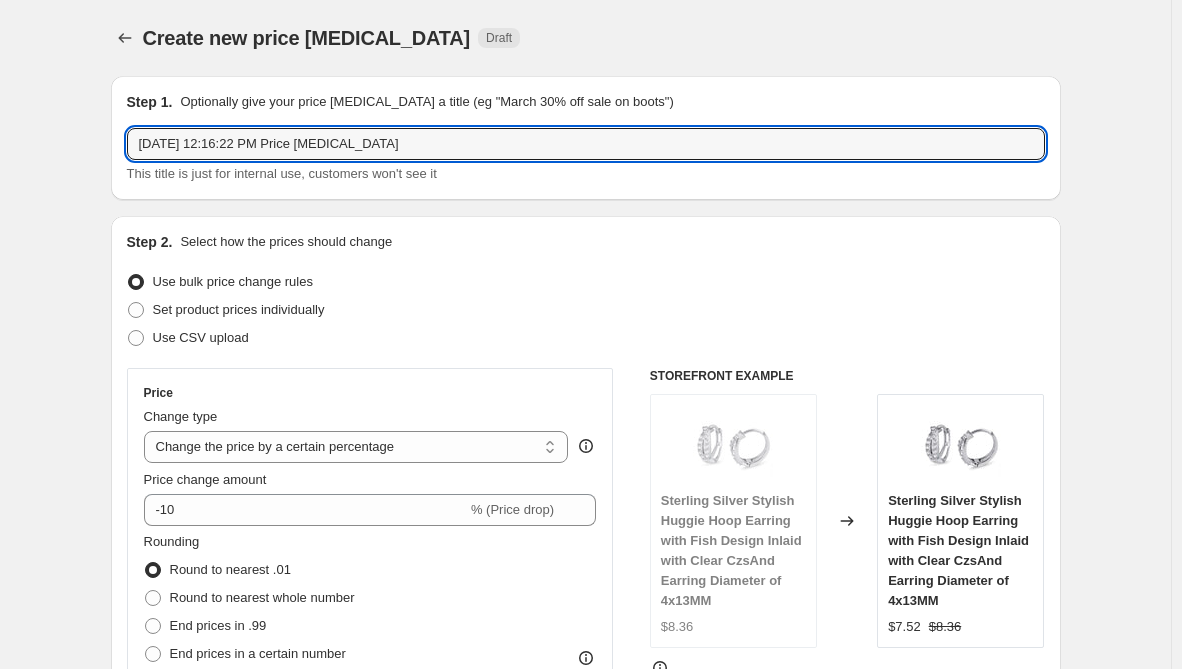paste on "NAR9L" 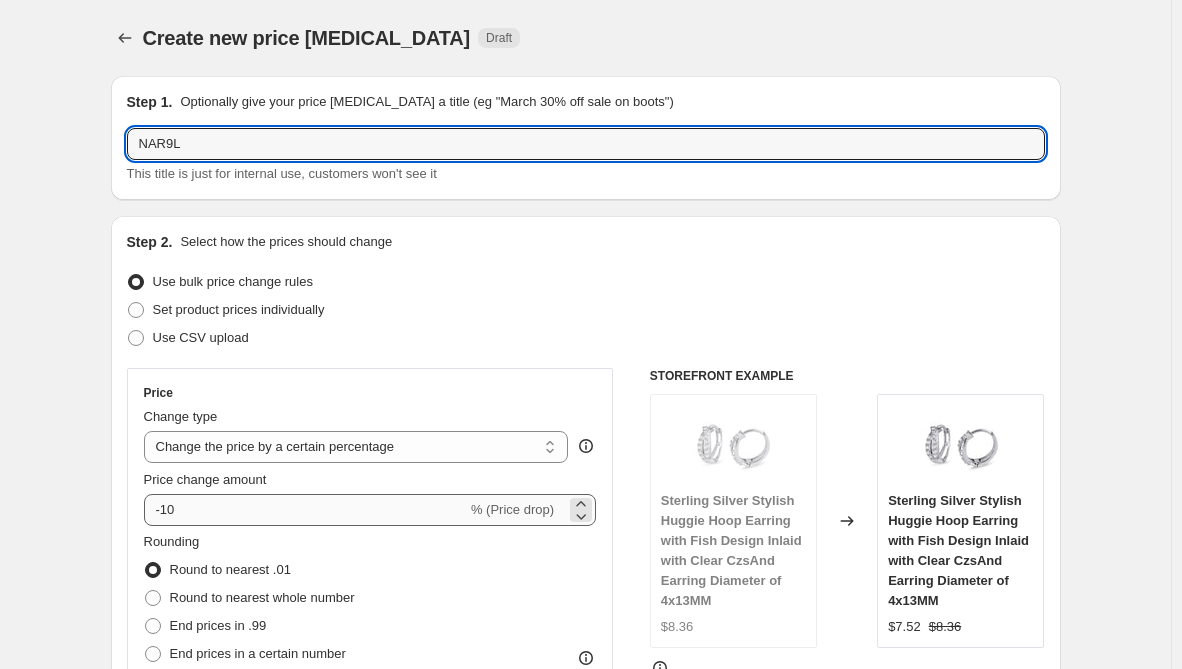 type on "NAR9L" 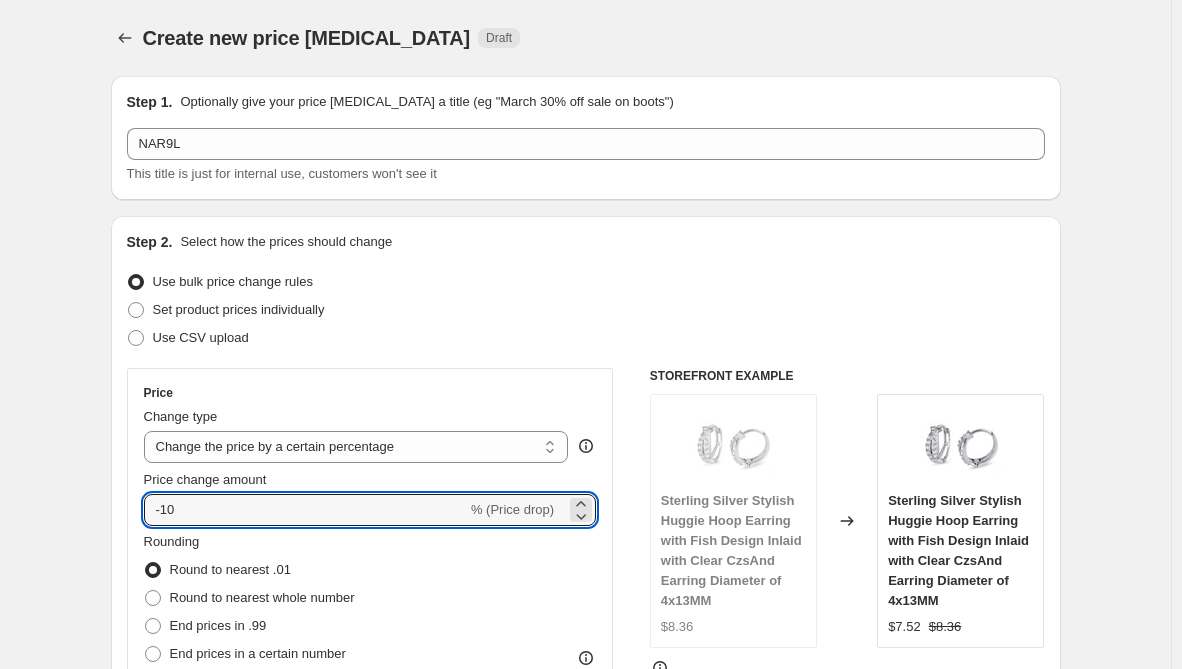 drag, startPoint x: 190, startPoint y: 508, endPoint x: 130, endPoint y: 505, distance: 60.074955 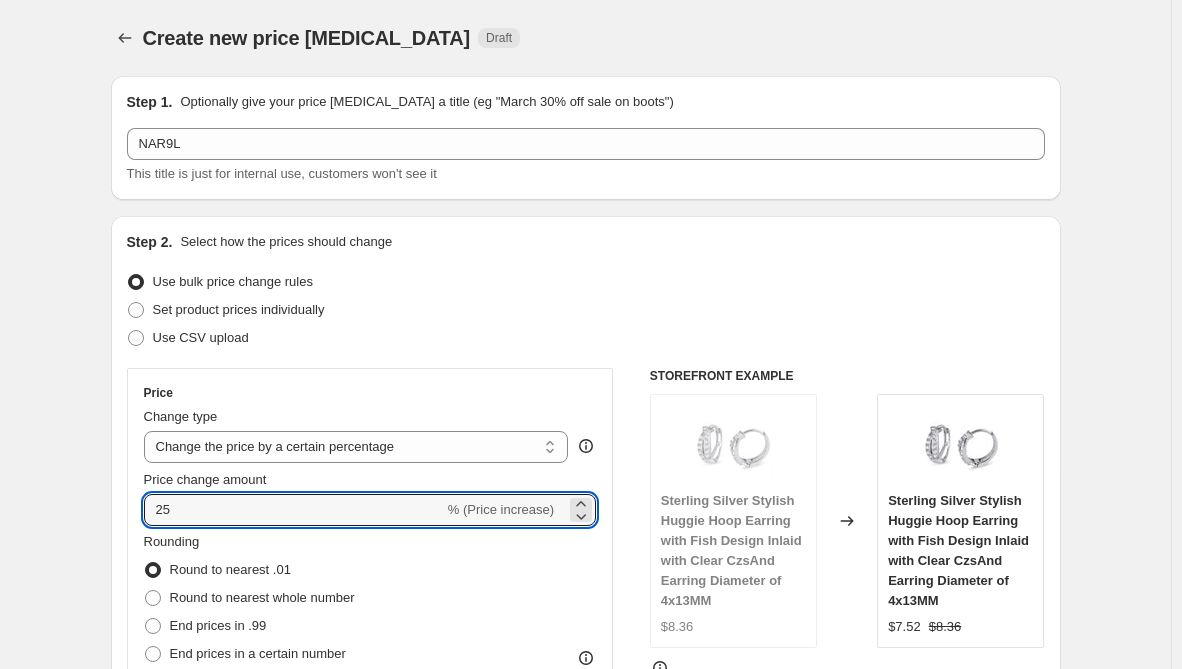 type on "25" 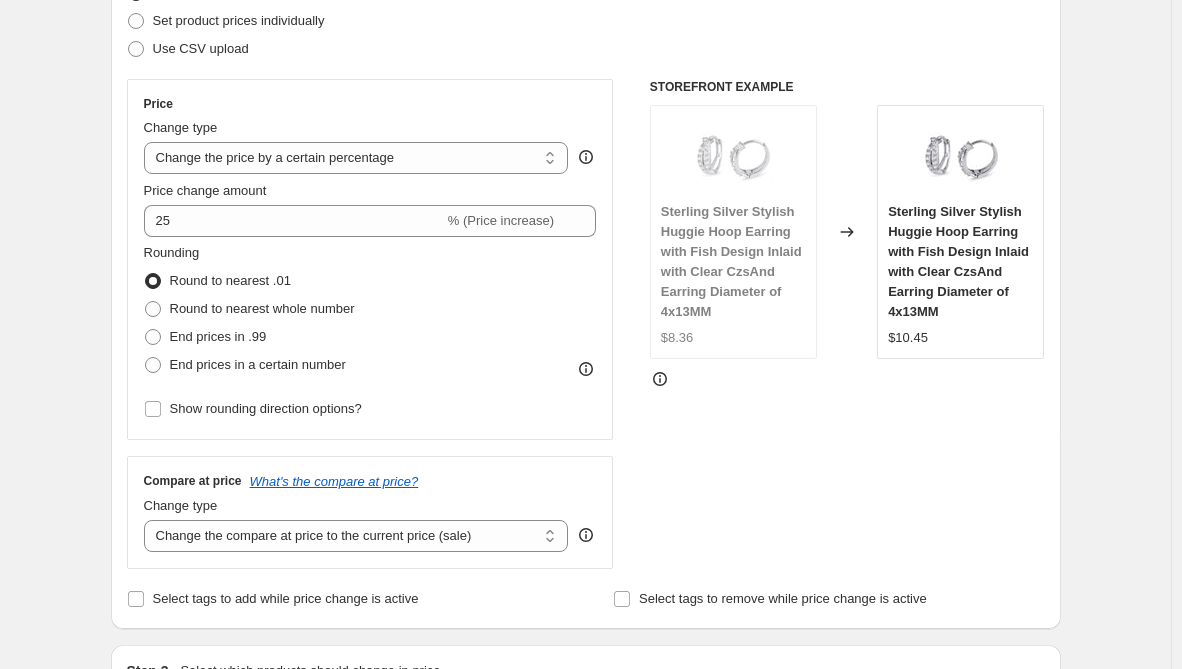 scroll, scrollTop: 300, scrollLeft: 0, axis: vertical 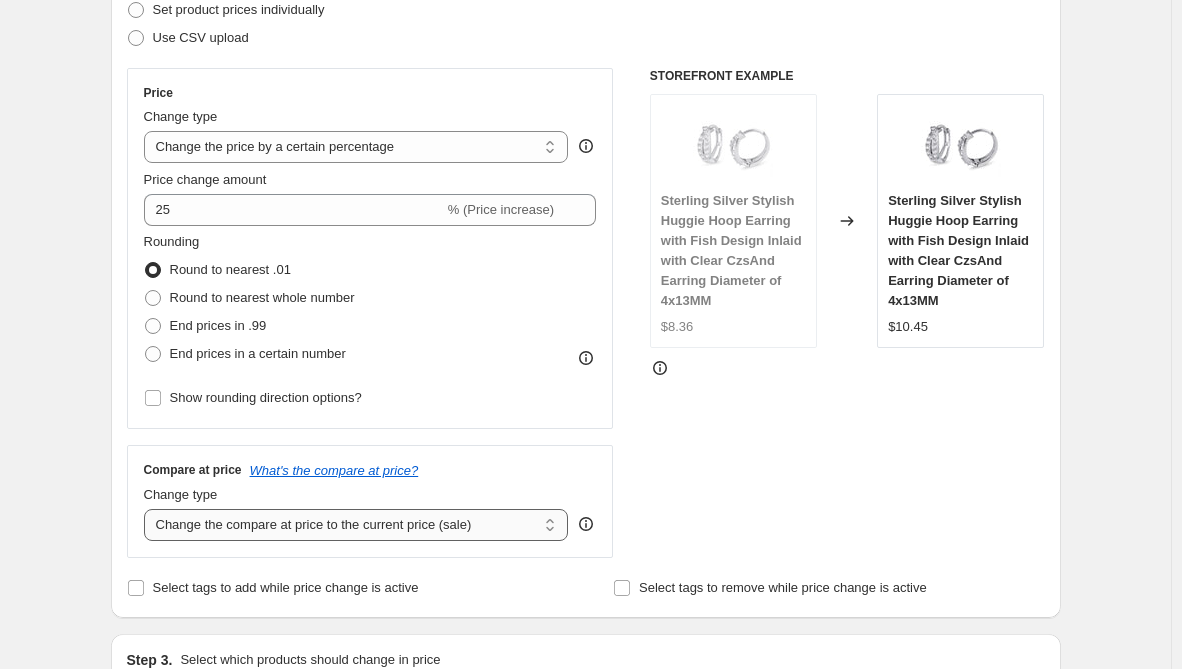 click on "Change the compare at price to the current price (sale) Change the compare at price to a certain amount Change the compare at price by a certain amount Change the compare at price by a certain percentage Change the compare at price by a certain amount relative to the actual price Change the compare at price by a certain percentage relative to the actual price Don't change the compare at price Remove the compare at price" at bounding box center [356, 525] 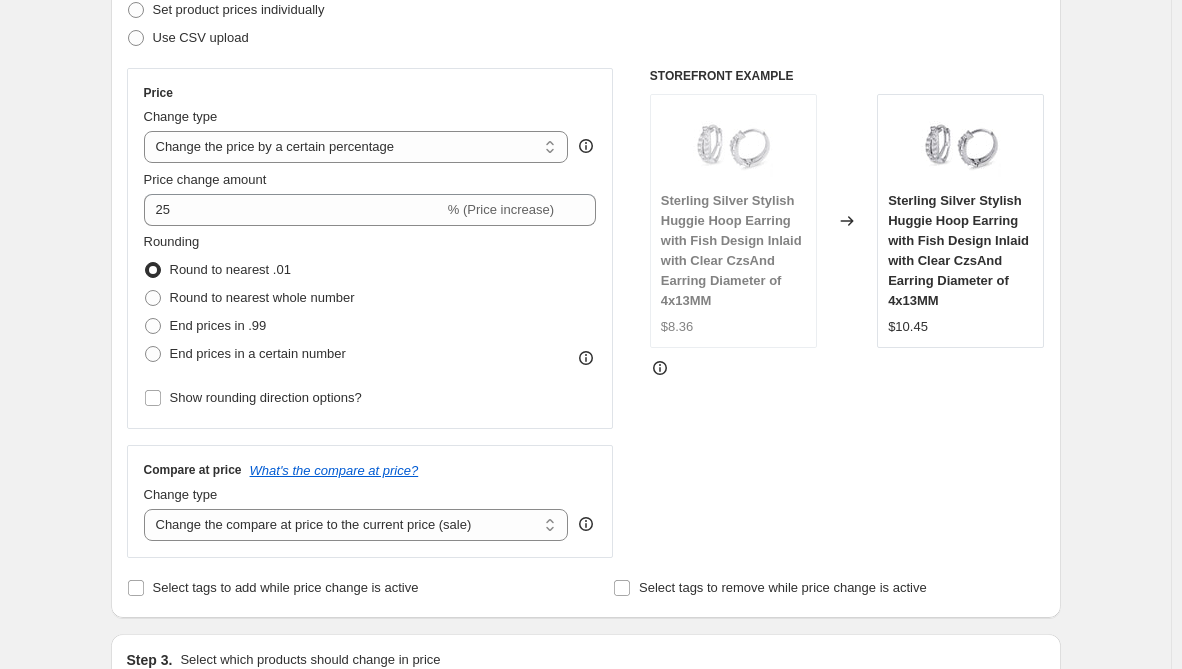 select on "remove" 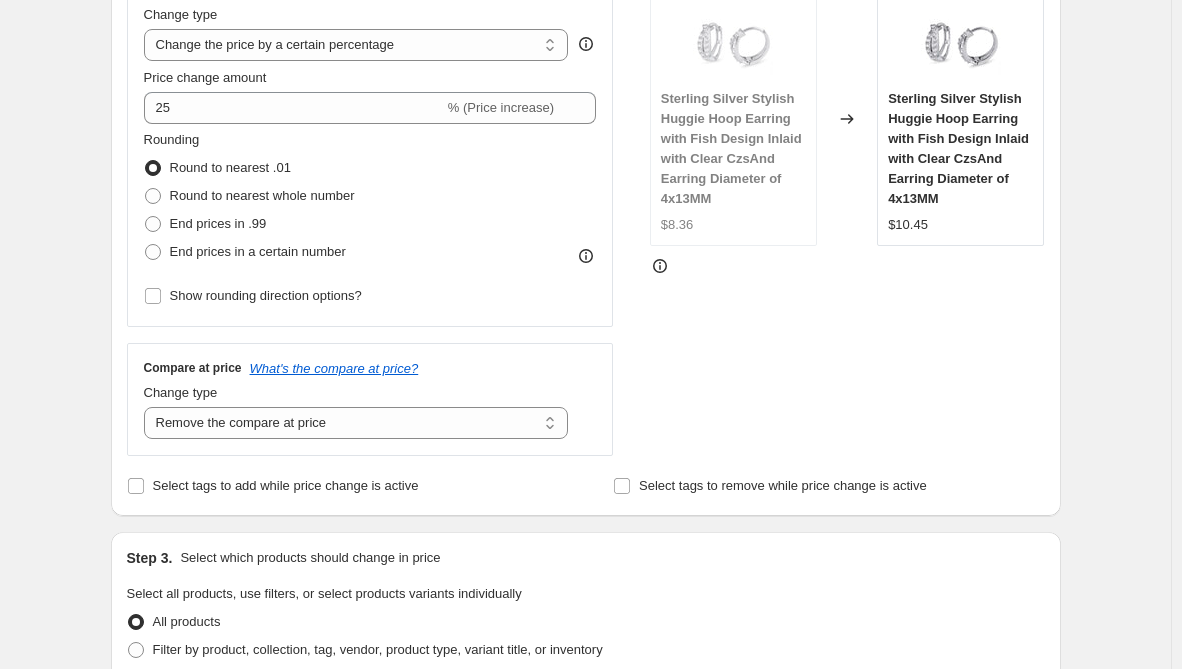 scroll, scrollTop: 500, scrollLeft: 0, axis: vertical 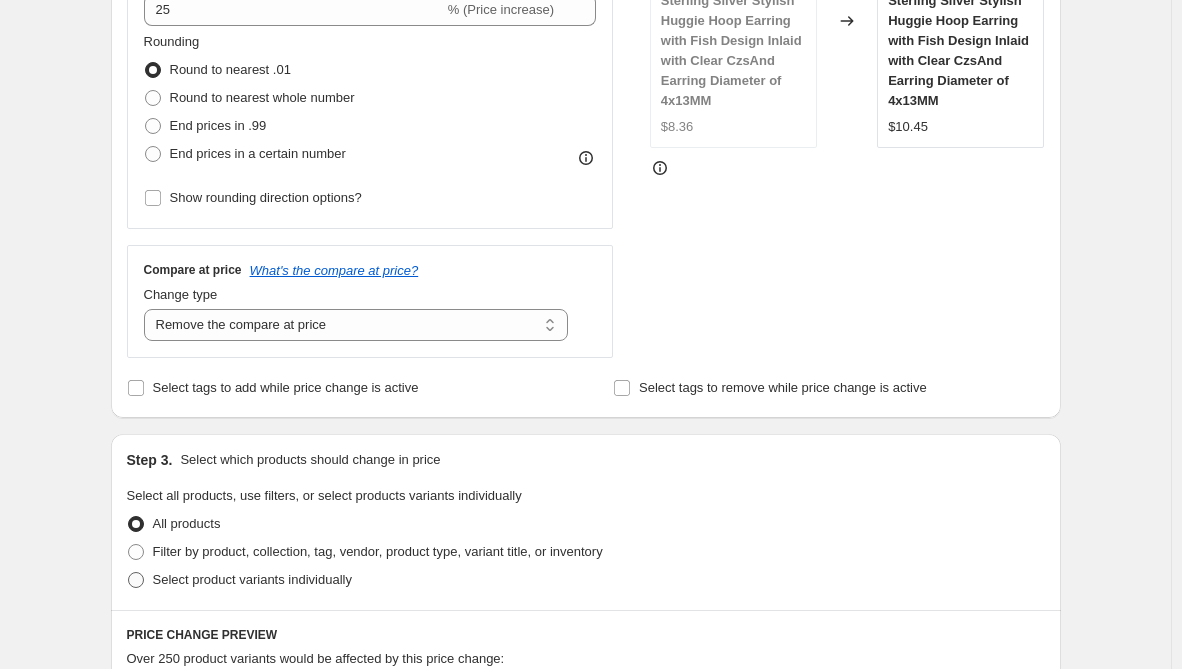 click on "Select product variants individually" at bounding box center [252, 579] 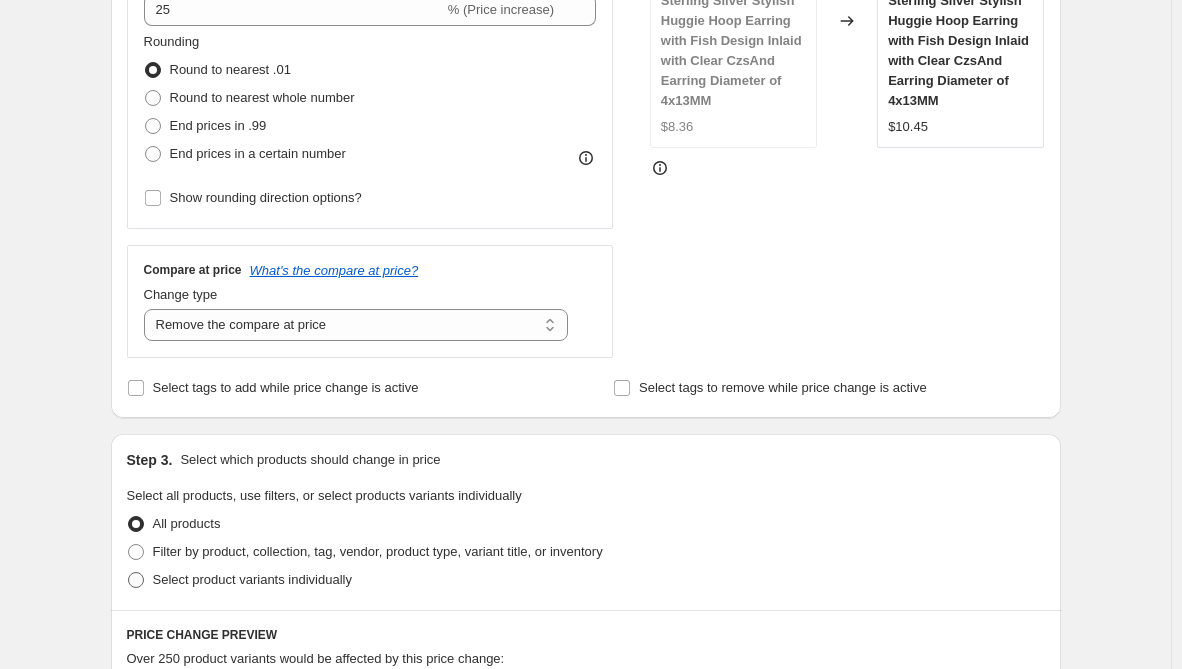 radio on "true" 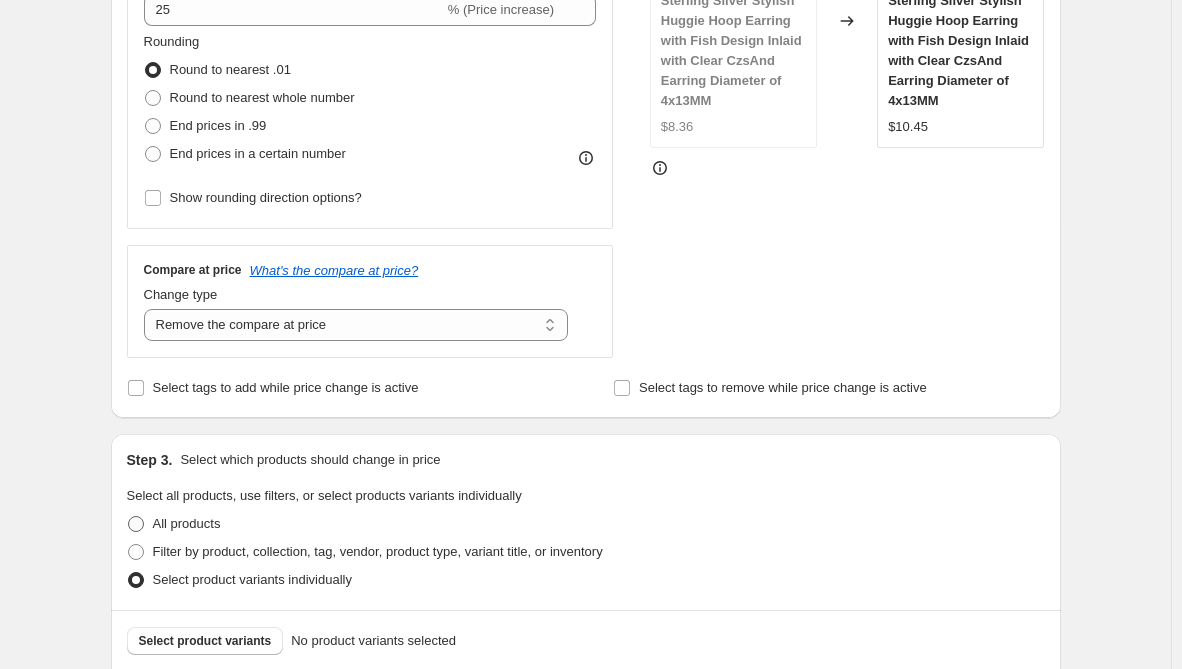 scroll, scrollTop: 600, scrollLeft: 0, axis: vertical 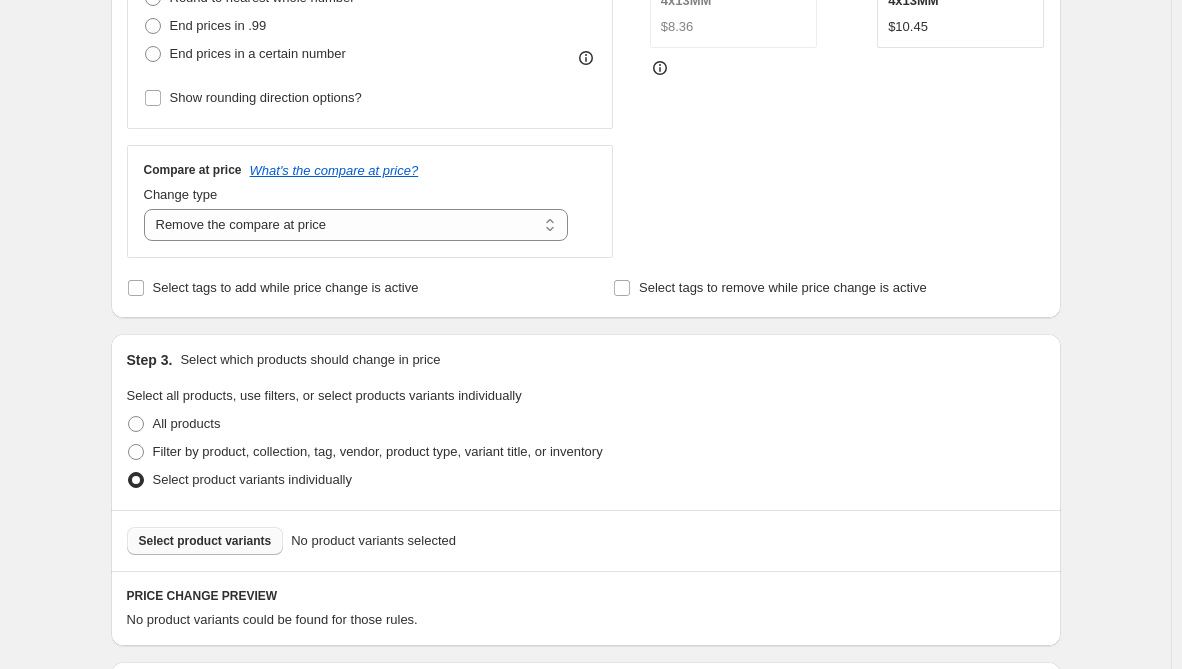 click on "Select product variants" at bounding box center (205, 541) 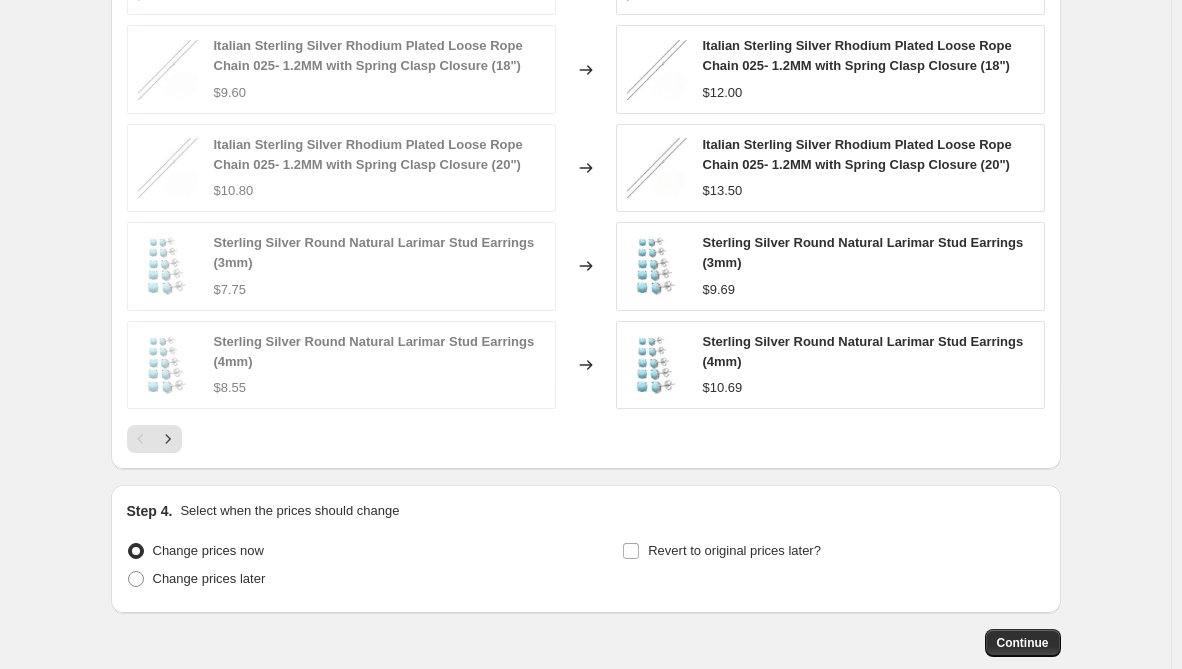 scroll, scrollTop: 1424, scrollLeft: 0, axis: vertical 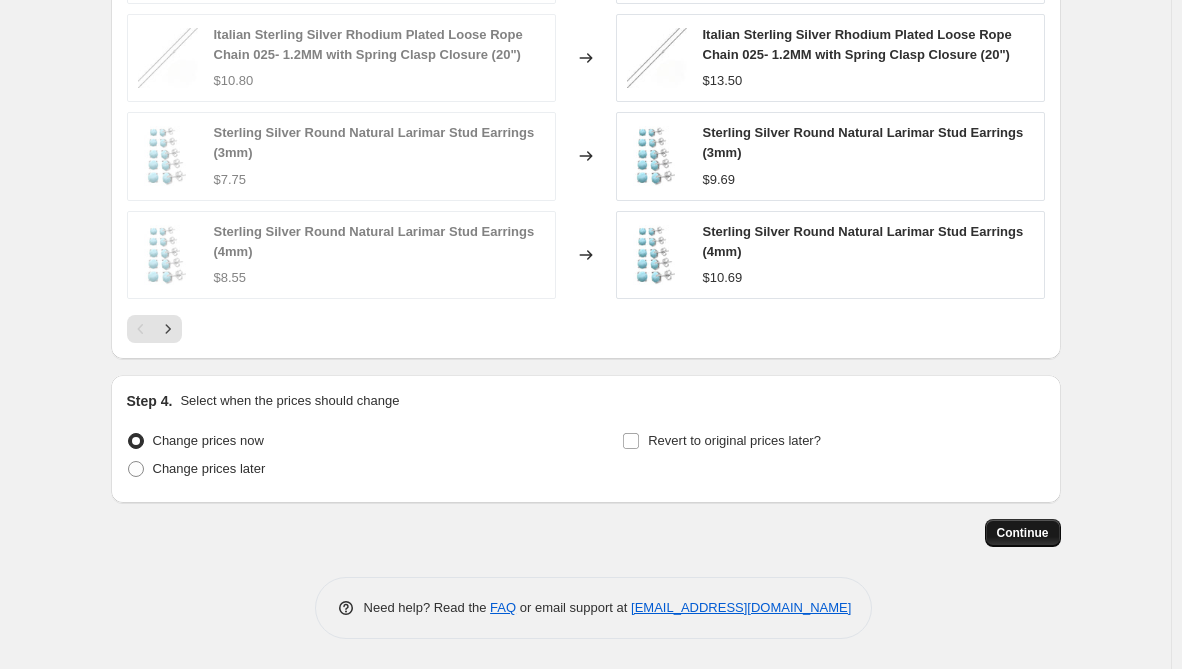 click on "Continue" at bounding box center [1023, 533] 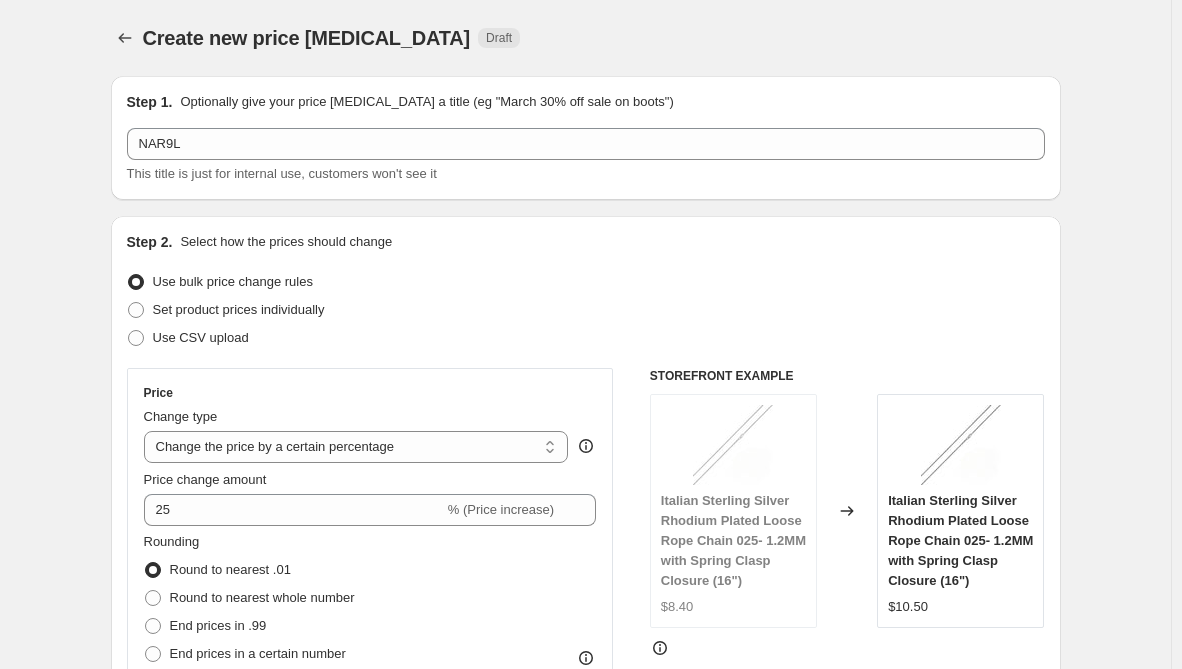 scroll, scrollTop: 1424, scrollLeft: 0, axis: vertical 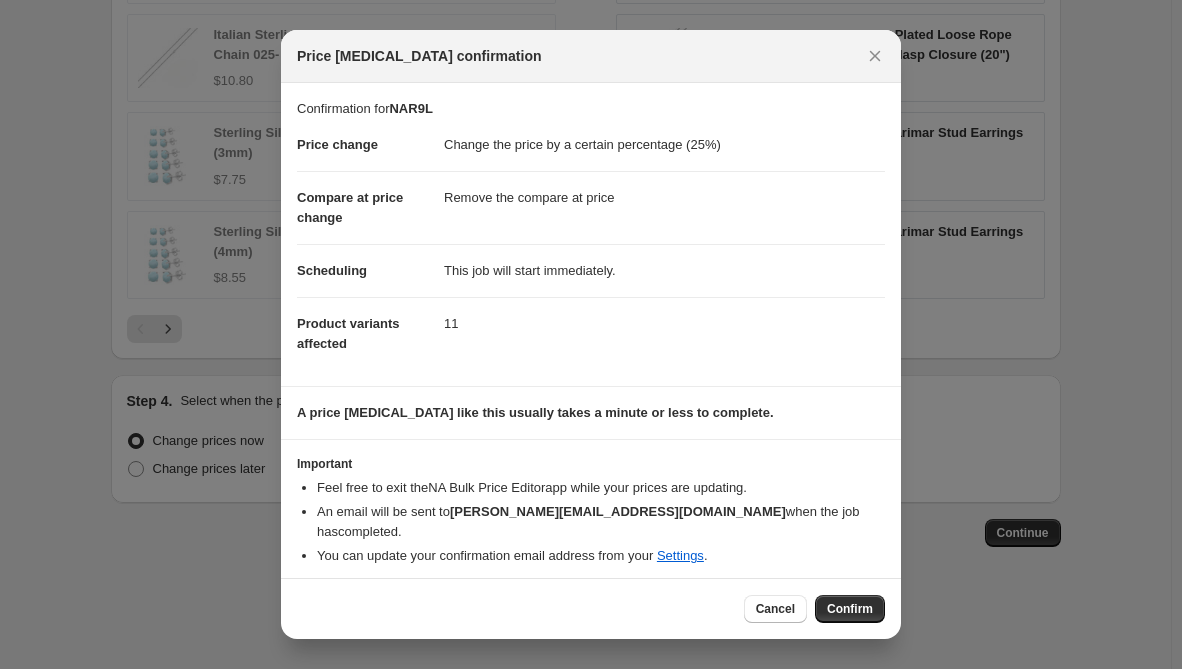 click on "Cancel Confirm" at bounding box center [591, 608] 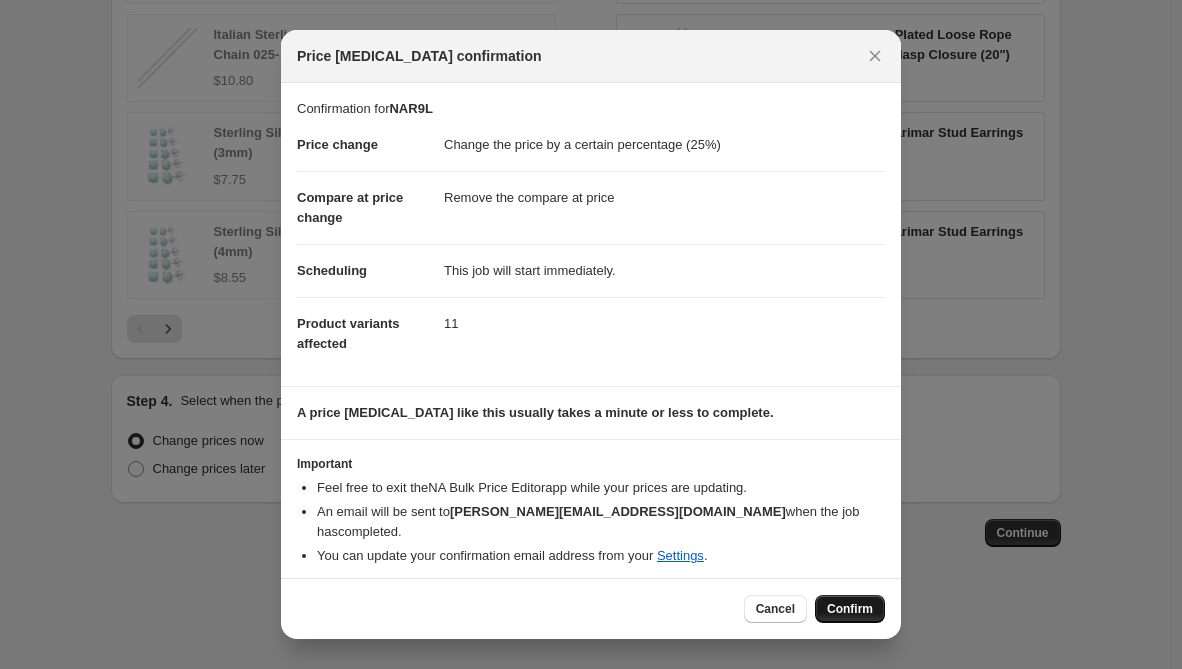 click on "Confirm" at bounding box center [850, 609] 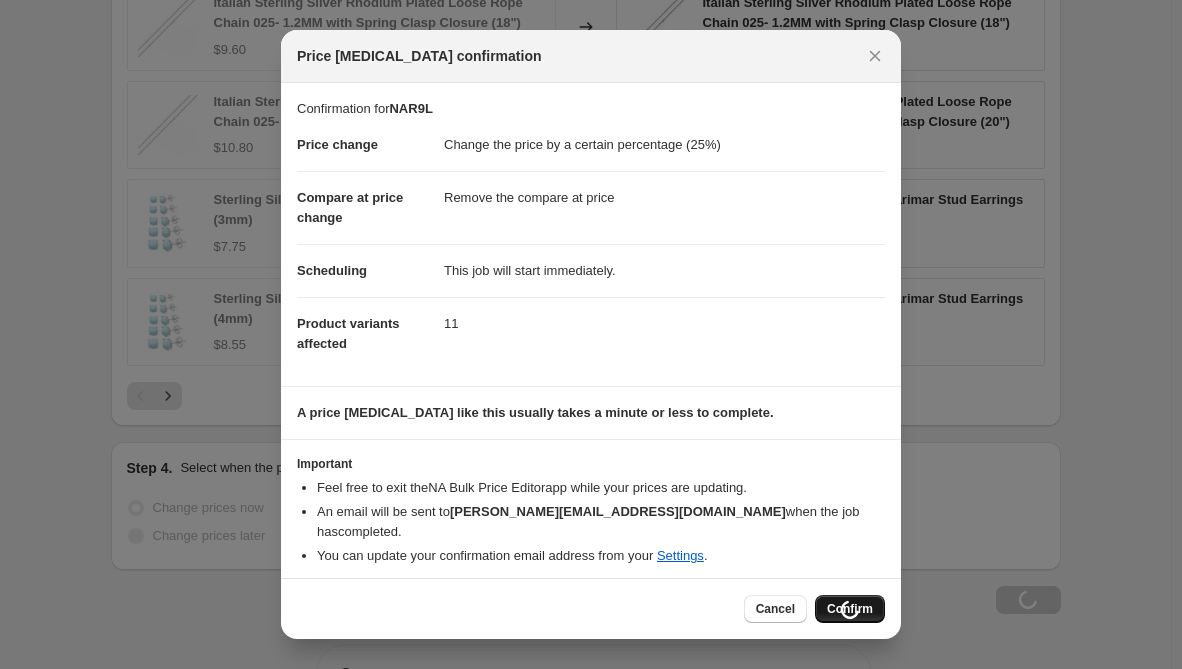 scroll, scrollTop: 1492, scrollLeft: 0, axis: vertical 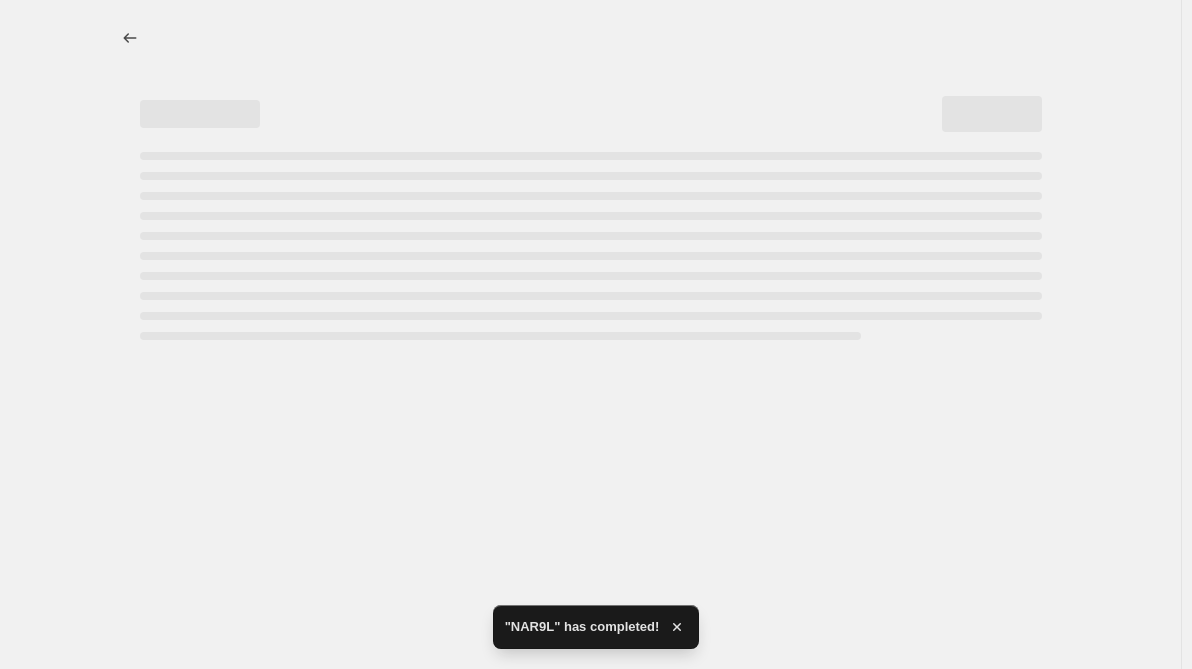 select on "percentage" 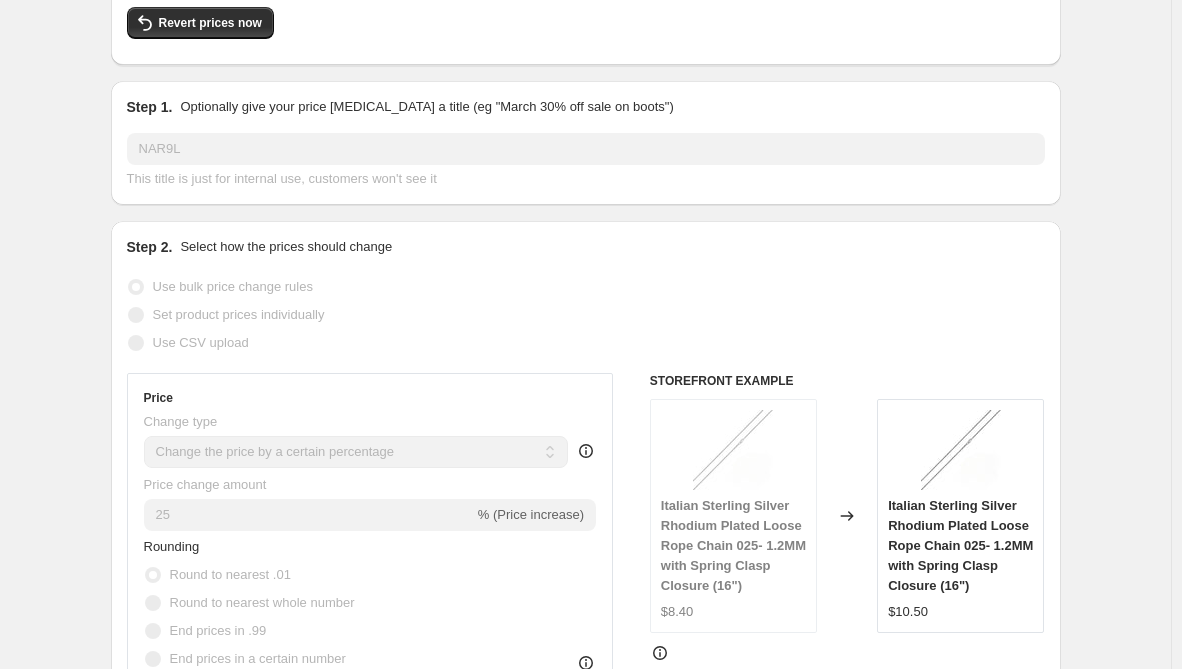 scroll, scrollTop: 170, scrollLeft: 0, axis: vertical 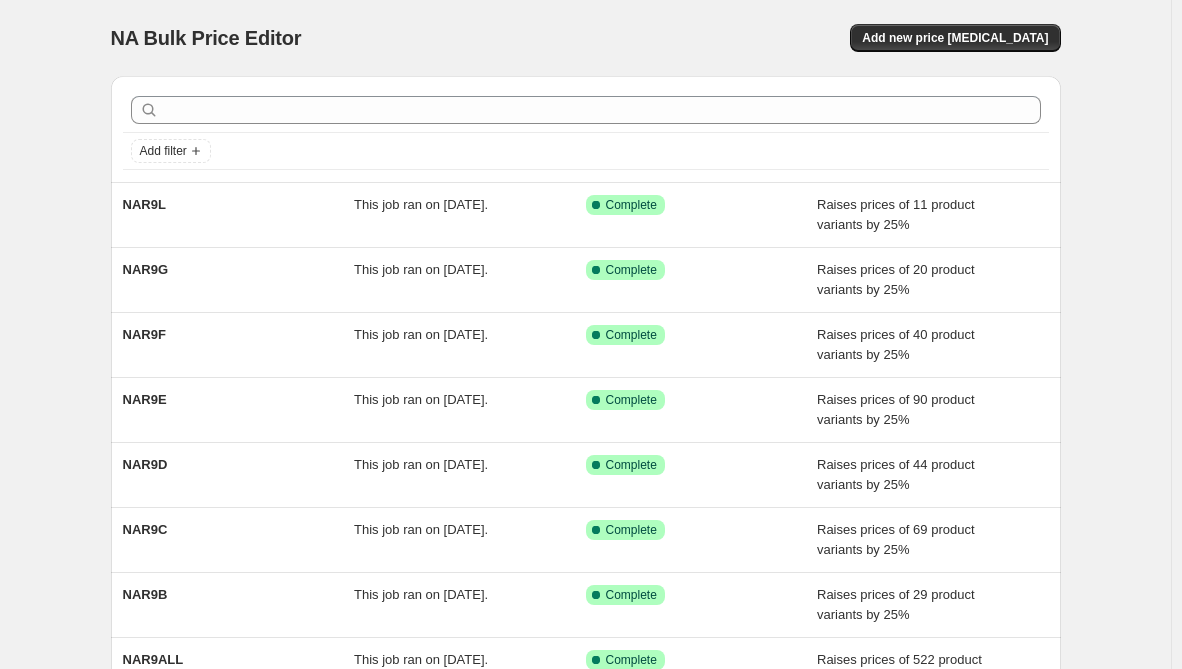 click on "NA Bulk Price Editor. This page is ready NA Bulk Price Editor Add new price change job" at bounding box center (586, 38) 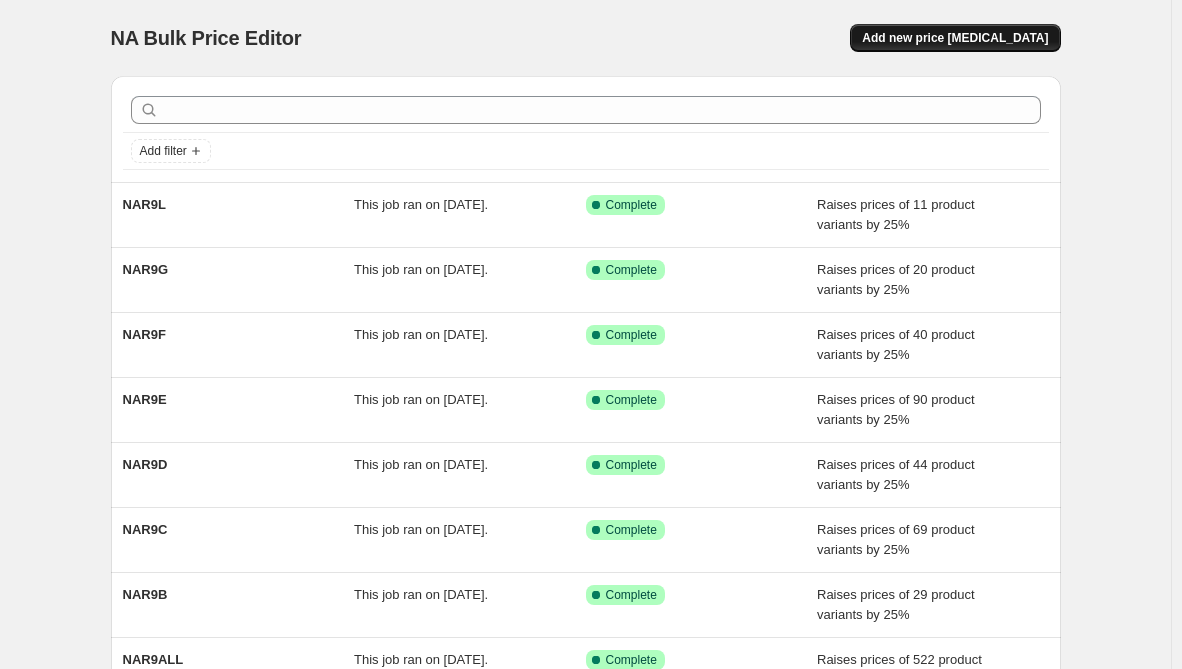 click on "Add new price change job" at bounding box center [955, 38] 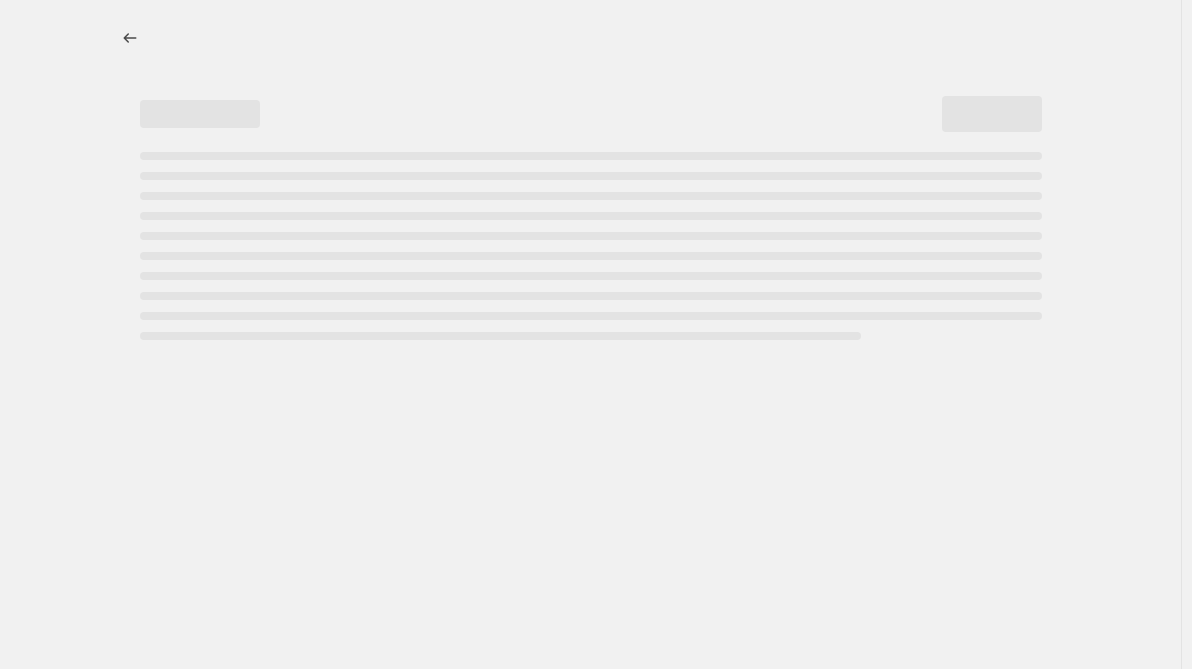 select on "percentage" 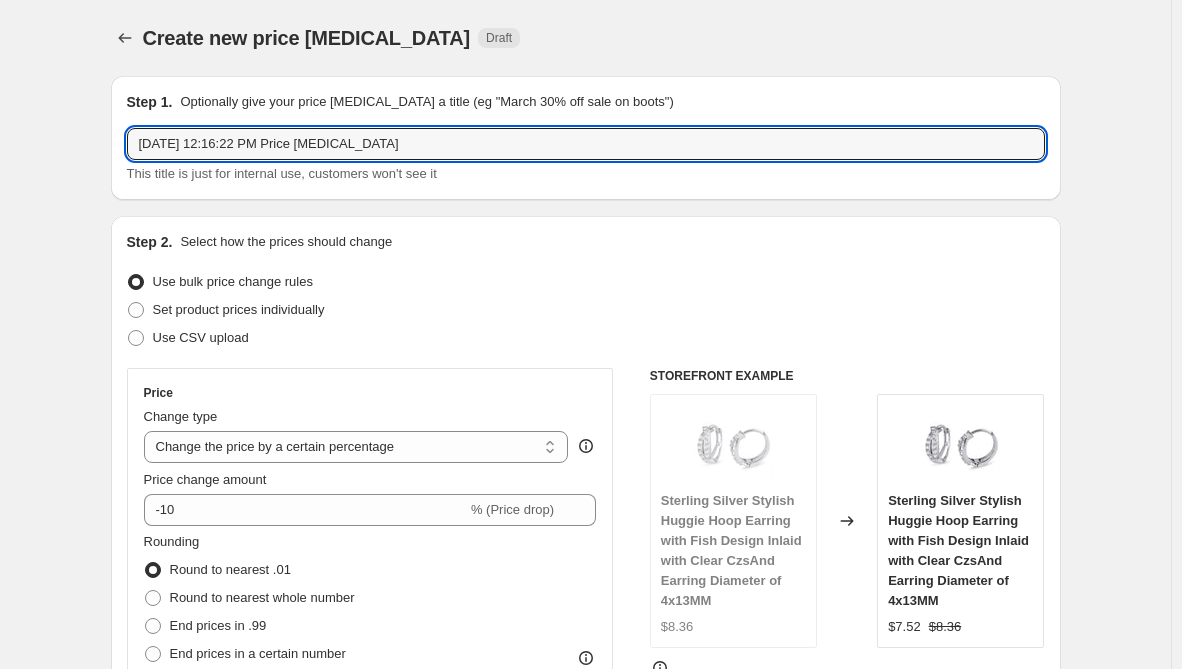 drag, startPoint x: 423, startPoint y: 137, endPoint x: -36, endPoint y: 151, distance: 459.21347 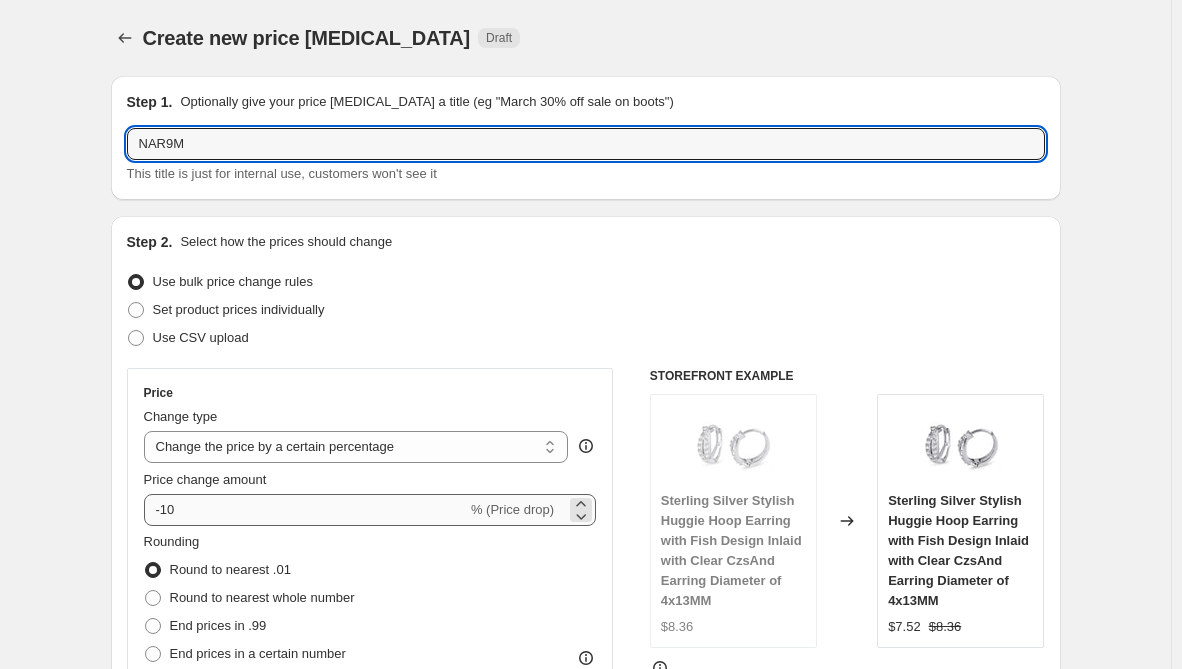 type on "NAR9M" 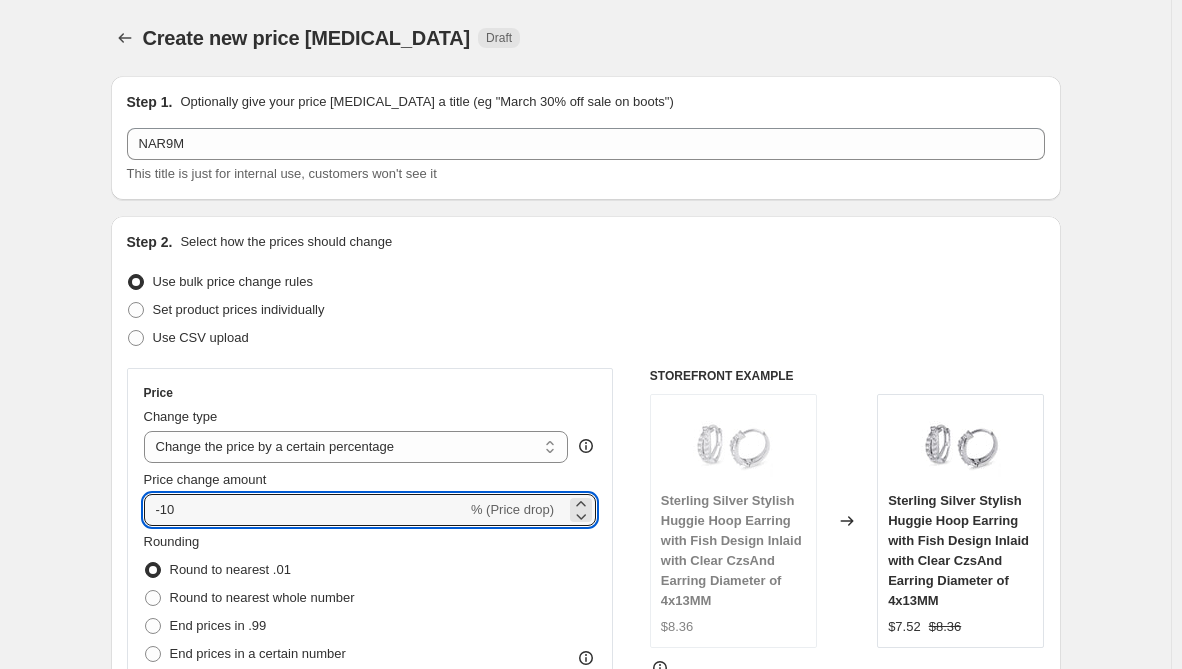 drag, startPoint x: 199, startPoint y: 504, endPoint x: 132, endPoint y: 508, distance: 67.11929 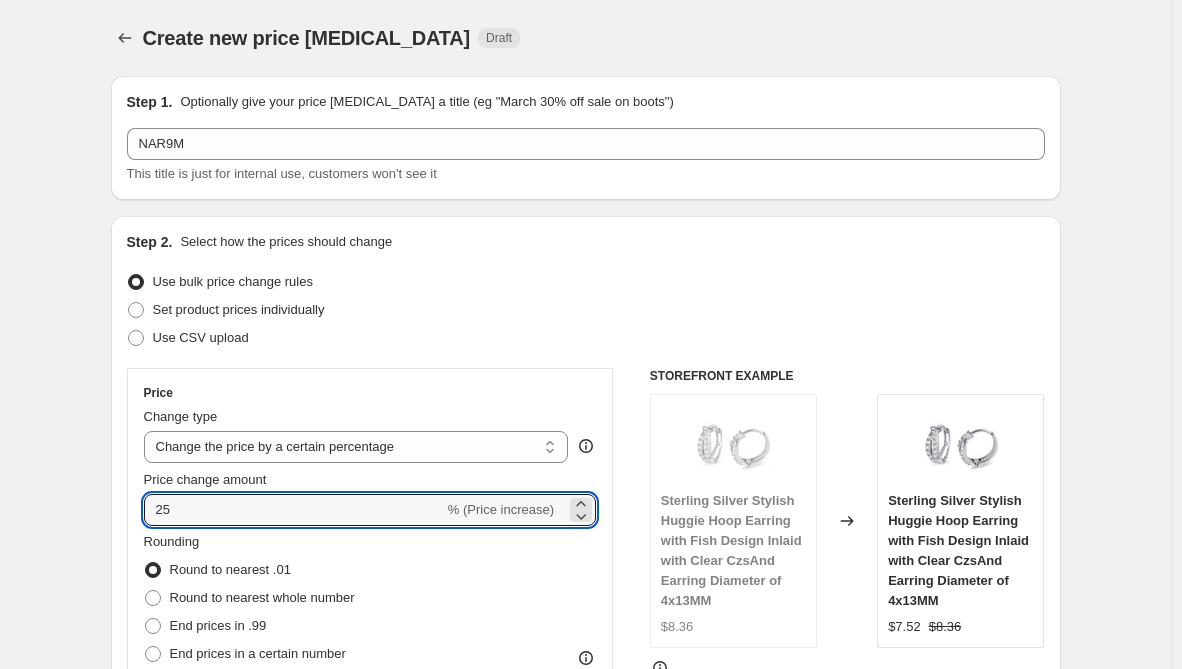 type on "25" 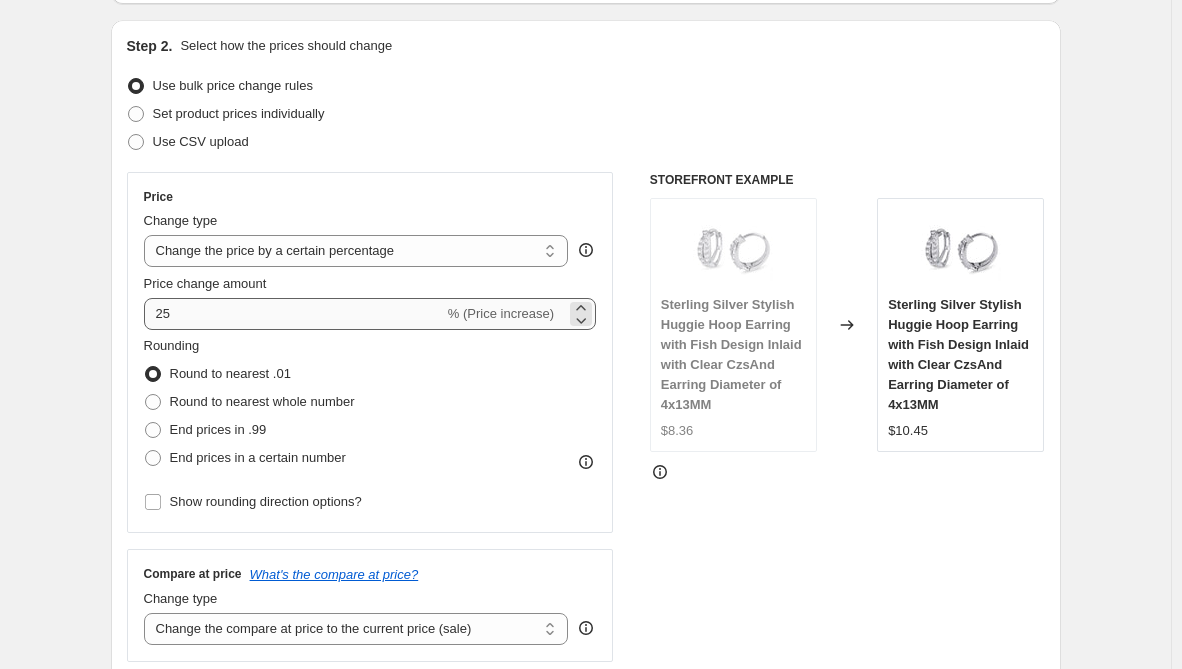 scroll, scrollTop: 200, scrollLeft: 0, axis: vertical 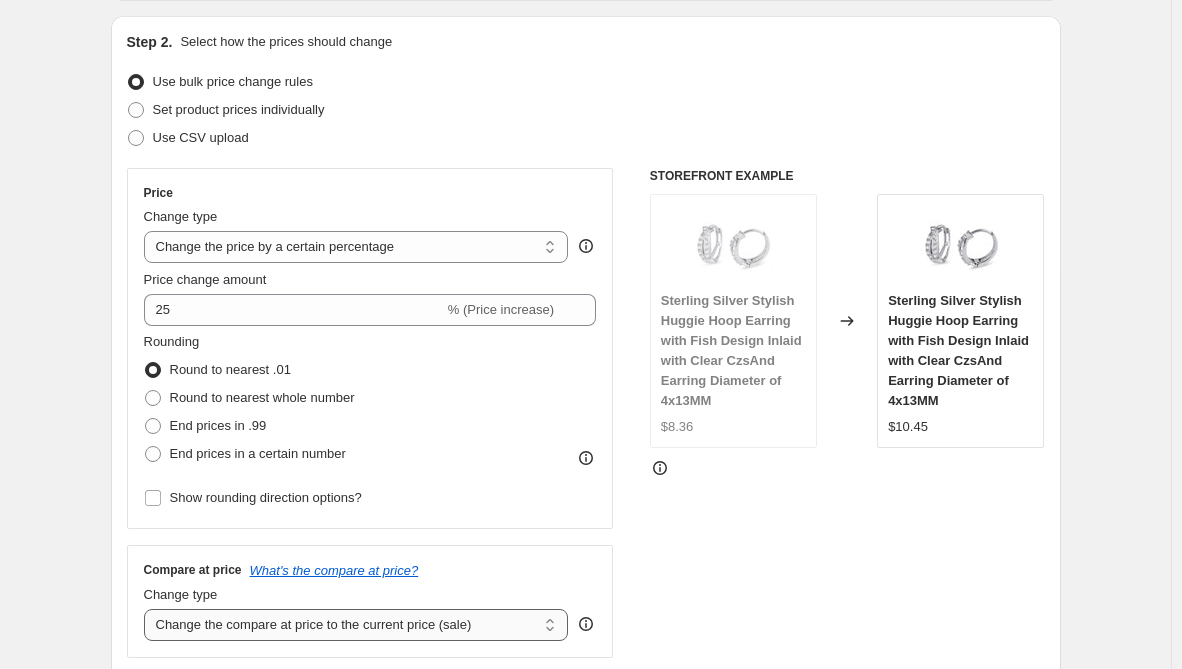 click on "Change the compare at price to the current price (sale) Change the compare at price to a certain amount Change the compare at price by a certain amount Change the compare at price by a certain percentage Change the compare at price by a certain amount relative to the actual price Change the compare at price by a certain percentage relative to the actual price Don't change the compare at price Remove the compare at price" at bounding box center [356, 625] 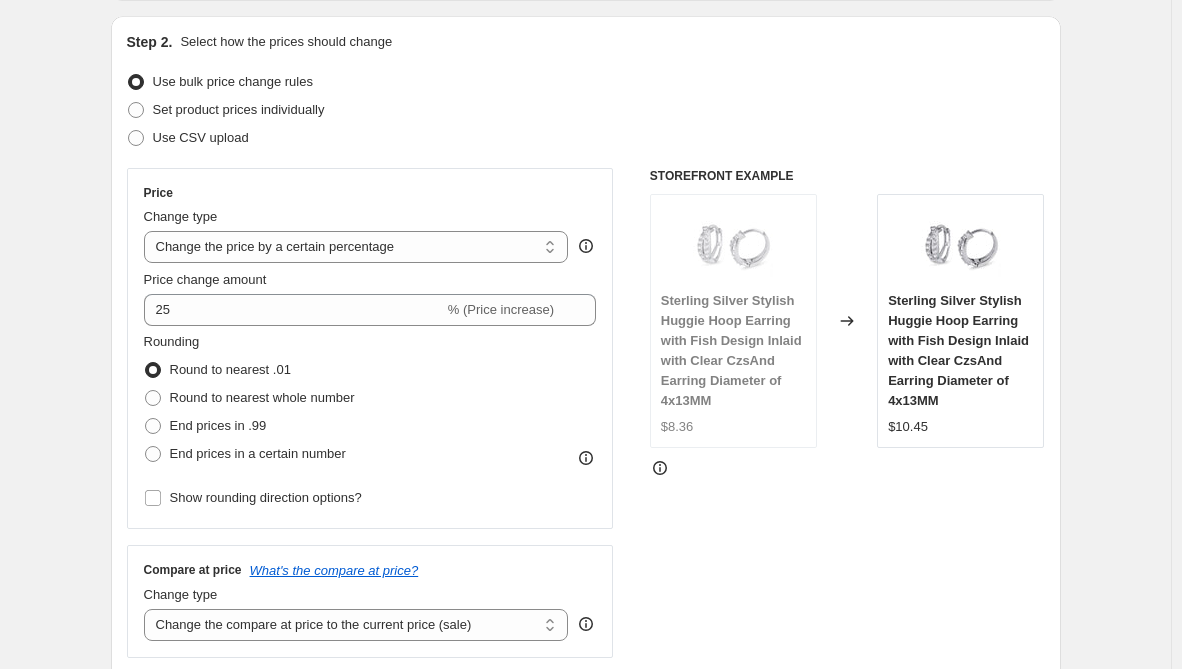 select on "remove" 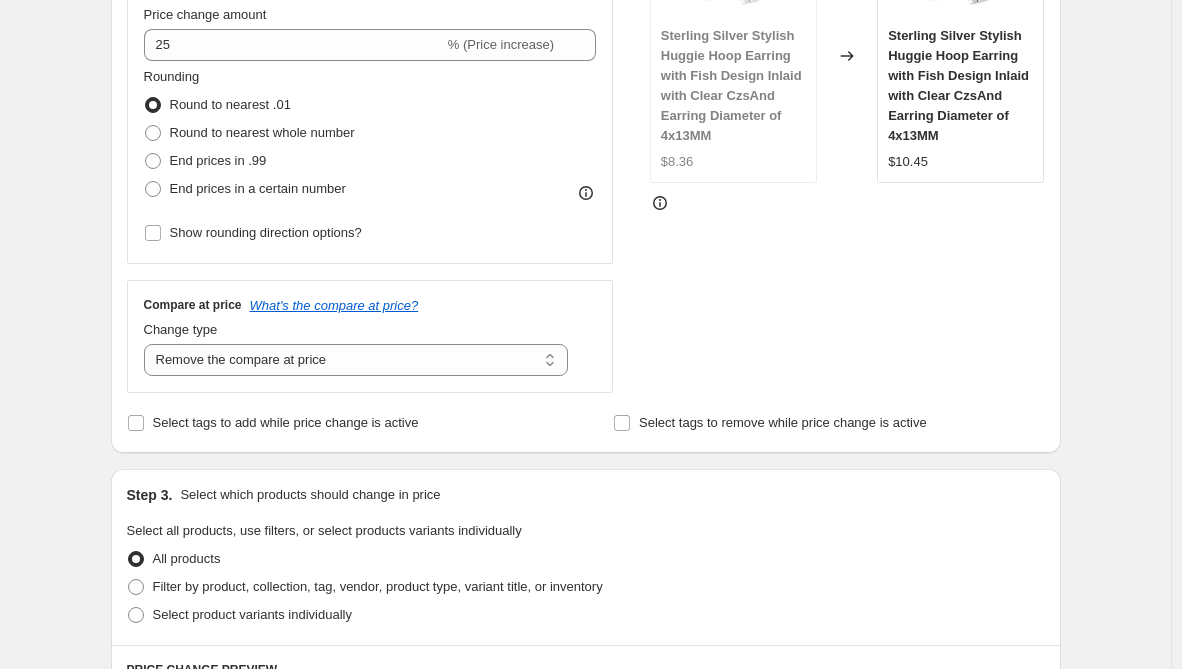 scroll, scrollTop: 500, scrollLeft: 0, axis: vertical 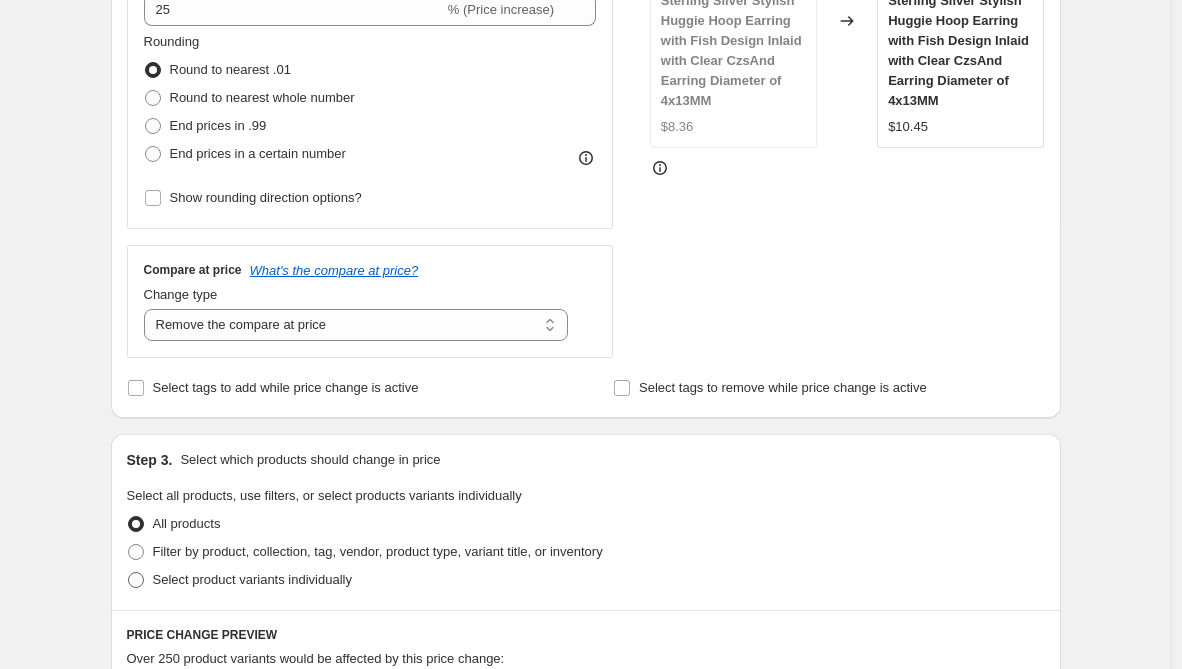 click on "Select product variants individually" at bounding box center (252, 579) 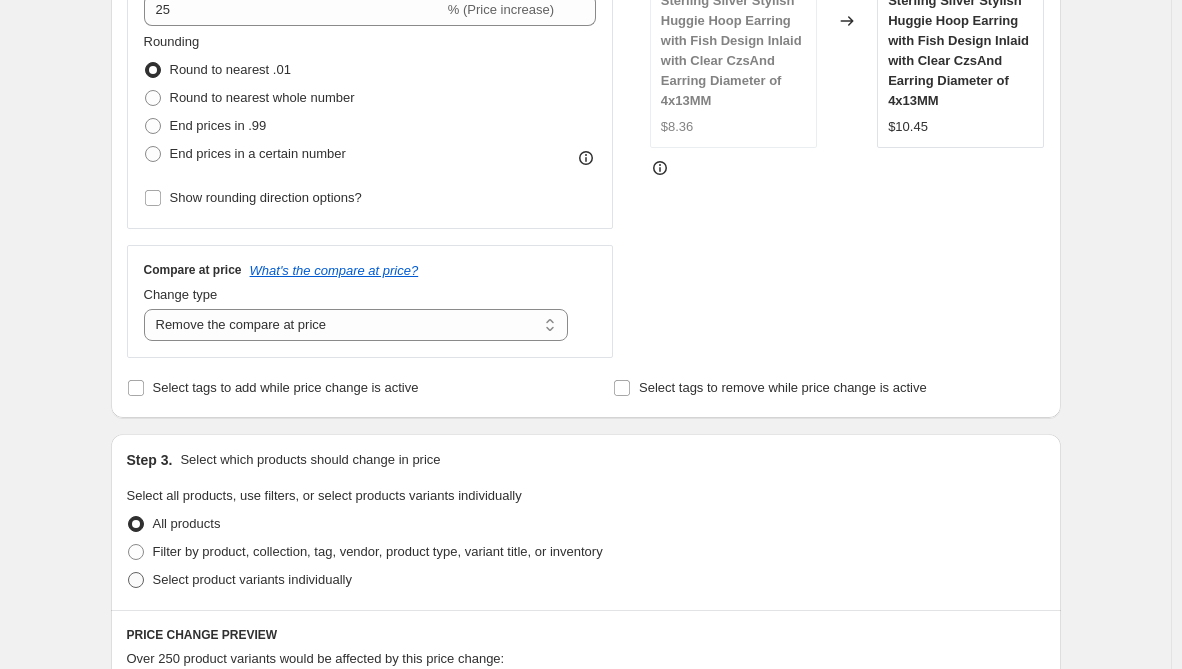 radio on "true" 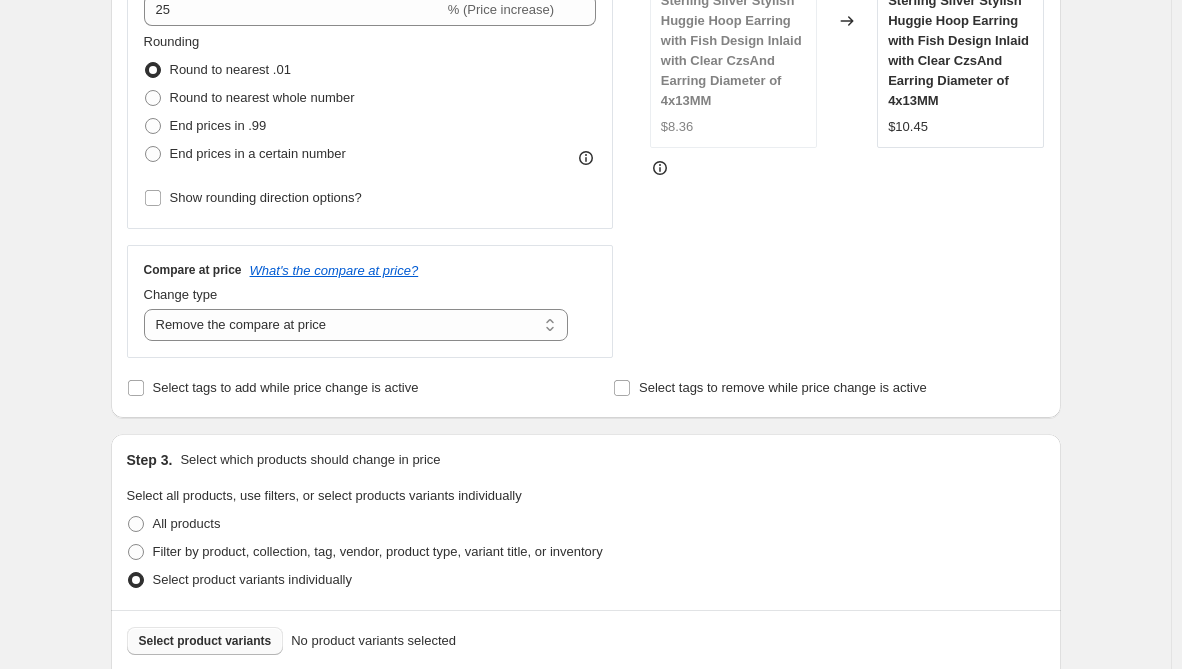 click on "Select product variants" at bounding box center (205, 641) 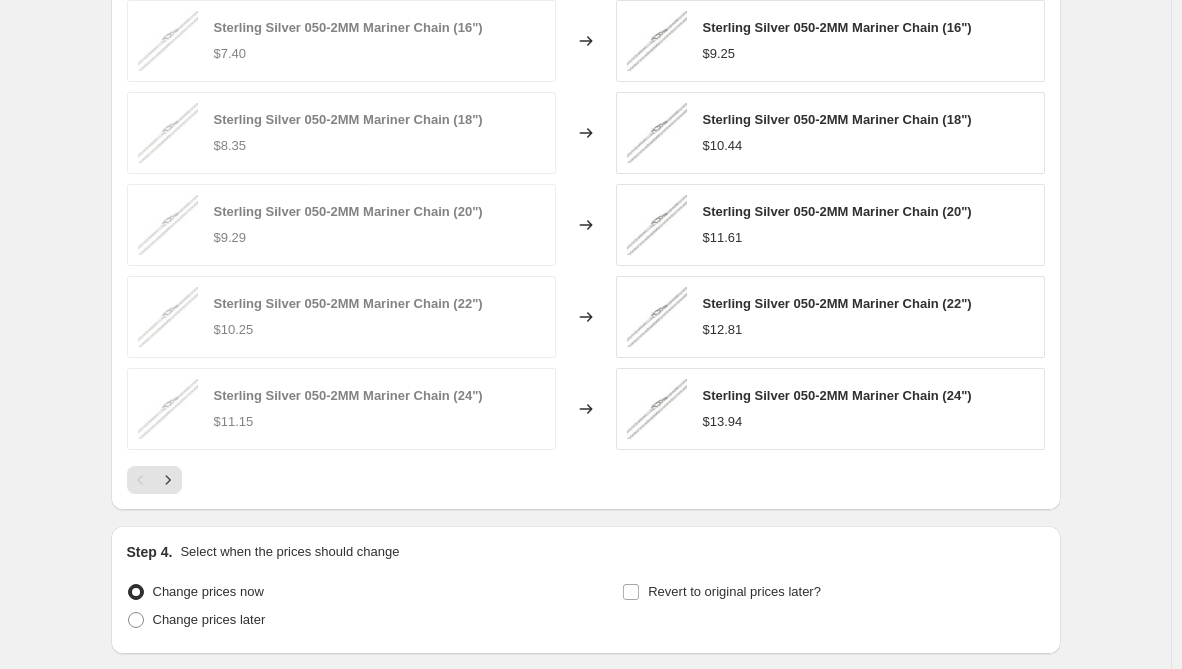 scroll, scrollTop: 1392, scrollLeft: 0, axis: vertical 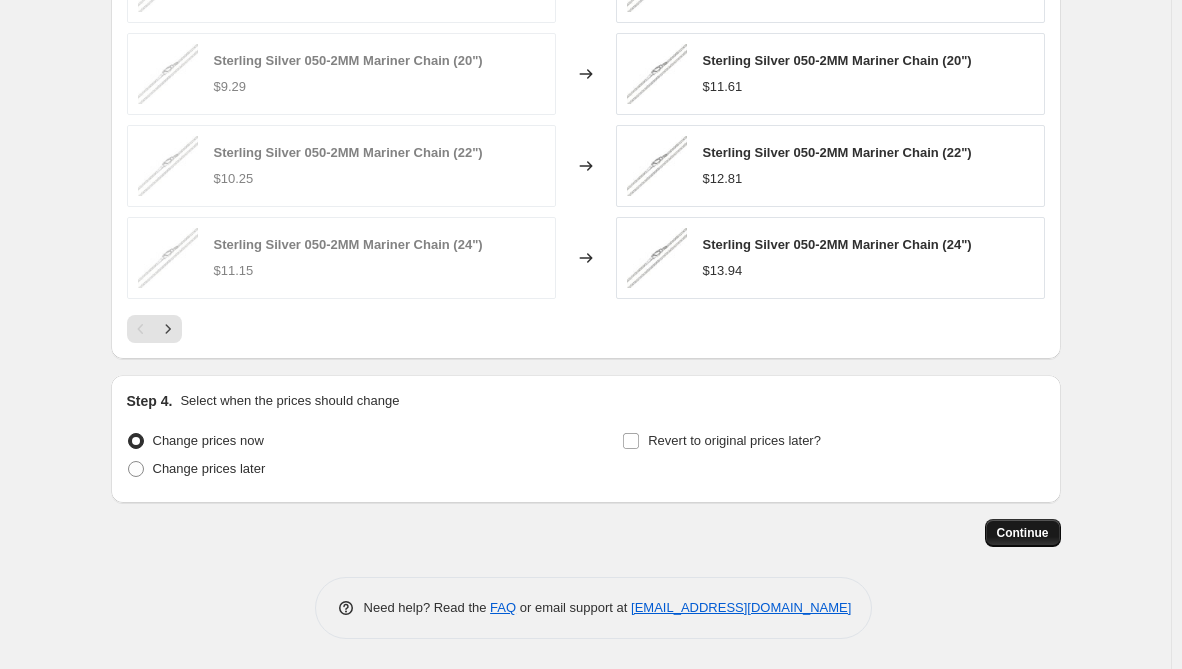 click on "Continue" at bounding box center [1023, 533] 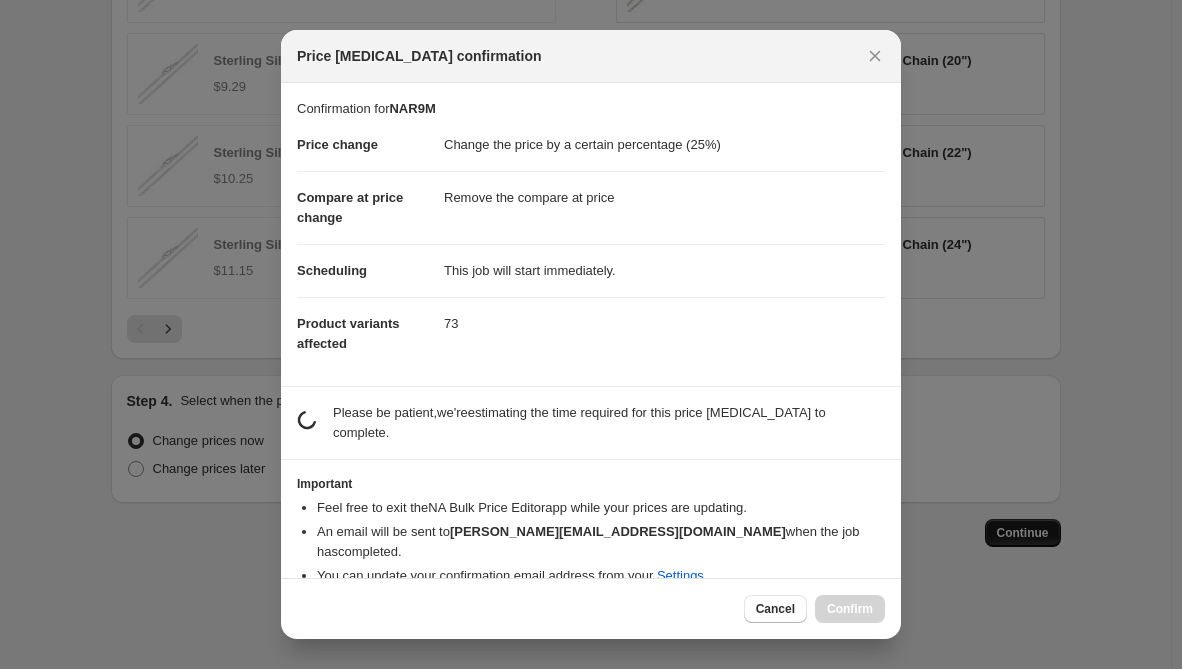 scroll, scrollTop: 0, scrollLeft: 0, axis: both 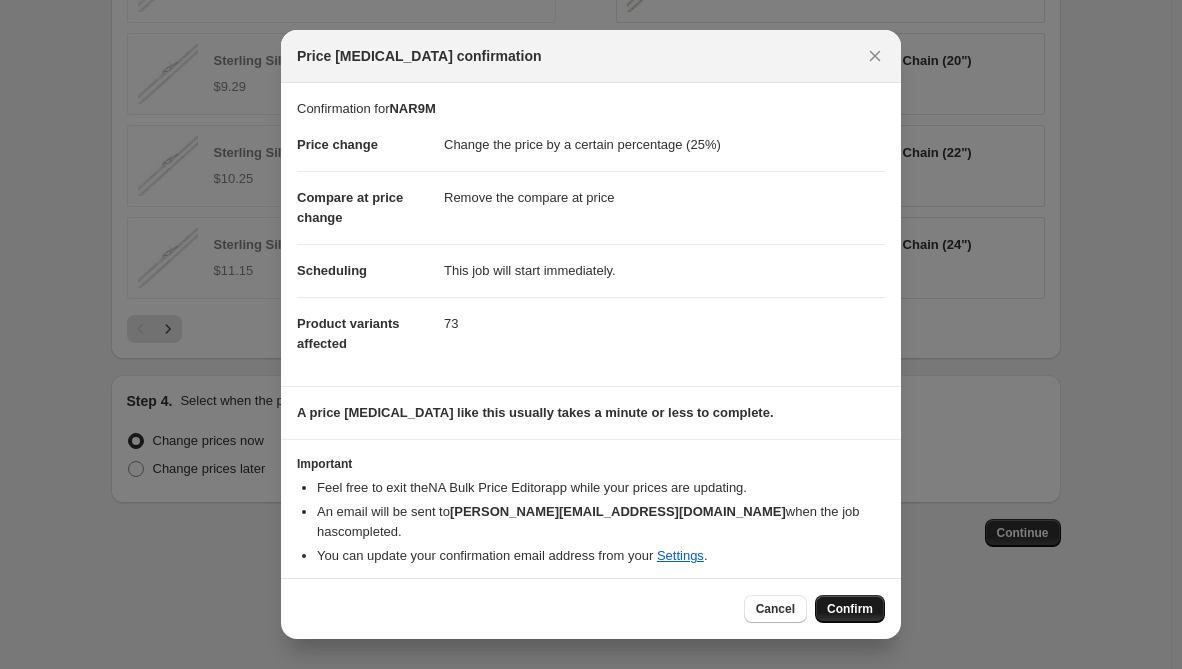 click on "Confirm" at bounding box center (850, 609) 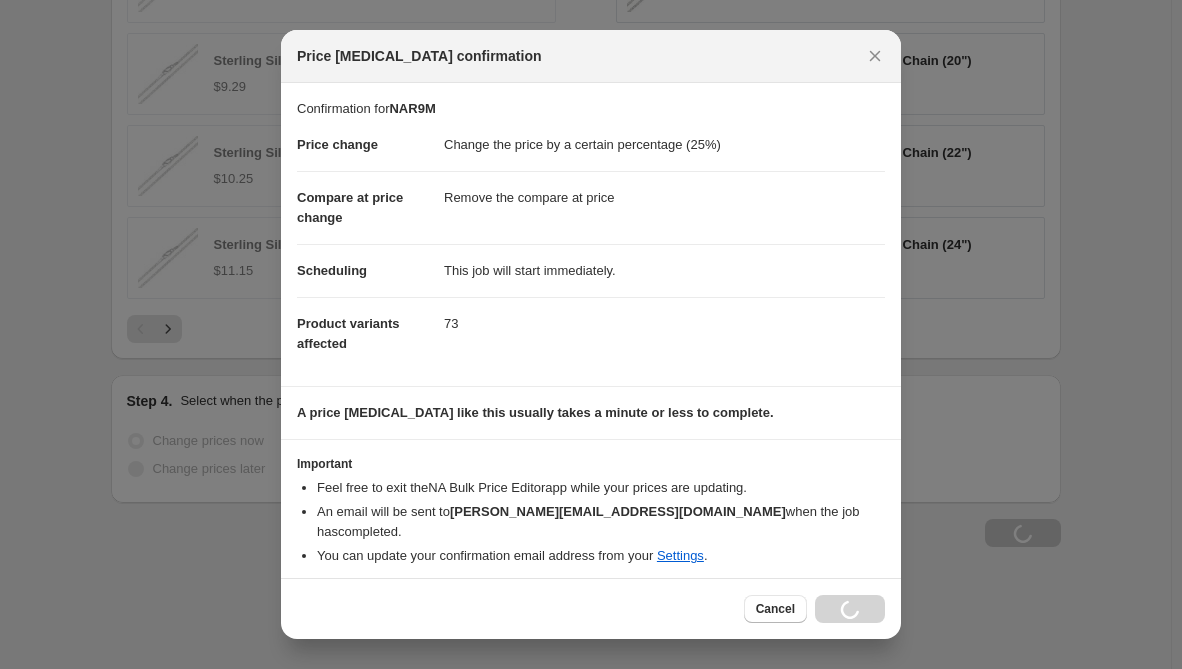 scroll, scrollTop: 1460, scrollLeft: 0, axis: vertical 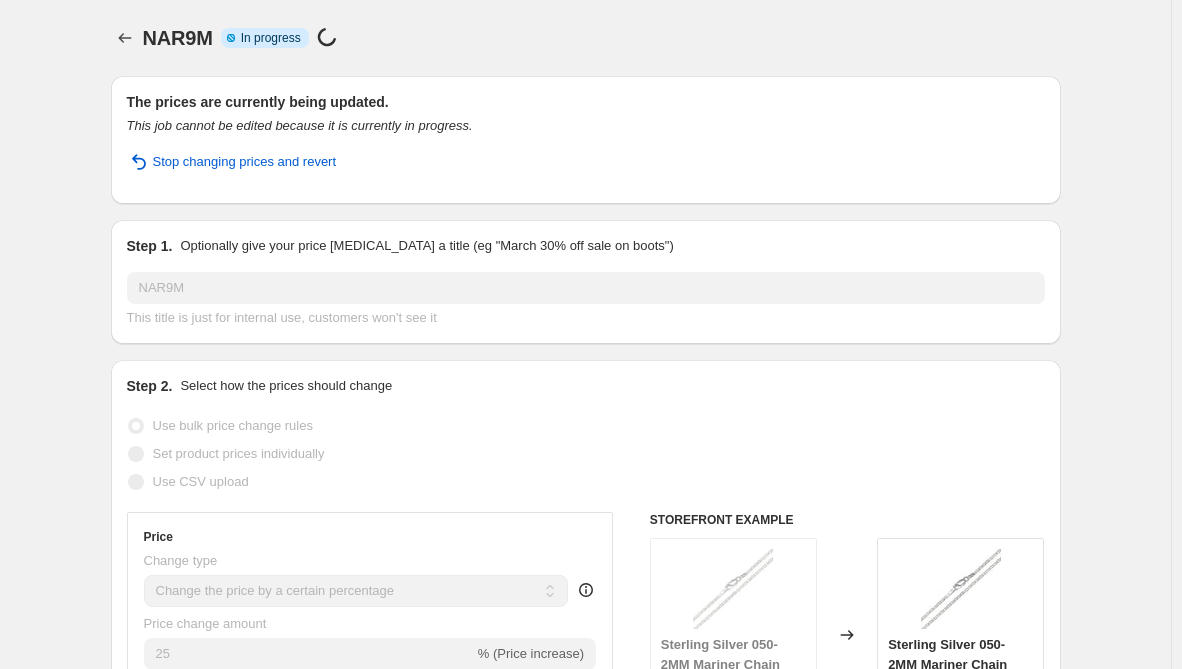 select on "percentage" 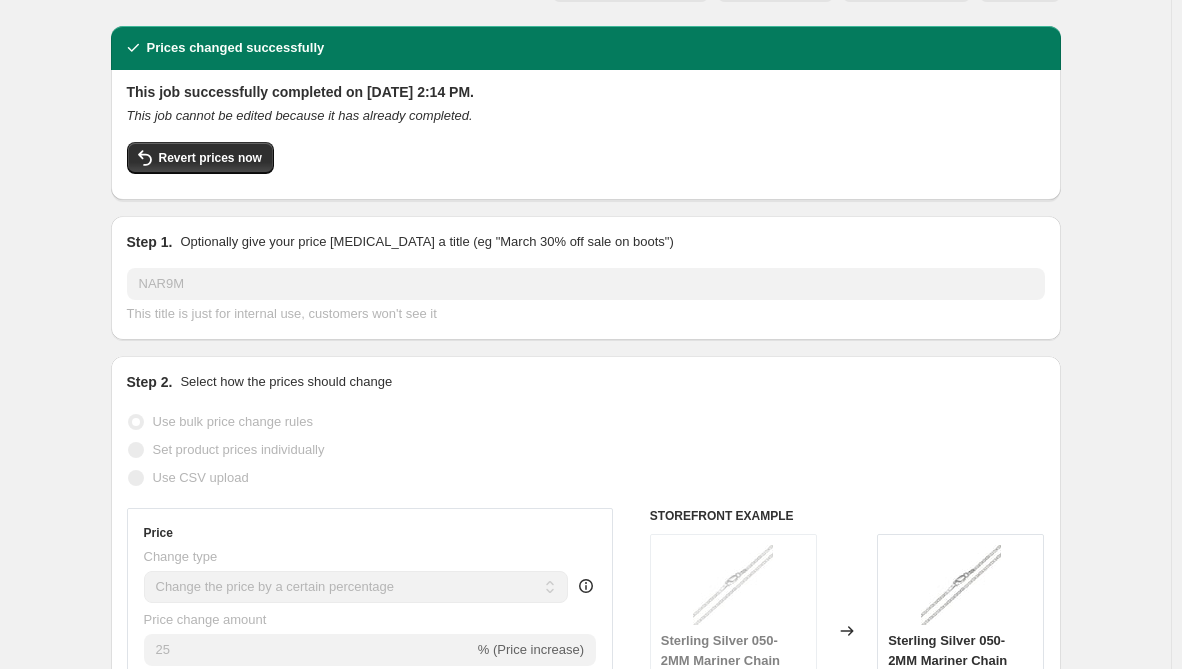 scroll, scrollTop: 0, scrollLeft: 0, axis: both 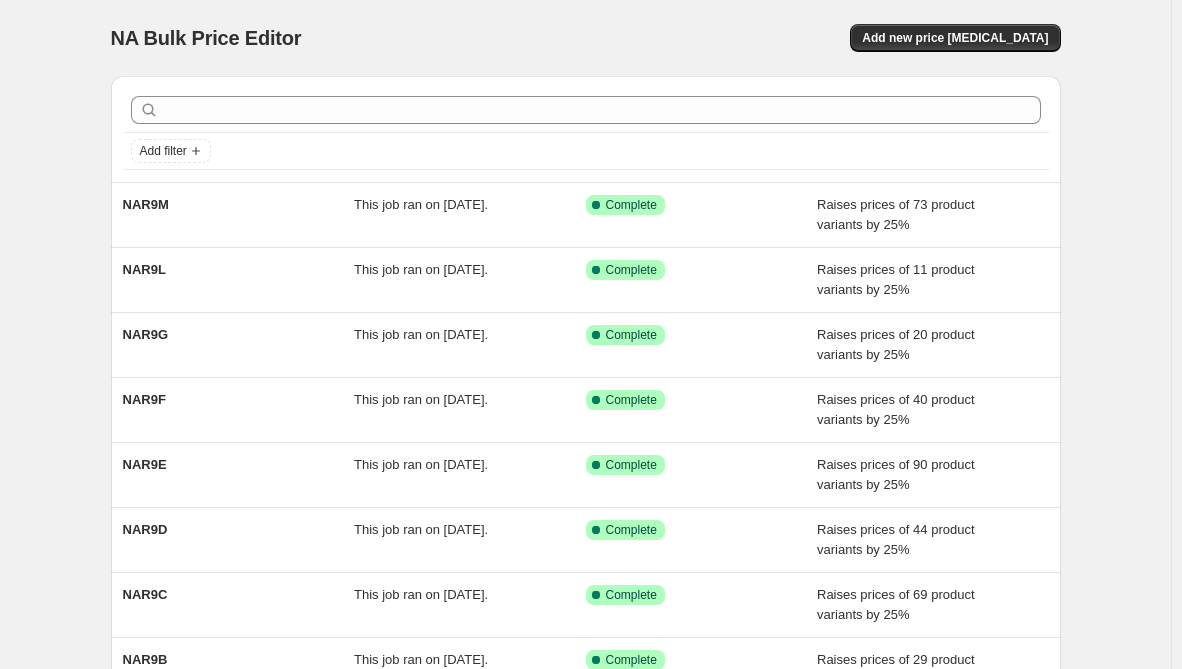 click on "NA Bulk Price Editor. This page is ready NA Bulk Price Editor Add new price change job" at bounding box center (586, 38) 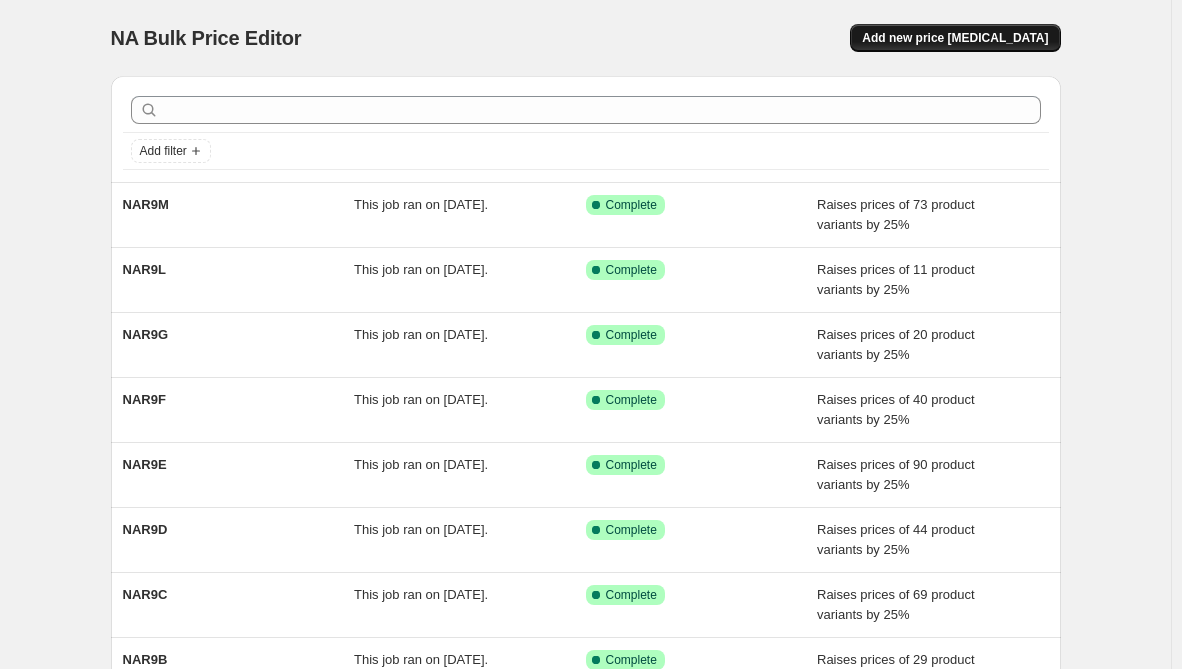 click on "Add new price change job" at bounding box center [955, 38] 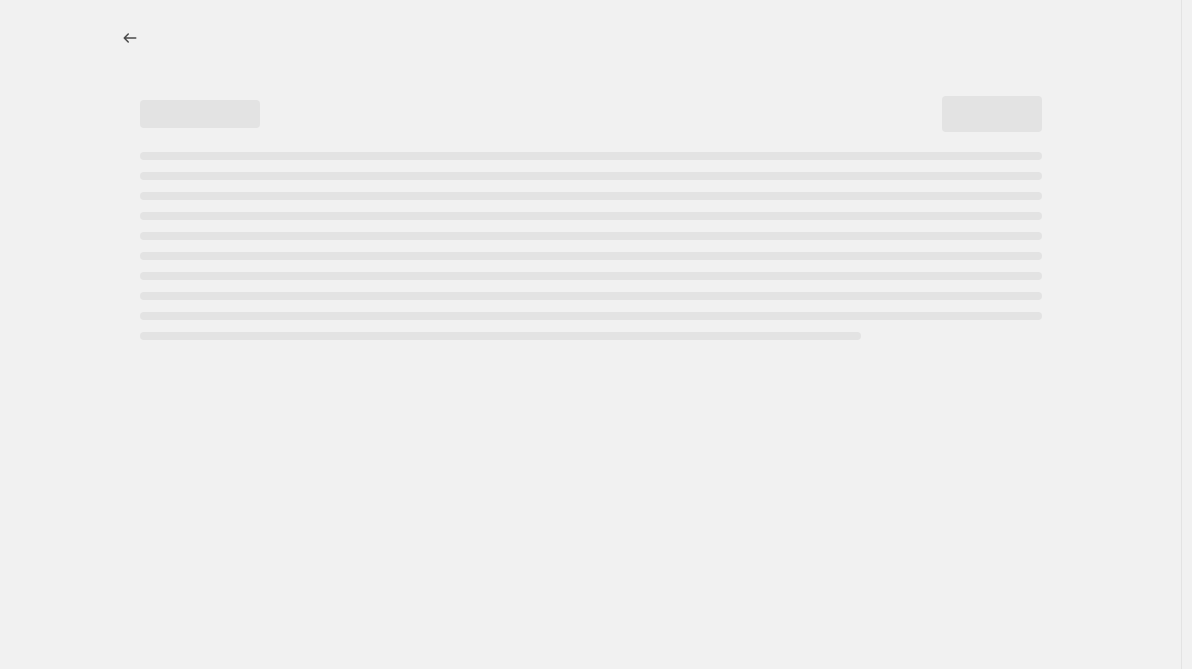 select on "percentage" 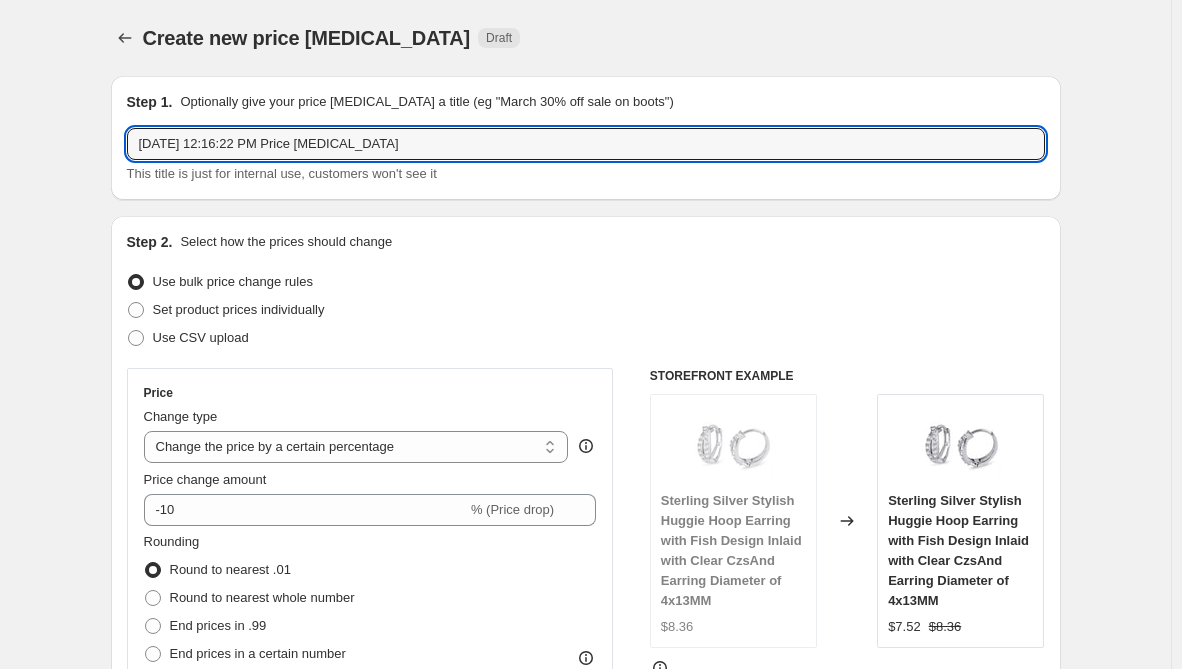 drag, startPoint x: 435, startPoint y: 136, endPoint x: -244, endPoint y: 131, distance: 679.01843 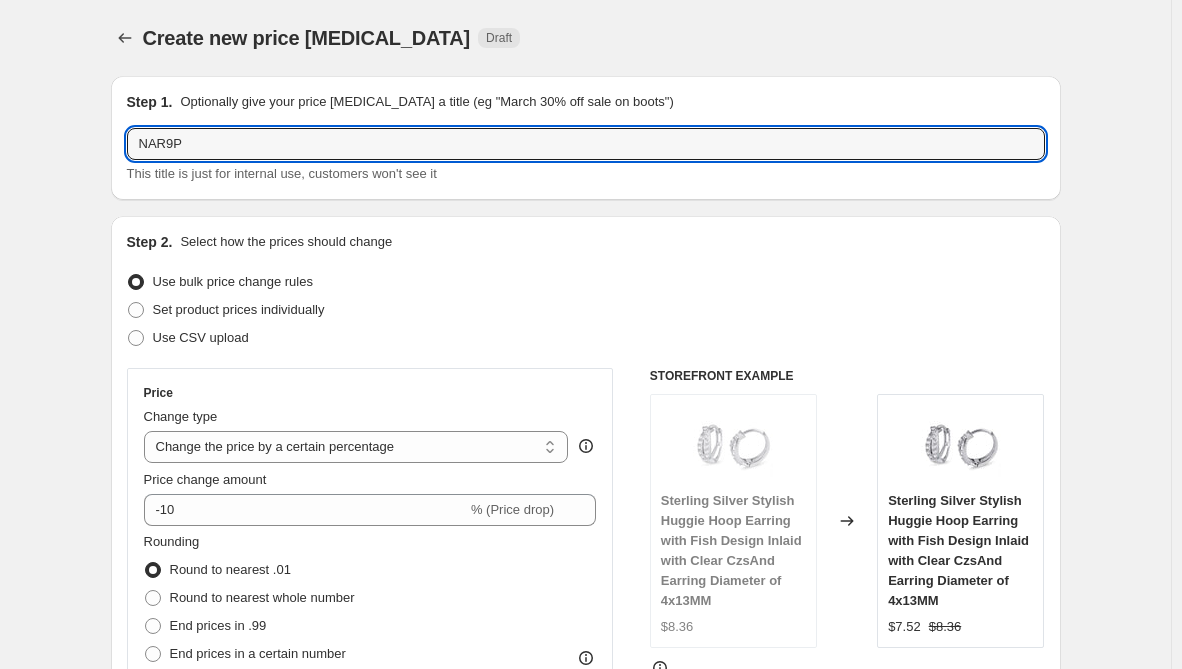 type on "NAR9P" 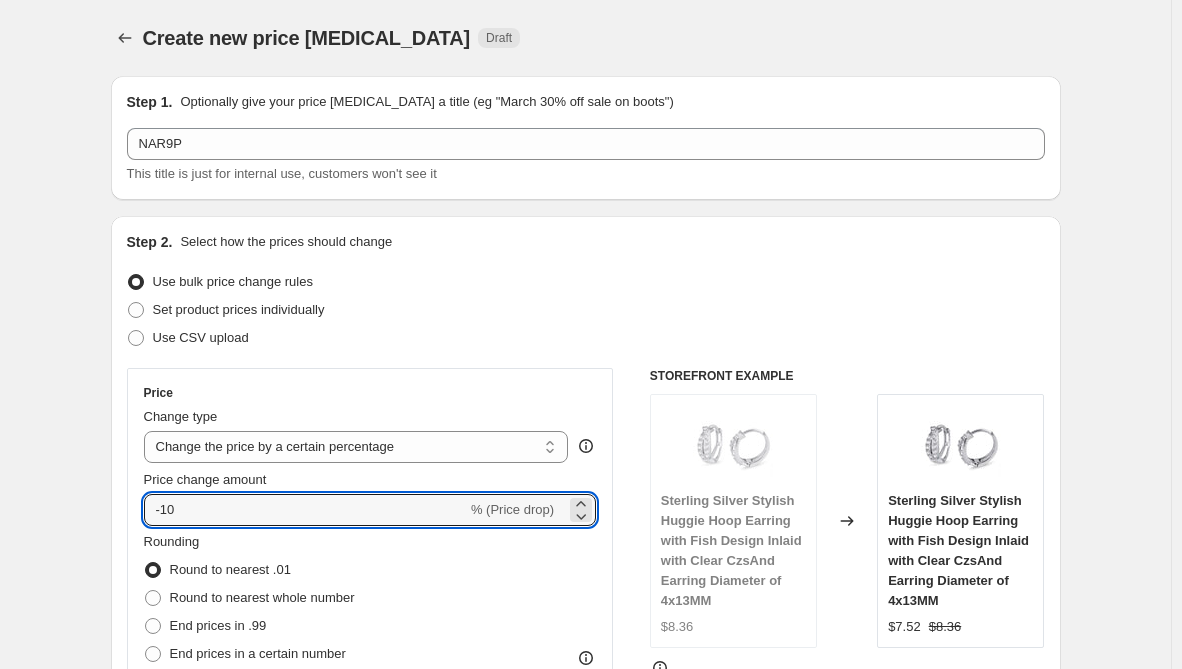 click on "Create new price change job. This page is ready Create new price change job Draft Step 1. Optionally give your price change job a title (eg "March 30% off sale on boots") NAR9P This title is just for internal use, customers won't see it Step 2. Select how the prices should change Use bulk price change rules Set product prices individually Use CSV upload Price Change type Change the price to a certain amount Change the price by a certain amount Change the price by a certain percentage Change the price to the current compare at price (price before sale) Change the price by a certain amount relative to the compare at price Change the price by a certain percentage relative to the compare at price Don't change the price Change the price by a certain percentage relative to the cost per item Change price to certain cost margin Change the price by a certain percentage Price change amount -10 % (Price drop) Rounding Round to nearest .01 Round to nearest whole number End prices in .99 End prices in a certain number" at bounding box center [585, 1032] 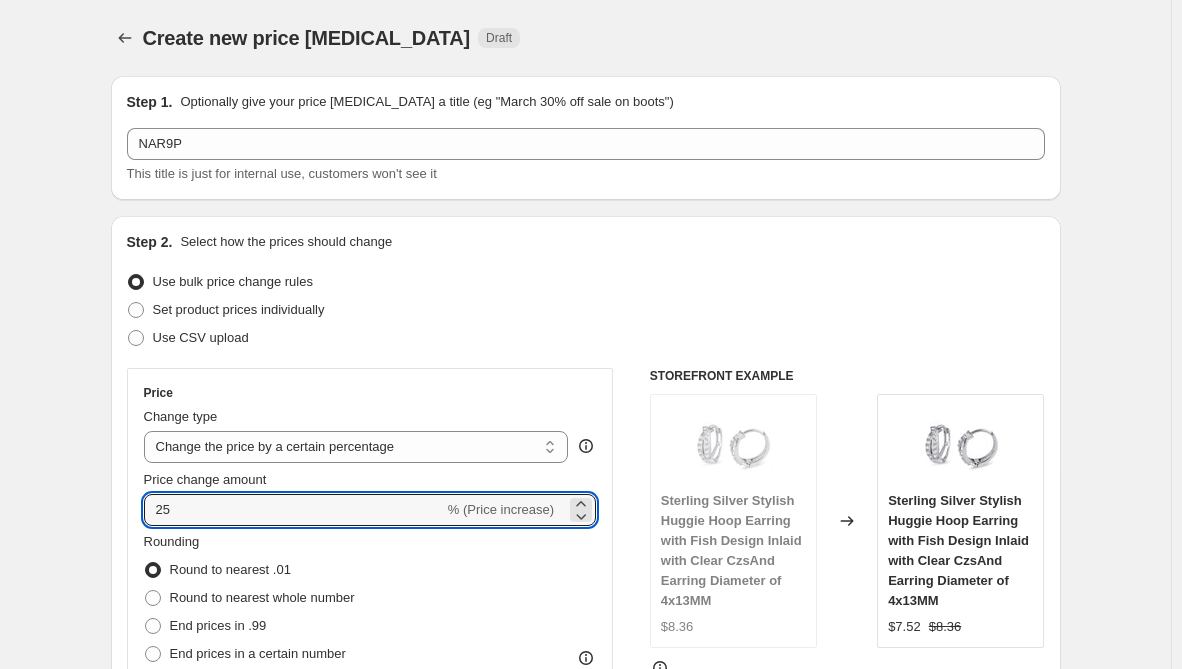 type on "25" 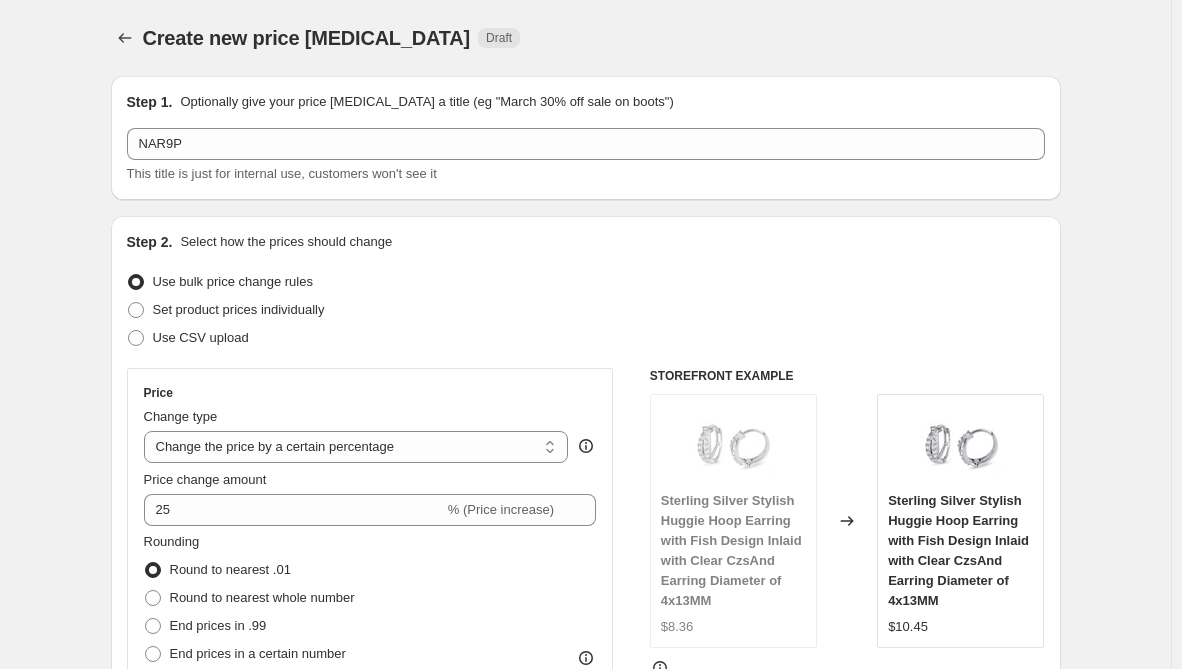 click on "Create new price change job. This page is ready Create new price change job Draft Step 1. Optionally give your price change job a title (eg "March 30% off sale on boots") NAR9P This title is just for internal use, customers won't see it Step 2. Select how the prices should change Use bulk price change rules Set product prices individually Use CSV upload Price Change type Change the price to a certain amount Change the price by a certain amount Change the price by a certain percentage Change the price to the current compare at price (price before sale) Change the price by a certain amount relative to the compare at price Change the price by a certain percentage relative to the compare at price Don't change the price Change the price by a certain percentage relative to the cost per item Change price to certain cost margin Change the price by a certain percentage Price change amount 25 % (Price increase) Rounding Round to nearest .01 Round to nearest whole number End prices in .99 End prices in a certain number" at bounding box center (585, 1032) 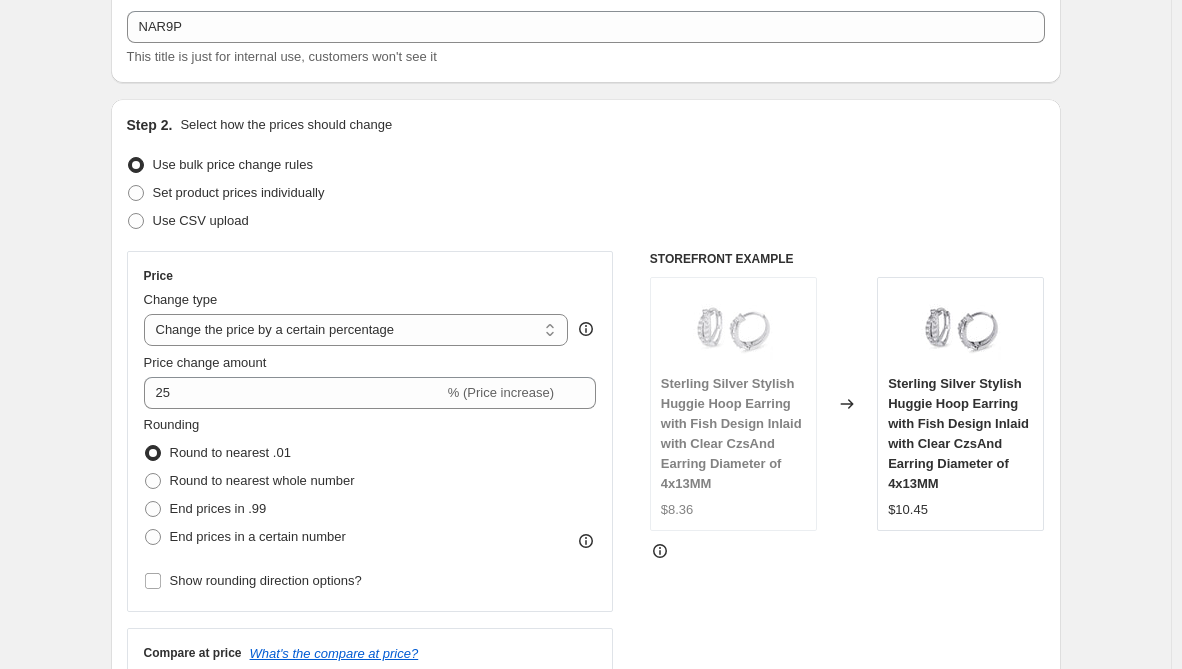scroll, scrollTop: 200, scrollLeft: 0, axis: vertical 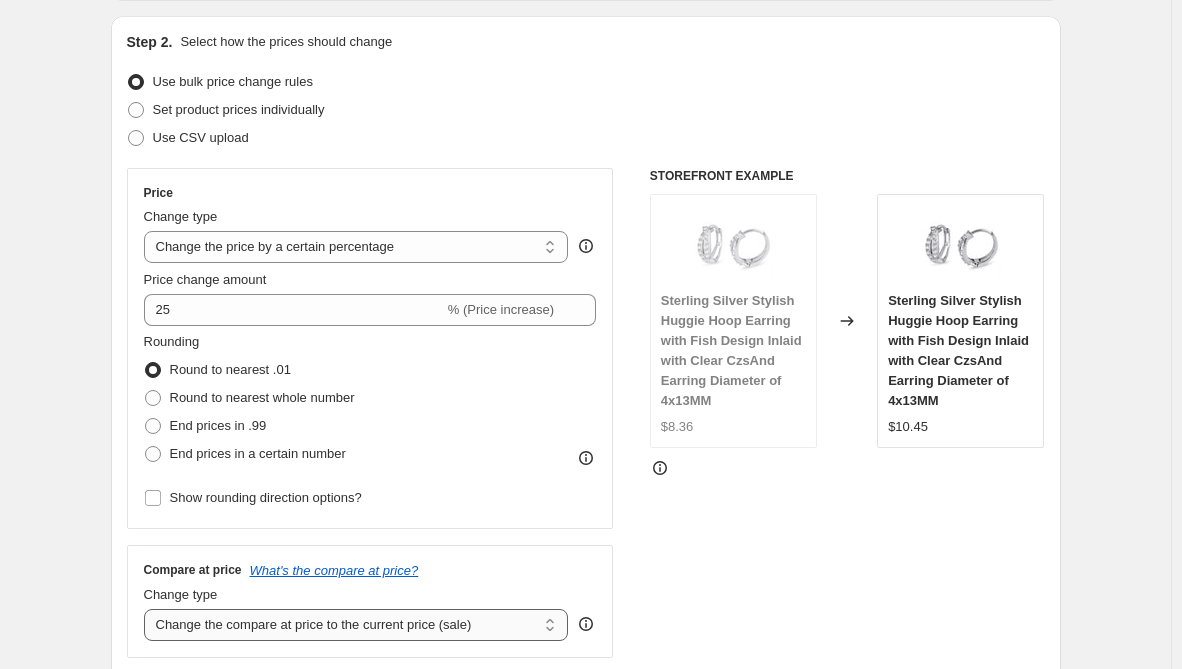 click on "Change the compare at price to the current price (sale) Change the compare at price to a certain amount Change the compare at price by a certain amount Change the compare at price by a certain percentage Change the compare at price by a certain amount relative to the actual price Change the compare at price by a certain percentage relative to the actual price Don't change the compare at price Remove the compare at price" at bounding box center (356, 625) 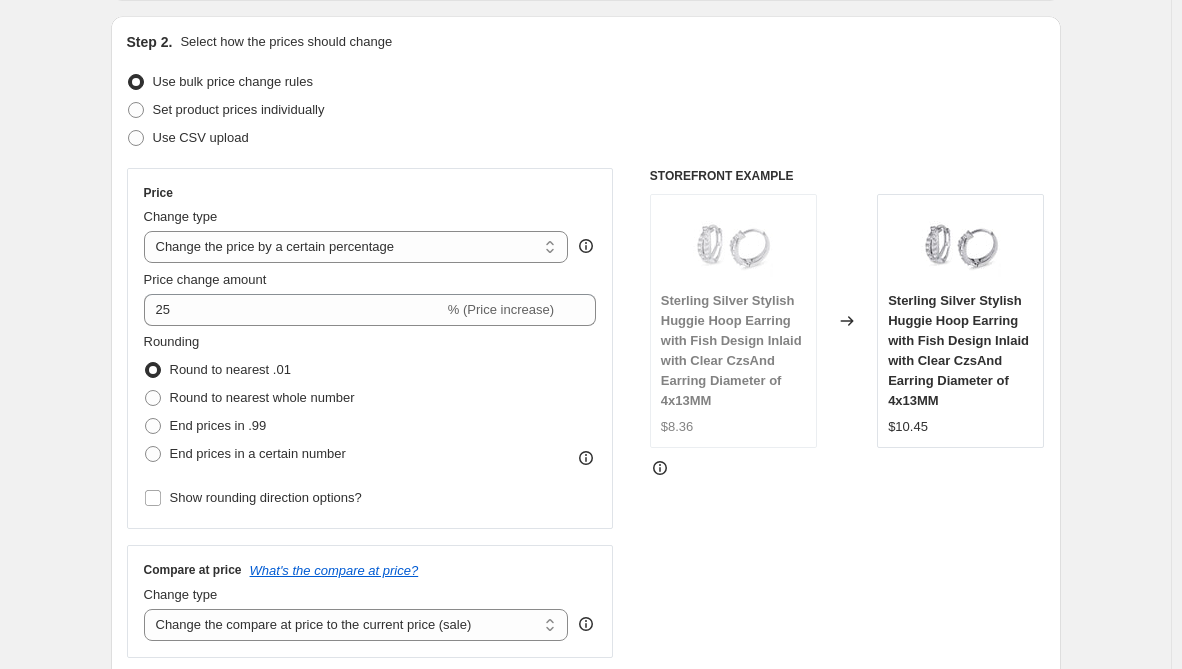 select on "remove" 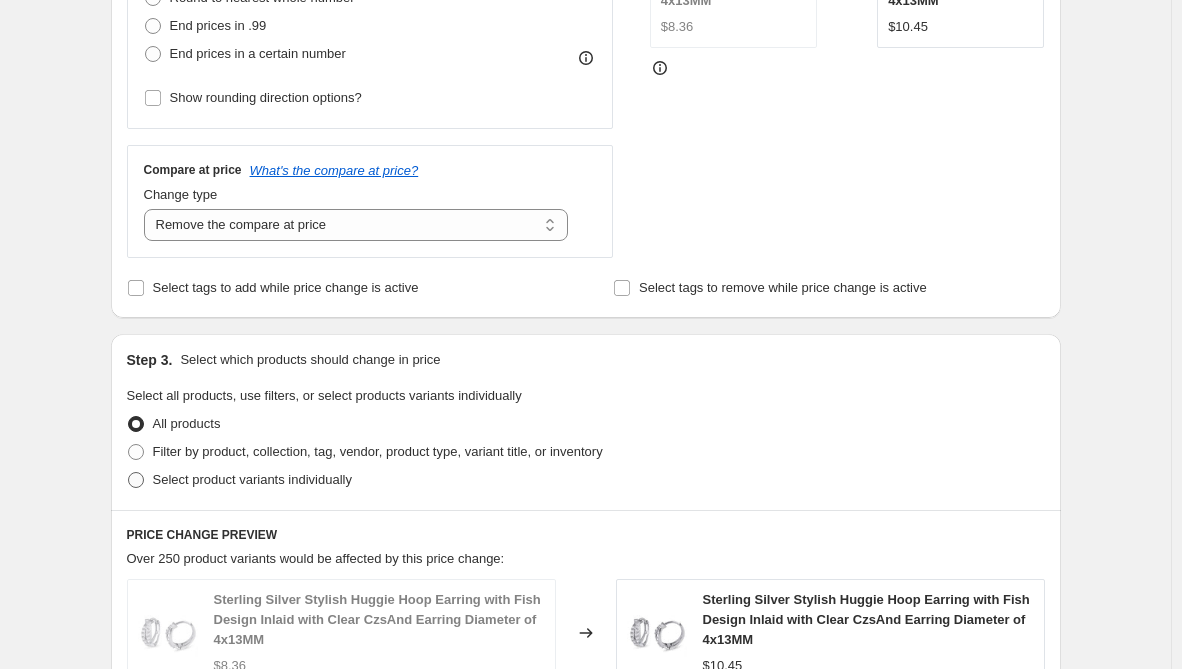 click on "Select product variants individually" at bounding box center [252, 479] 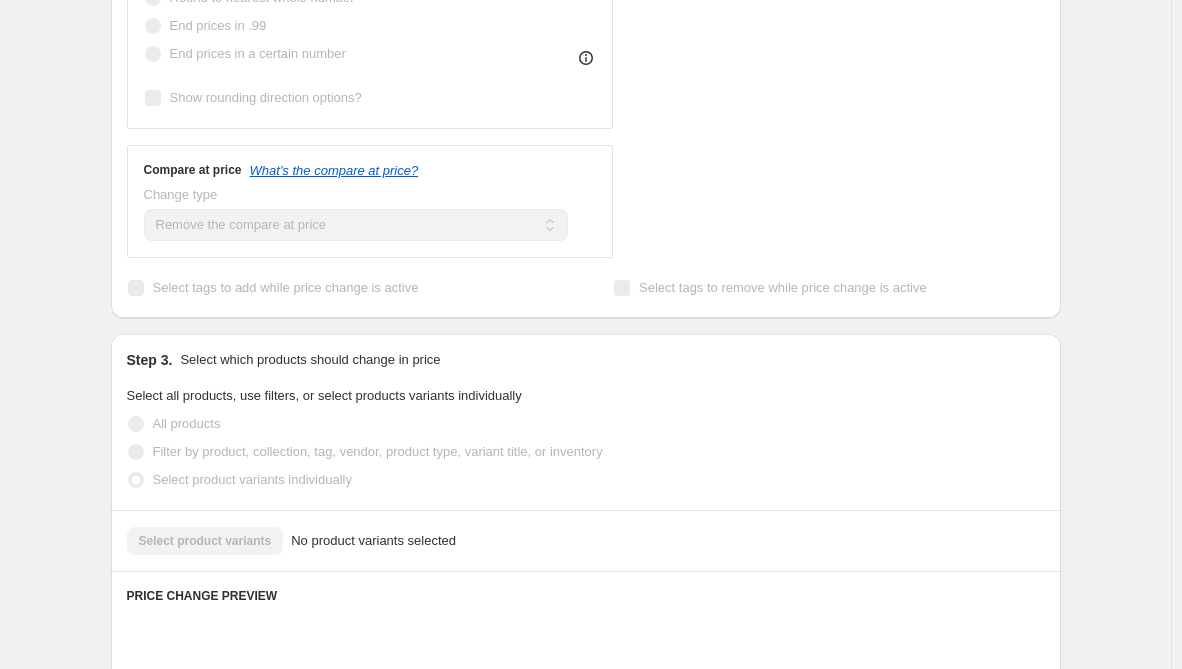 scroll, scrollTop: 700, scrollLeft: 0, axis: vertical 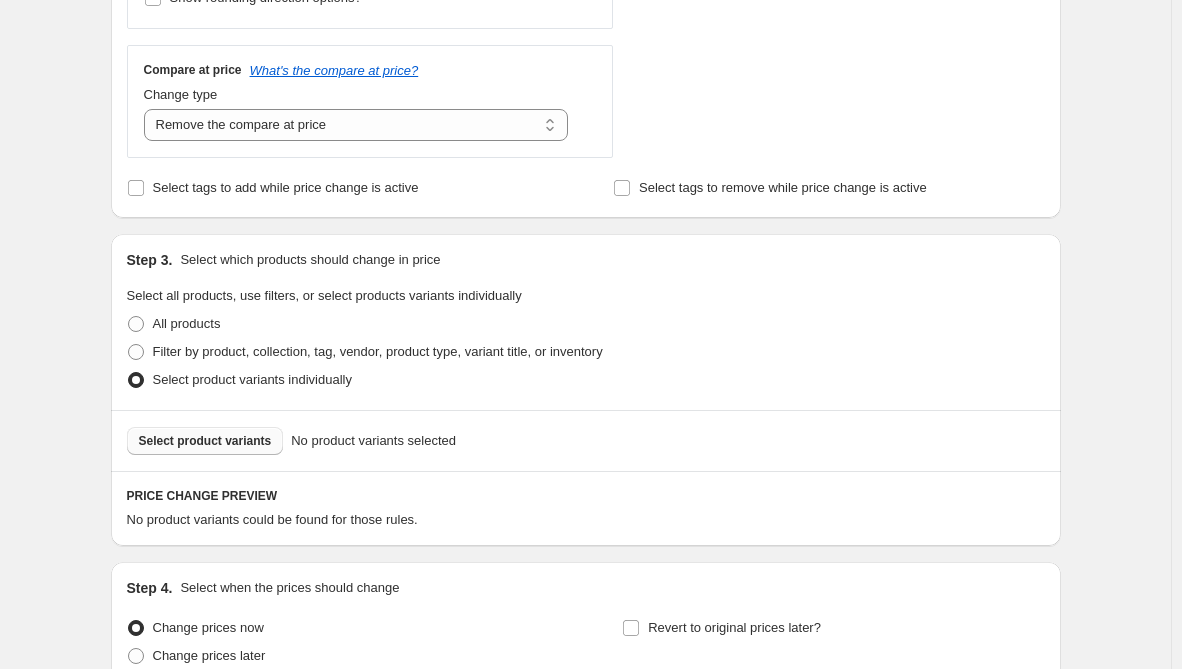 click on "Select product variants" at bounding box center (205, 441) 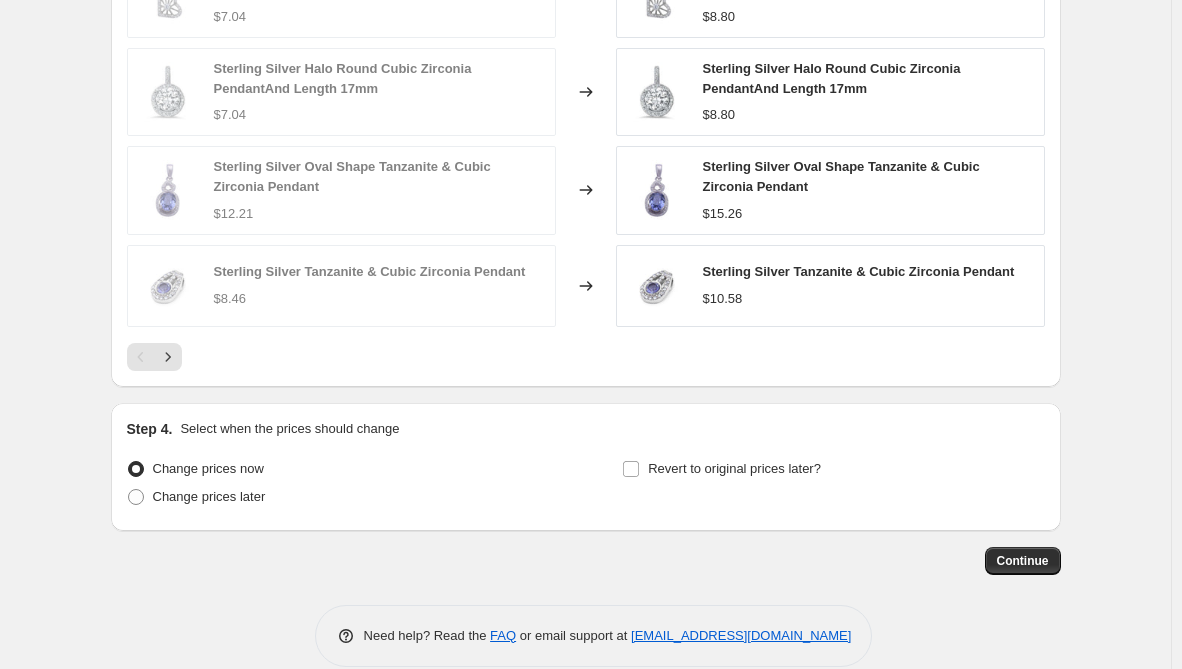 scroll, scrollTop: 1400, scrollLeft: 0, axis: vertical 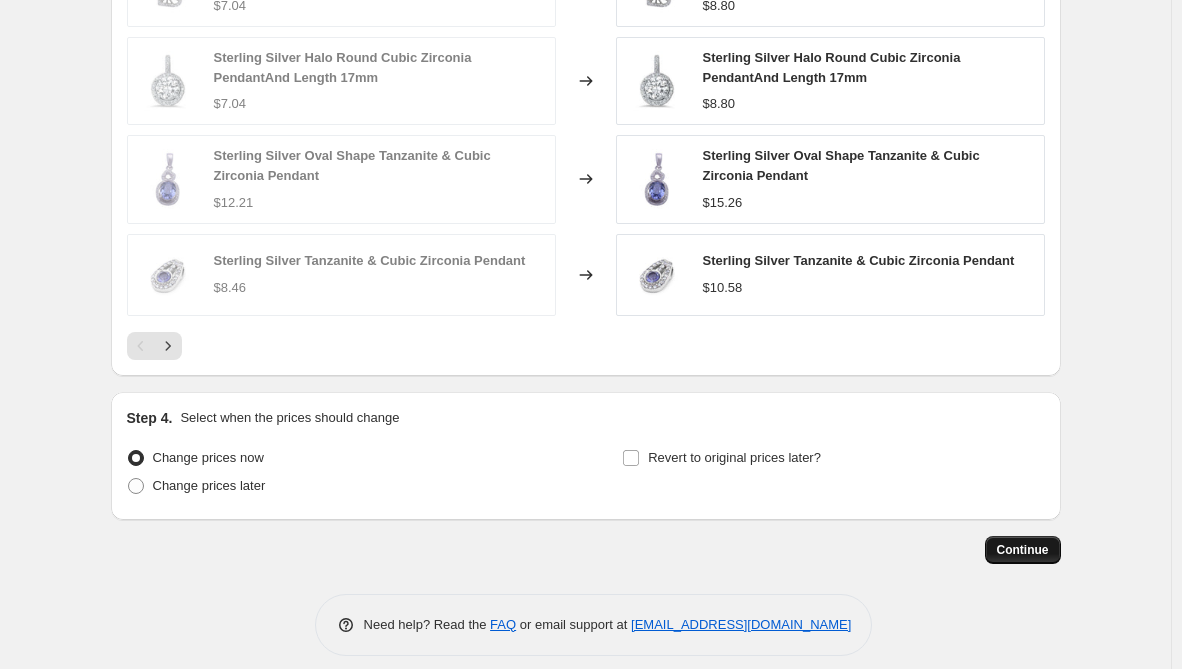 click on "Continue" at bounding box center [1023, 550] 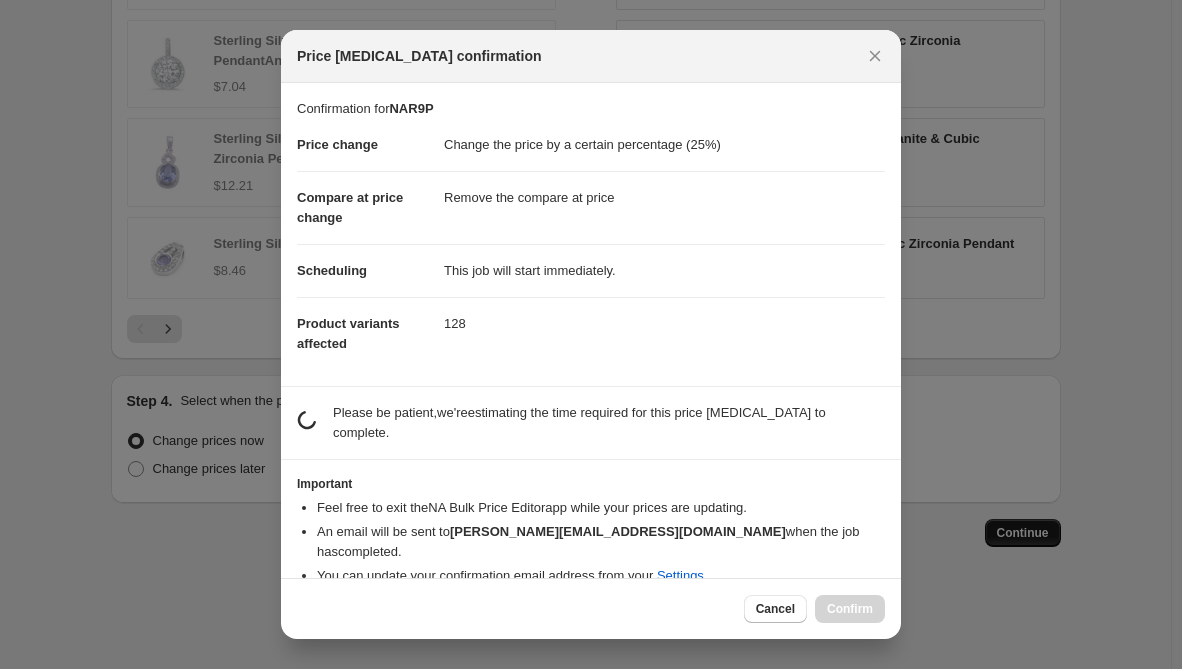 scroll, scrollTop: 1400, scrollLeft: 0, axis: vertical 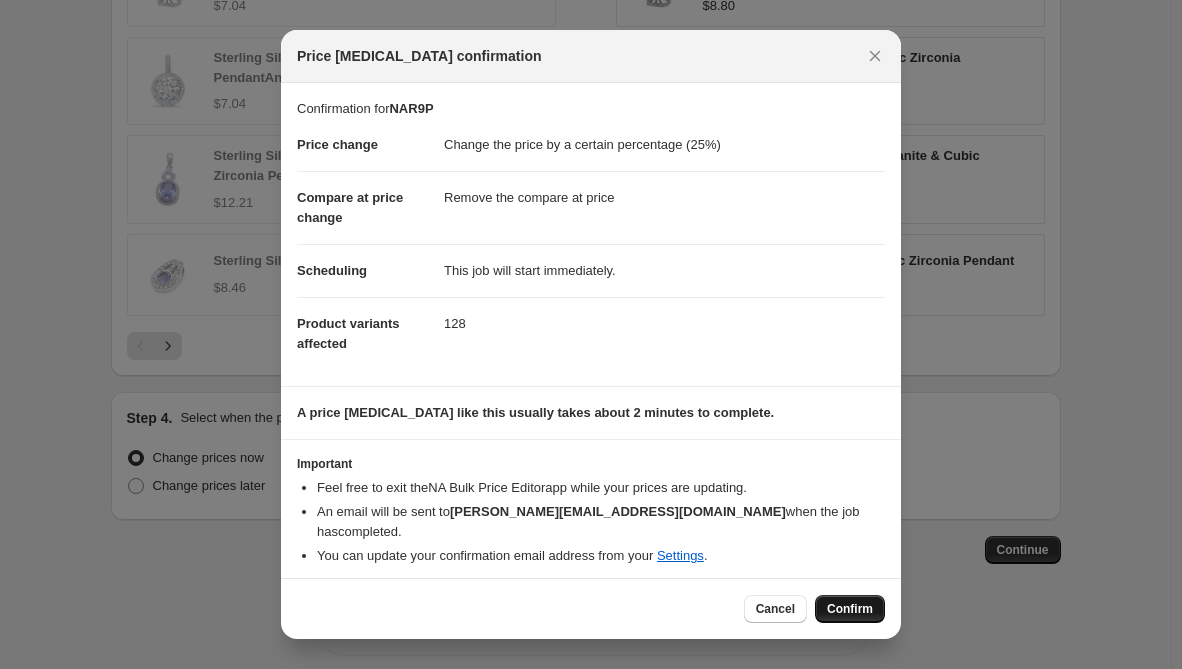 click on "Confirm" at bounding box center [850, 609] 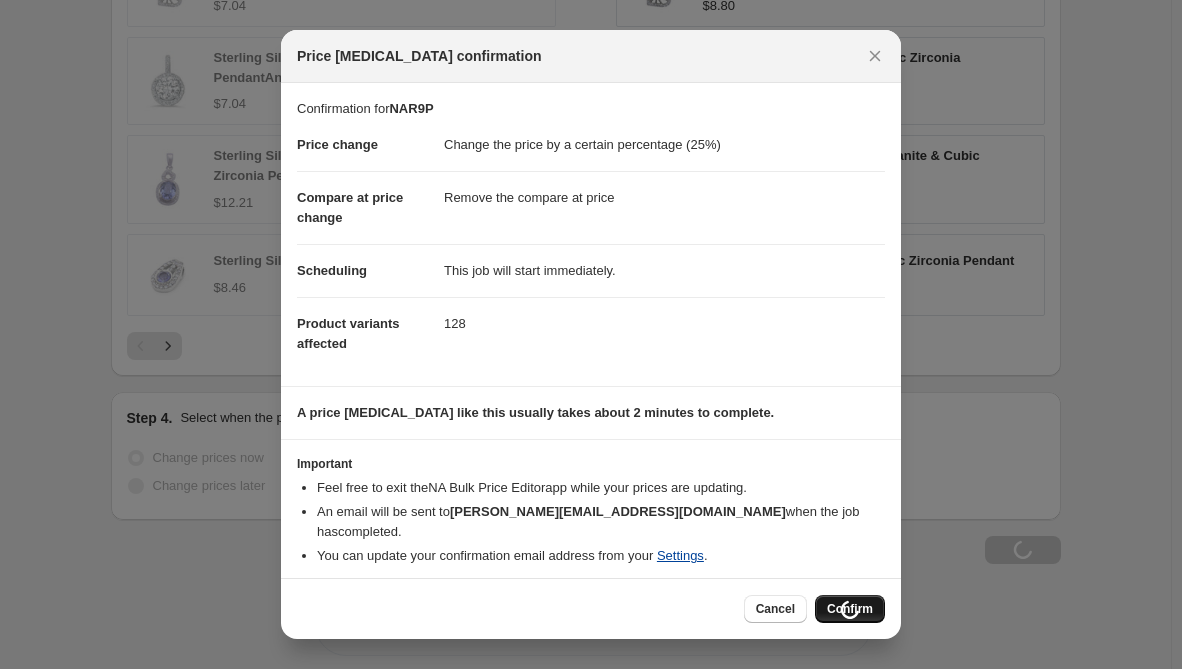 scroll, scrollTop: 1468, scrollLeft: 0, axis: vertical 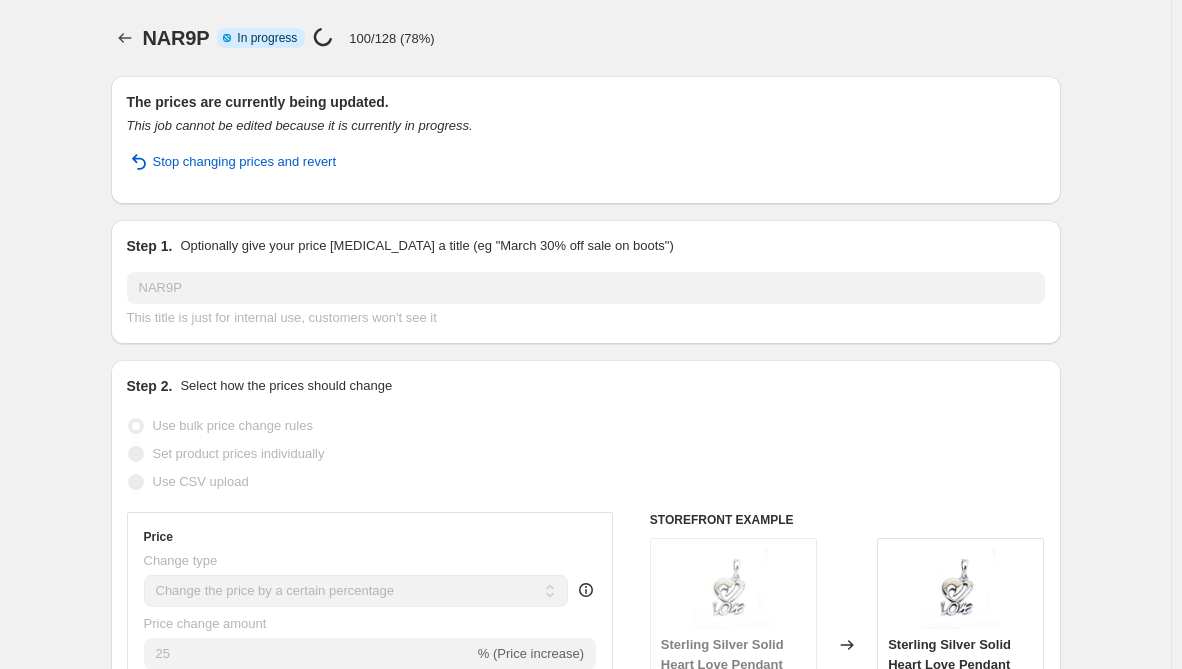 select on "percentage" 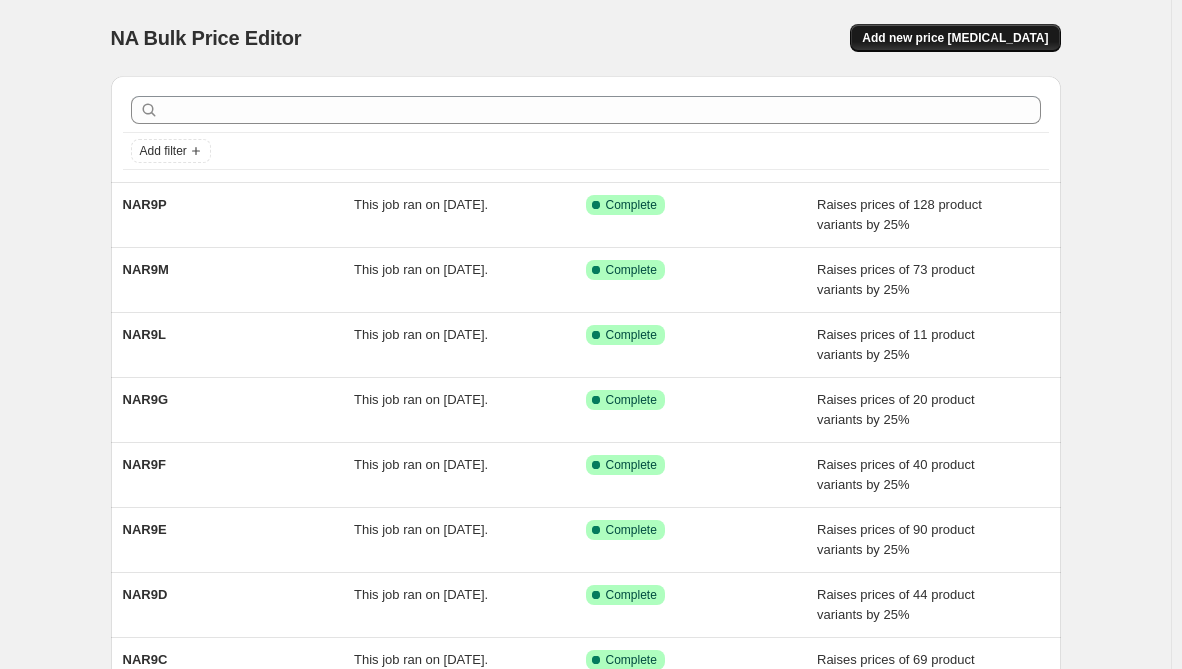 click on "Add new price change job" at bounding box center (955, 38) 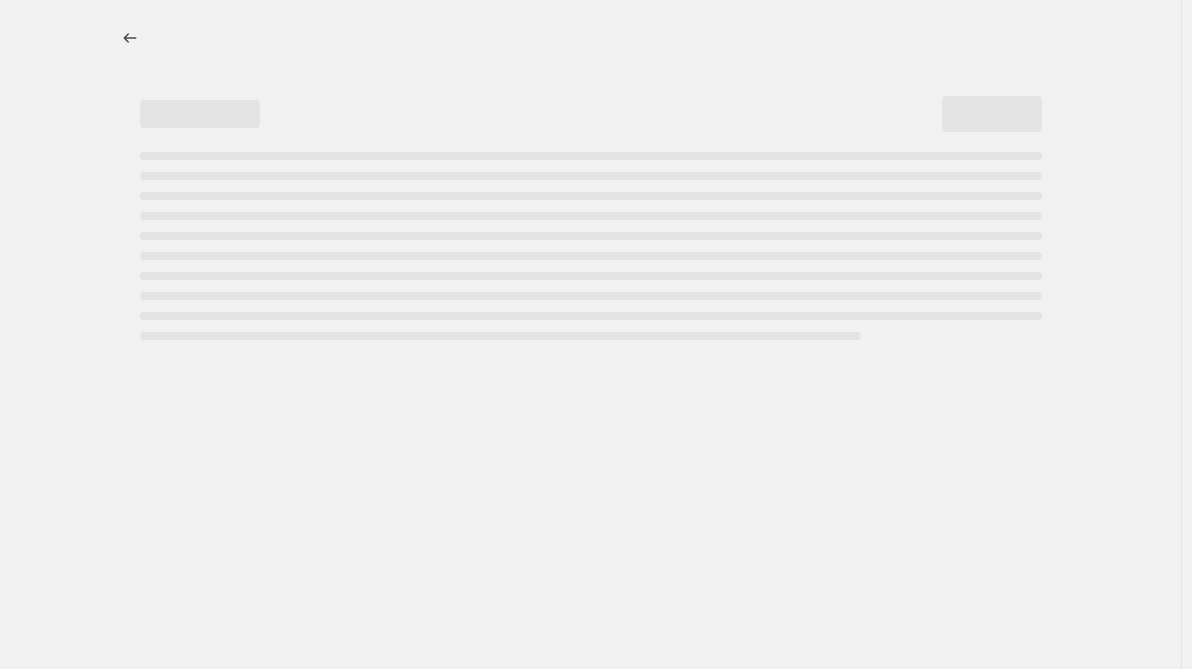 select on "percentage" 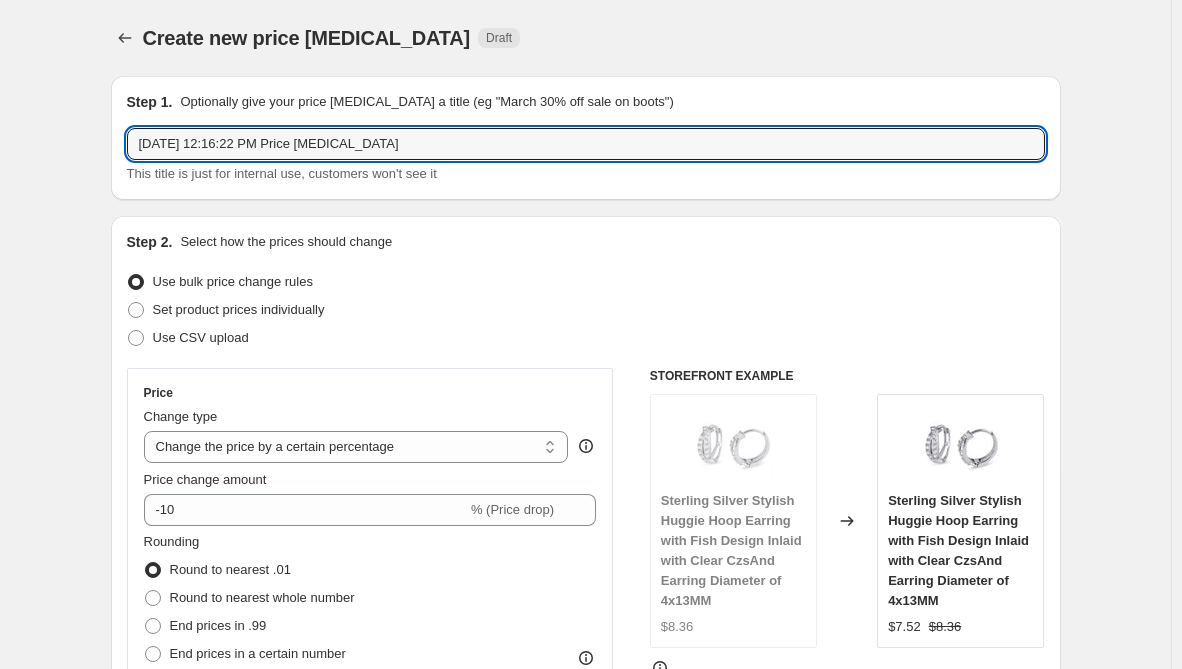 drag, startPoint x: 427, startPoint y: 136, endPoint x: -110, endPoint y: 133, distance: 537.00836 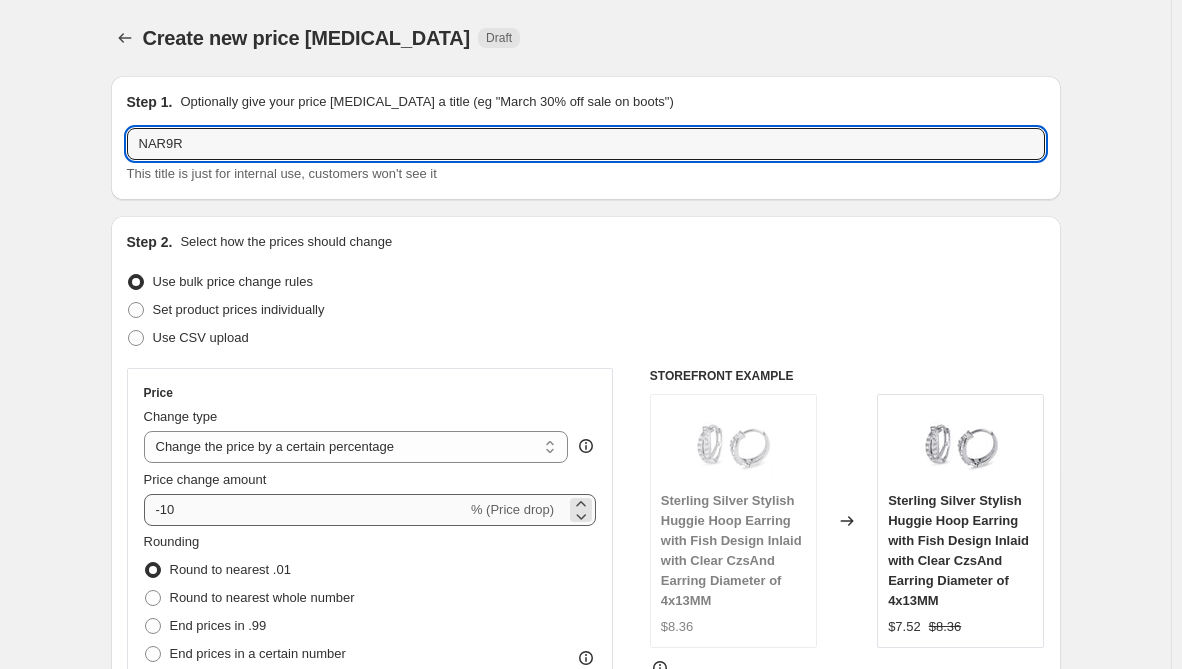 type on "NAR9R" 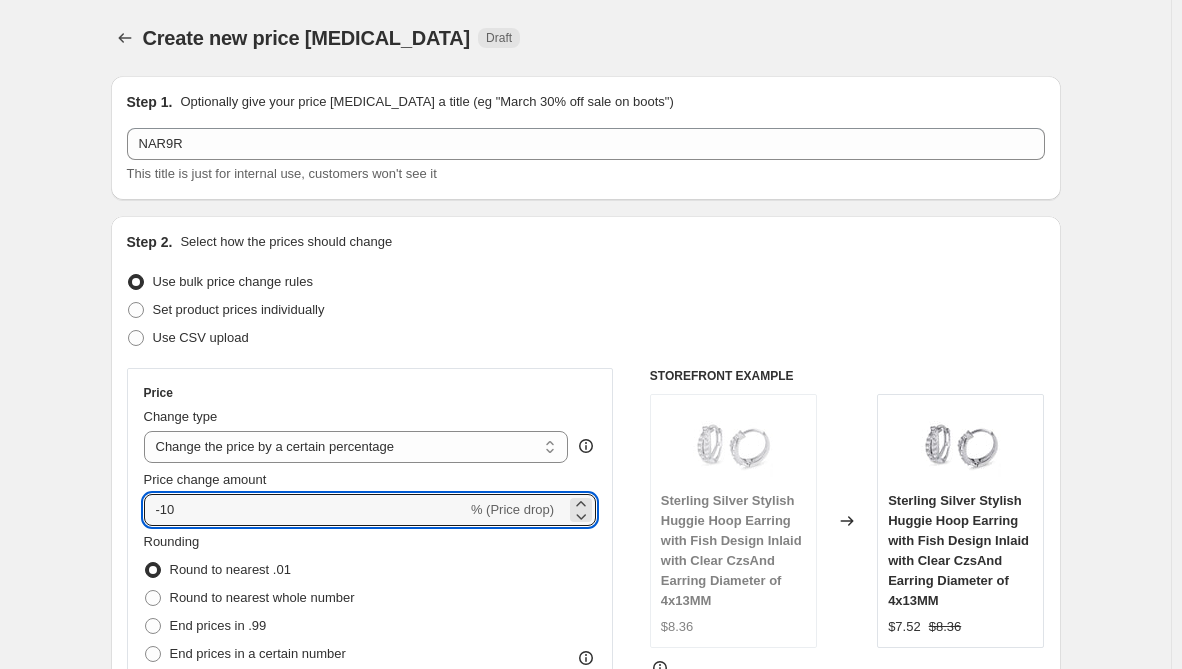 drag, startPoint x: 217, startPoint y: 512, endPoint x: 61, endPoint y: 523, distance: 156.38734 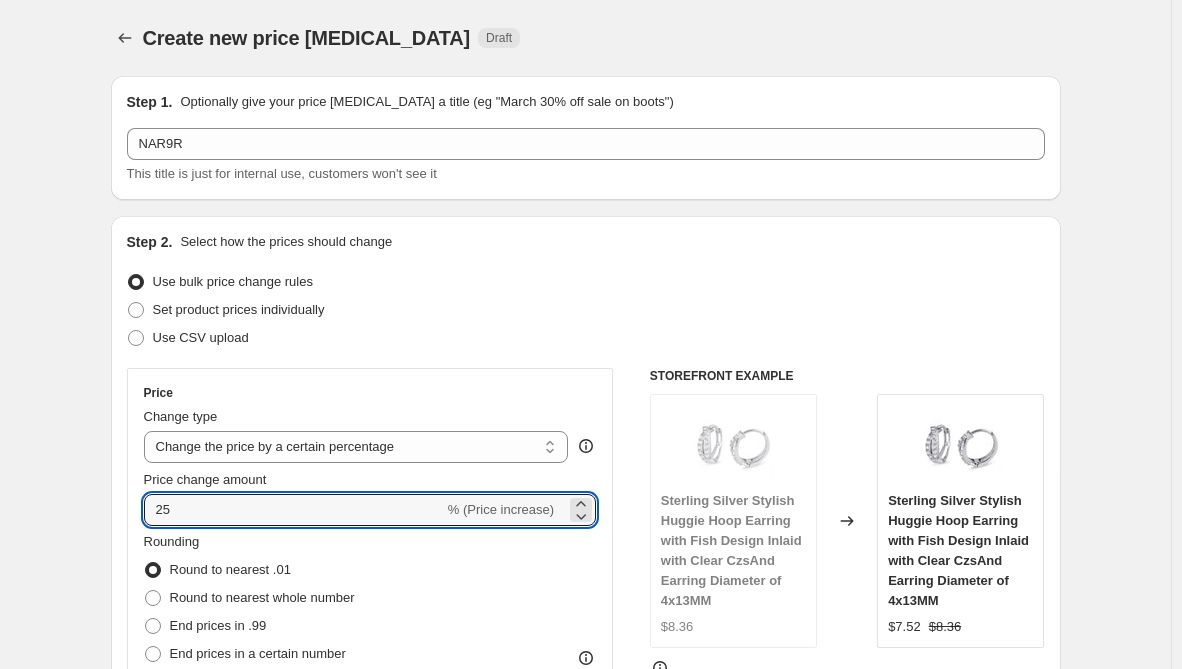 type on "25" 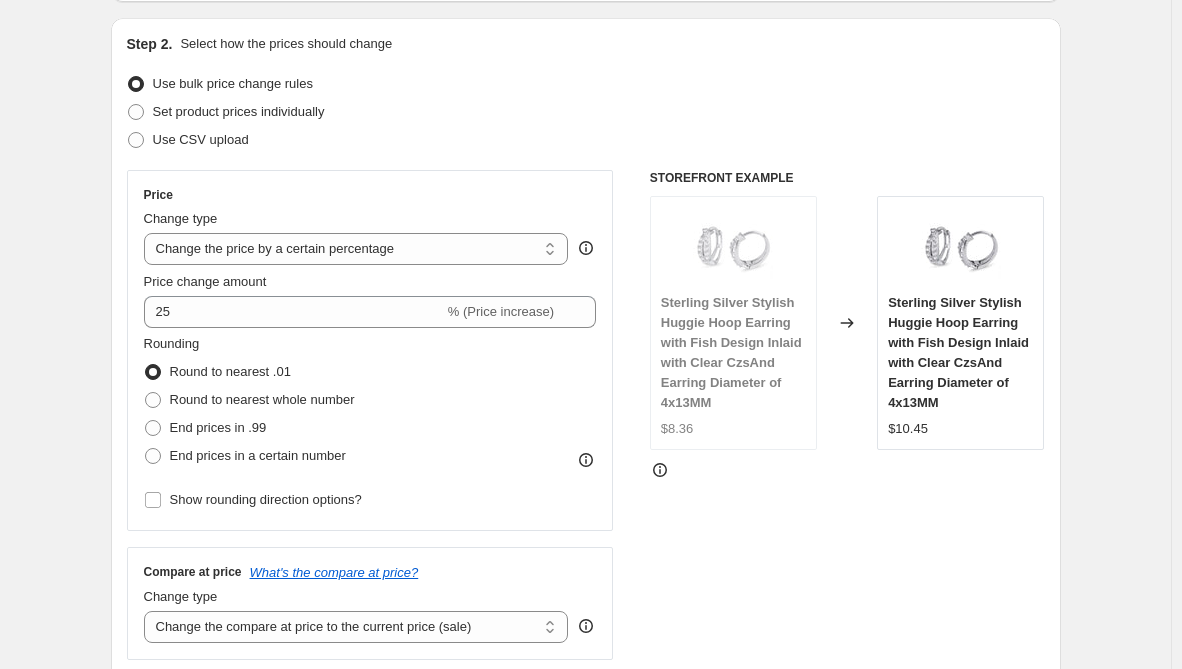 scroll, scrollTop: 200, scrollLeft: 0, axis: vertical 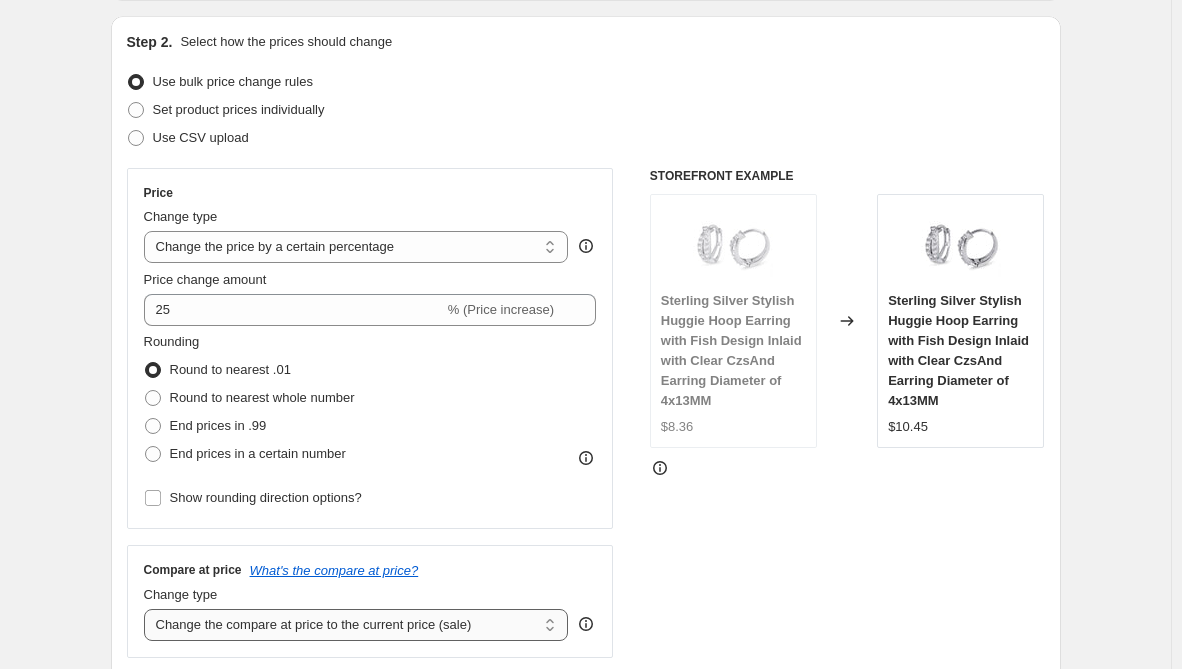 click on "Change the compare at price to the current price (sale) Change the compare at price to a certain amount Change the compare at price by a certain amount Change the compare at price by a certain percentage Change the compare at price by a certain amount relative to the actual price Change the compare at price by a certain percentage relative to the actual price Don't change the compare at price Remove the compare at price" at bounding box center [356, 625] 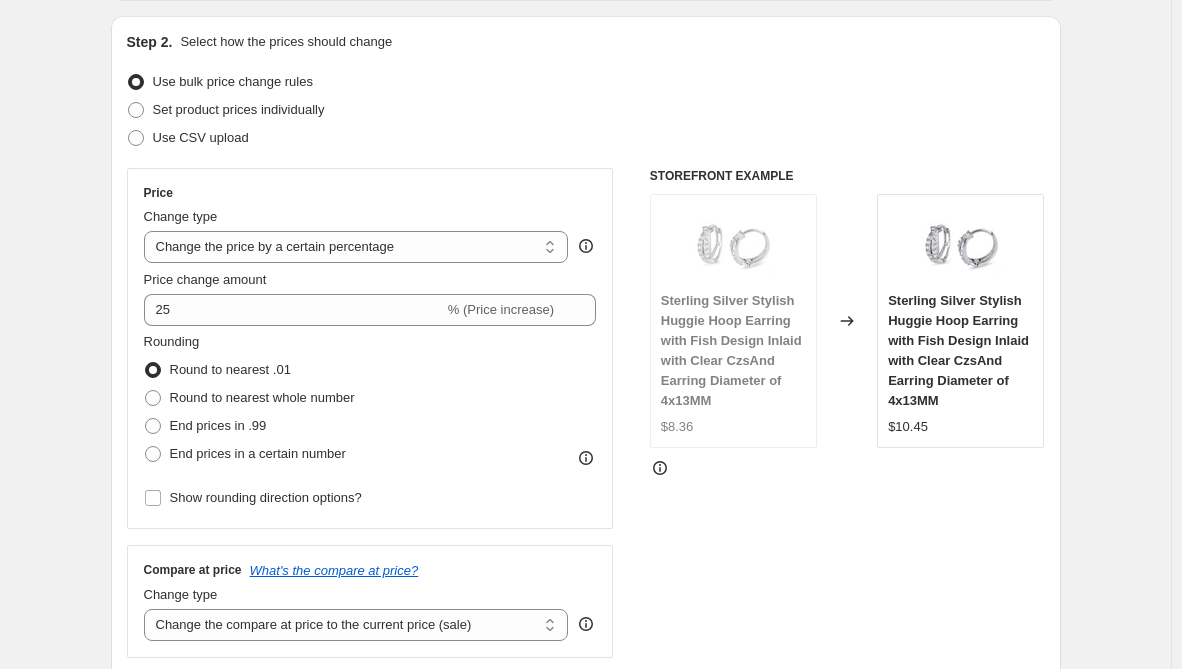 select on "remove" 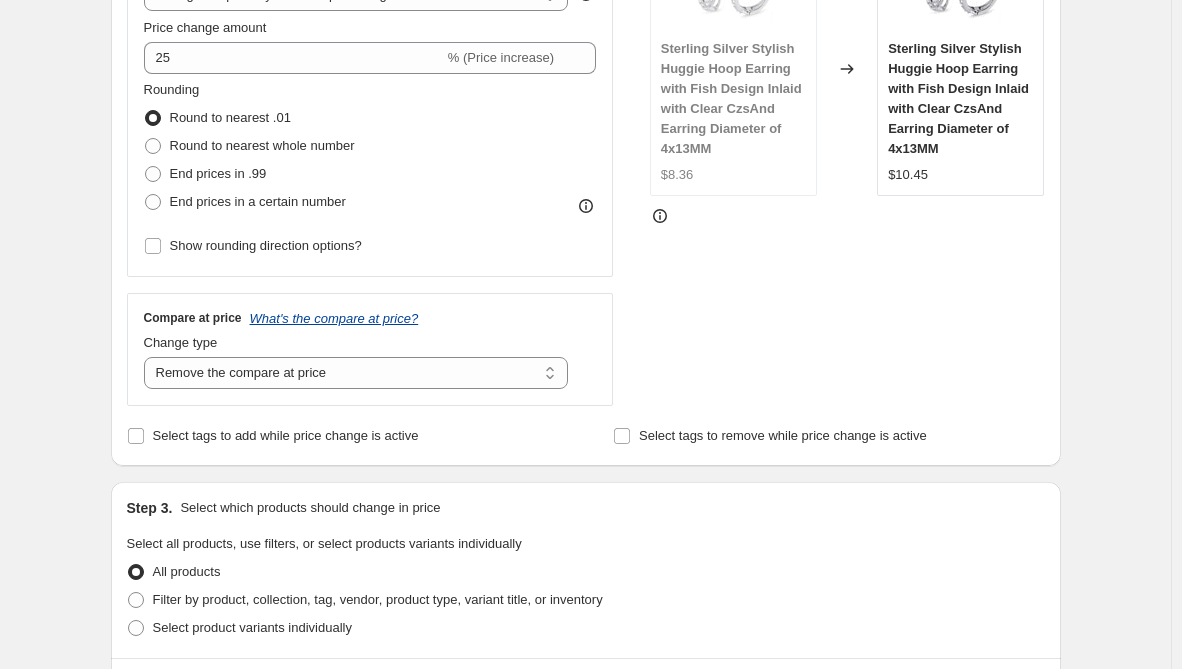 scroll, scrollTop: 500, scrollLeft: 0, axis: vertical 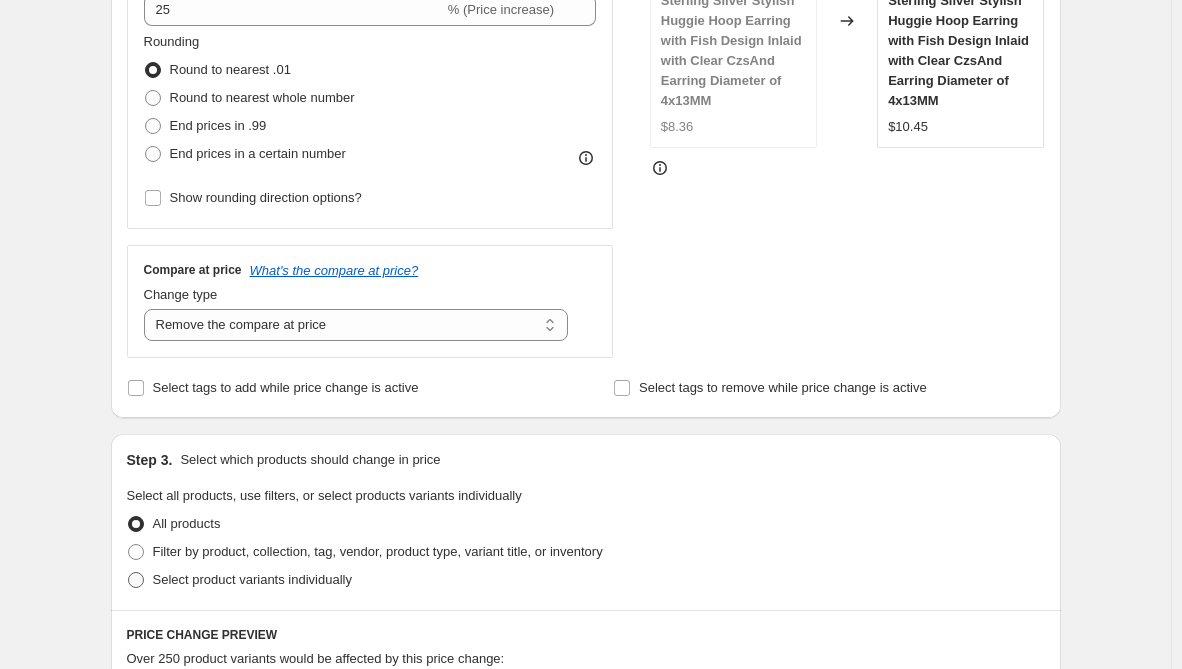 click on "Select product variants individually" at bounding box center [252, 579] 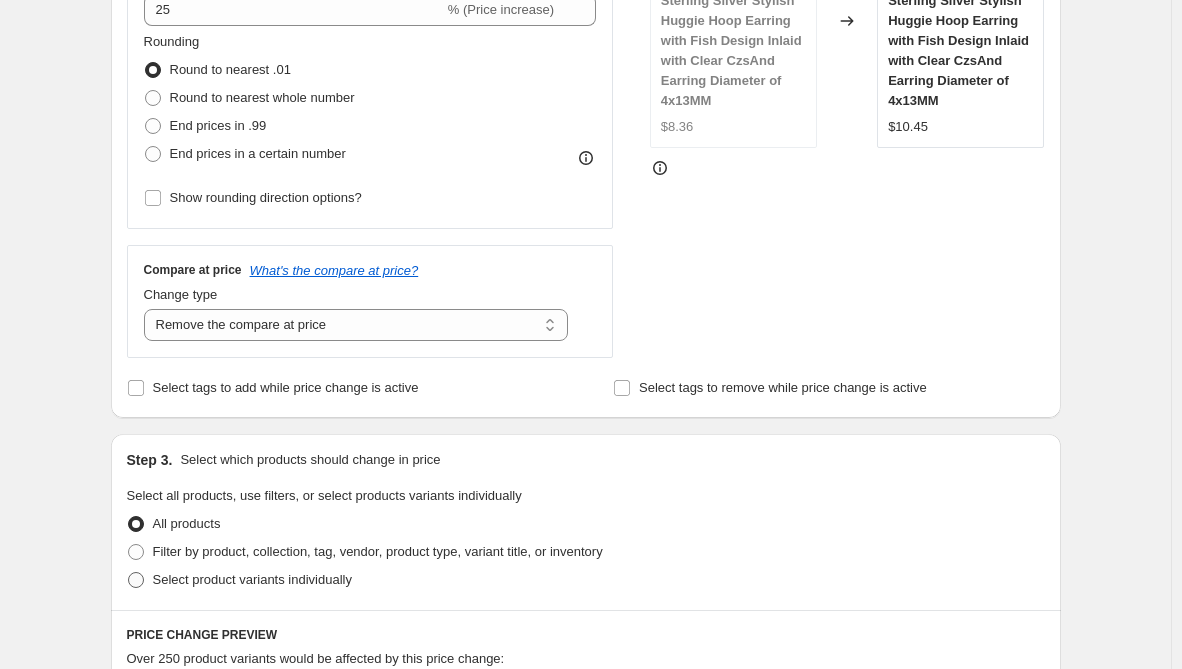 radio on "true" 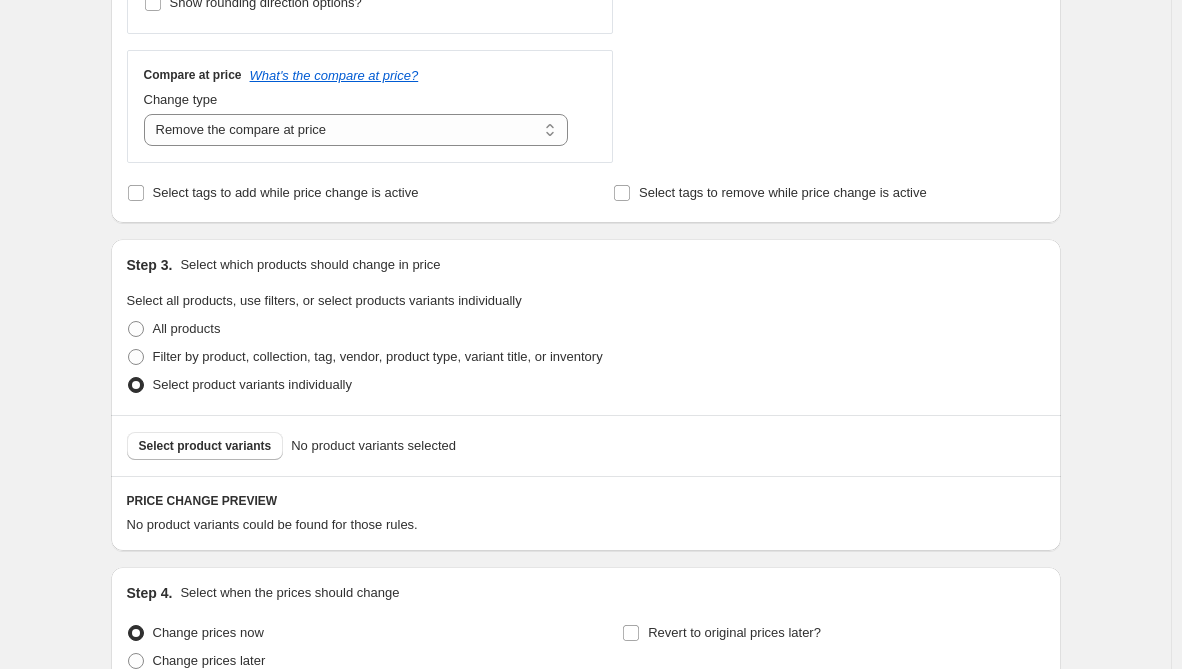 scroll, scrollTop: 700, scrollLeft: 0, axis: vertical 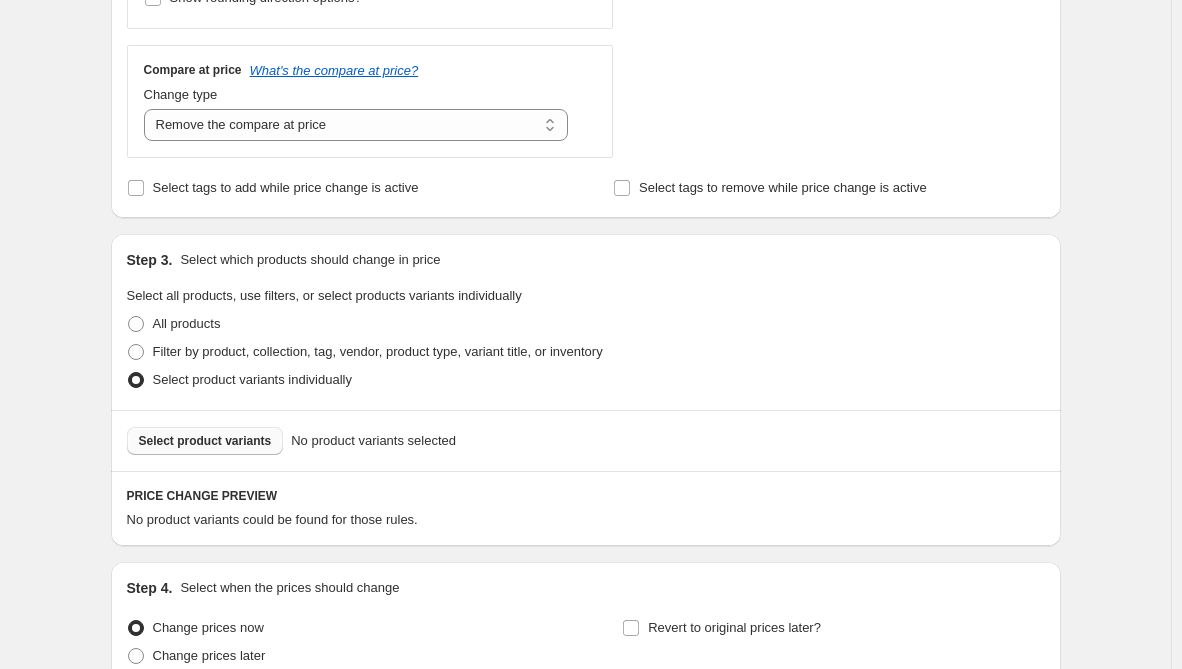 click on "Select product variants" at bounding box center (205, 441) 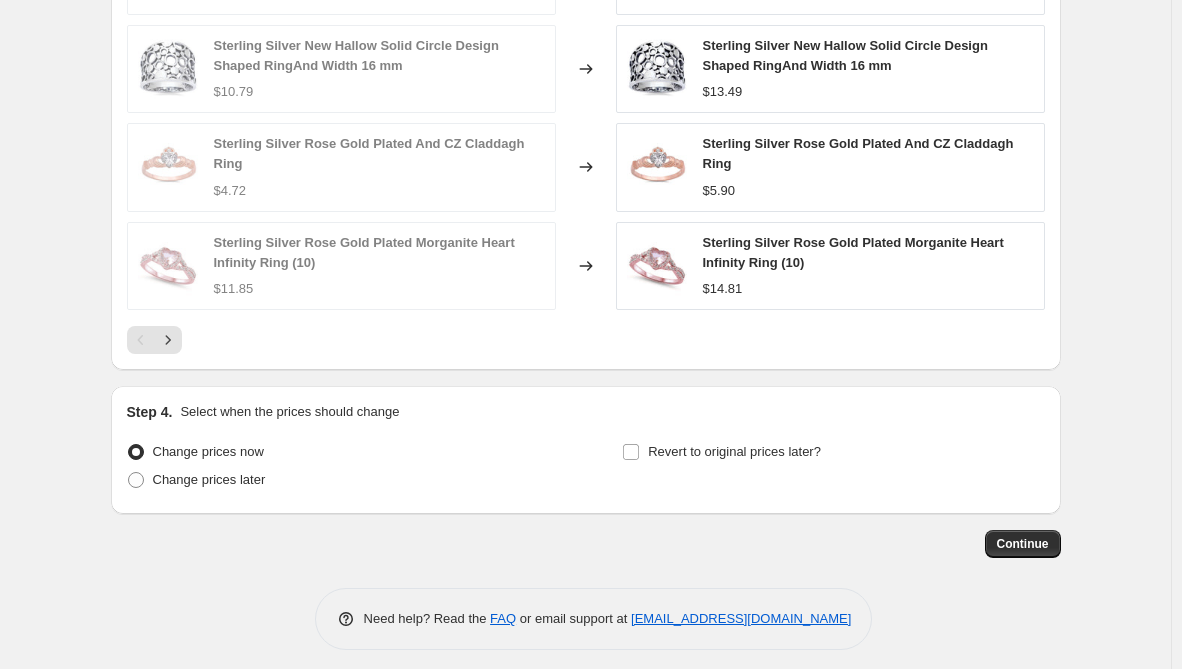 scroll, scrollTop: 1418, scrollLeft: 0, axis: vertical 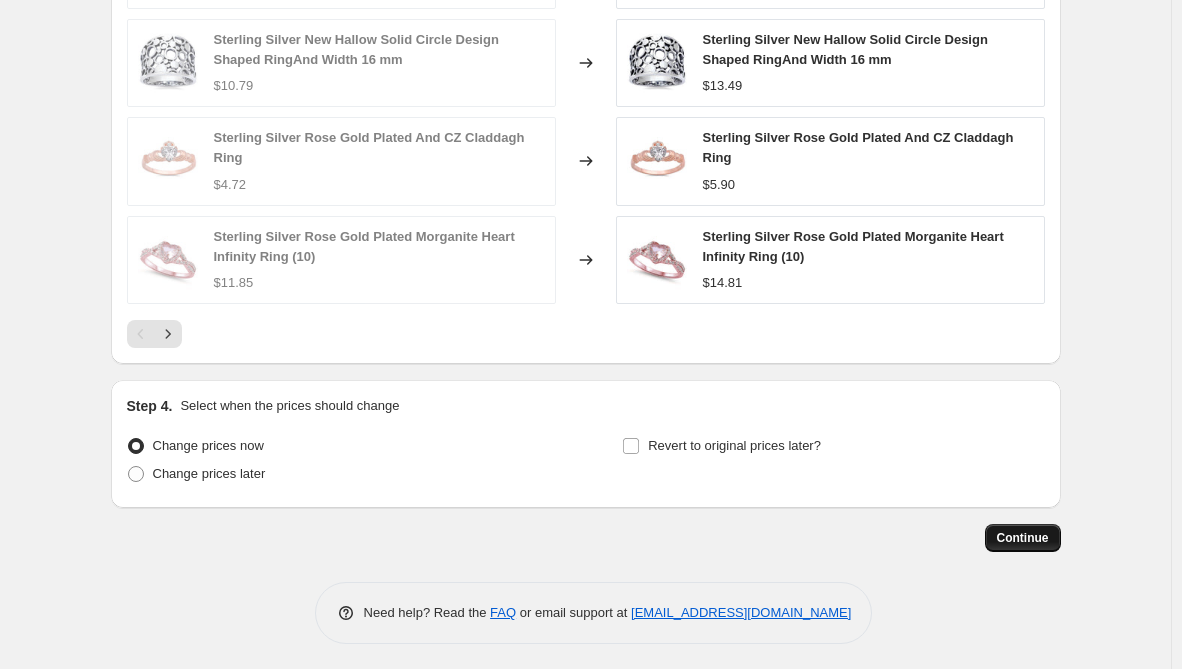 click on "Continue" at bounding box center [1023, 538] 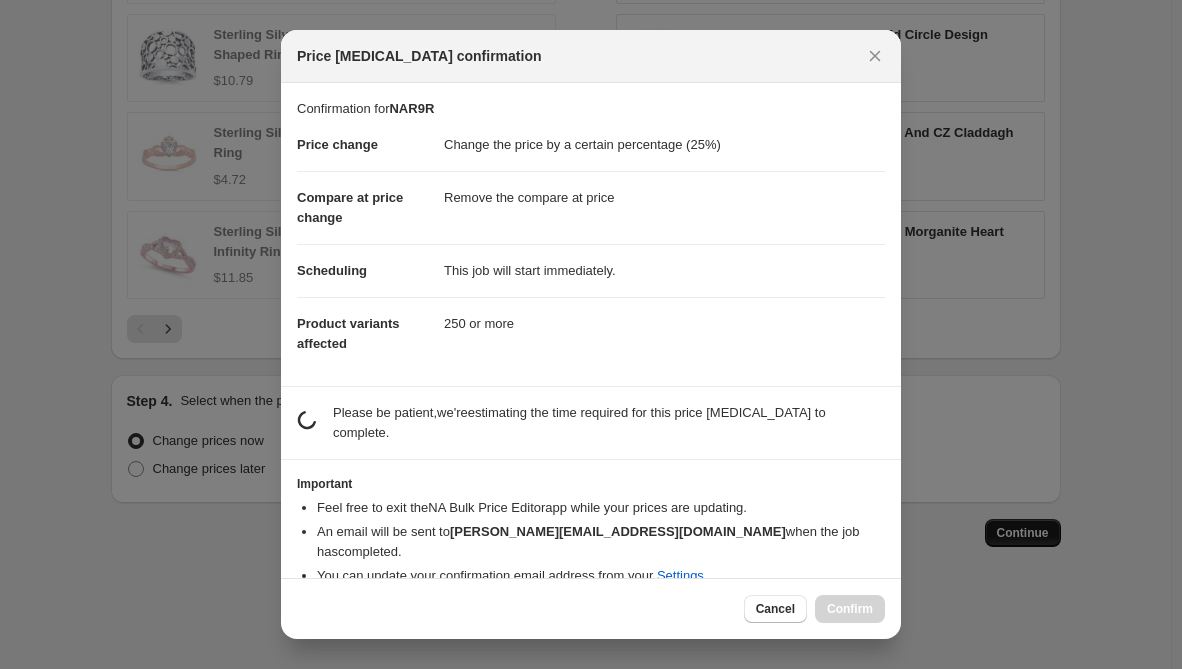 scroll, scrollTop: 0, scrollLeft: 0, axis: both 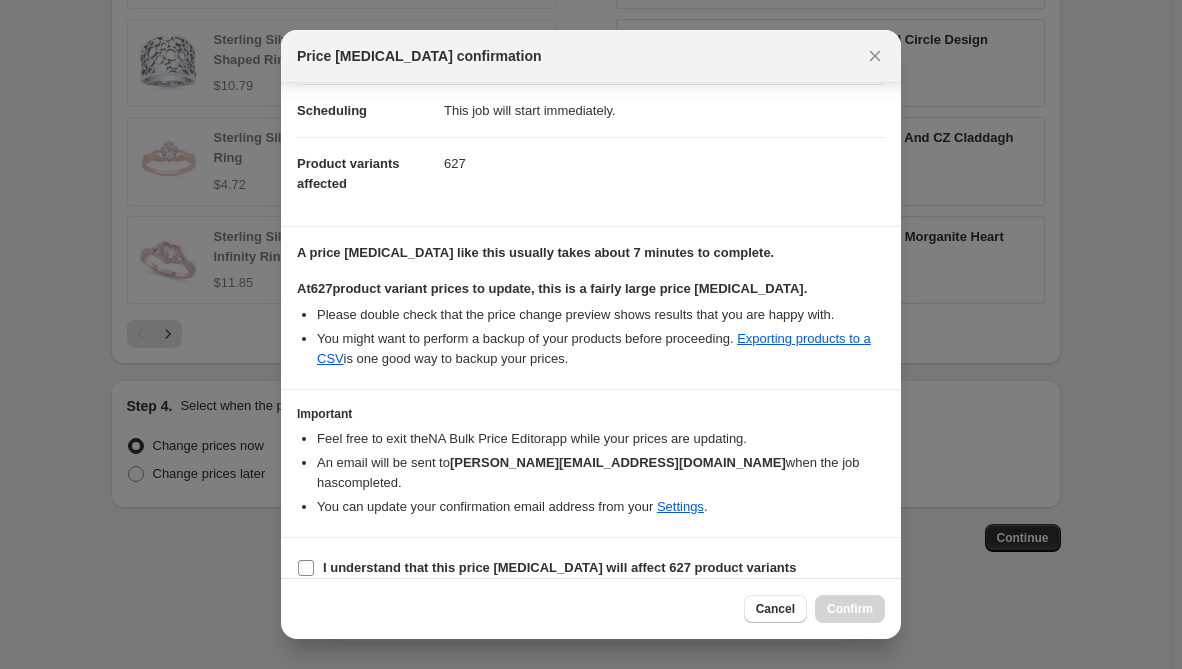 click on "I understand that this price change job will affect 627 product variants" at bounding box center (559, 567) 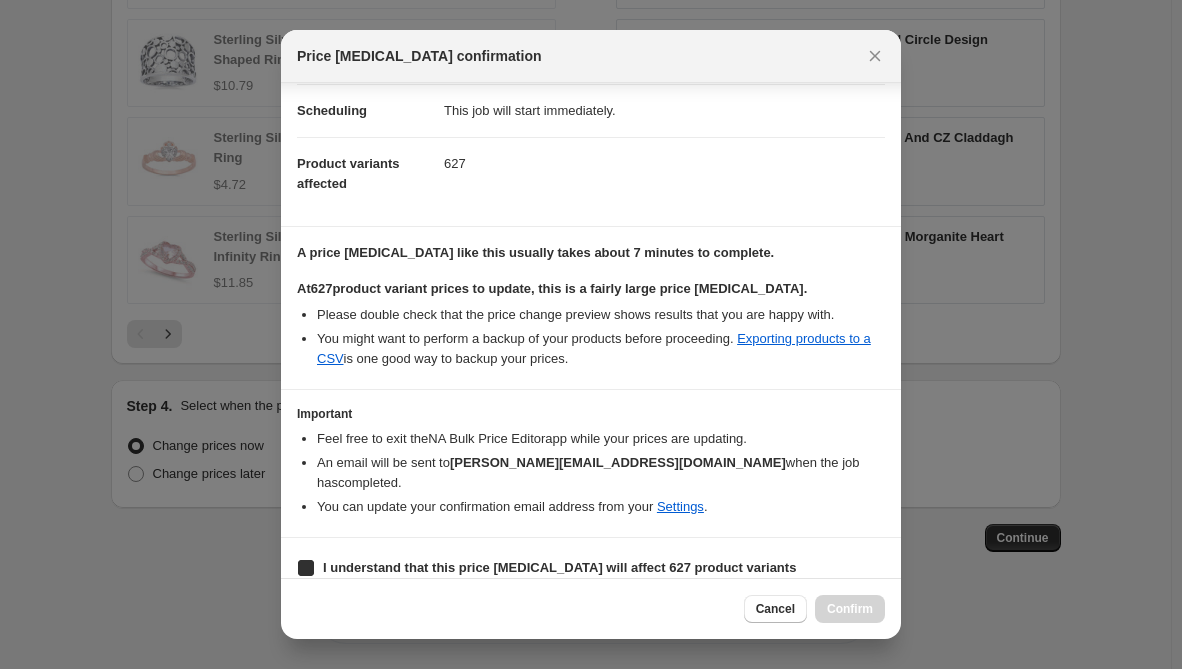 checkbox on "true" 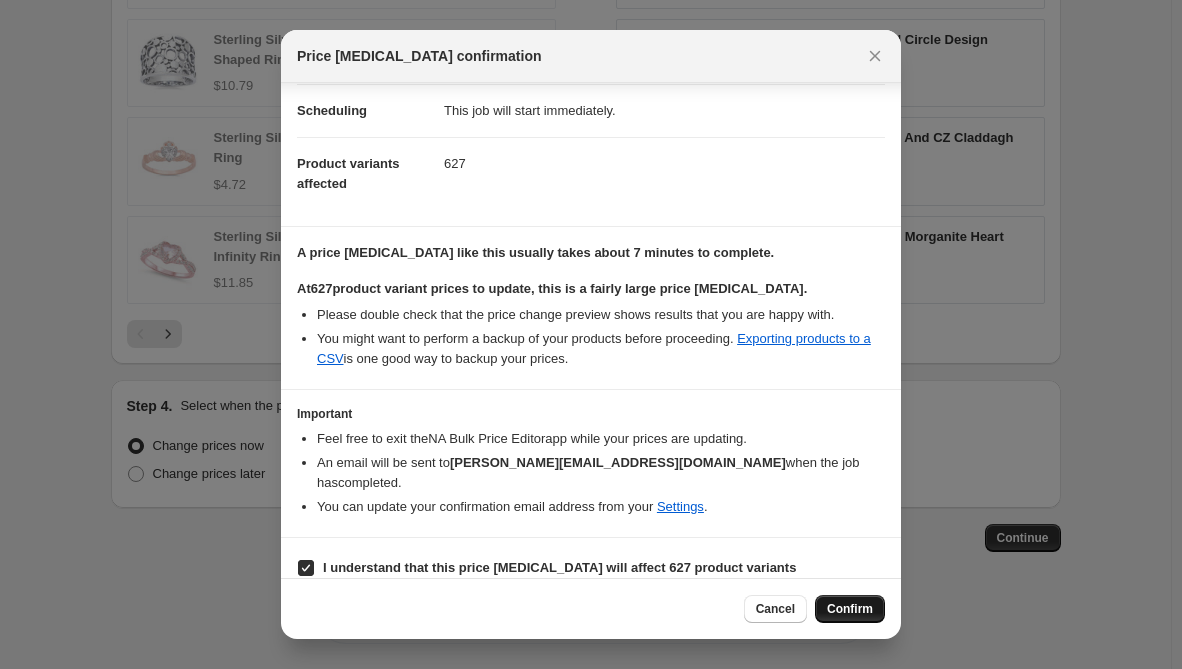 click on "Confirm" at bounding box center [850, 609] 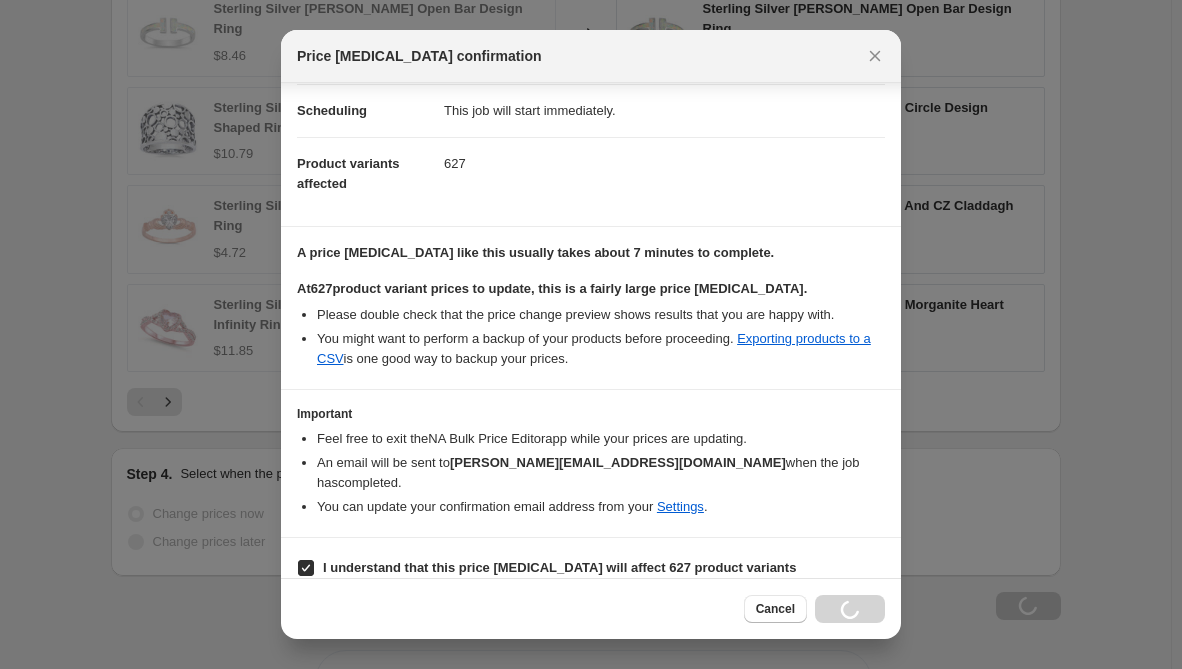 scroll, scrollTop: 1486, scrollLeft: 0, axis: vertical 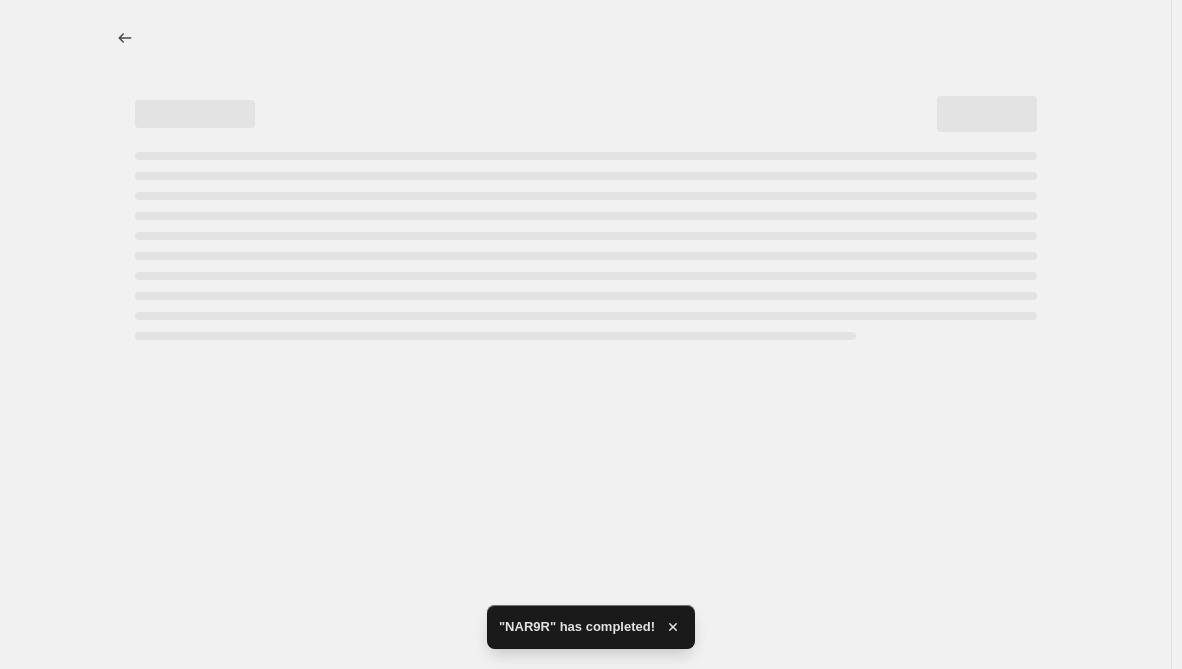 select on "percentage" 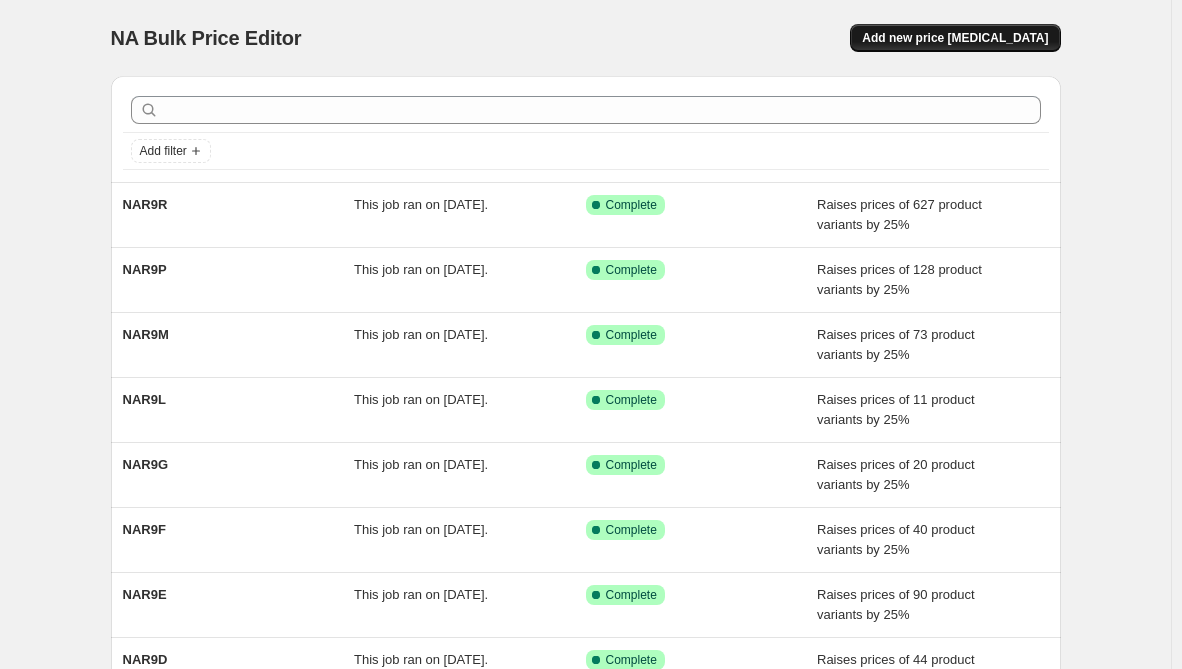 click on "Add new price change job" at bounding box center (955, 38) 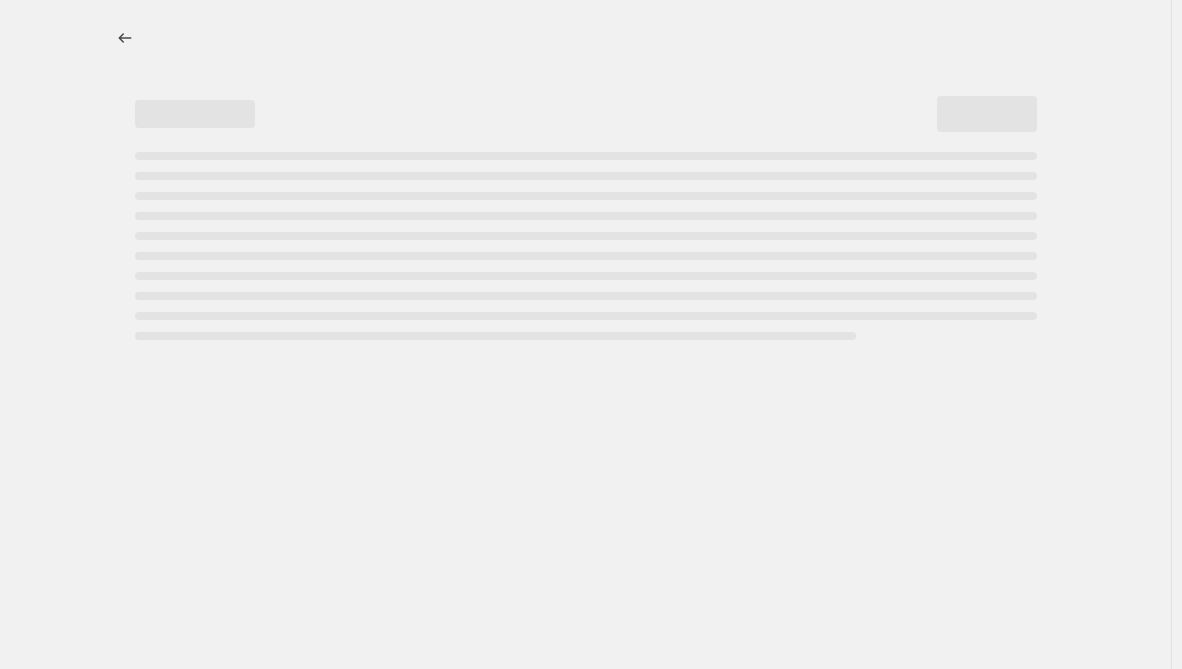 select on "percentage" 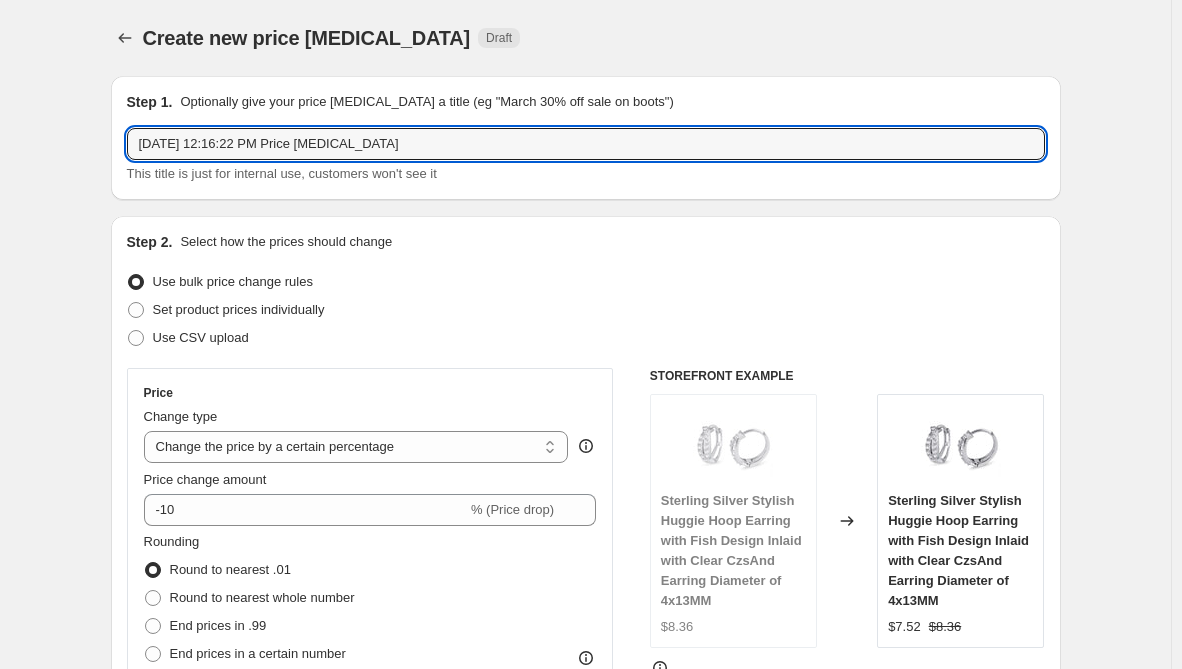 drag, startPoint x: 435, startPoint y: 138, endPoint x: -78, endPoint y: 128, distance: 513.0975 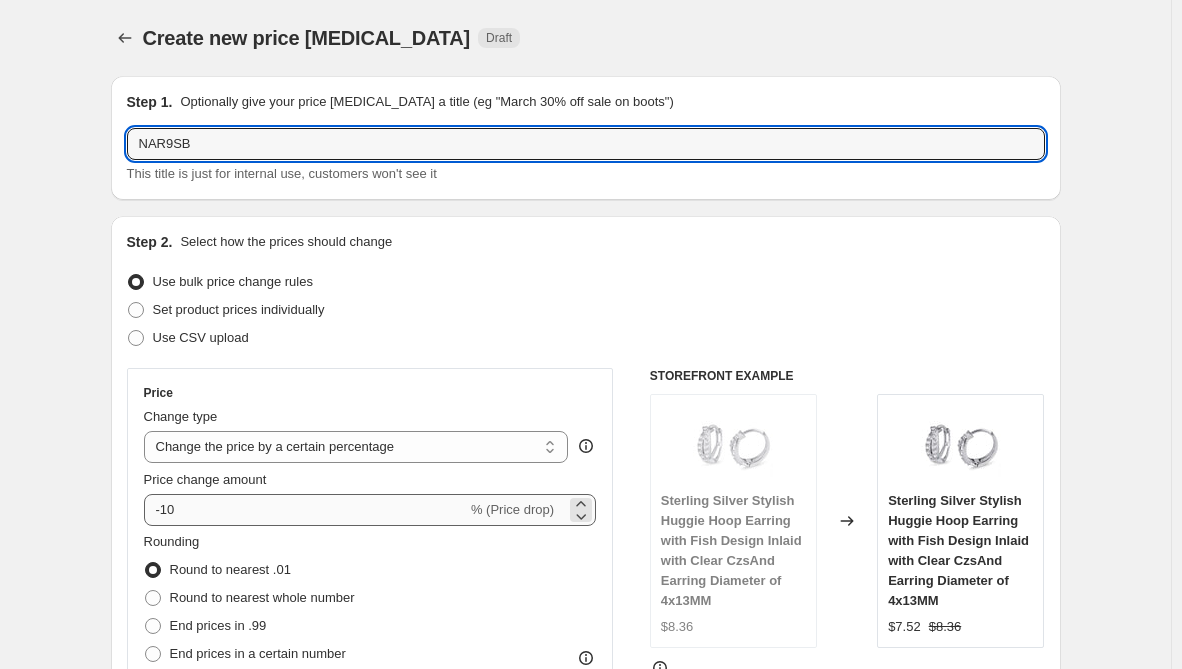 type on "NAR9SB" 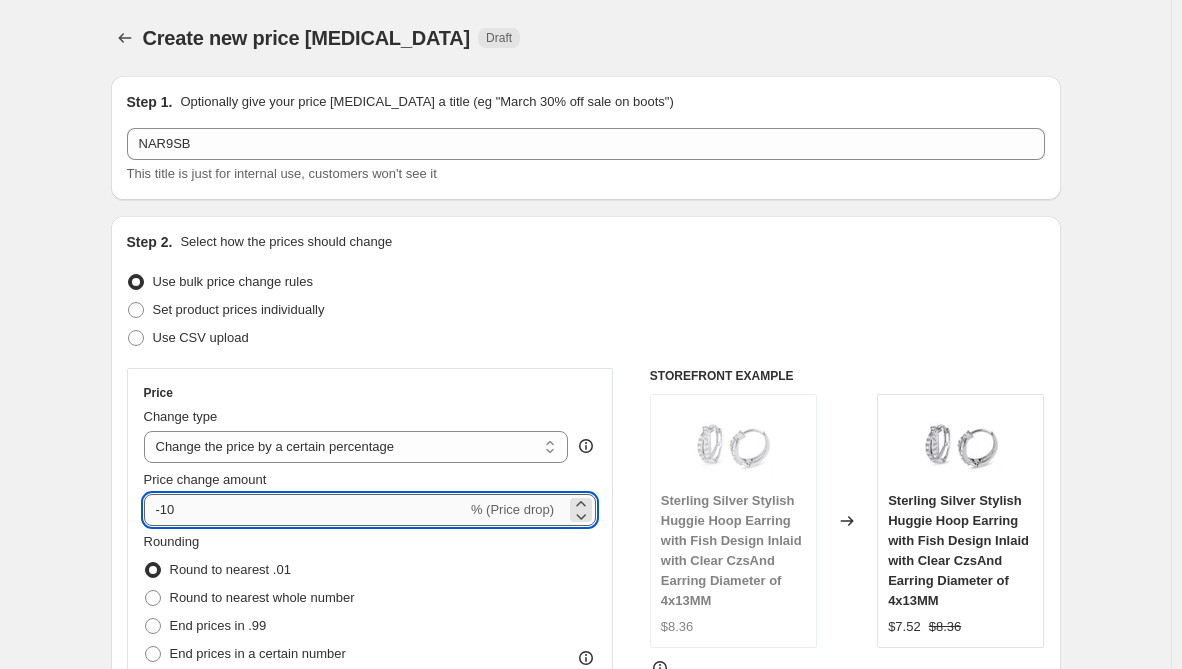 drag, startPoint x: 187, startPoint y: 507, endPoint x: 162, endPoint y: 517, distance: 26.925823 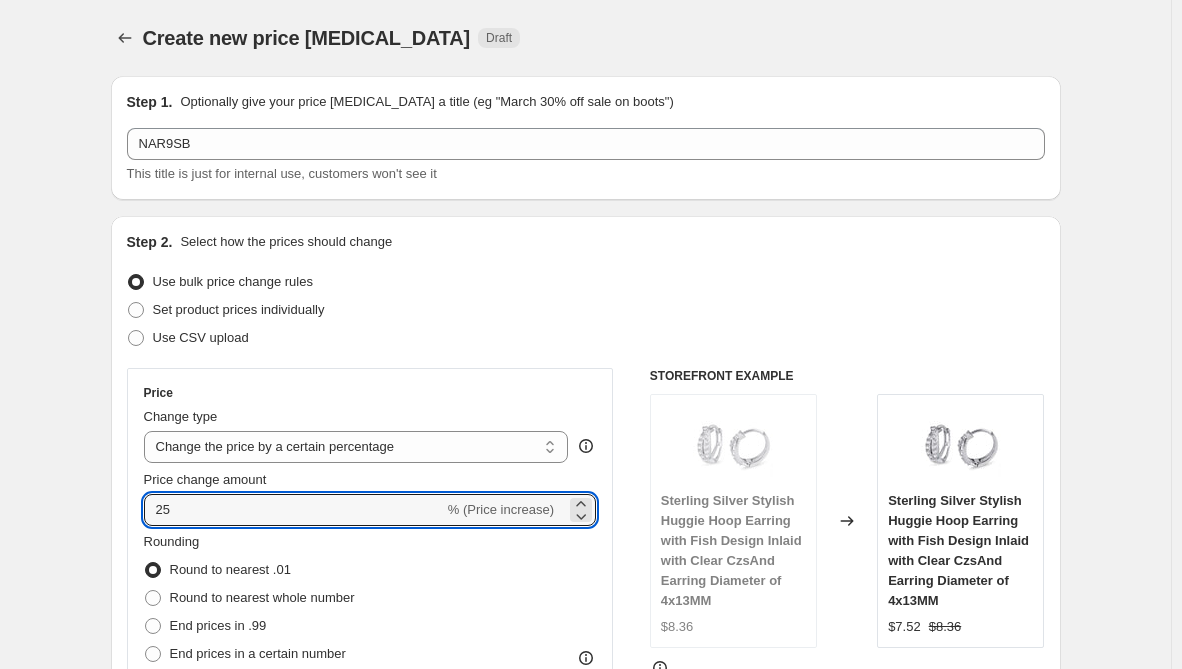 type on "25" 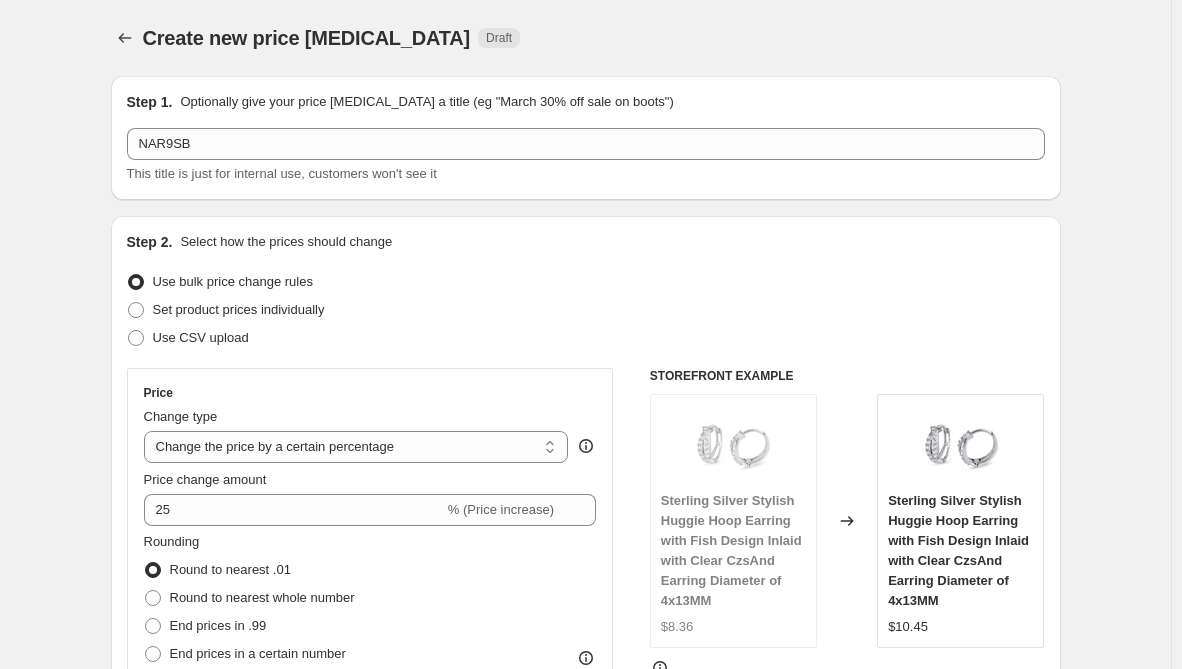 click on "Create new price change job. This page is ready Create new price change job Draft Step 1. Optionally give your price change job a title (eg "March 30% off sale on boots") NAR9SB This title is just for internal use, customers won't see it Step 2. Select how the prices should change Use bulk price change rules Set product prices individually Use CSV upload Price Change type Change the price to a certain amount Change the price by a certain amount Change the price by a certain percentage Change the price to the current compare at price (price before sale) Change the price by a certain amount relative to the compare at price Change the price by a certain percentage relative to the compare at price Don't change the price Change the price by a certain percentage relative to the cost per item Change price to certain cost margin Change the price by a certain percentage Price change amount 25 % (Price increase) Rounding Round to nearest .01 Round to nearest whole number End prices in .99 End prices in a certain number" at bounding box center [585, 1032] 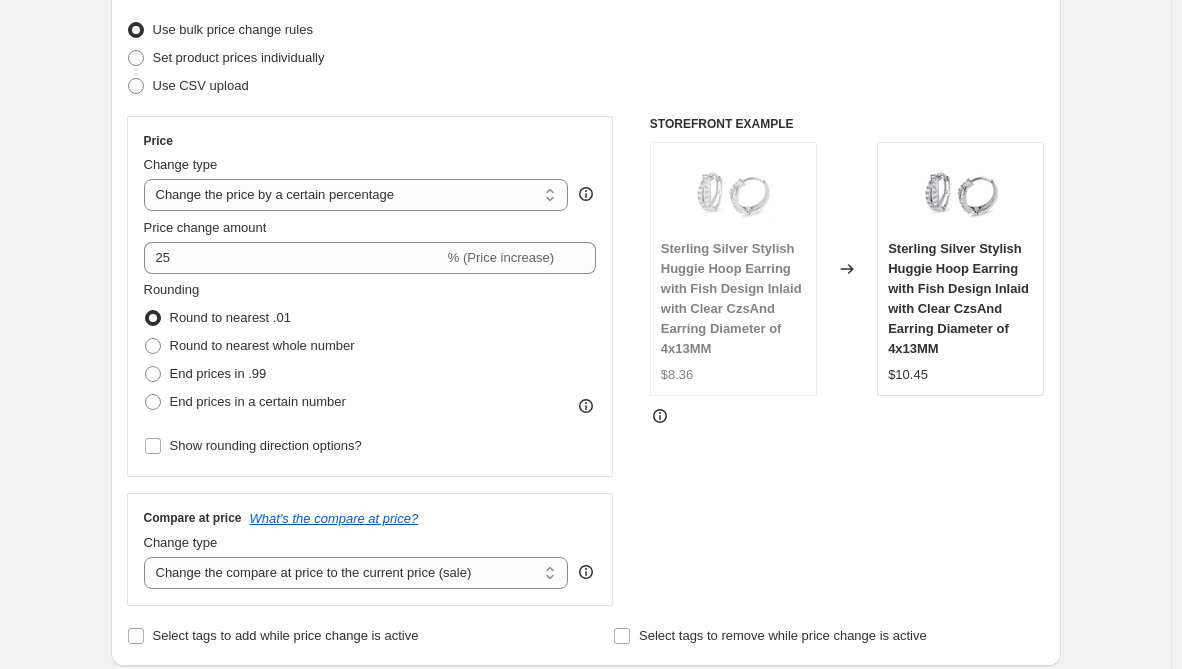 scroll, scrollTop: 300, scrollLeft: 0, axis: vertical 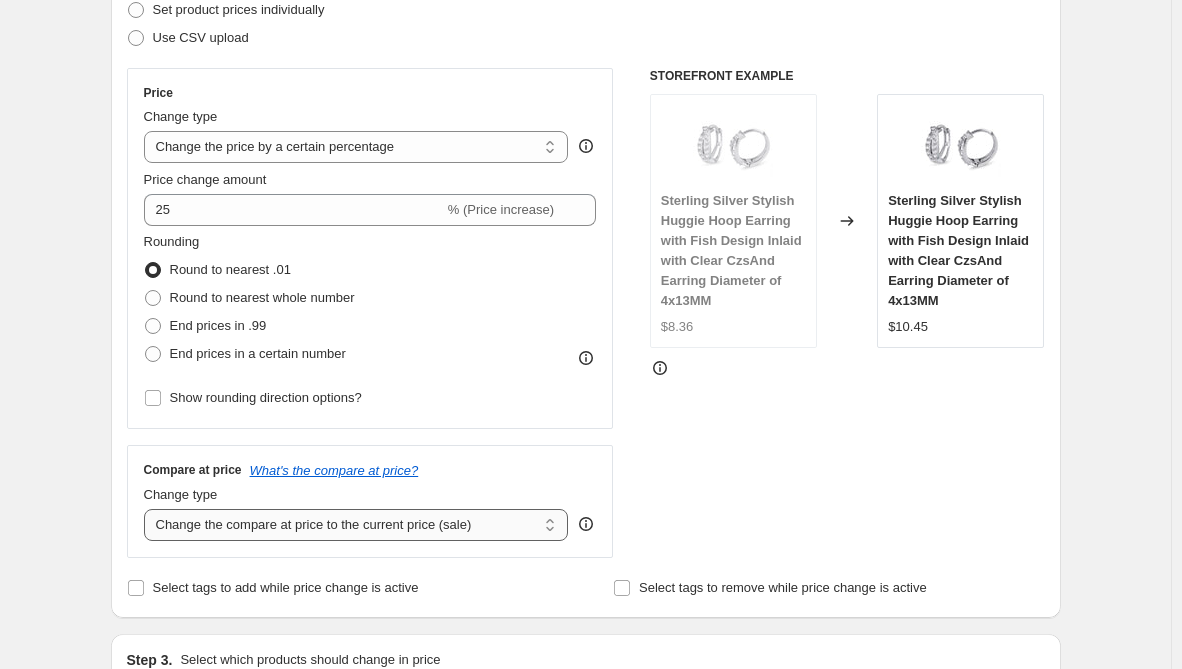 click on "Change the compare at price to the current price (sale) Change the compare at price to a certain amount Change the compare at price by a certain amount Change the compare at price by a certain percentage Change the compare at price by a certain amount relative to the actual price Change the compare at price by a certain percentage relative to the actual price Don't change the compare at price Remove the compare at price" at bounding box center (356, 525) 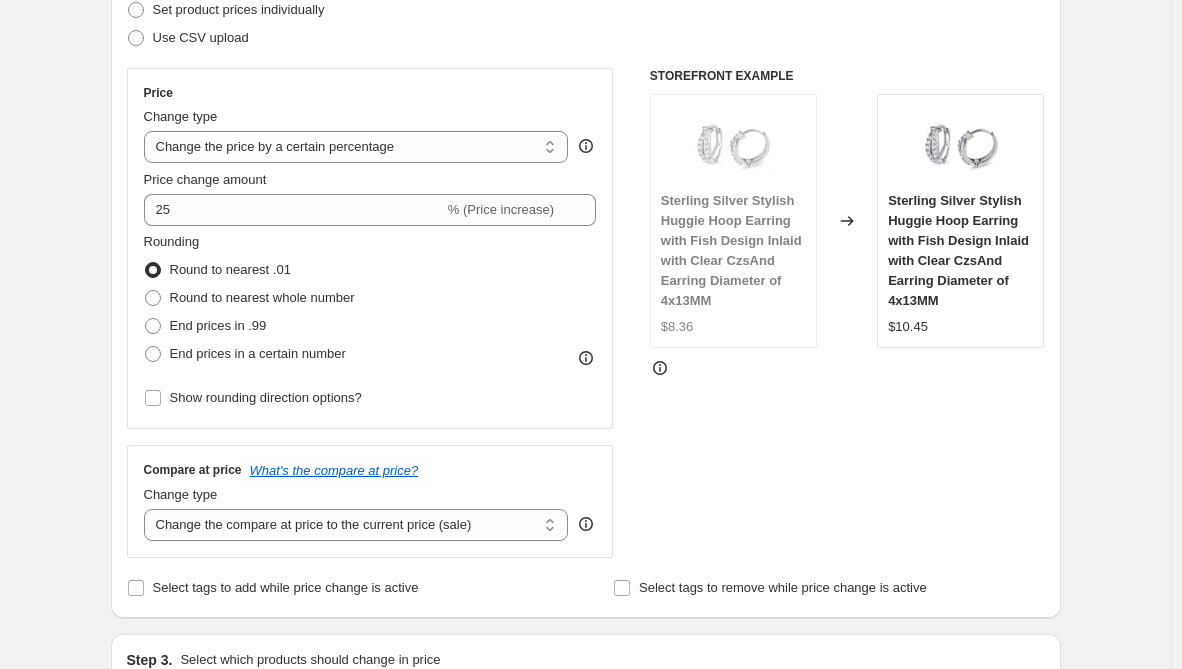 select on "remove" 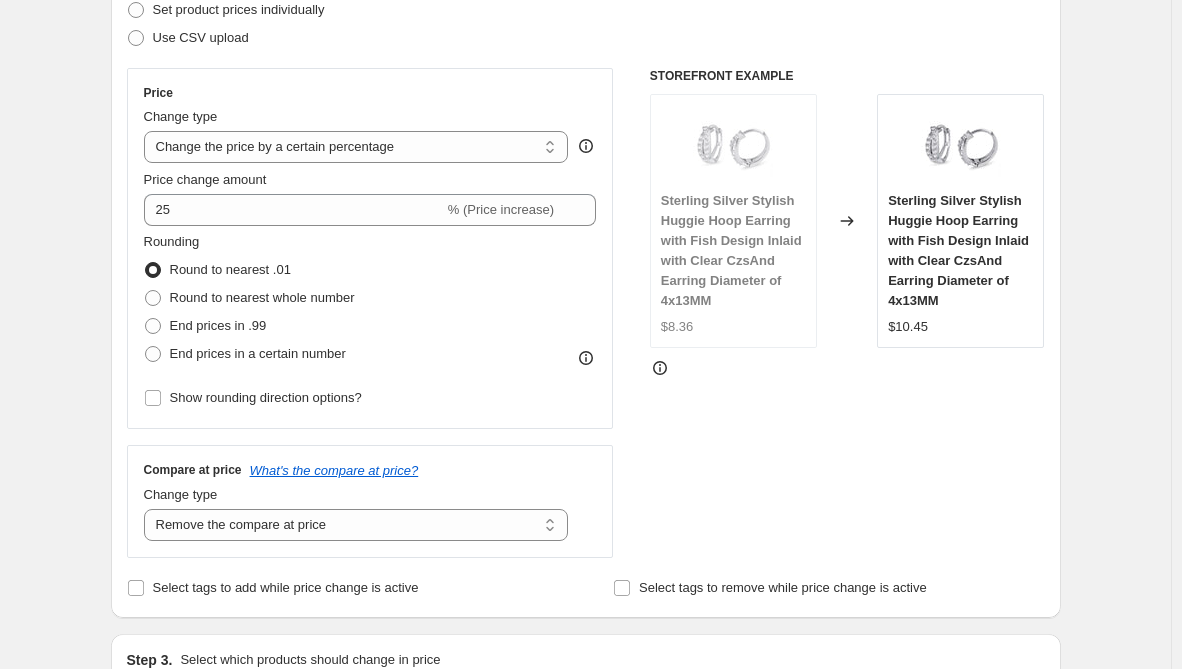 click on "Create new price change job. This page is ready Create new price change job Draft Step 1. Optionally give your price change job a title (eg "March 30% off sale on boots") NAR9SB This title is just for internal use, customers won't see it Step 2. Select how the prices should change Use bulk price change rules Set product prices individually Use CSV upload Price Change type Change the price to a certain amount Change the price by a certain amount Change the price by a certain percentage Change the price to the current compare at price (price before sale) Change the price by a certain amount relative to the compare at price Change the price by a certain percentage relative to the compare at price Don't change the price Change the price by a certain percentage relative to the cost per item Change price to certain cost margin Change the price by a certain percentage Price change amount 25 % (Price increase) Rounding Round to nearest .01 Round to nearest whole number End prices in .99 End prices in a certain number" at bounding box center (585, 732) 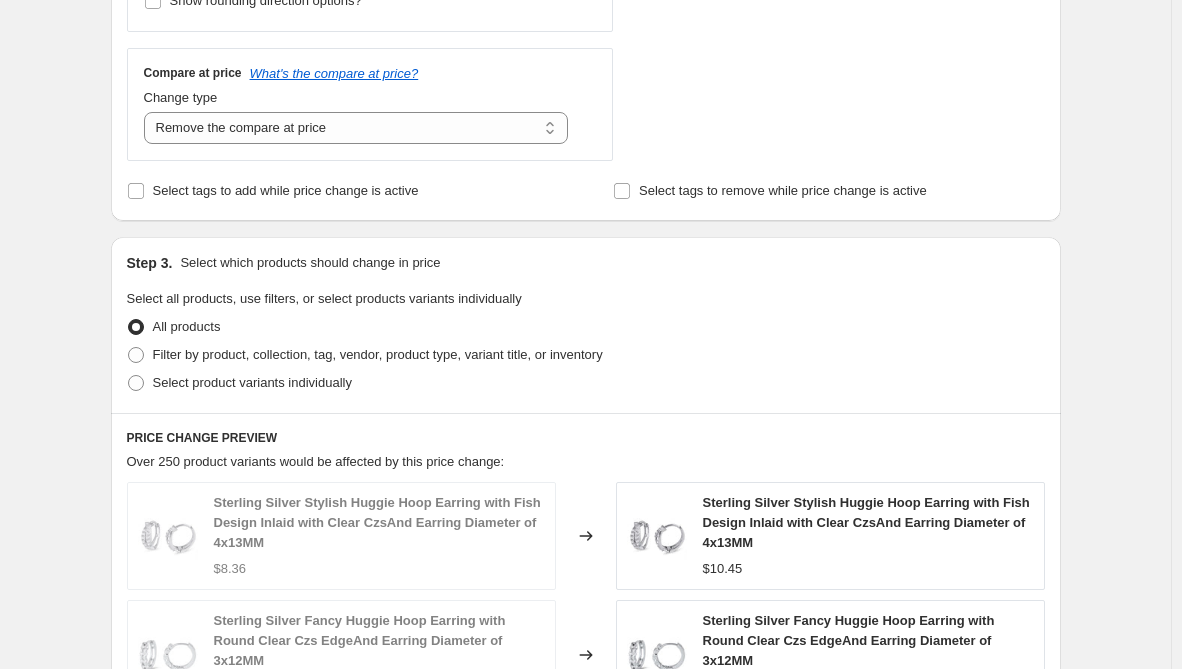 scroll, scrollTop: 700, scrollLeft: 0, axis: vertical 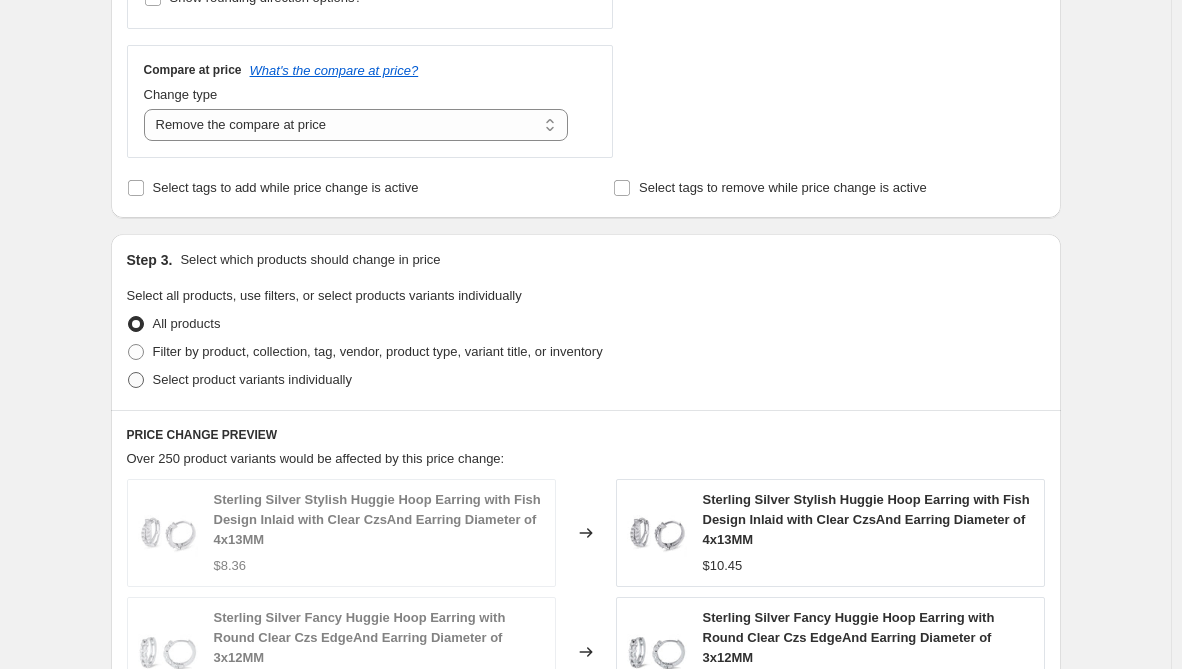 click on "Select product variants individually" at bounding box center (252, 379) 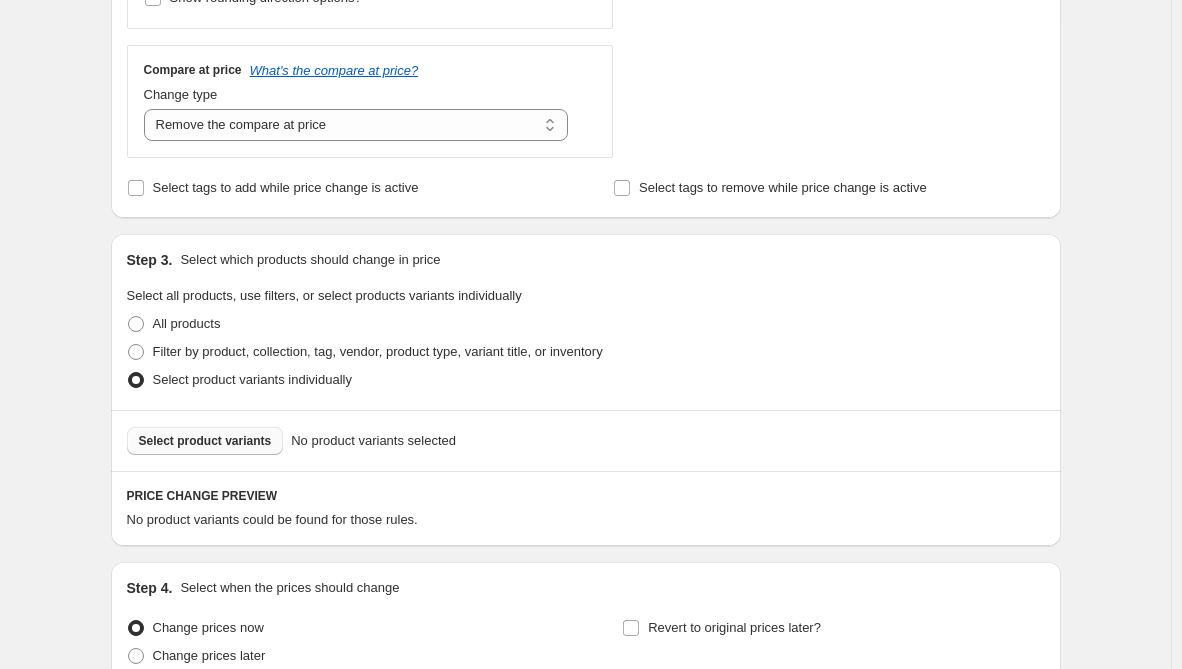 click on "Select product variants" at bounding box center [205, 441] 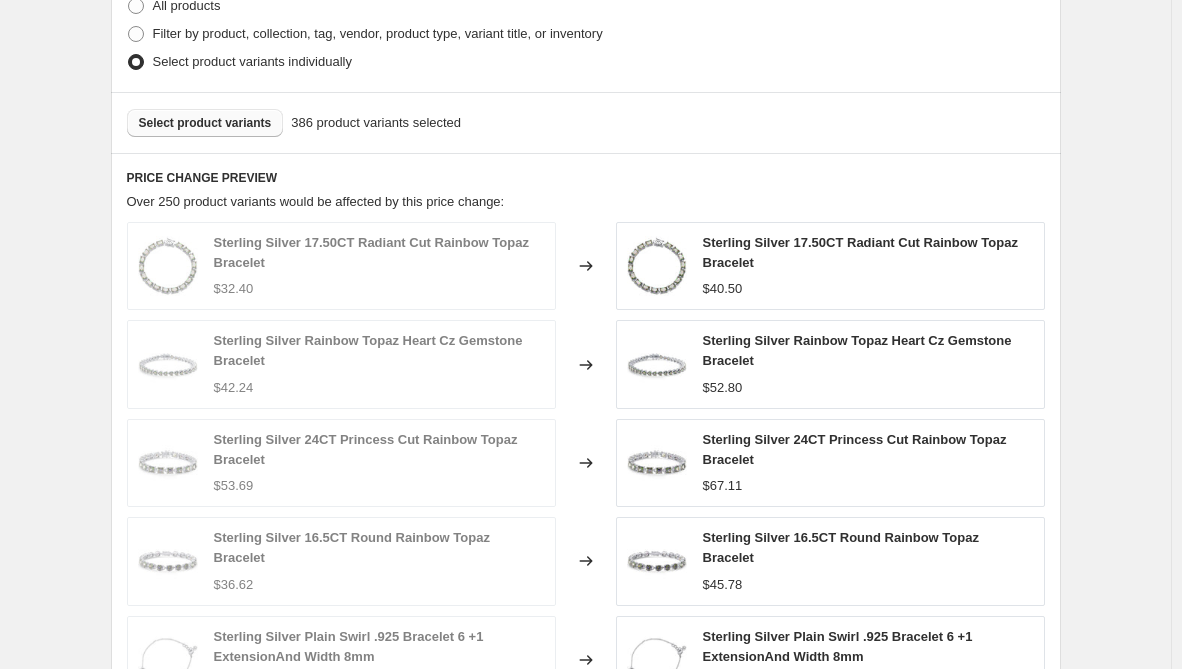 scroll, scrollTop: 1418, scrollLeft: 0, axis: vertical 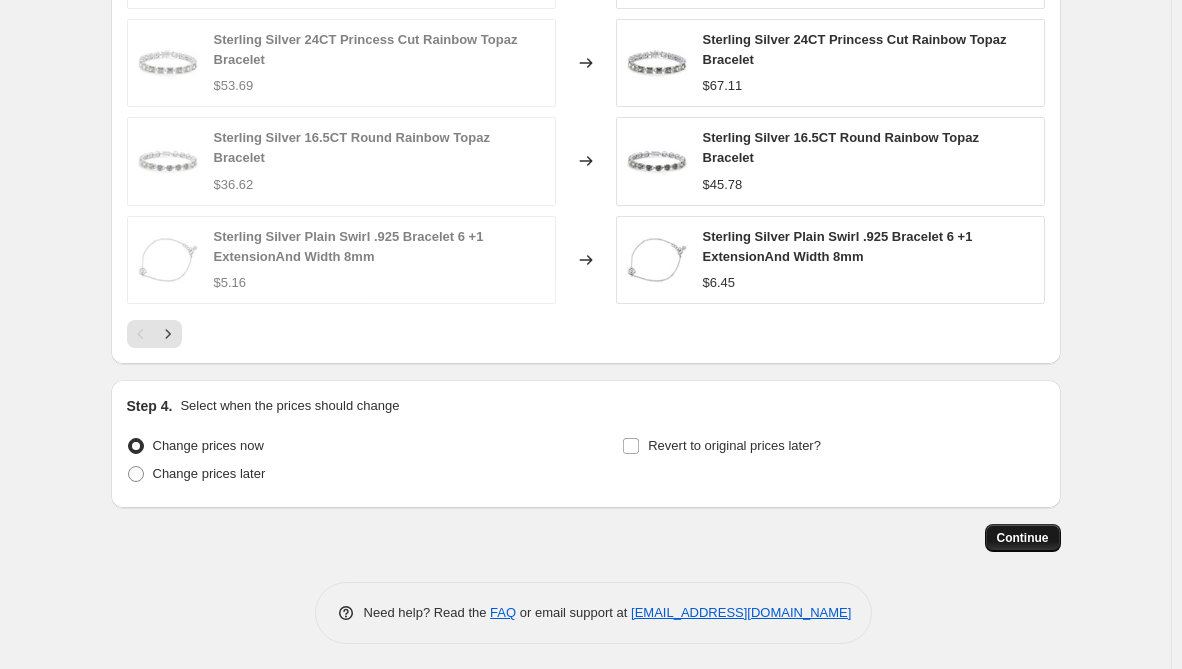 click on "Continue" at bounding box center [1023, 538] 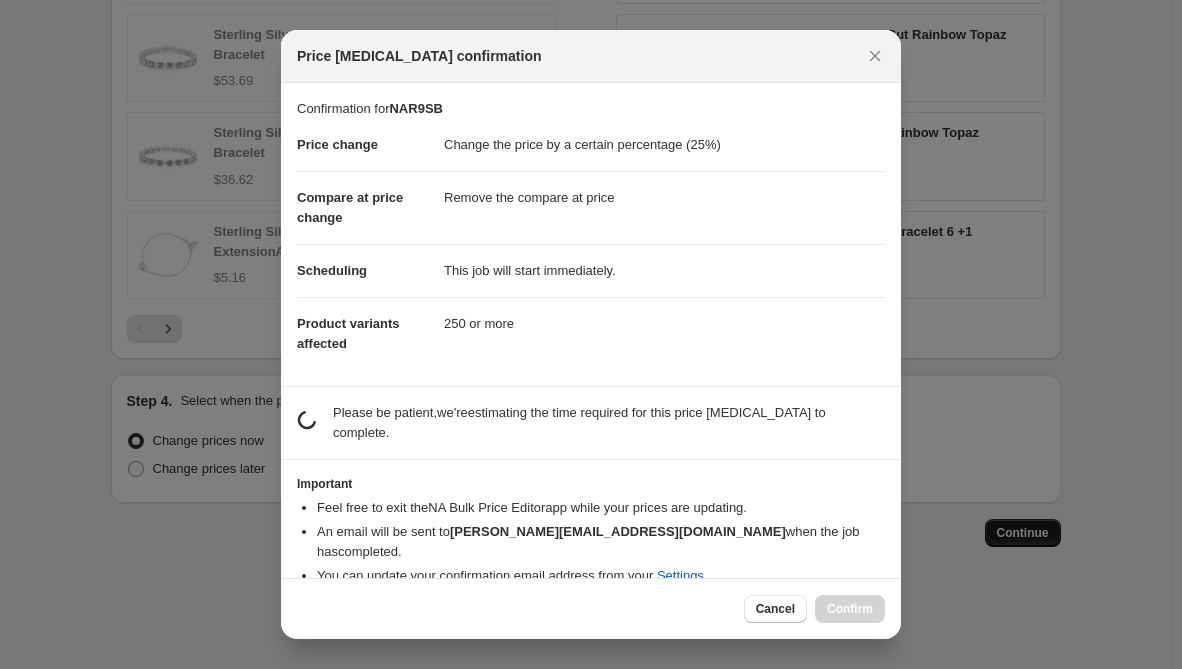 scroll, scrollTop: 1418, scrollLeft: 0, axis: vertical 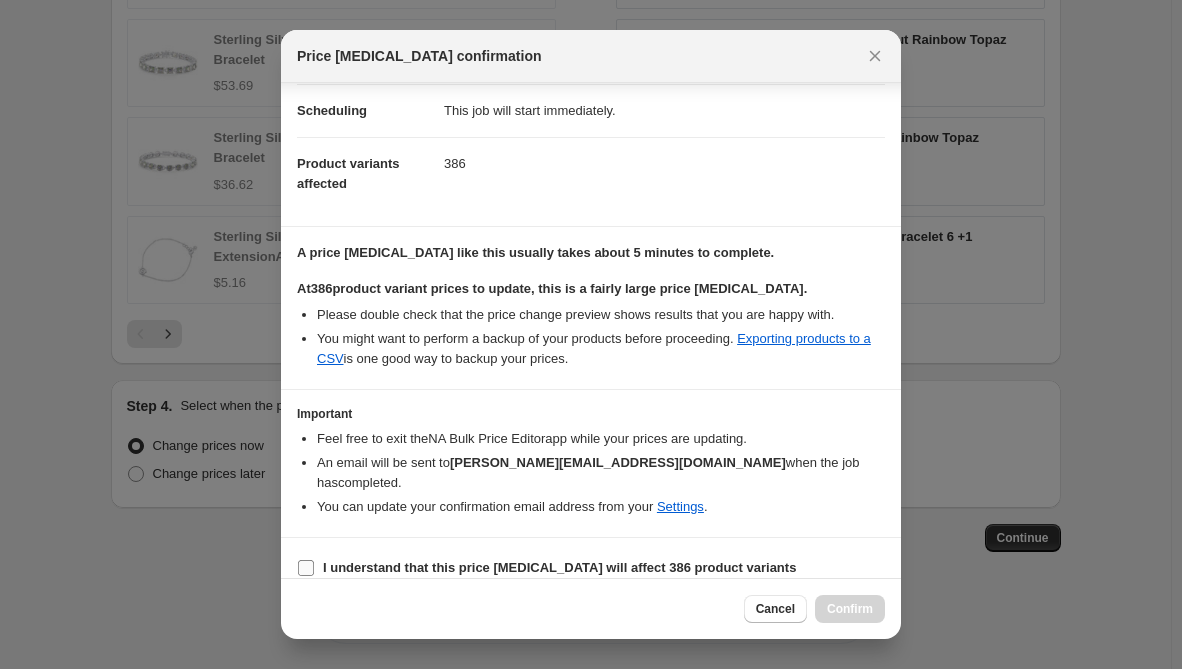 click on "I understand that this price change job will affect 386 product variants" at bounding box center [559, 567] 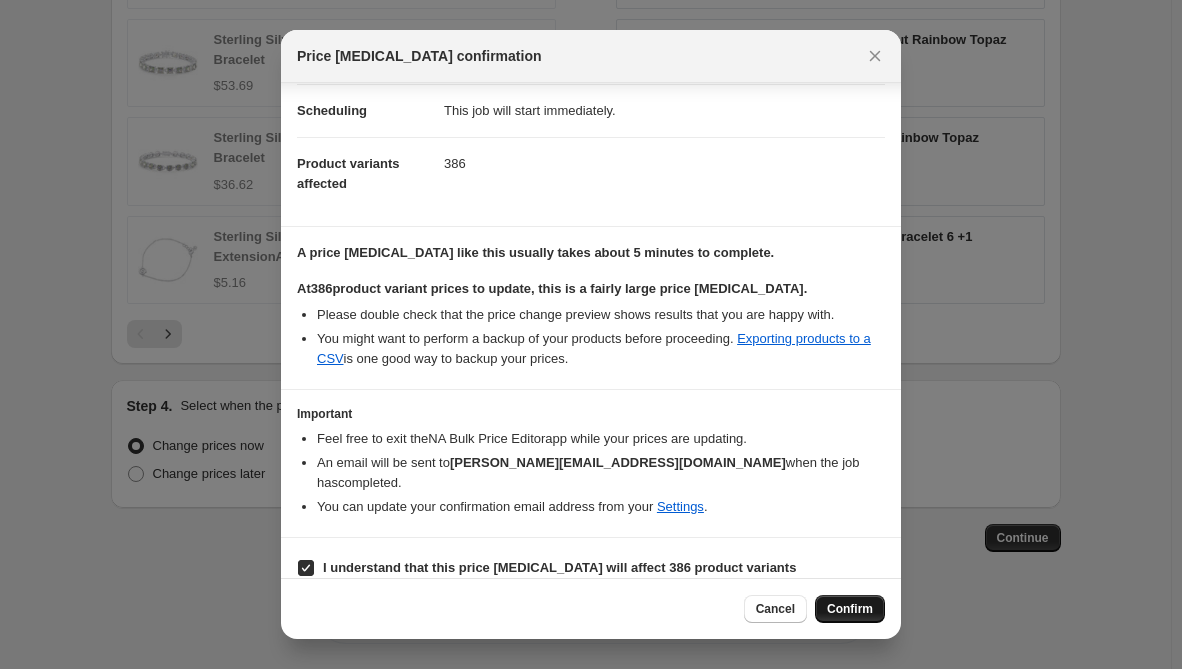 click on "Confirm" at bounding box center [850, 609] 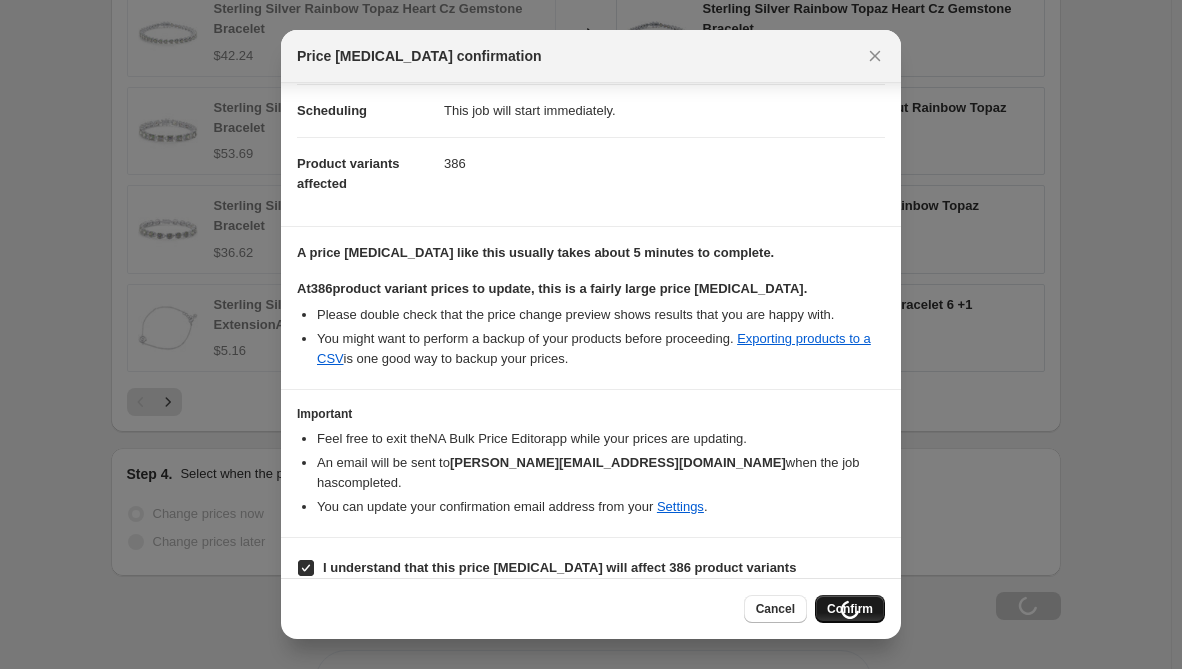 scroll, scrollTop: 1486, scrollLeft: 0, axis: vertical 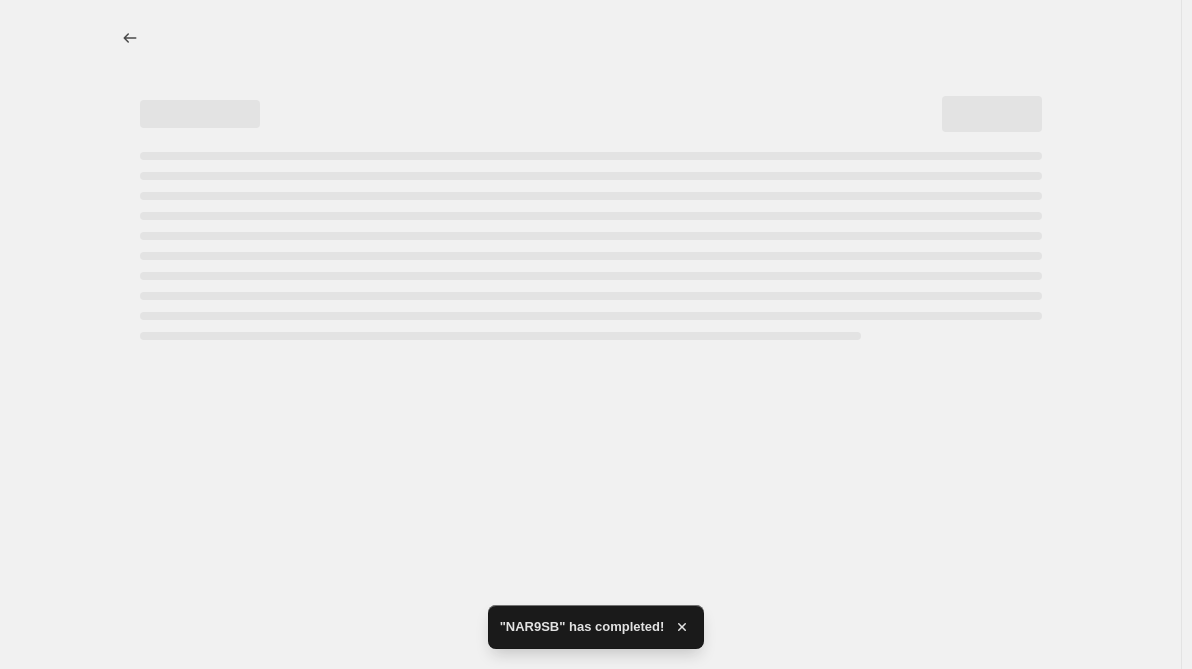 select on "percentage" 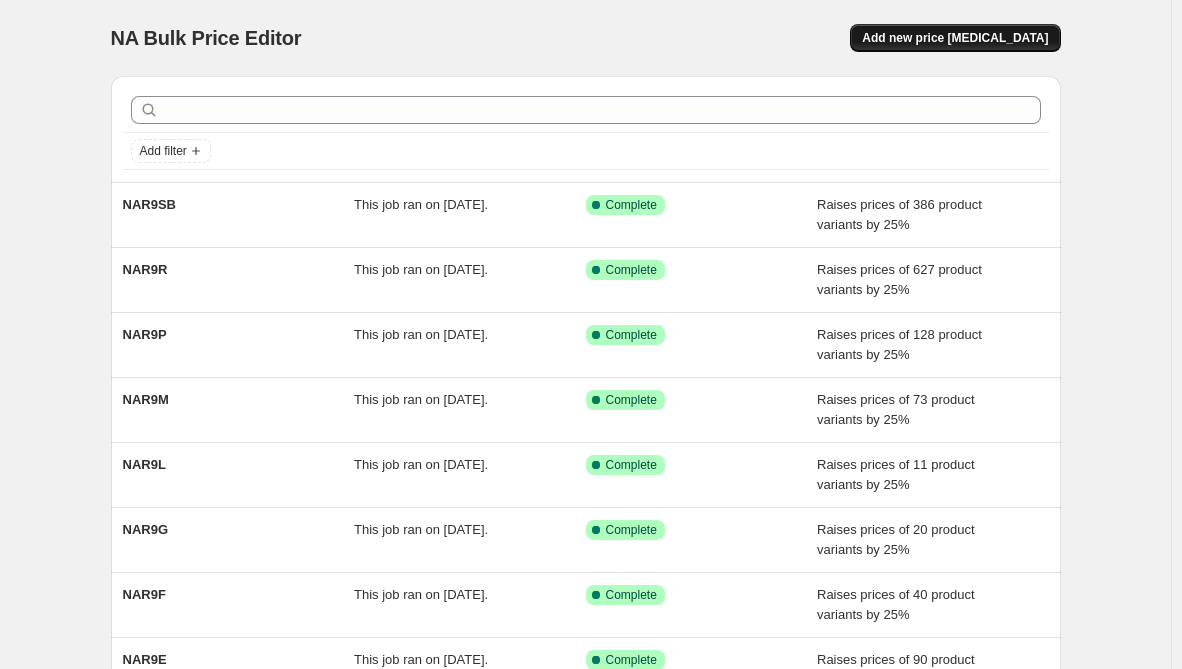 click on "Add new price change job" at bounding box center [955, 38] 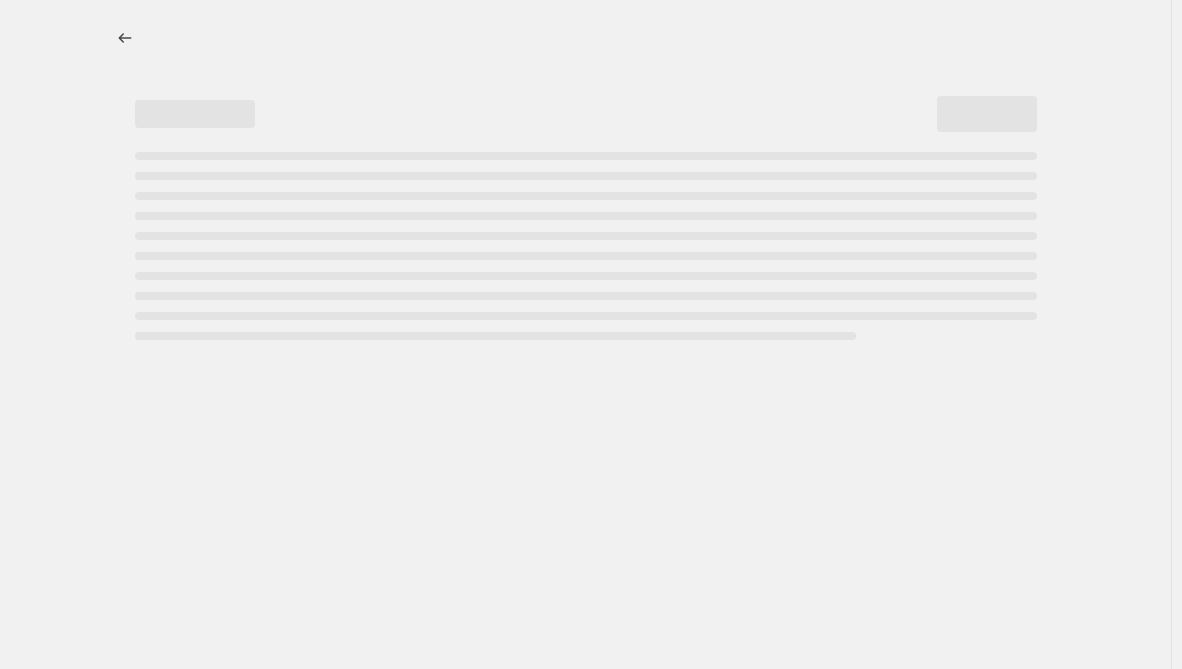 select on "percentage" 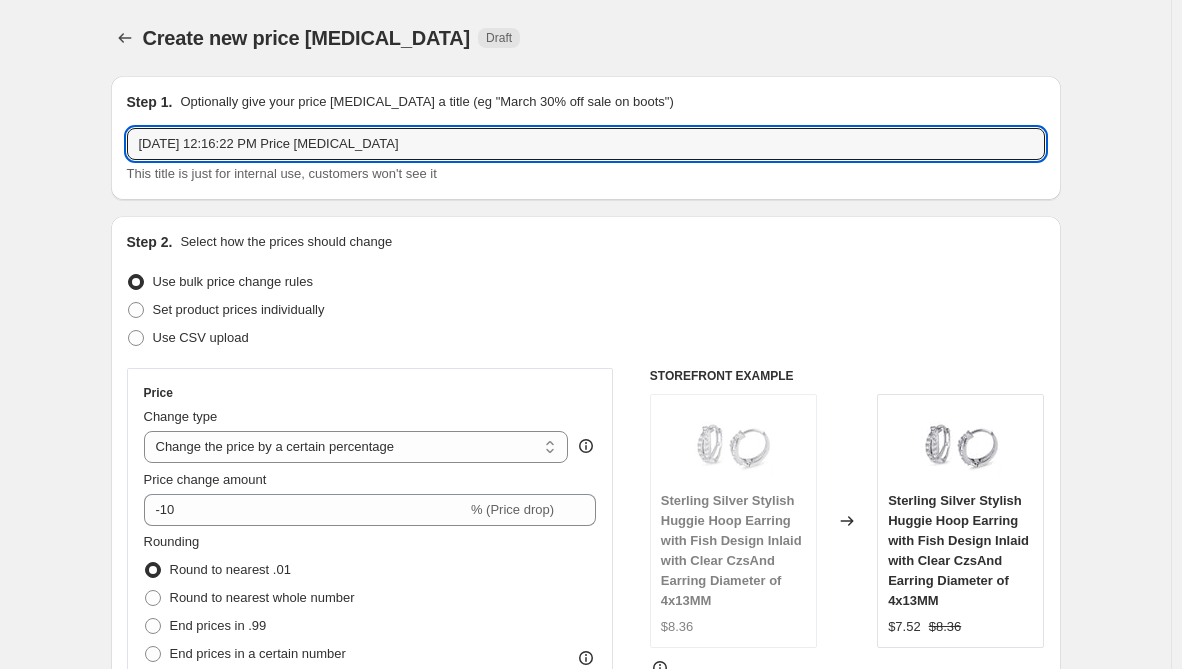 drag, startPoint x: 439, startPoint y: 141, endPoint x: -244, endPoint y: 153, distance: 683.1054 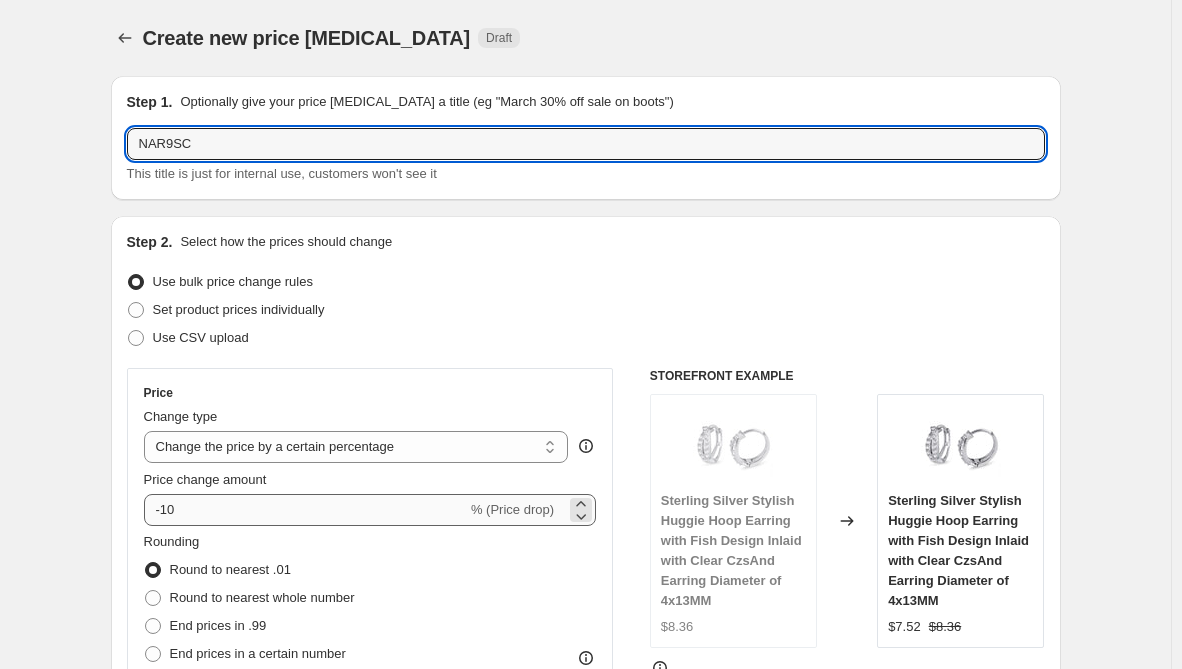 type on "NAR9SC" 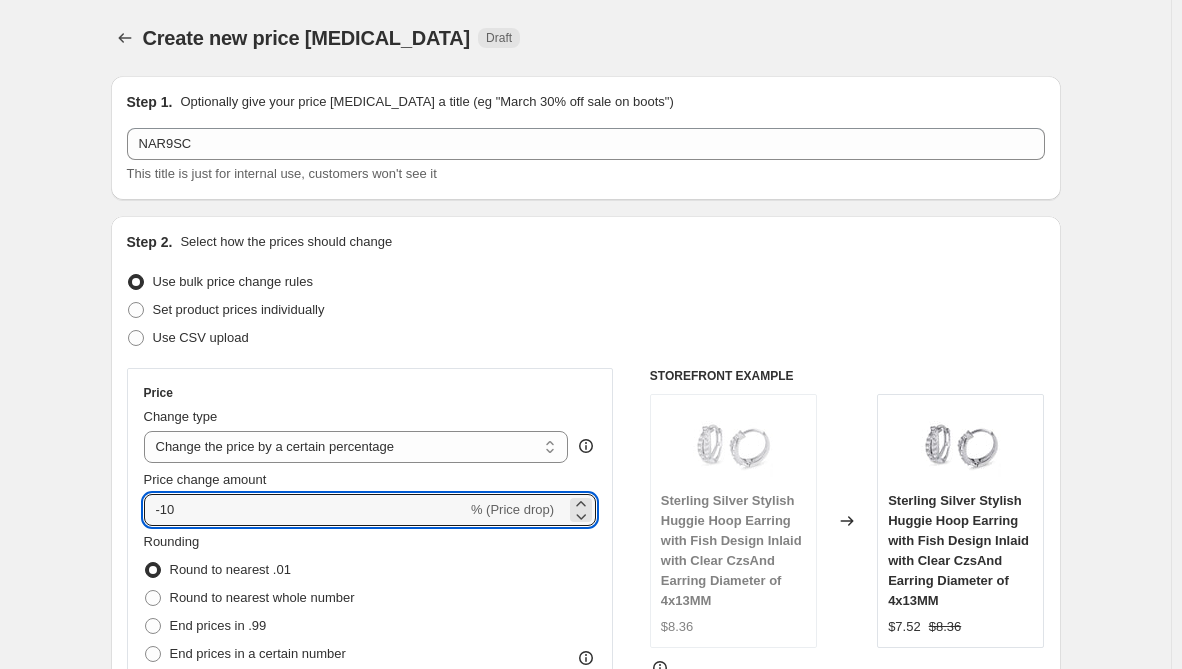 drag, startPoint x: 195, startPoint y: 507, endPoint x: 117, endPoint y: 508, distance: 78.00641 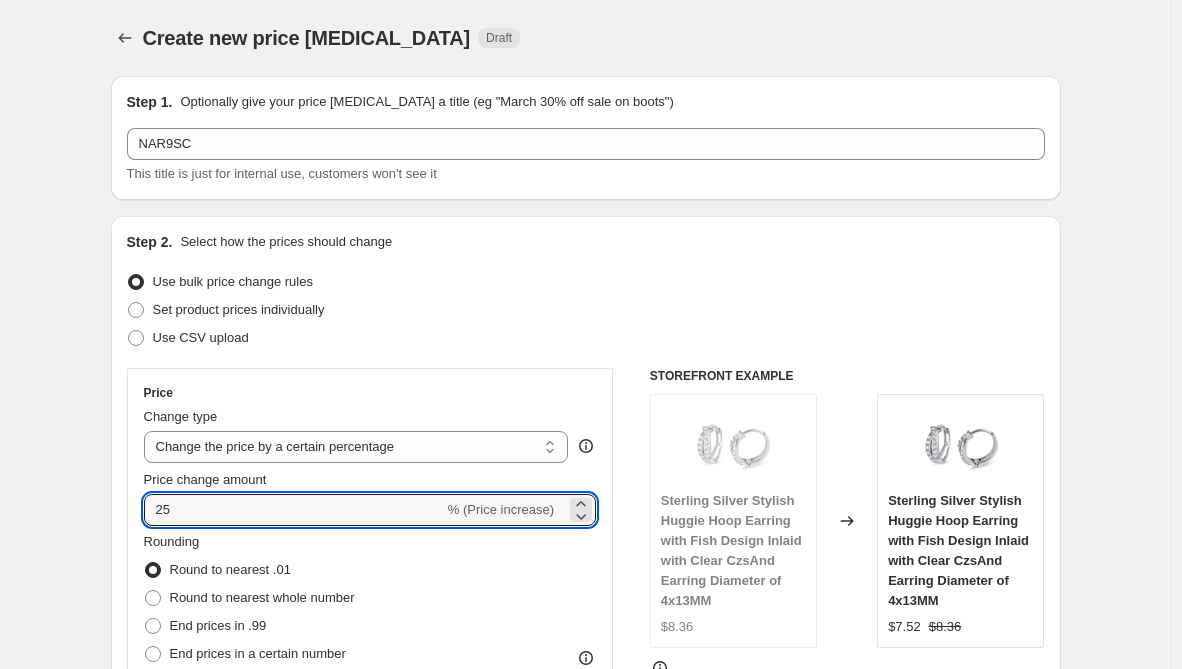 type on "25" 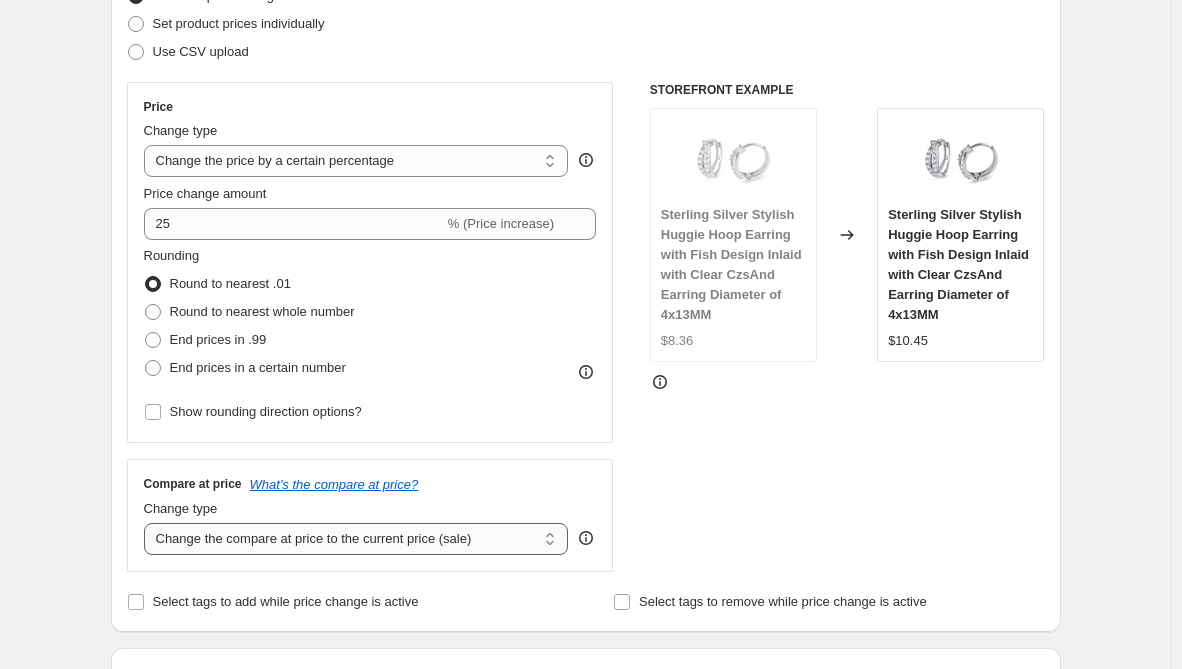 scroll, scrollTop: 400, scrollLeft: 0, axis: vertical 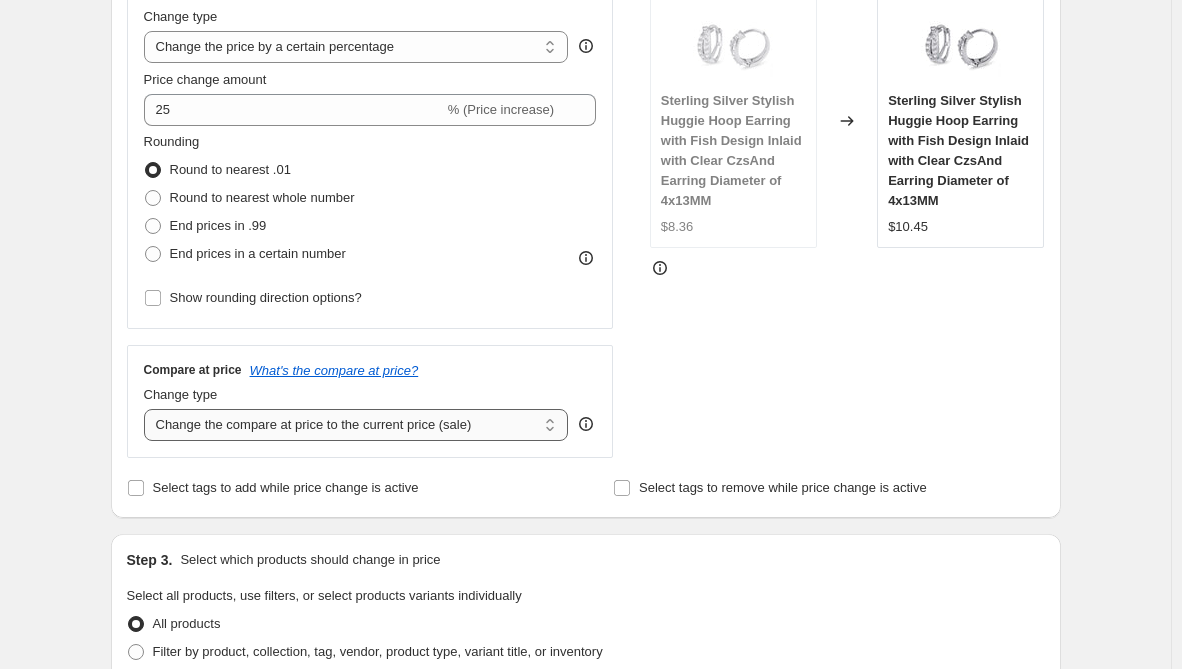 click on "Change the compare at price to the current price (sale) Change the compare at price to a certain amount Change the compare at price by a certain amount Change the compare at price by a certain percentage Change the compare at price by a certain amount relative to the actual price Change the compare at price by a certain percentage relative to the actual price Don't change the compare at price Remove the compare at price" at bounding box center (356, 425) 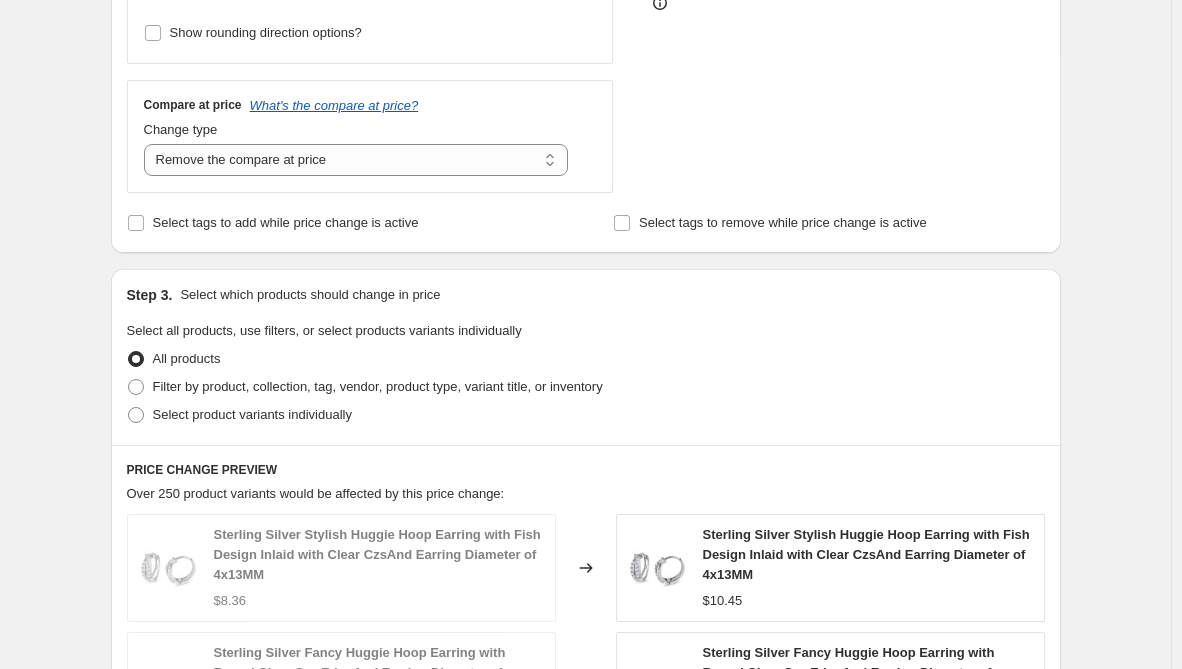 scroll, scrollTop: 700, scrollLeft: 0, axis: vertical 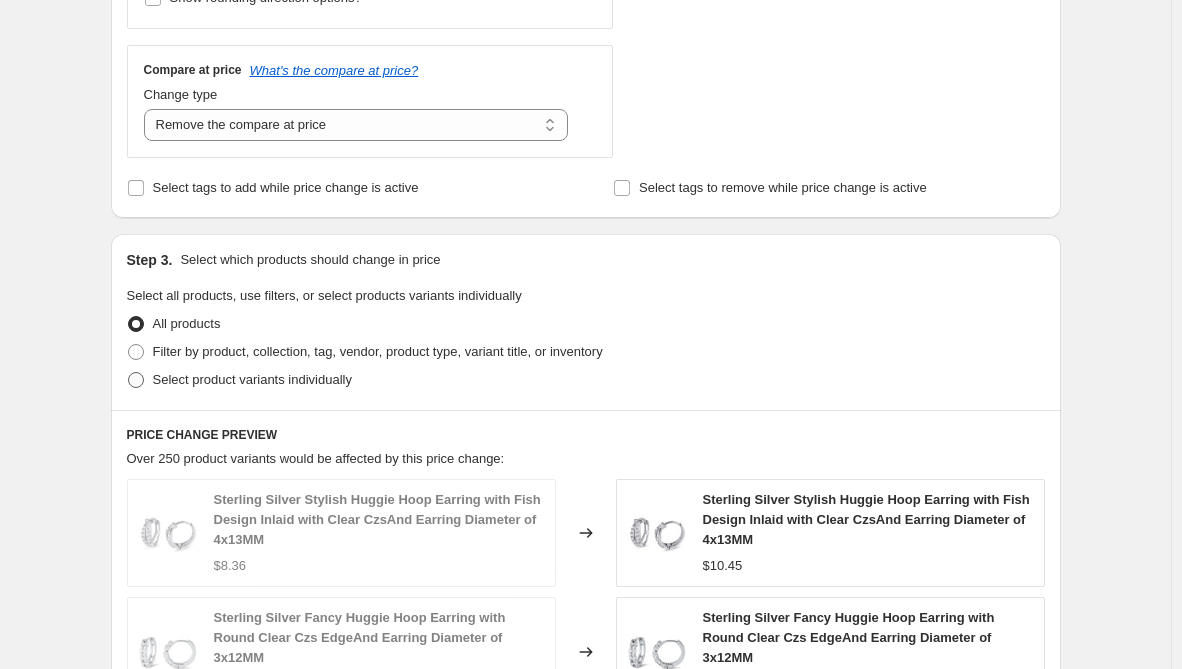 click on "Select product variants individually" at bounding box center (252, 379) 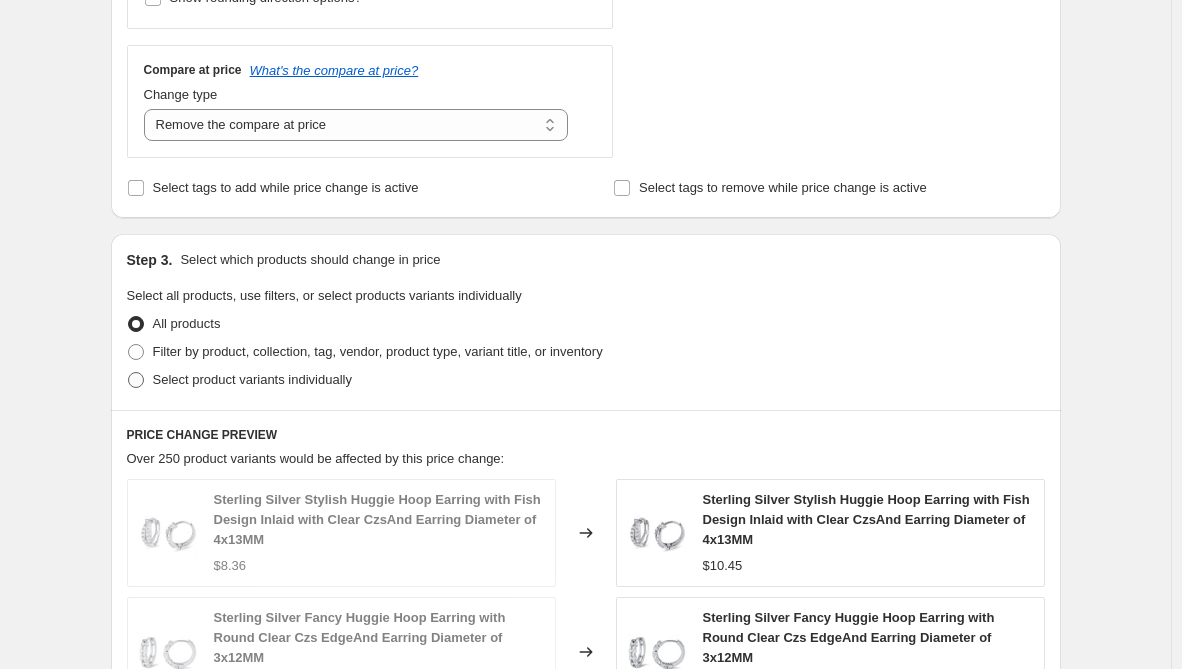 radio on "true" 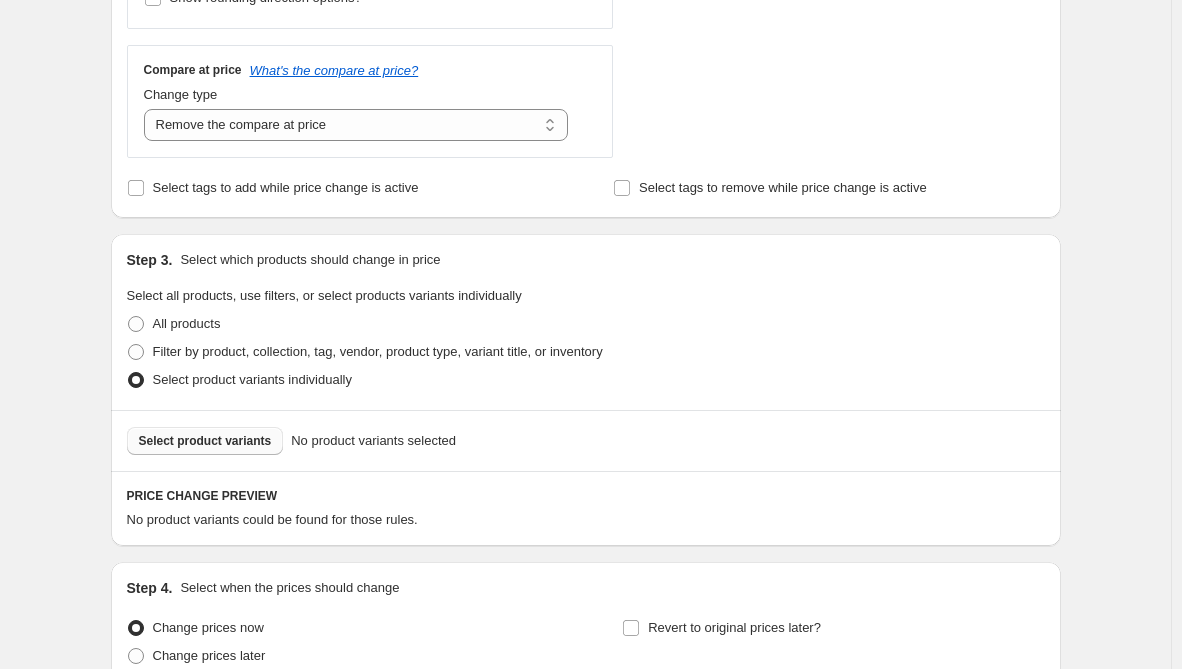 click on "Select product variants" at bounding box center [205, 441] 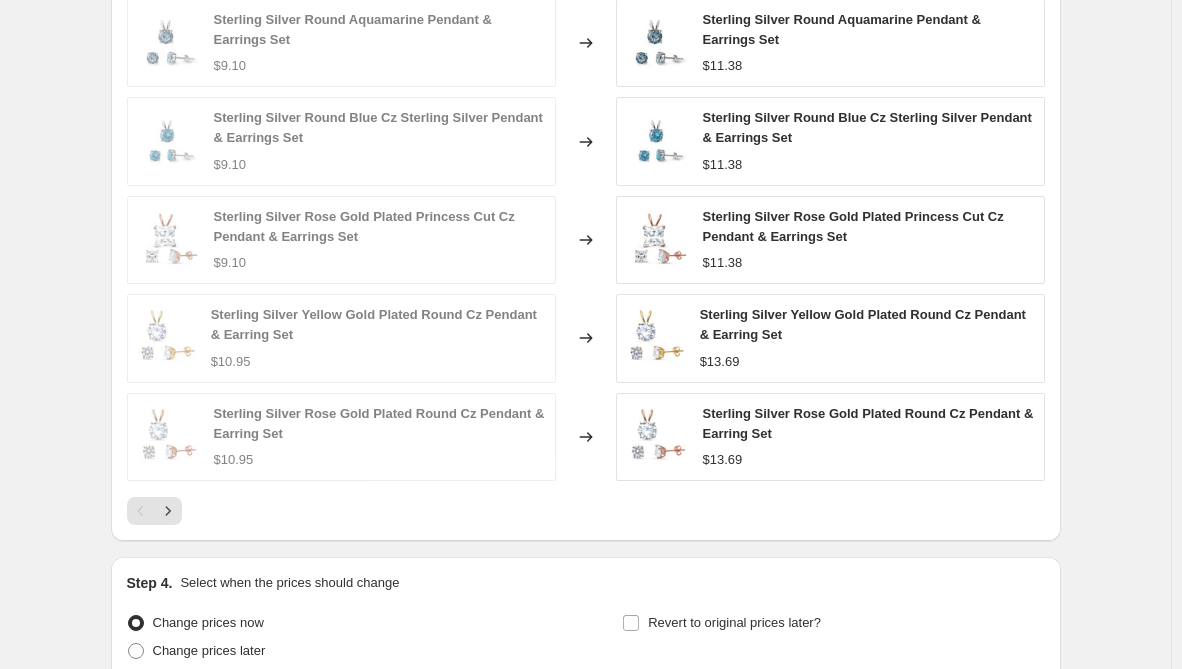 scroll, scrollTop: 1424, scrollLeft: 0, axis: vertical 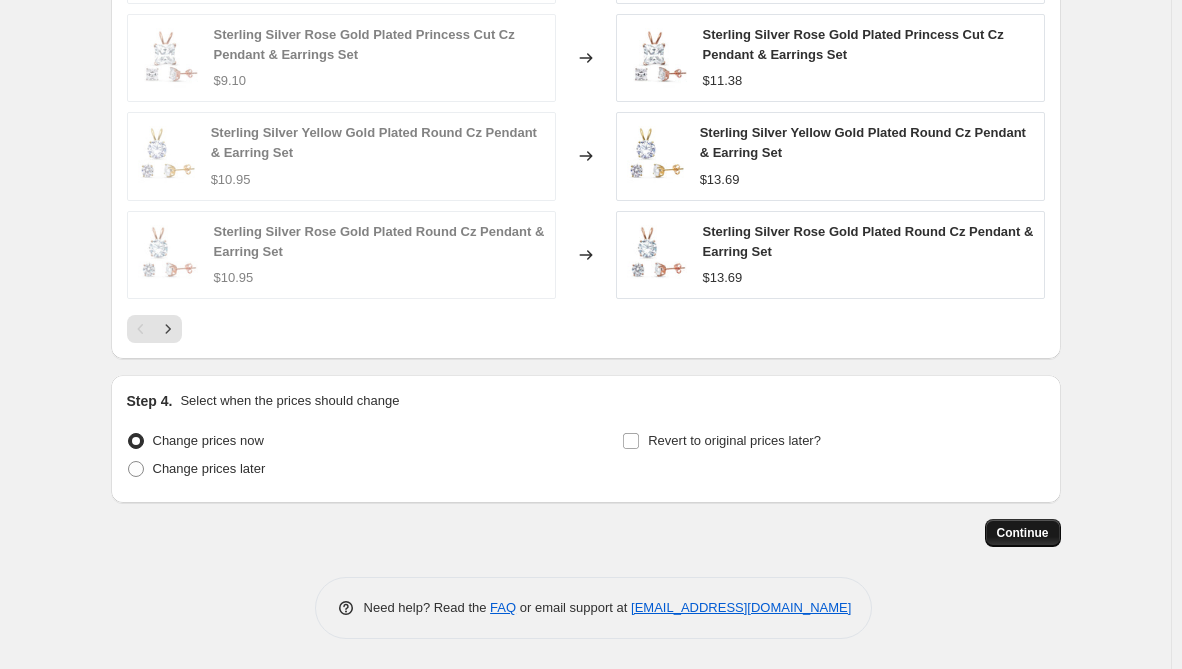 click on "Continue" at bounding box center [1023, 533] 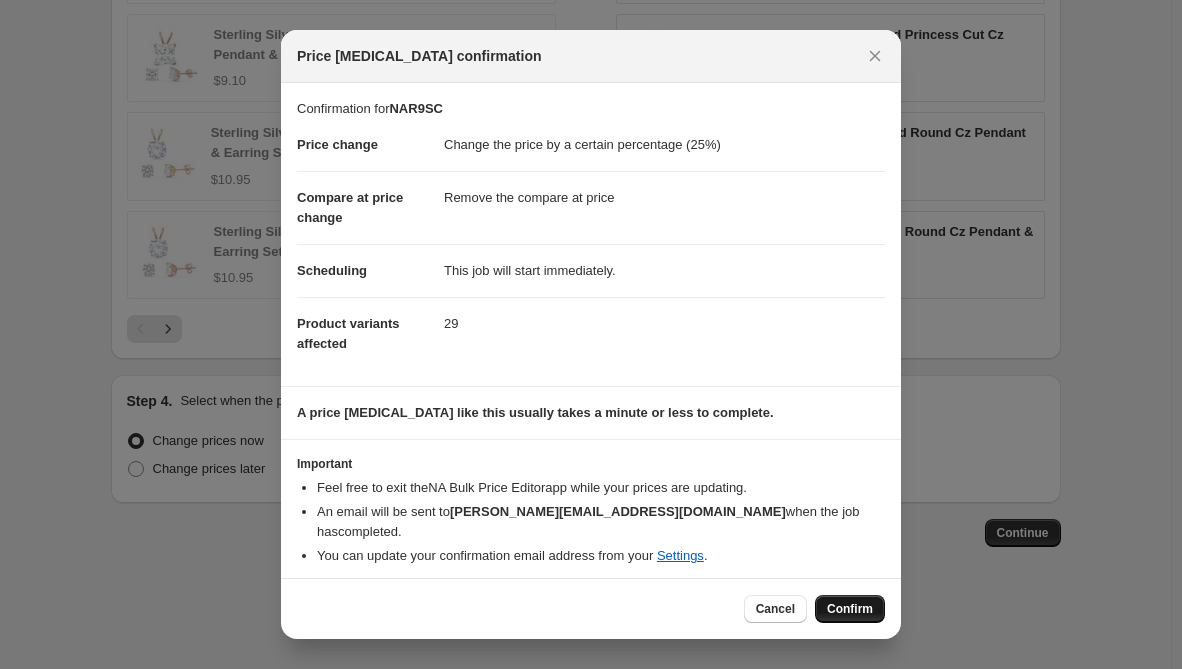 click on "Confirm" at bounding box center (850, 609) 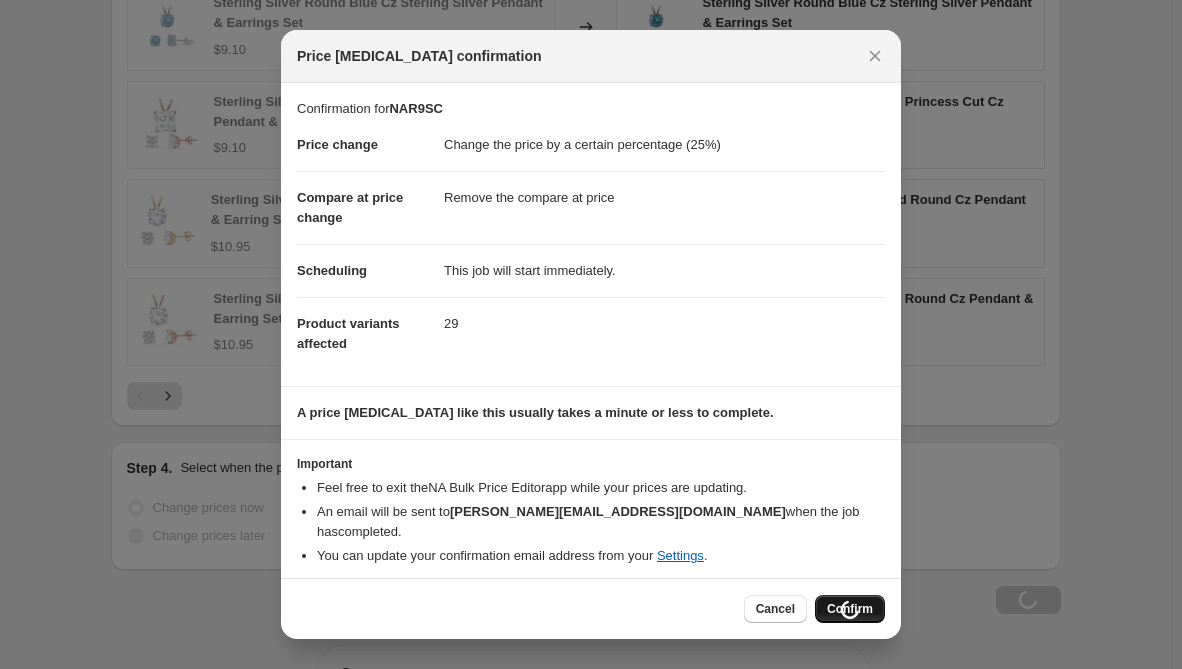 scroll, scrollTop: 1492, scrollLeft: 0, axis: vertical 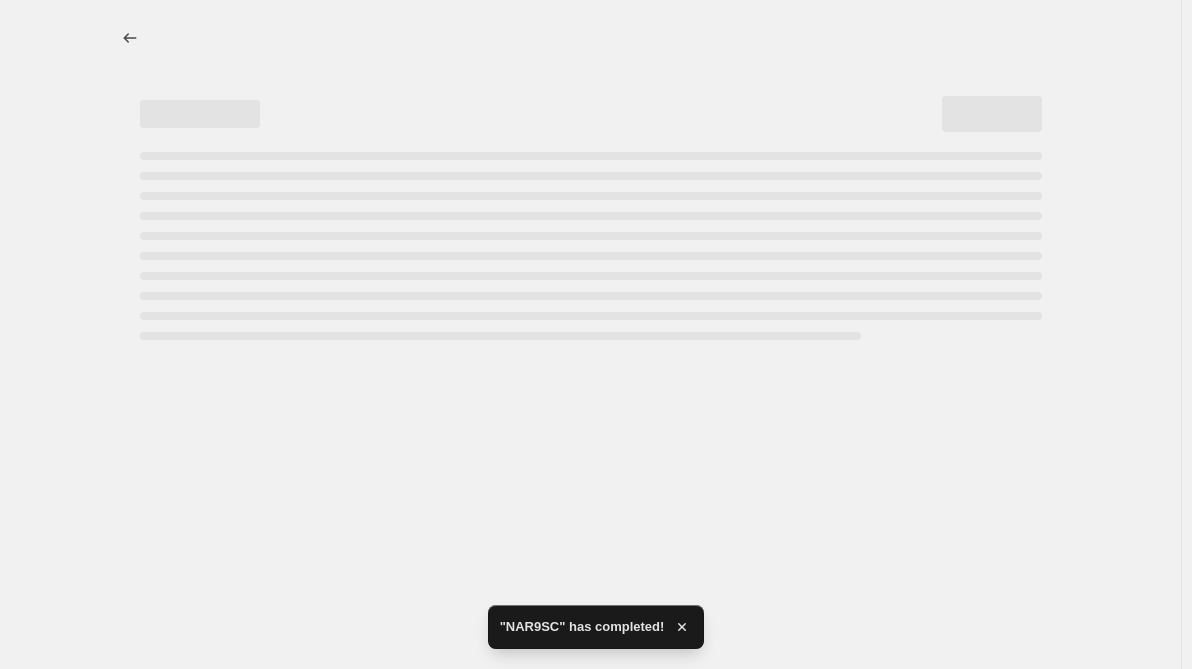 select on "percentage" 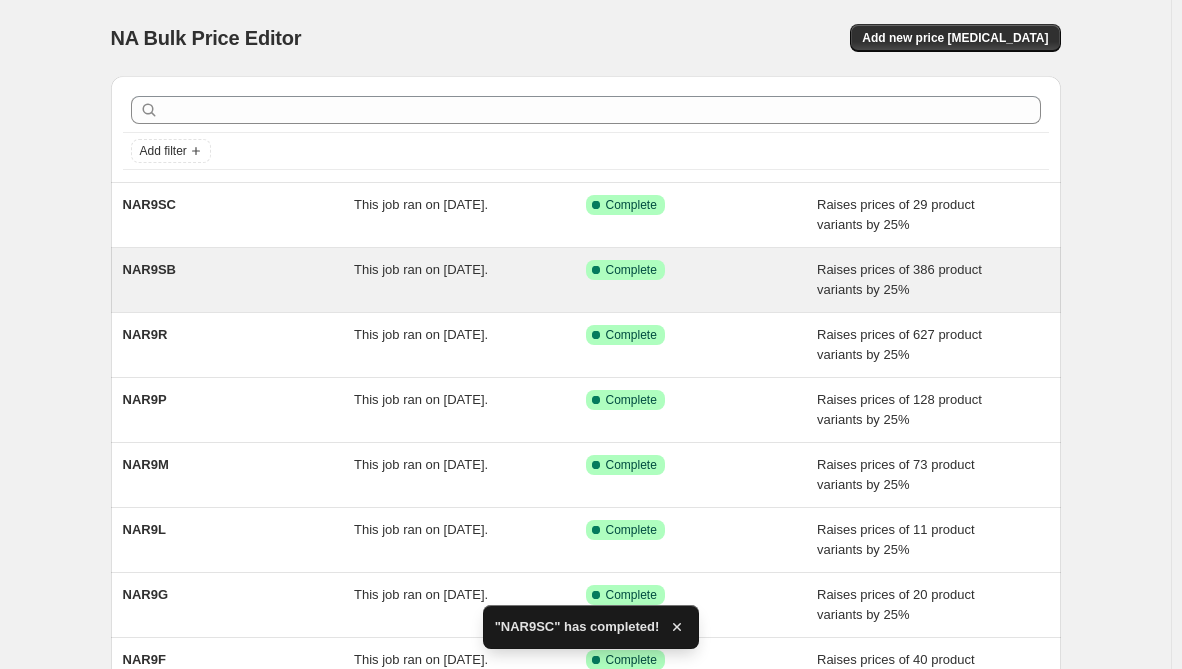 click on "This job ran on July 17, 2025." at bounding box center (421, 269) 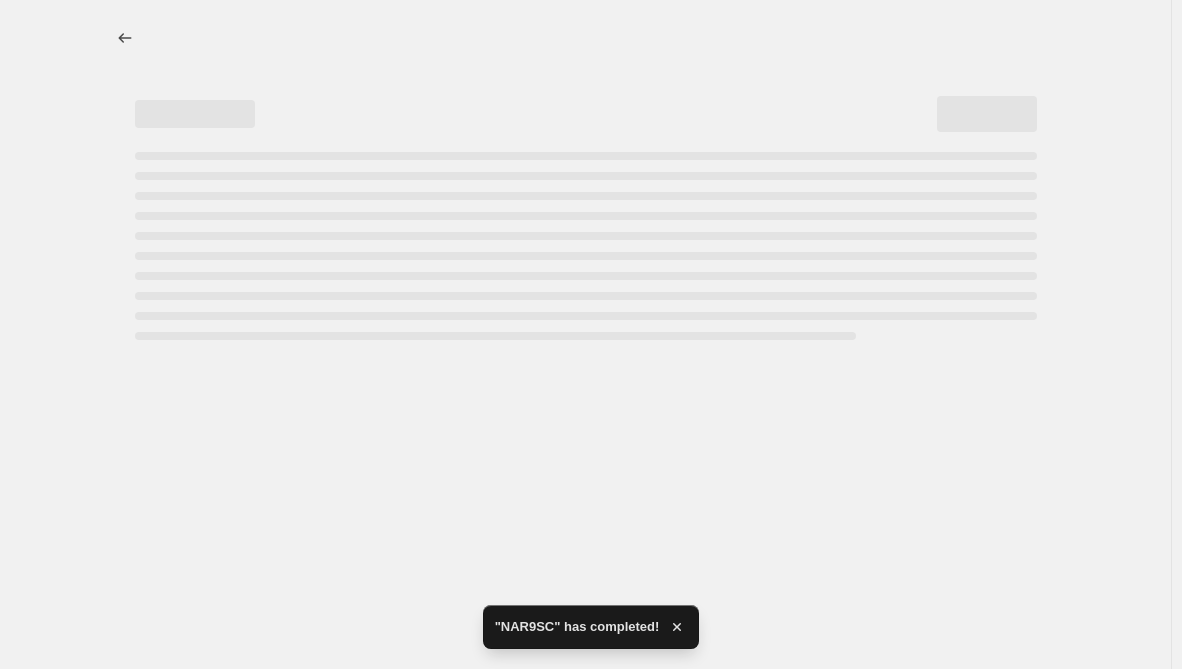 select on "percentage" 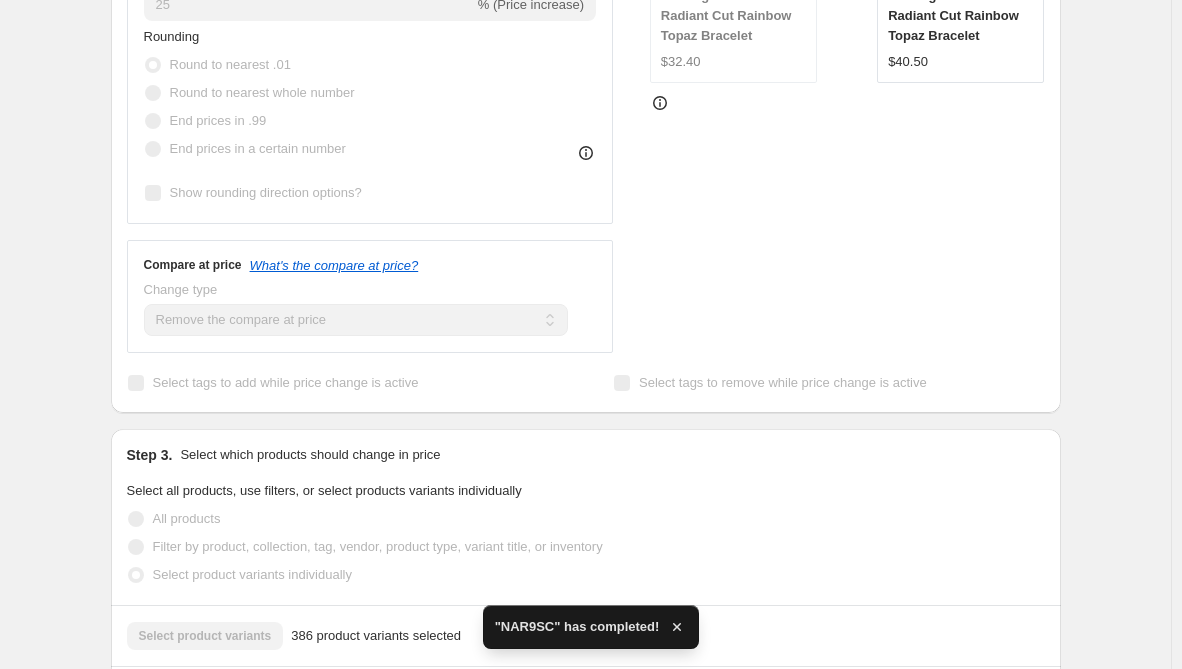 scroll, scrollTop: 700, scrollLeft: 0, axis: vertical 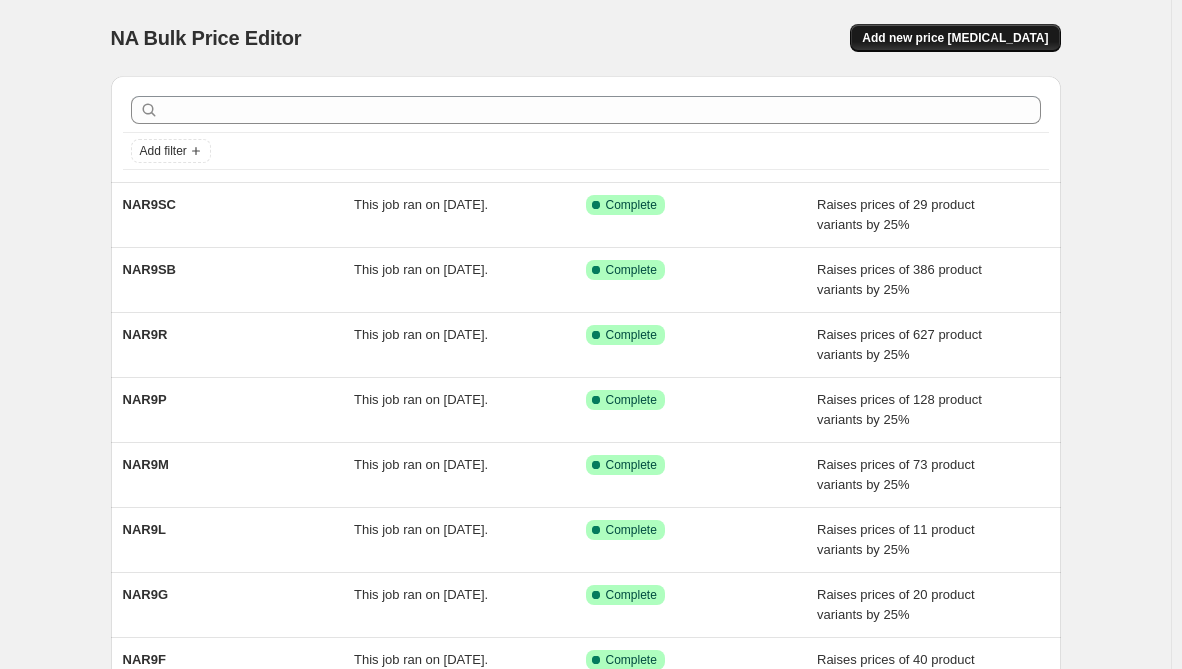 click on "Add new price change job" at bounding box center [955, 38] 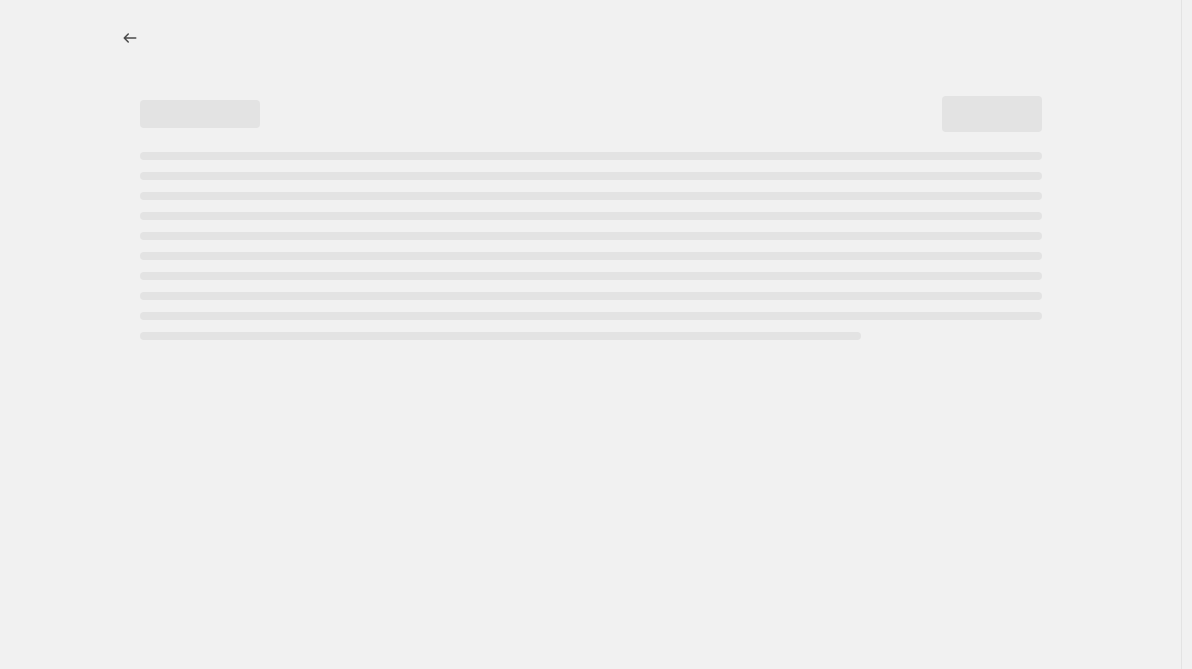 select on "percentage" 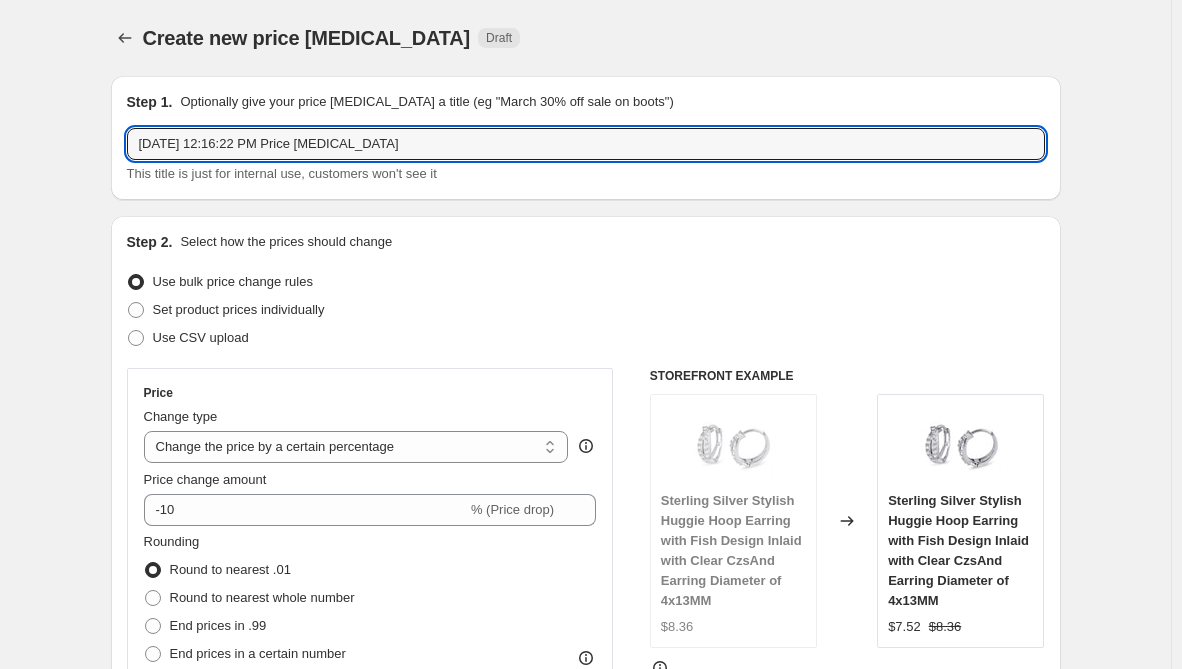 drag, startPoint x: 430, startPoint y: 145, endPoint x: -244, endPoint y: 128, distance: 674.21436 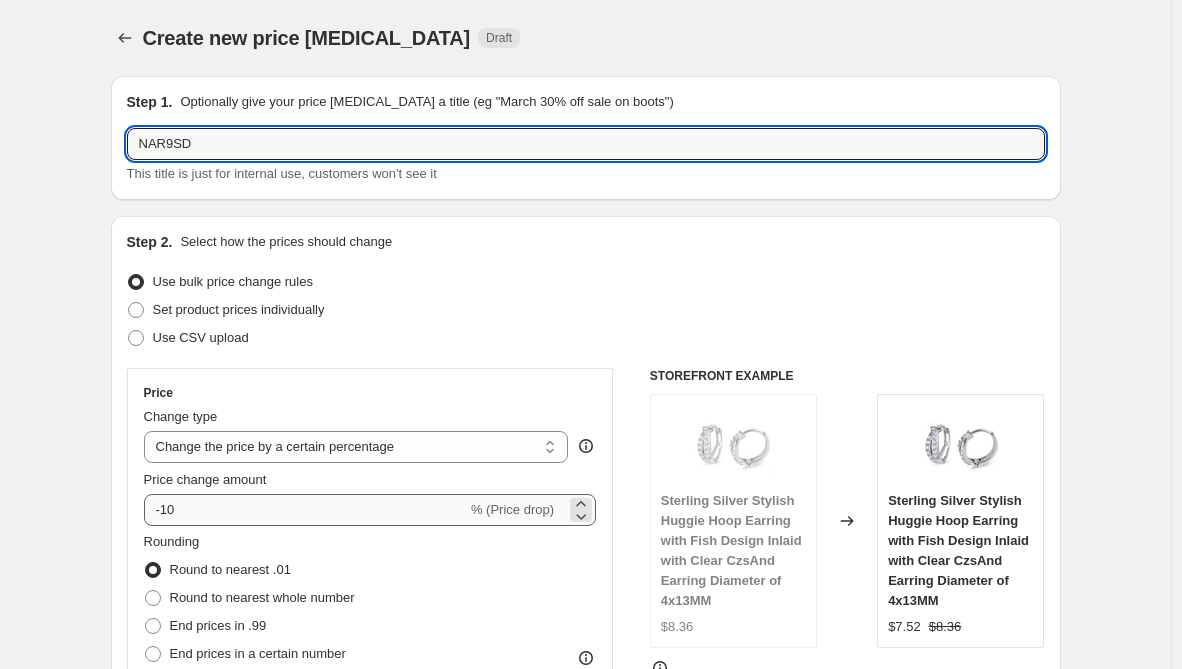 type on "NAR9SD" 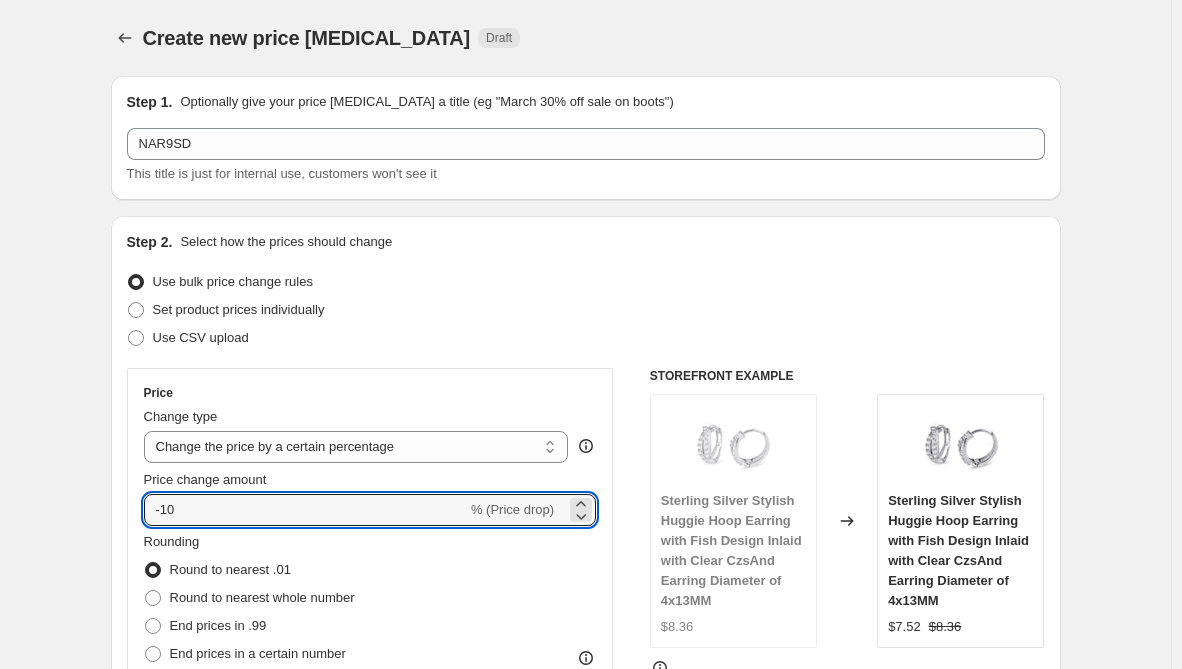 drag, startPoint x: 215, startPoint y: 522, endPoint x: 120, endPoint y: 515, distance: 95.257545 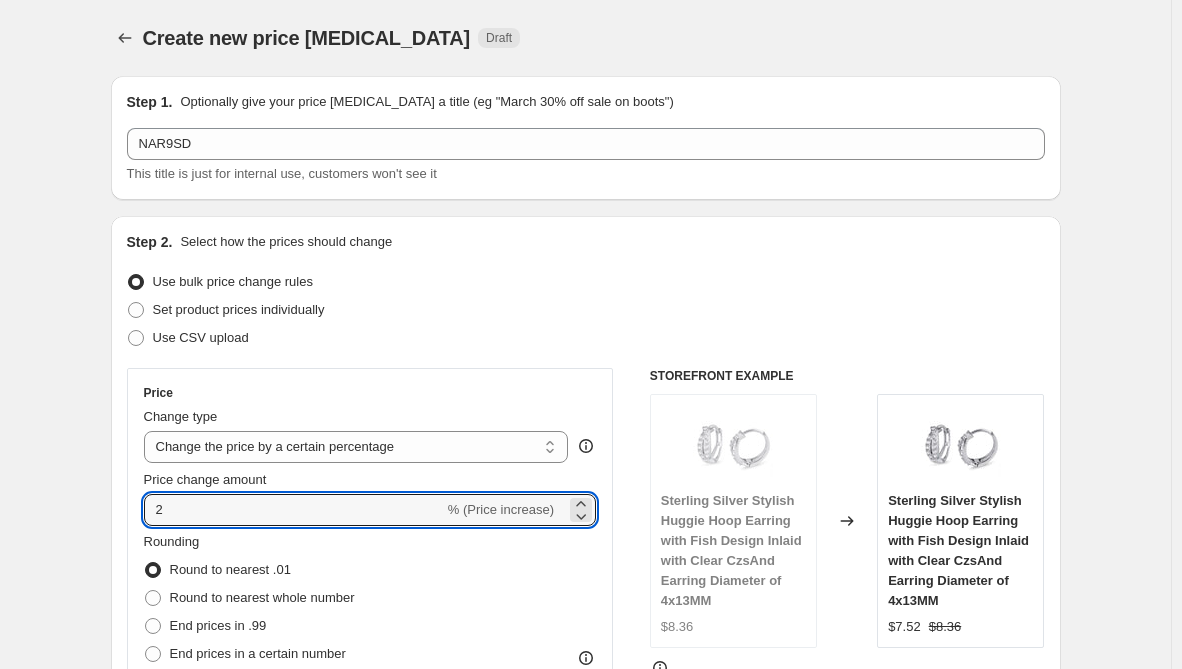 select on "percentage" 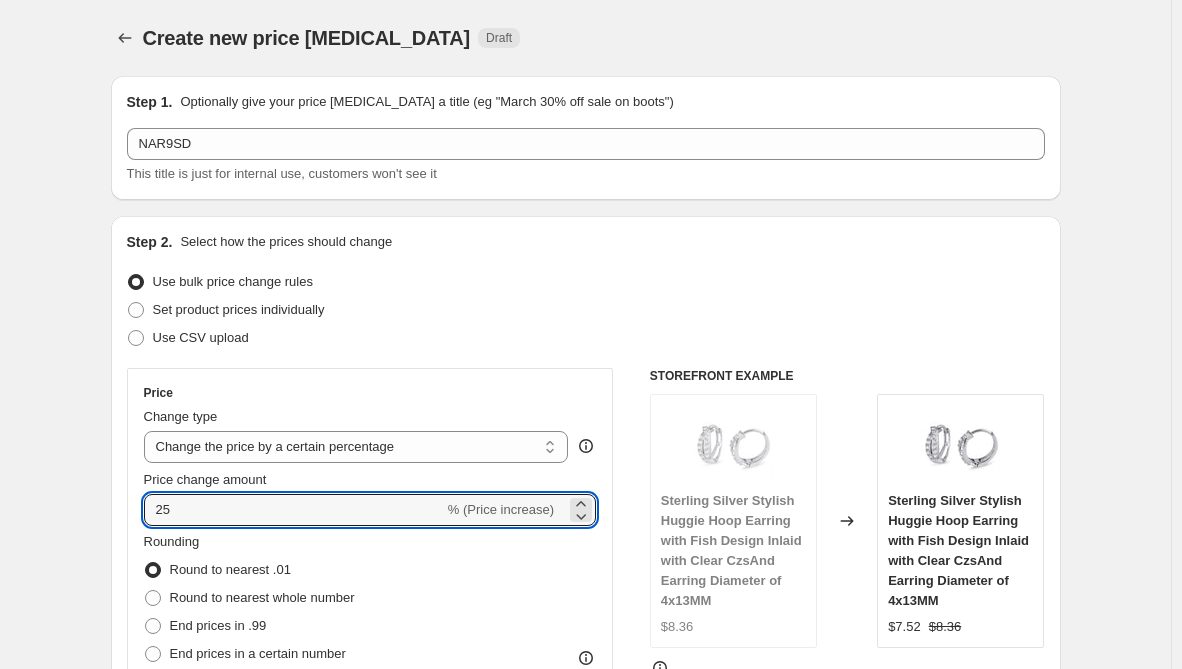 type on "25" 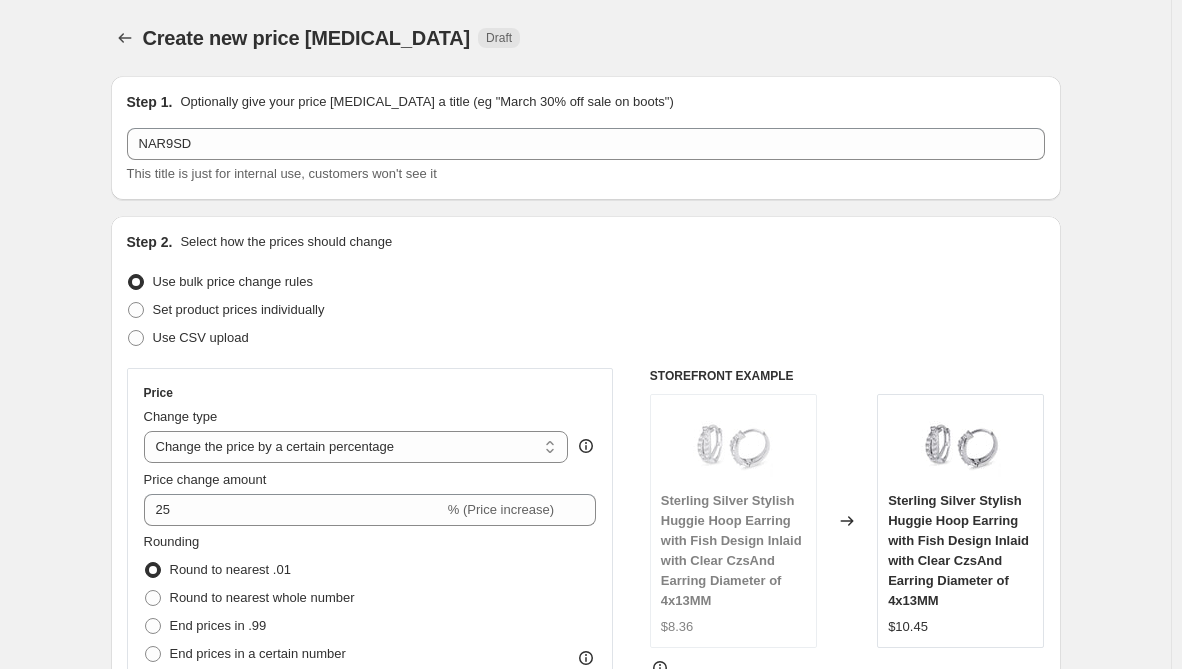 click on "Create new price change job. This page is ready Create new price change job Draft Step 1. Optionally give your price change job a title (eg "March 30% off sale on boots") NAR9SD This title is just for internal use, customers won't see it Step 2. Select how the prices should change Use bulk price change rules Set product prices individually Use CSV upload Price Change type Change the price to a certain amount Change the price by a certain amount Change the price by a certain percentage Change the price to the current compare at price (price before sale) Change the price by a certain amount relative to the compare at price Change the price by a certain percentage relative to the compare at price Don't change the price Change the price by a certain percentage relative to the cost per item Change price to certain cost margin Change the price by a certain percentage Price change amount 25 % (Price increase) Rounding Round to nearest .01 Round to nearest whole number End prices in .99 End prices in a certain number" at bounding box center [585, 1032] 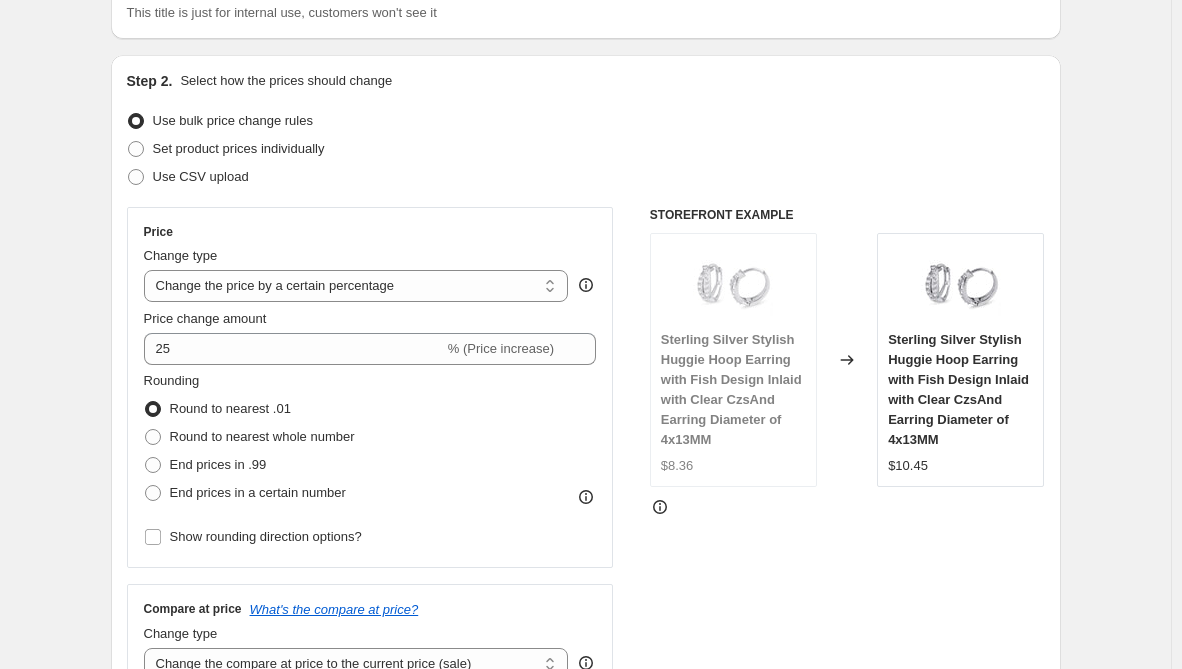scroll, scrollTop: 200, scrollLeft: 0, axis: vertical 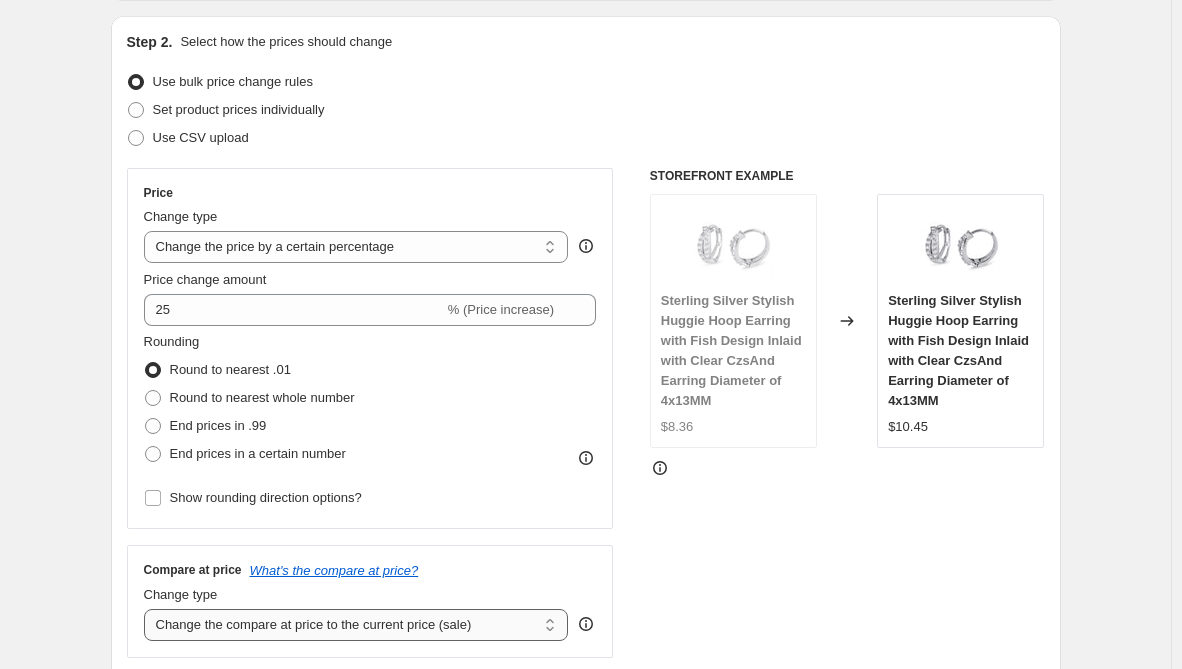 click on "Change the compare at price to the current price (sale) Change the compare at price to a certain amount Change the compare at price by a certain amount Change the compare at price by a certain percentage Change the compare at price by a certain amount relative to the actual price Change the compare at price by a certain percentage relative to the actual price Don't change the compare at price Remove the compare at price" at bounding box center [356, 625] 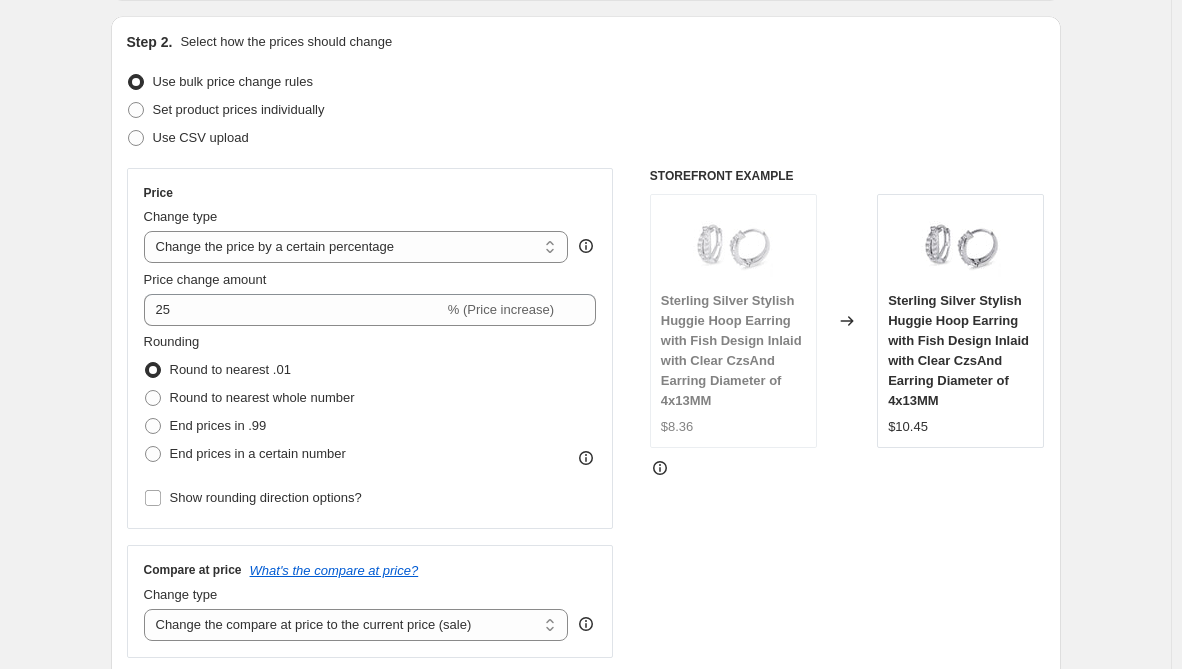 select on "remove" 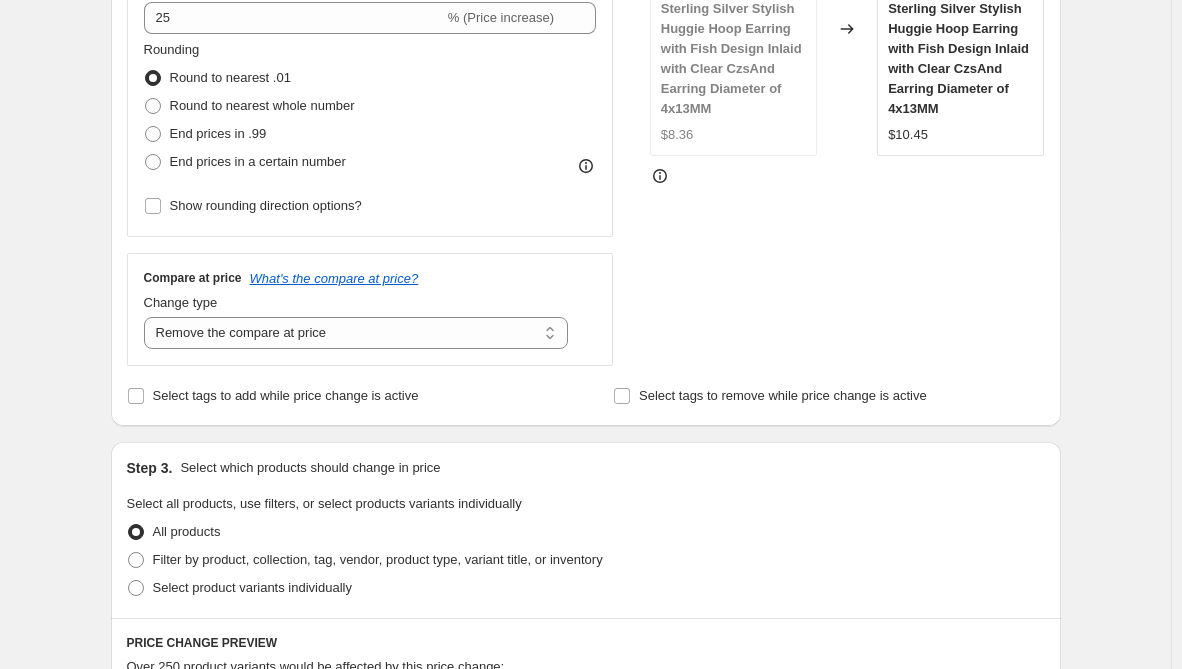 scroll, scrollTop: 500, scrollLeft: 0, axis: vertical 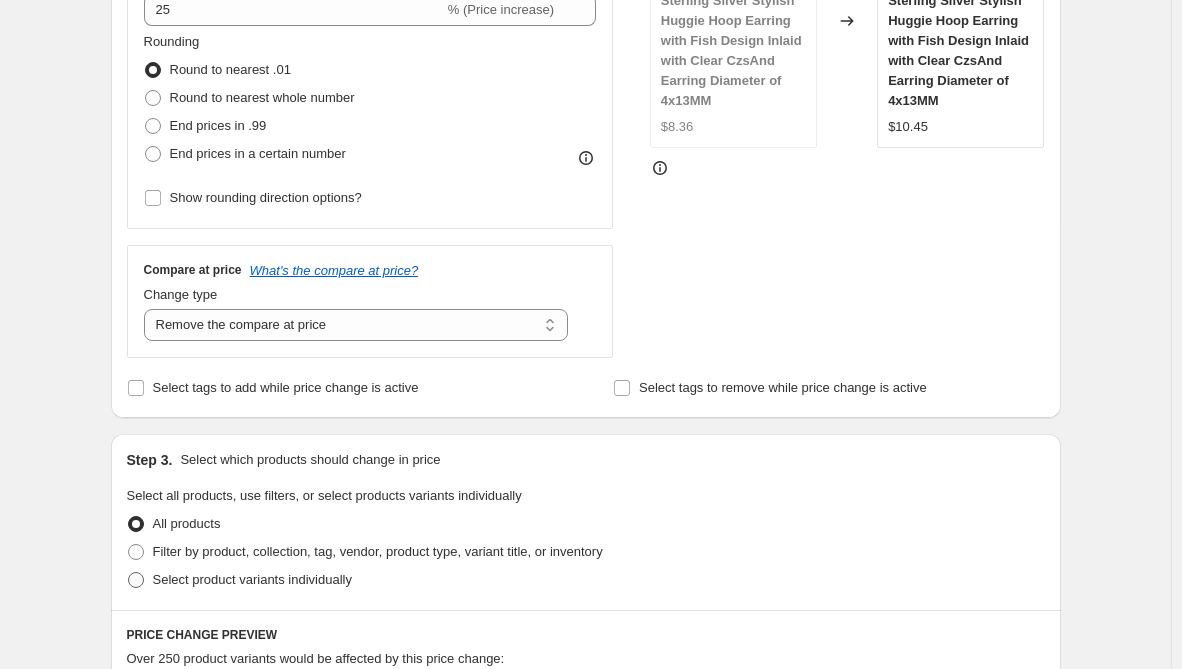 click on "Select product variants individually" at bounding box center [252, 579] 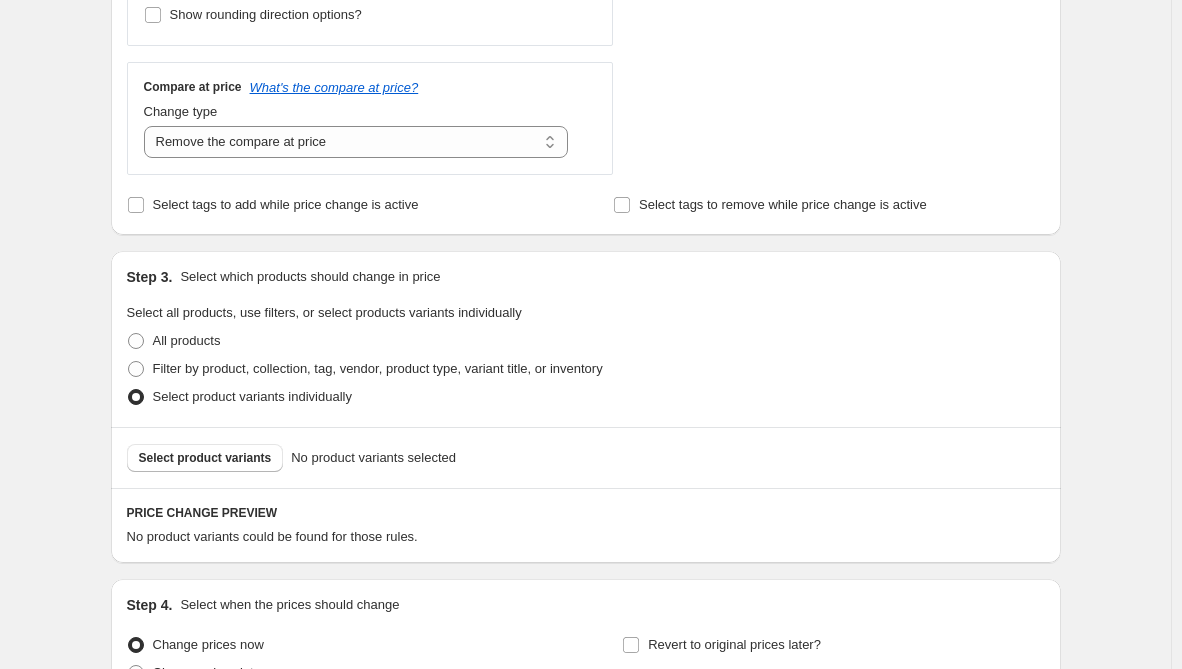 scroll, scrollTop: 700, scrollLeft: 0, axis: vertical 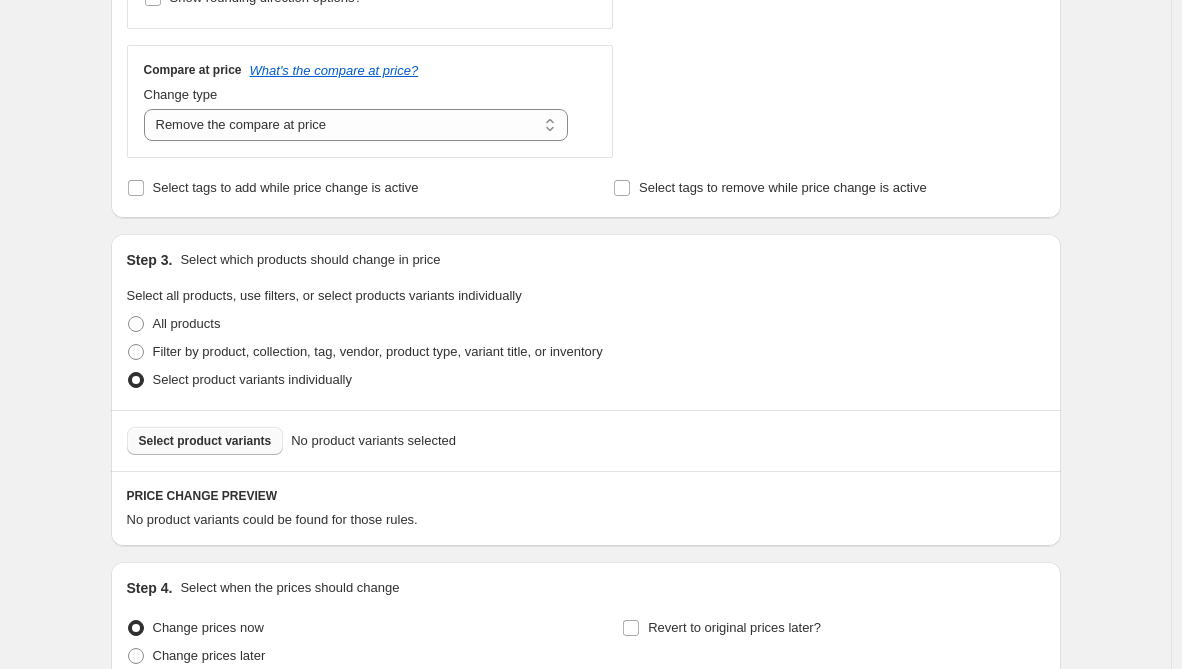 click on "Select product variants" at bounding box center [205, 441] 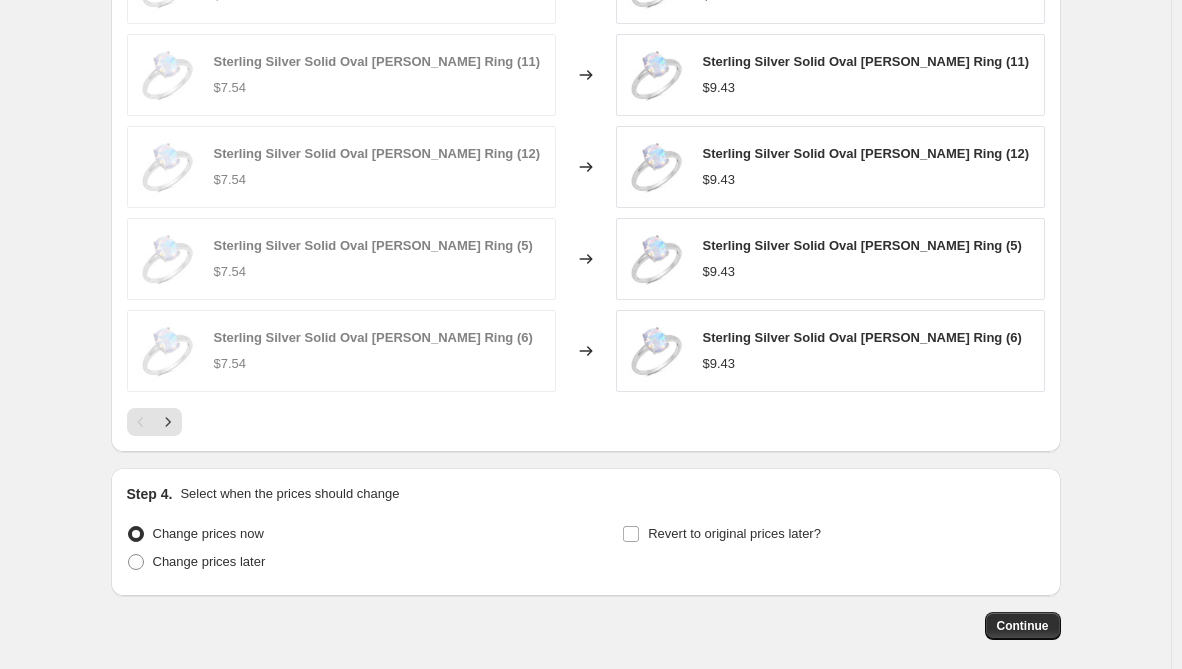 scroll, scrollTop: 1392, scrollLeft: 0, axis: vertical 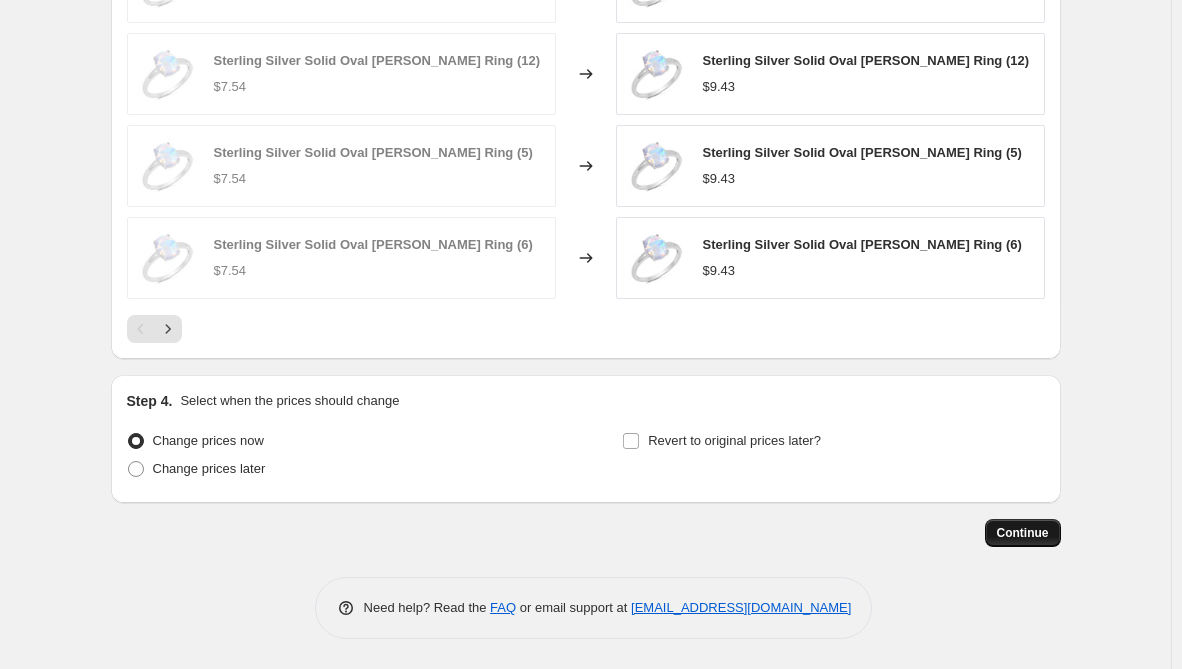 click on "Continue" at bounding box center (1023, 533) 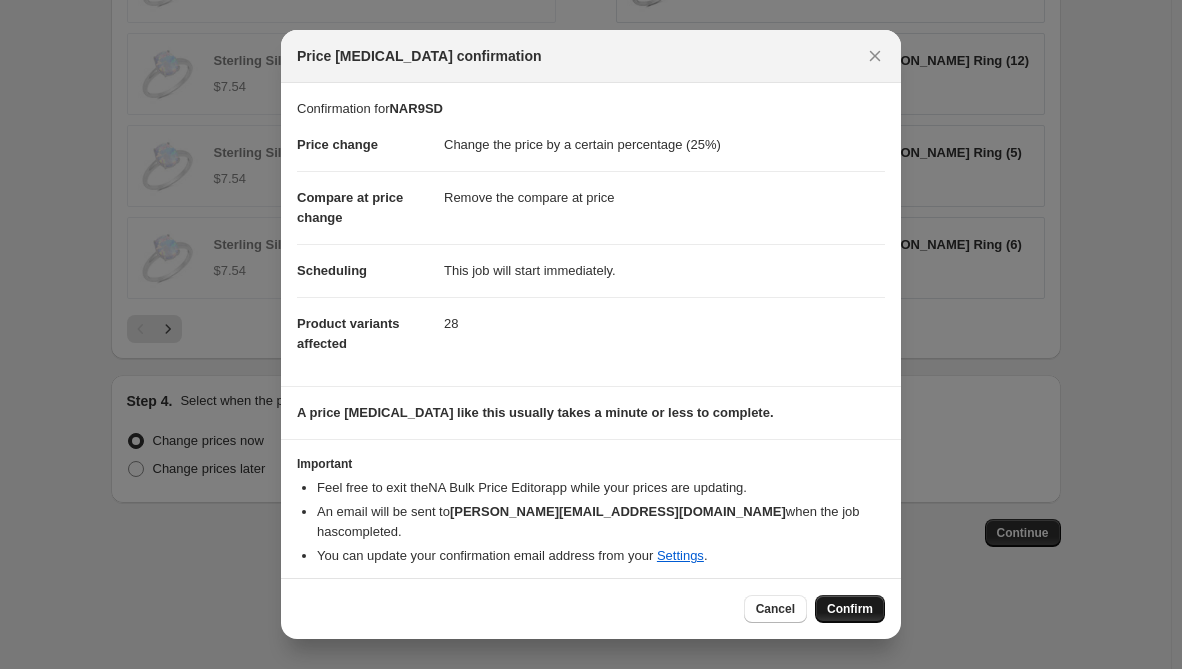 click on "Confirm" at bounding box center (850, 609) 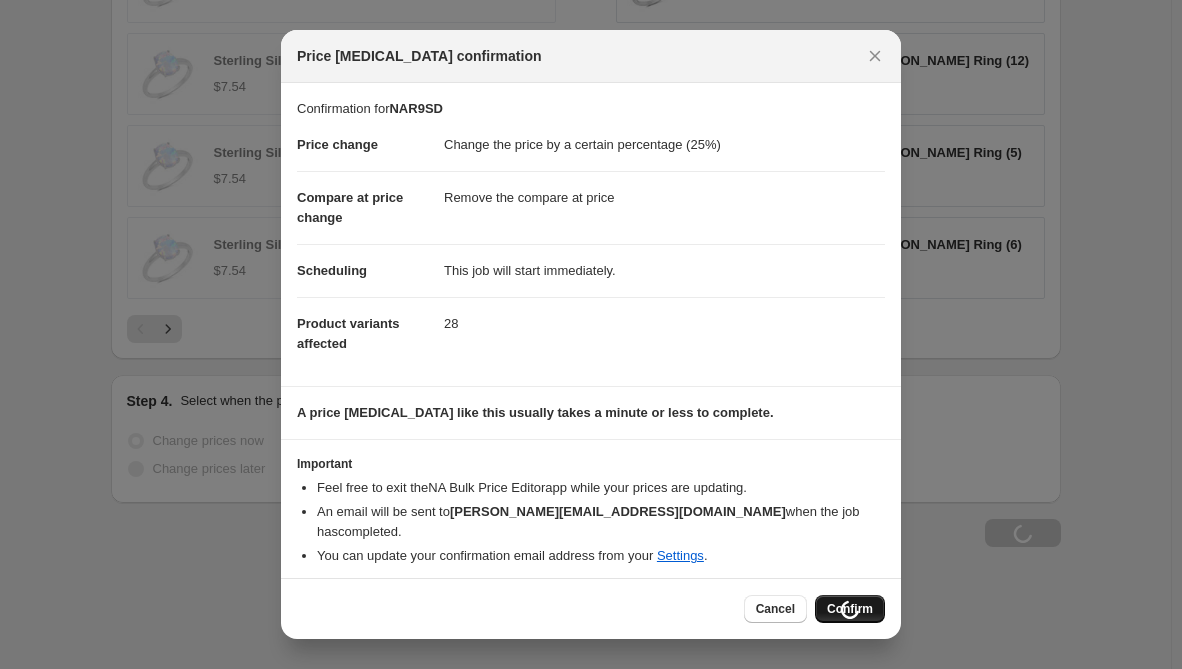 scroll, scrollTop: 1460, scrollLeft: 0, axis: vertical 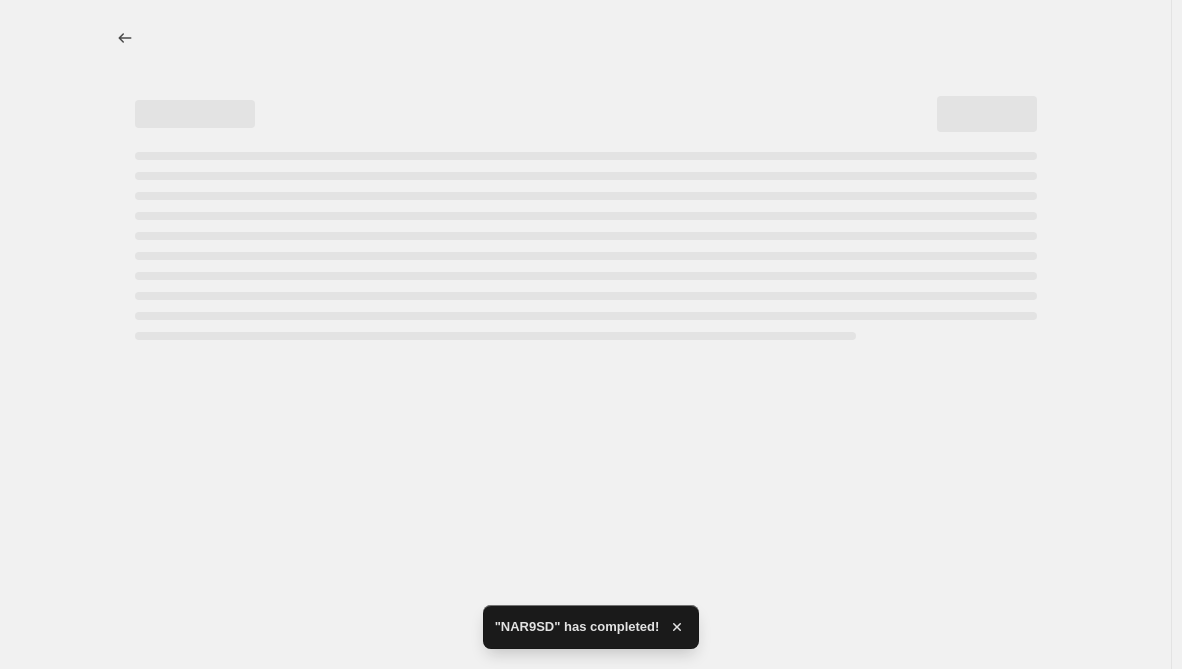 select on "percentage" 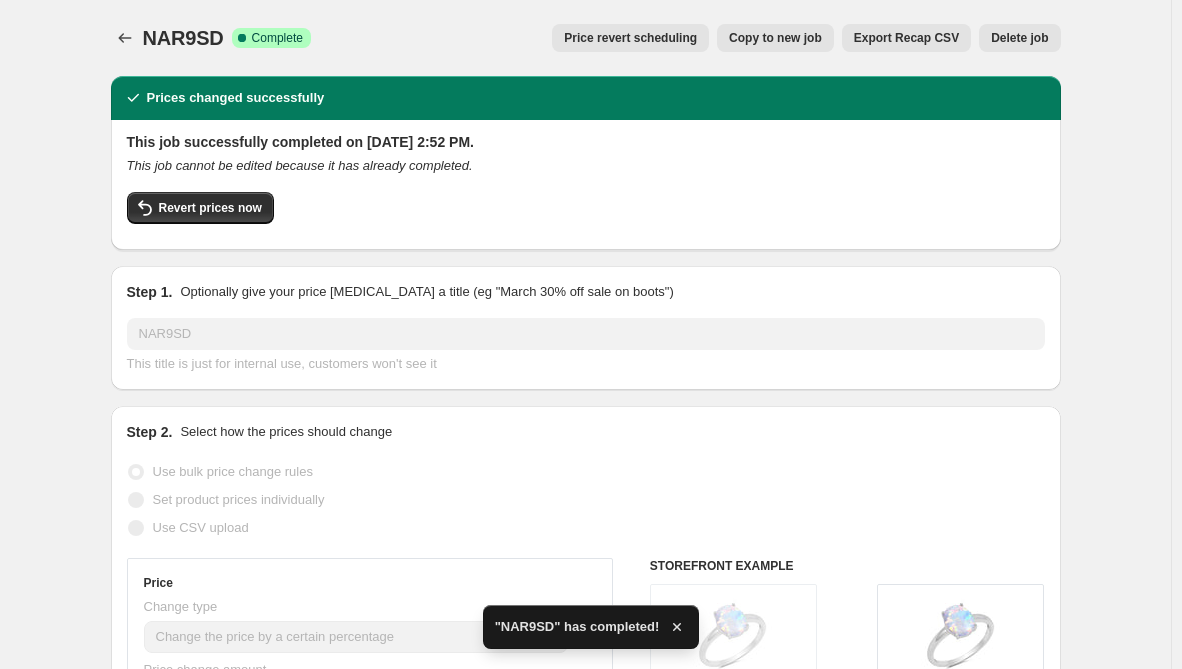 click on "NAR9SD. This page is ready NAR9SD Success Complete Complete Price revert scheduling Copy to new job Export Recap CSV Delete job More actions Price revert scheduling Copy to new job Export Recap CSV Delete job Prices changed successfully This job successfully completed on July 17, 2025 at 2:52 PM. This job cannot be edited because it has already completed. Revert prices now Step 1. Optionally give your price change job a title (eg "March 30% off sale on boots") NAR9SD This title is just for internal use, customers won't see it Step 2. Select how the prices should change Use bulk price change rules Set product prices individually Use CSV upload Price Change type Change the price to a certain amount Change the price by a certain amount Change the price by a certain percentage Change the price to the current compare at price (price before sale) Change the price by a certain amount relative to the compare at price Change the price by a certain percentage relative to the compare at price Don't change the price 25" at bounding box center [585, 1103] 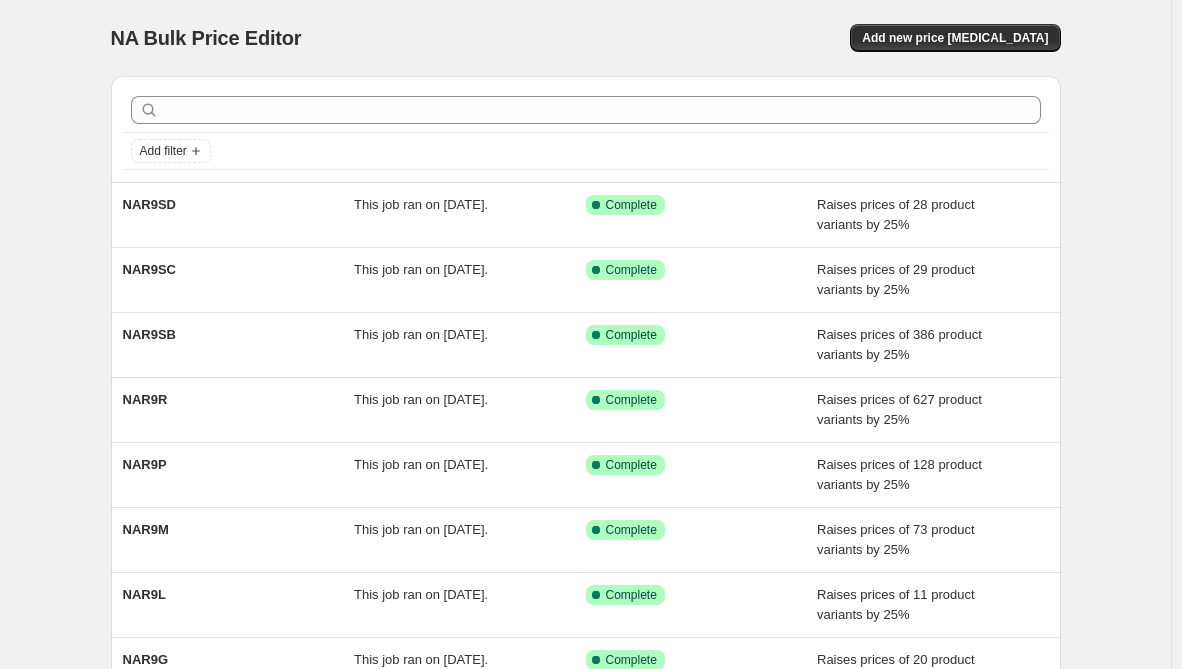 click on "NA Bulk Price Editor. This page is ready NA Bulk Price Editor Add new price change job Add filter   NAR9SD This job ran on July 17, 2025. Success Complete Complete Raises prices of 28 product variants by 25% NAR9SC This job ran on July 17, 2025. Success Complete Complete Raises prices of 29 product variants by 25% NAR9SB This job ran on July 17, 2025. Success Complete Complete Raises prices of 386 product variants by 25% NAR9R This job ran on July 17, 2025. Success Complete Complete Raises prices of 627 product variants by 25% NAR9P This job ran on July 17, 2025. Success Complete Complete Raises prices of 128 product variants by 25% NAR9M This job ran on July 17, 2025. Success Complete Complete Raises prices of 73 product variants by 25% NAR9L This job ran on July 17, 2025. Success Complete Complete Raises prices of 11 product variants by 25% NAR9G This job ran on July 17, 2025. Success Complete Complete Raises prices of 20 product variants by 25% NAR9F This job ran on July 17, 2025. Success Complete Complete" at bounding box center [585, 515] 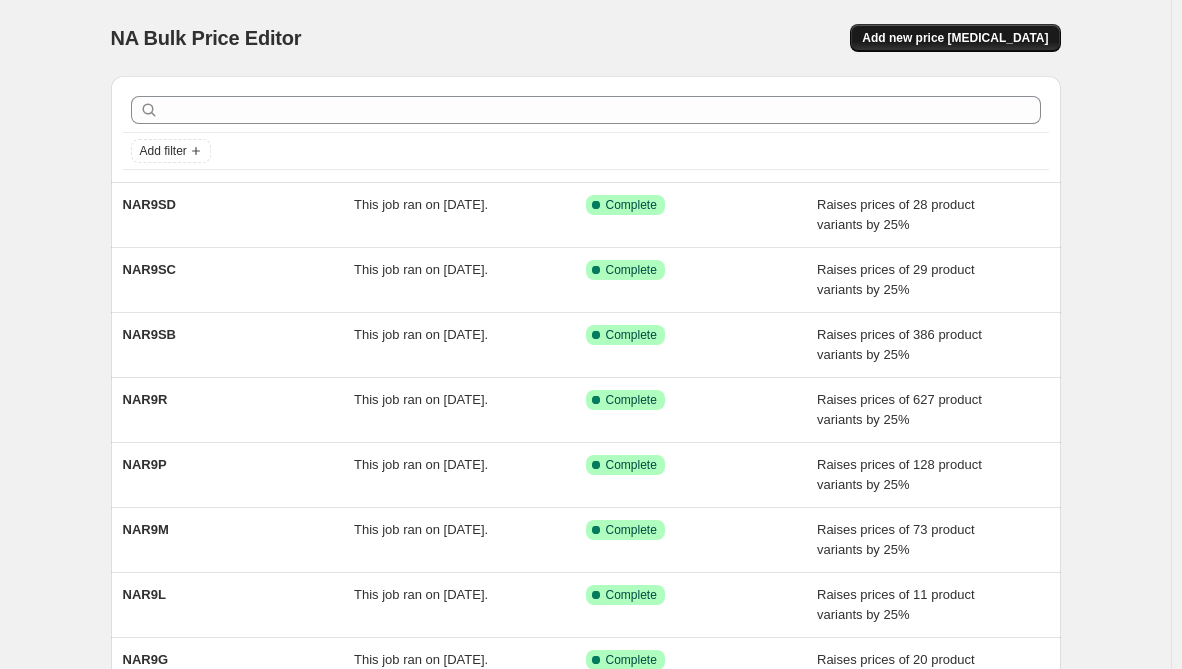 click on "Add new price change job" at bounding box center (955, 38) 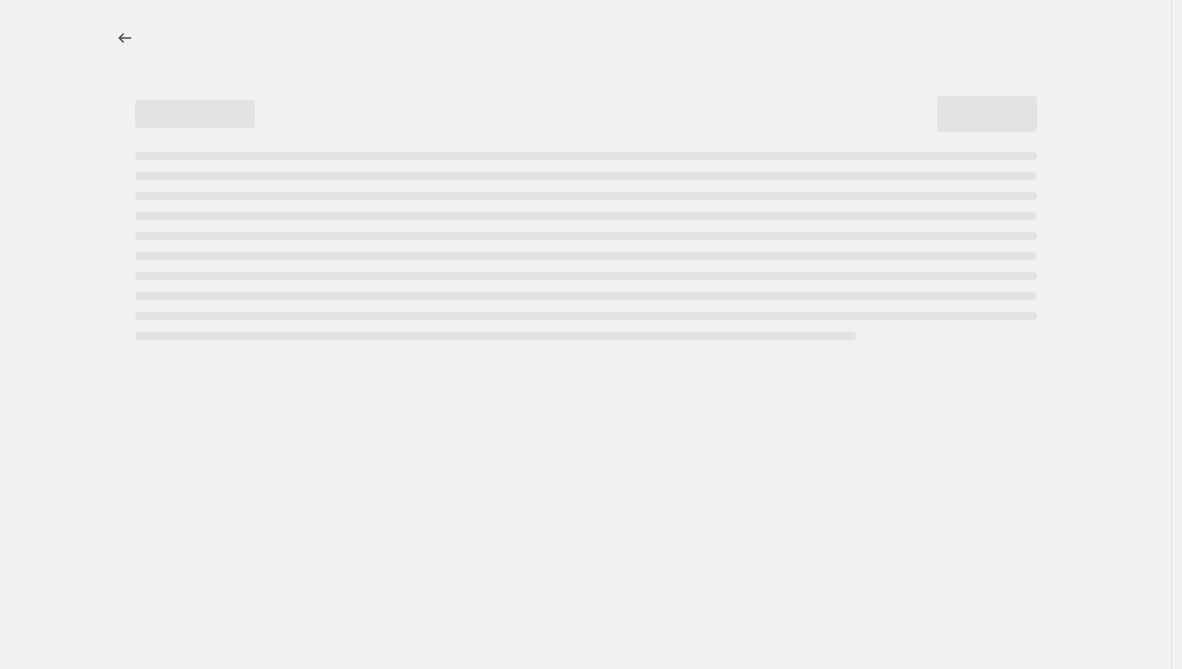 select on "percentage" 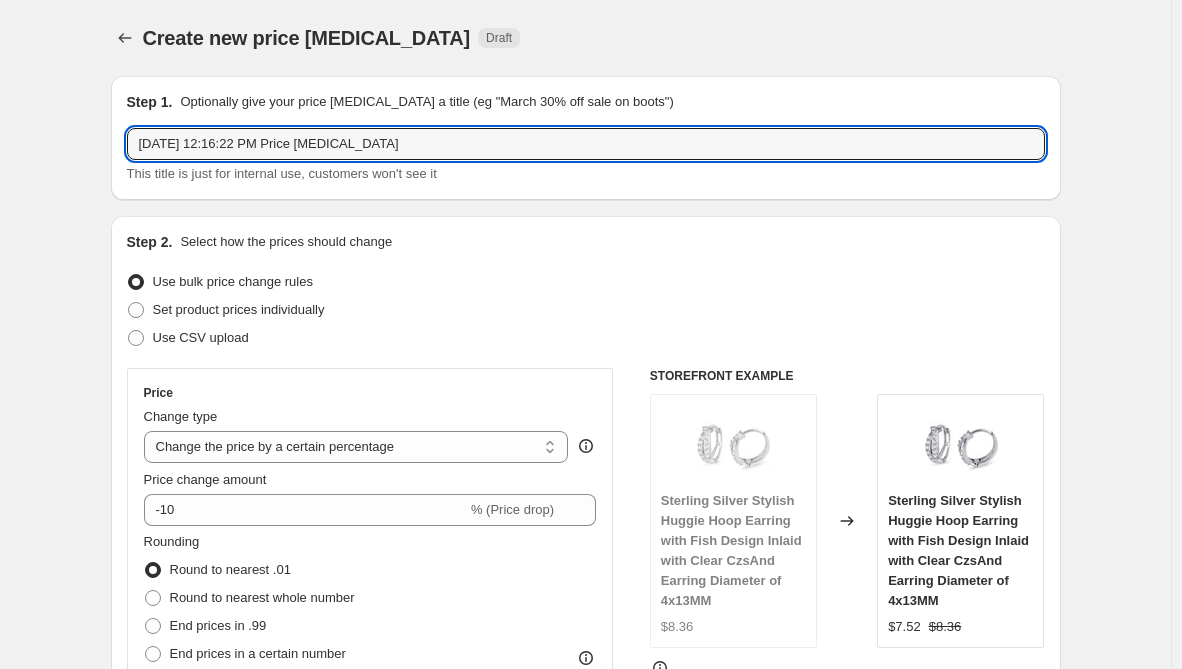 drag, startPoint x: 424, startPoint y: 135, endPoint x: 38, endPoint y: 126, distance: 386.10492 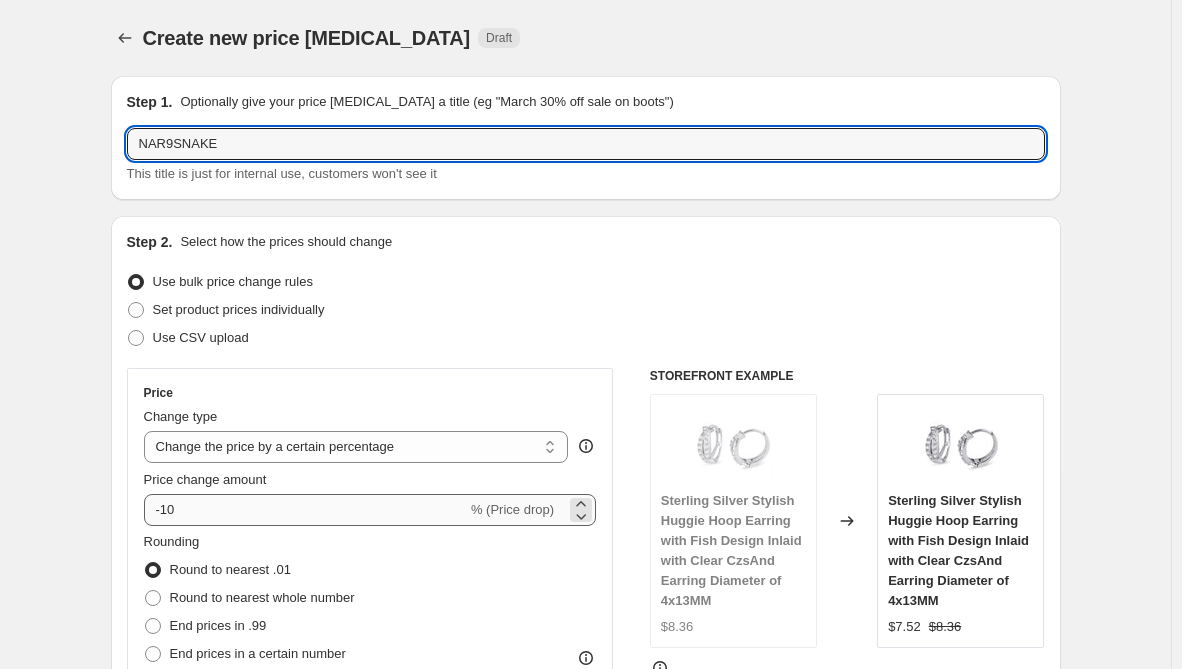 type on "NAR9SNAKE" 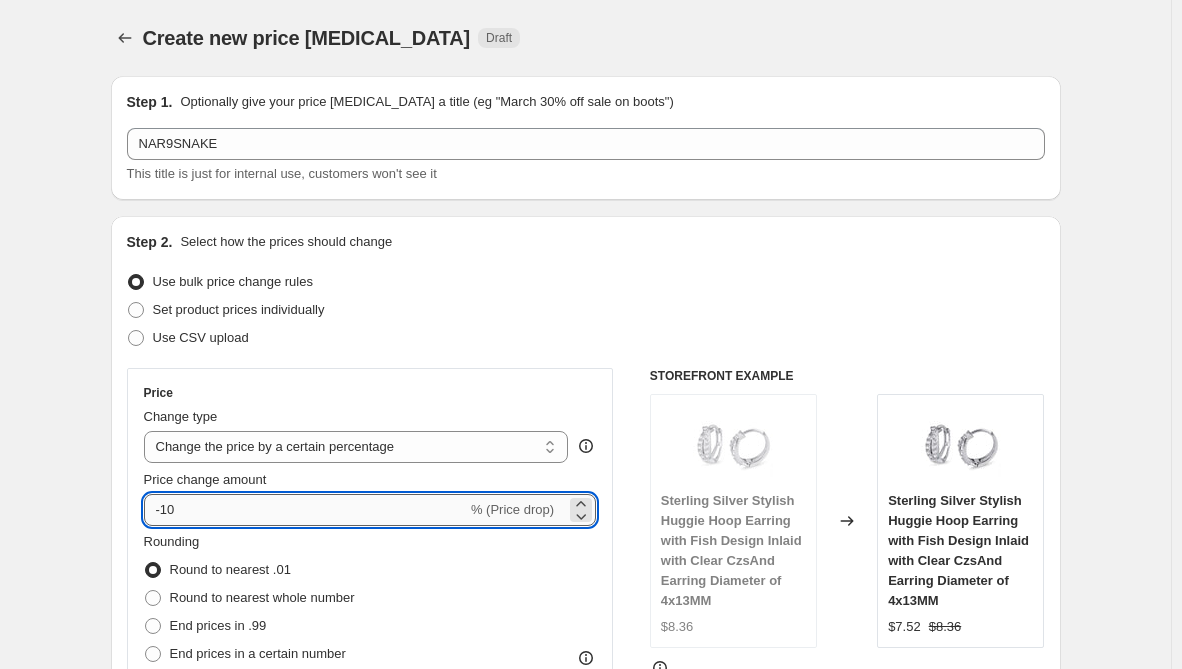 drag, startPoint x: 201, startPoint y: 501, endPoint x: 150, endPoint y: 505, distance: 51.156624 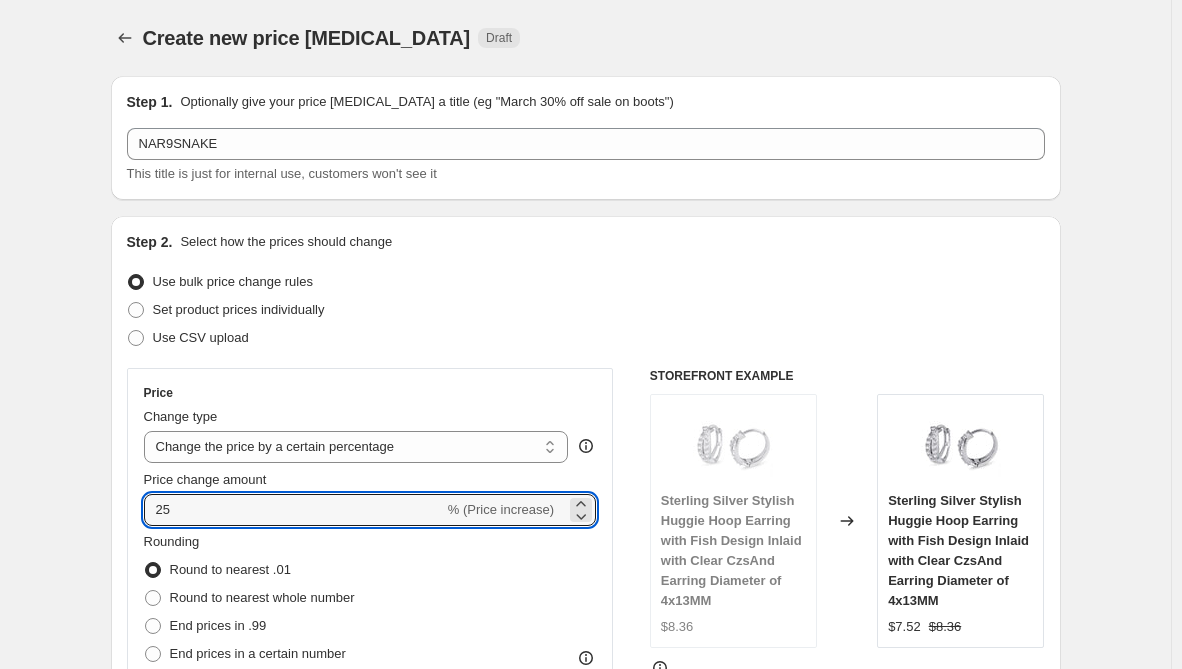 type on "25" 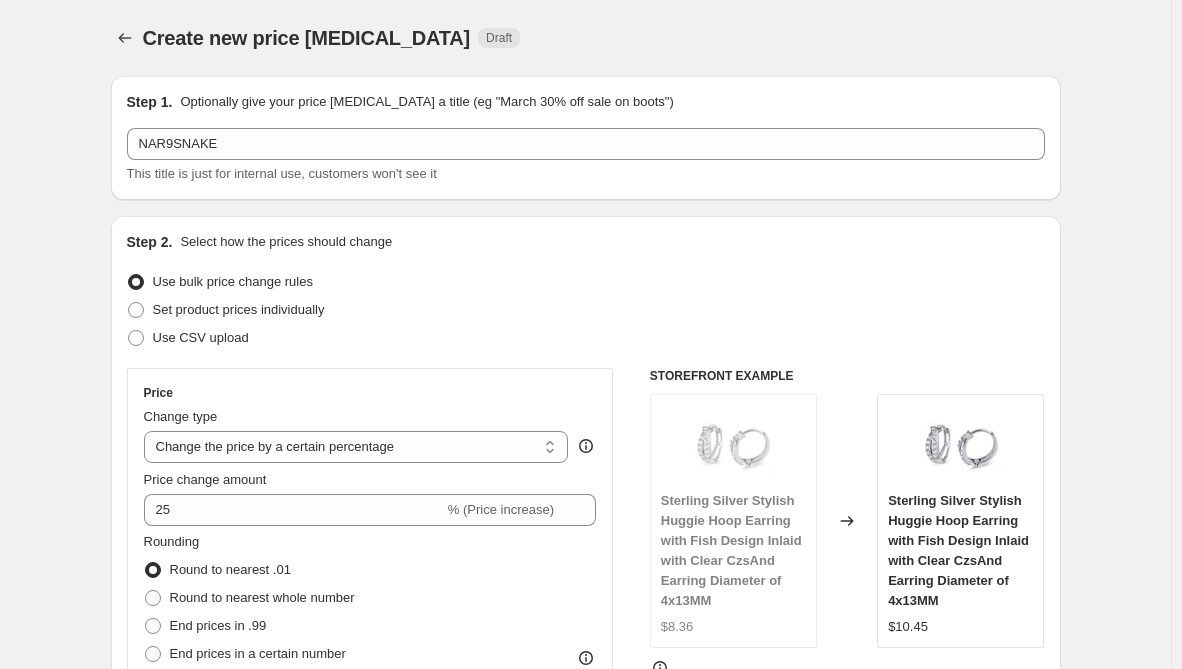 click on "Step 2. Select how the prices should change Use bulk price change rules Set product prices individually Use CSV upload Price Change type Change the price to a certain amount Change the price by a certain amount Change the price by a certain percentage Change the price to the current compare at price (price before sale) Change the price by a certain amount relative to the compare at price Change the price by a certain percentage relative to the compare at price Don't change the price Change the price by a certain percentage relative to the cost per item Change price to certain cost margin Change the price by a certain percentage Price change amount 25 % (Price increase) Rounding Round to nearest .01 Round to nearest whole number End prices in .99 End prices in a certain number Show rounding direction options? Compare at price What's the compare at price? Change type Change the compare at price to the current price (sale) Change the compare at price to a certain amount Don't change the compare at price $8.36" at bounding box center [586, 567] 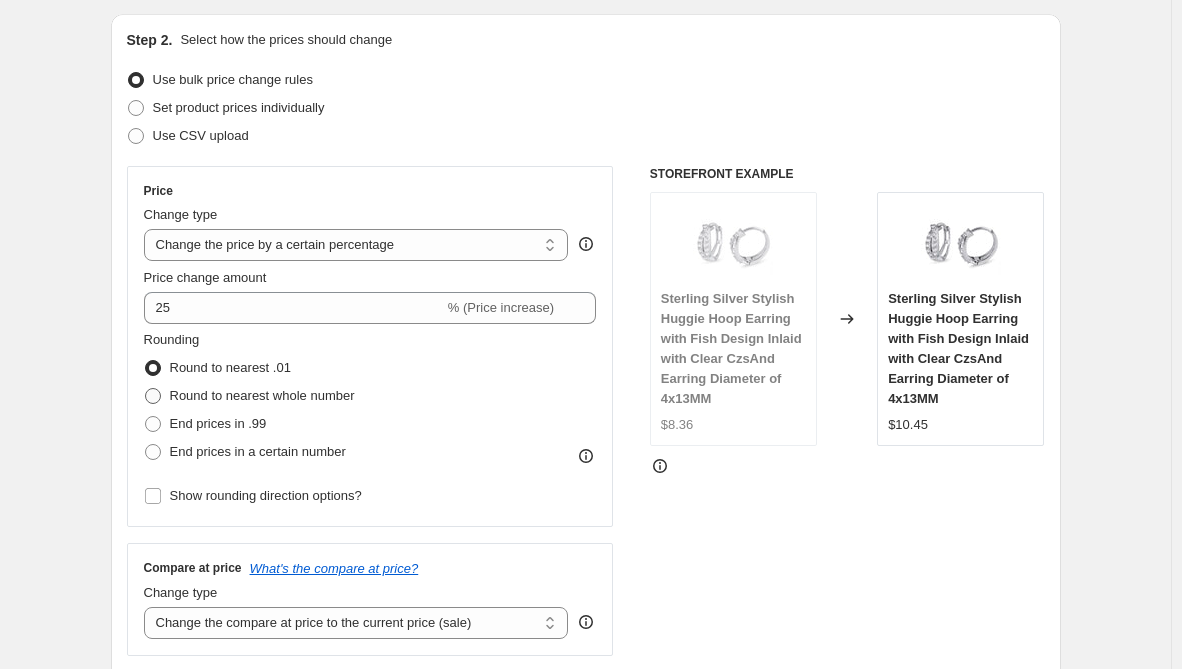 scroll, scrollTop: 300, scrollLeft: 0, axis: vertical 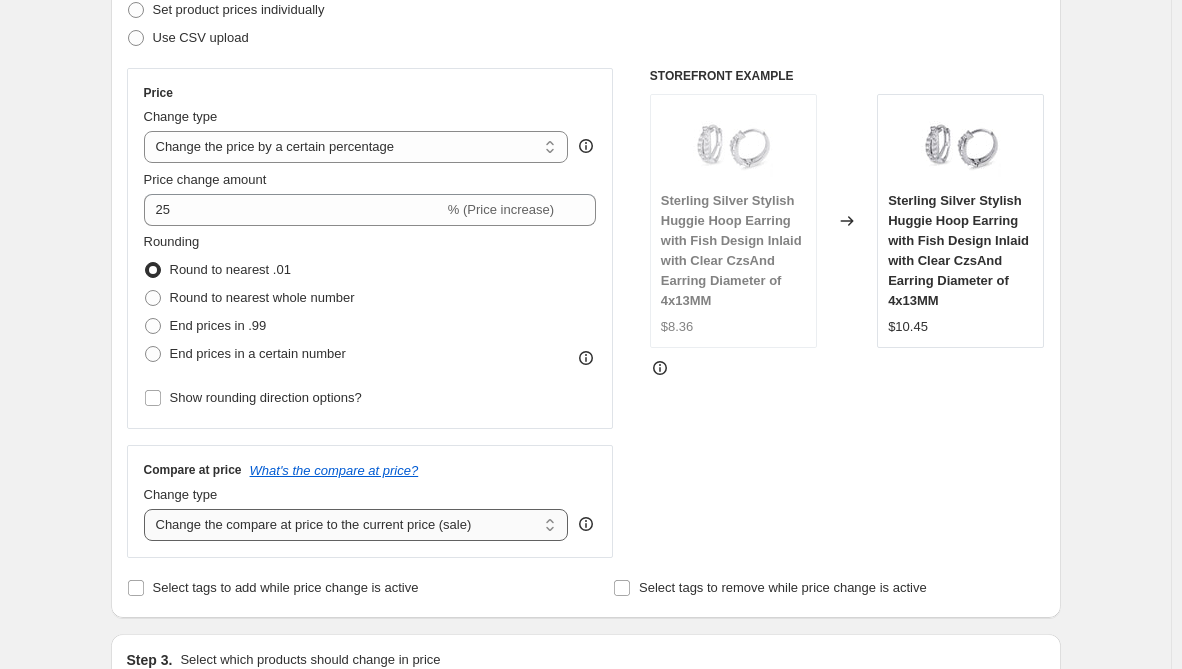 click on "Change the compare at price to the current price (sale) Change the compare at price to a certain amount Change the compare at price by a certain amount Change the compare at price by a certain percentage Change the compare at price by a certain amount relative to the actual price Change the compare at price by a certain percentage relative to the actual price Don't change the compare at price Remove the compare at price" at bounding box center (356, 525) 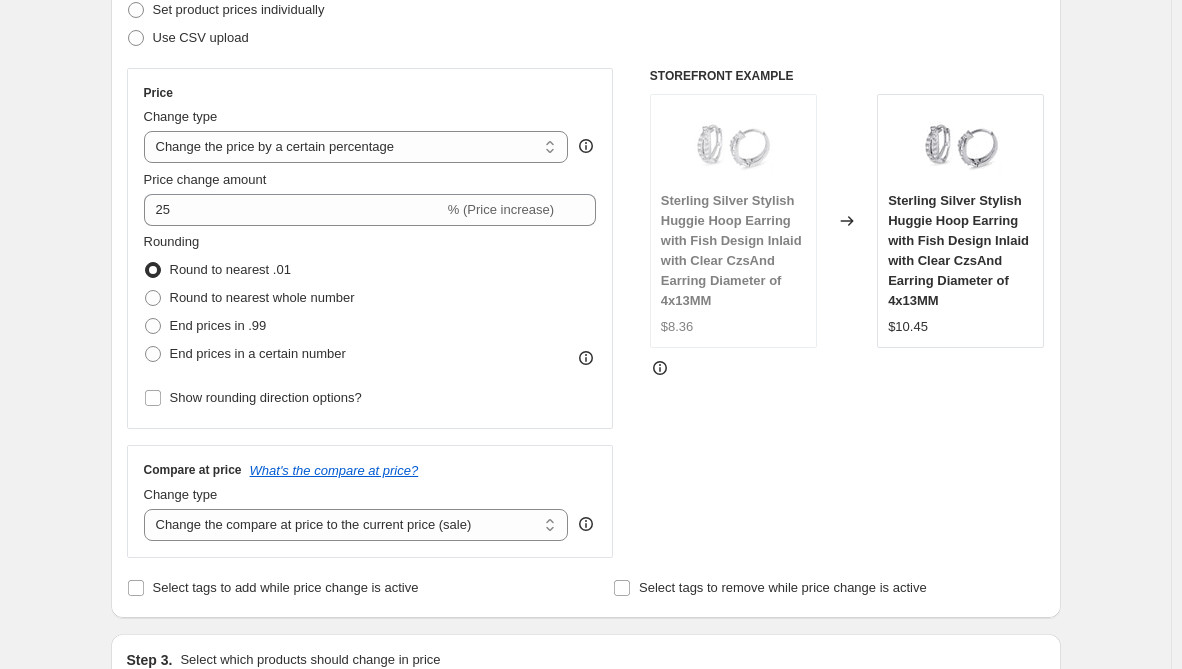 select on "remove" 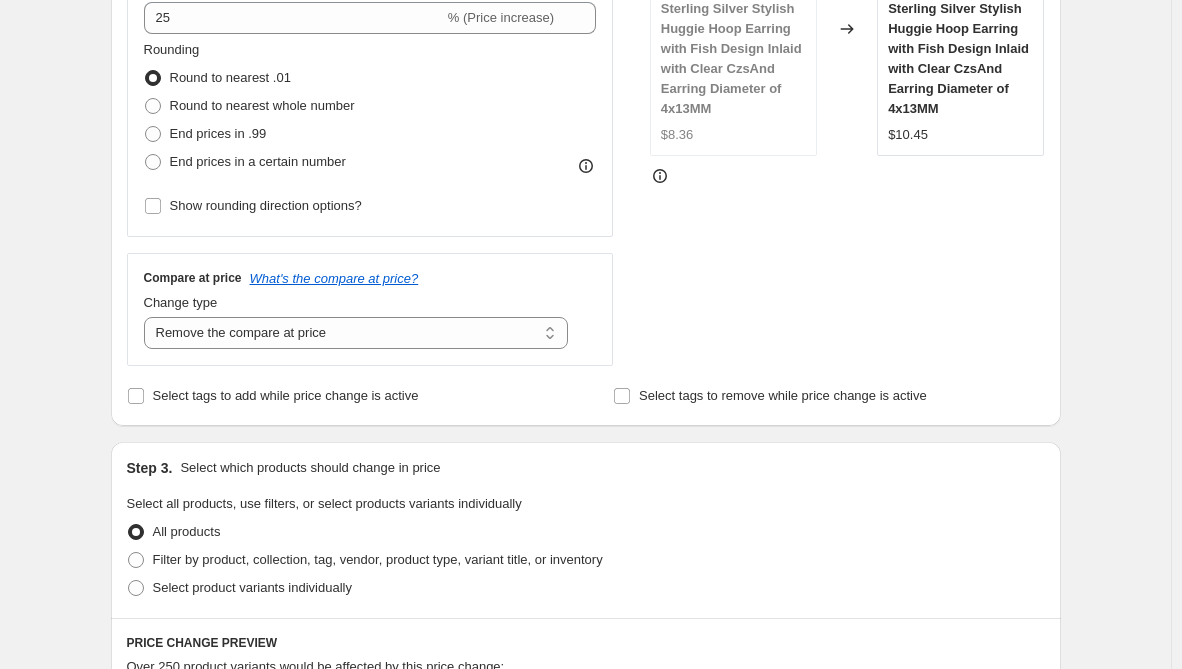 scroll, scrollTop: 500, scrollLeft: 0, axis: vertical 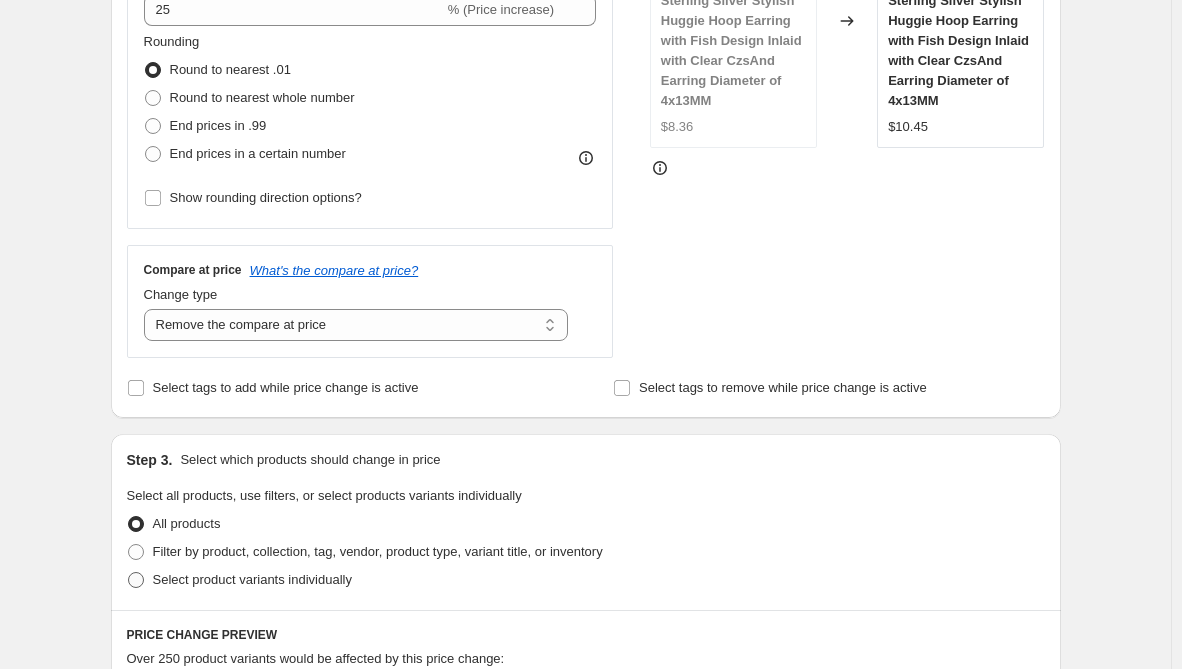 click on "Select product variants individually" at bounding box center (252, 579) 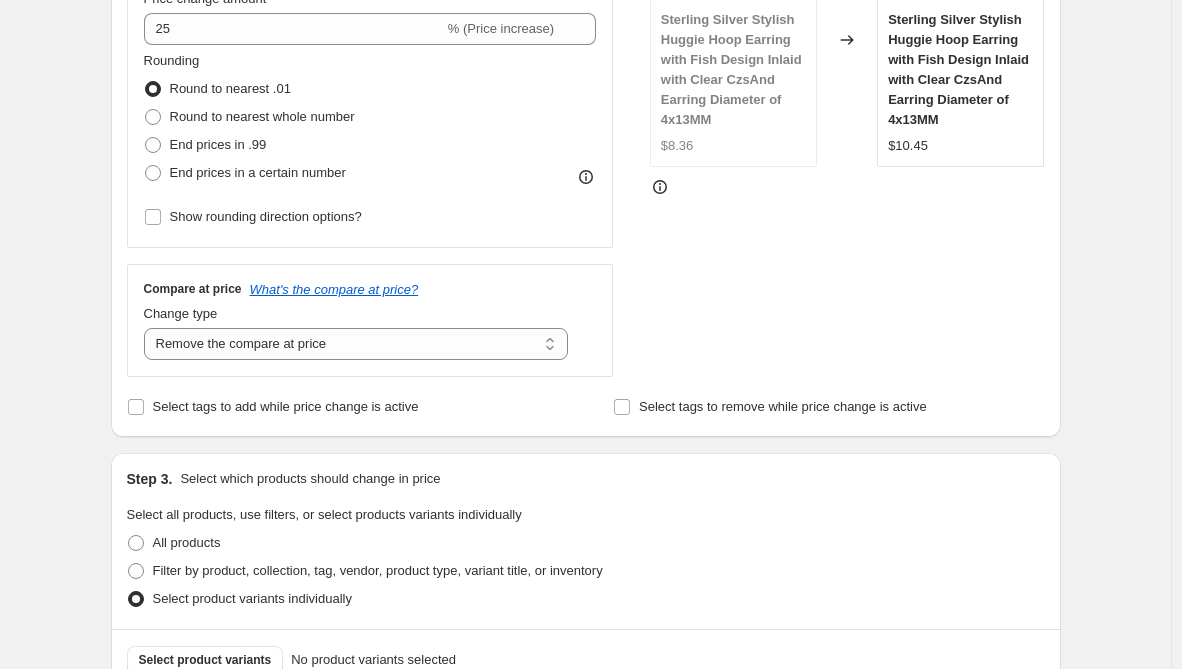 scroll, scrollTop: 600, scrollLeft: 0, axis: vertical 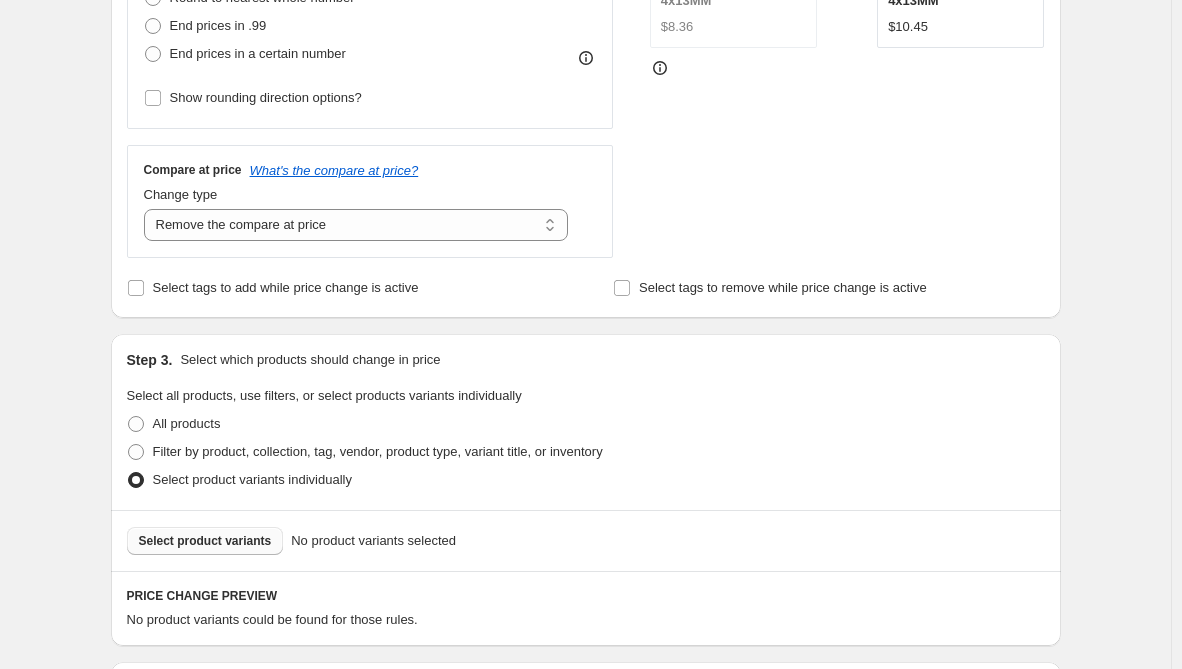 click on "Select product variants" at bounding box center (205, 541) 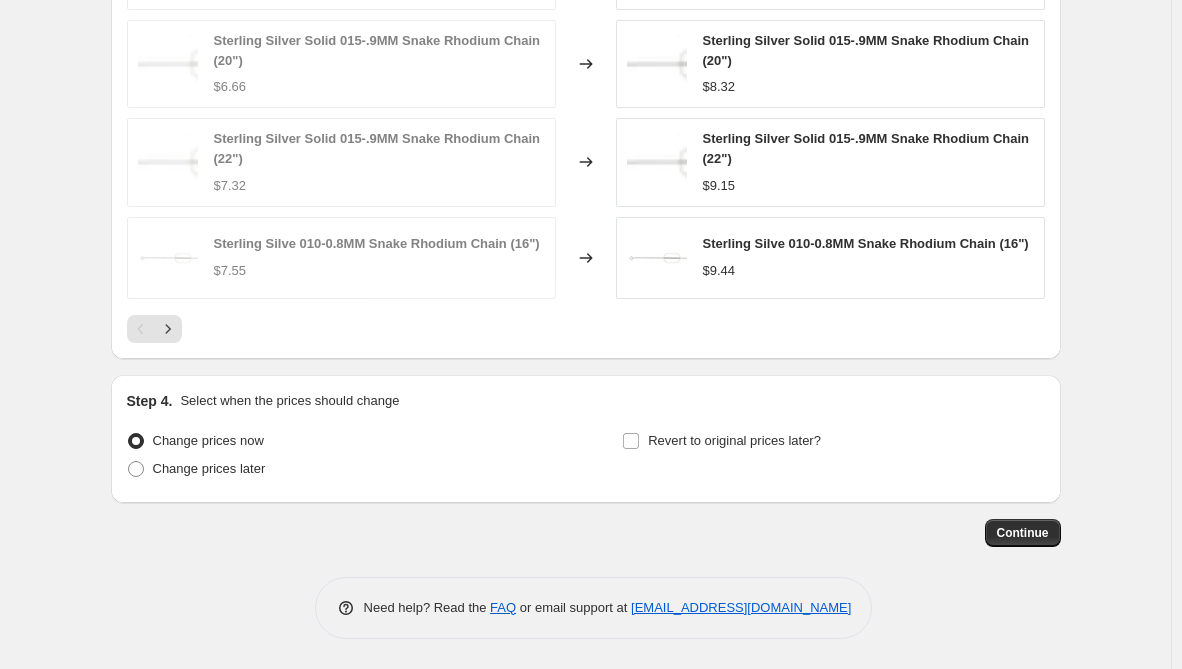 scroll, scrollTop: 1418, scrollLeft: 0, axis: vertical 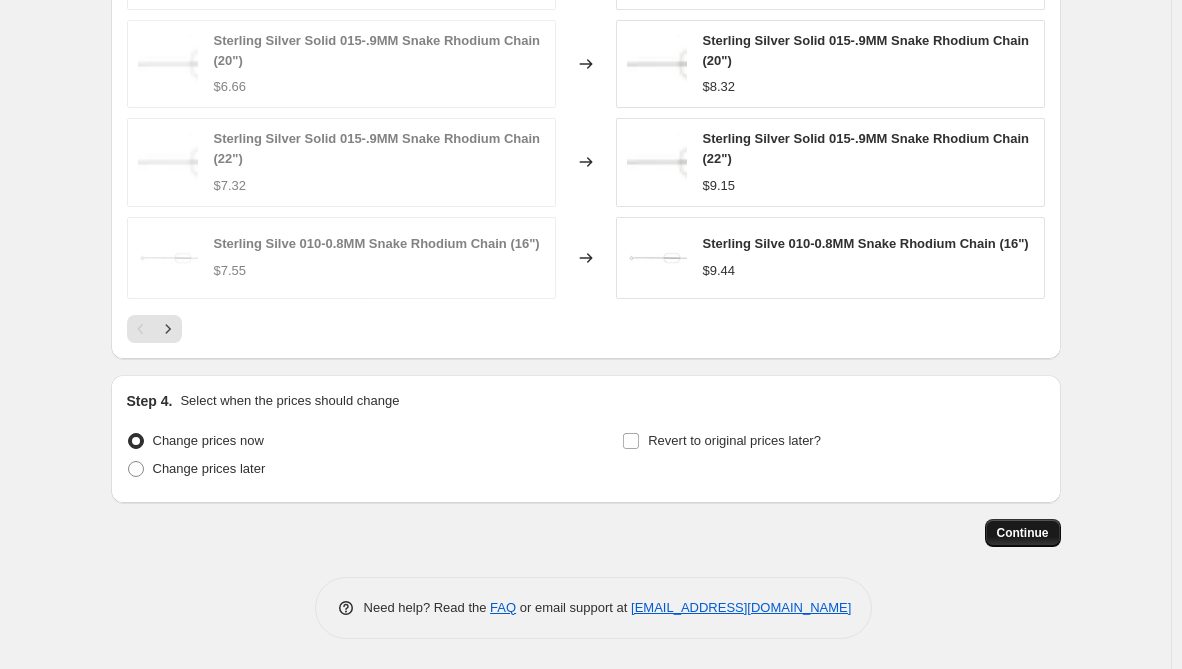 click on "Continue" at bounding box center [1023, 533] 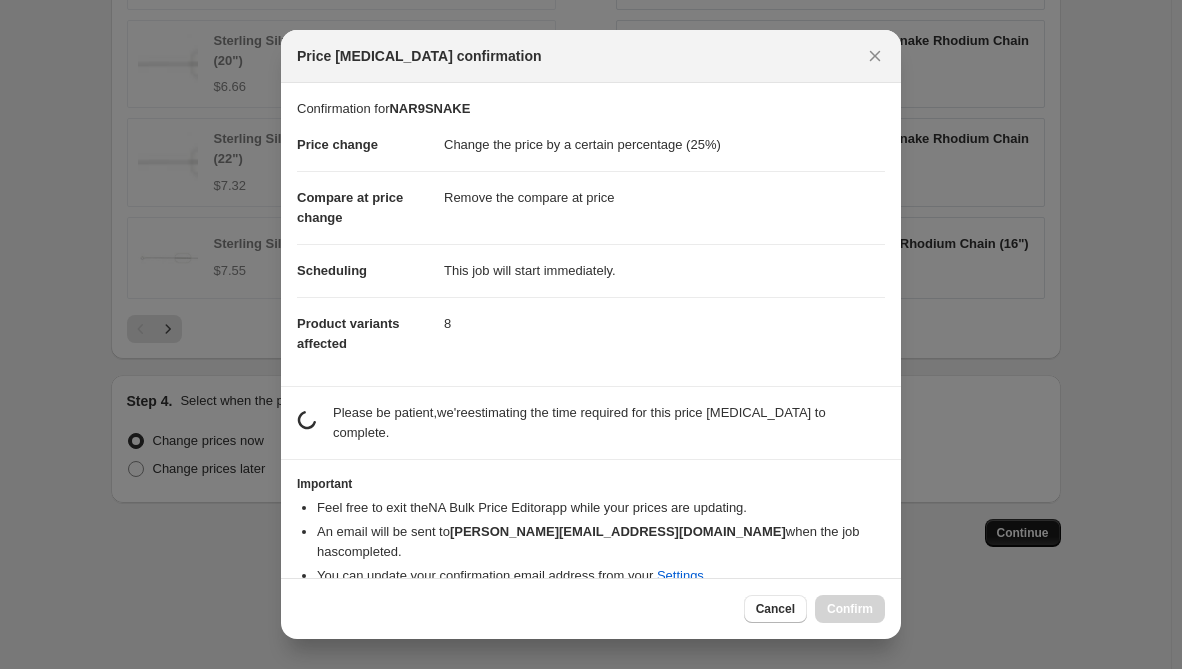 scroll, scrollTop: 0, scrollLeft: 0, axis: both 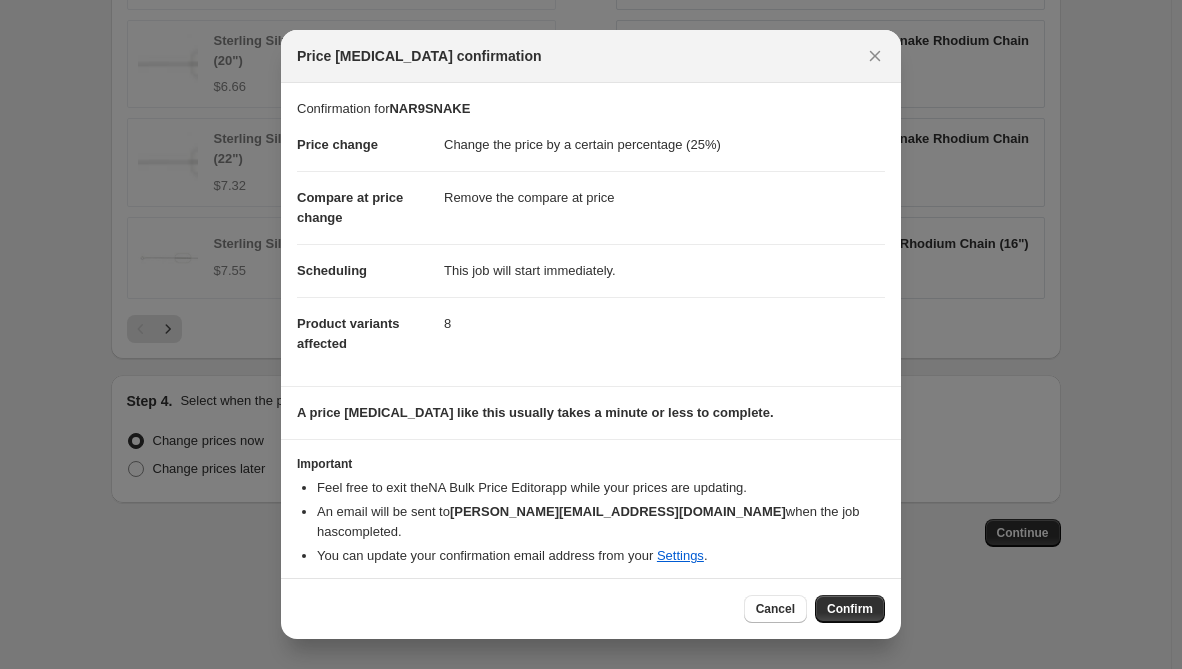 drag, startPoint x: 839, startPoint y: 605, endPoint x: 850, endPoint y: 606, distance: 11.045361 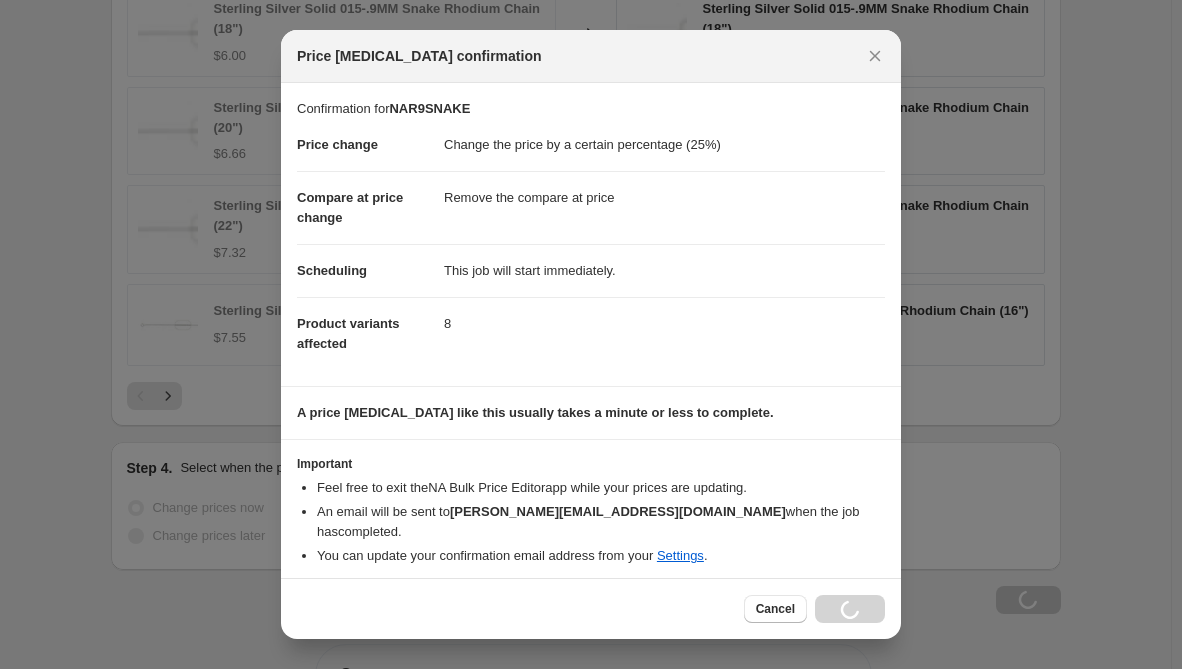 scroll, scrollTop: 1486, scrollLeft: 0, axis: vertical 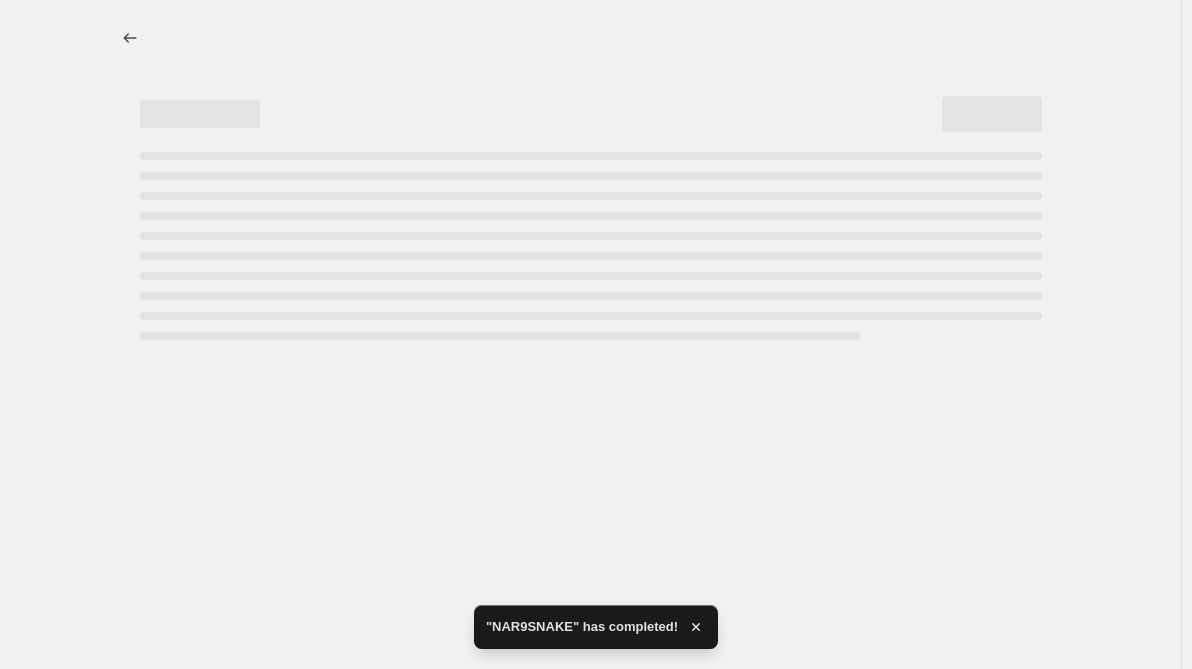 select on "percentage" 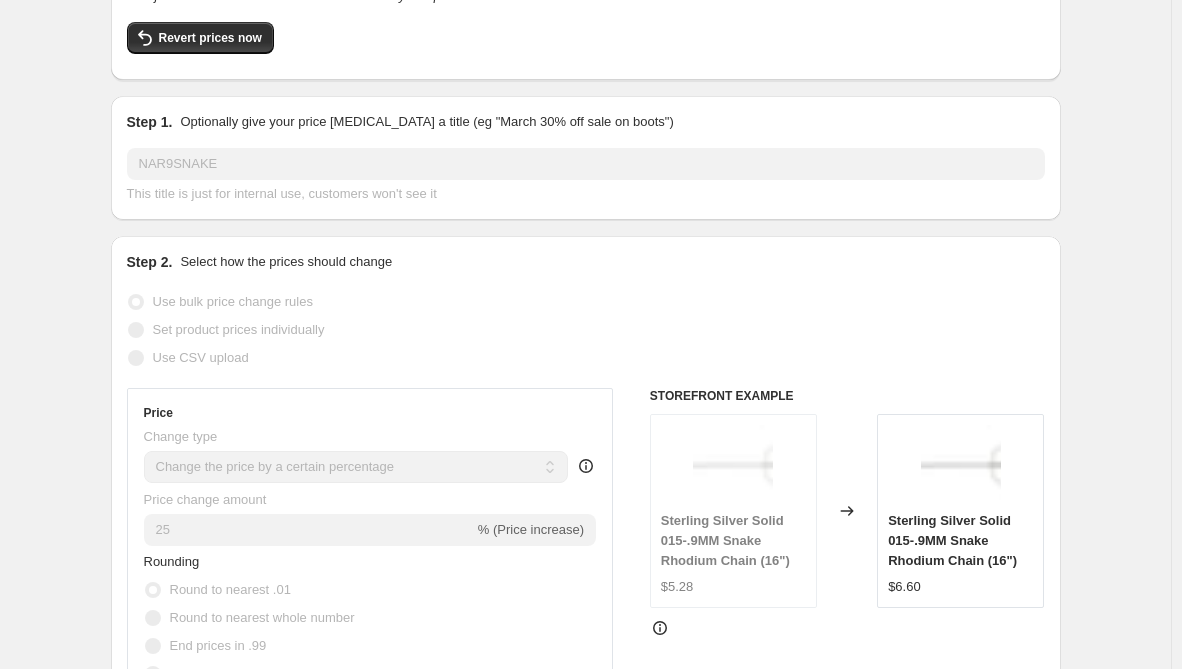 scroll, scrollTop: 0, scrollLeft: 0, axis: both 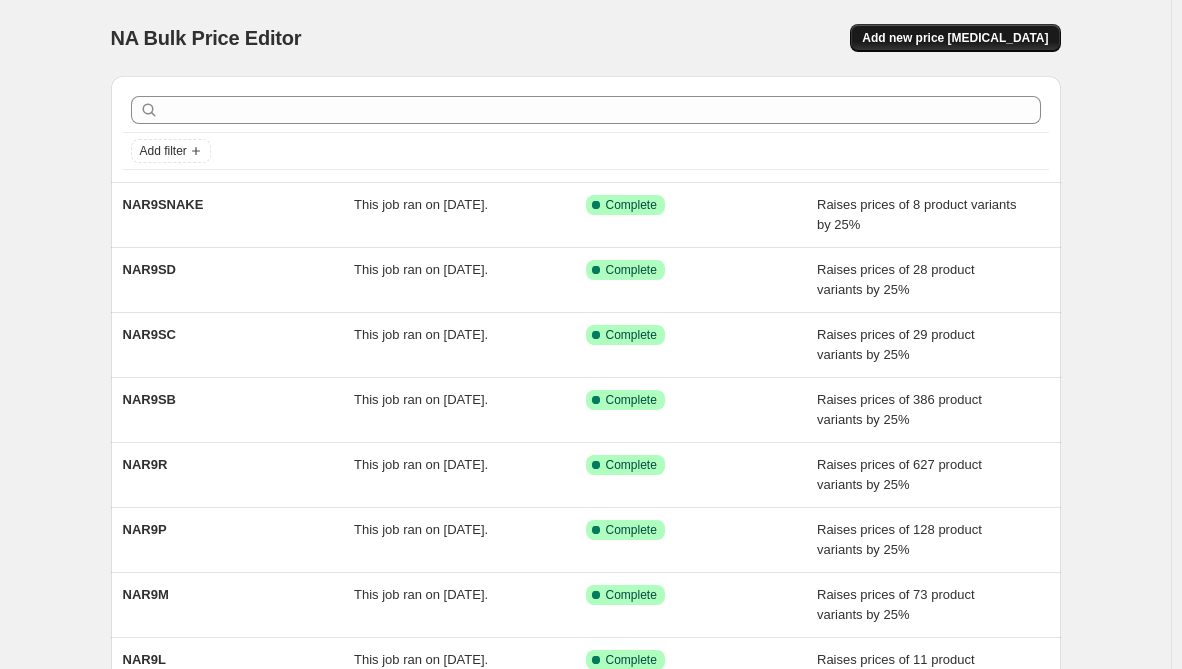 click on "Add new price change job" at bounding box center (955, 38) 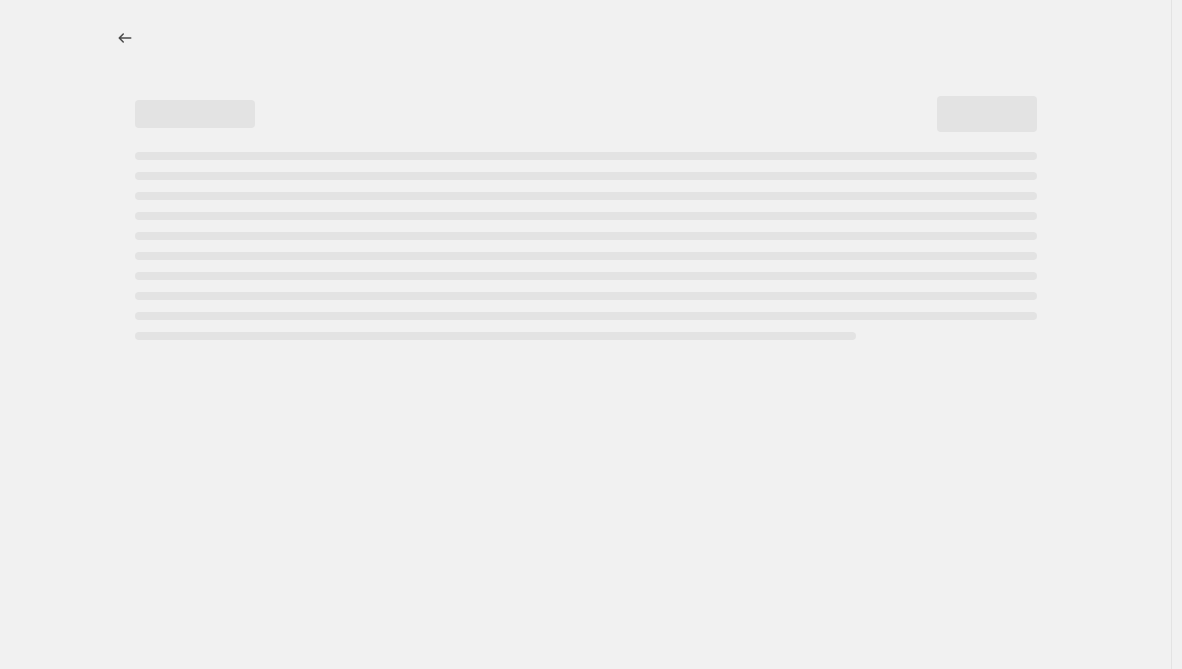 select on "percentage" 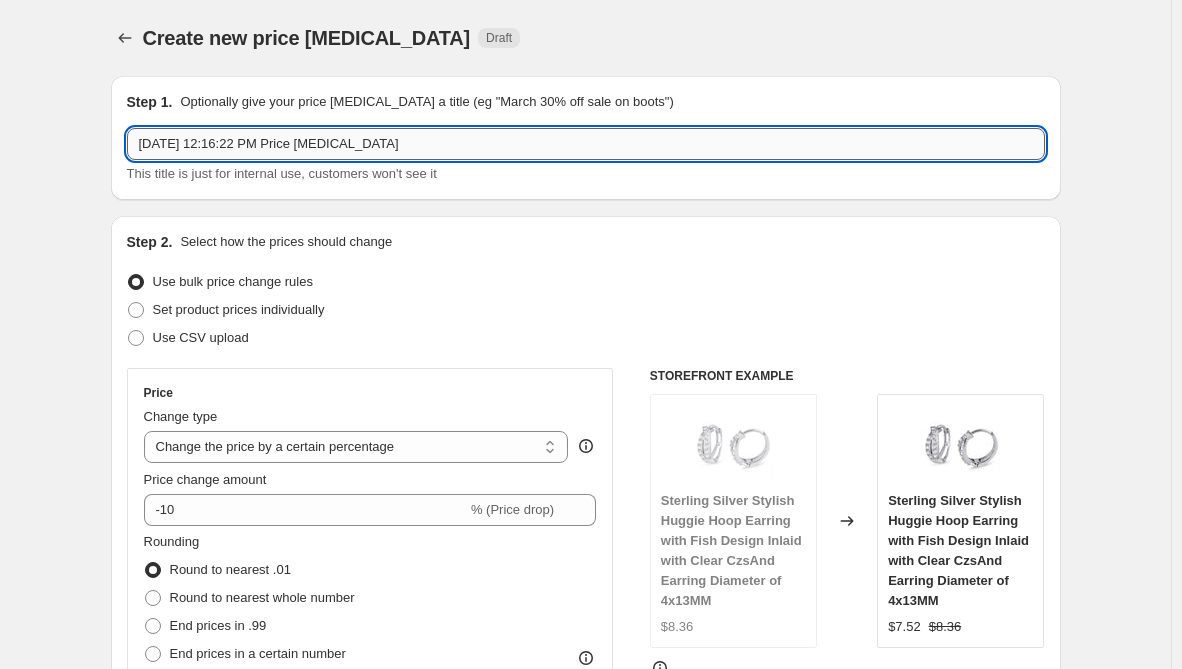 click on "Jul 17, 2025, 12:16:22 PM Price change job" at bounding box center (586, 144) 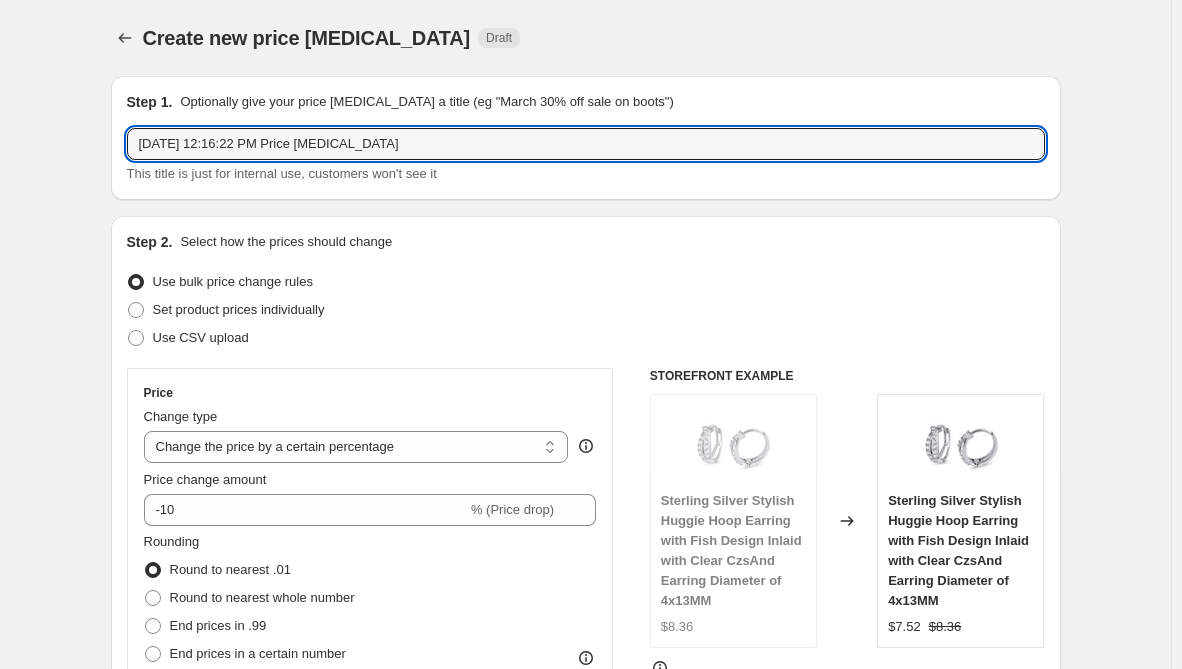 drag, startPoint x: 447, startPoint y: 140, endPoint x: 32, endPoint y: 152, distance: 415.17346 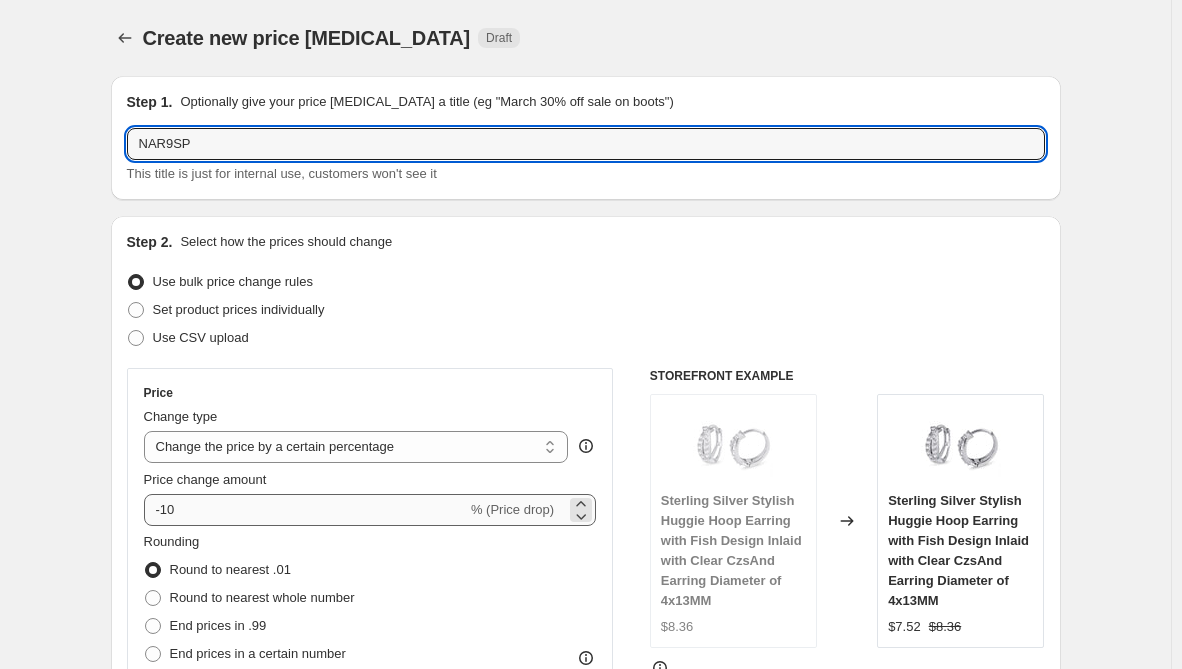 type on "NAR9SP" 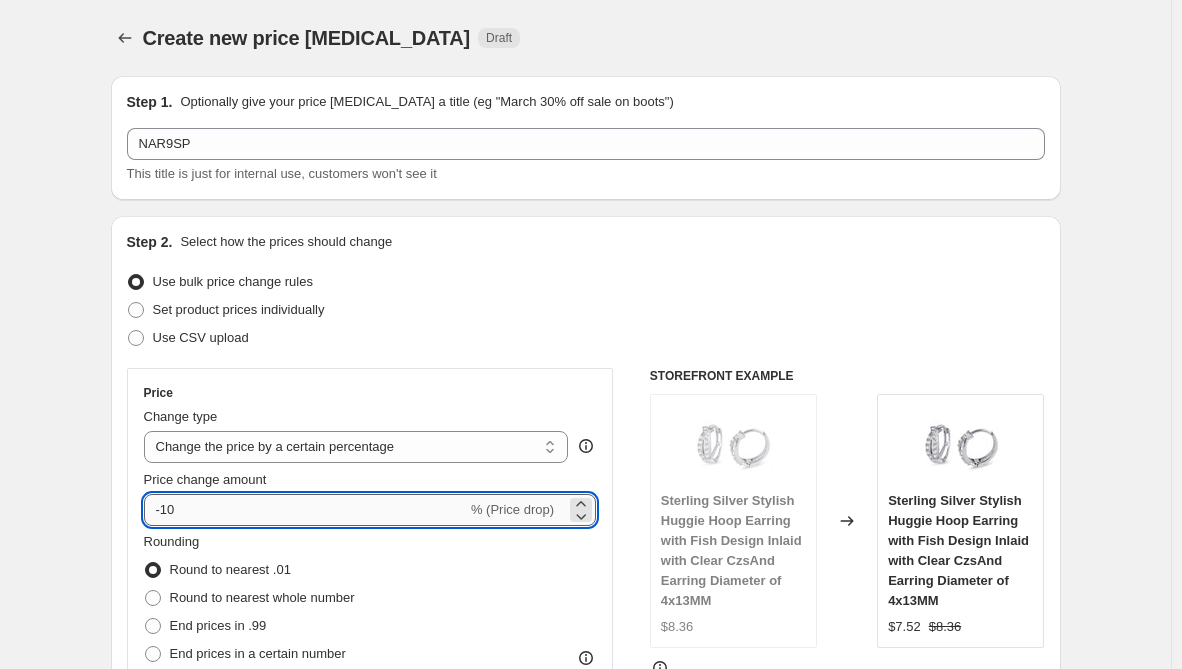 drag, startPoint x: 187, startPoint y: 502, endPoint x: 158, endPoint y: 502, distance: 29 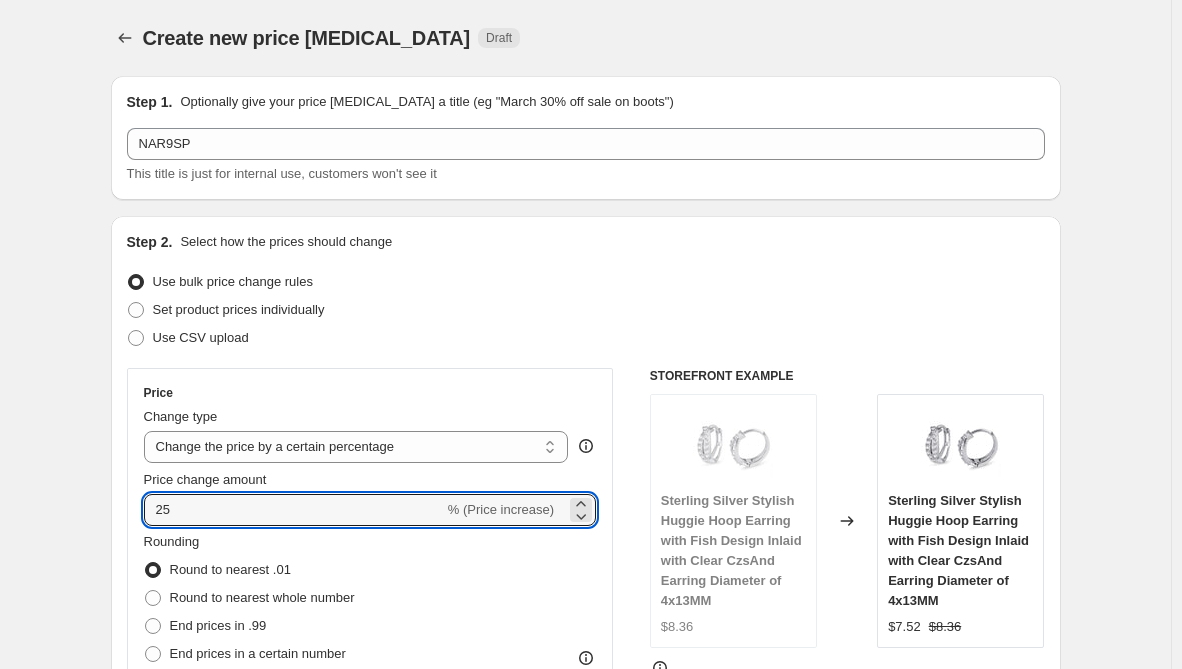 type on "25" 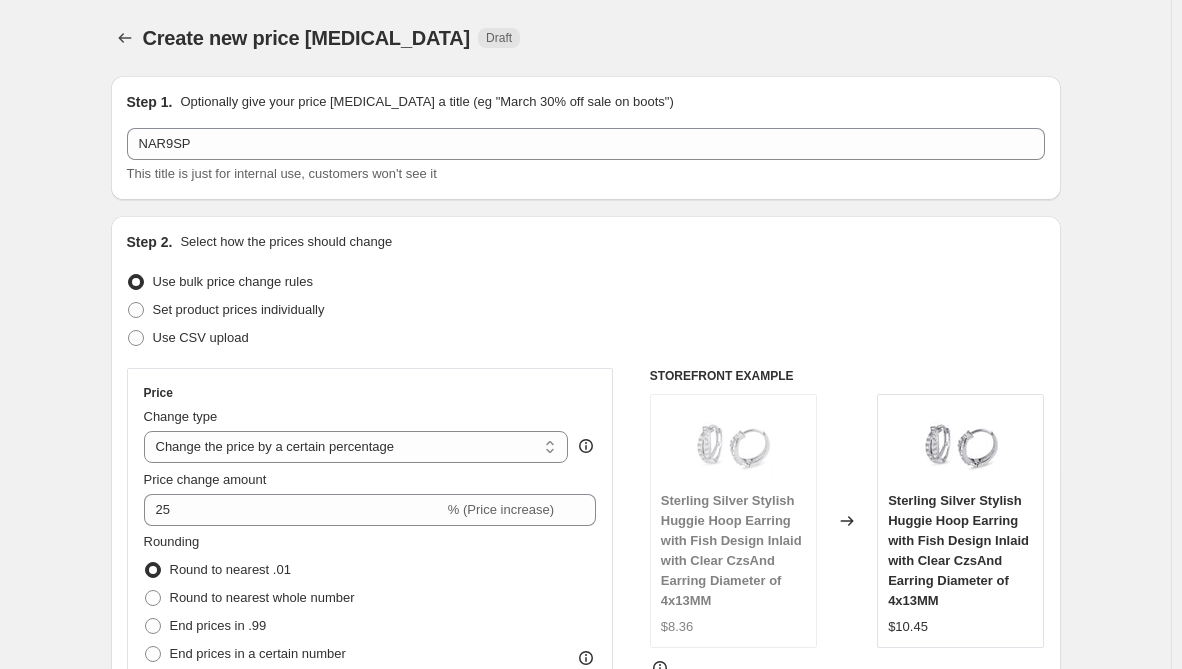 click on "Step 2. Select how the prices should change Use bulk price change rules Set product prices individually Use CSV upload Price Change type Change the price to a certain amount Change the price by a certain amount Change the price by a certain percentage Change the price to the current compare at price (price before sale) Change the price by a certain amount relative to the compare at price Change the price by a certain percentage relative to the compare at price Don't change the price Change the price by a certain percentage relative to the cost per item Change price to certain cost margin Change the price by a certain percentage Price change amount 25 % (Price increase) Rounding Round to nearest .01 Round to nearest whole number End prices in .99 End prices in a certain number Show rounding direction options? Compare at price What's the compare at price? Change type Change the compare at price to the current price (sale) Change the compare at price to a certain amount Don't change the compare at price $8.36" at bounding box center [586, 567] 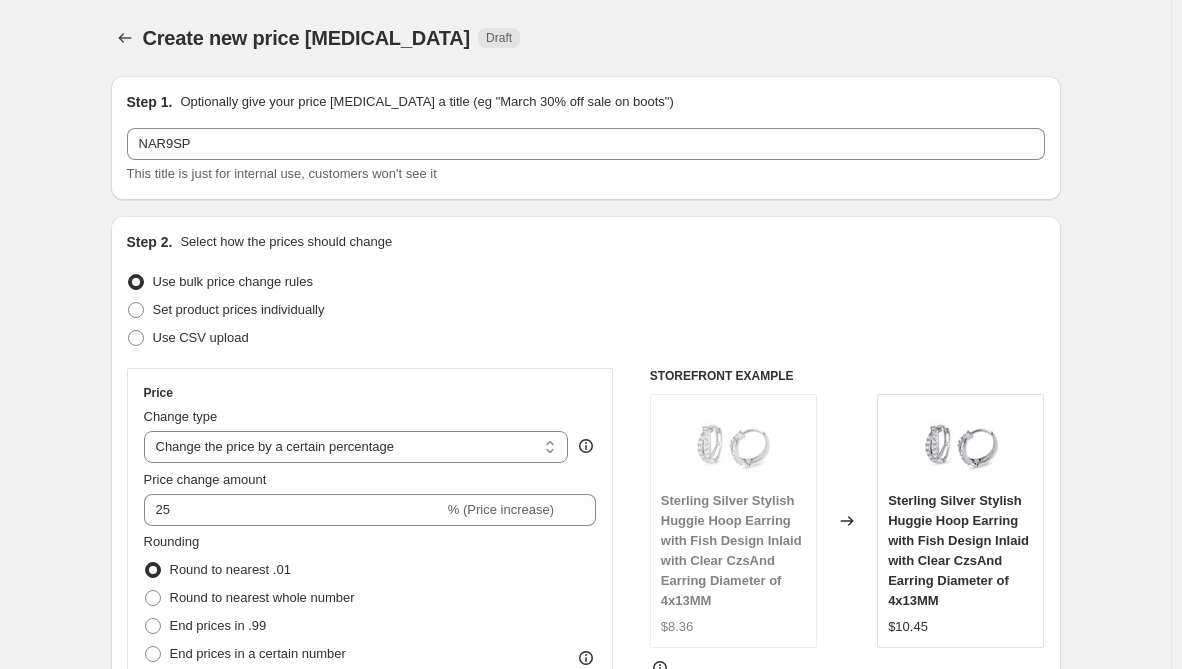 scroll, scrollTop: 400, scrollLeft: 0, axis: vertical 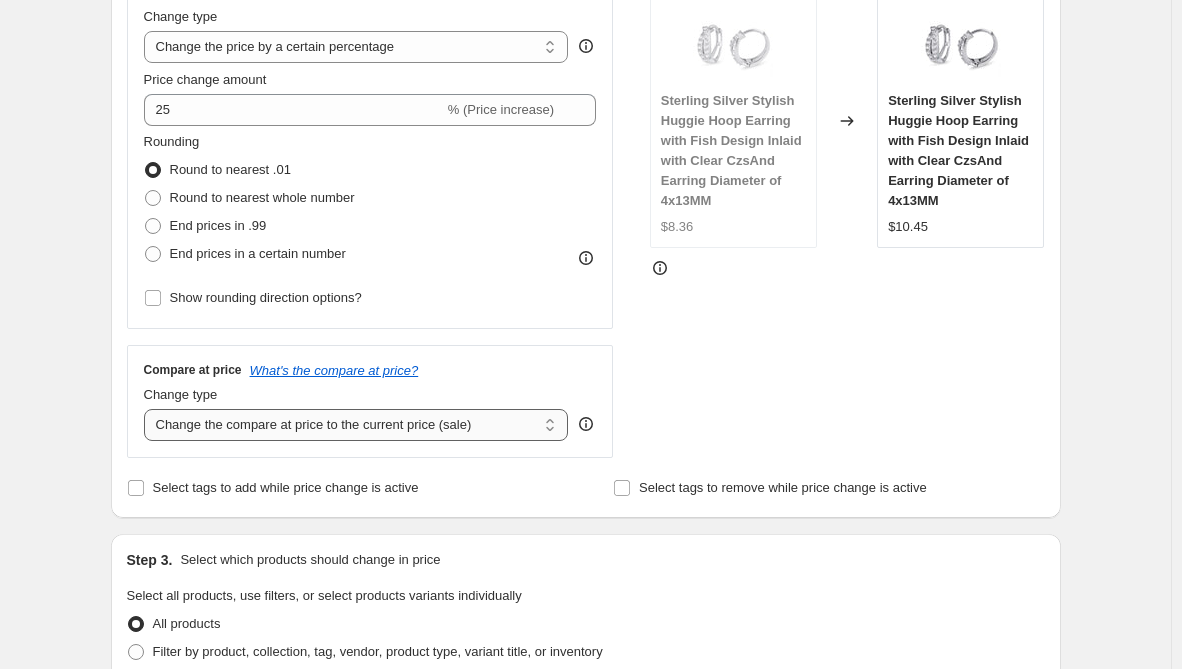 click on "Change the compare at price to the current price (sale) Change the compare at price to a certain amount Change the compare at price by a certain amount Change the compare at price by a certain percentage Change the compare at price by a certain amount relative to the actual price Change the compare at price by a certain percentage relative to the actual price Don't change the compare at price Remove the compare at price" at bounding box center (356, 425) 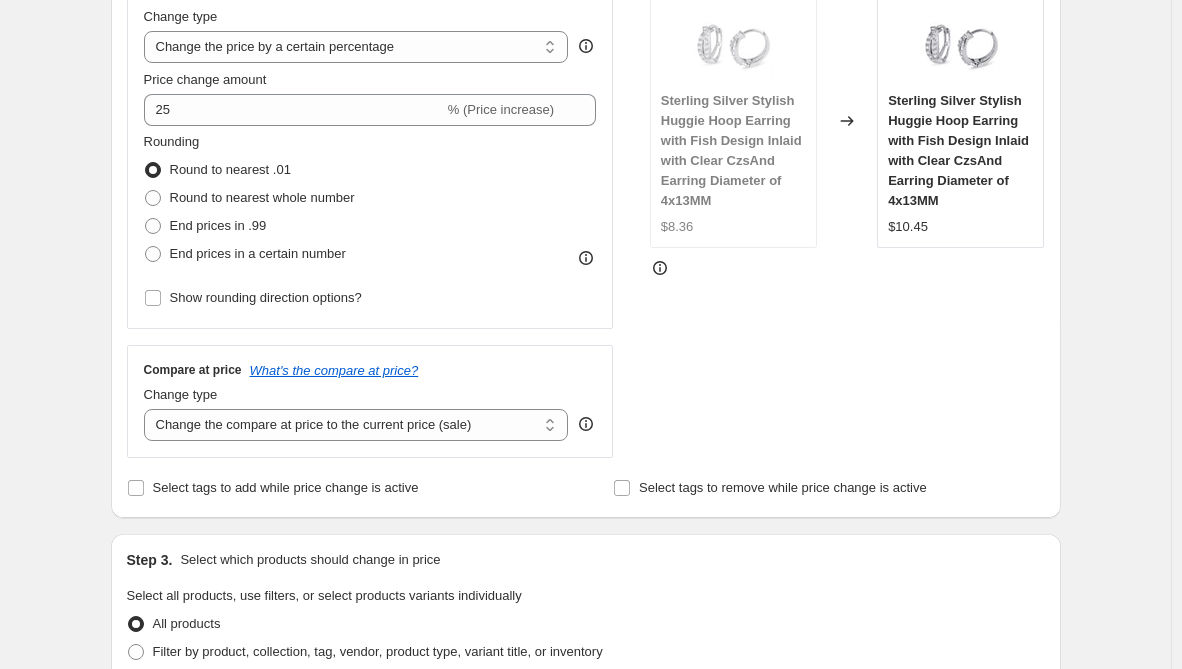 select on "remove" 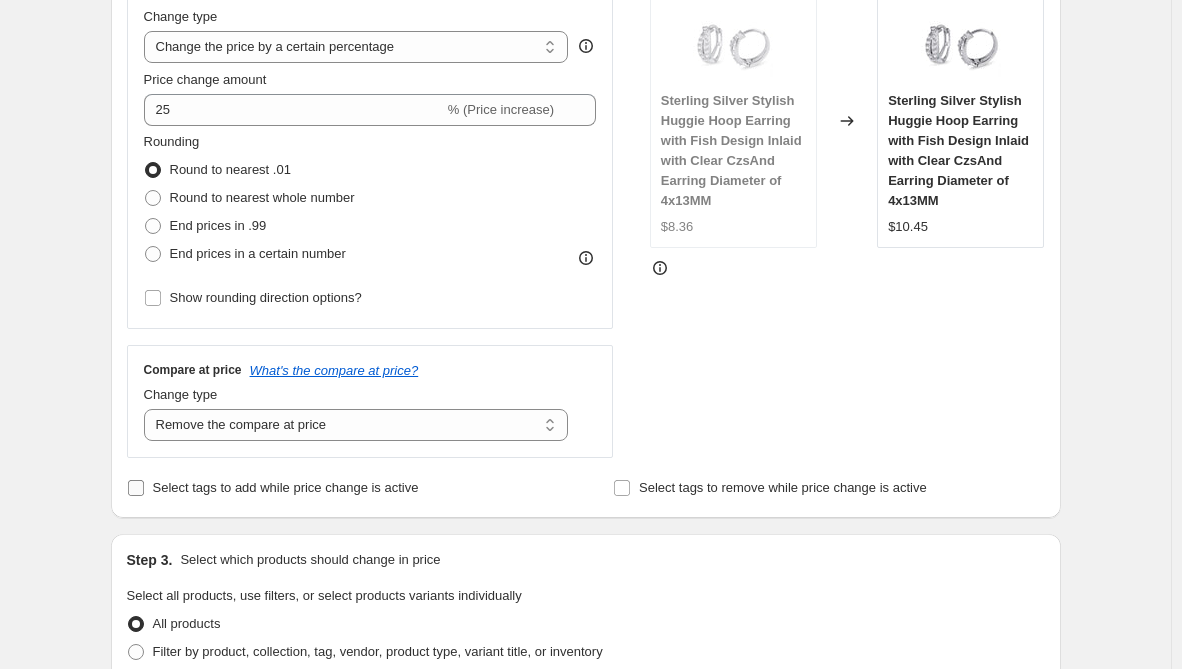 scroll, scrollTop: 500, scrollLeft: 0, axis: vertical 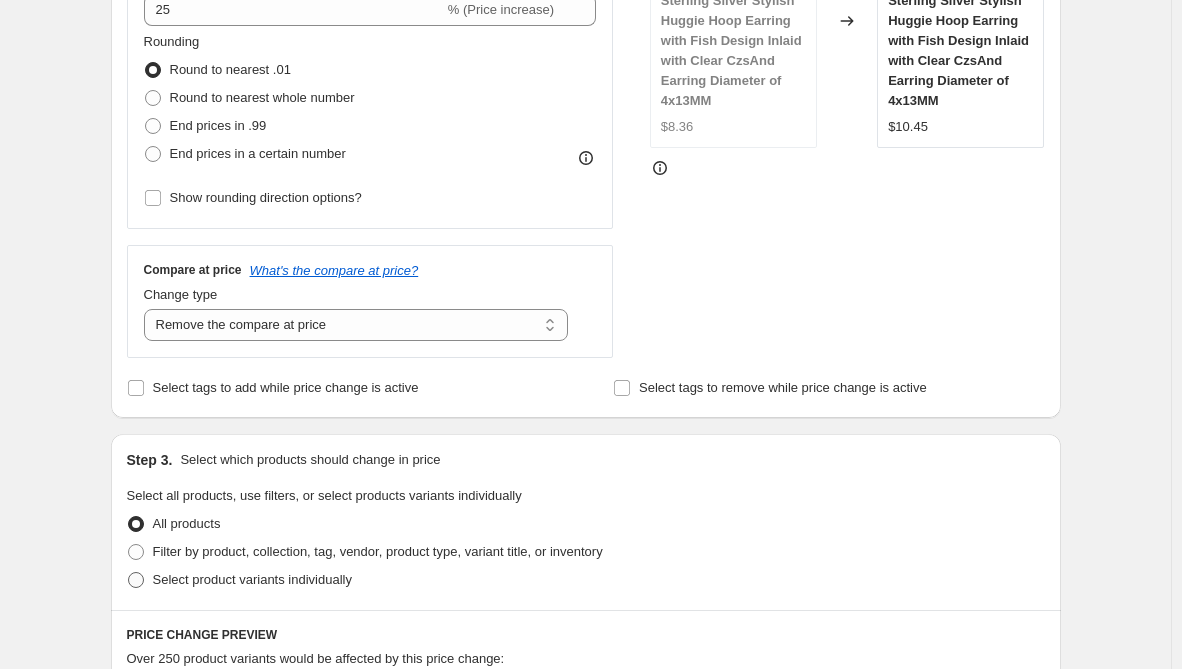 click on "Select product variants individually" at bounding box center (252, 580) 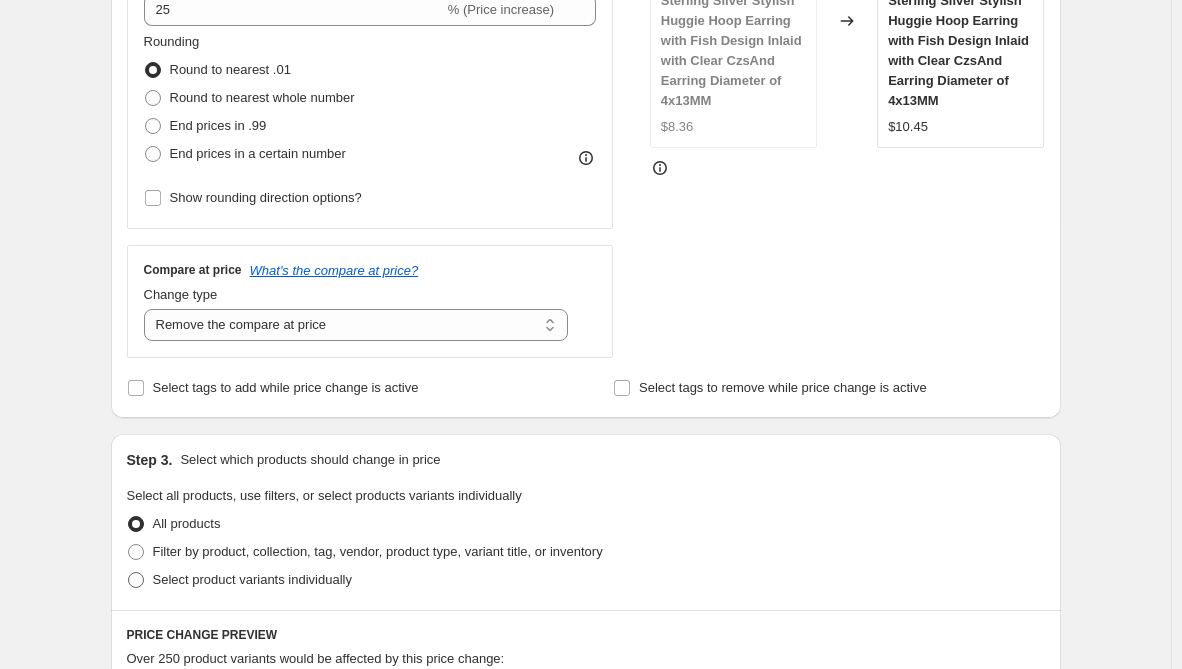 radio on "true" 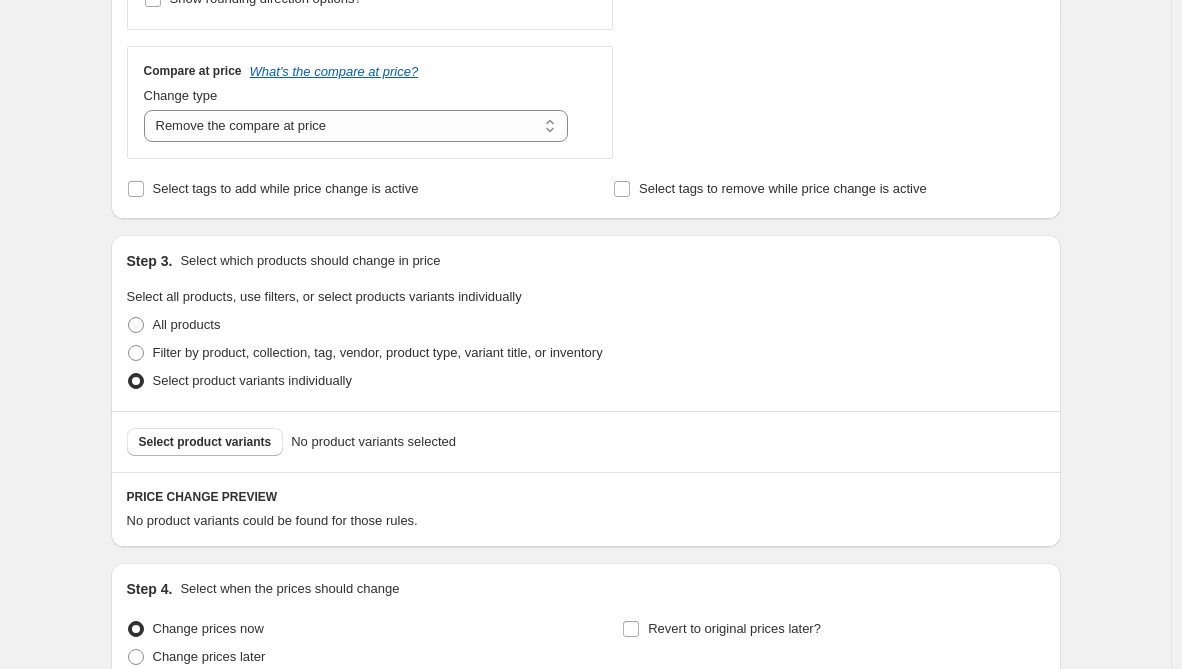 scroll, scrollTop: 700, scrollLeft: 0, axis: vertical 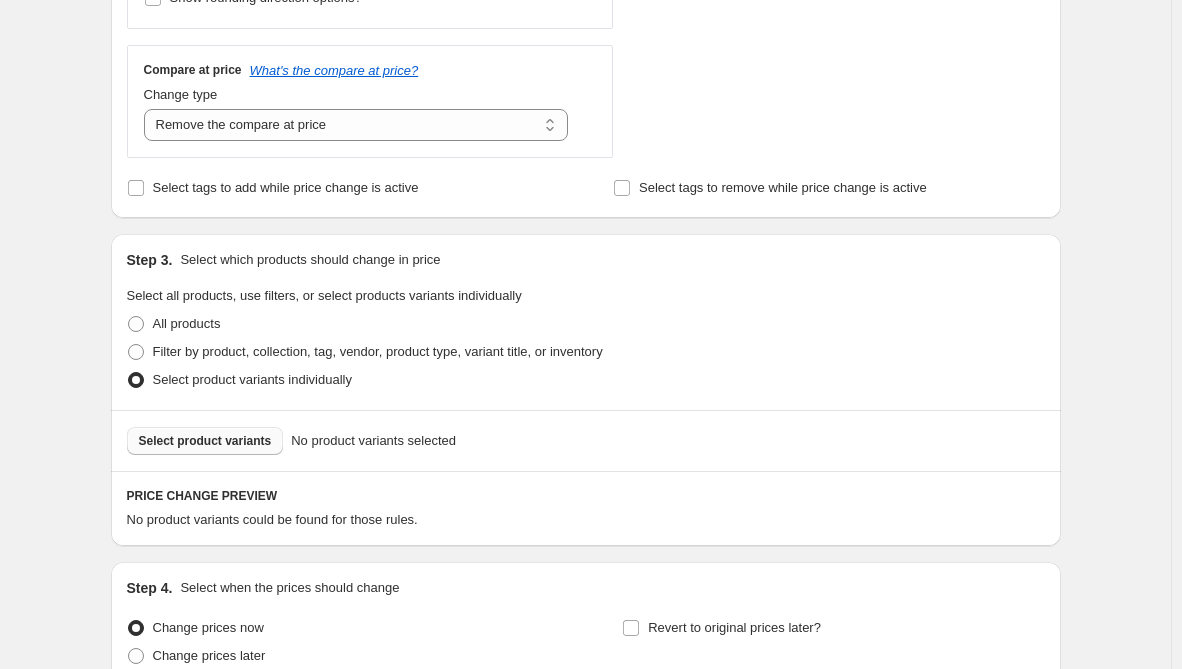click on "Select product variants" at bounding box center [205, 441] 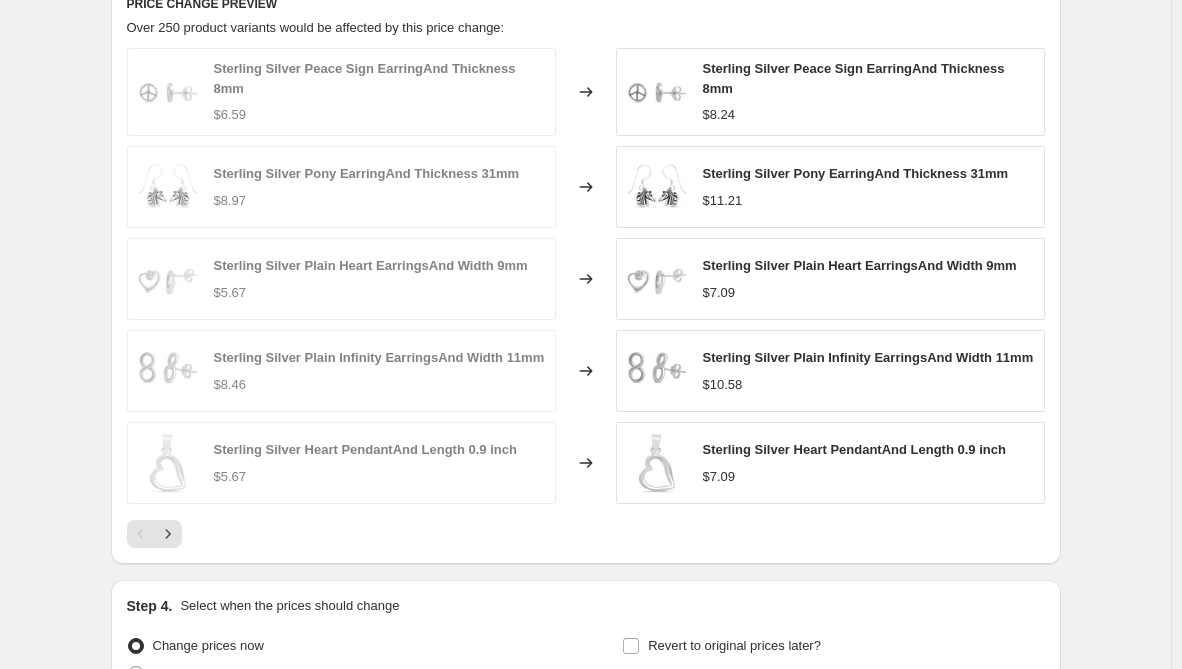 scroll, scrollTop: 1392, scrollLeft: 0, axis: vertical 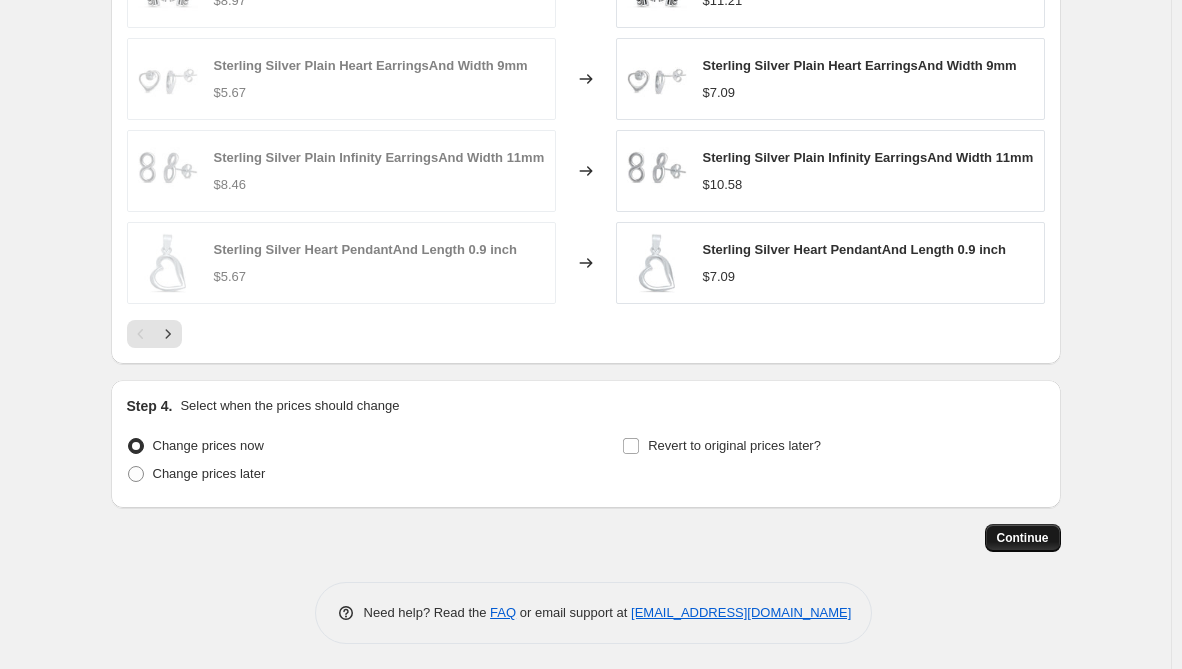 click on "Continue" at bounding box center [1023, 538] 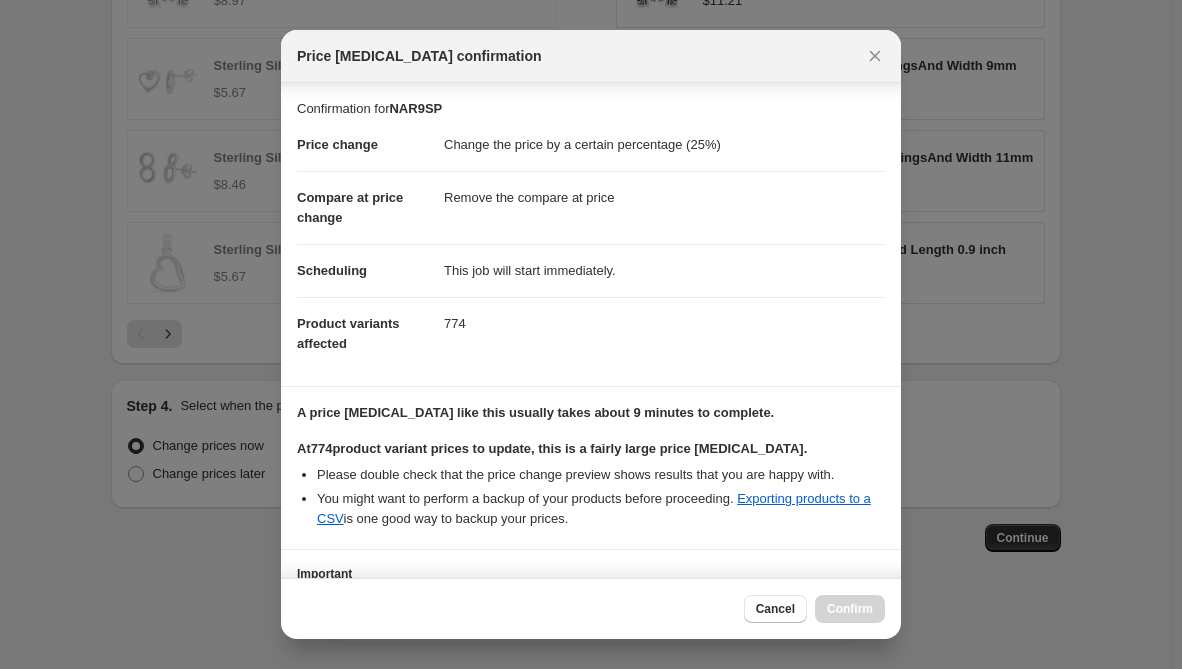 scroll, scrollTop: 160, scrollLeft: 0, axis: vertical 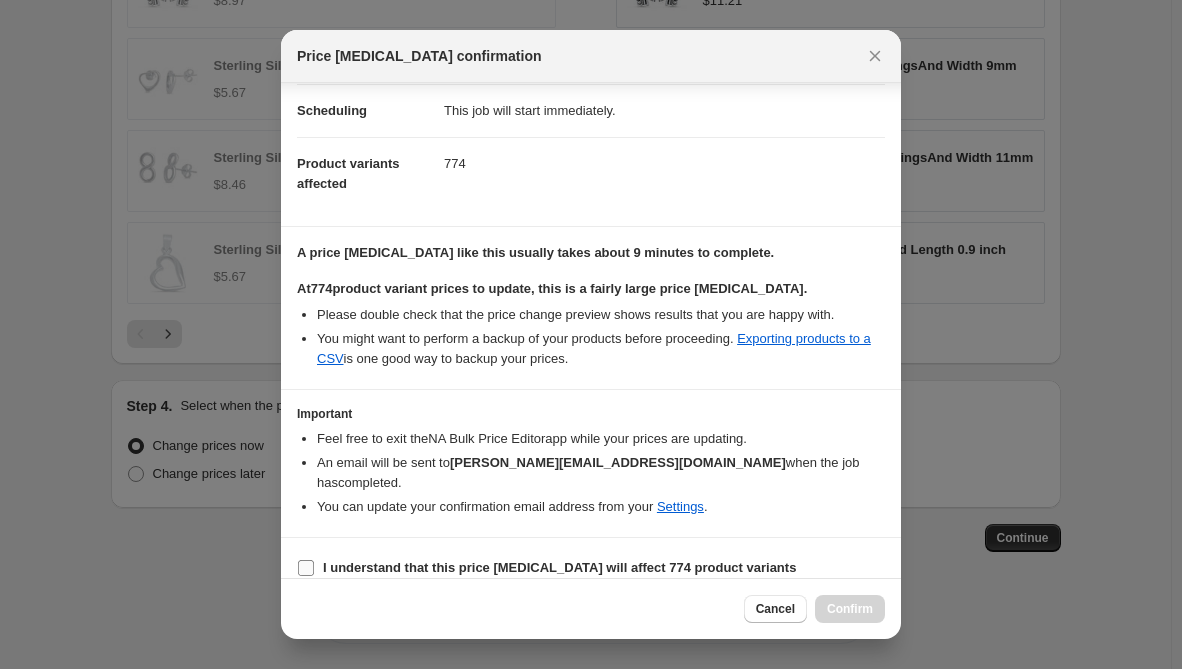 click on "I understand that this price change job will affect 774 product variants" at bounding box center [559, 567] 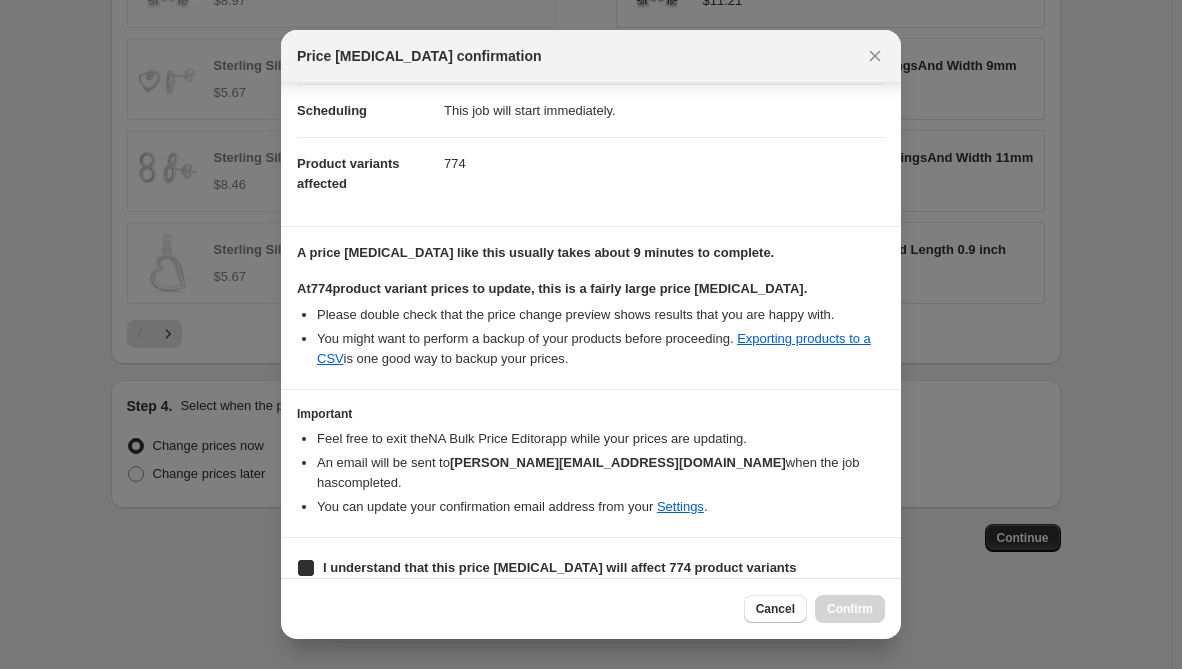 checkbox on "true" 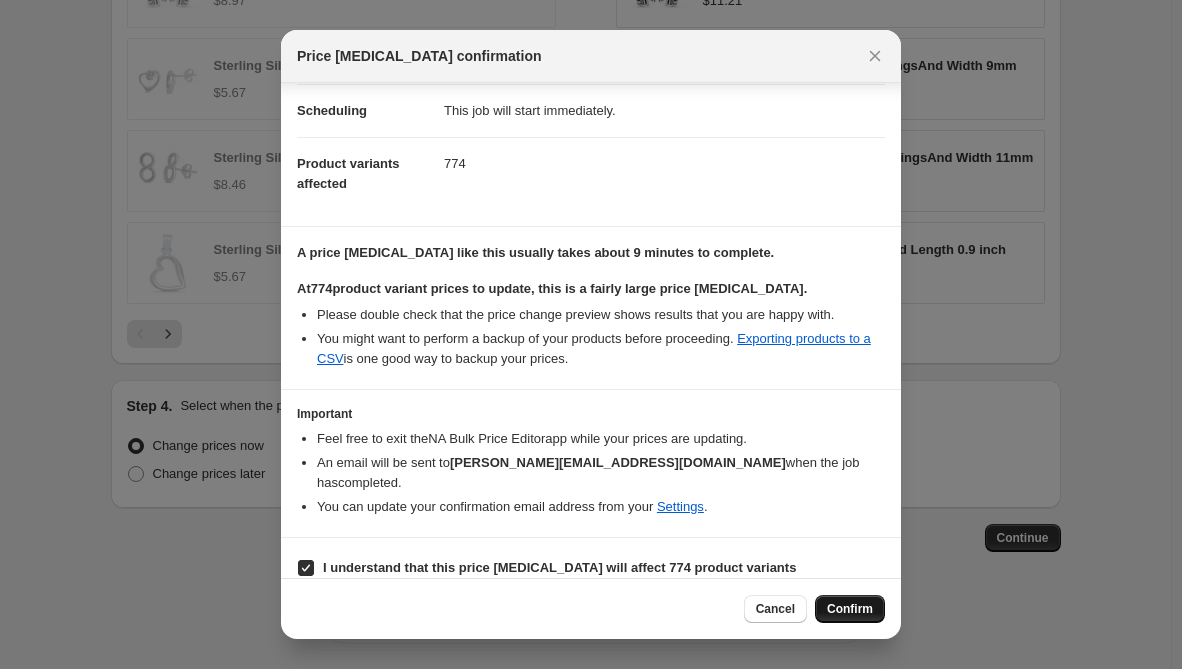 click on "Confirm" at bounding box center (850, 609) 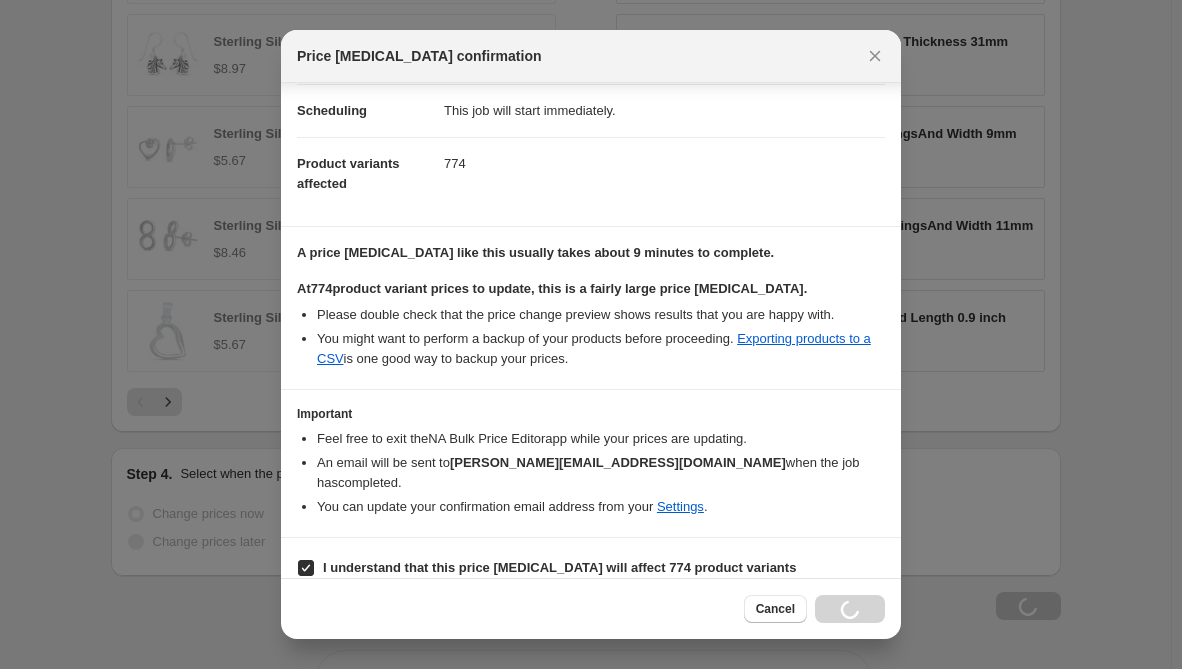 scroll, scrollTop: 1460, scrollLeft: 0, axis: vertical 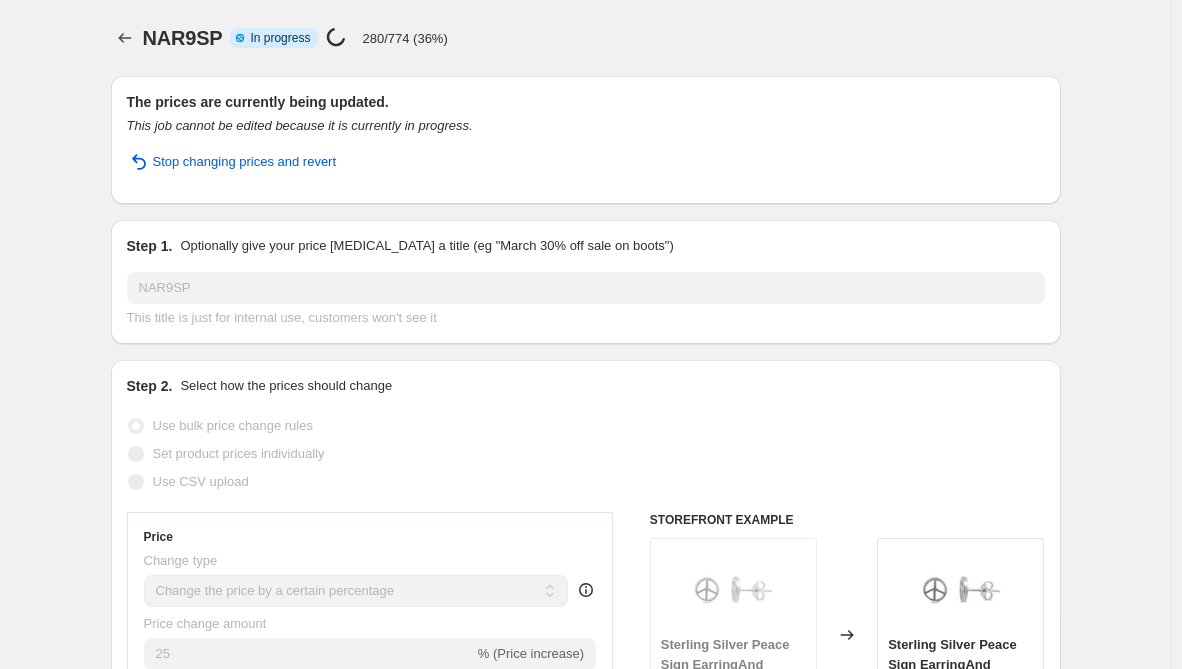 click on "NAR9SP. This page is ready NAR9SP Info Partially complete In progress Price change job in progress... 280/774 (36%) The prices are currently being updated. This job cannot be edited because it is currently in progress. Stop changing prices and revert Step 1. Optionally give your price change job a title (eg "March 30% off sale on boots") NAR9SP This title is just for internal use, customers won't see it Step 2. Select how the prices should change Use bulk price change rules Set product prices individually Use CSV upload Price Change type Change the price to a certain amount Change the price by a certain amount Change the price by a certain percentage Change the price to the current compare at price (price before sale) Change the price by a certain amount relative to the compare at price Change the price by a certain percentage relative to the compare at price Don't change the price Change the price by a certain percentage relative to the cost per item Change price to certain cost margin Price change amount 25" at bounding box center (585, 1083) 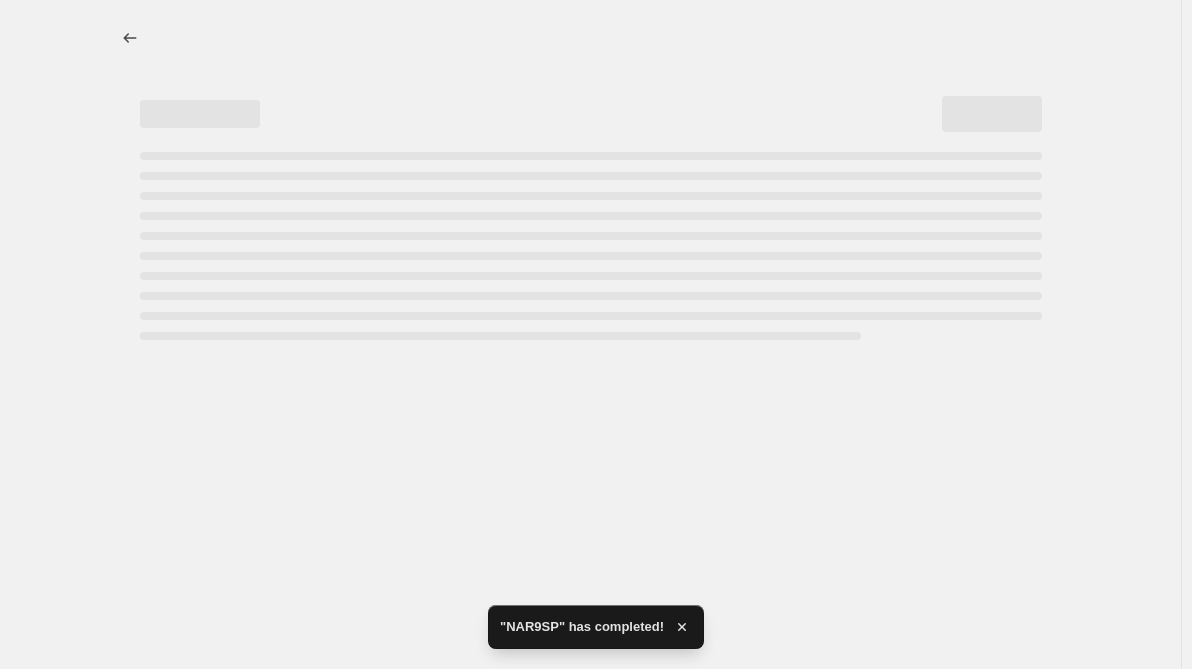 select on "percentage" 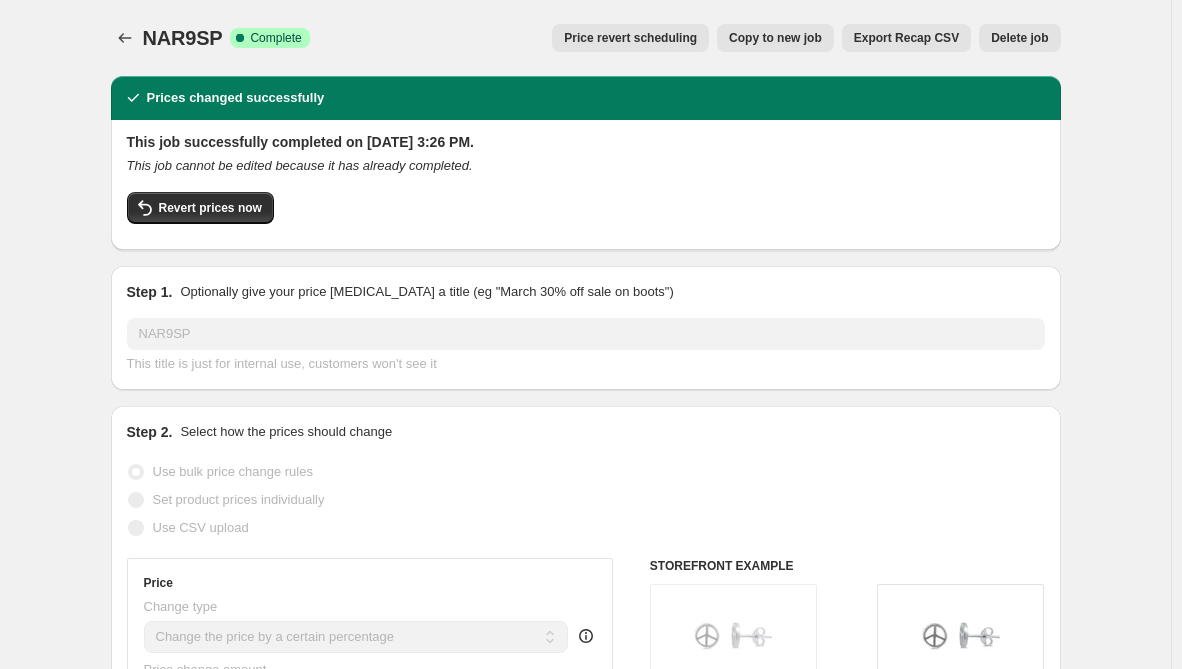 click on "NAR9SP. This page is ready NAR9SP Success Complete Complete Price revert scheduling Copy to new job Export Recap CSV Delete job More actions Price revert scheduling Copy to new job Export Recap CSV Delete job Prices changed successfully This job successfully completed on July 17, 2025 at 3:26 PM. This job cannot be edited because it has already completed. Revert prices now Step 1. Optionally give your price change job a title (eg "March 30% off sale on boots") NAR9SP This title is just for internal use, customers won't see it Step 2. Select how the prices should change Use bulk price change rules Set product prices individually Use CSV upload Price Change type Change the price to a certain amount Change the price by a certain amount Change the price by a certain percentage Change the price to the current compare at price (price before sale) Change the price by a certain amount relative to the compare at price Change the price by a certain percentage relative to the compare at price Don't change the price 25" at bounding box center (585, 1106) 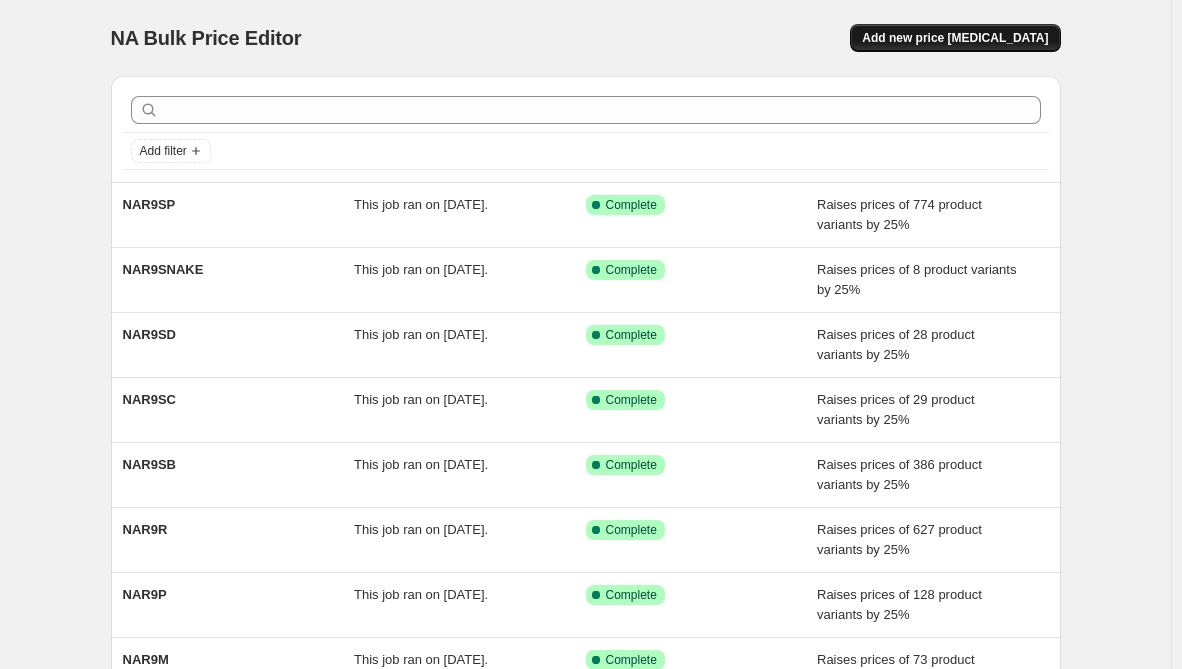 click on "Add new price change job" at bounding box center (955, 38) 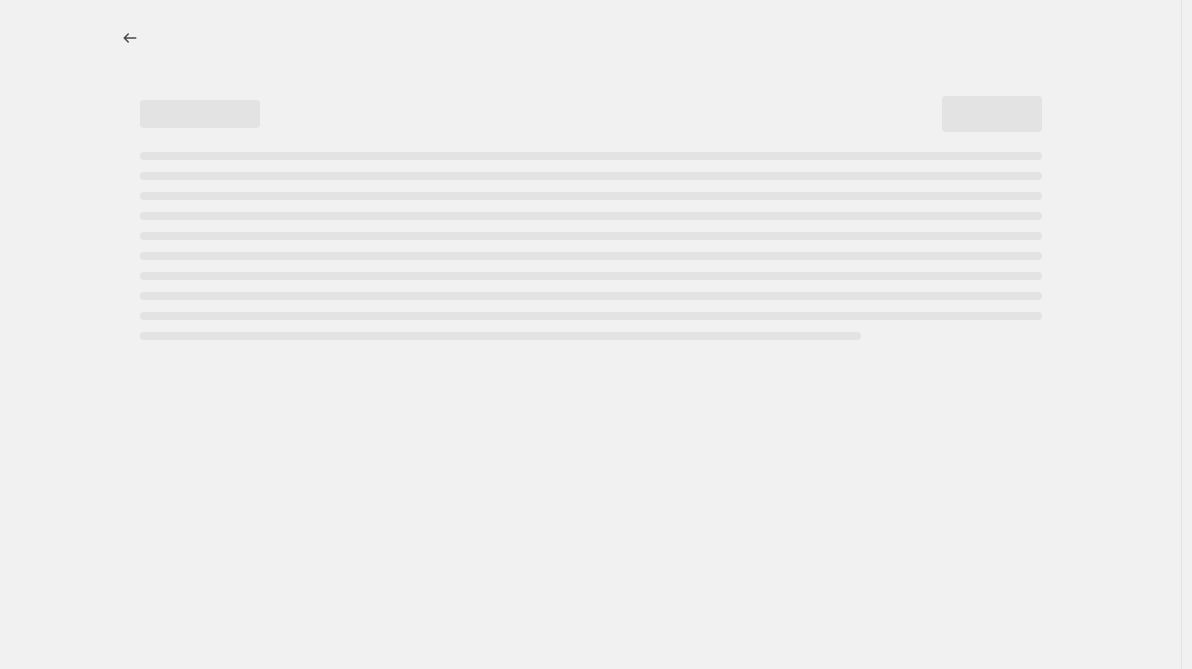 select on "percentage" 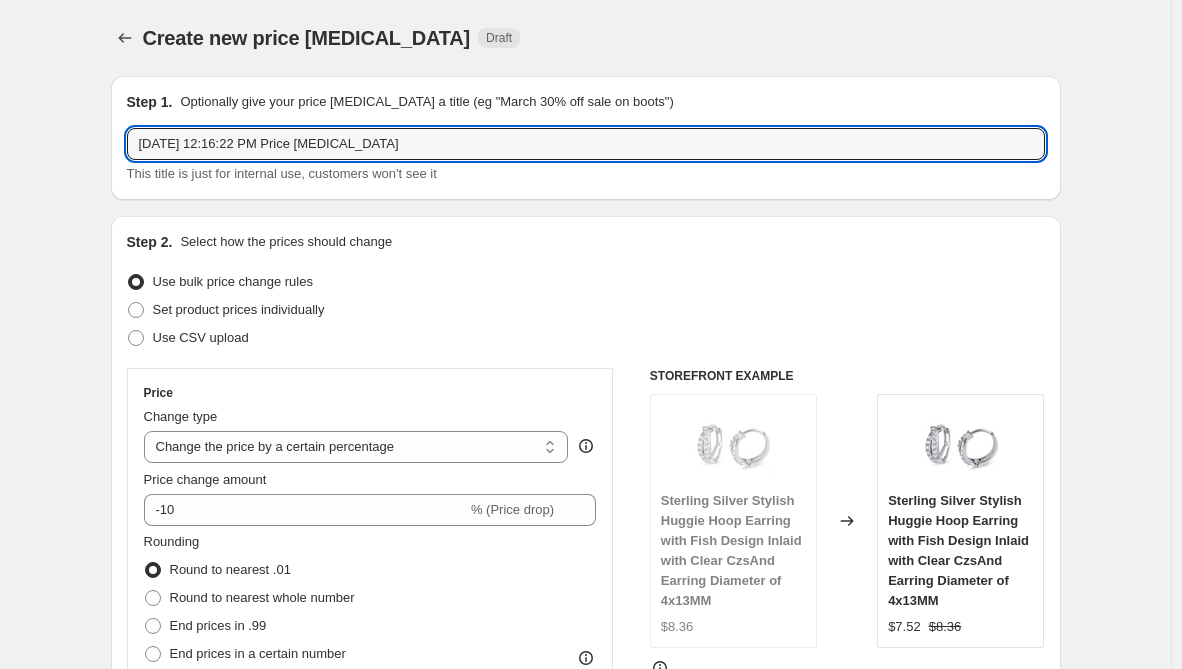 paste on "NAR9SQ" 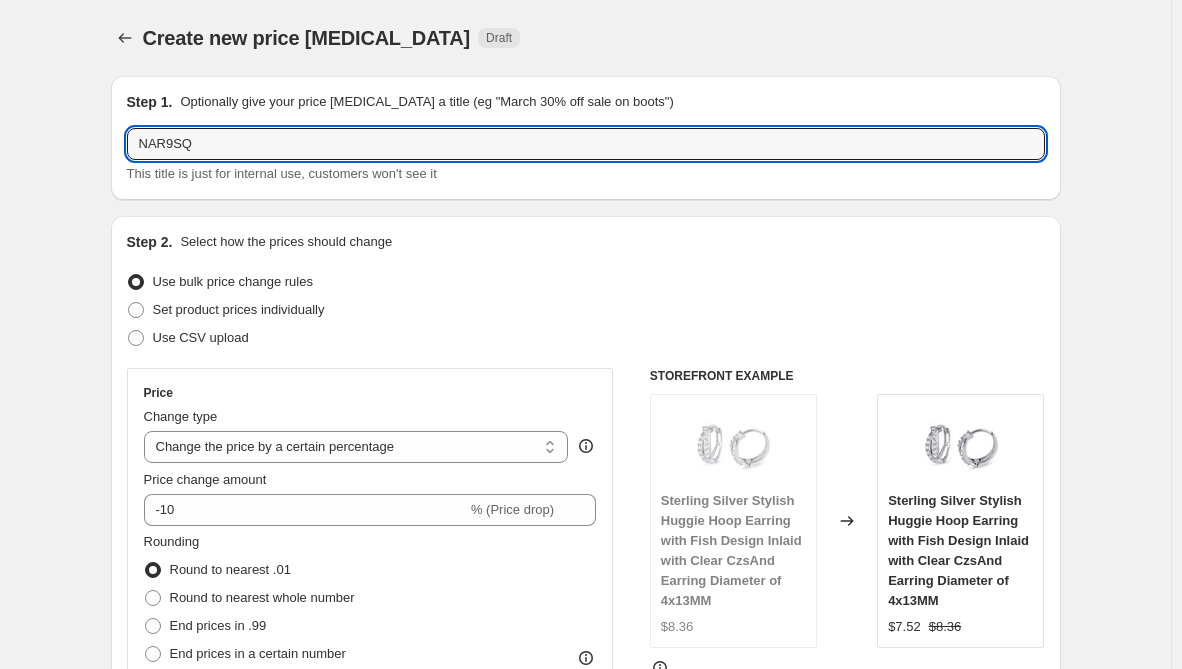 type on "NAR9SQ" 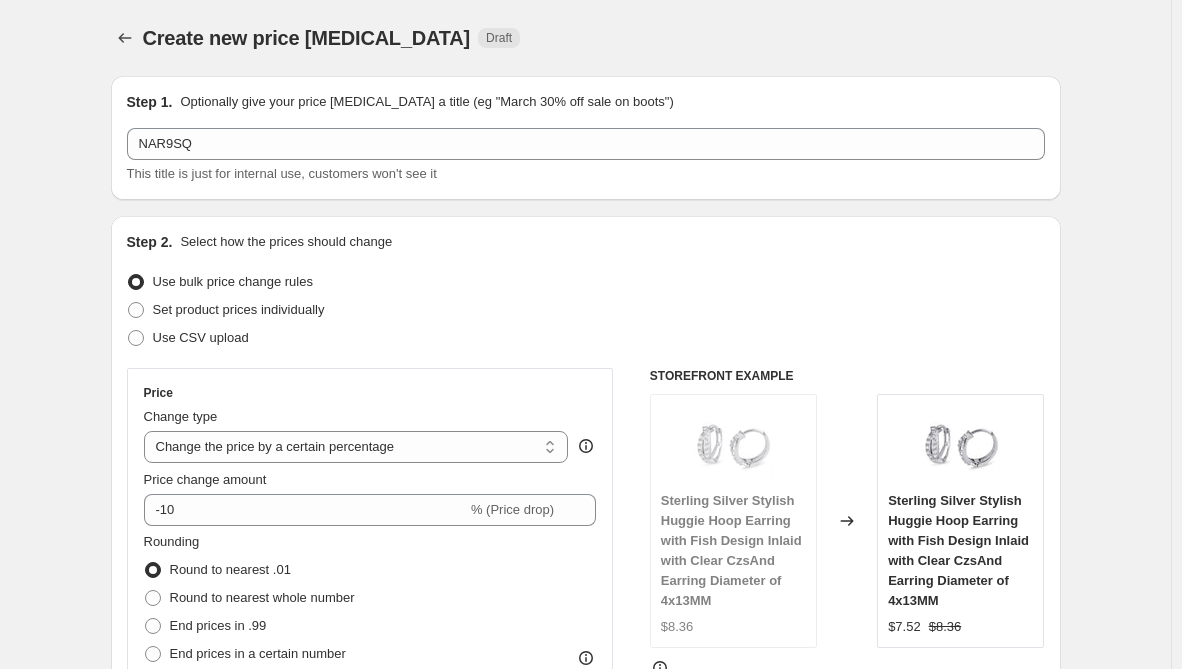 click on "Price Change type Change the price to a certain amount Change the price by a certain amount Change the price by a certain percentage Change the price to the current compare at price (price before sale) Change the price by a certain amount relative to the compare at price Change the price by a certain percentage relative to the compare at price Don't change the price Change the price by a certain percentage relative to the cost per item Change price to certain cost margin Change the price by a certain percentage Price change amount -10 % (Price drop) Rounding Round to nearest .01 Round to nearest whole number End prices in .99 End prices in a certain number Show rounding direction options?" at bounding box center (370, 548) 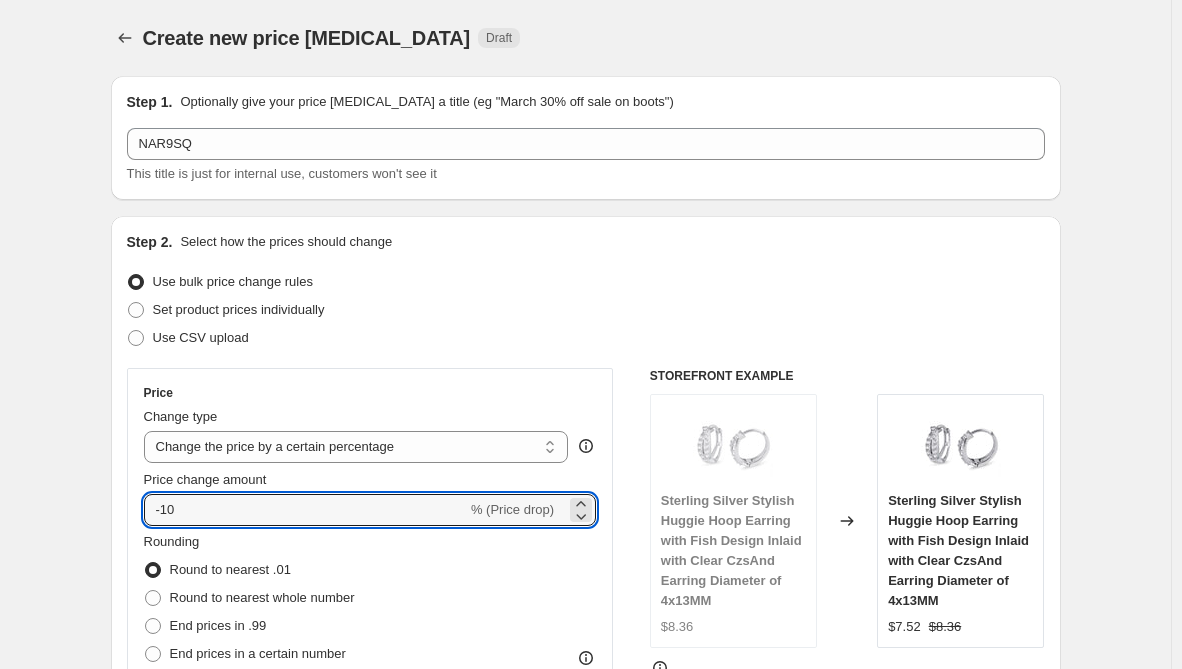 drag, startPoint x: 196, startPoint y: 515, endPoint x: 104, endPoint y: 508, distance: 92.26592 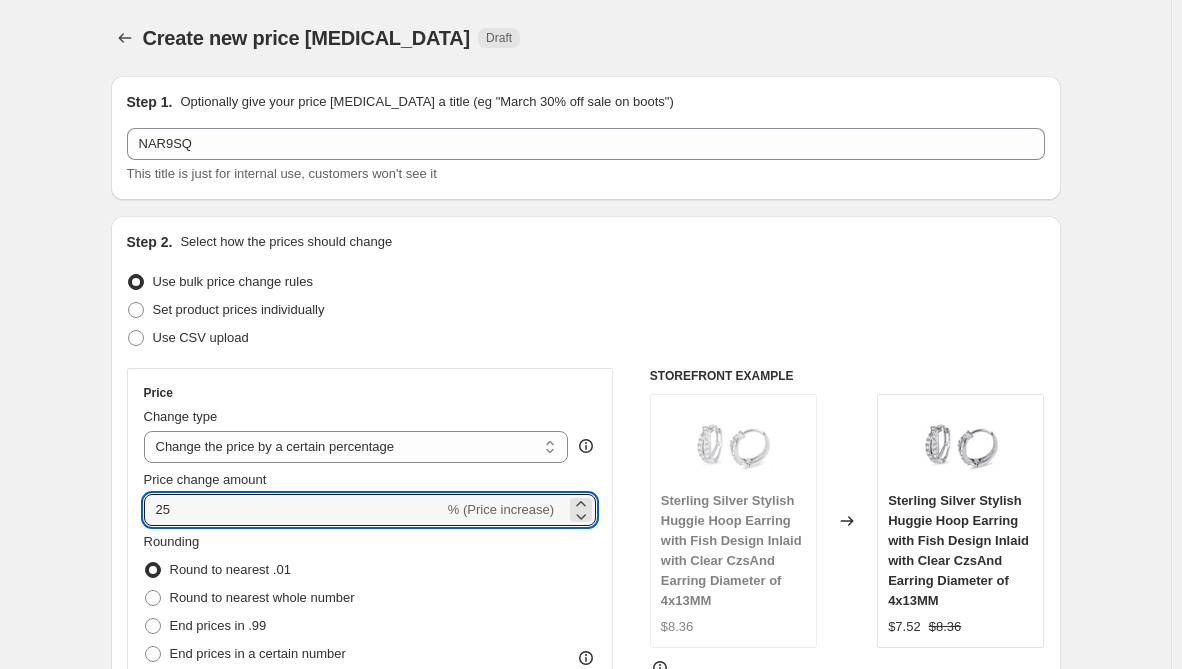 type on "25" 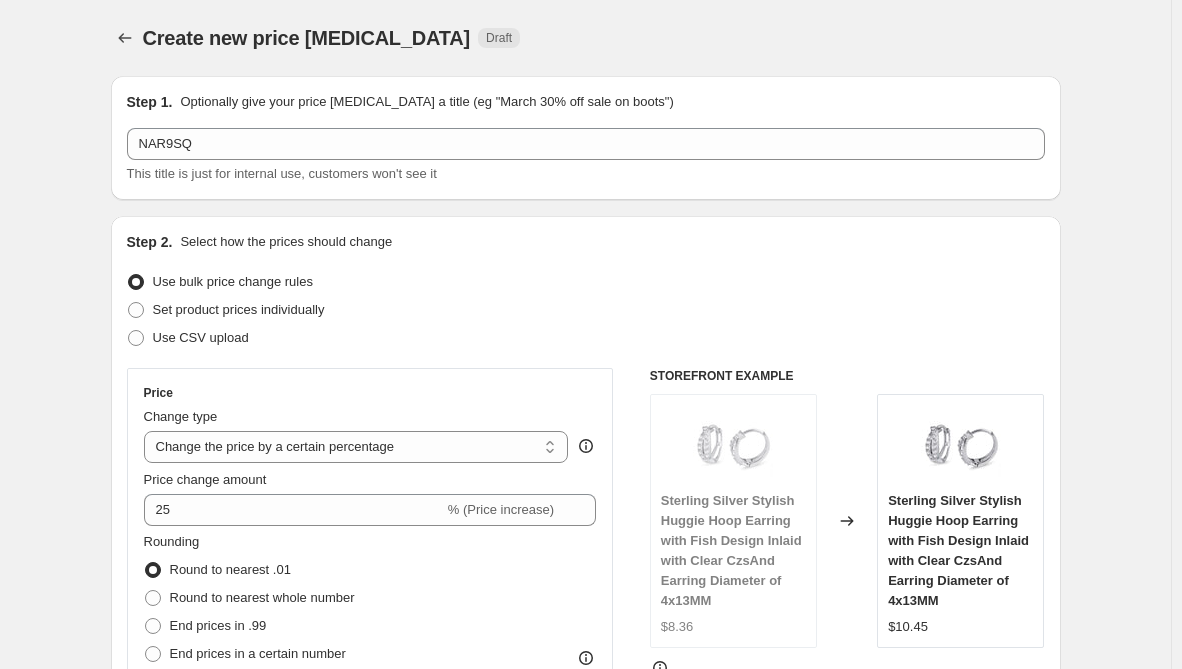 click on "Step 1. Optionally give your price change job a title (eg "March 30% off sale on boots") NAR9SQ This title is just for internal use, customers won't see it Step 2. Select how the prices should change Use bulk price change rules Set product prices individually Use CSV upload Price Change type Change the price to a certain amount Change the price by a certain amount Change the price by a certain percentage Change the price to the current compare at price (price before sale) Change the price by a certain amount relative to the compare at price Change the price by a certain percentage relative to the compare at price Don't change the price Change the price by a certain percentage relative to the cost per item Change price to certain cost margin Change the price by a certain percentage Price change amount 25 % (Price increase) Rounding Round to nearest .01 Round to nearest whole number End prices in .99 End prices in a certain number Show rounding direction options? Compare at price What's the compare at price?" at bounding box center [578, 1001] 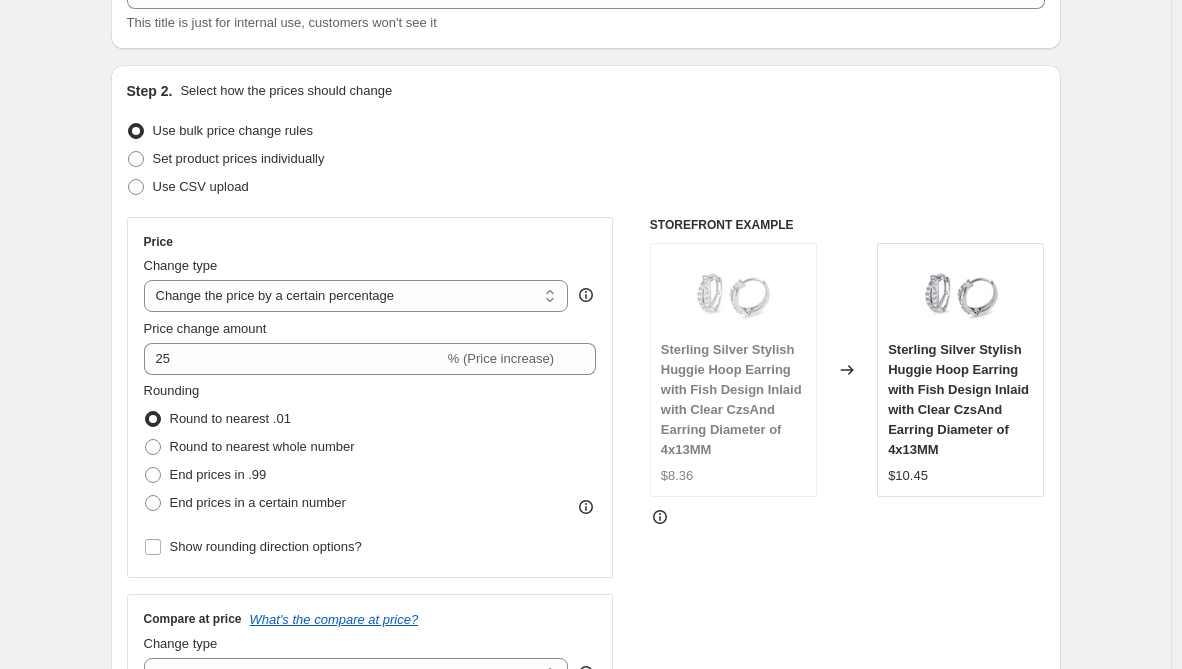 scroll, scrollTop: 200, scrollLeft: 0, axis: vertical 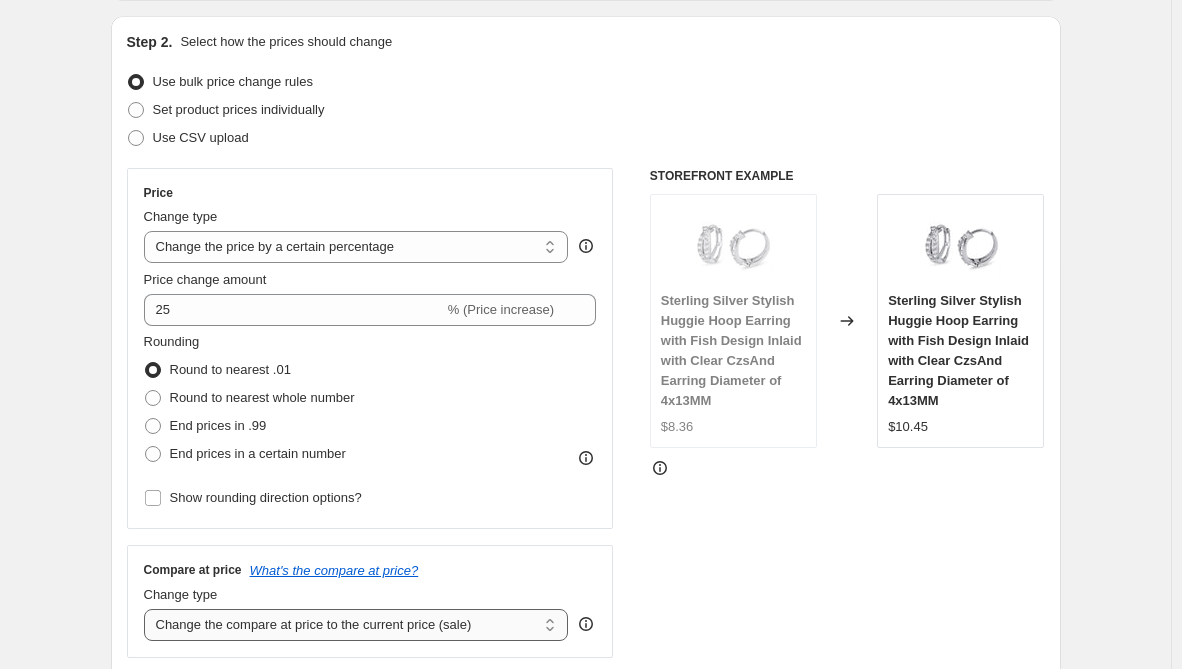 click on "Change the compare at price to the current price (sale) Change the compare at price to a certain amount Change the compare at price by a certain amount Change the compare at price by a certain percentage Change the compare at price by a certain amount relative to the actual price Change the compare at price by a certain percentage relative to the actual price Don't change the compare at price Remove the compare at price" at bounding box center (356, 625) 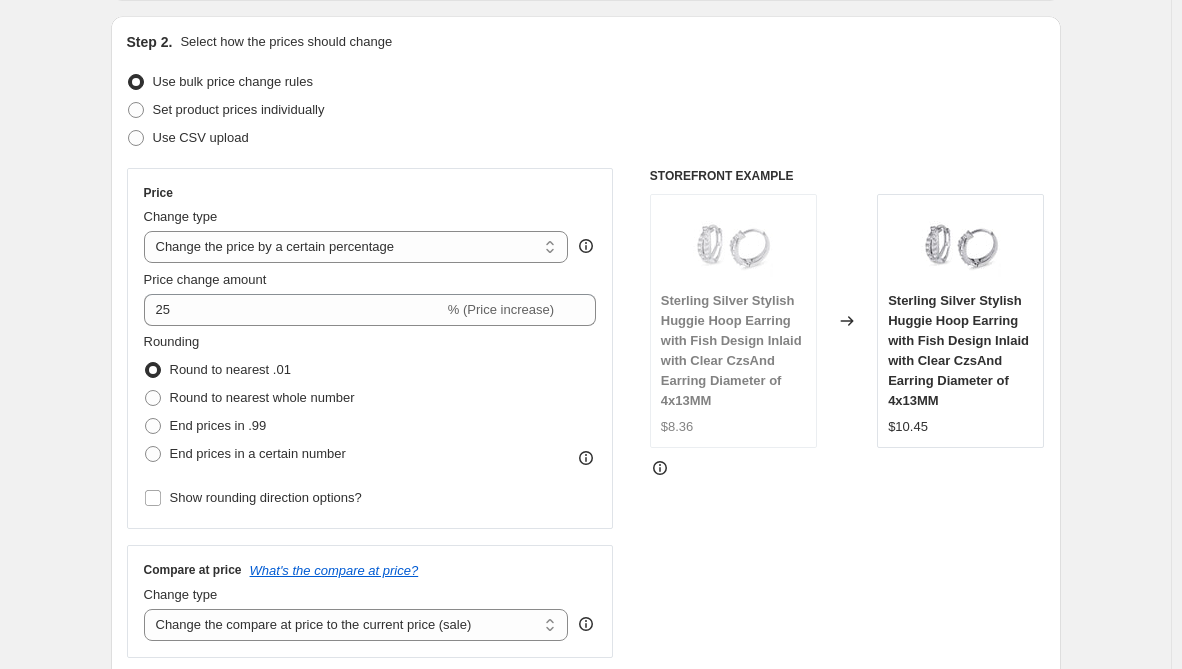select on "remove" 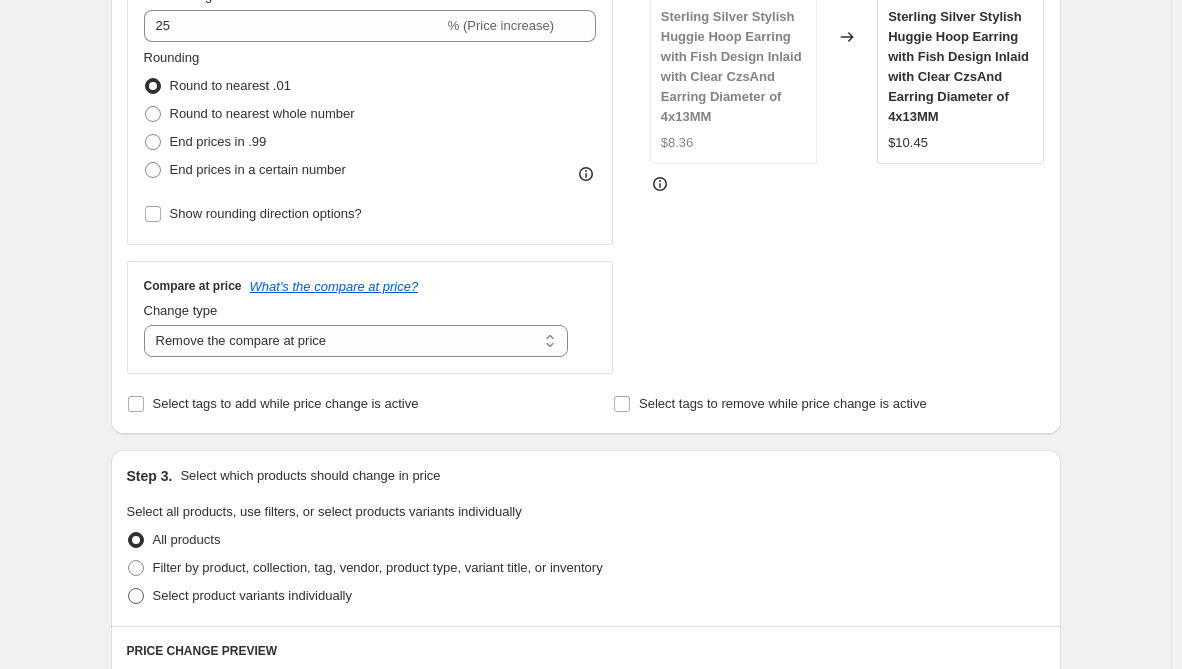 scroll, scrollTop: 600, scrollLeft: 0, axis: vertical 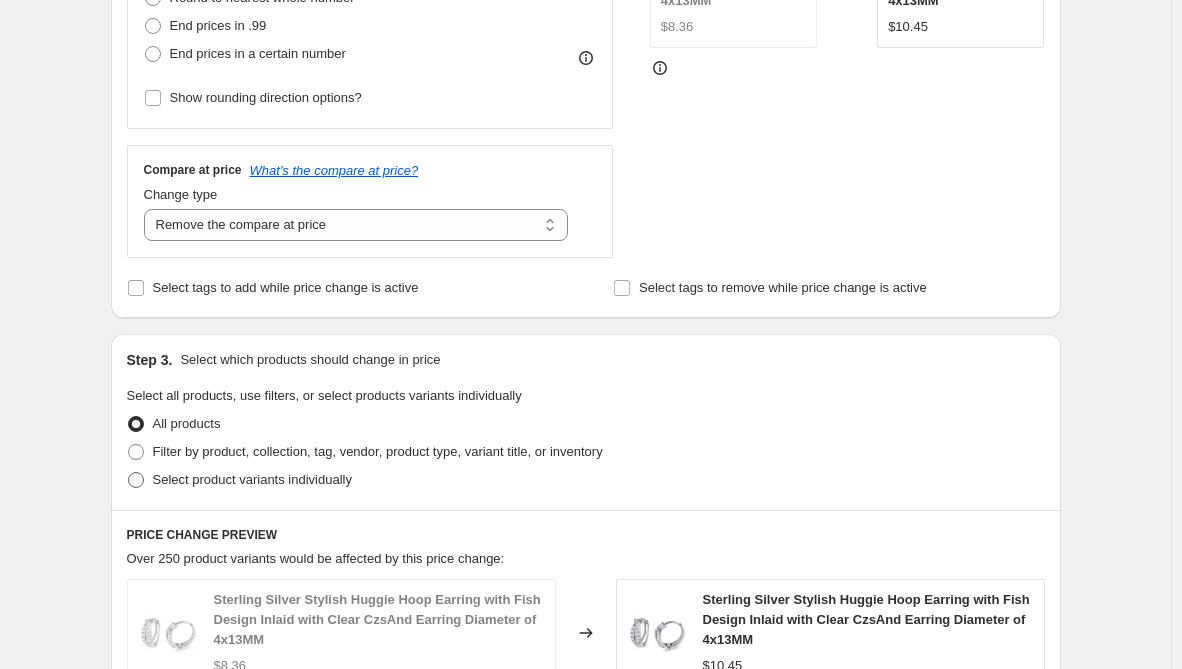 click on "Select product variants individually" at bounding box center [252, 479] 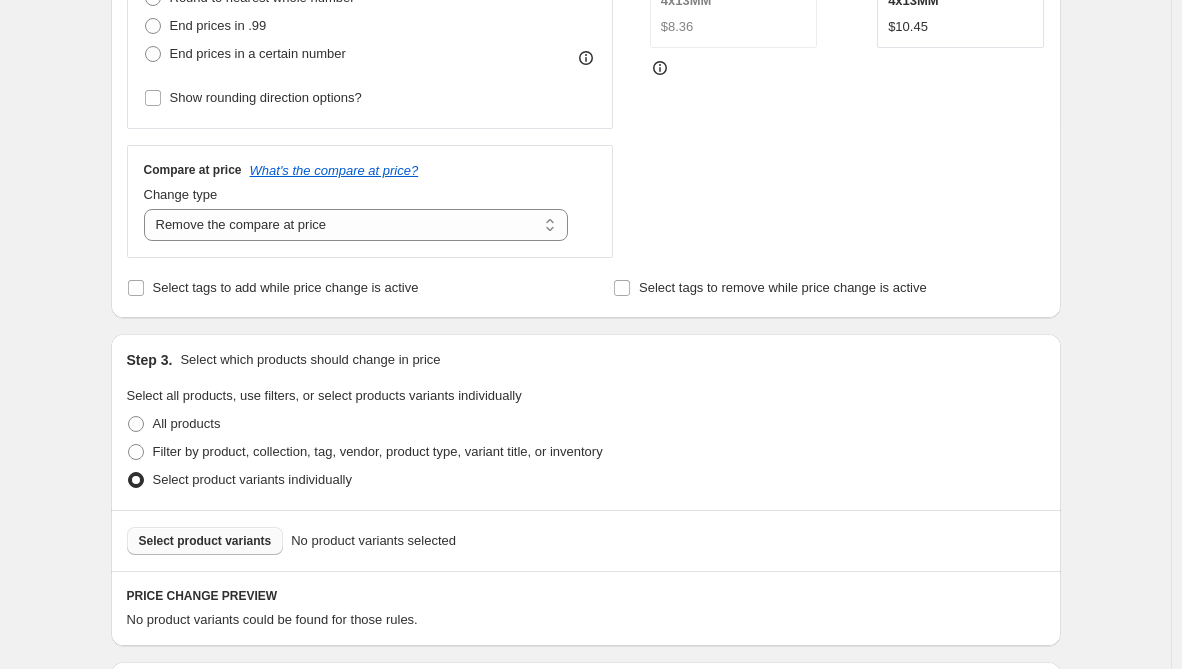 click on "Select product variants" at bounding box center [205, 541] 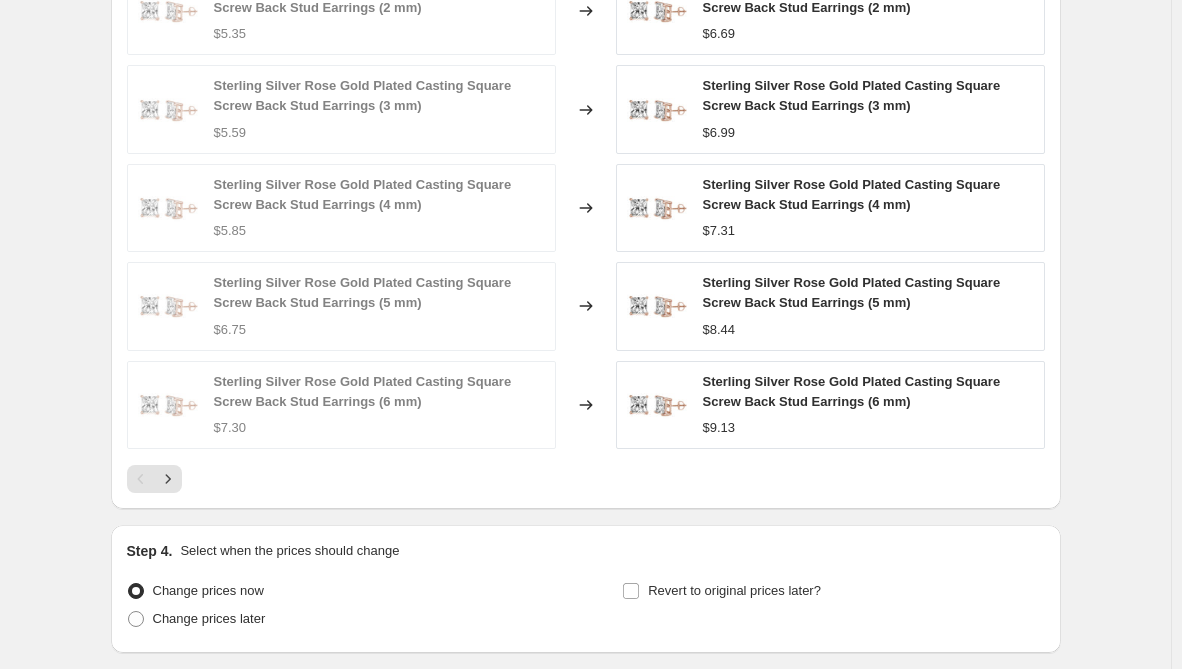 scroll, scrollTop: 1424, scrollLeft: 0, axis: vertical 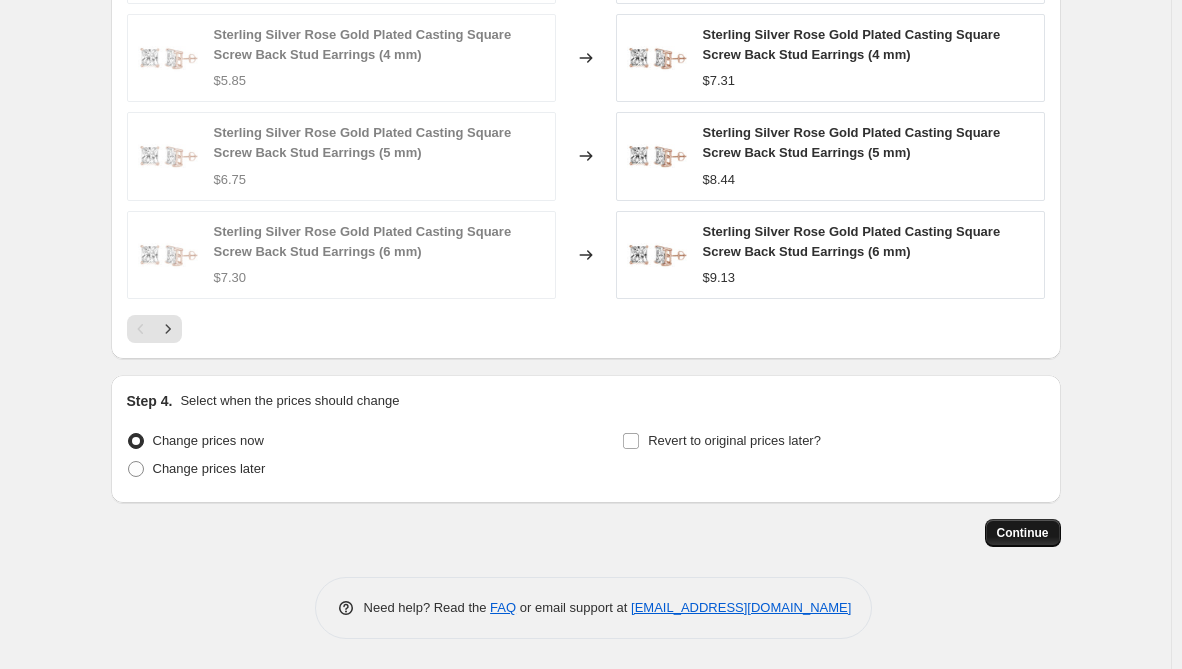 click on "Continue" at bounding box center [1023, 533] 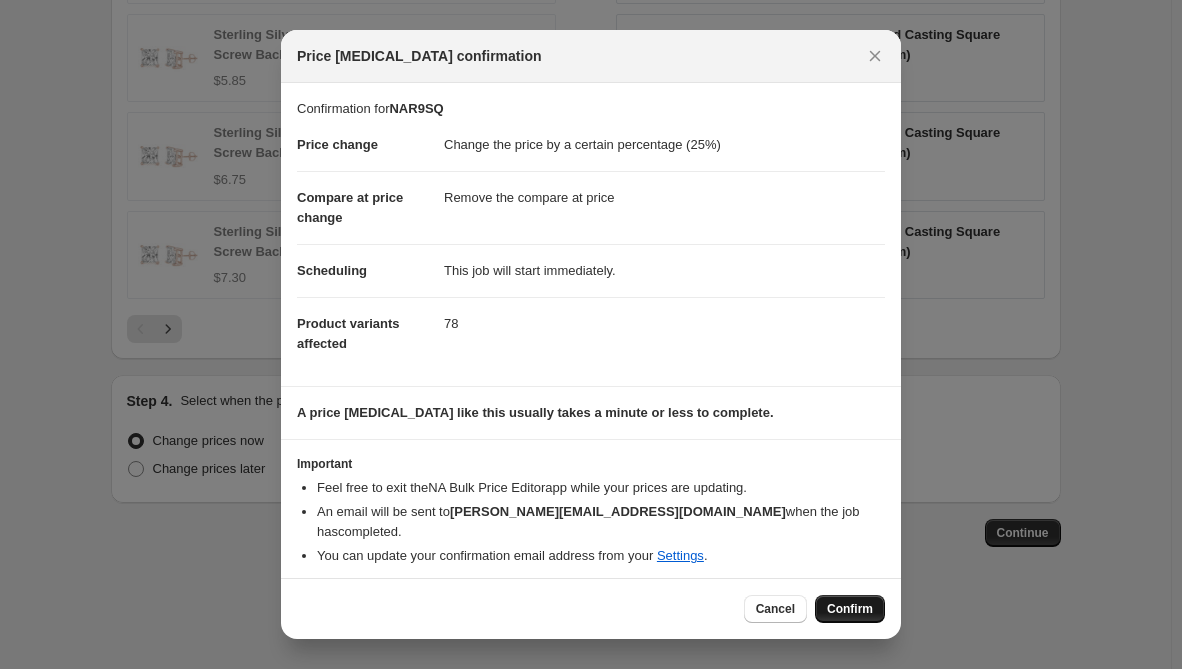 click on "Confirm" at bounding box center (850, 609) 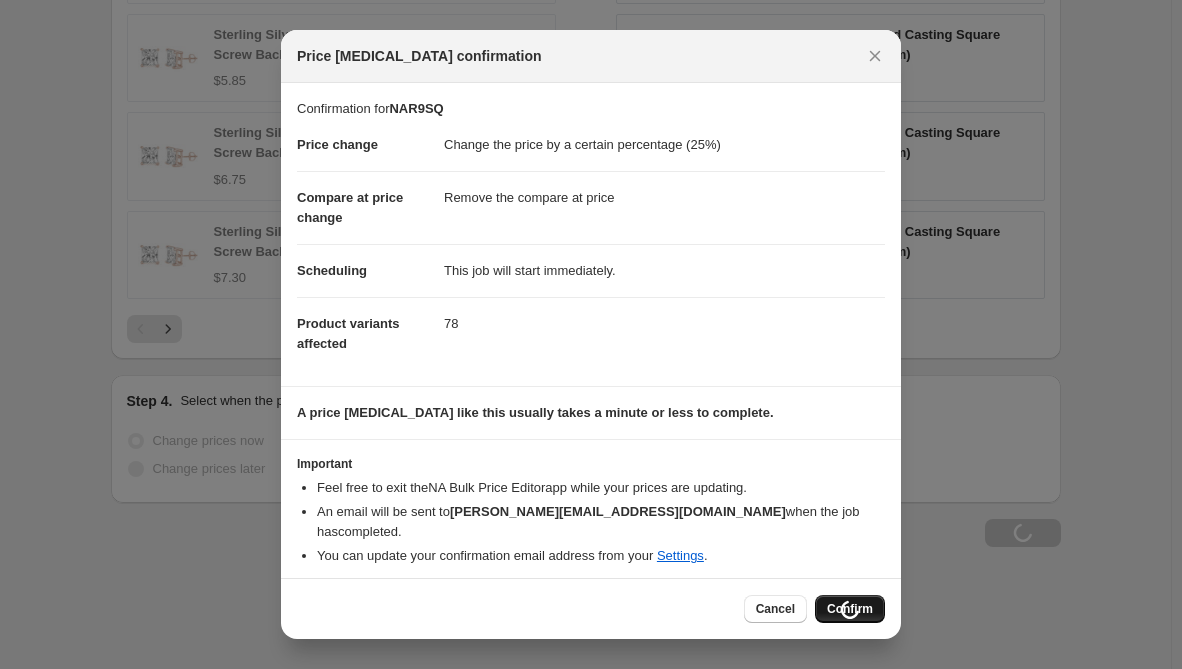 scroll, scrollTop: 1492, scrollLeft: 0, axis: vertical 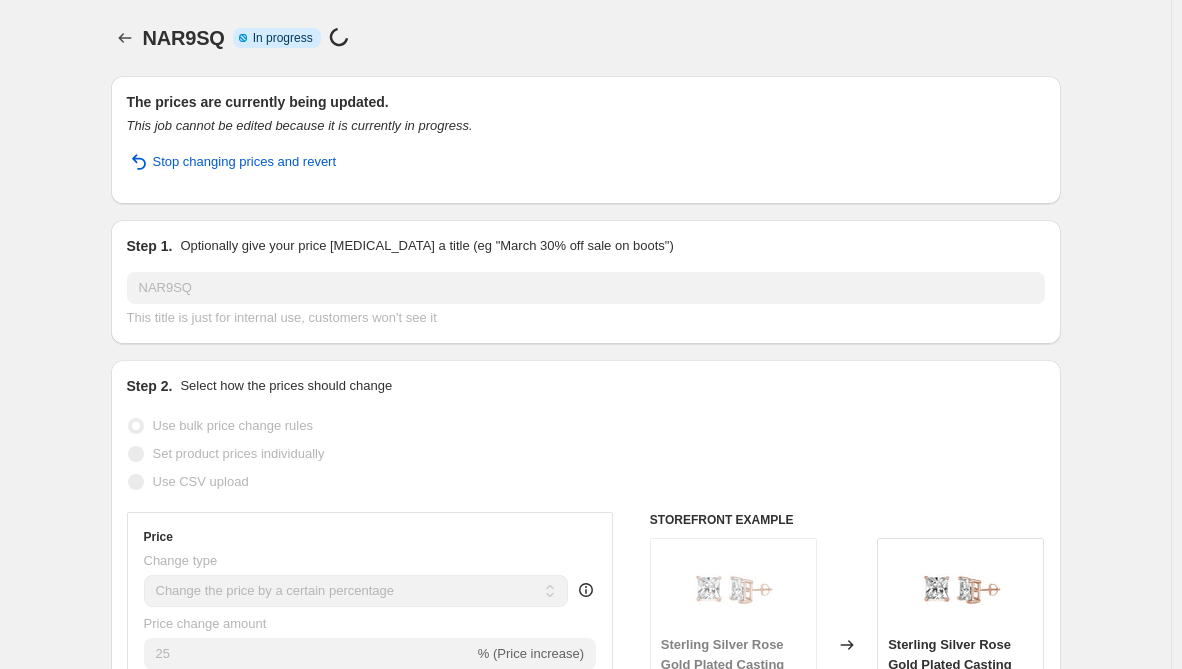 select on "percentage" 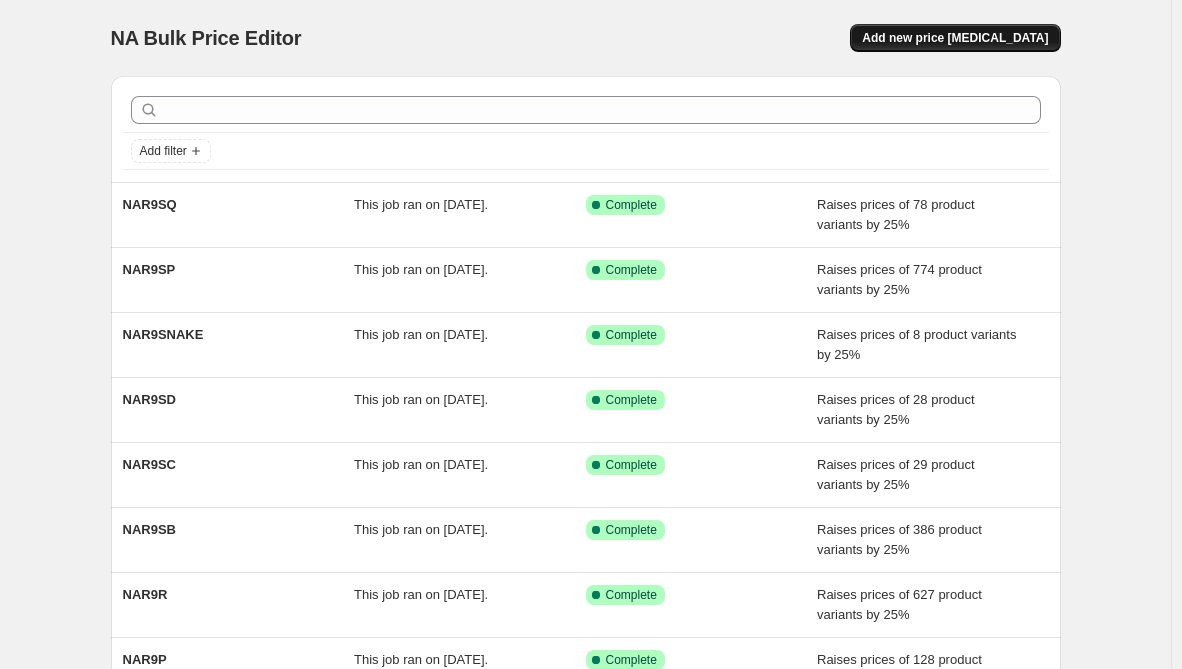 click on "Add new price change job" at bounding box center [955, 38] 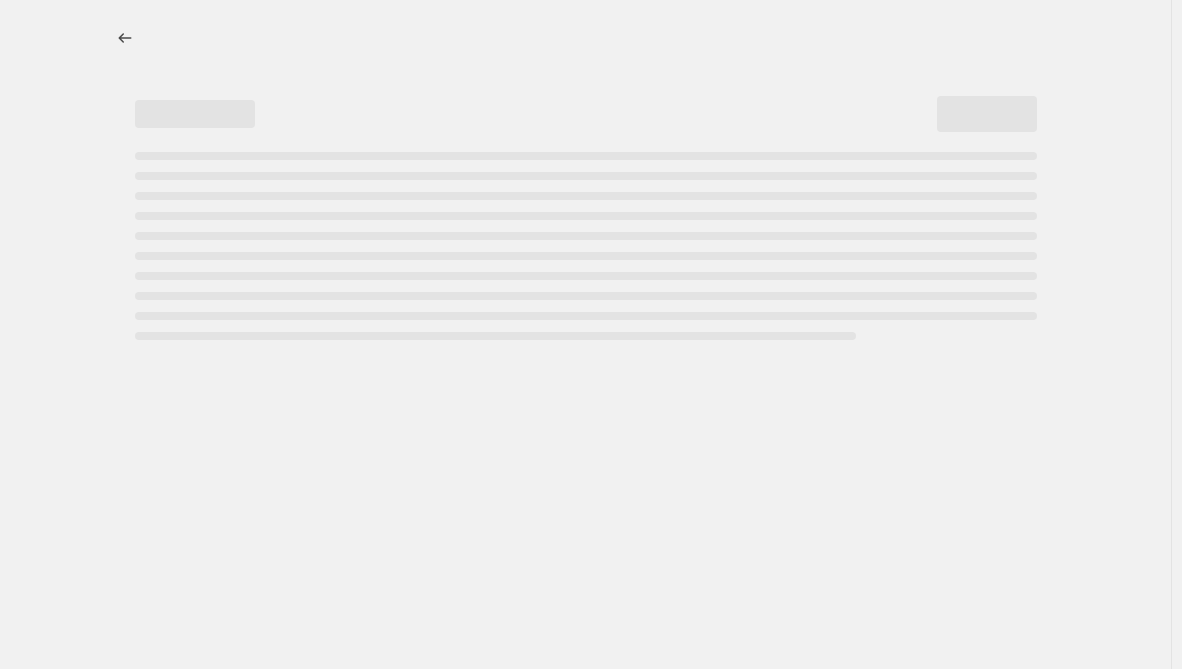 select on "percentage" 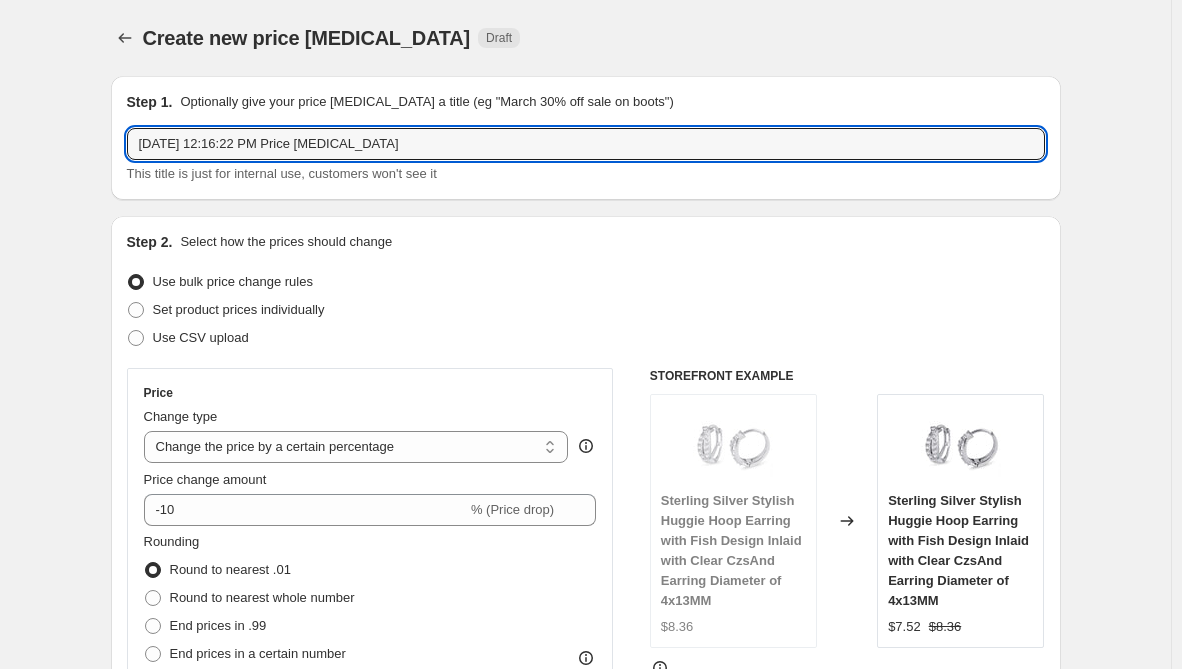 drag, startPoint x: 445, startPoint y: 144, endPoint x: -244, endPoint y: 115, distance: 689.61005 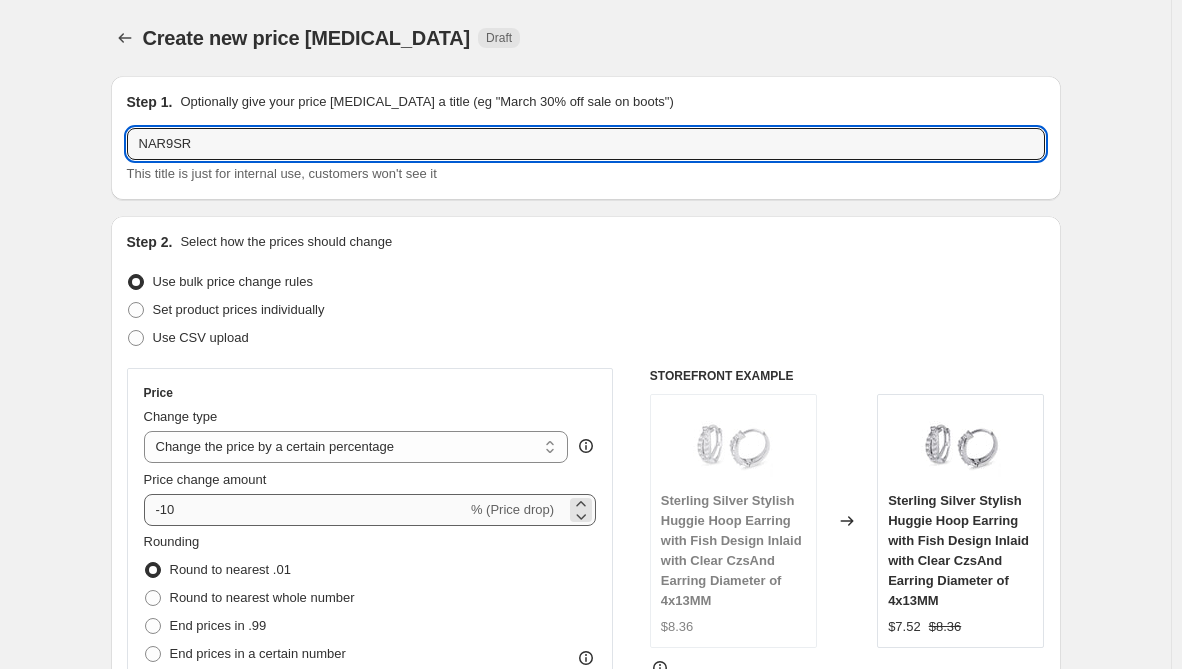 type on "NAR9SR" 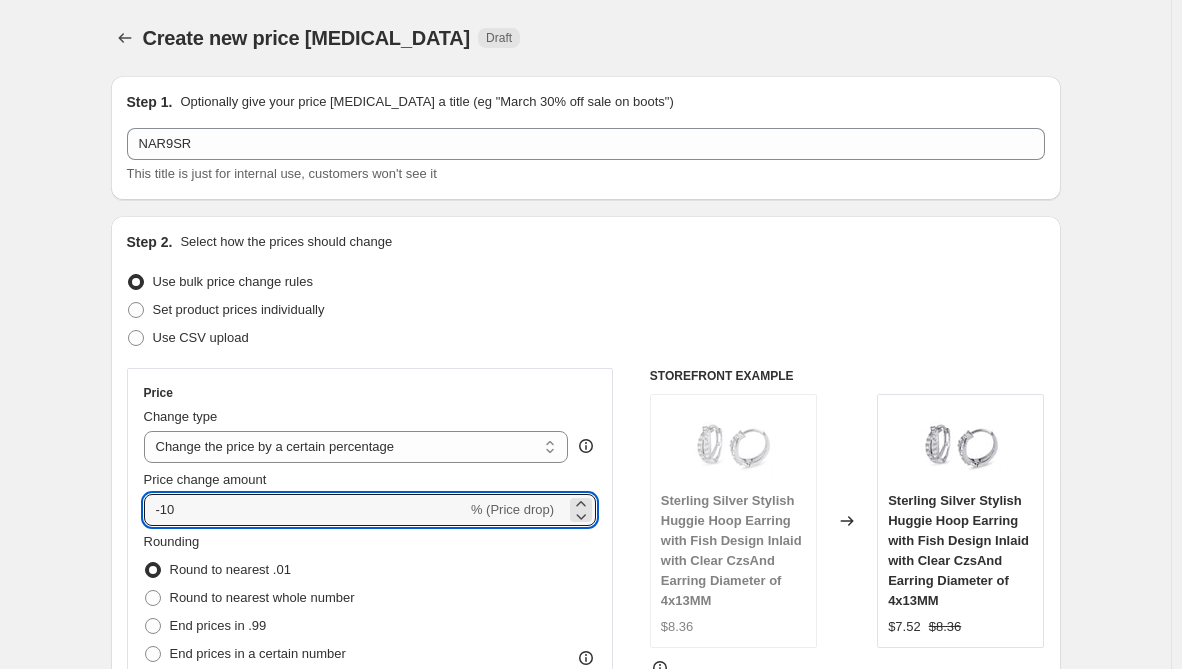 drag, startPoint x: 201, startPoint y: 508, endPoint x: 55, endPoint y: 508, distance: 146 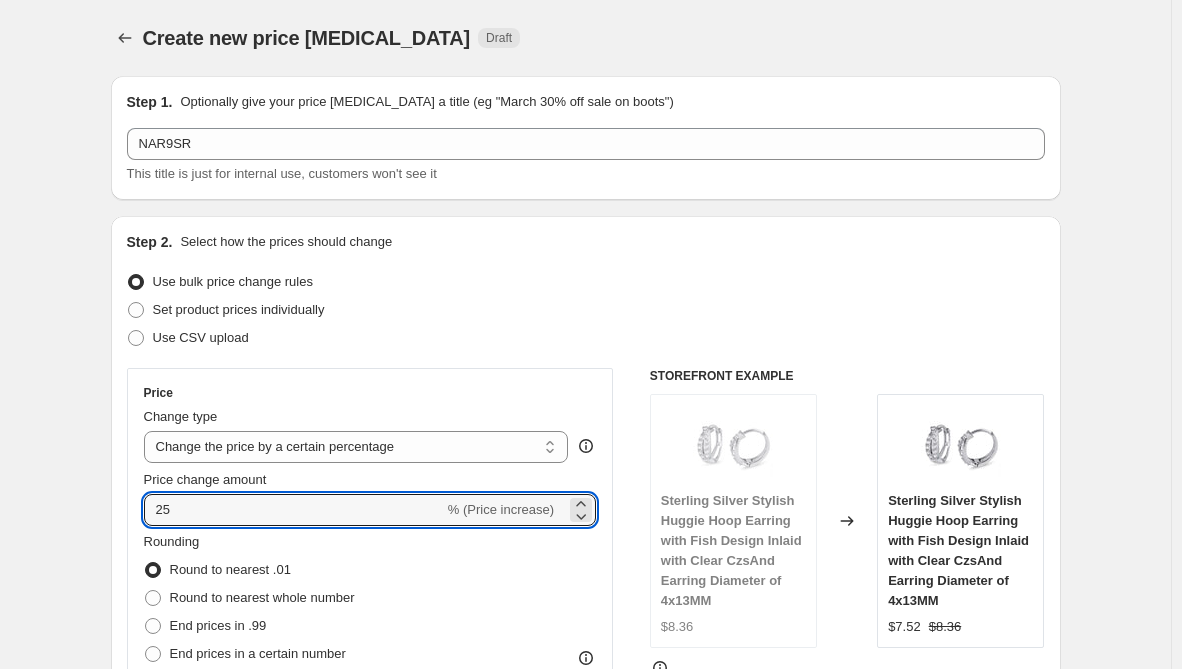 type on "25" 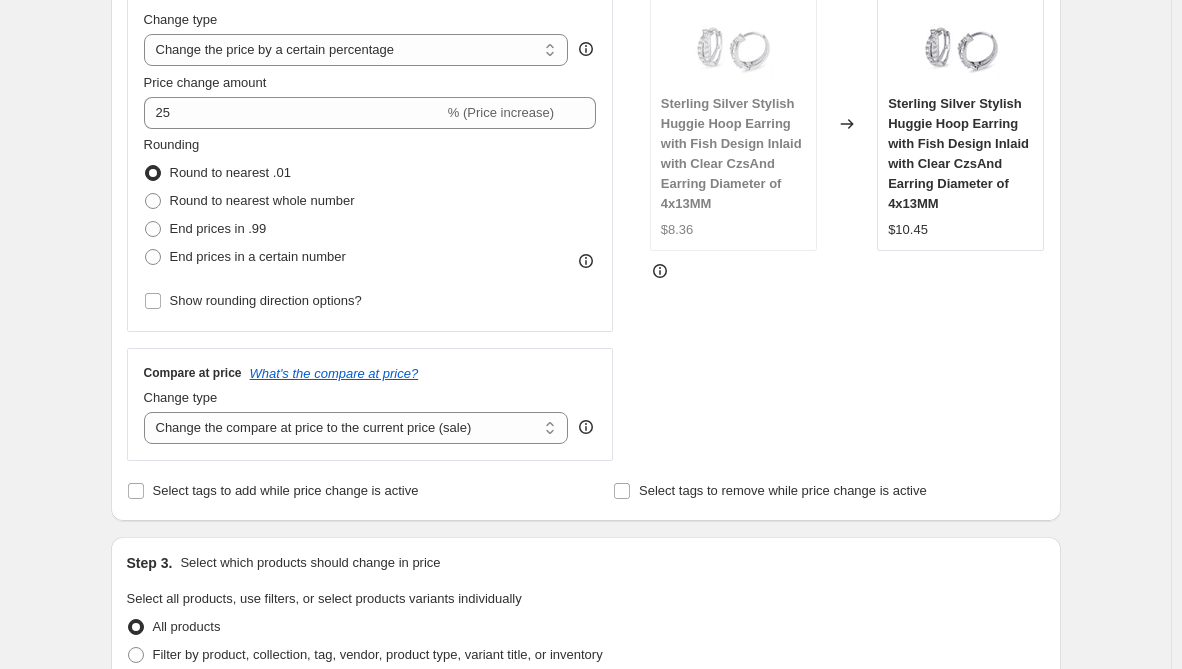 scroll, scrollTop: 400, scrollLeft: 0, axis: vertical 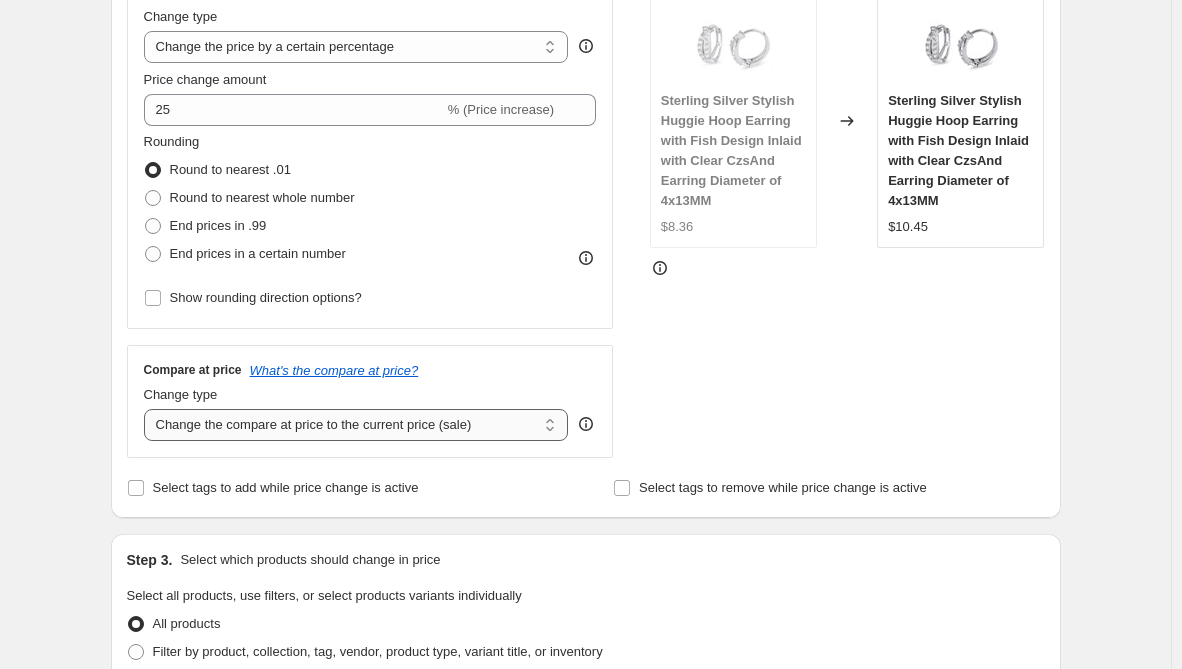 click on "Change the compare at price to the current price (sale) Change the compare at price to a certain amount Change the compare at price by a certain amount Change the compare at price by a certain percentage Change the compare at price by a certain amount relative to the actual price Change the compare at price by a certain percentage relative to the actual price Don't change the compare at price Remove the compare at price" at bounding box center (356, 425) 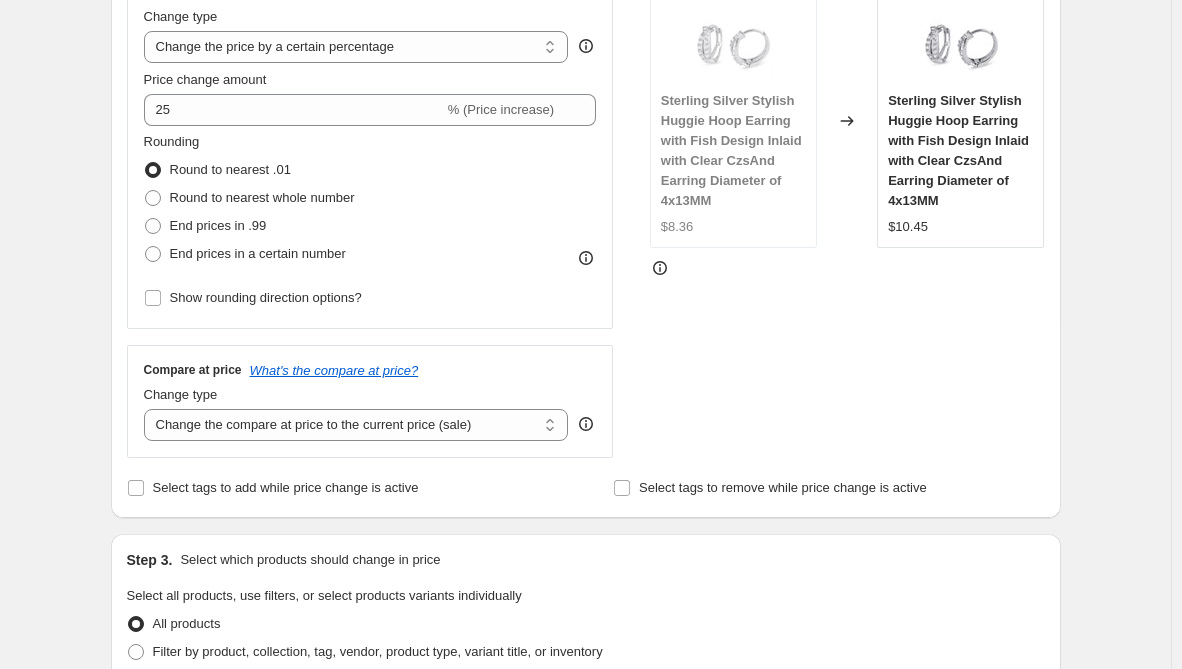 select on "remove" 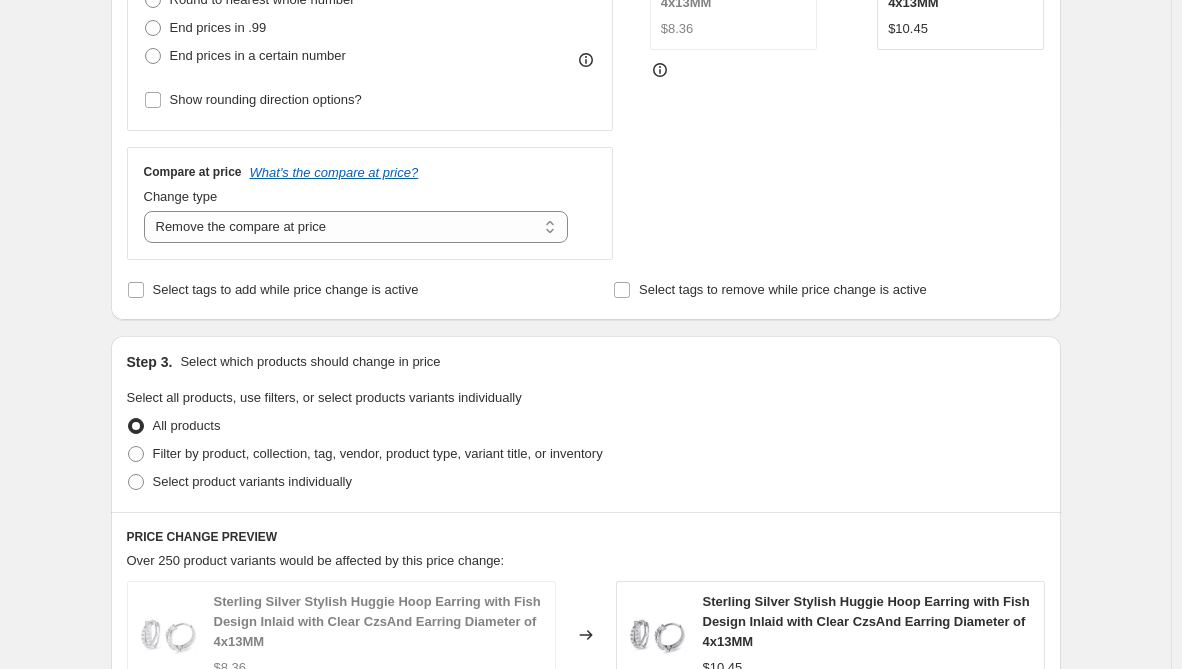 scroll, scrollTop: 600, scrollLeft: 0, axis: vertical 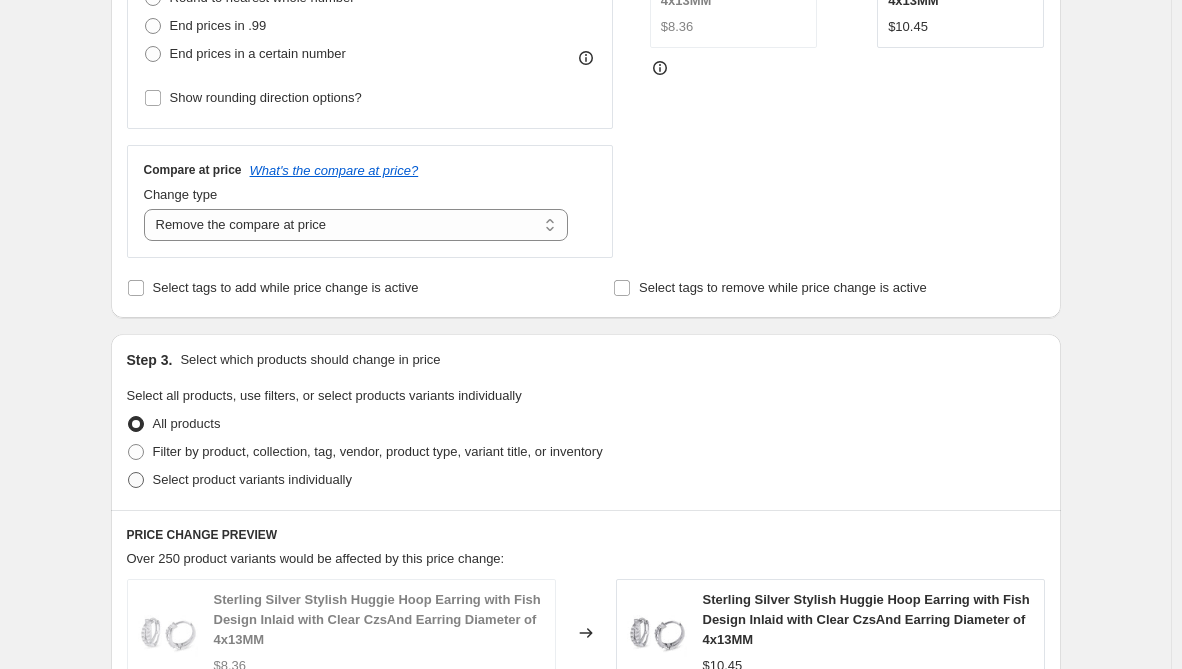 click on "Select product variants individually" at bounding box center (252, 479) 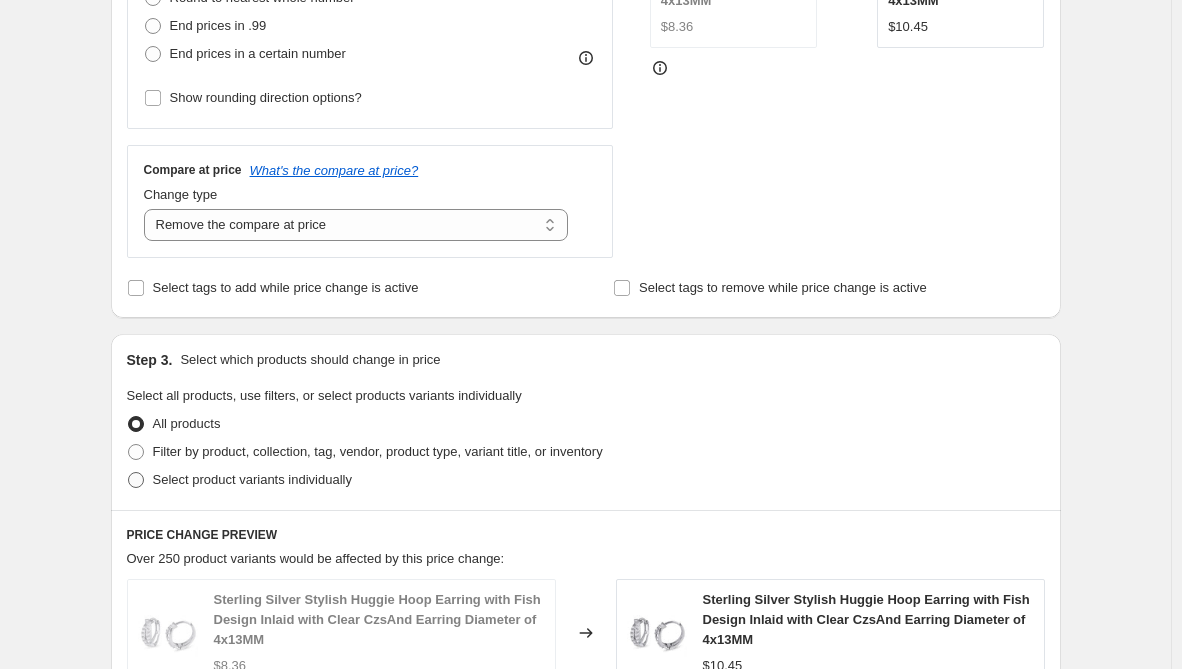 radio on "true" 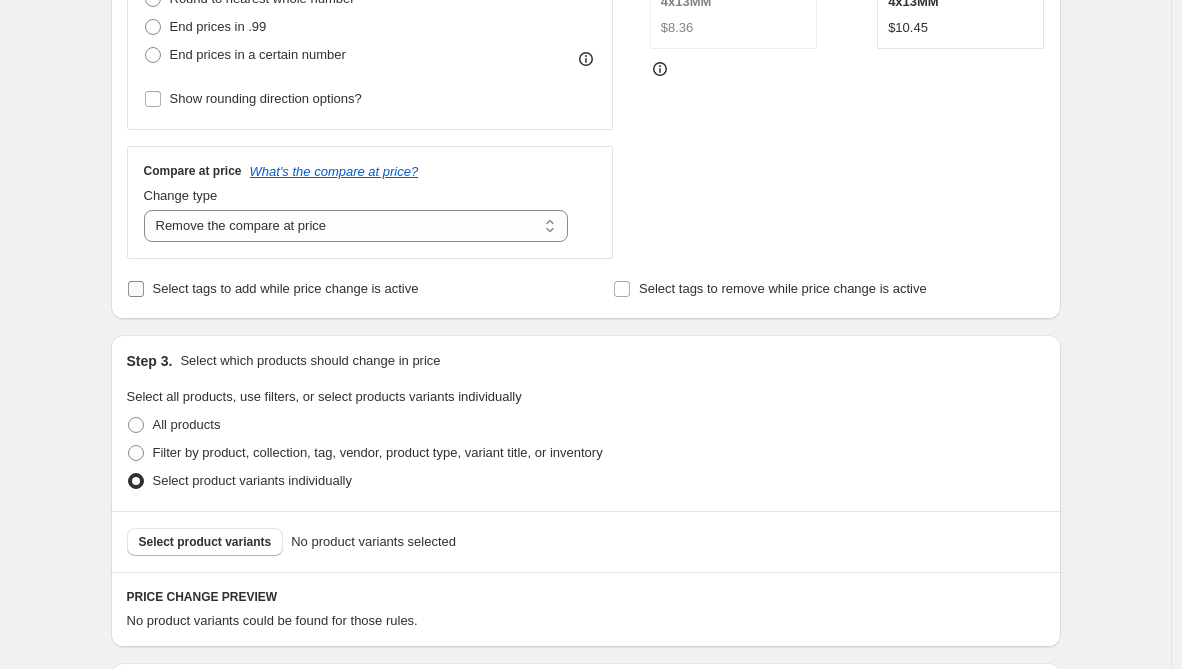 scroll, scrollTop: 600, scrollLeft: 0, axis: vertical 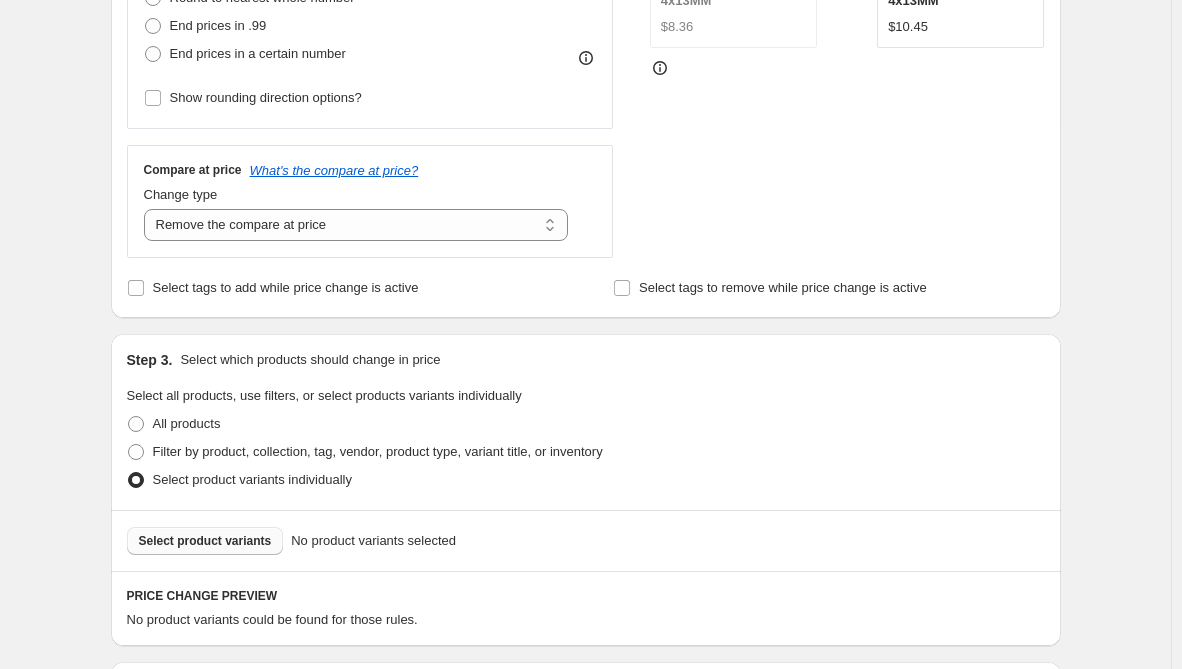 click on "Select product variants" at bounding box center (205, 541) 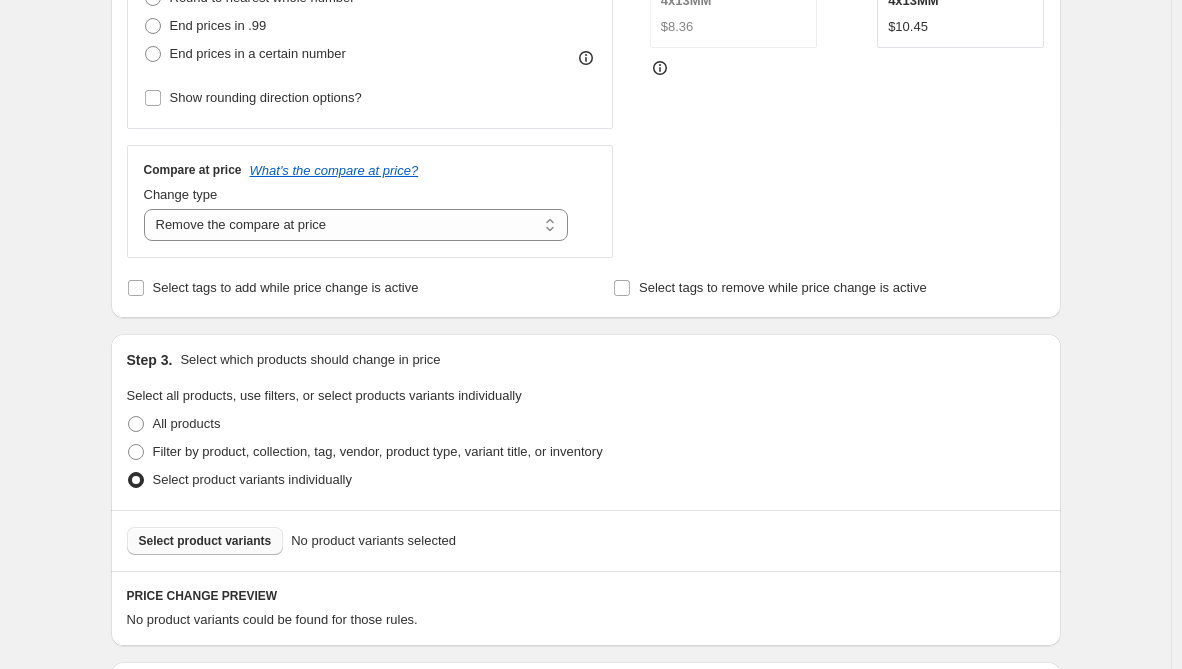 click on "Select product variants" at bounding box center (205, 541) 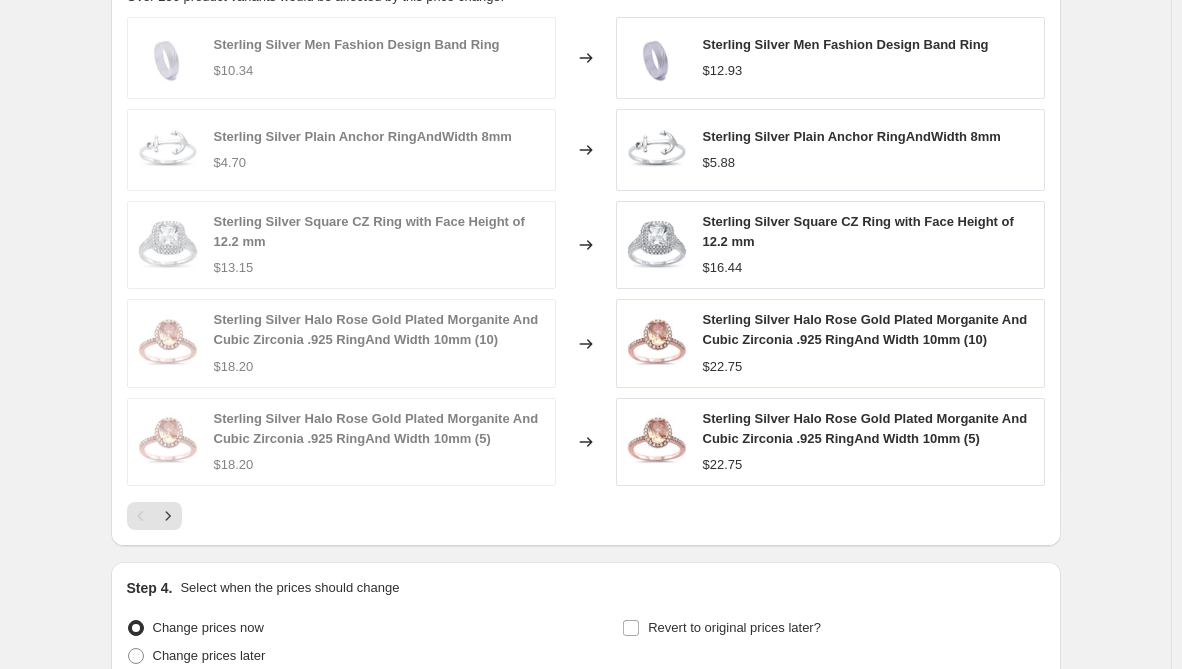 scroll, scrollTop: 1411, scrollLeft: 0, axis: vertical 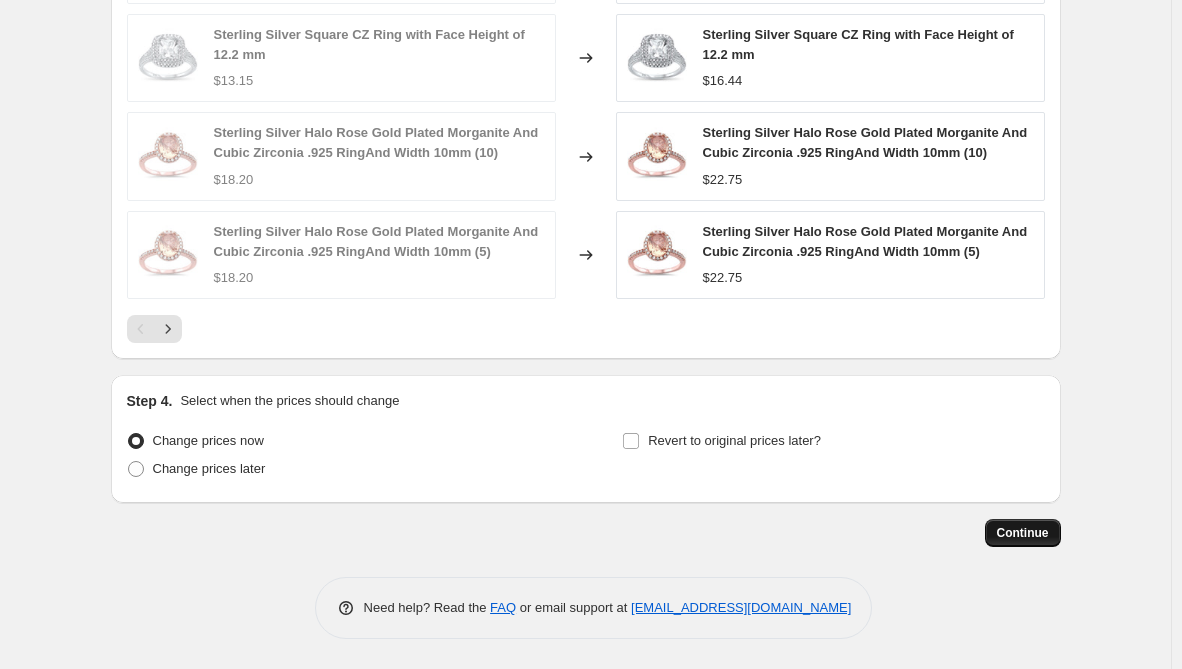 click on "Continue" at bounding box center (1023, 533) 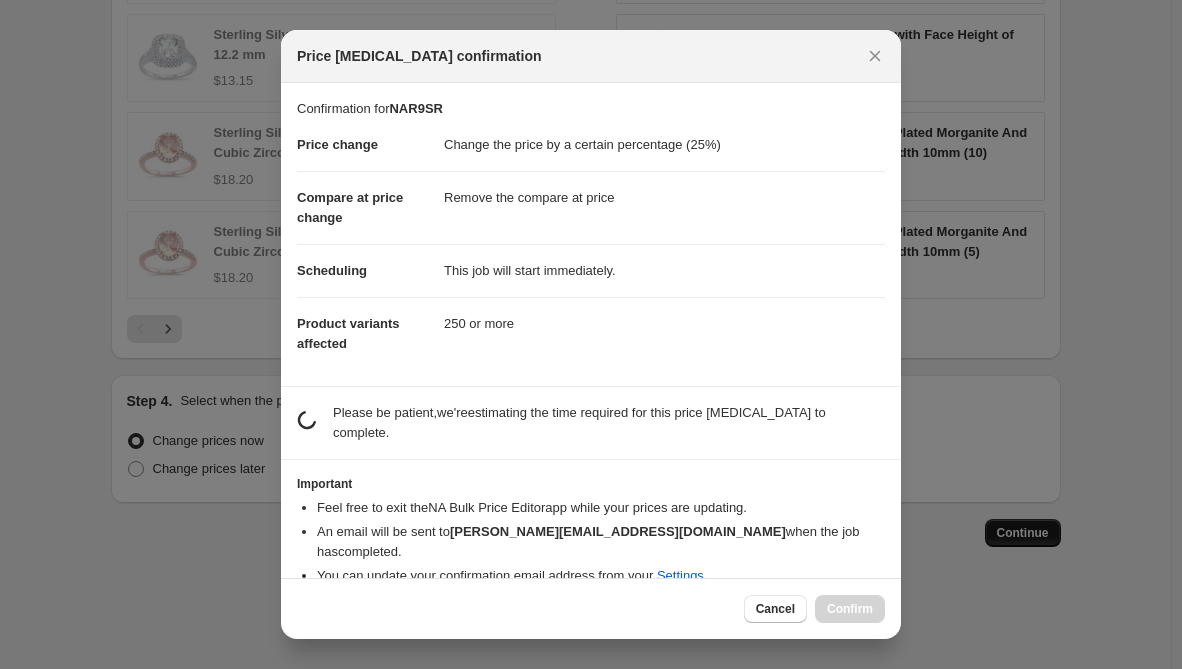 scroll, scrollTop: 1411, scrollLeft: 0, axis: vertical 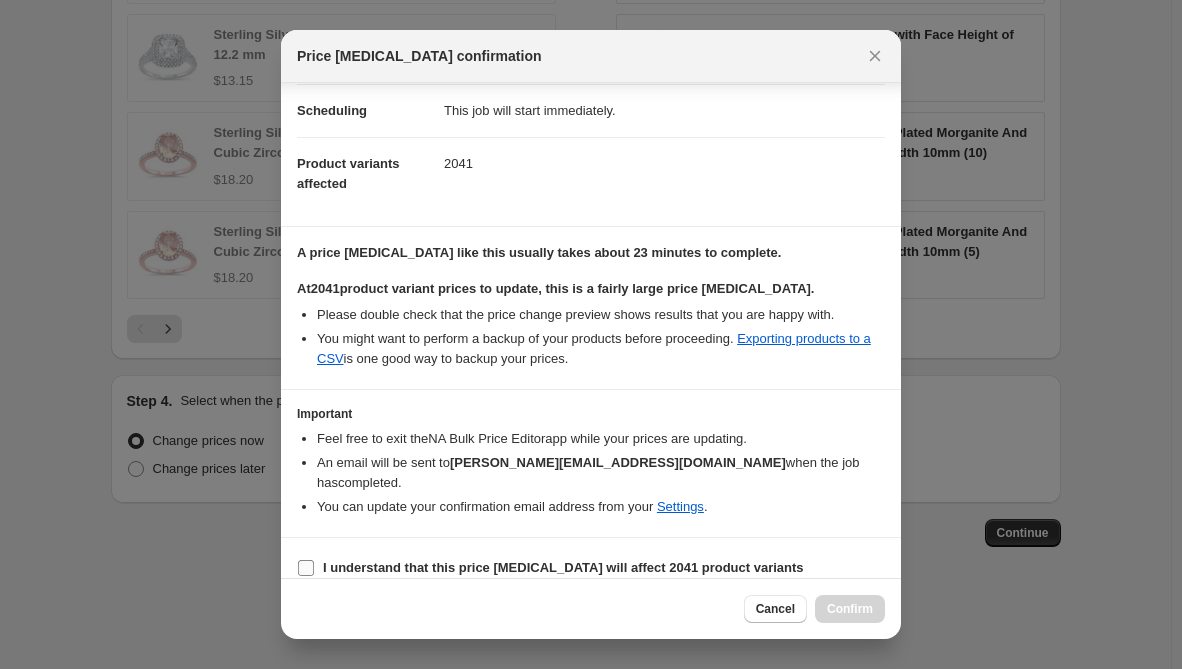 drag, startPoint x: 586, startPoint y: 542, endPoint x: 614, endPoint y: 544, distance: 28.071337 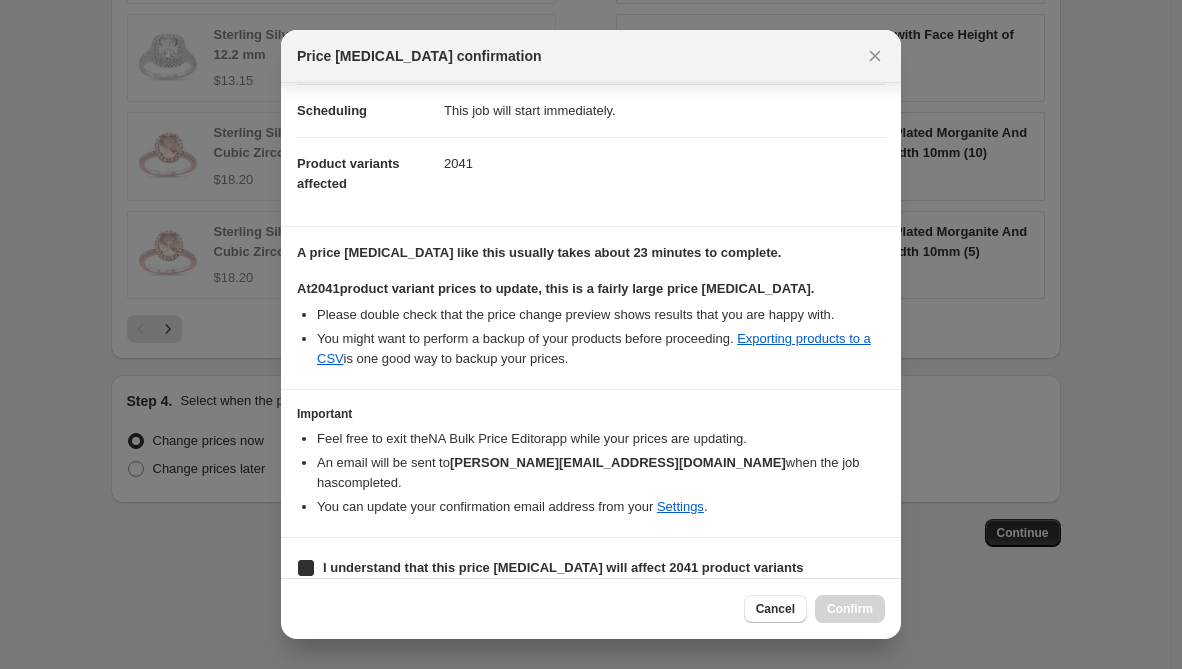 checkbox on "true" 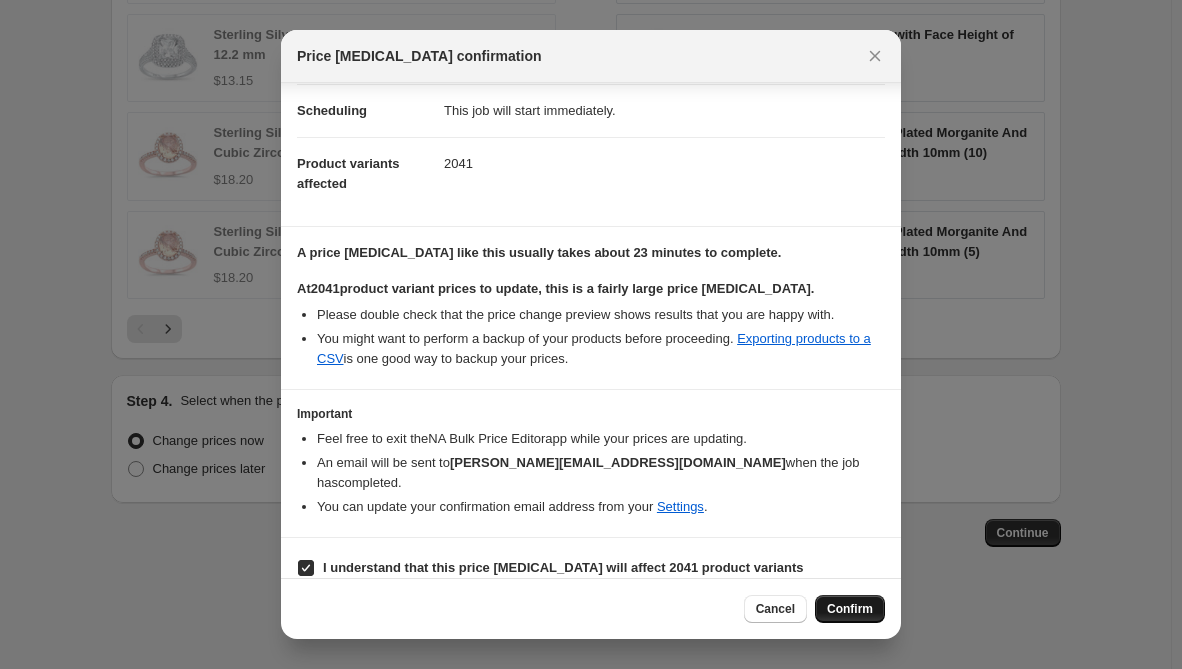 click on "Confirm" at bounding box center (850, 609) 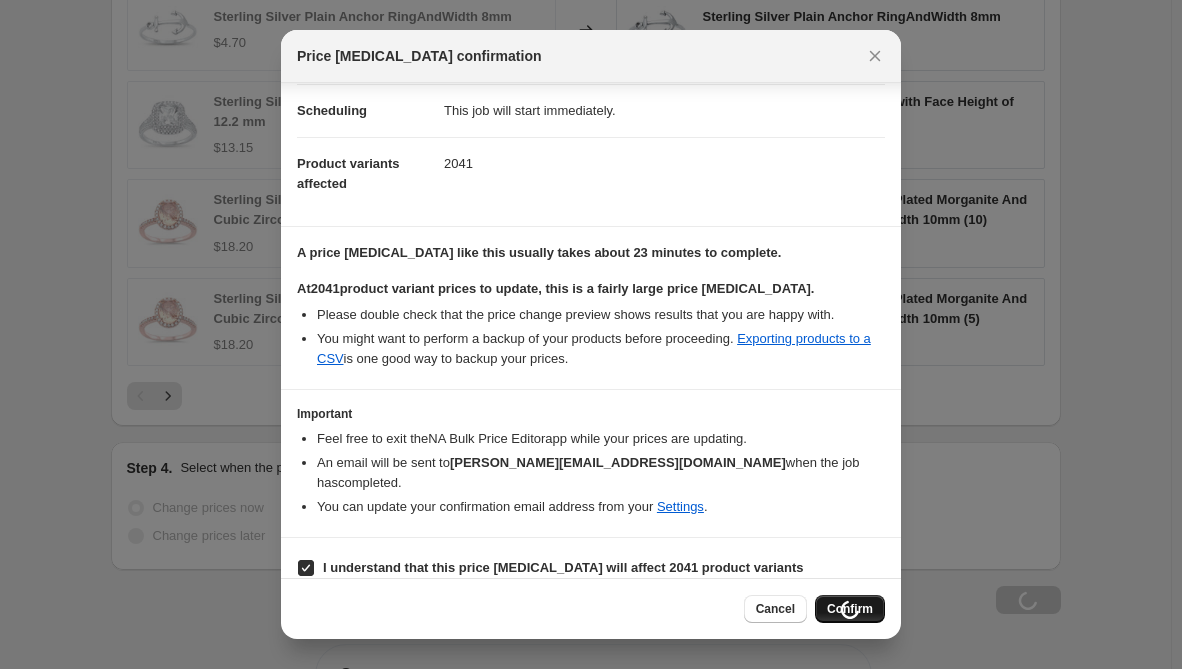 scroll, scrollTop: 1479, scrollLeft: 0, axis: vertical 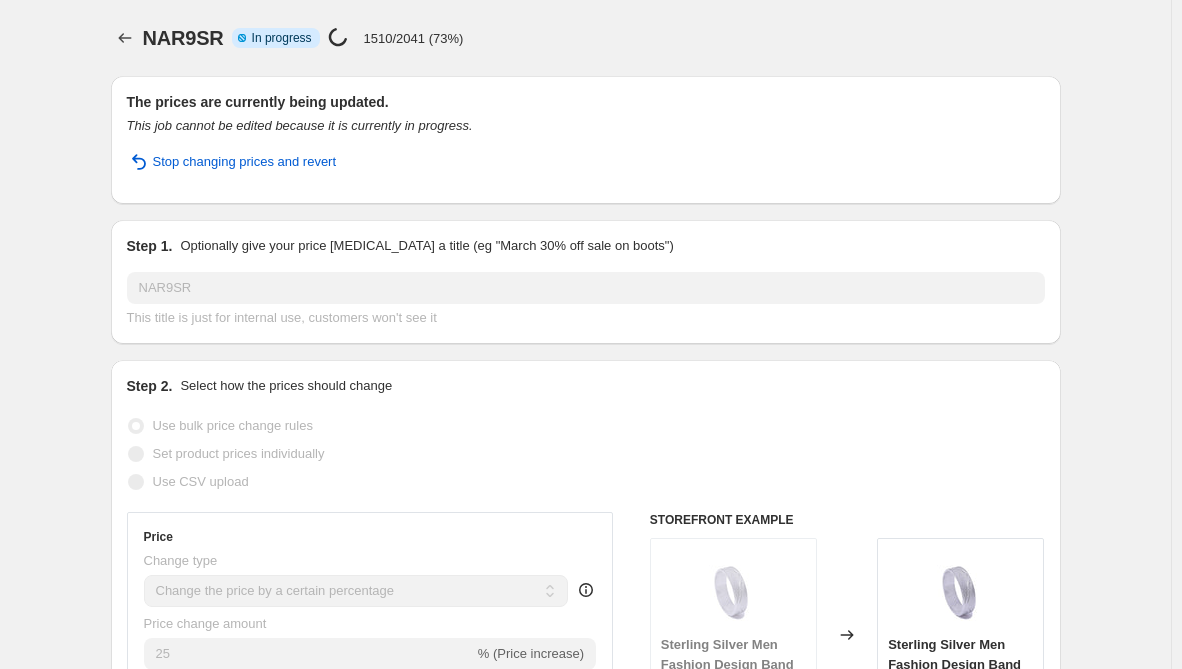 click on "NAR9SR. This page is ready NAR9SR Info Partially complete In progress Price change job in progress... 1510/2041 (73%) The prices are currently being updated. This job cannot be edited because it is currently in progress. Stop changing prices and revert Step 1. Optionally give your price change job a title (eg "March 30% off sale on boots") NAR9SR This title is just for internal use, customers won't see it Step 2. Select how the prices should change Use bulk price change rules Set product prices individually Use CSV upload Price Change type Change the price to a certain amount Change the price by a certain amount Change the price by a certain percentage Change the price to the current compare at price (price before sale) Change the price by a certain amount relative to the compare at price Change the price by a certain percentage relative to the compare at price Don't change the price Change the price by a certain percentage relative to the cost per item Change price to certain cost margin Price change amount" at bounding box center (585, 1089) 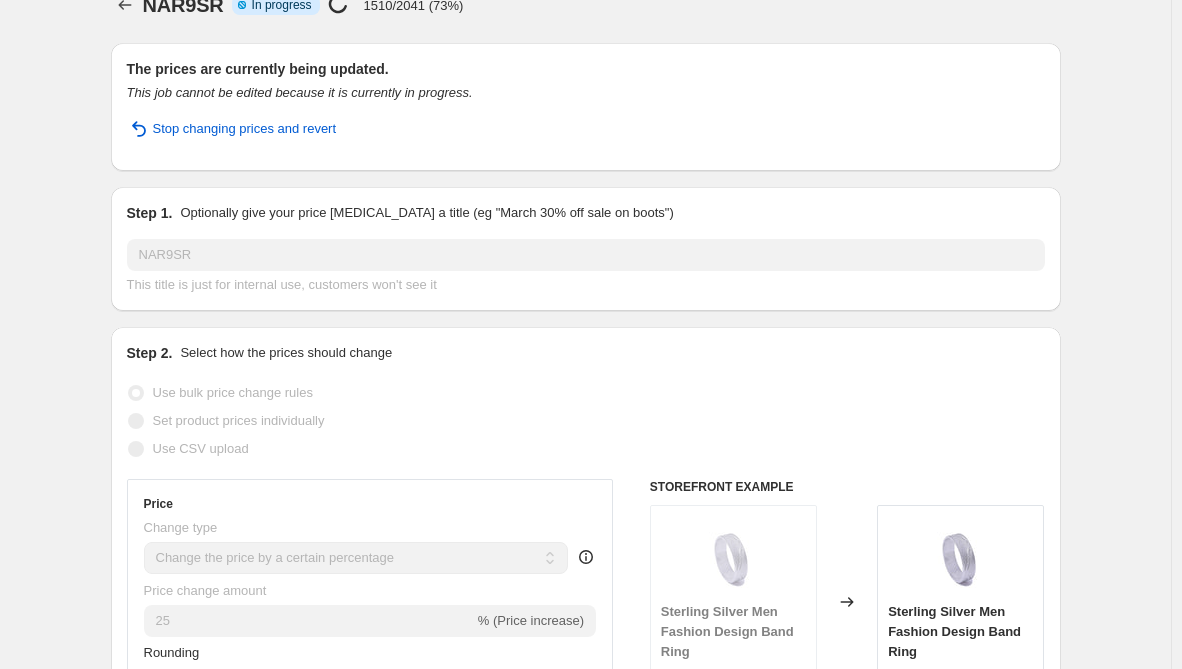 scroll, scrollTop: 0, scrollLeft: 0, axis: both 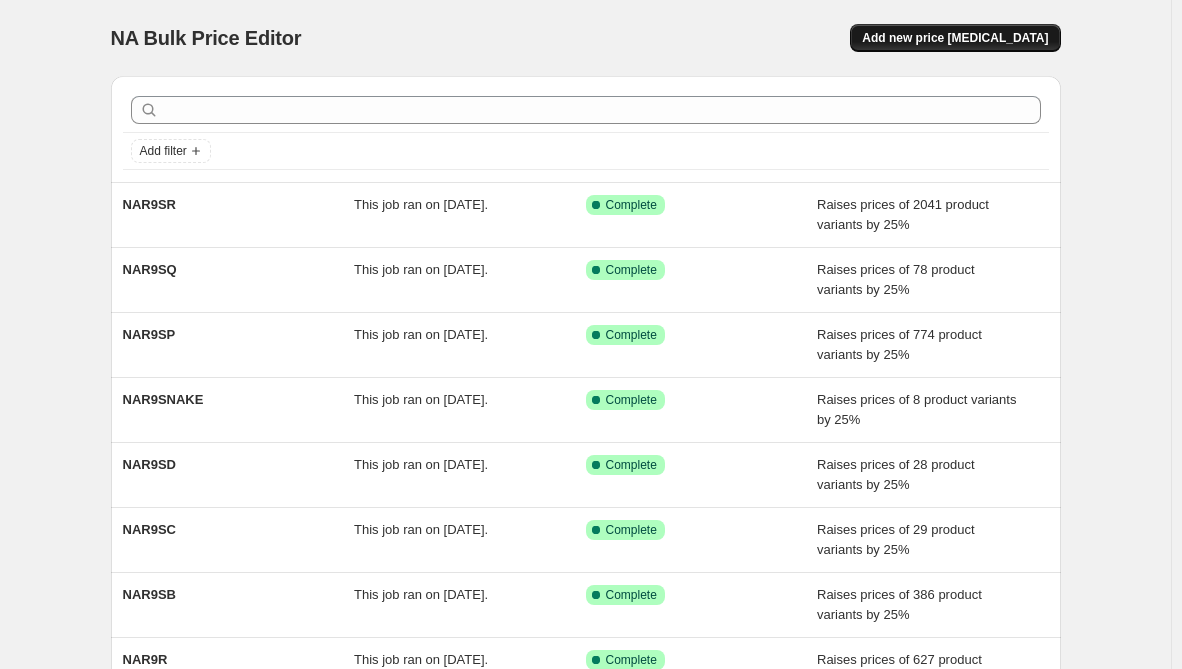 click on "Add new price change job" at bounding box center [955, 38] 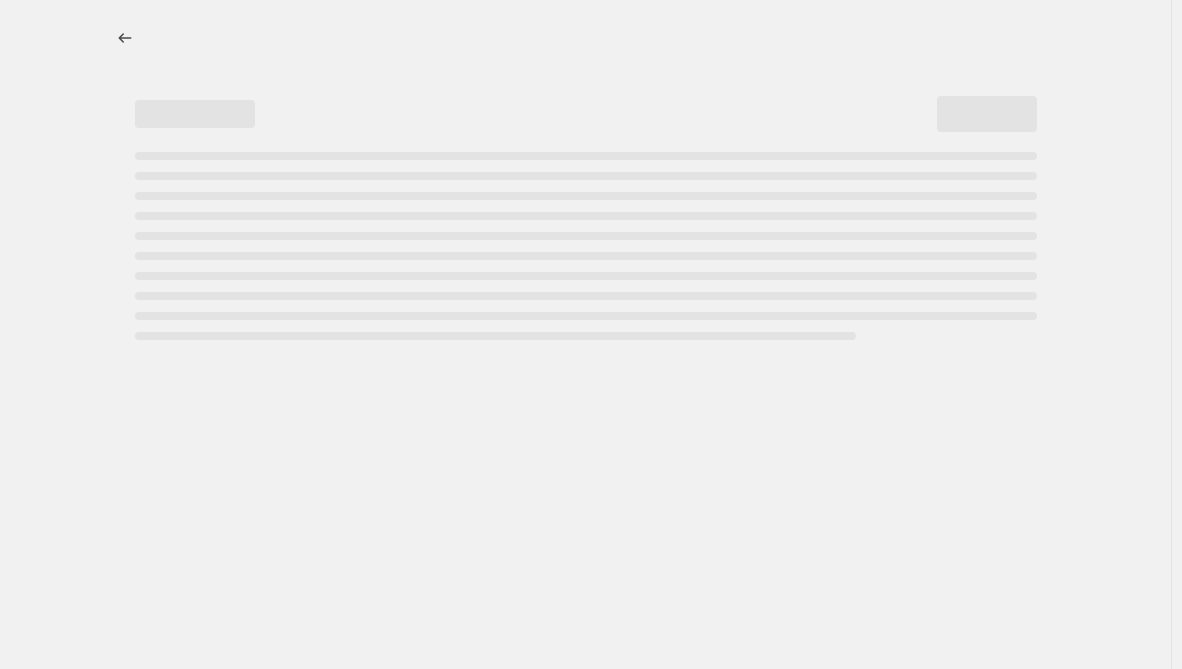 select on "percentage" 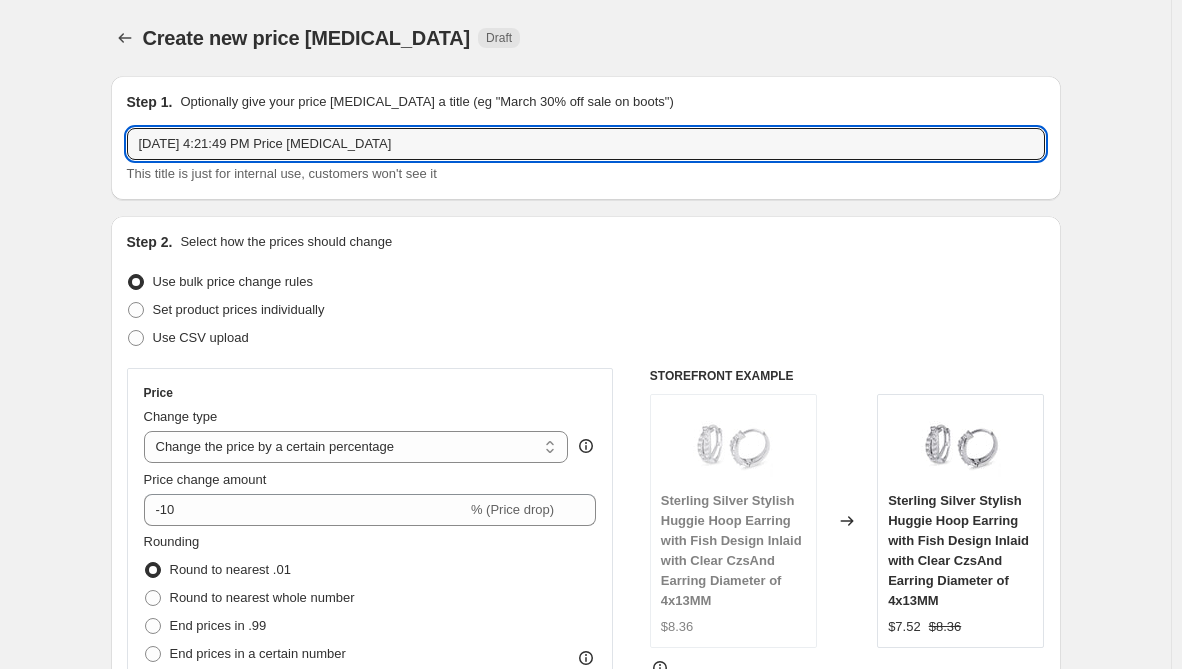 drag, startPoint x: 469, startPoint y: 140, endPoint x: -126, endPoint y: 126, distance: 595.1647 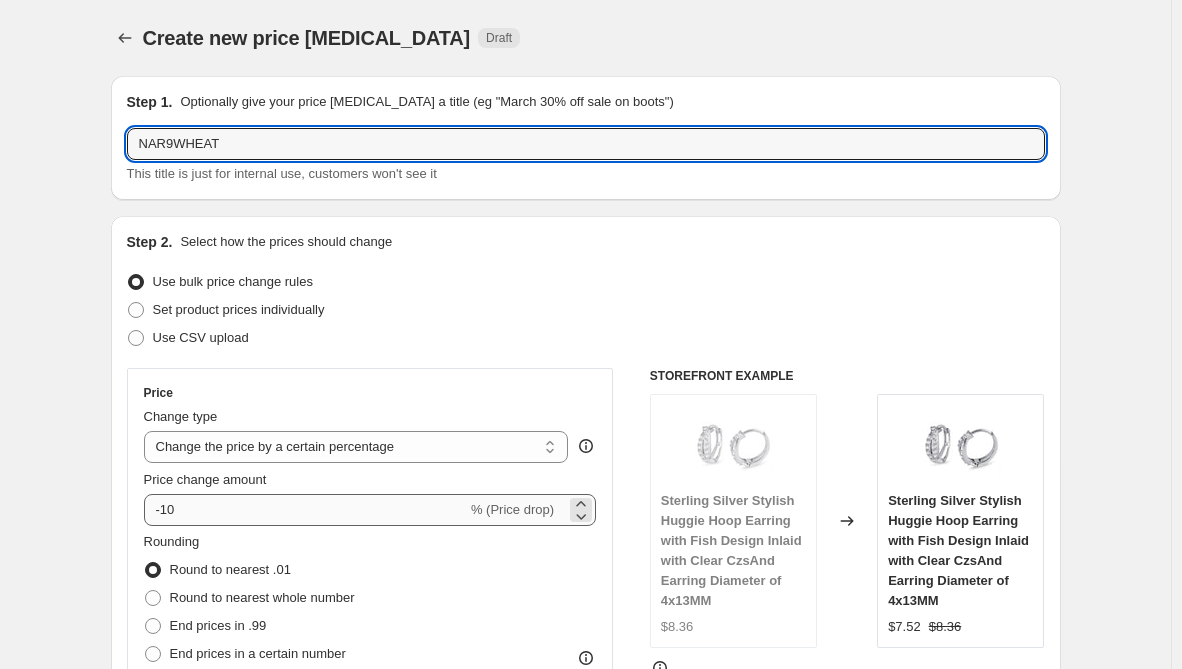 type on "NAR9WHEAT" 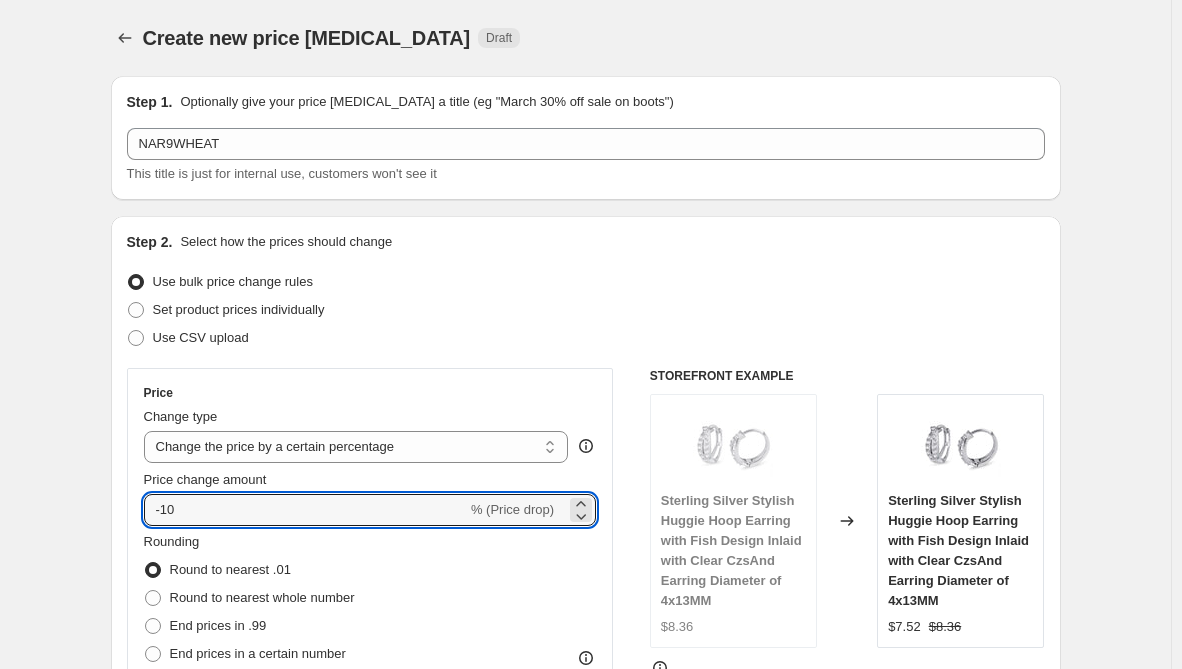 drag, startPoint x: 181, startPoint y: 508, endPoint x: 119, endPoint y: 506, distance: 62.03225 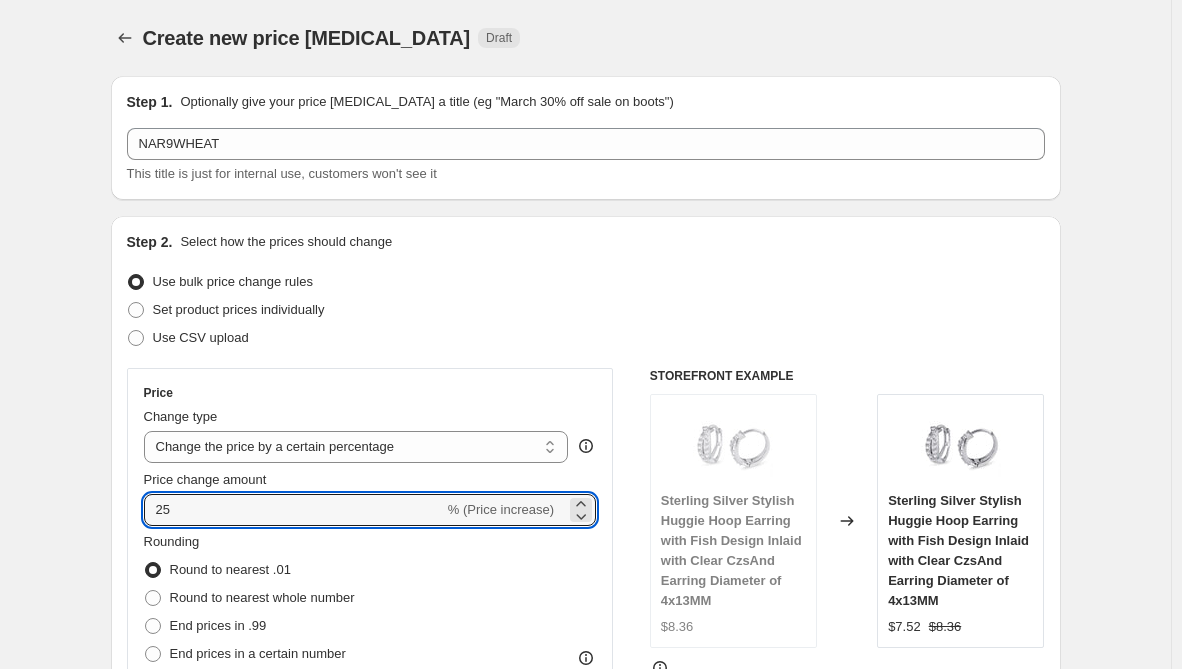 type on "25" 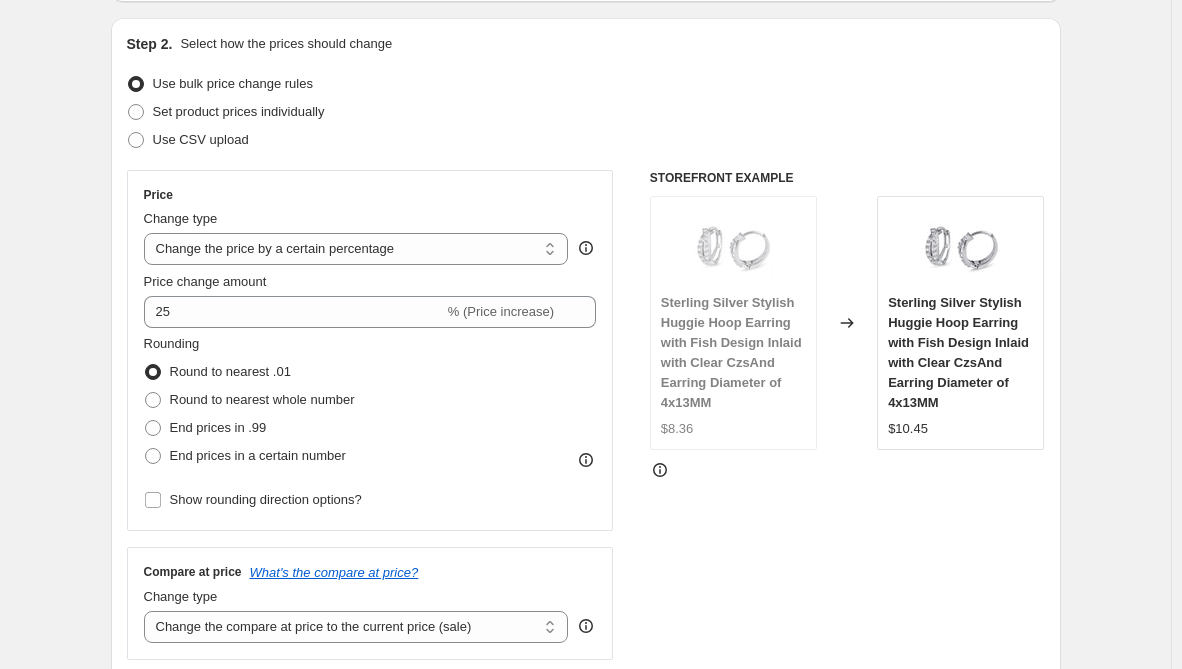 scroll, scrollTop: 200, scrollLeft: 0, axis: vertical 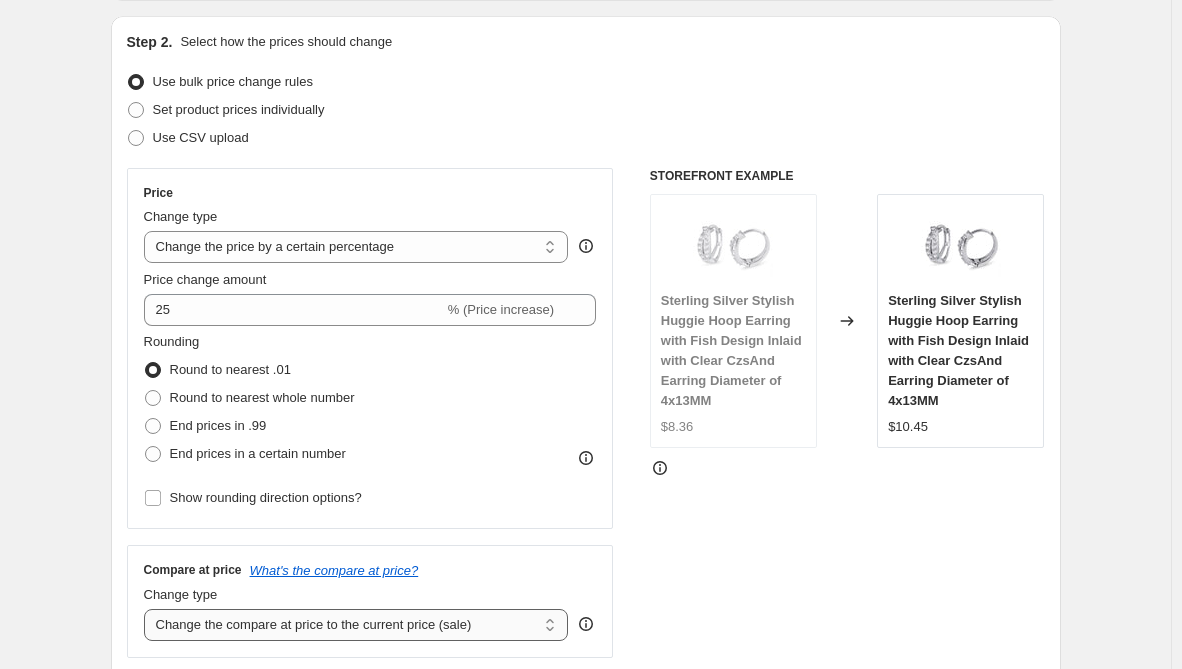 click on "Change the compare at price to the current price (sale) Change the compare at price to a certain amount Change the compare at price by a certain amount Change the compare at price by a certain percentage Change the compare at price by a certain amount relative to the actual price Change the compare at price by a certain percentage relative to the actual price Don't change the compare at price Remove the compare at price" at bounding box center [356, 625] 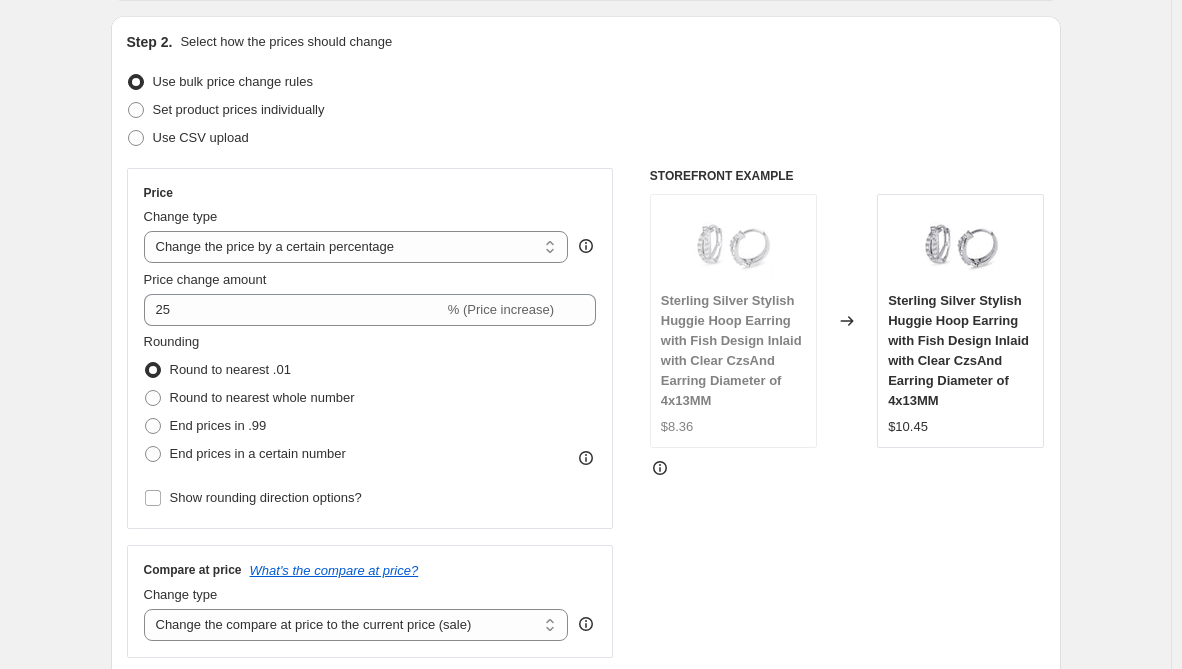 select on "remove" 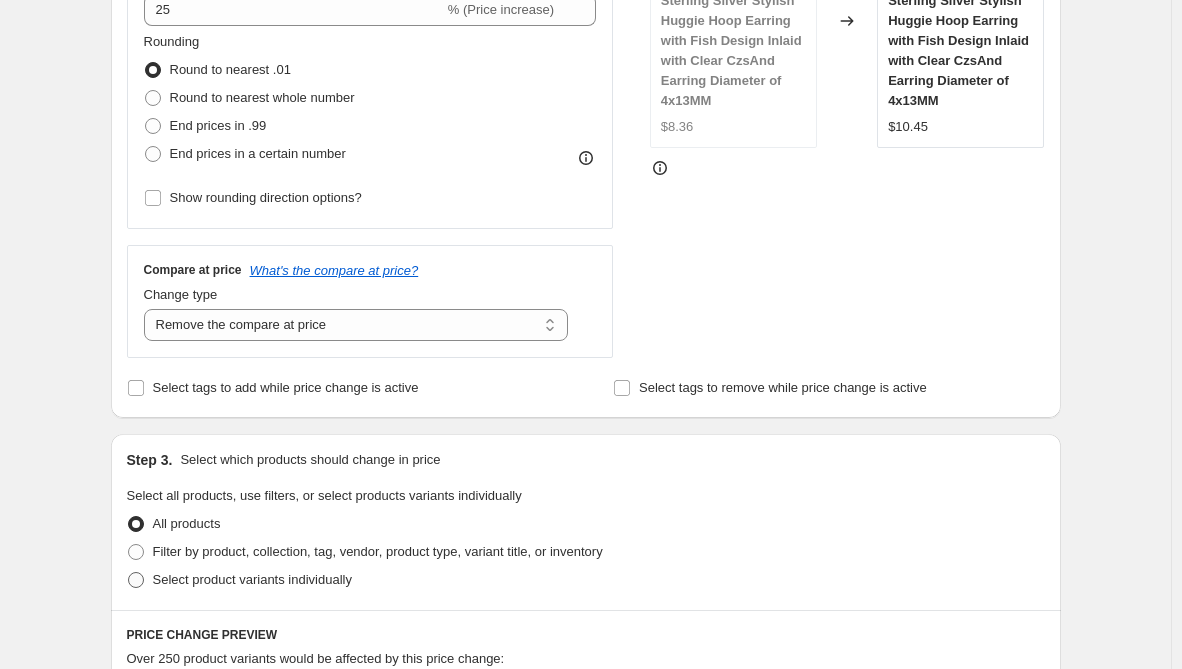 click on "Select product variants individually" at bounding box center (252, 579) 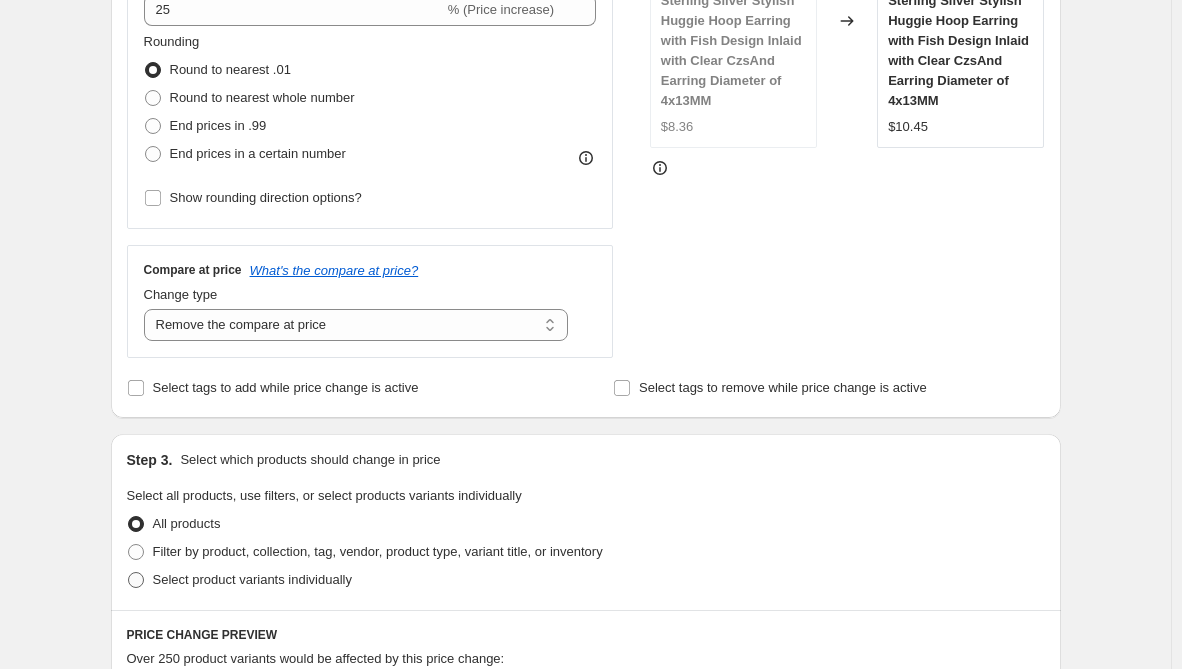 radio on "true" 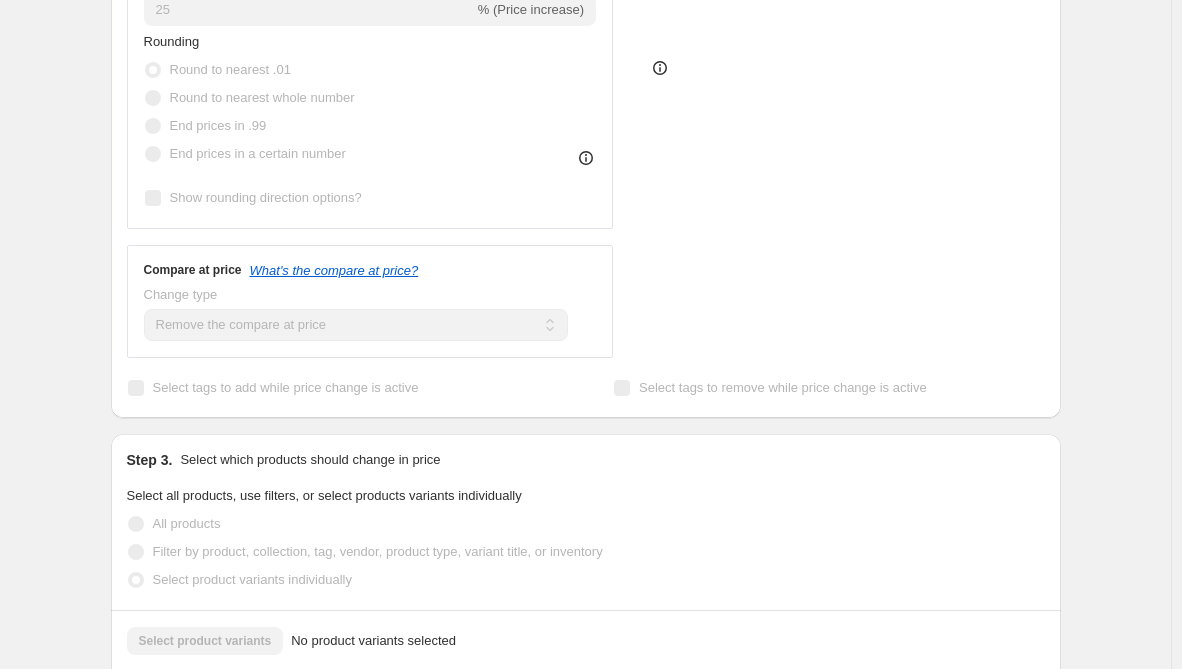 scroll, scrollTop: 800, scrollLeft: 0, axis: vertical 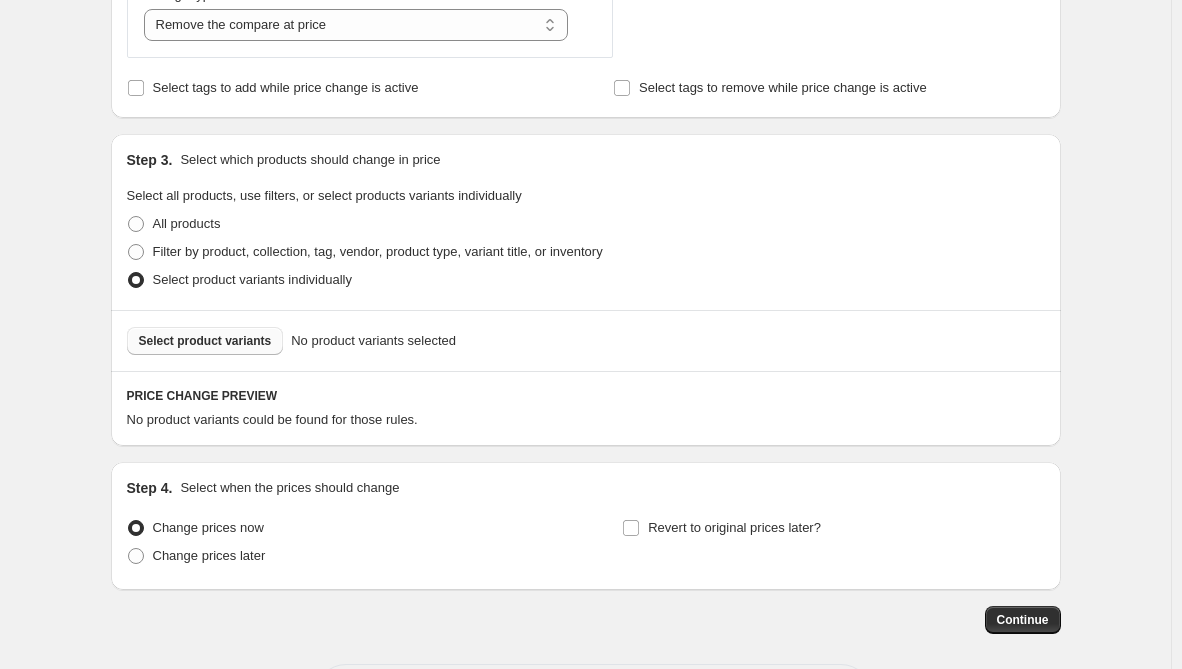 click on "Select product variants" at bounding box center (205, 341) 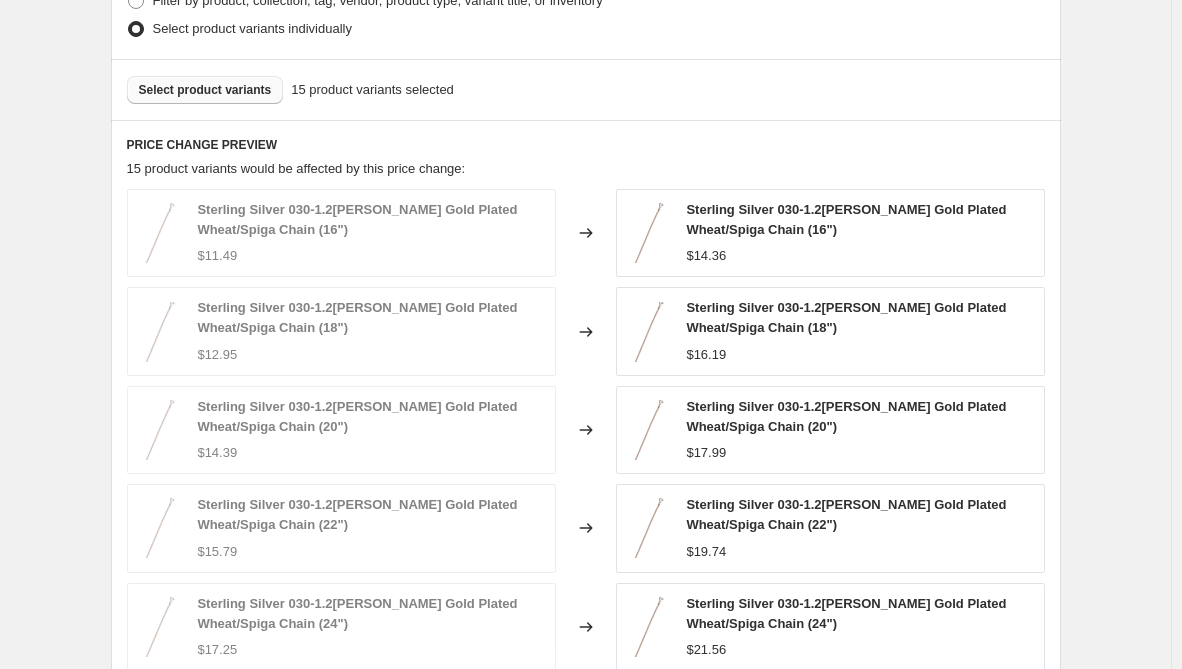 scroll, scrollTop: 1300, scrollLeft: 0, axis: vertical 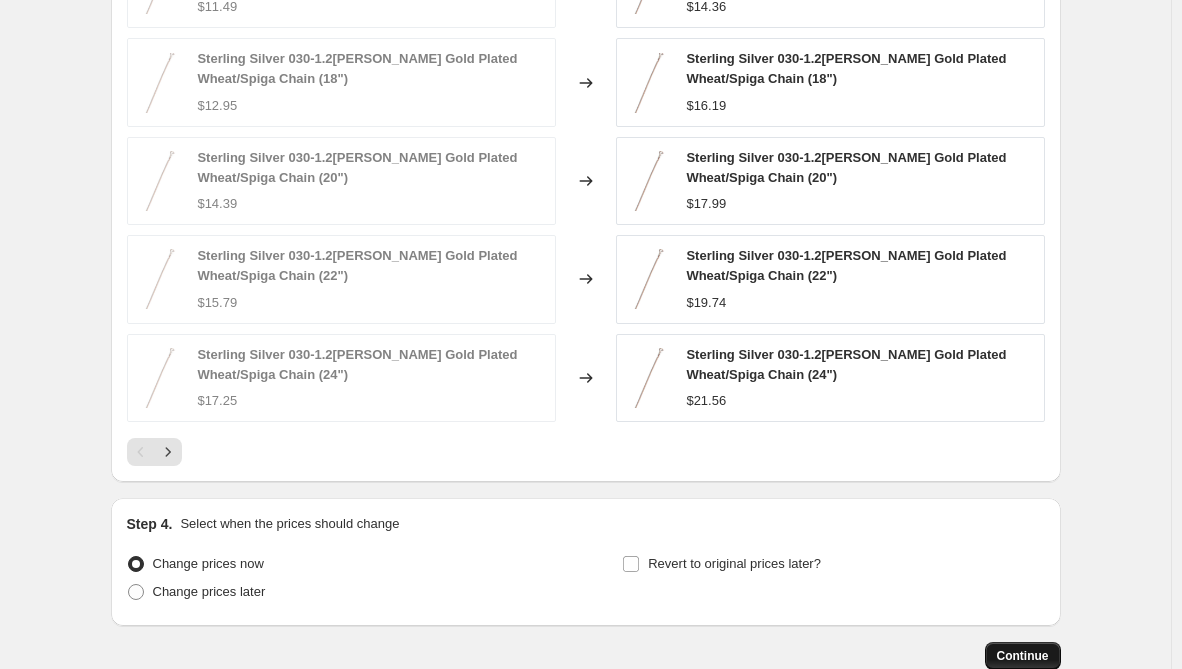 click on "Continue" at bounding box center (1023, 656) 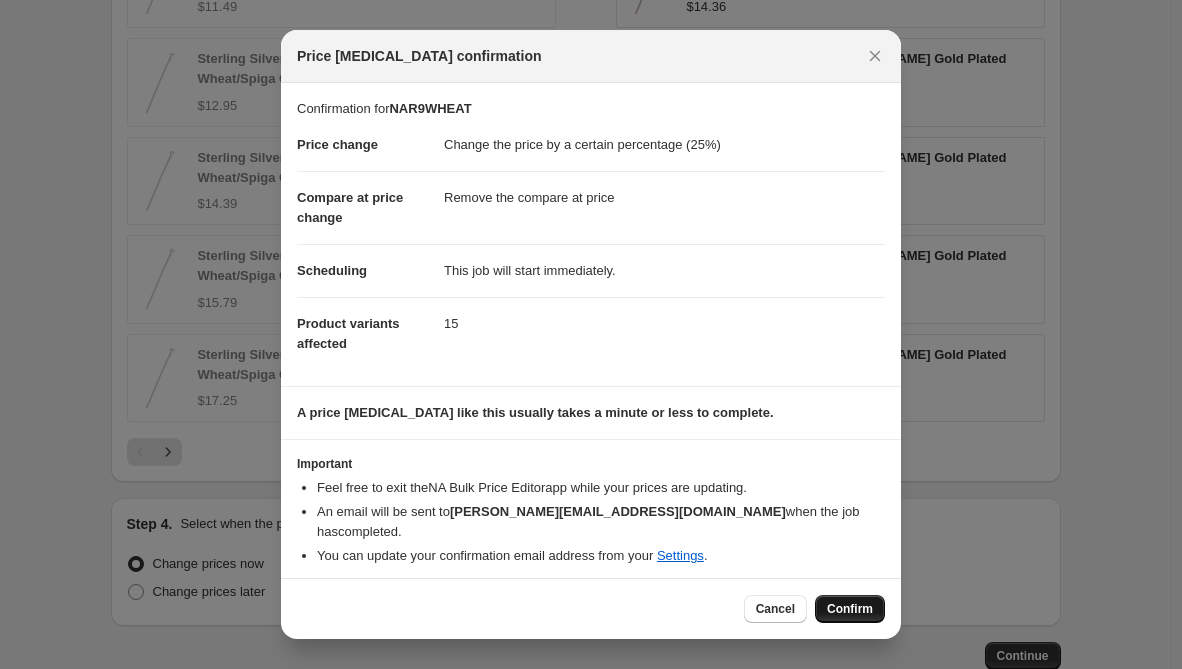 click on "Confirm" at bounding box center [850, 609] 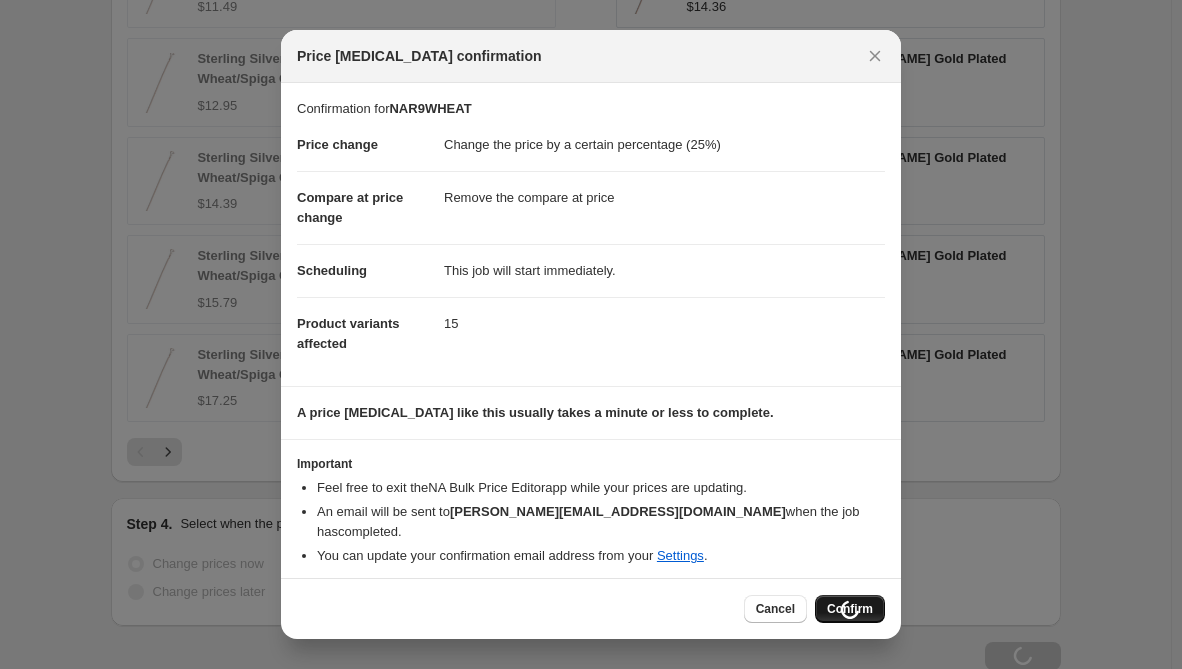 scroll, scrollTop: 1368, scrollLeft: 0, axis: vertical 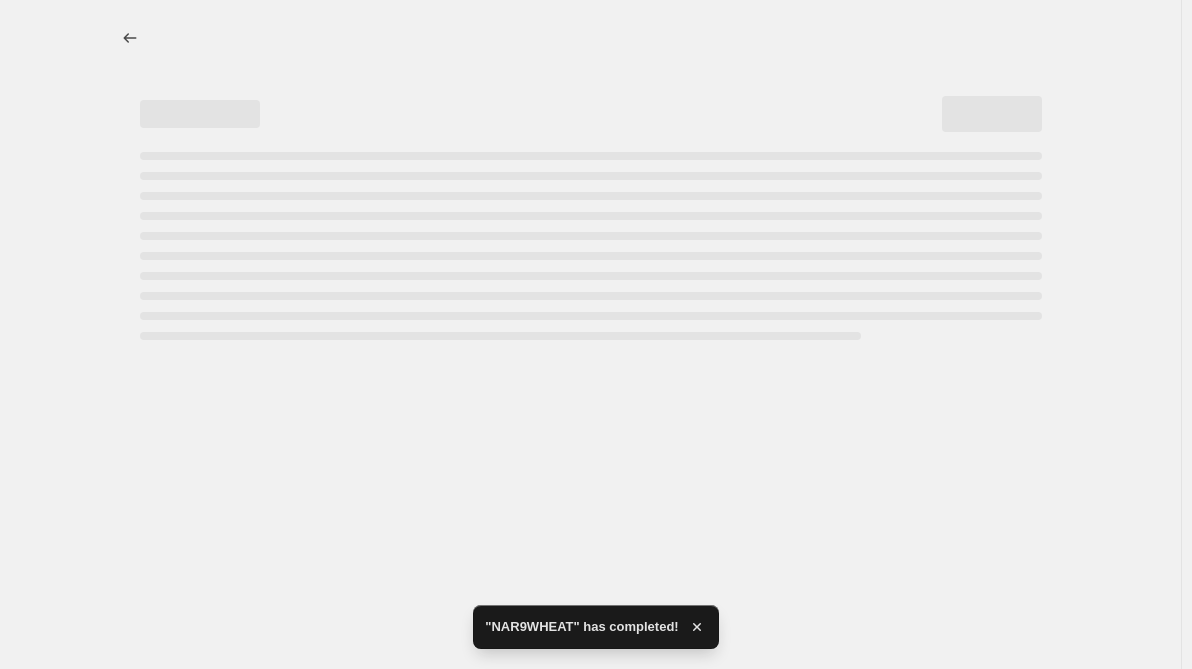 select on "percentage" 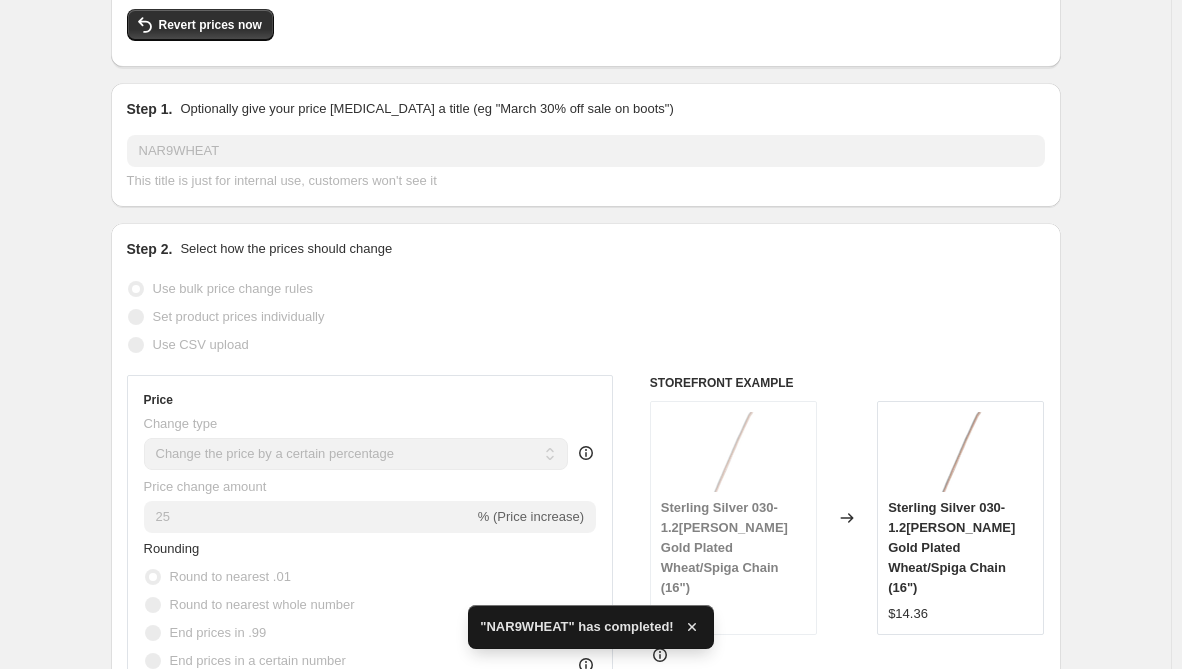 scroll, scrollTop: 0, scrollLeft: 0, axis: both 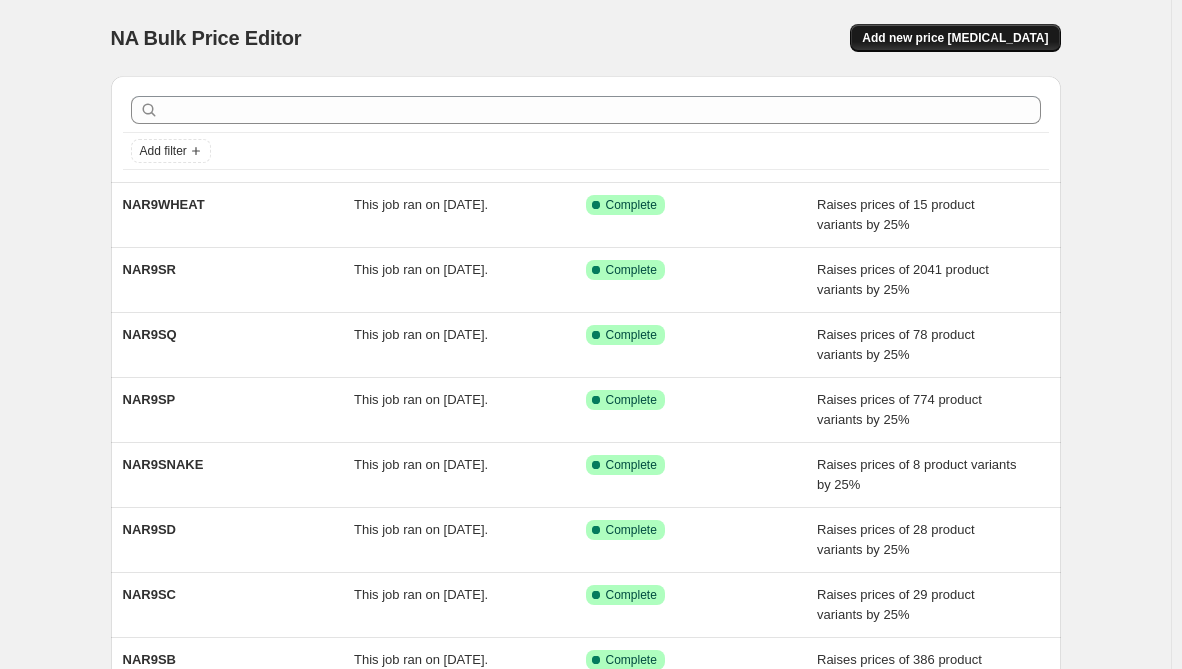 click on "Add new price change job" at bounding box center (955, 38) 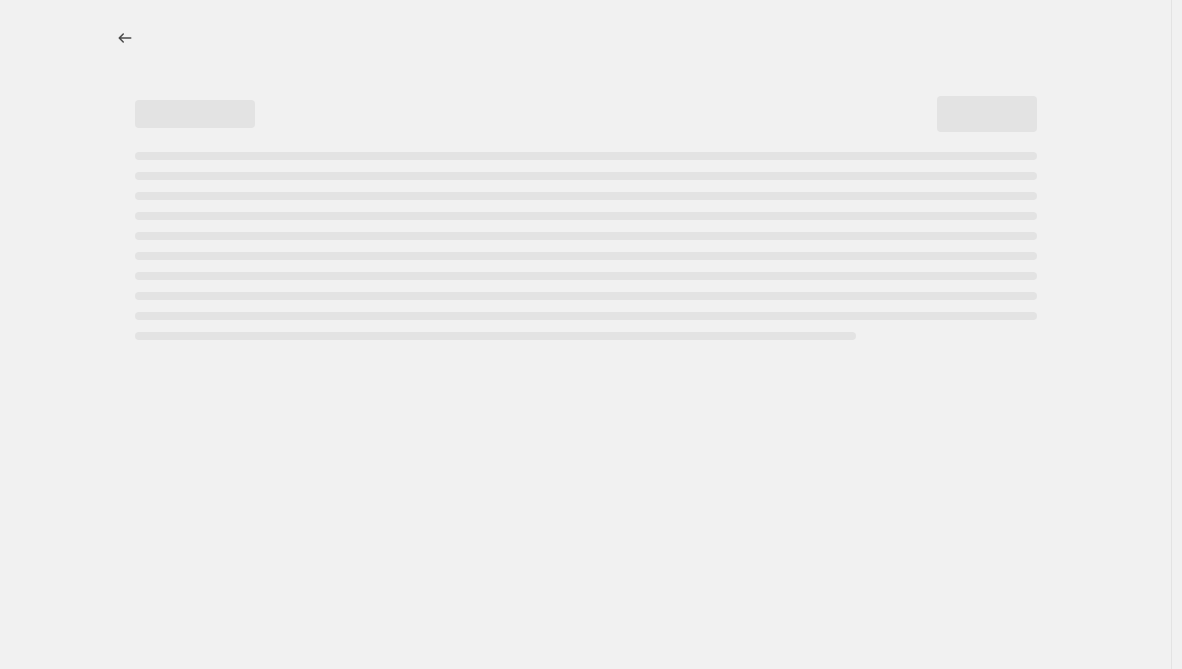 select on "percentage" 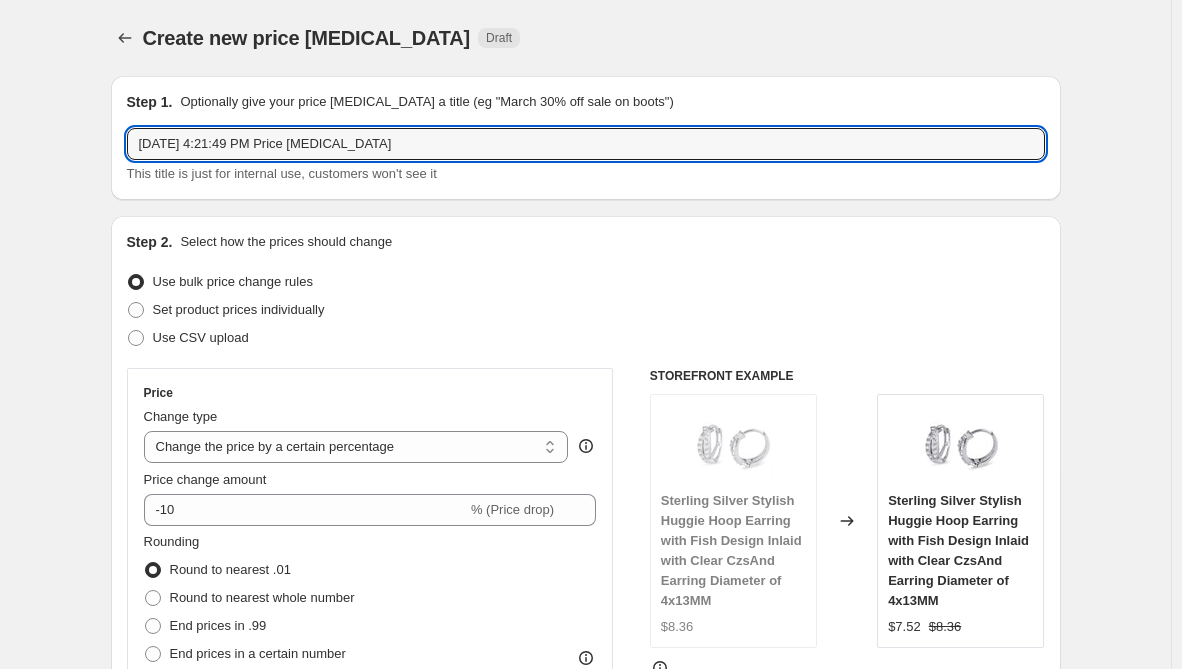drag, startPoint x: 398, startPoint y: 149, endPoint x: -158, endPoint y: 144, distance: 556.02246 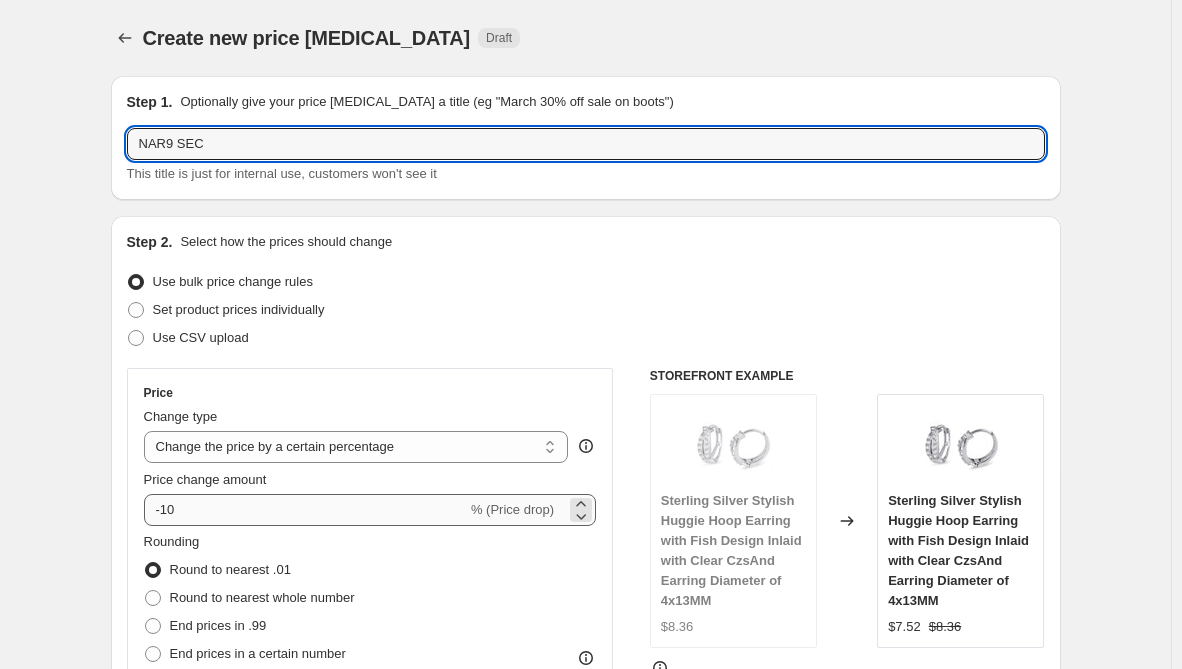 type on "NAR9 SEC" 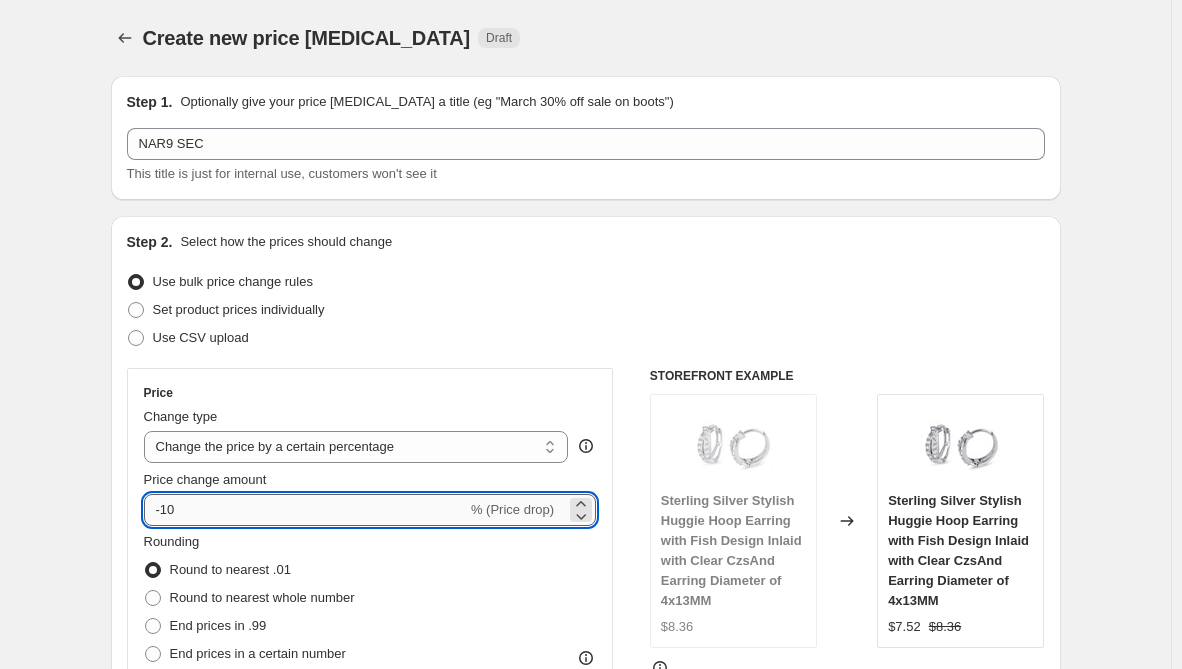drag, startPoint x: 197, startPoint y: 516, endPoint x: 156, endPoint y: 519, distance: 41.109608 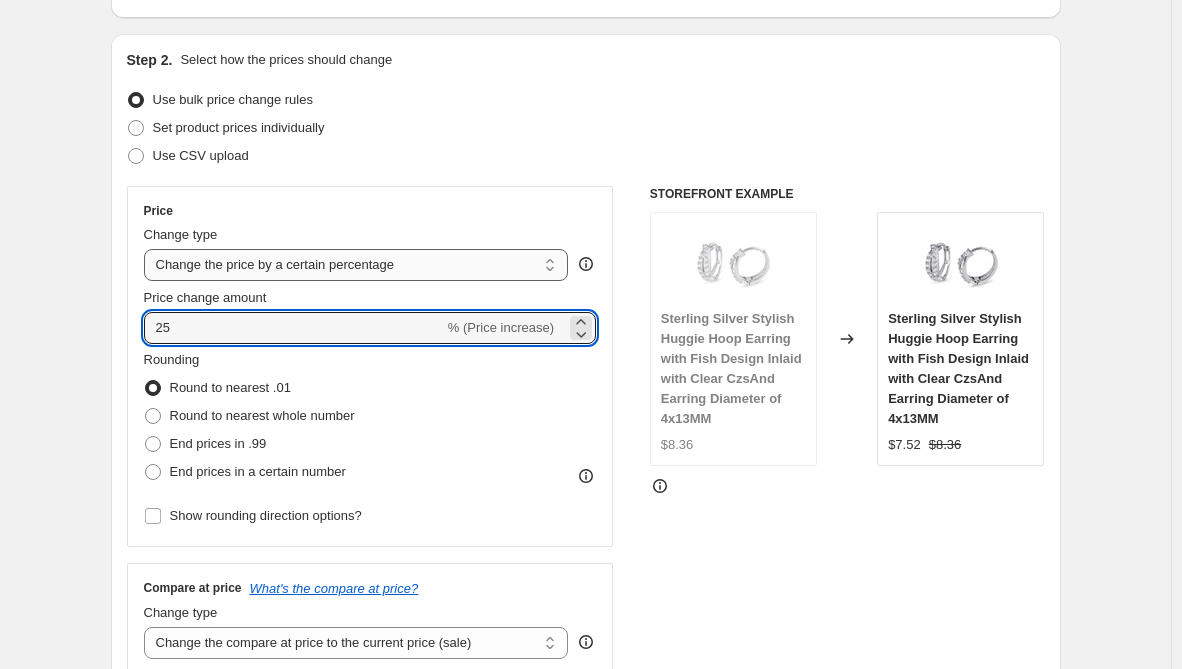 scroll, scrollTop: 200, scrollLeft: 0, axis: vertical 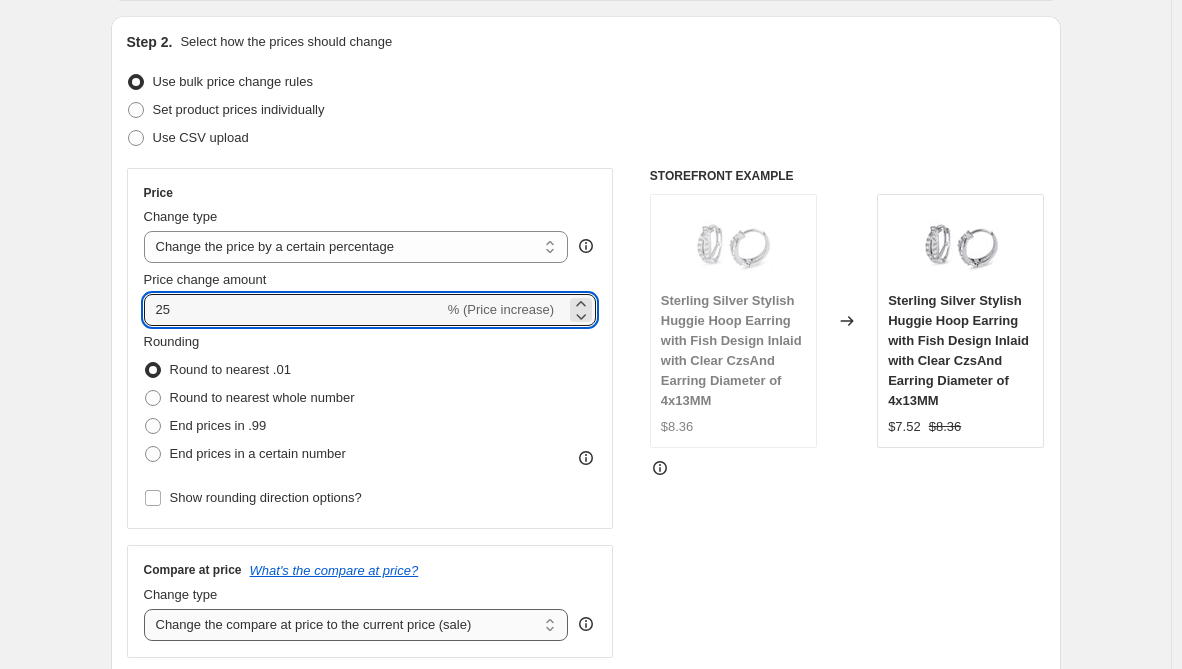 type on "25" 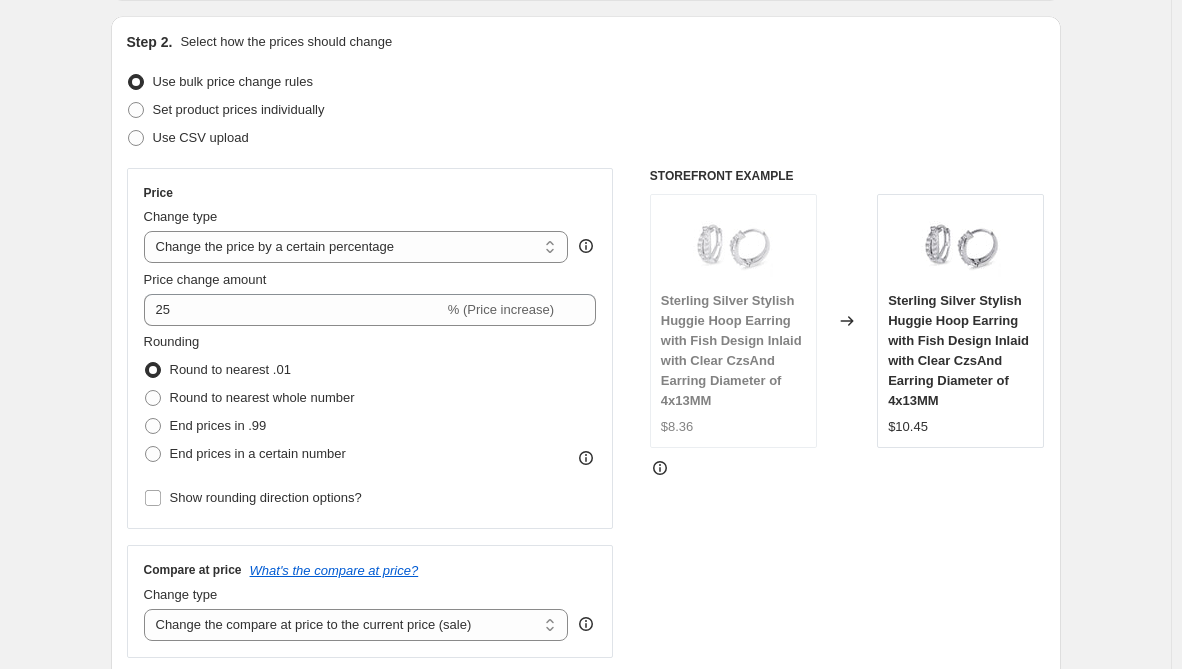 select on "remove" 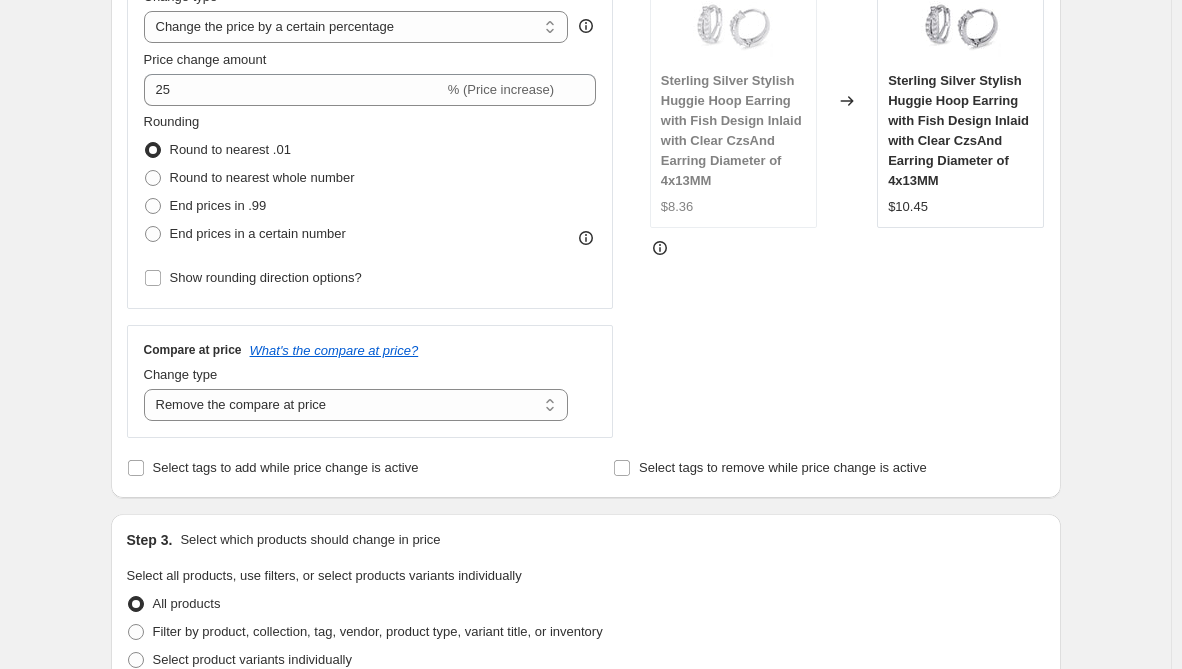 scroll, scrollTop: 500, scrollLeft: 0, axis: vertical 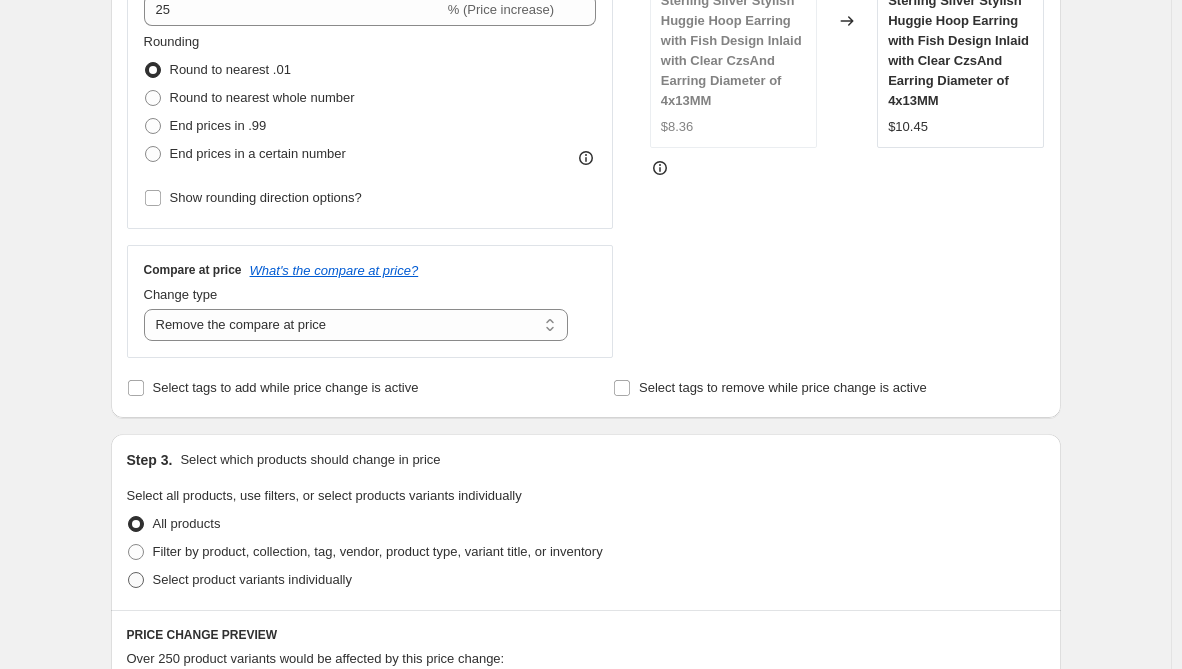 click on "Select product variants individually" at bounding box center (252, 579) 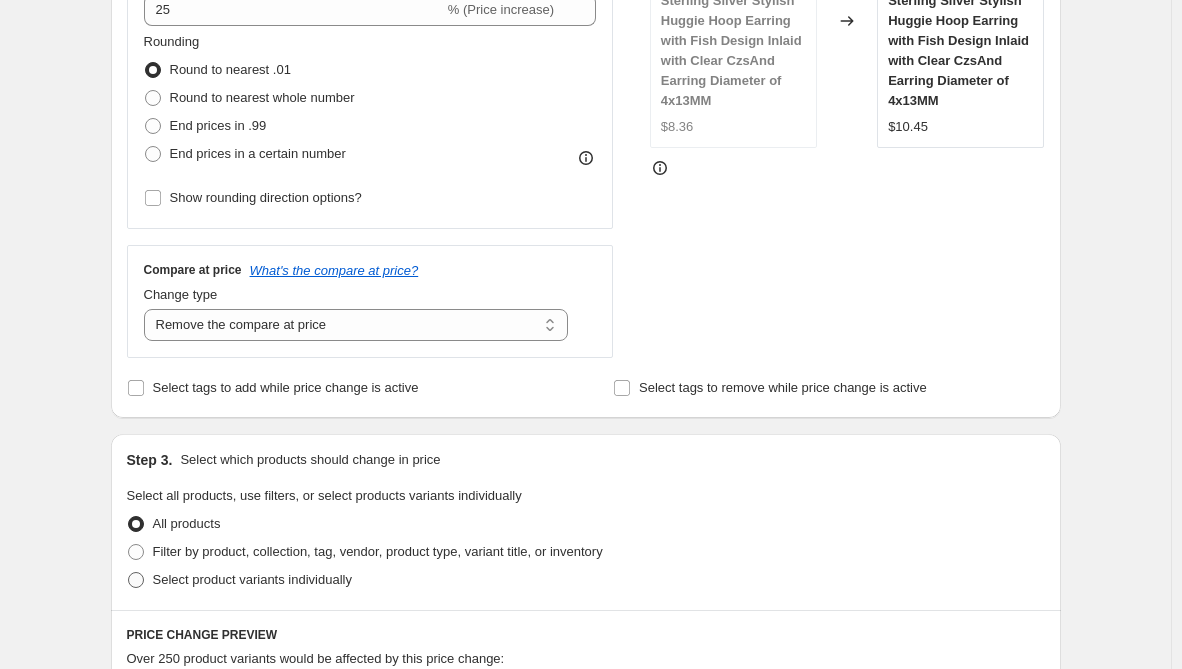 radio on "true" 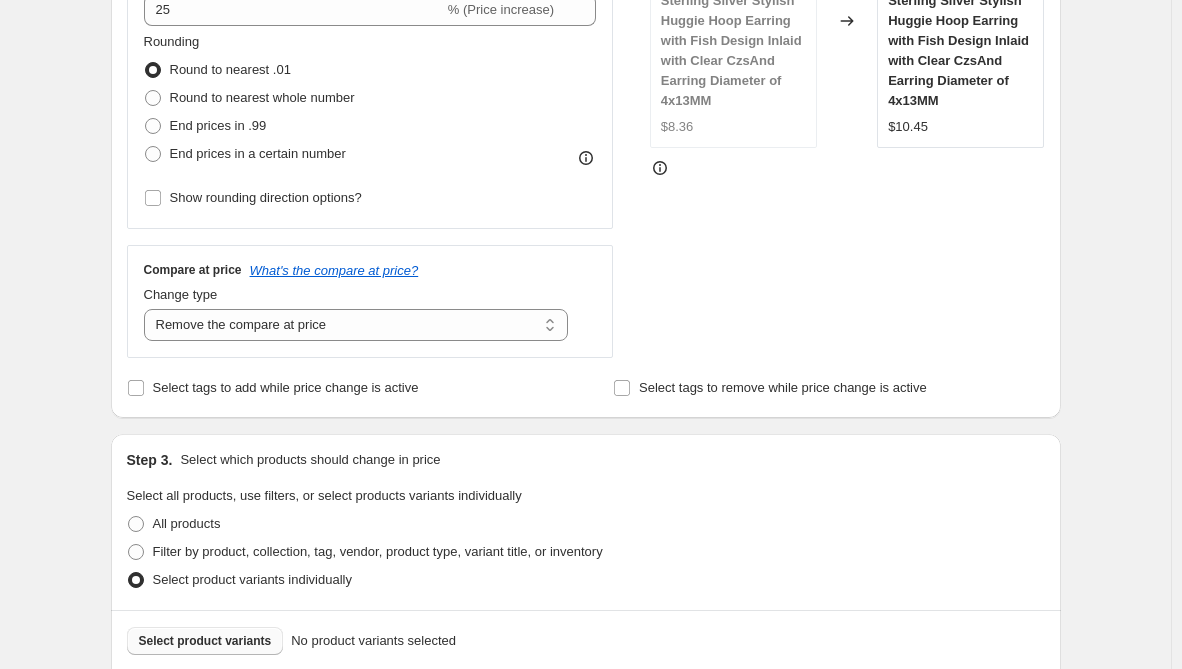 click on "Select product variants" at bounding box center (205, 641) 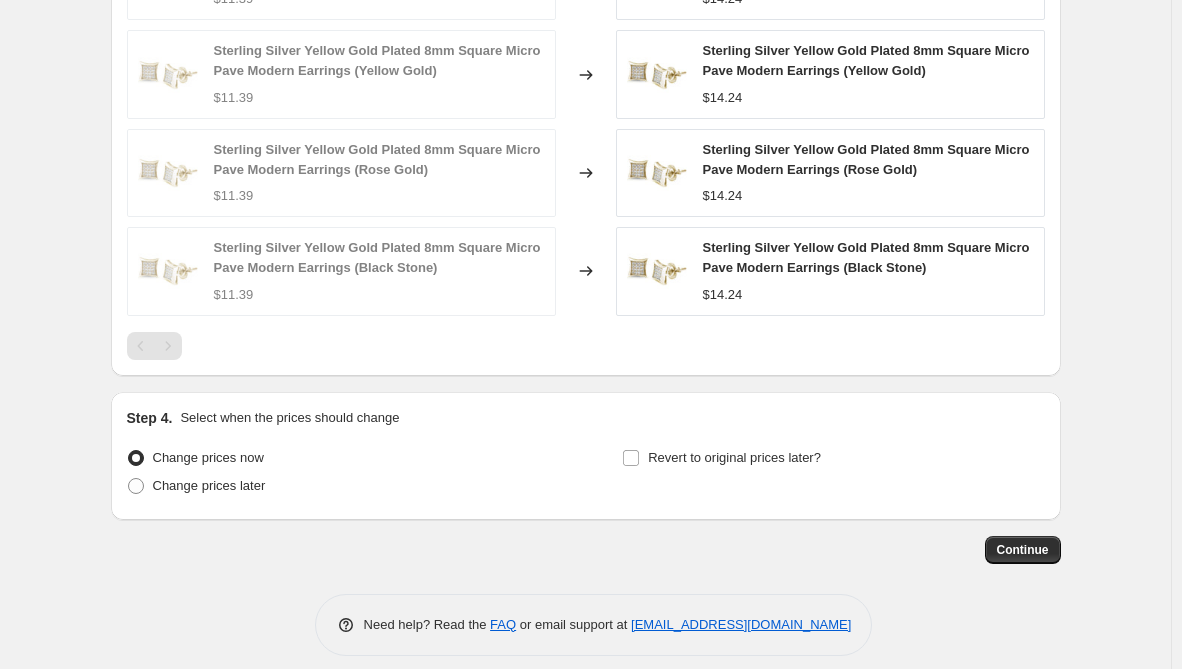 scroll, scrollTop: 1418, scrollLeft: 0, axis: vertical 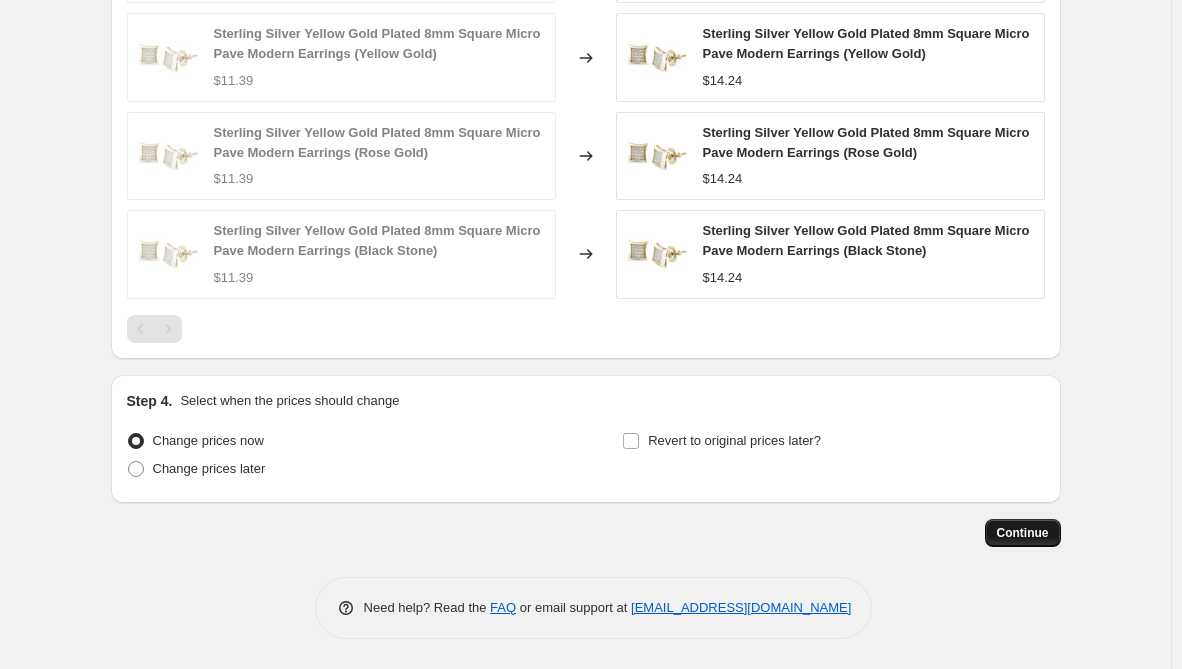 click on "Continue" at bounding box center [1023, 533] 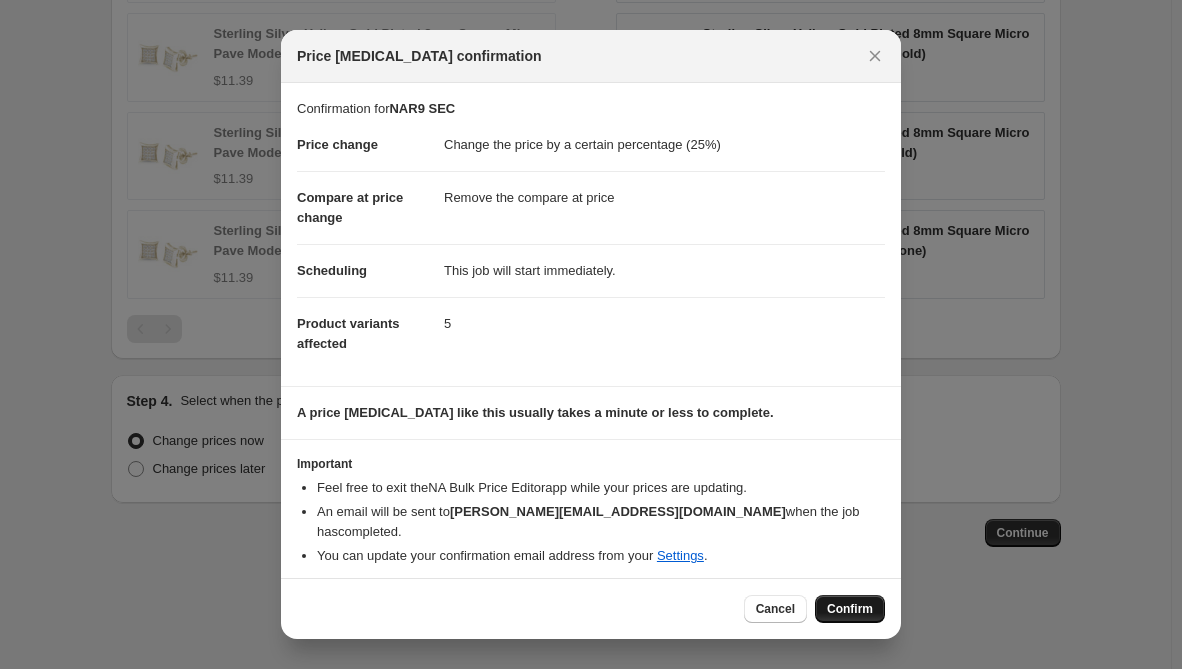 click on "Confirm" at bounding box center (850, 609) 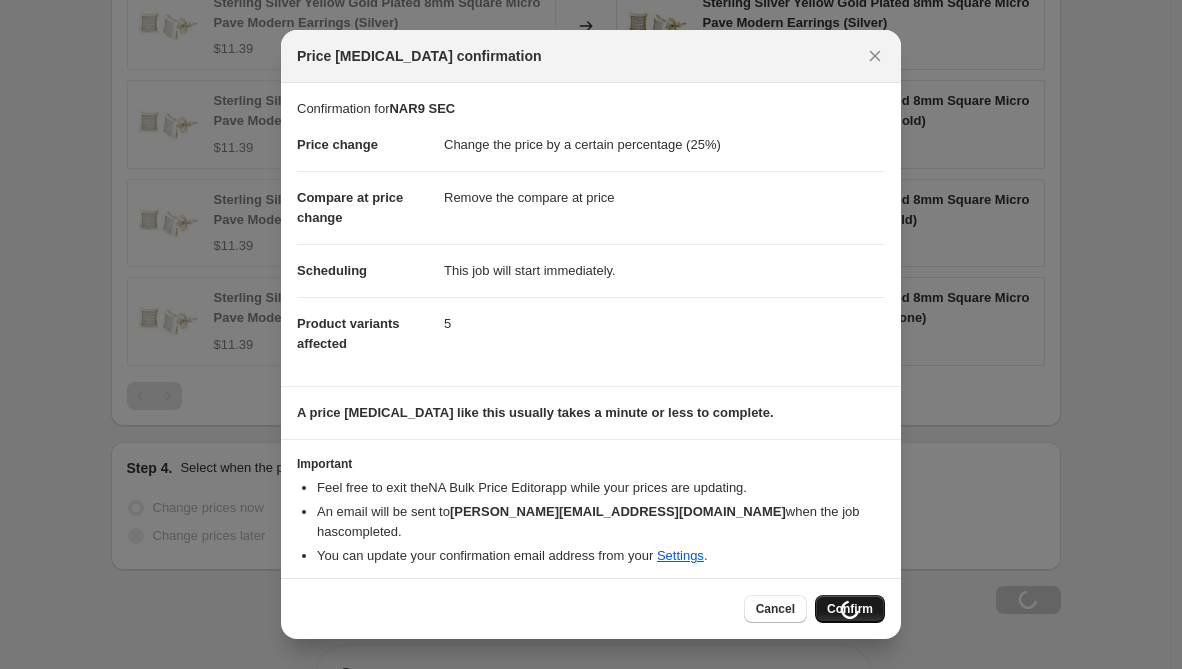 scroll, scrollTop: 1486, scrollLeft: 0, axis: vertical 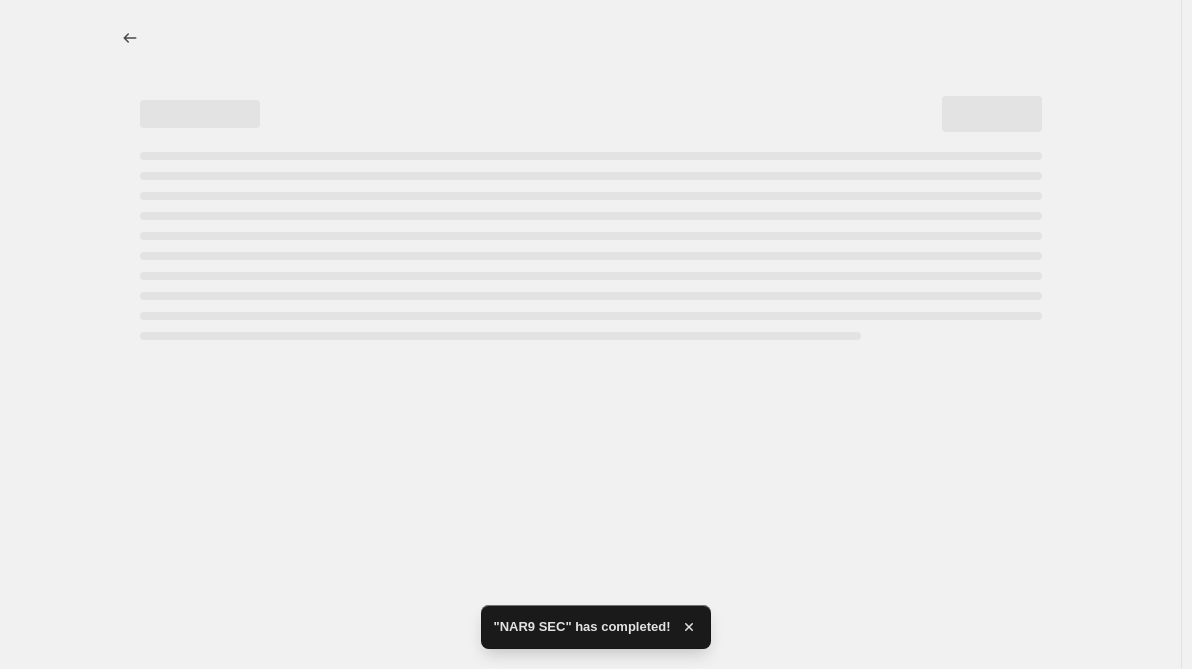 select on "percentage" 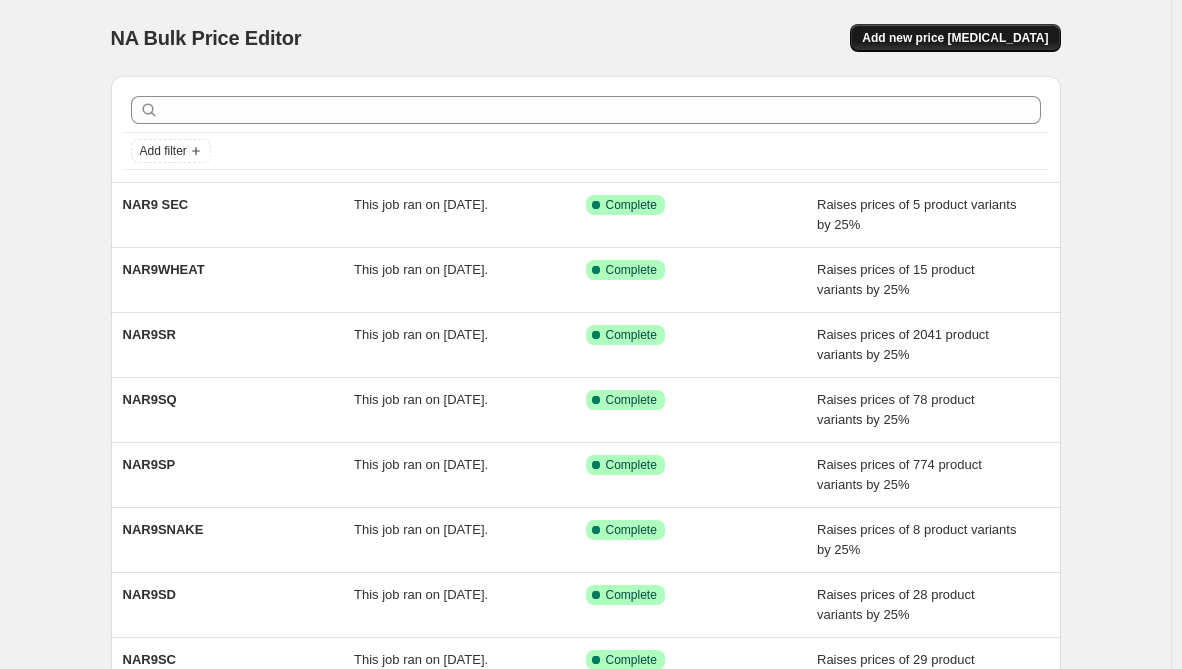 click on "Add new price change job" at bounding box center (955, 38) 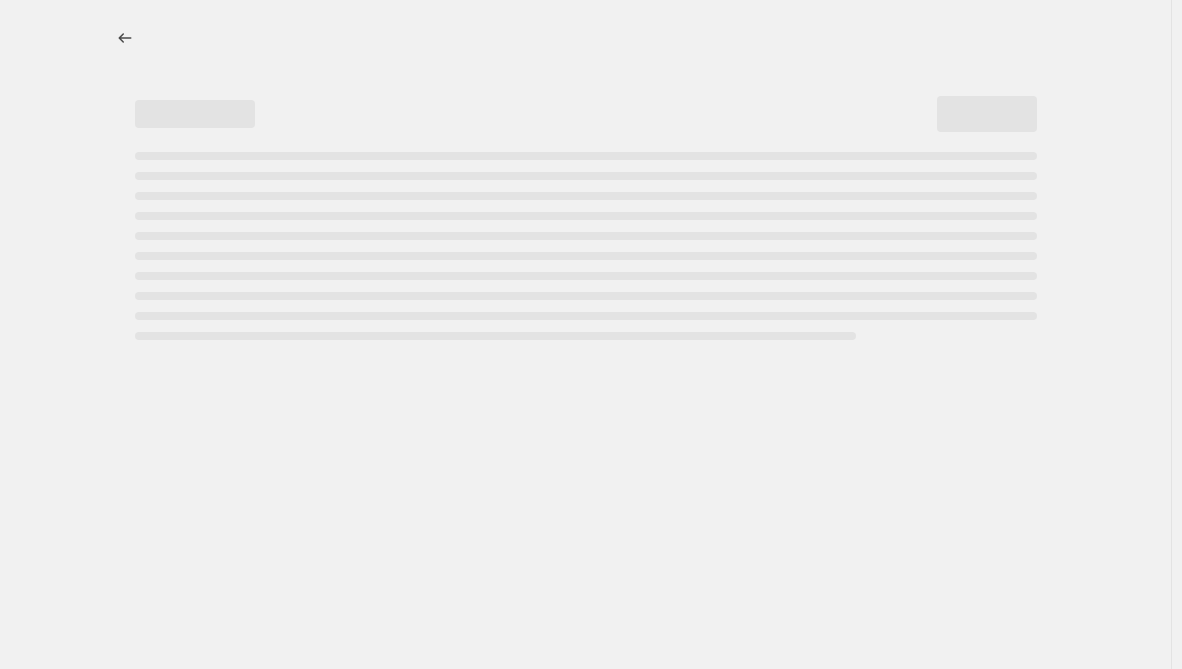 select on "percentage" 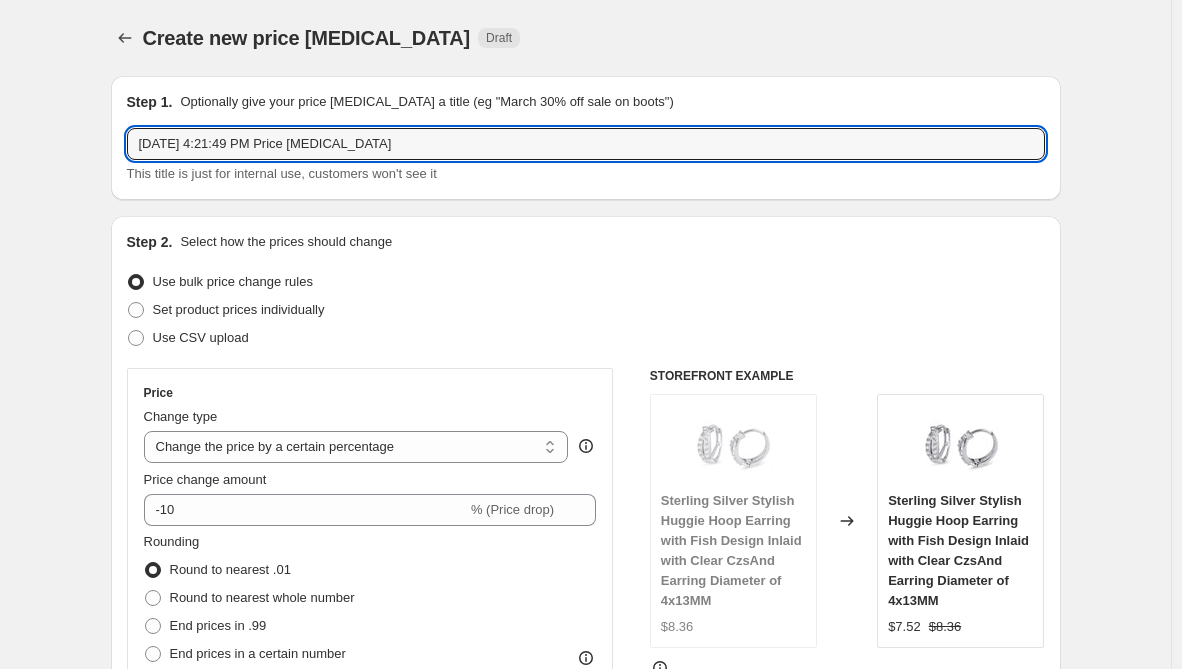 drag, startPoint x: 409, startPoint y: 138, endPoint x: -244, endPoint y: 121, distance: 653.22125 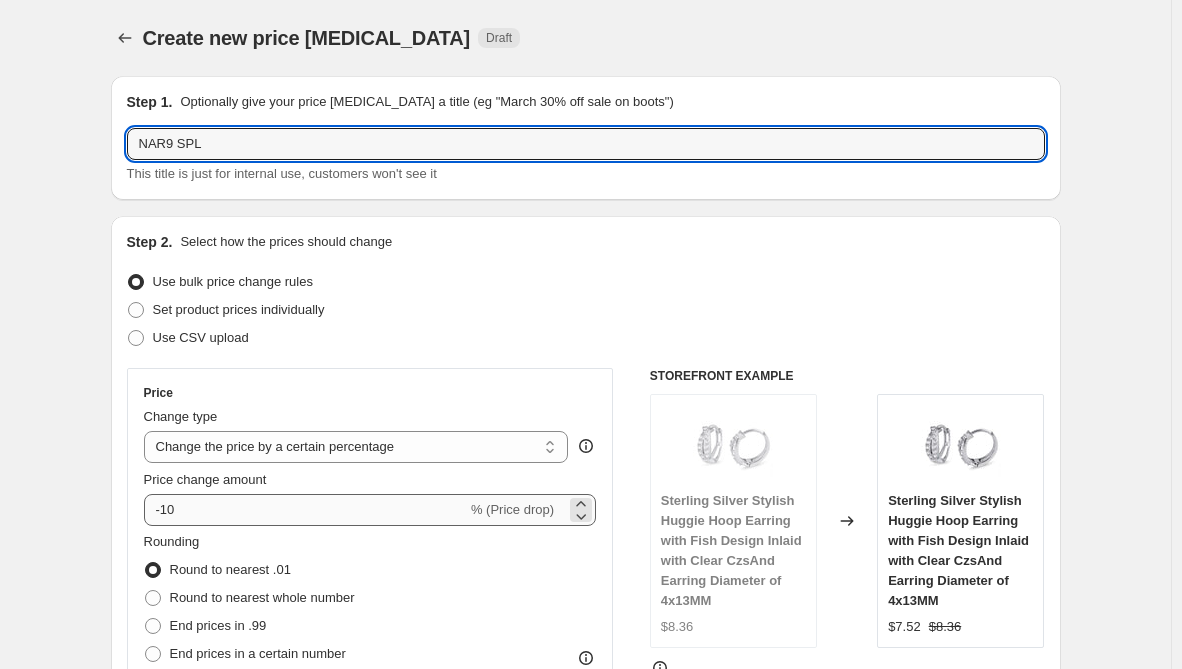 type on "NAR9 SPL" 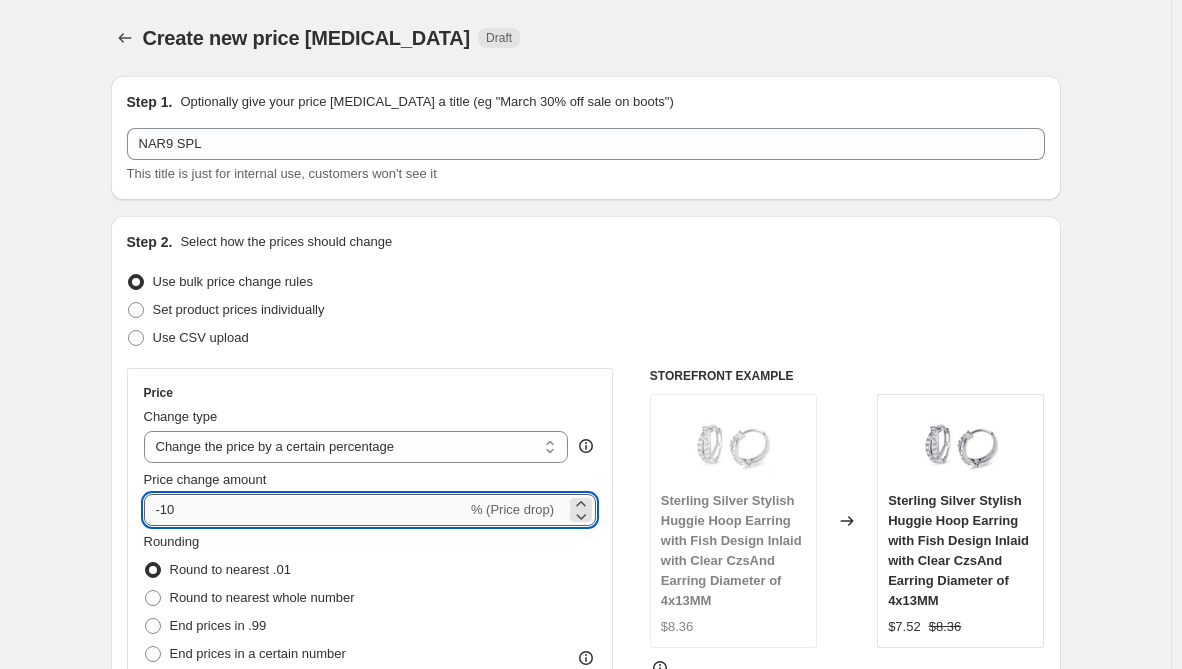 drag, startPoint x: 188, startPoint y: 516, endPoint x: 153, endPoint y: 516, distance: 35 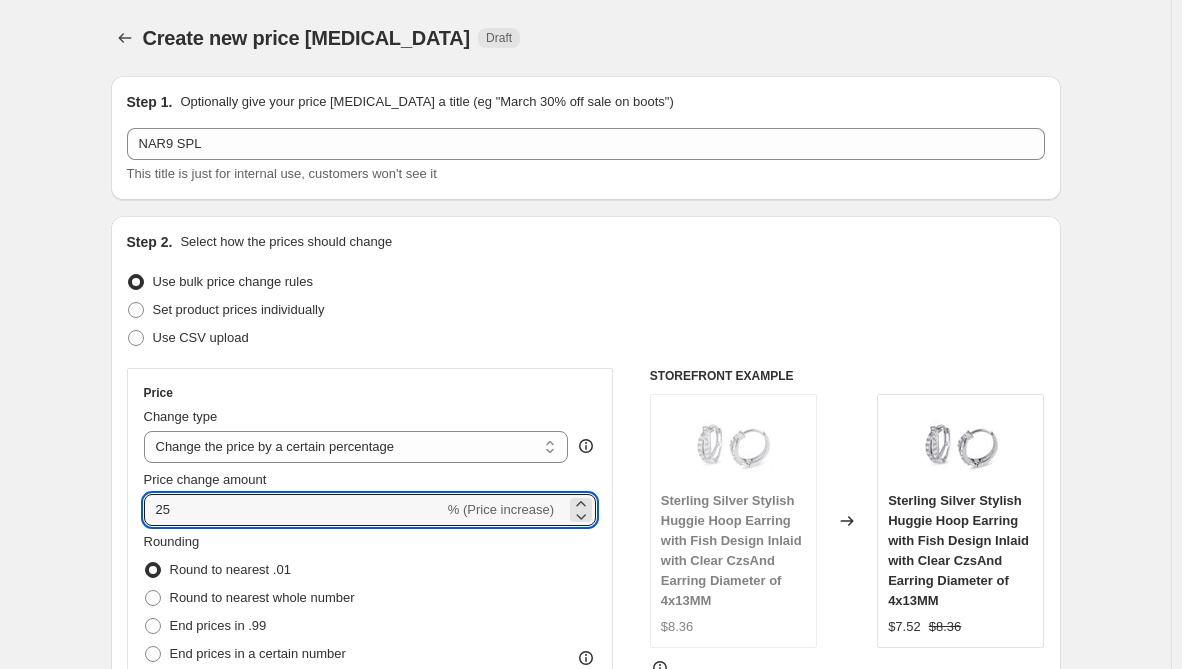 type on "25" 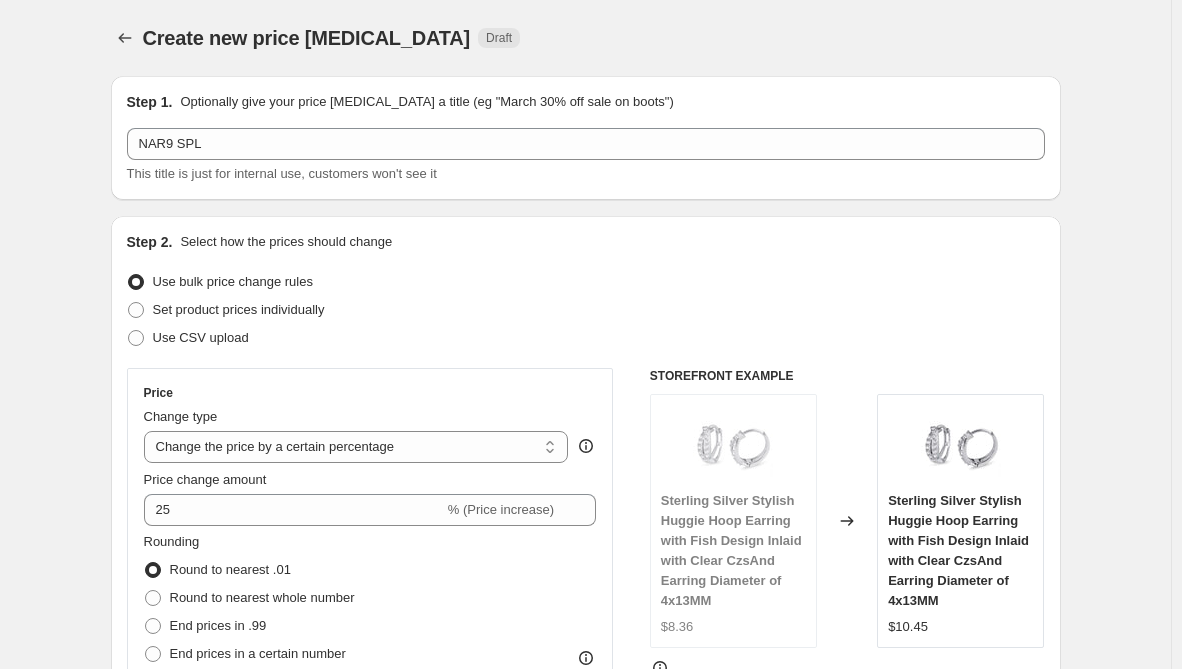 click on "Step 2. Select how the prices should change Use bulk price change rules Set product prices individually Use CSV upload Price Change type Change the price to a certain amount Change the price by a certain amount Change the price by a certain percentage Change the price to the current compare at price (price before sale) Change the price by a certain amount relative to the compare at price Change the price by a certain percentage relative to the compare at price Don't change the price Change the price by a certain percentage relative to the cost per item Change price to certain cost margin Change the price by a certain percentage Price change amount 25 % (Price increase) Rounding Round to nearest .01 Round to nearest whole number End prices in .99 End prices in a certain number Show rounding direction options? Compare at price What's the compare at price? Change type Change the compare at price to the current price (sale) Change the compare at price to a certain amount Don't change the compare at price $8.36" at bounding box center [586, 567] 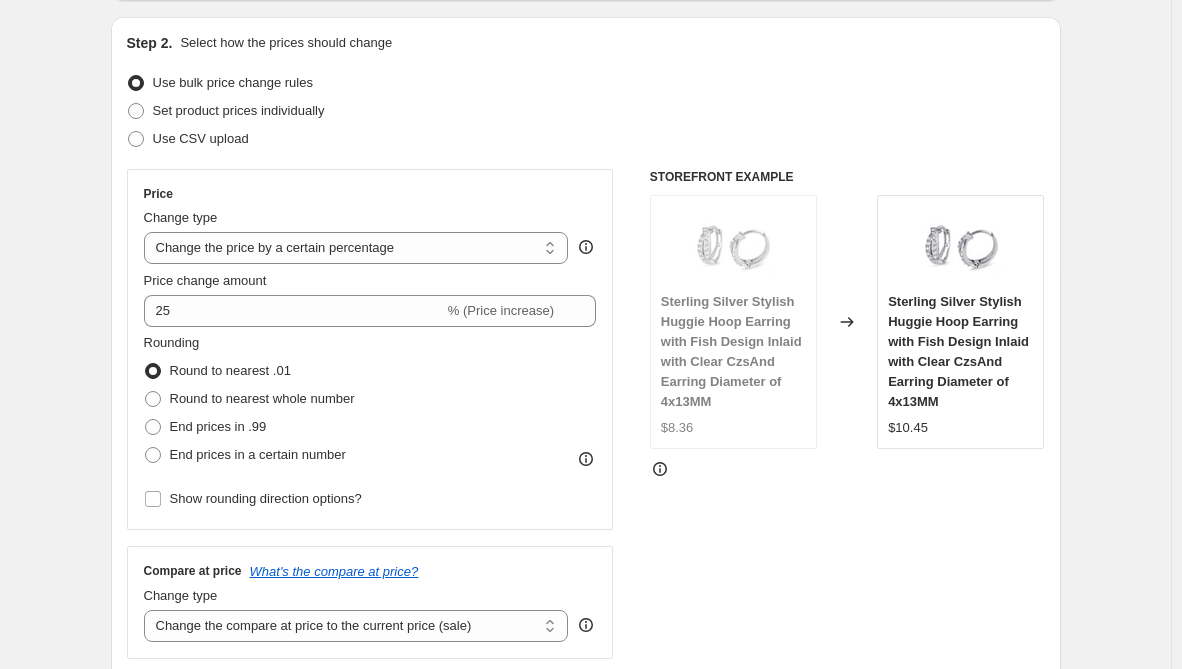 scroll, scrollTop: 200, scrollLeft: 0, axis: vertical 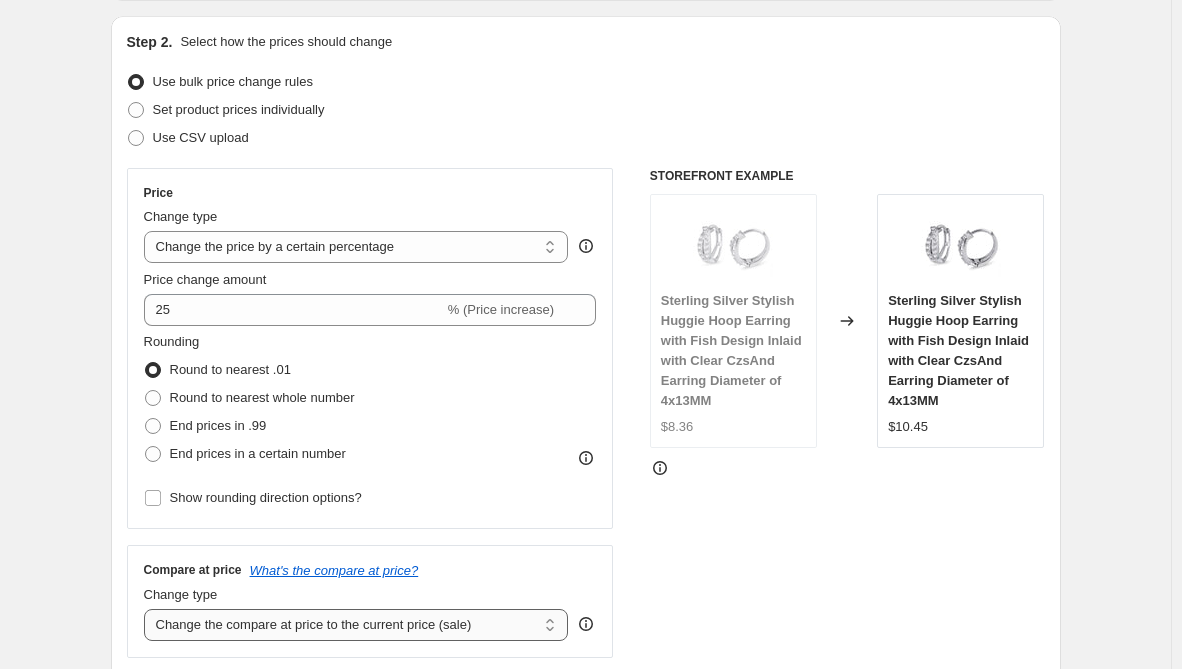 click on "Change the compare at price to the current price (sale) Change the compare at price to a certain amount Change the compare at price by a certain amount Change the compare at price by a certain percentage Change the compare at price by a certain amount relative to the actual price Change the compare at price by a certain percentage relative to the actual price Don't change the compare at price Remove the compare at price" at bounding box center [356, 625] 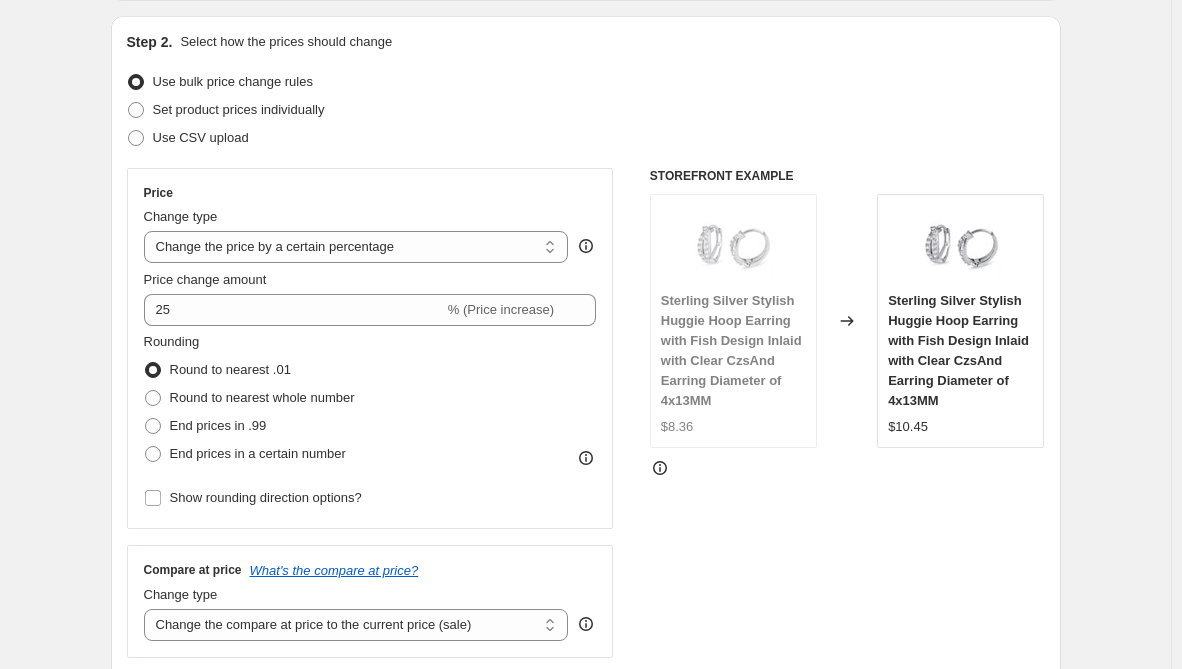 select on "remove" 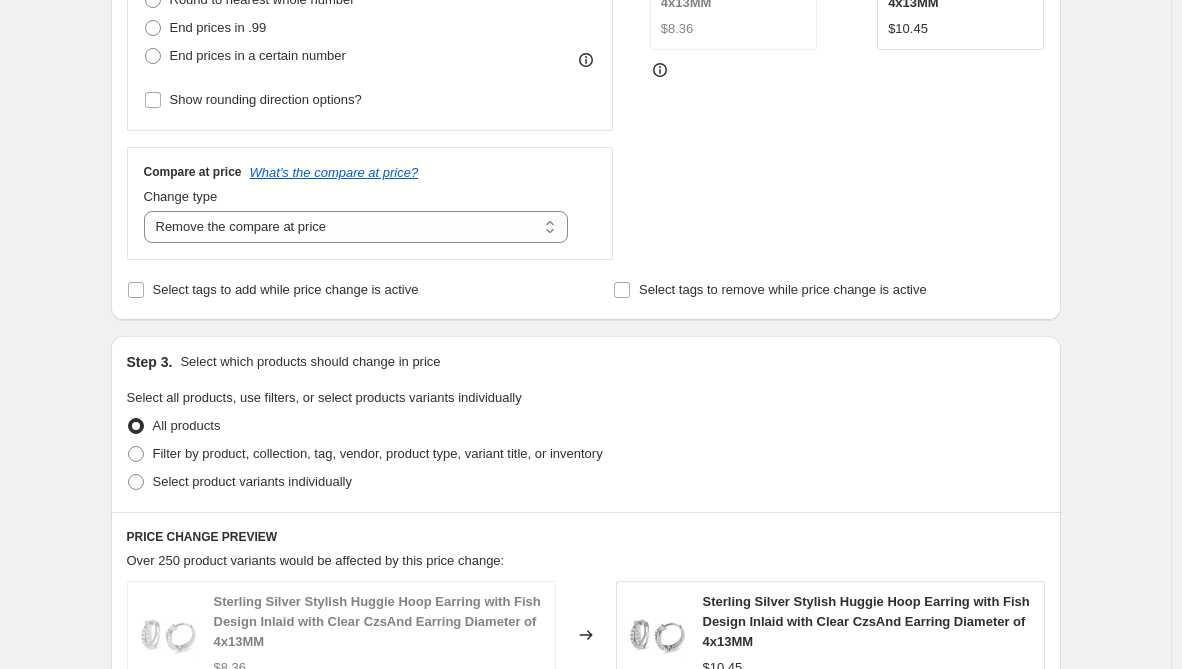 scroll, scrollTop: 600, scrollLeft: 0, axis: vertical 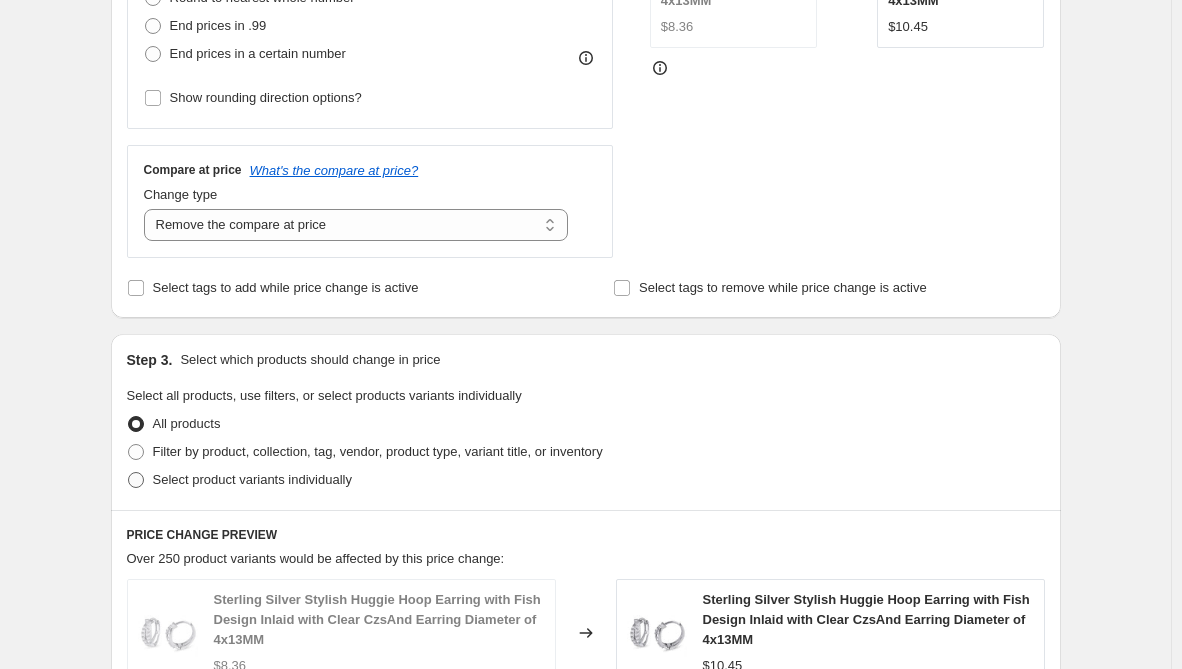 click on "Select product variants individually" at bounding box center (252, 480) 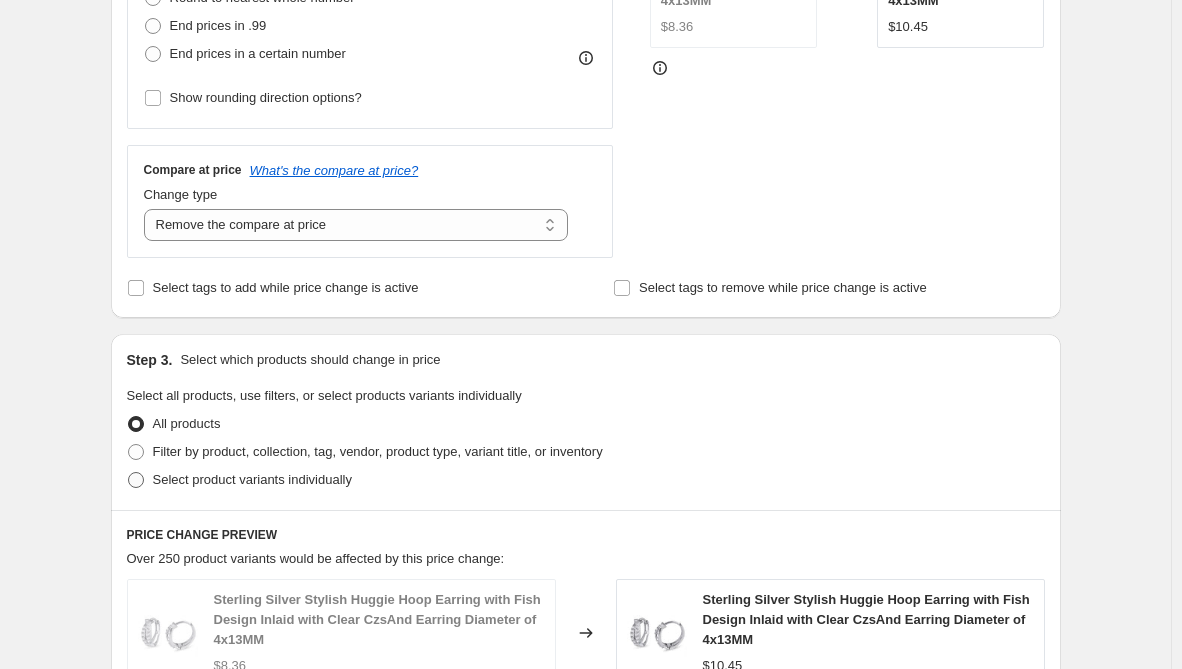 radio on "true" 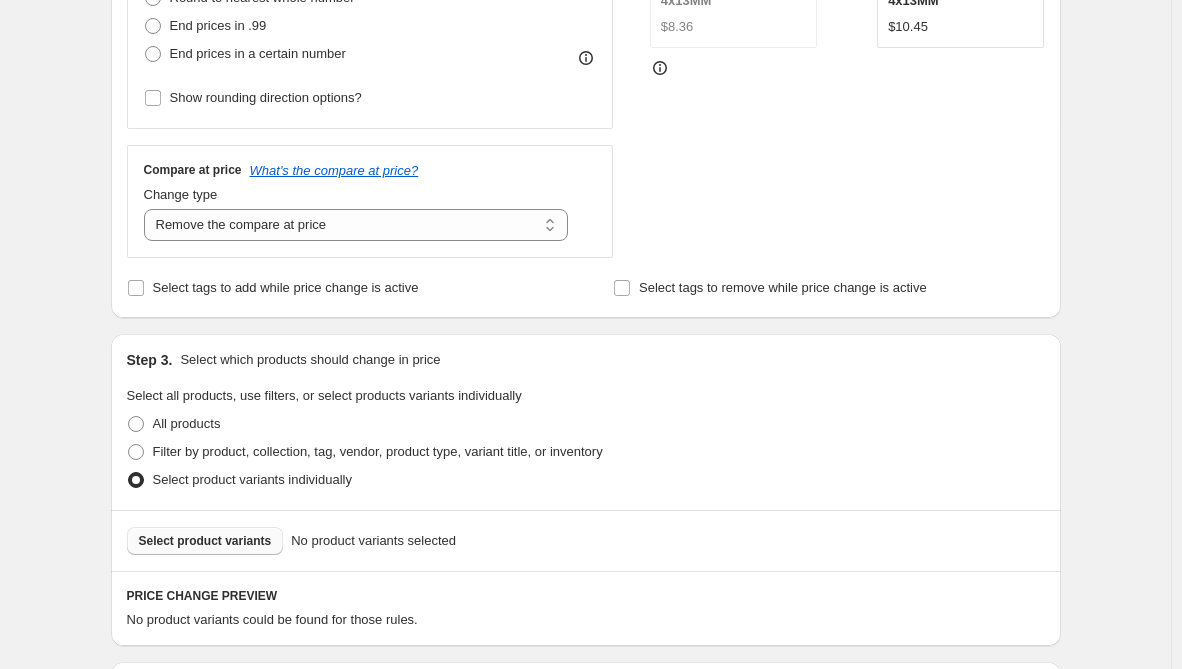 click on "Select product variants" at bounding box center (205, 541) 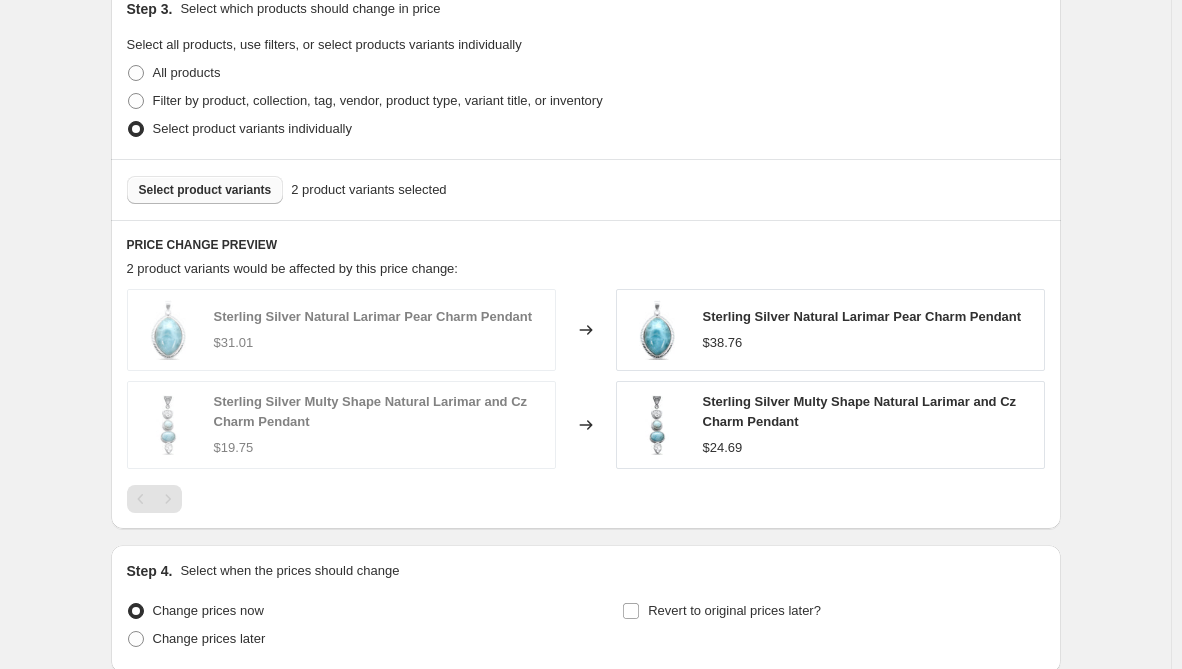 scroll, scrollTop: 1100, scrollLeft: 0, axis: vertical 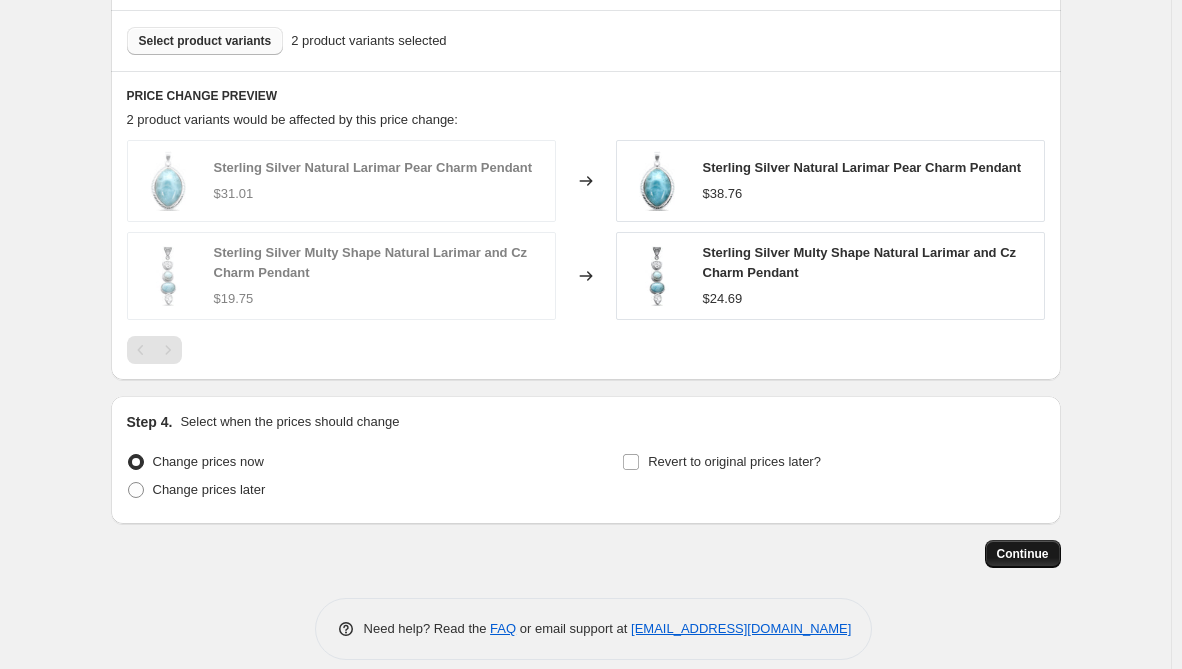 click on "Continue" at bounding box center (1023, 554) 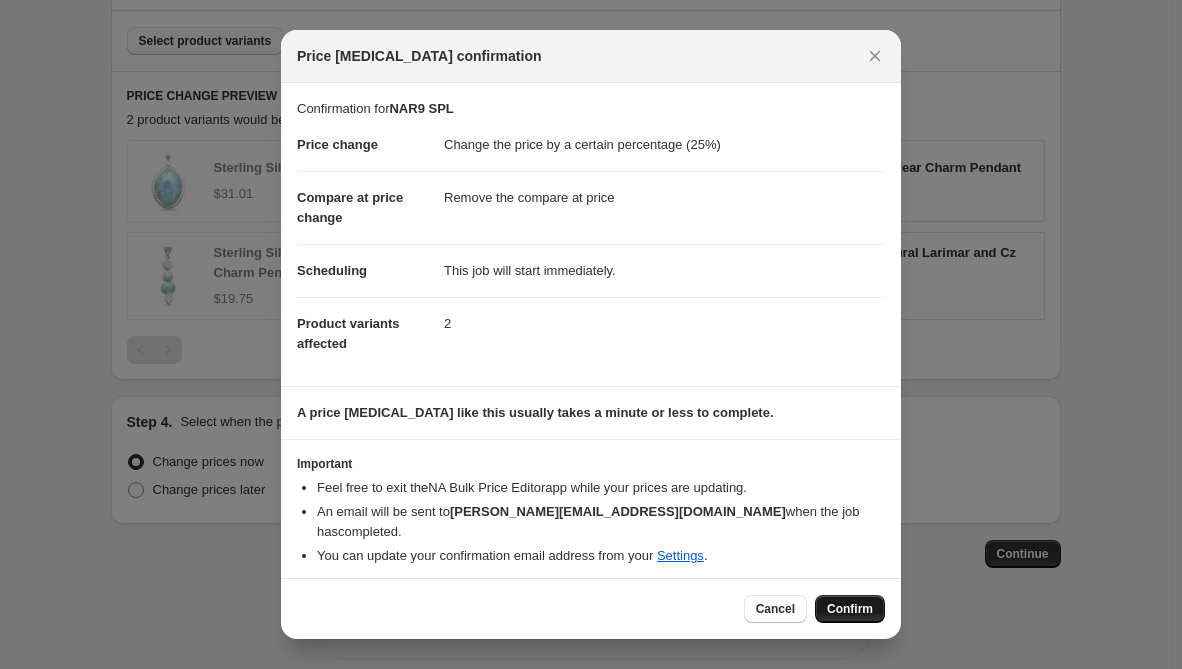 click on "Confirm" at bounding box center (850, 609) 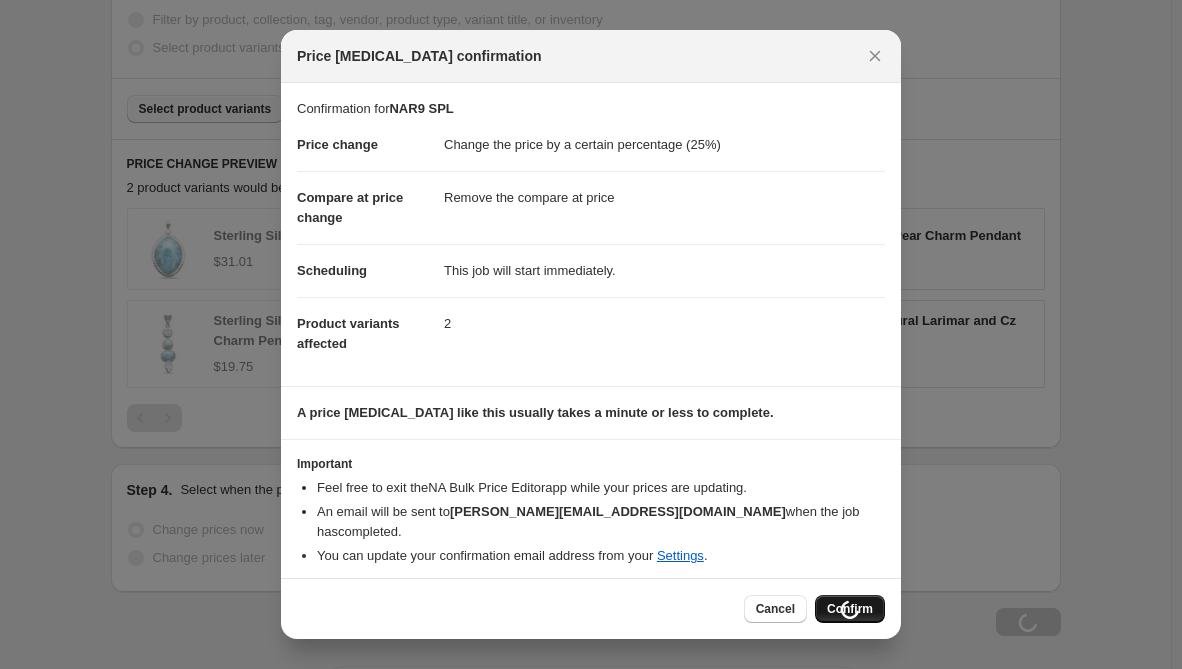 scroll, scrollTop: 1168, scrollLeft: 0, axis: vertical 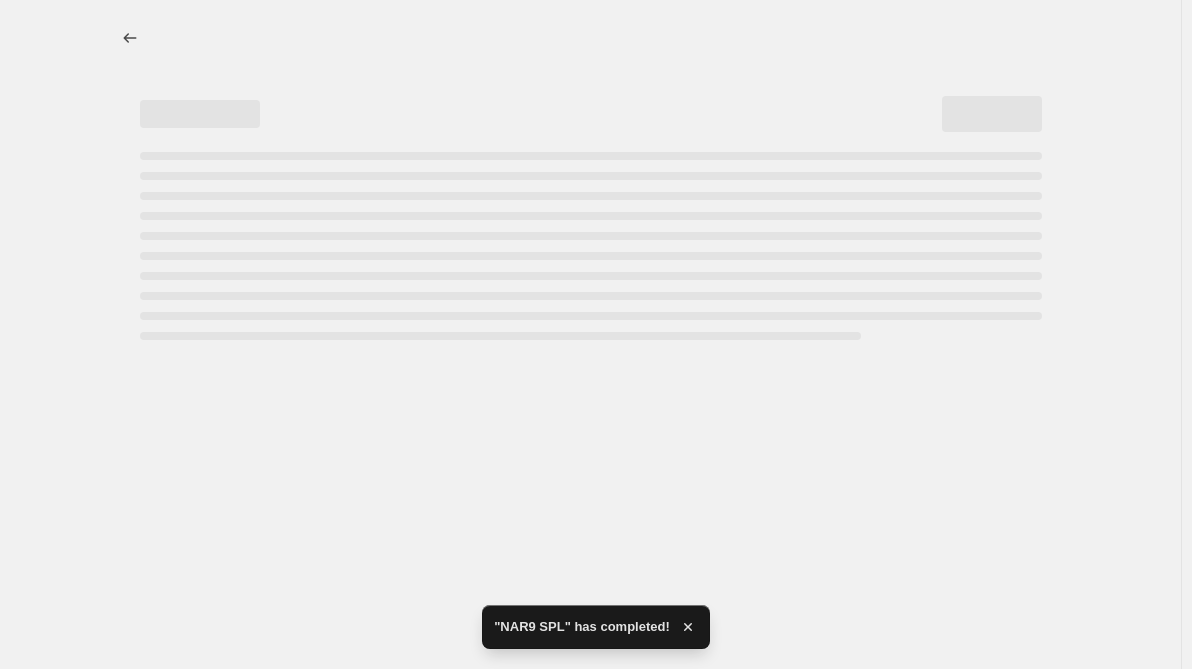 select on "percentage" 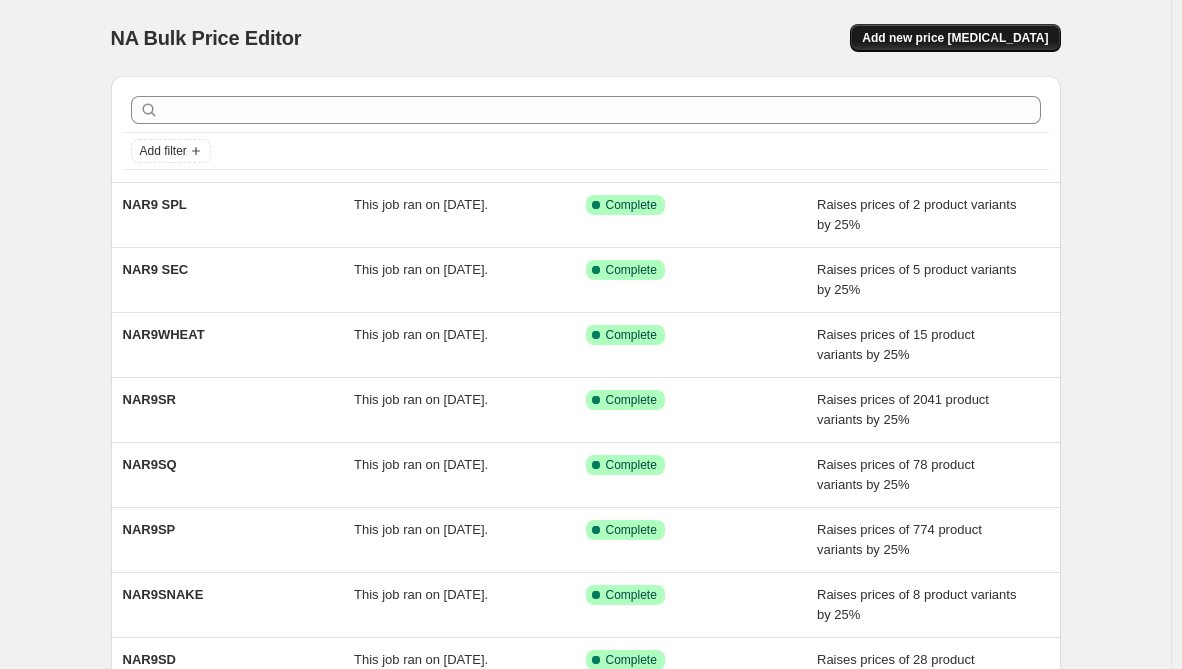 click on "Add new price change job" at bounding box center [955, 38] 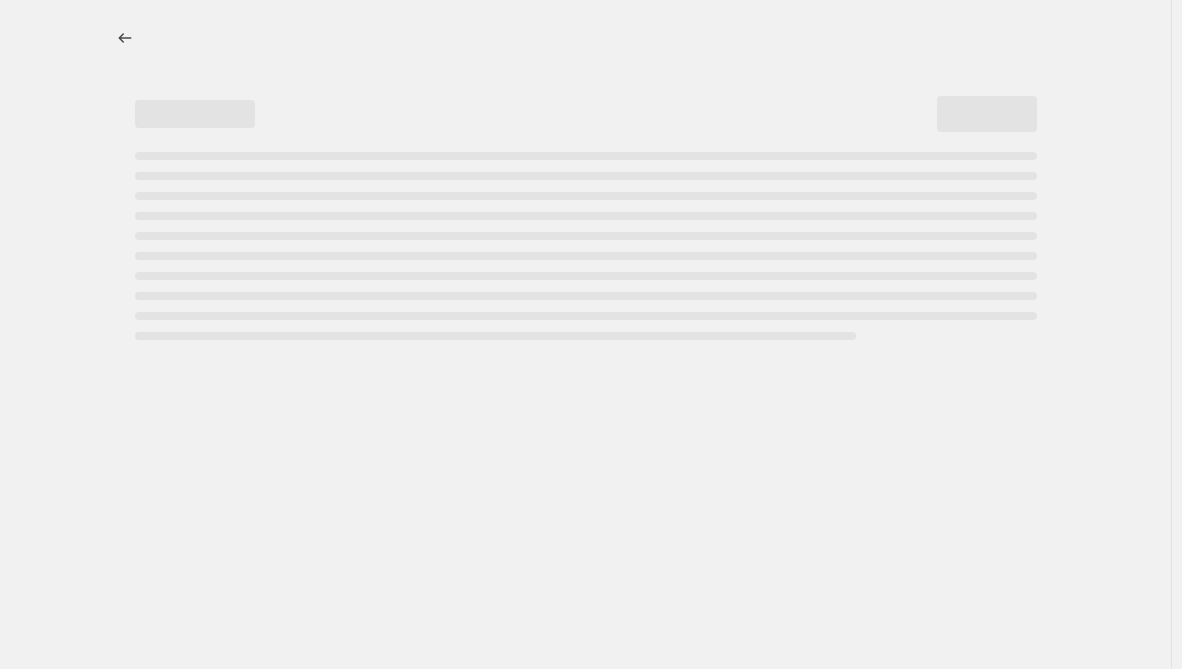 select on "percentage" 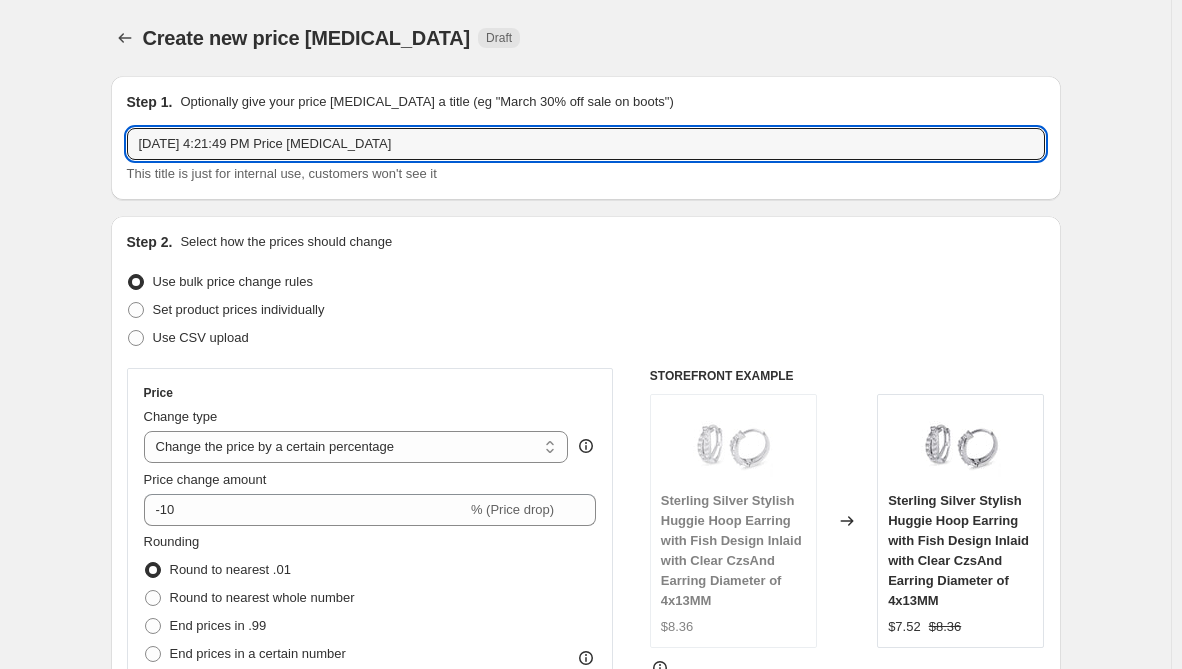 paste on "NAR9 811167-CR" 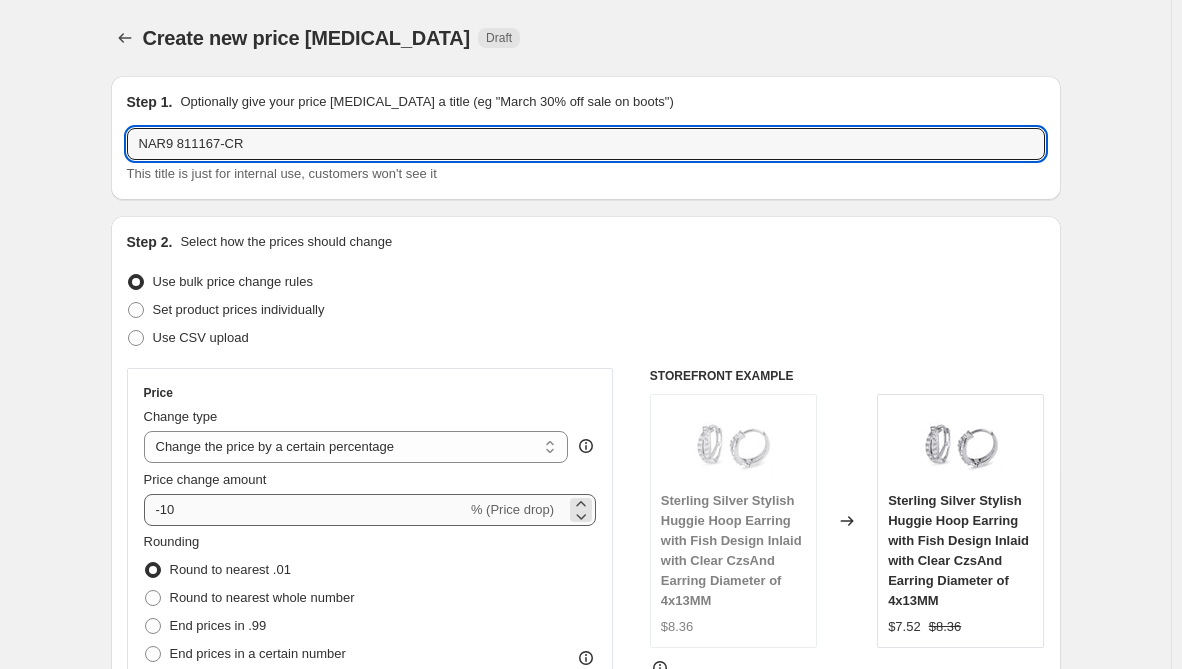 type on "NAR9 811167-CR" 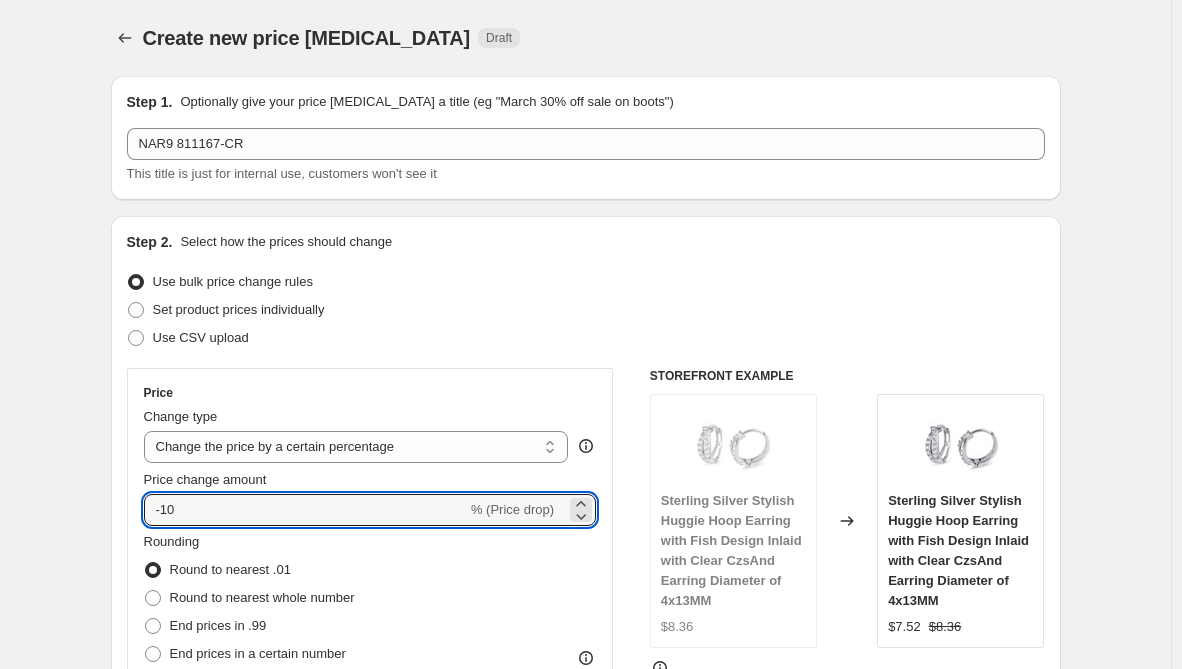 drag, startPoint x: 246, startPoint y: 507, endPoint x: 55, endPoint y: 507, distance: 191 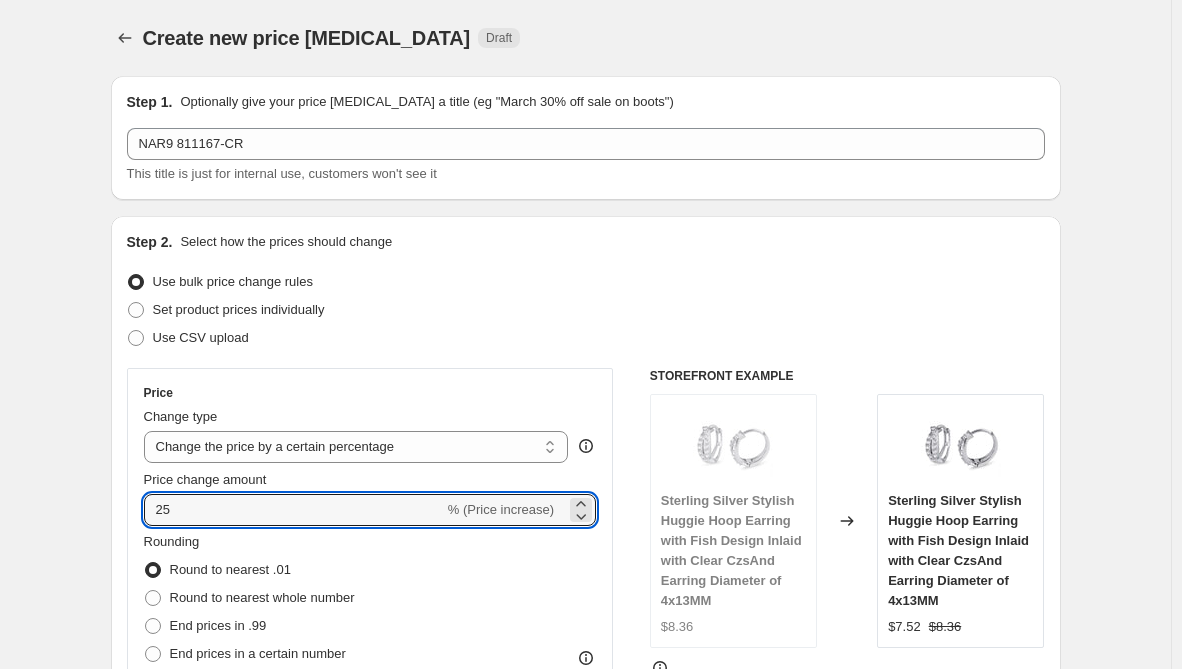 type on "25" 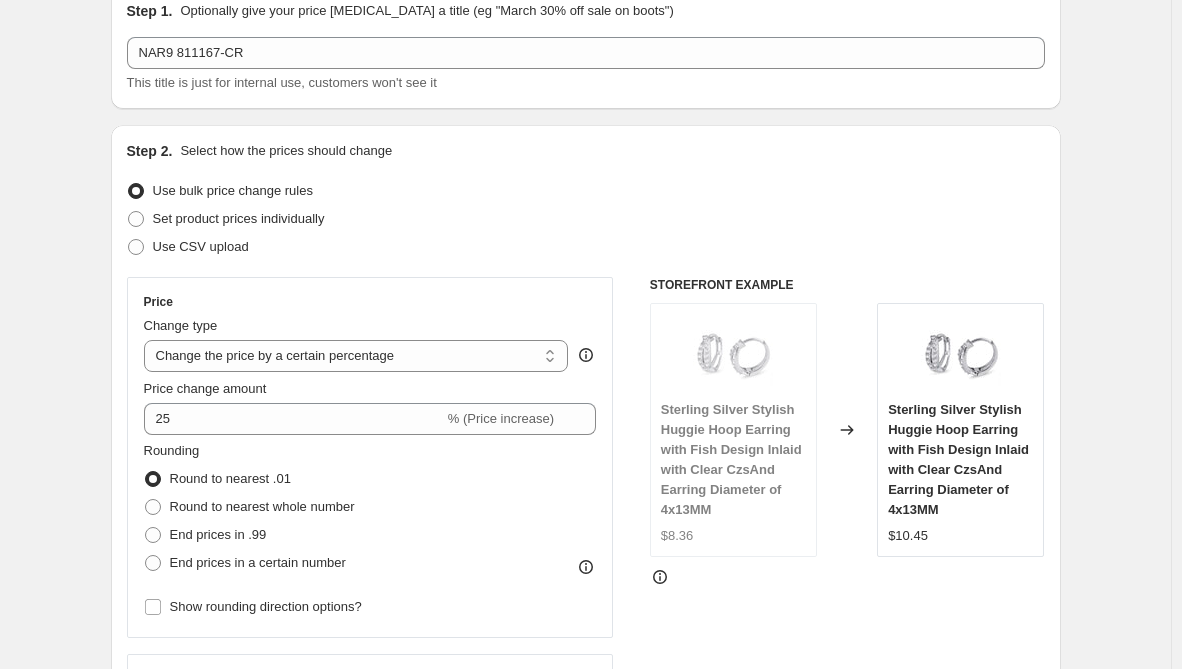scroll, scrollTop: 200, scrollLeft: 0, axis: vertical 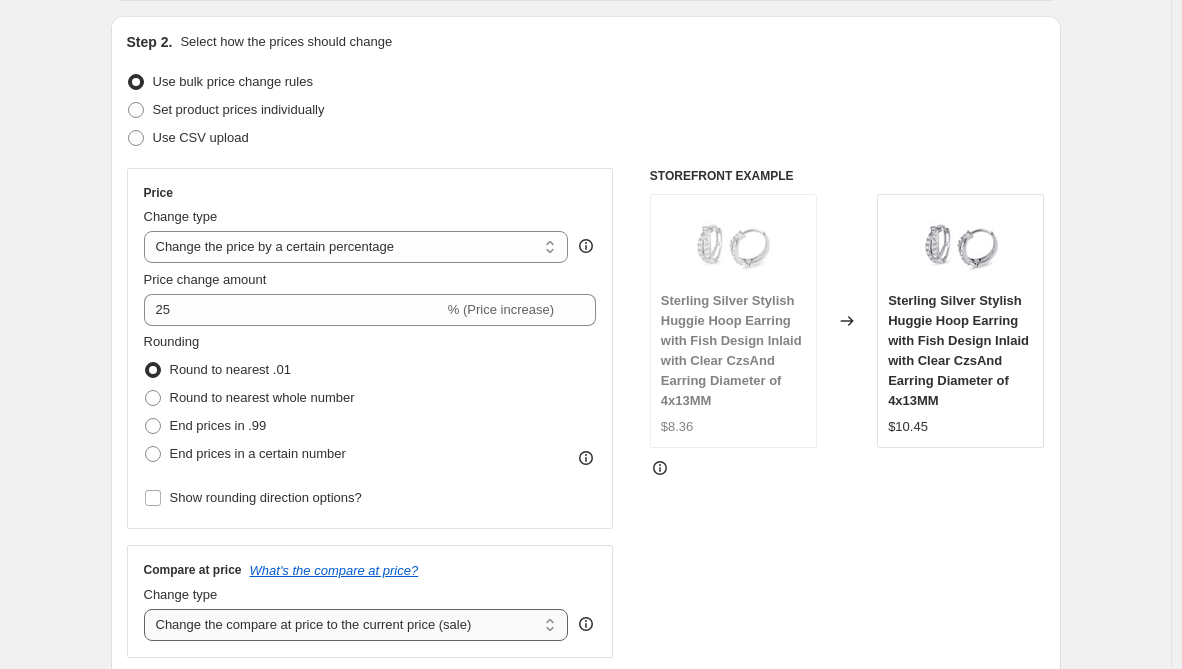 click on "Change the compare at price to the current price (sale) Change the compare at price to a certain amount Change the compare at price by a certain amount Change the compare at price by a certain percentage Change the compare at price by a certain amount relative to the actual price Change the compare at price by a certain percentage relative to the actual price Don't change the compare at price Remove the compare at price" at bounding box center [356, 625] 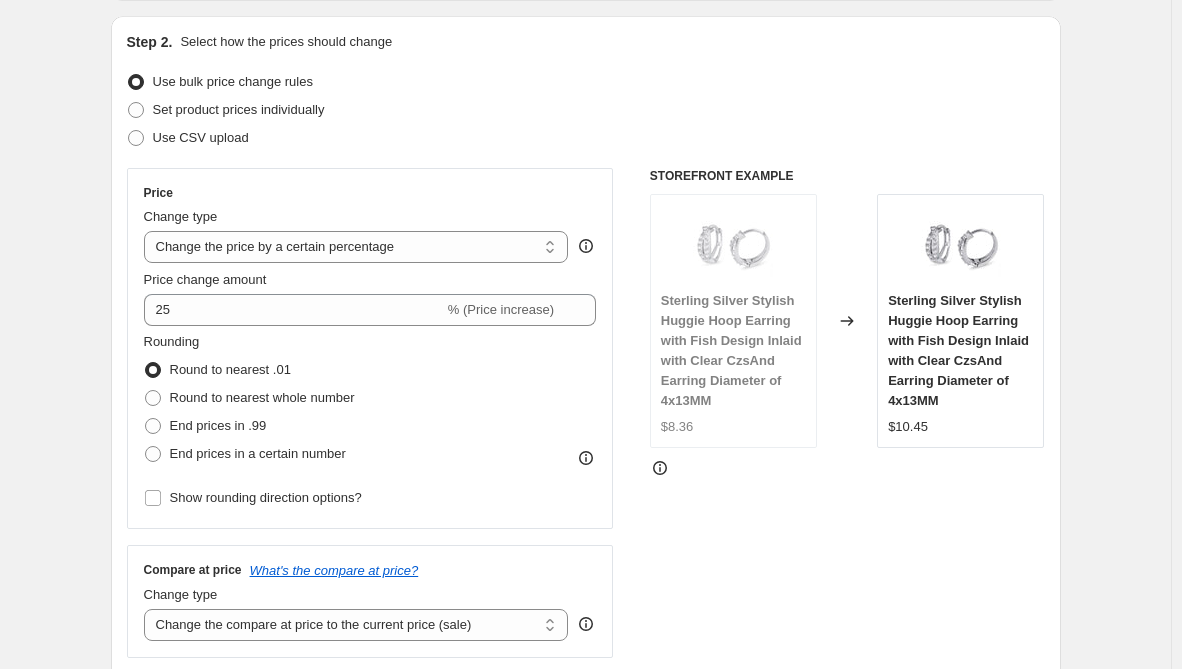 select on "remove" 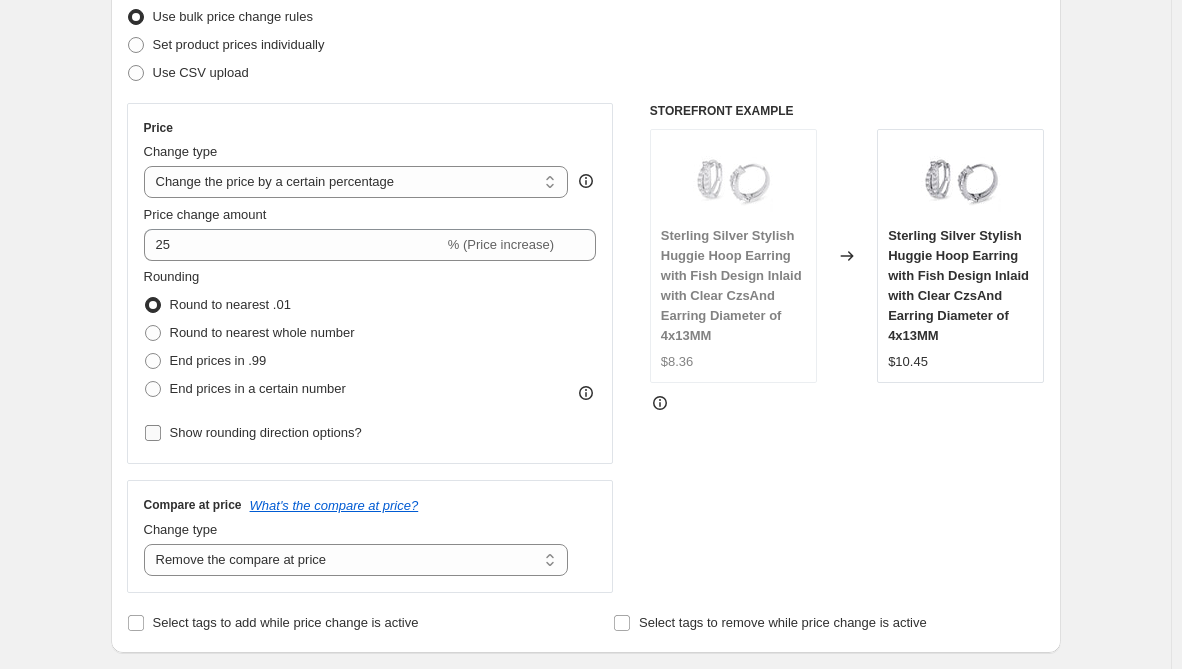 scroll, scrollTop: 500, scrollLeft: 0, axis: vertical 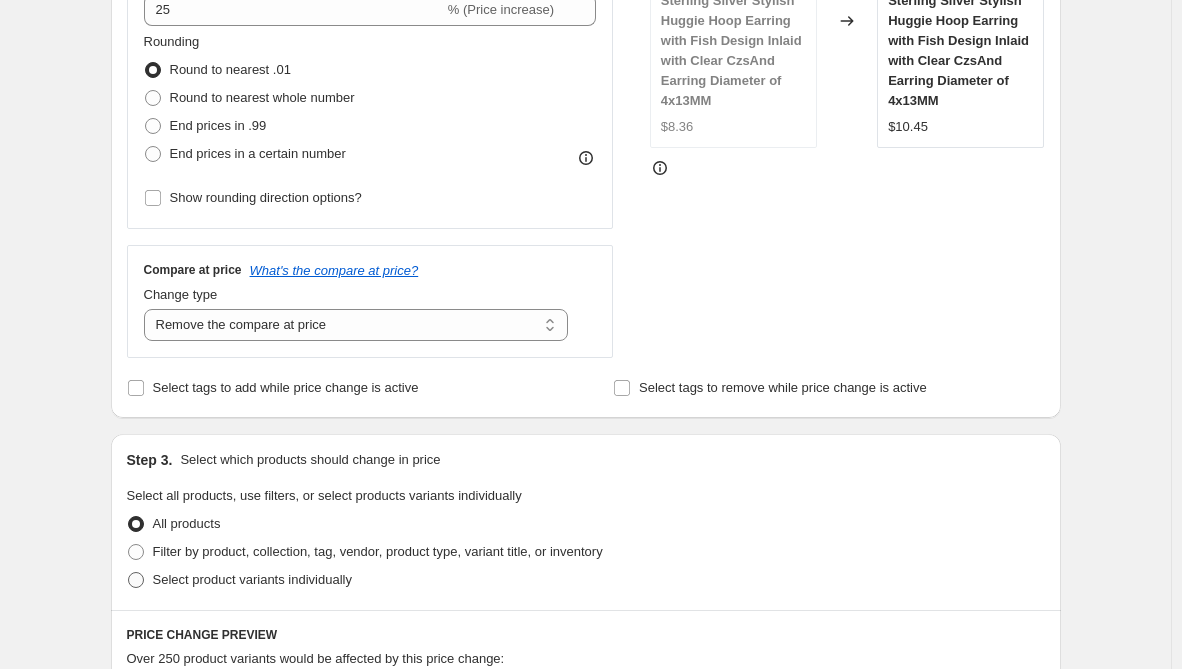 click on "Select product variants individually" at bounding box center (252, 579) 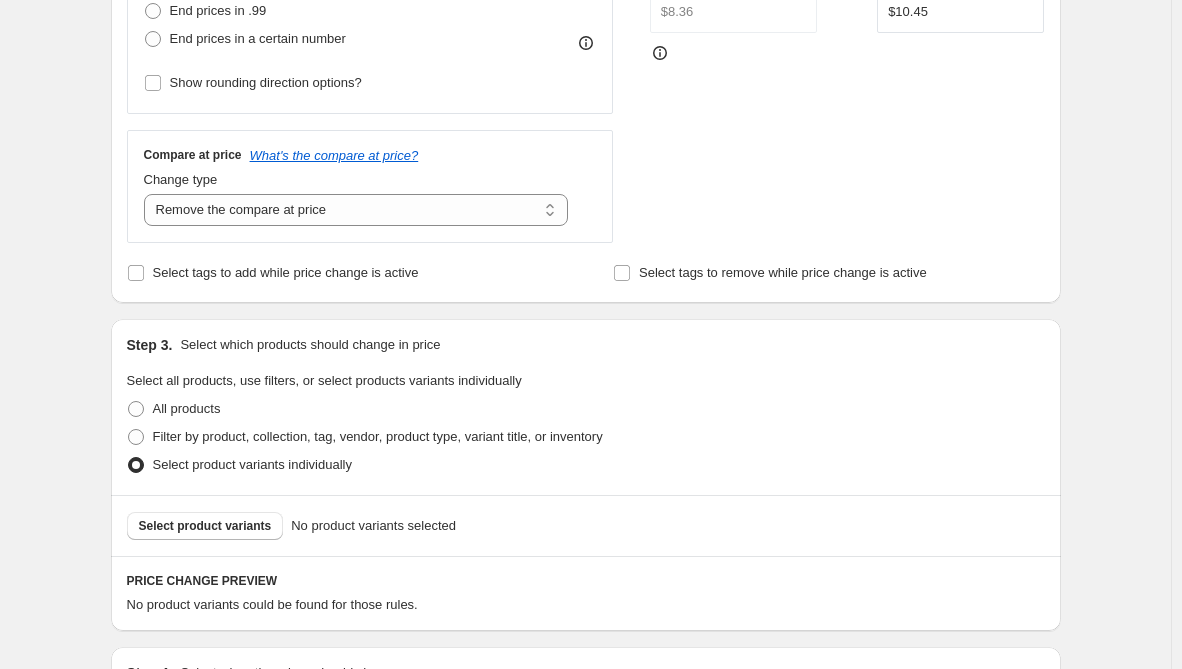 scroll, scrollTop: 800, scrollLeft: 0, axis: vertical 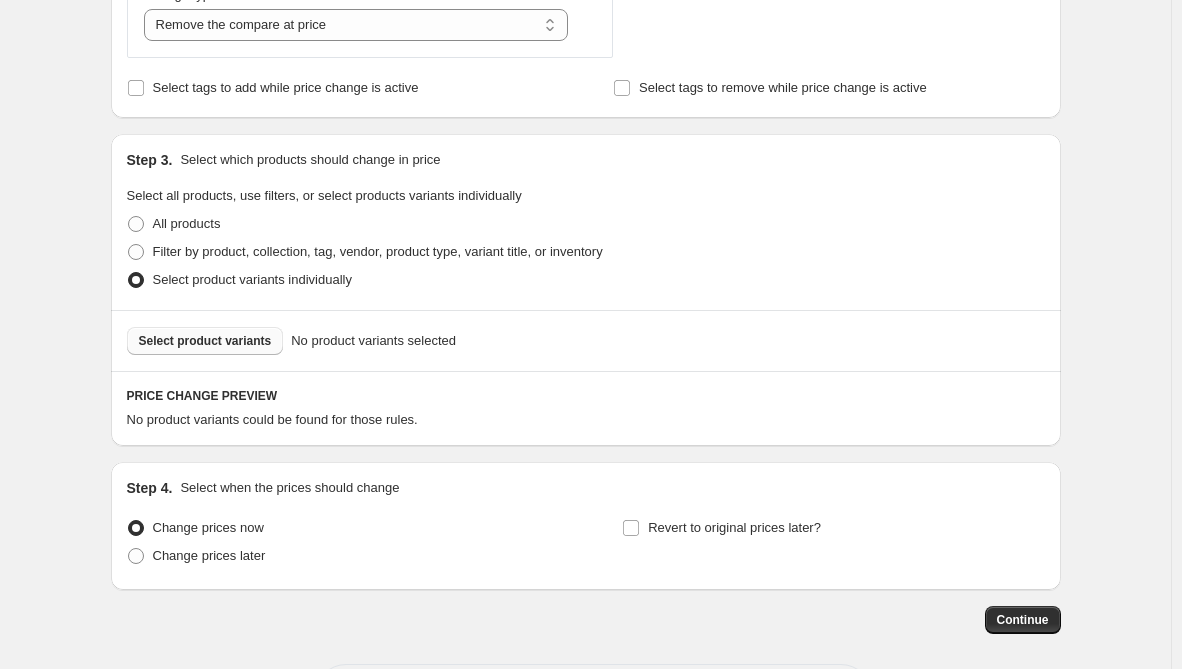 click on "Select product variants" at bounding box center (205, 341) 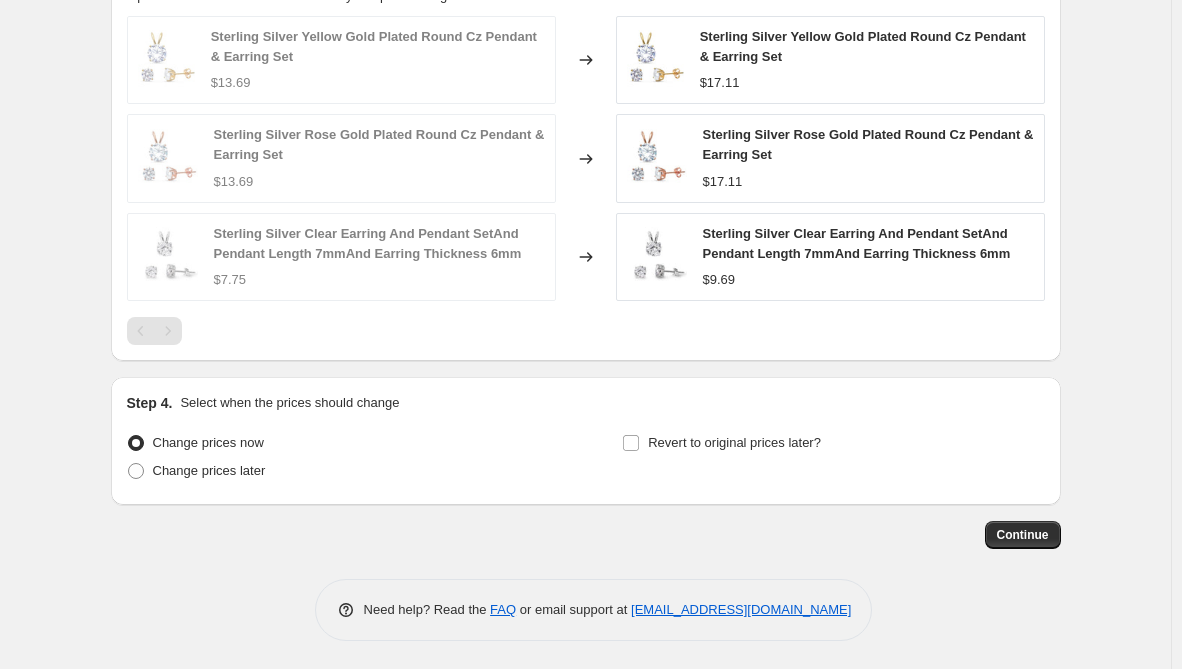 scroll, scrollTop: 1227, scrollLeft: 0, axis: vertical 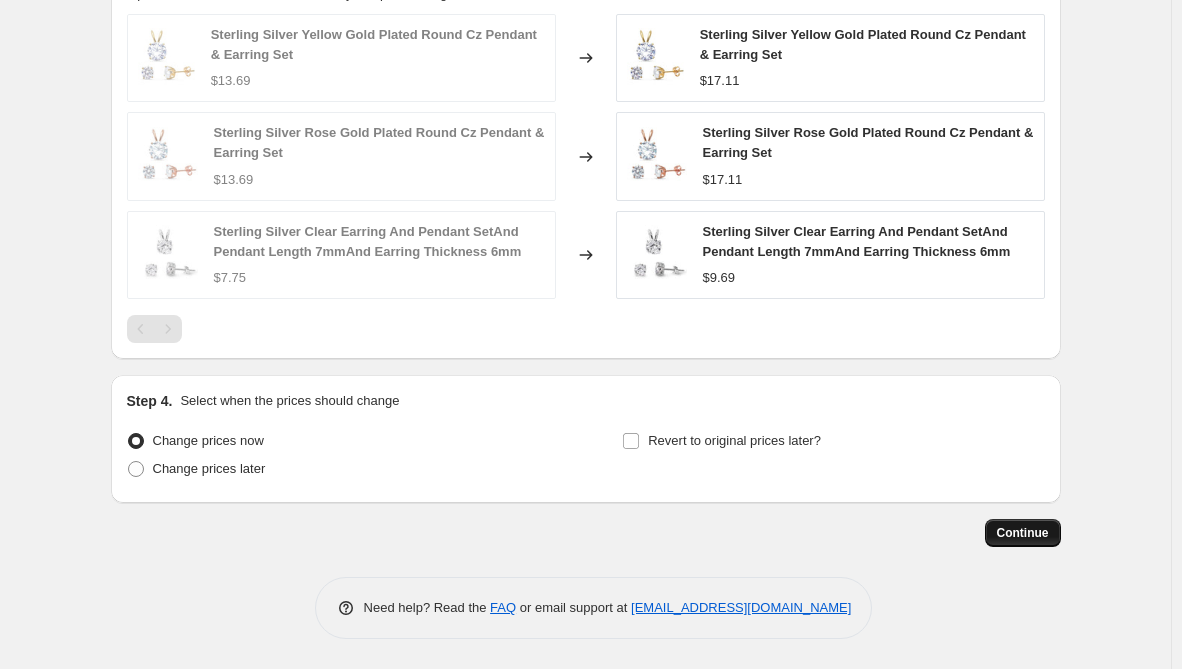 click on "Continue" at bounding box center (1023, 533) 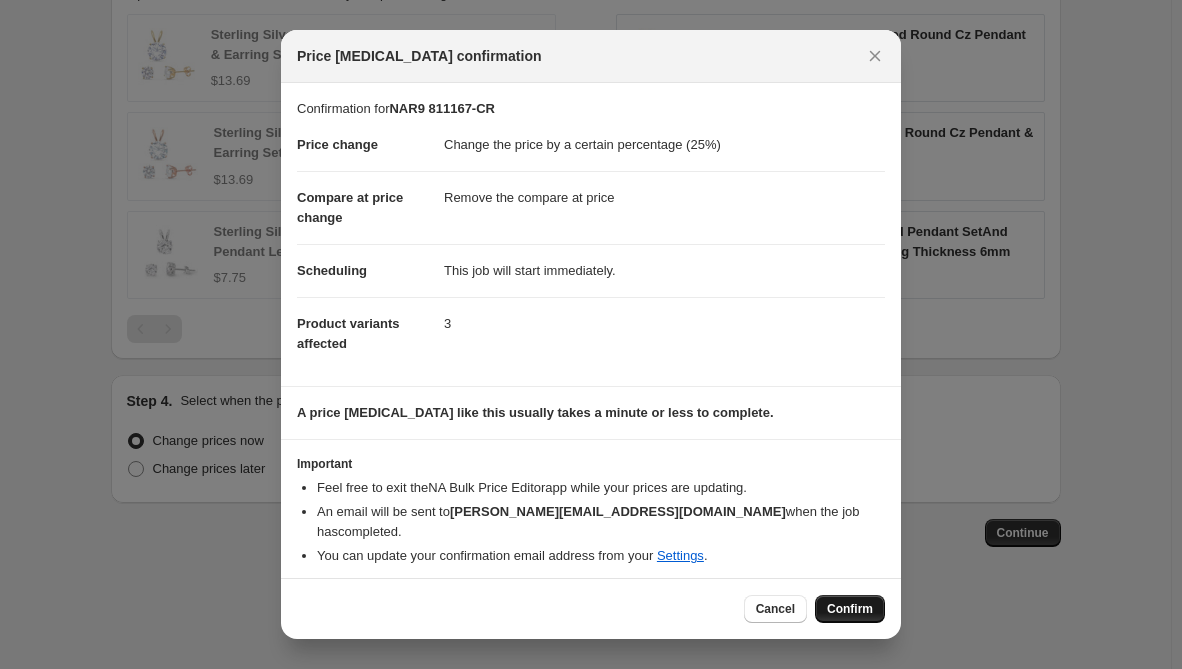 click on "Confirm" at bounding box center (850, 609) 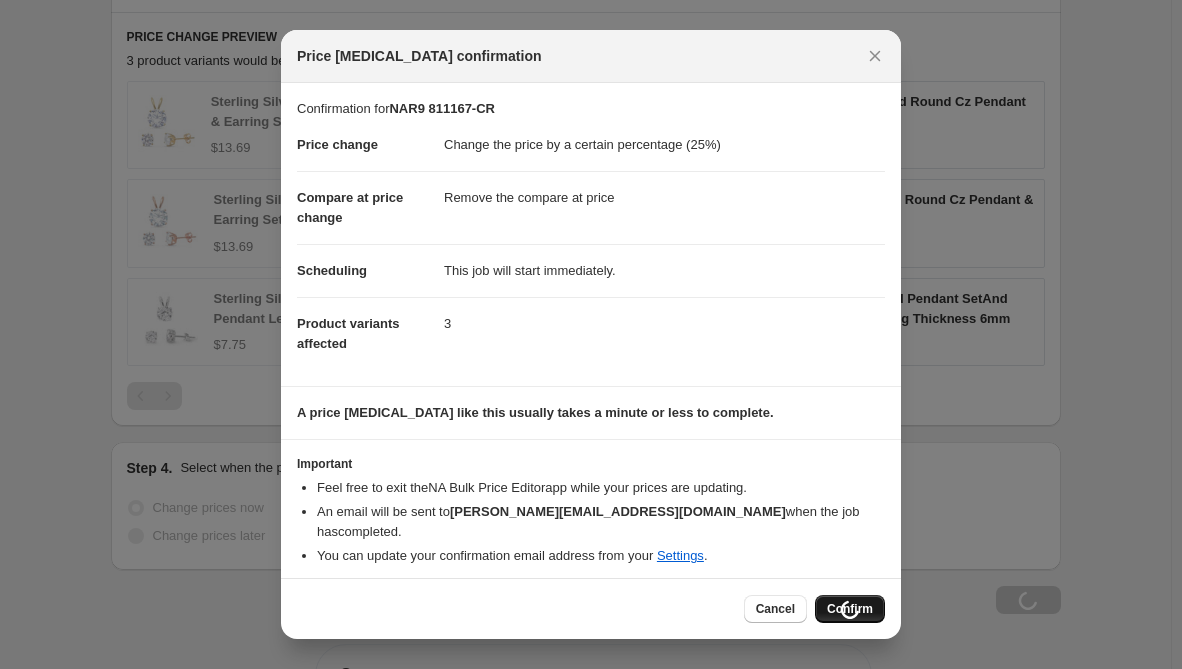 scroll, scrollTop: 1295, scrollLeft: 0, axis: vertical 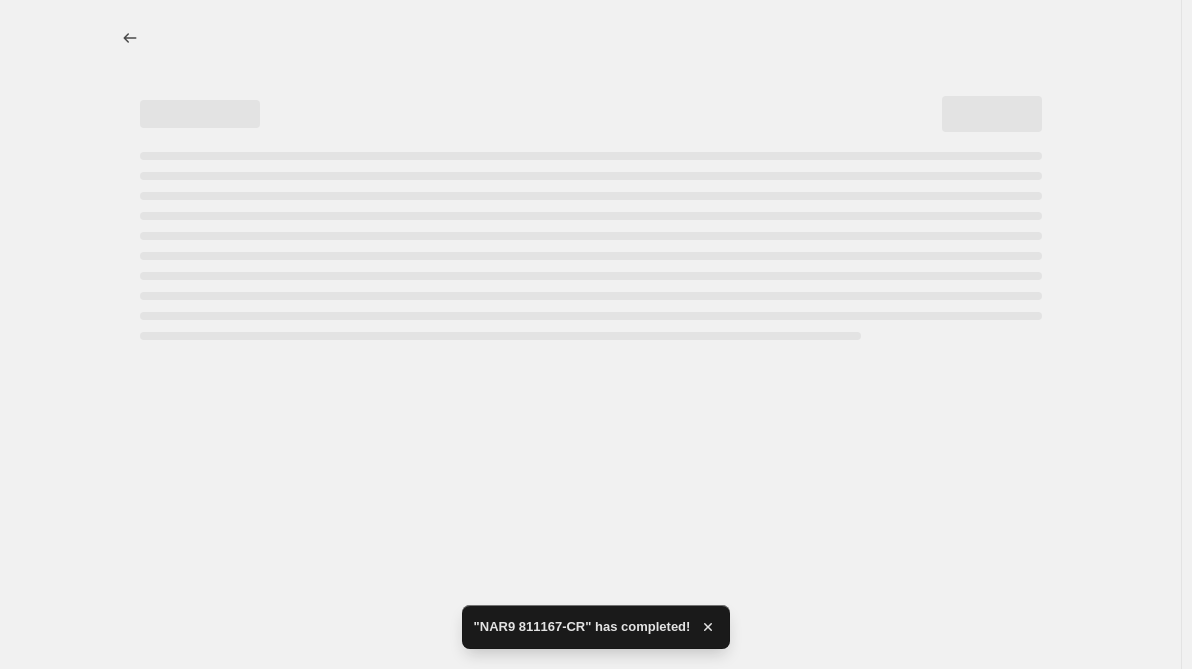 select on "percentage" 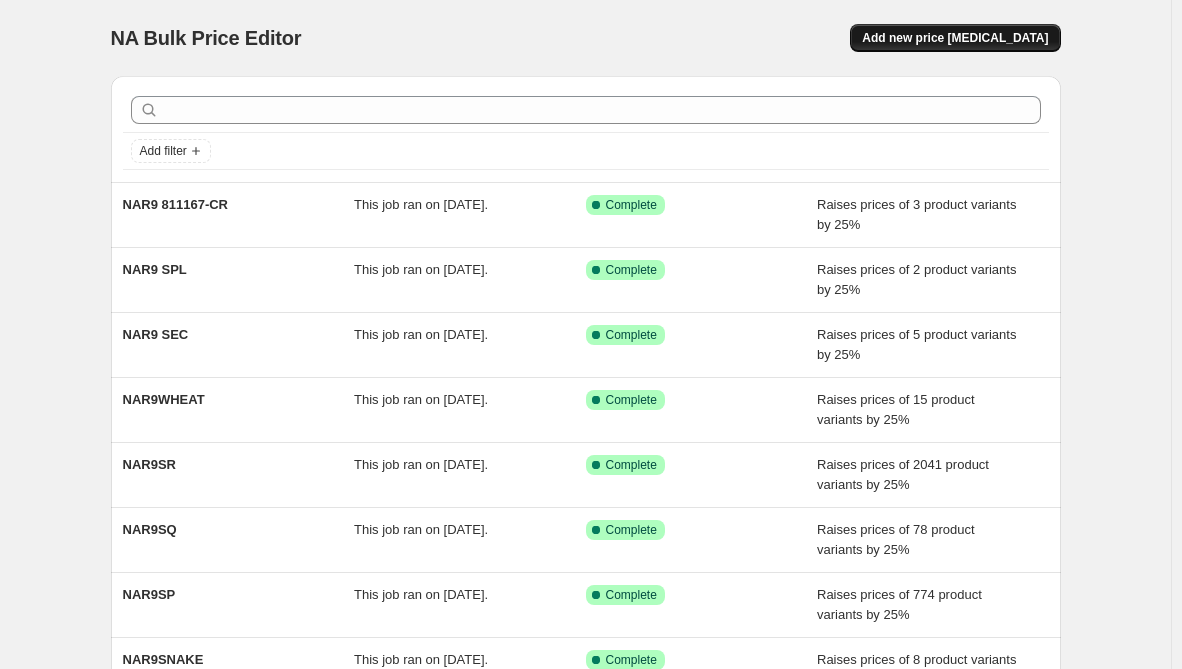 click on "Add new price change job" at bounding box center [955, 38] 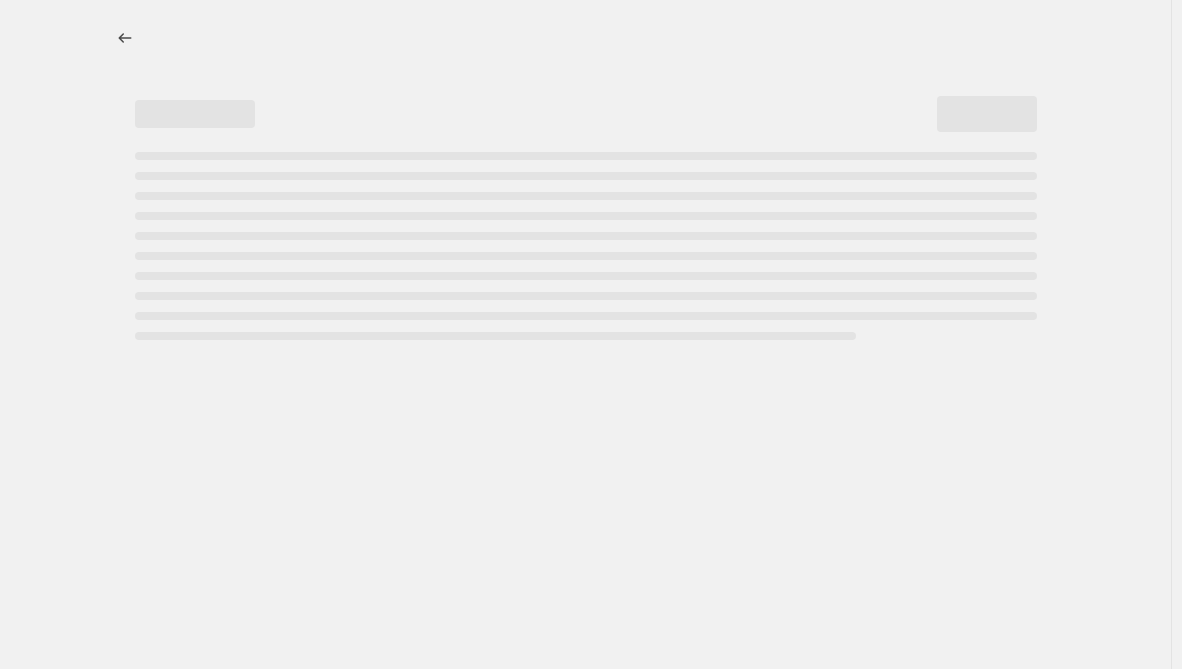 select on "percentage" 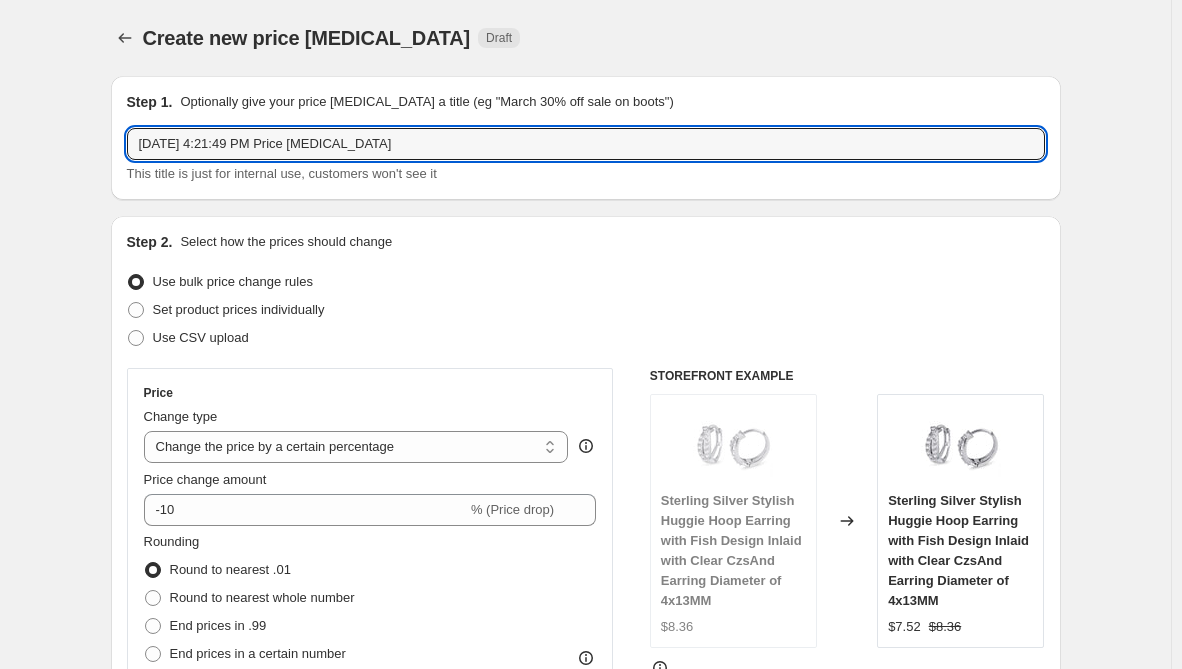 drag, startPoint x: 429, startPoint y: 146, endPoint x: -244, endPoint y: 146, distance: 673 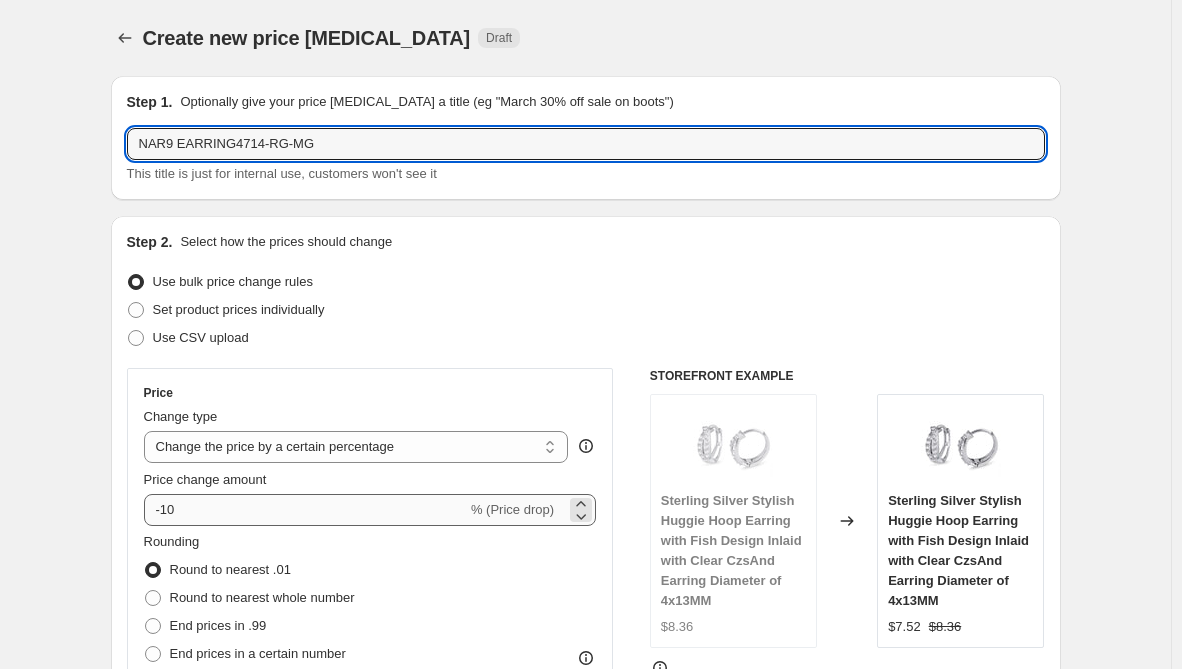 type on "NAR9 EARRING4714-RG-MG" 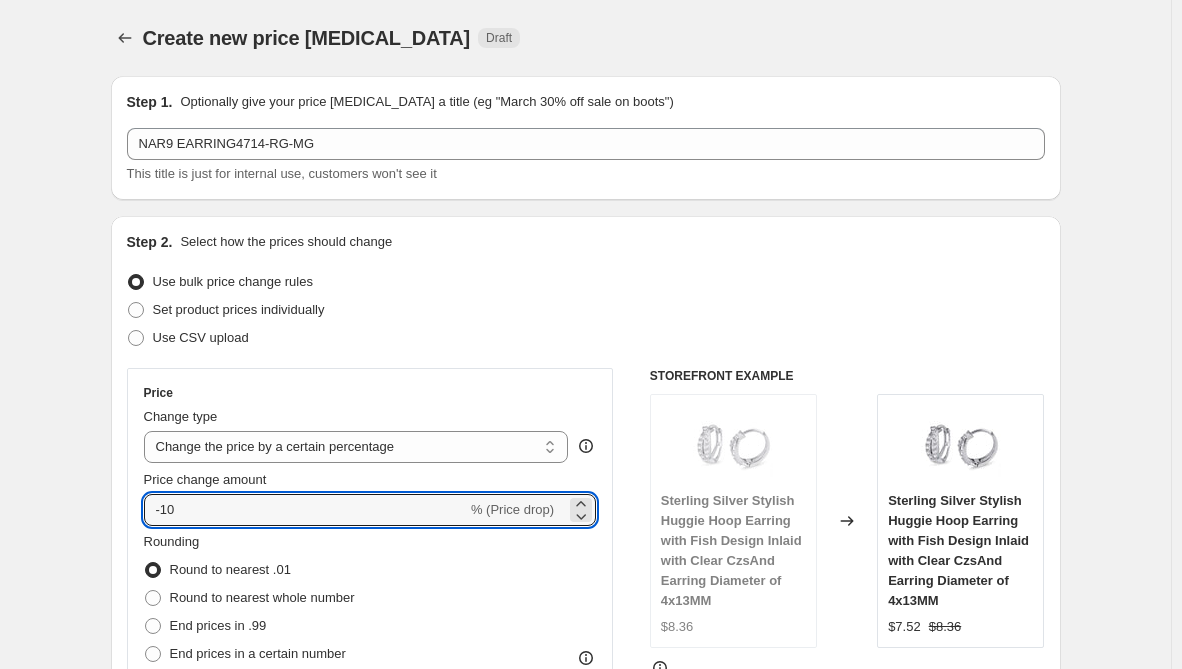 drag, startPoint x: 229, startPoint y: 513, endPoint x: 137, endPoint y: 506, distance: 92.26592 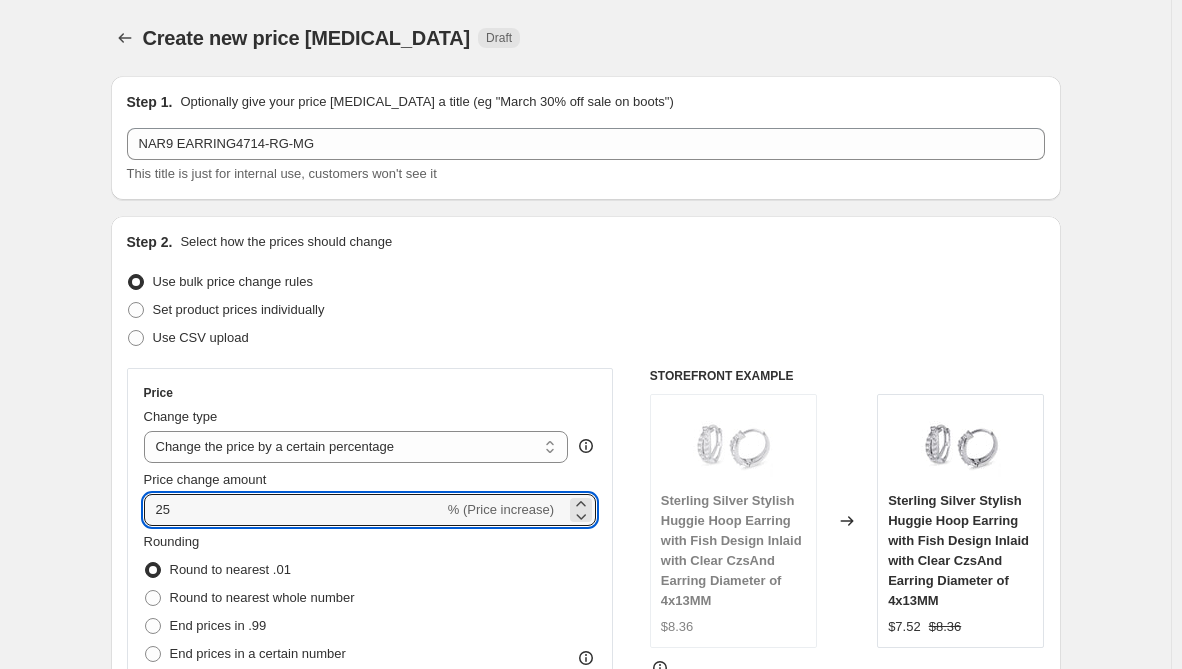 type on "25" 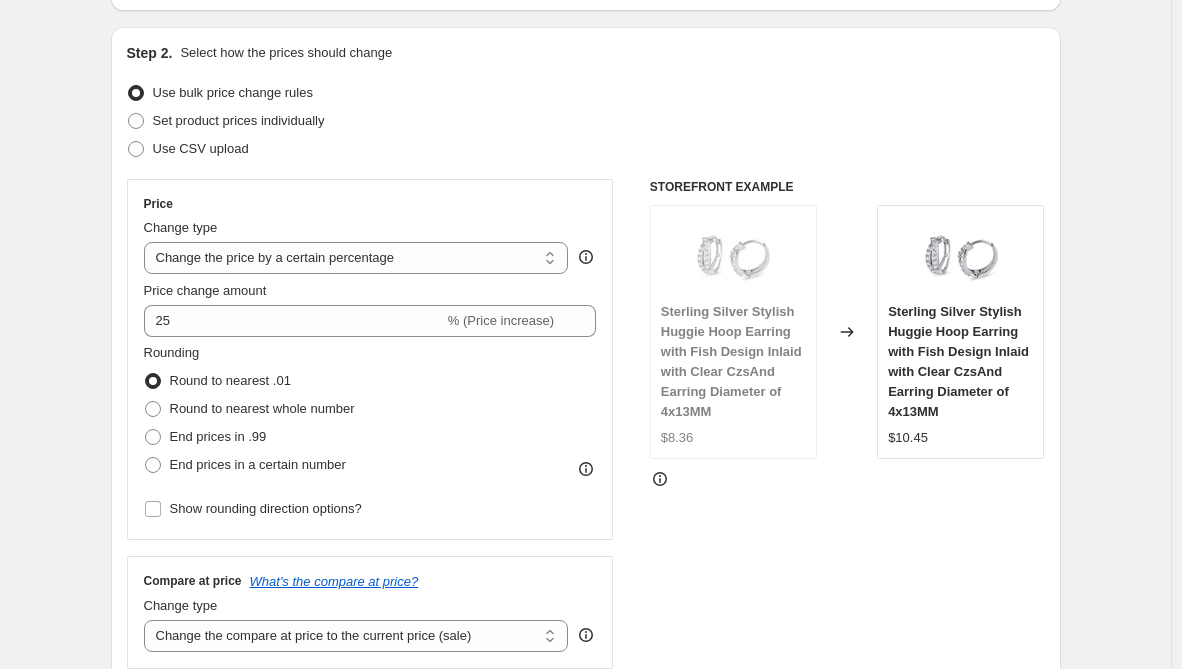 scroll, scrollTop: 200, scrollLeft: 0, axis: vertical 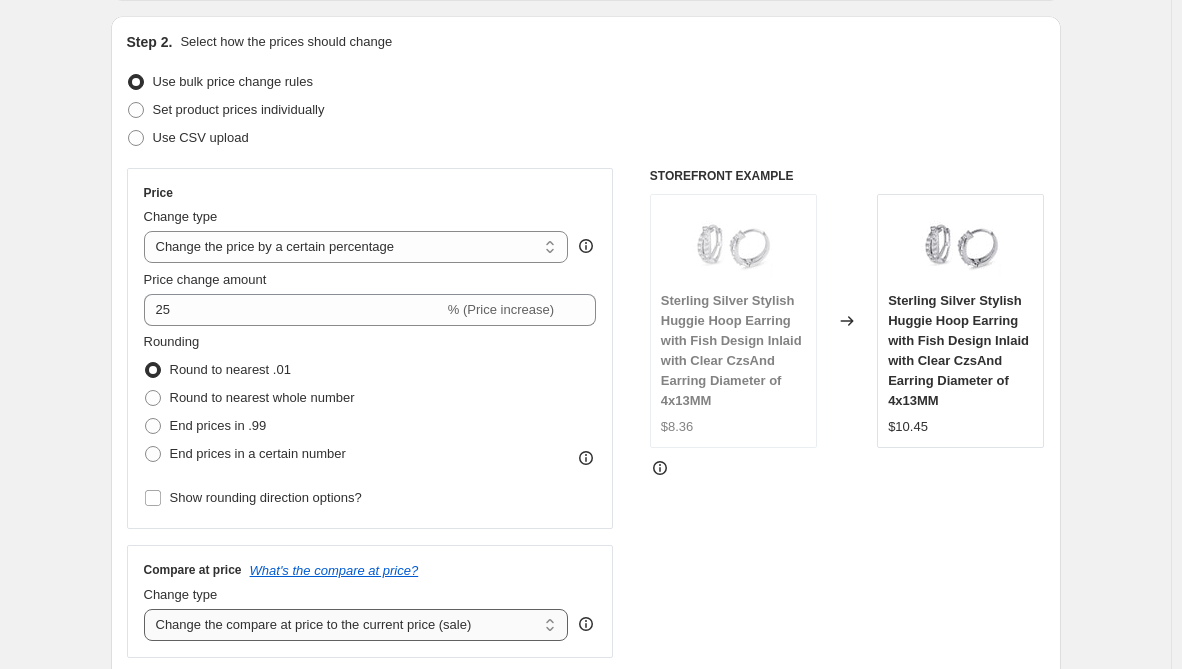 click on "Change the compare at price to the current price (sale) Change the compare at price to a certain amount Change the compare at price by a certain amount Change the compare at price by a certain percentage Change the compare at price by a certain amount relative to the actual price Change the compare at price by a certain percentage relative to the actual price Don't change the compare at price Remove the compare at price" at bounding box center (356, 625) 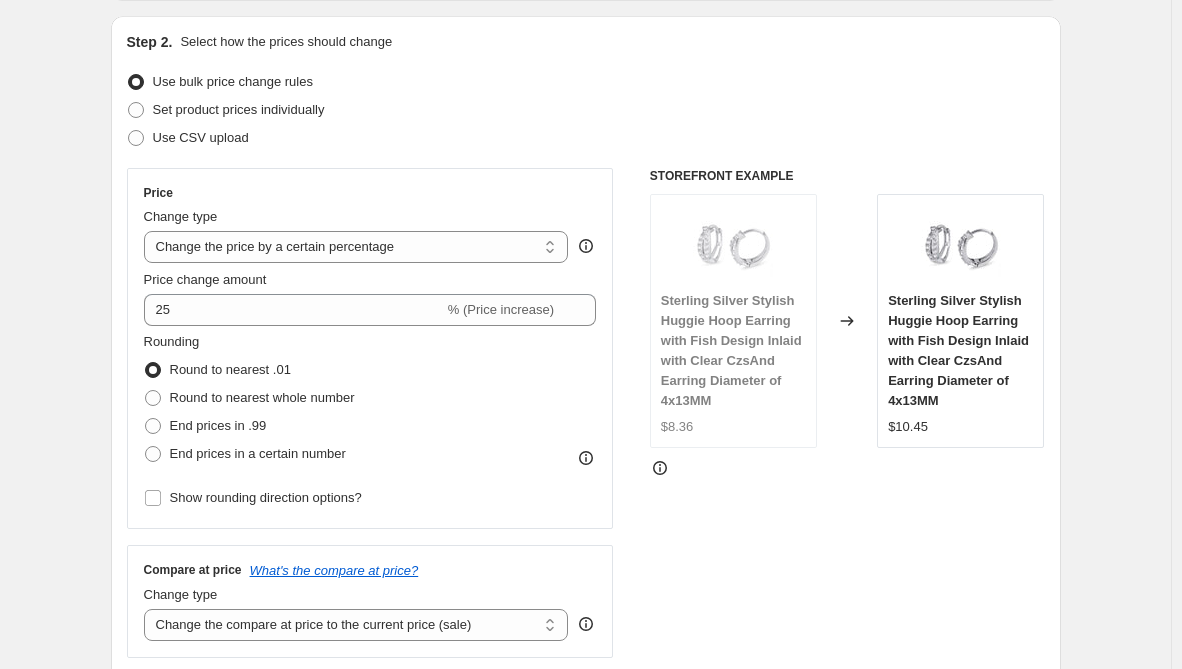 select on "remove" 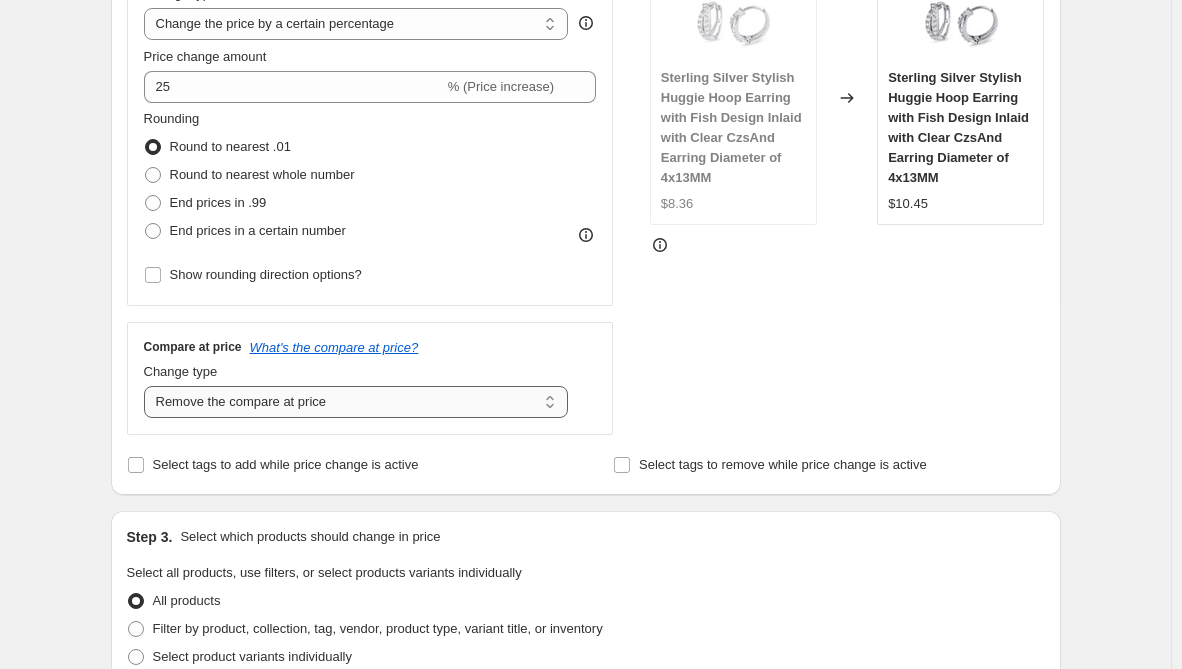 scroll, scrollTop: 600, scrollLeft: 0, axis: vertical 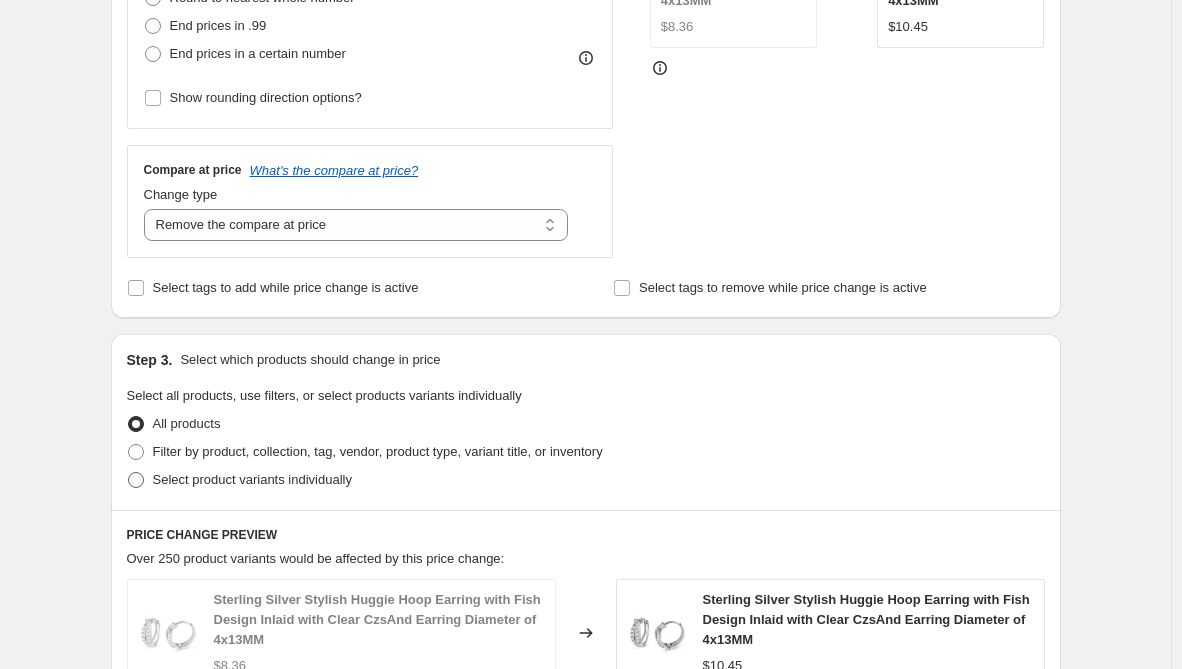 click on "Select product variants individually" at bounding box center (252, 479) 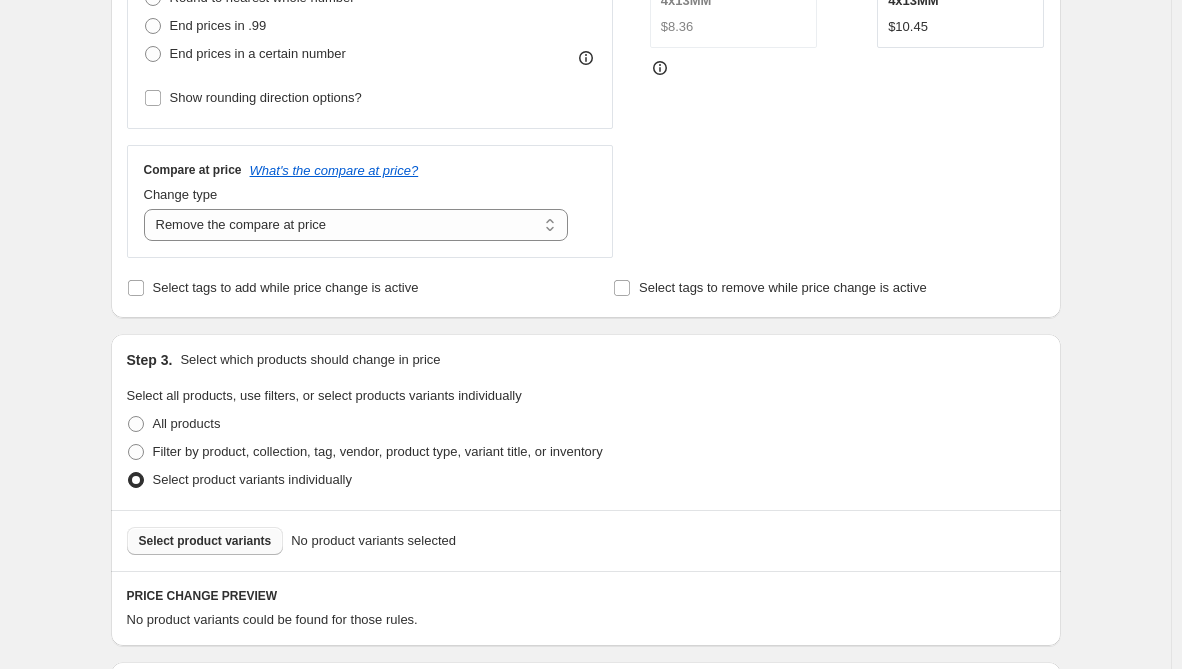 click on "Select product variants" at bounding box center (205, 541) 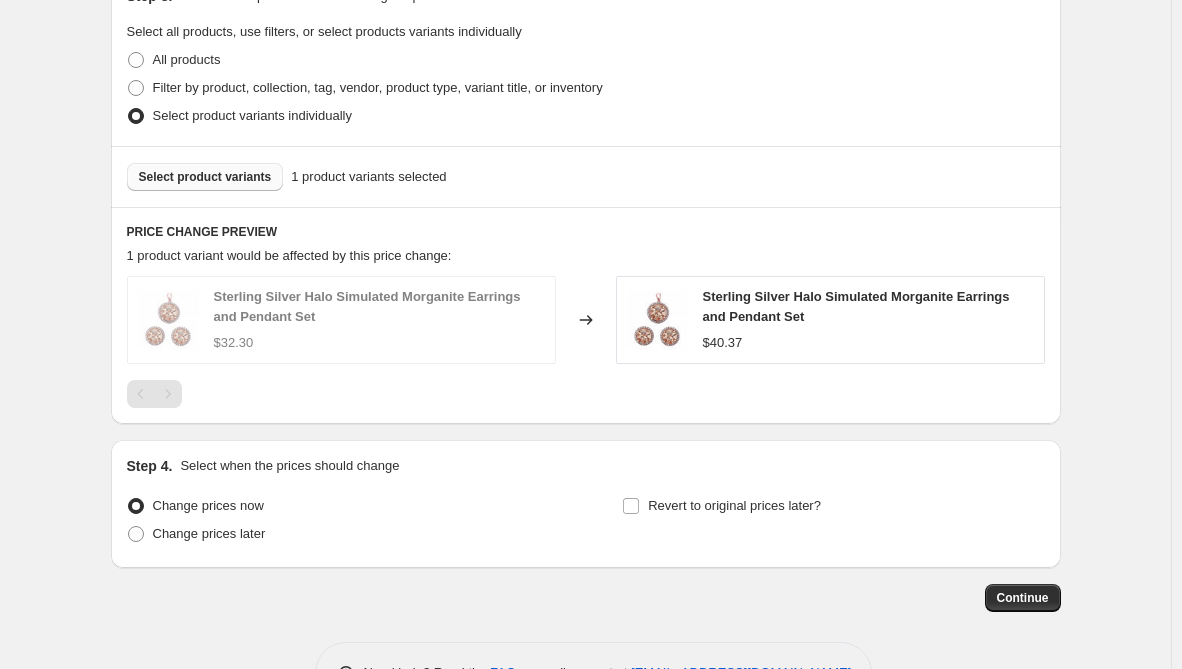 scroll, scrollTop: 1030, scrollLeft: 0, axis: vertical 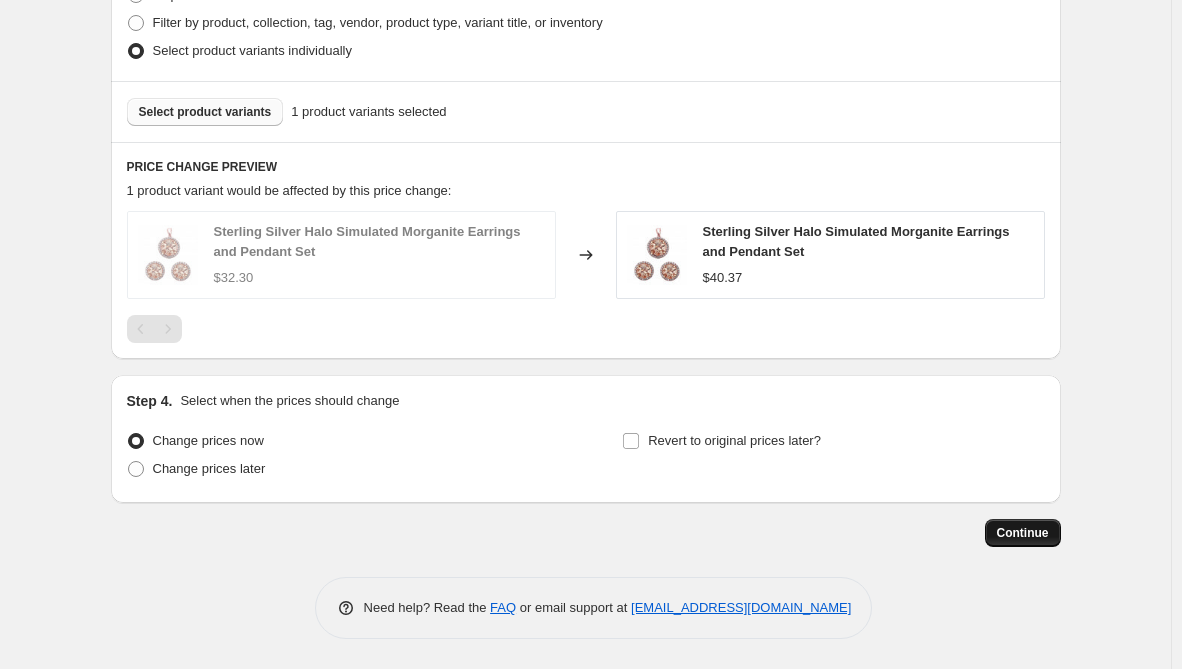 click on "Continue" at bounding box center [1023, 533] 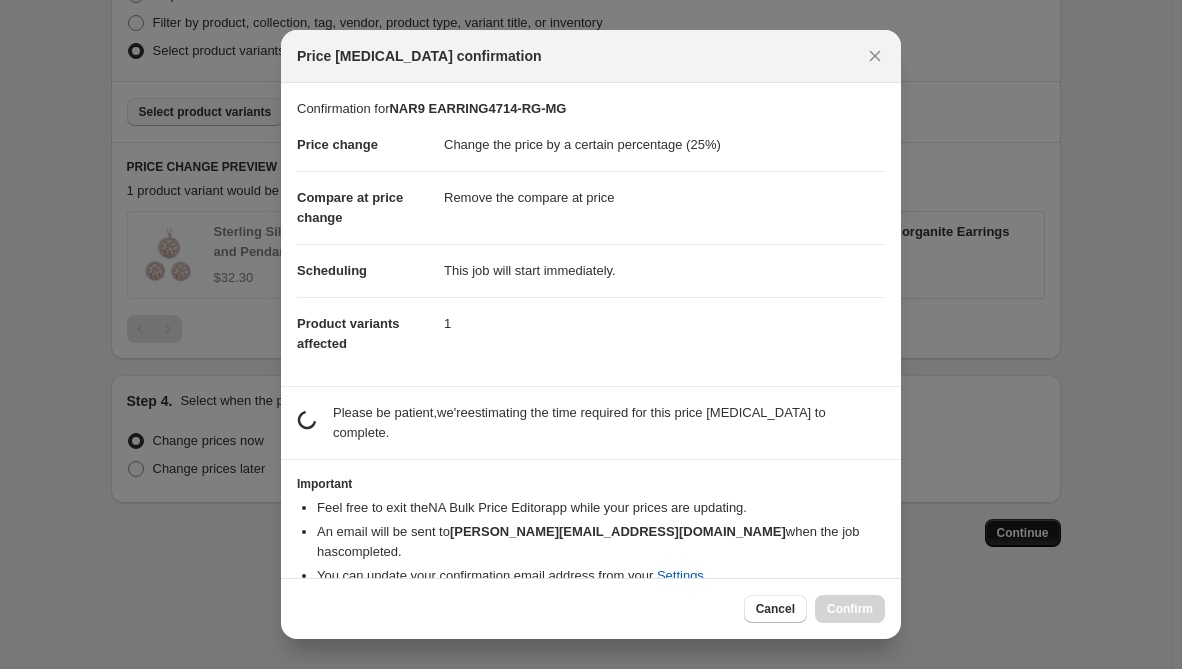 scroll, scrollTop: 1030, scrollLeft: 0, axis: vertical 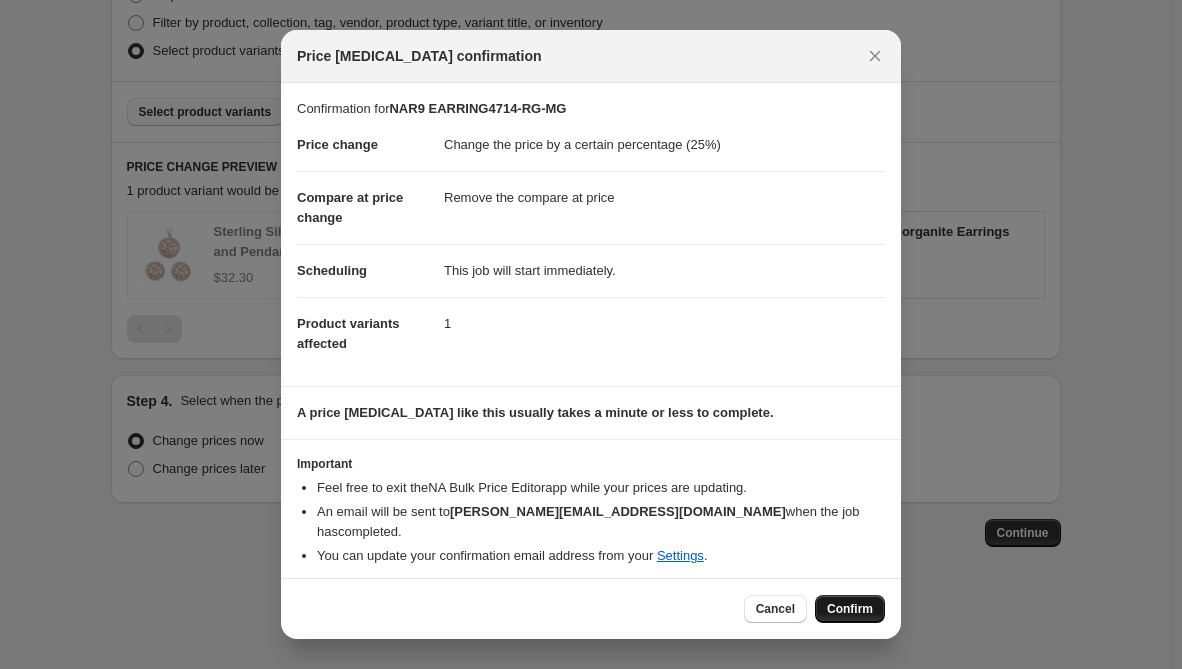 click on "Confirm" at bounding box center [850, 609] 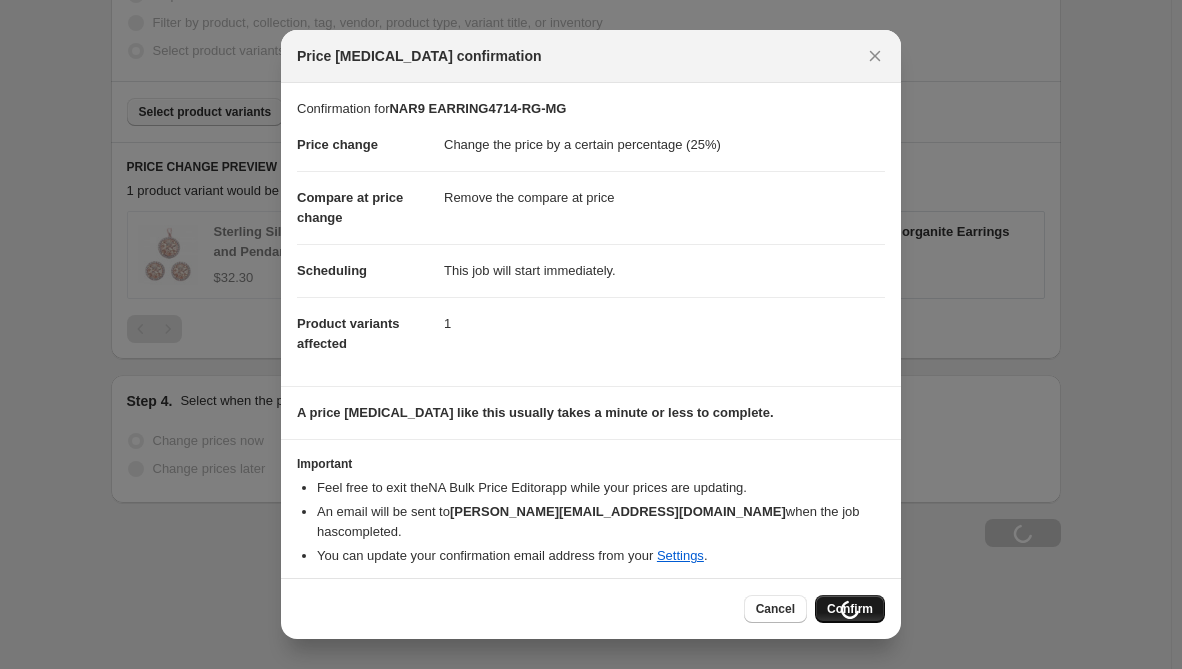 scroll, scrollTop: 1098, scrollLeft: 0, axis: vertical 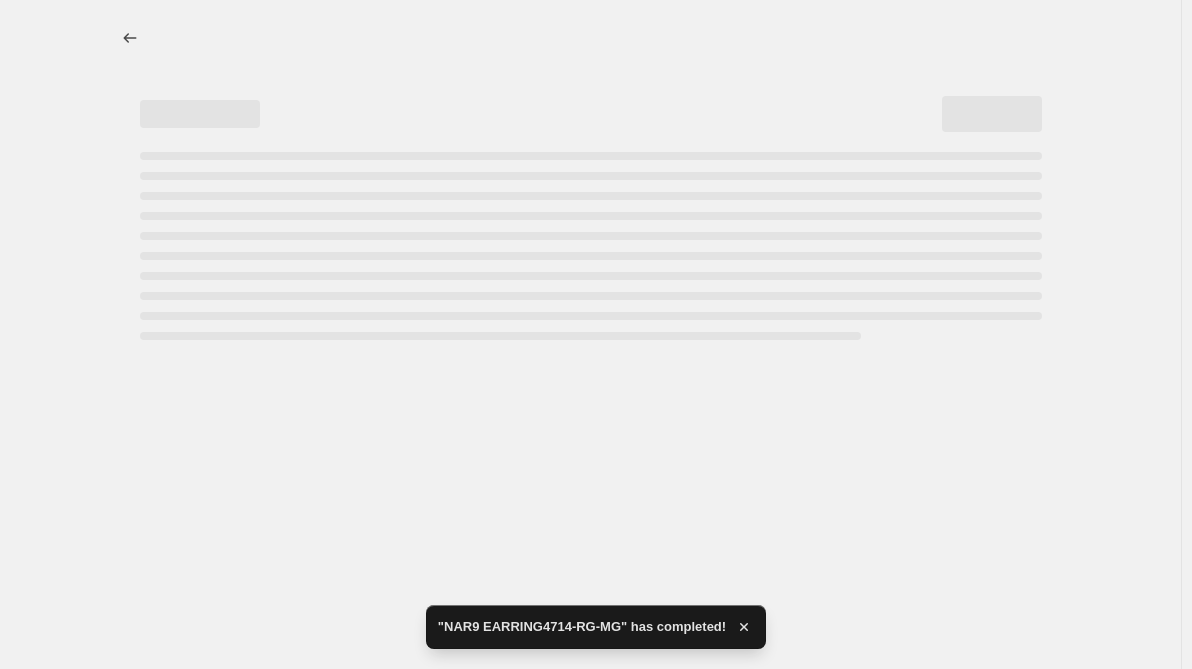 select on "percentage" 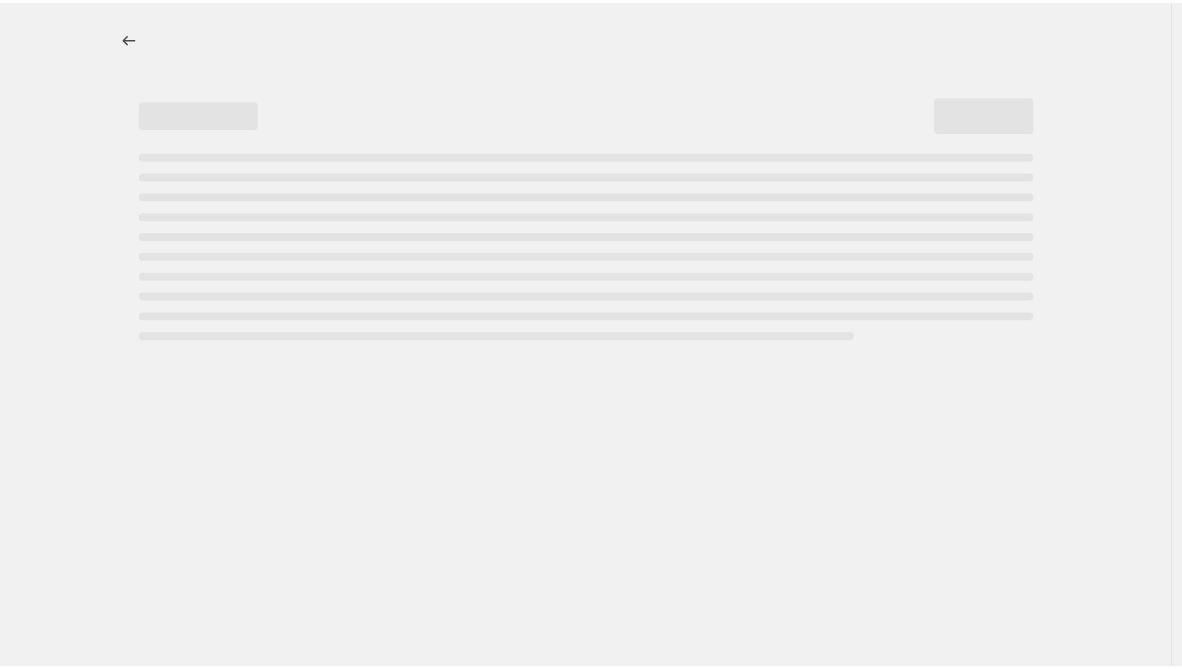 scroll, scrollTop: 0, scrollLeft: 0, axis: both 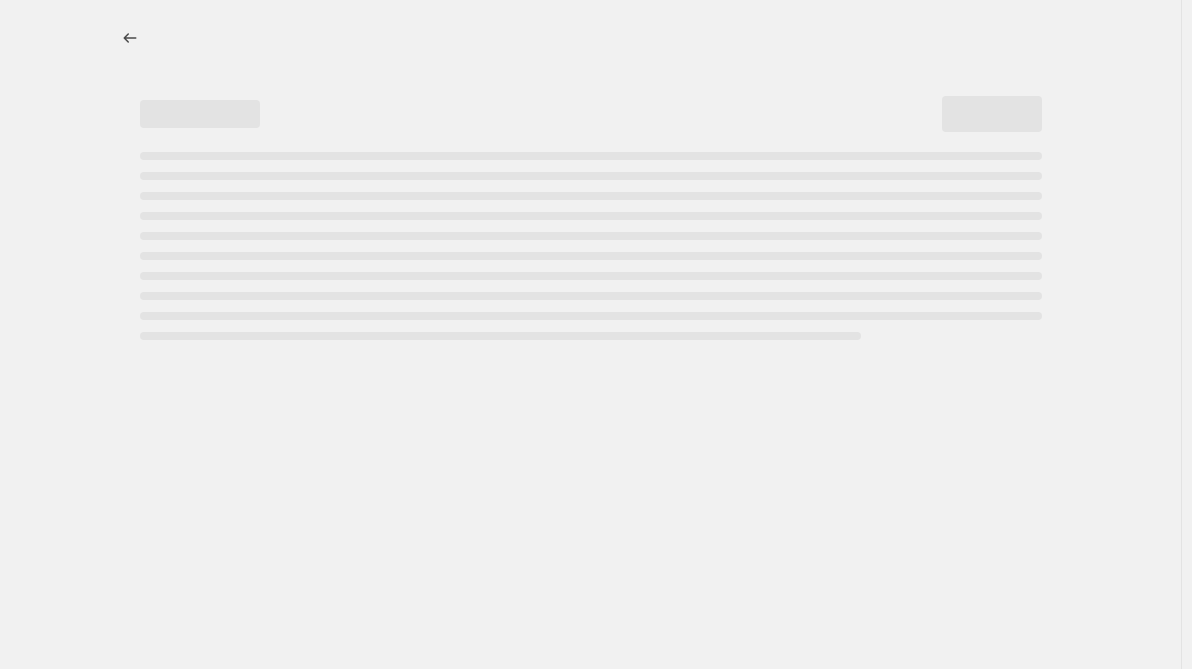 select on "percentage" 